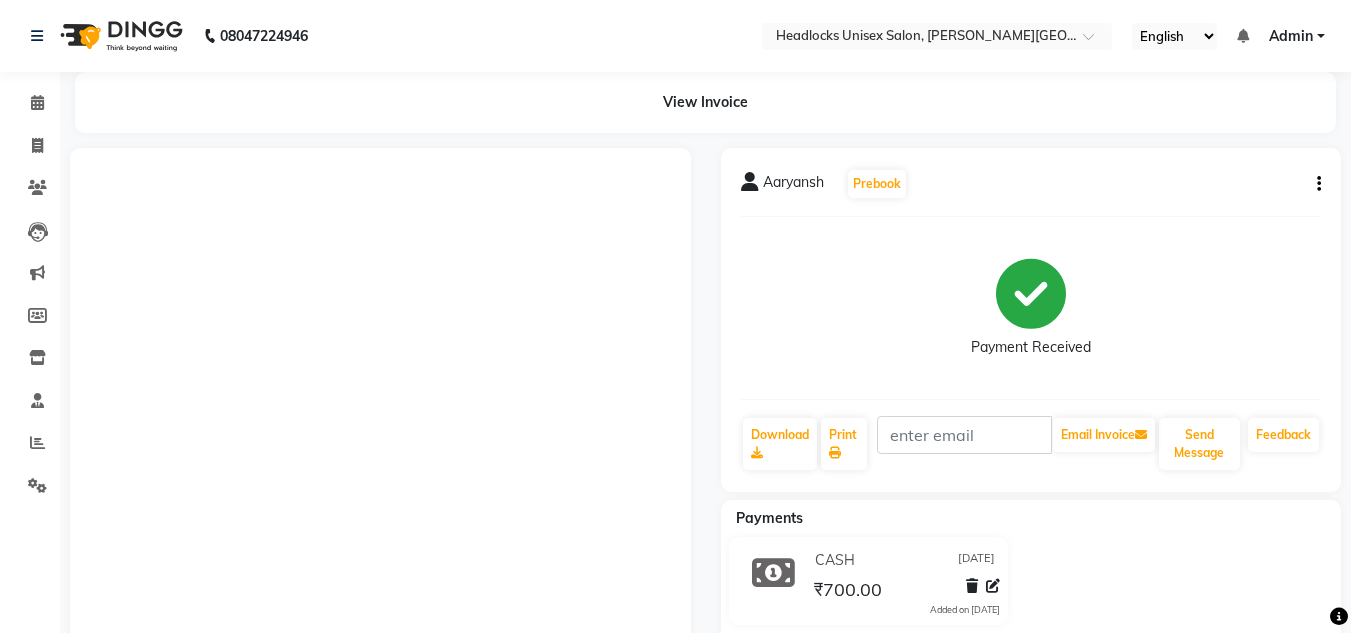 scroll, scrollTop: 0, scrollLeft: 0, axis: both 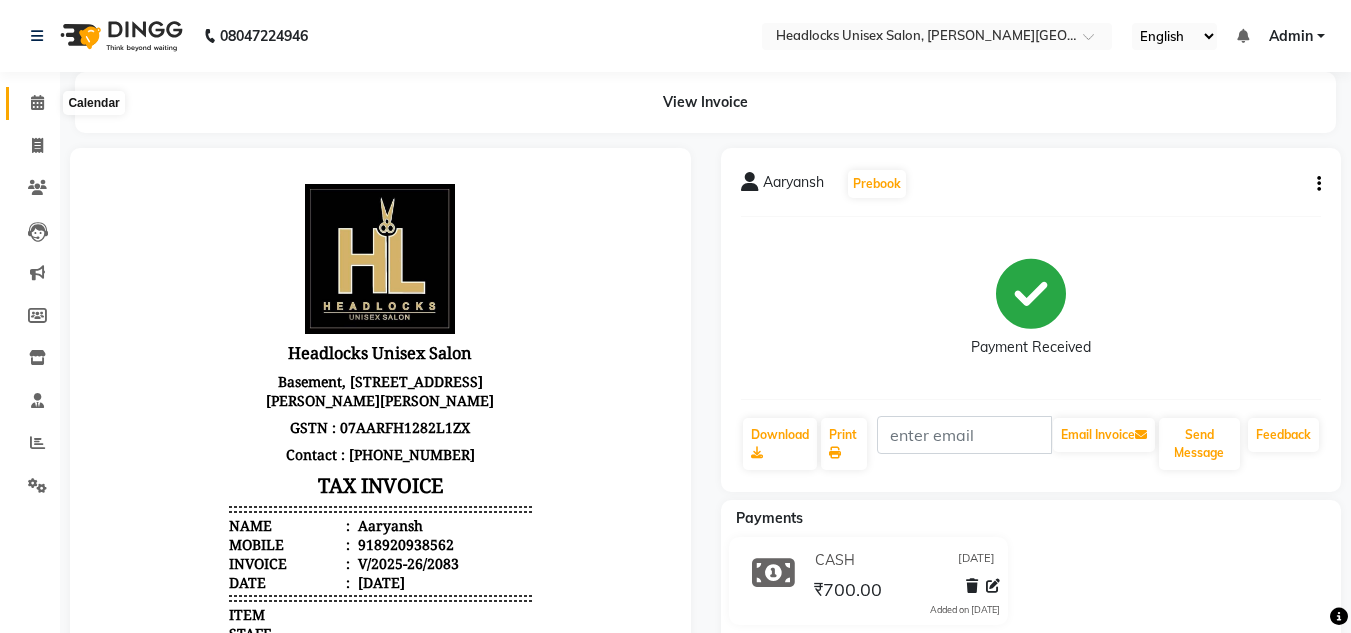 click 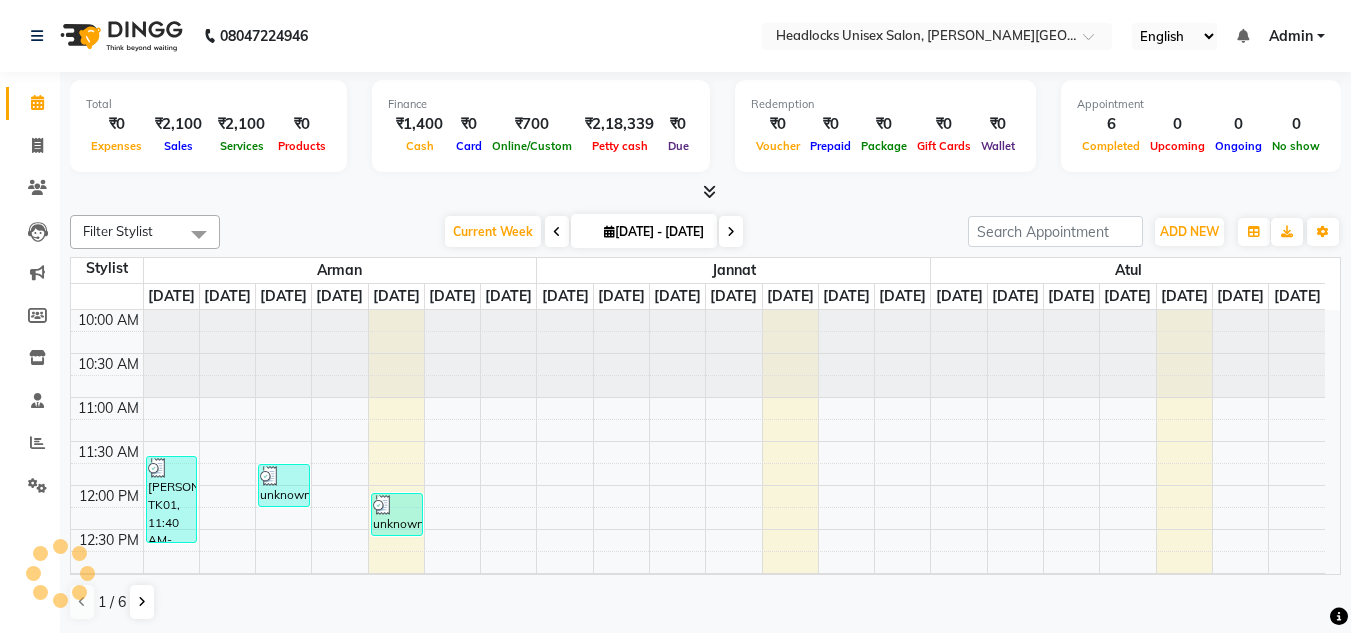 scroll, scrollTop: 529, scrollLeft: 0, axis: vertical 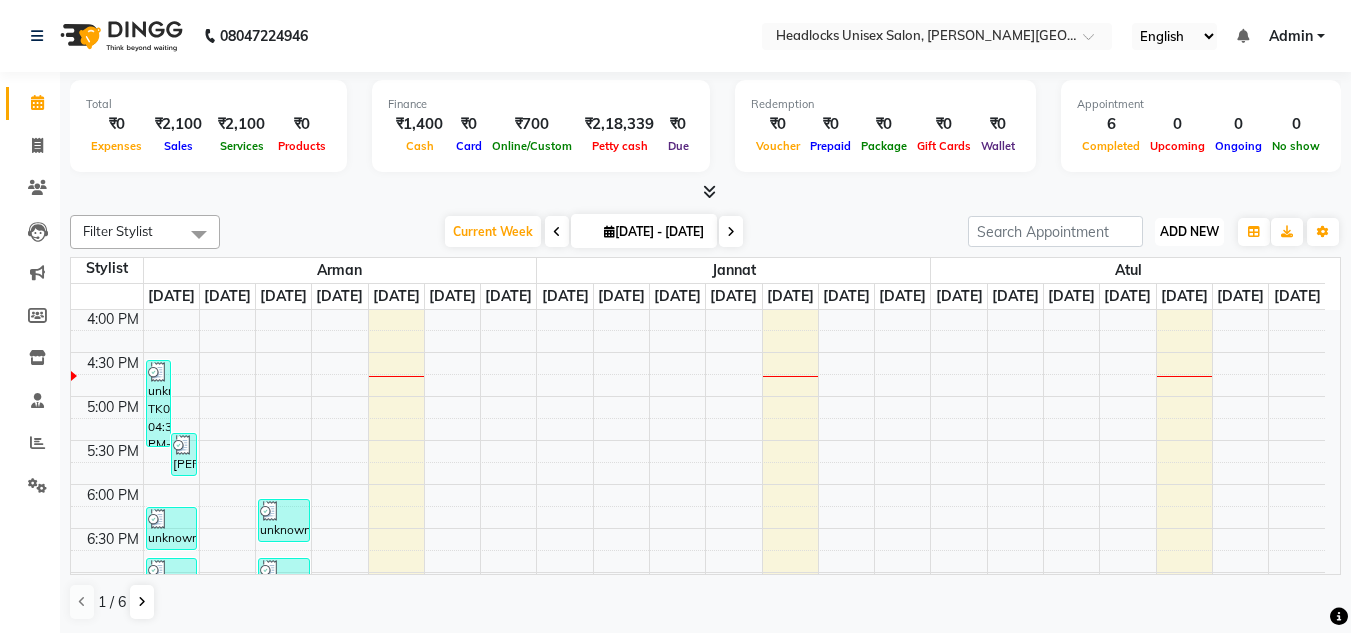click on "ADD NEW Toggle Dropdown" at bounding box center (1189, 232) 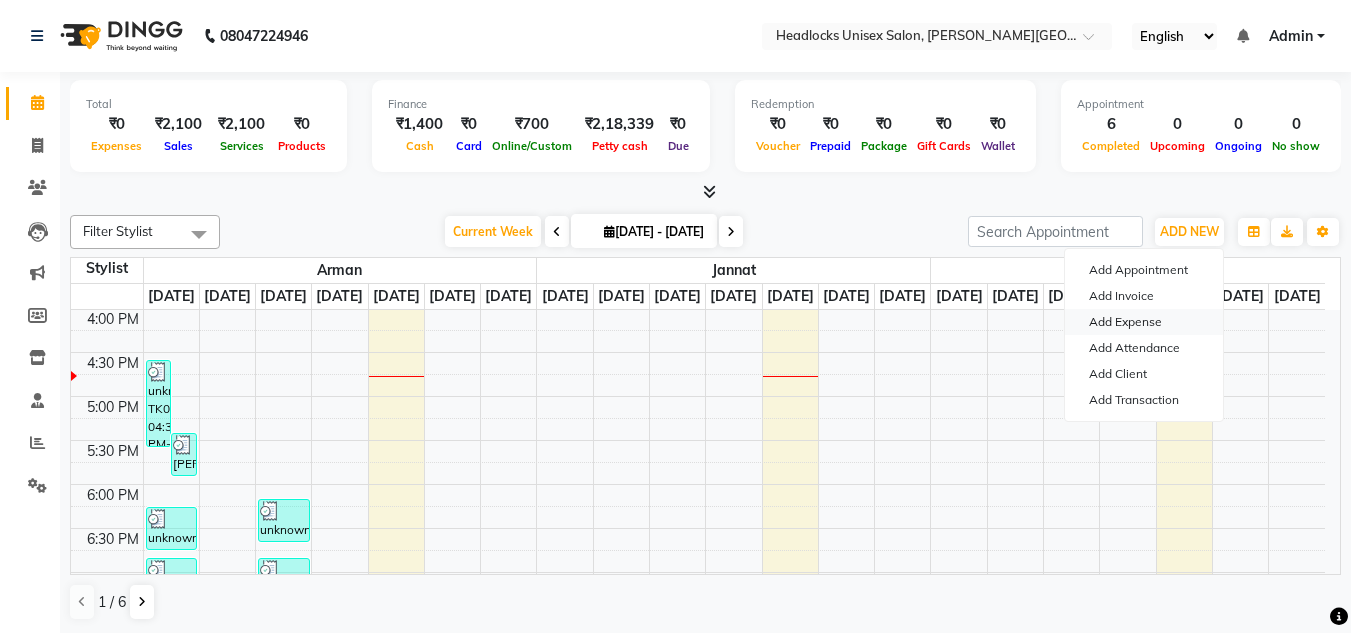 click on "Add Expense" at bounding box center (1144, 322) 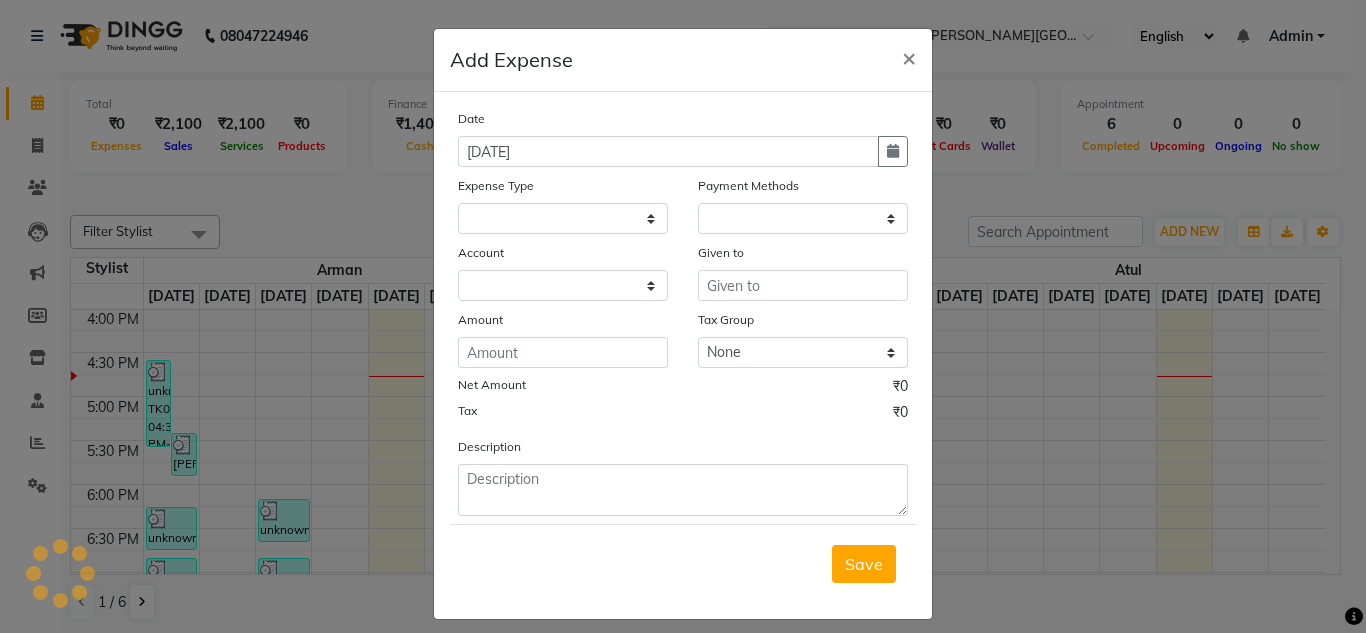 select 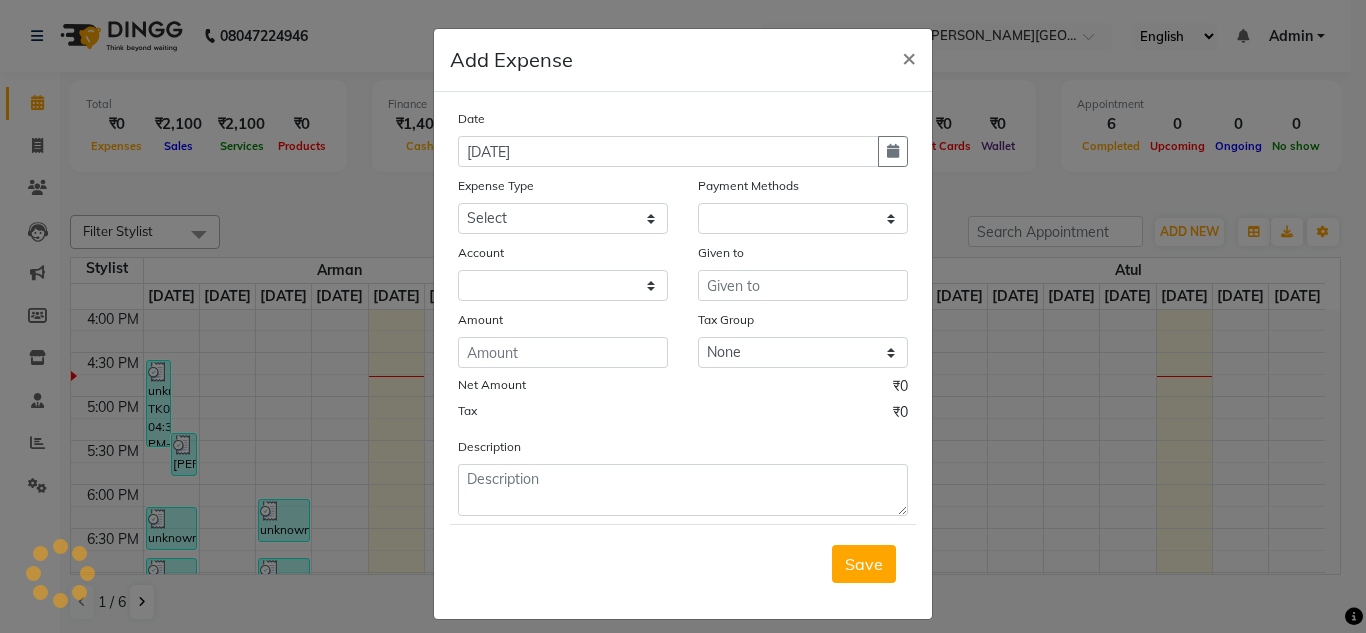 select on "1" 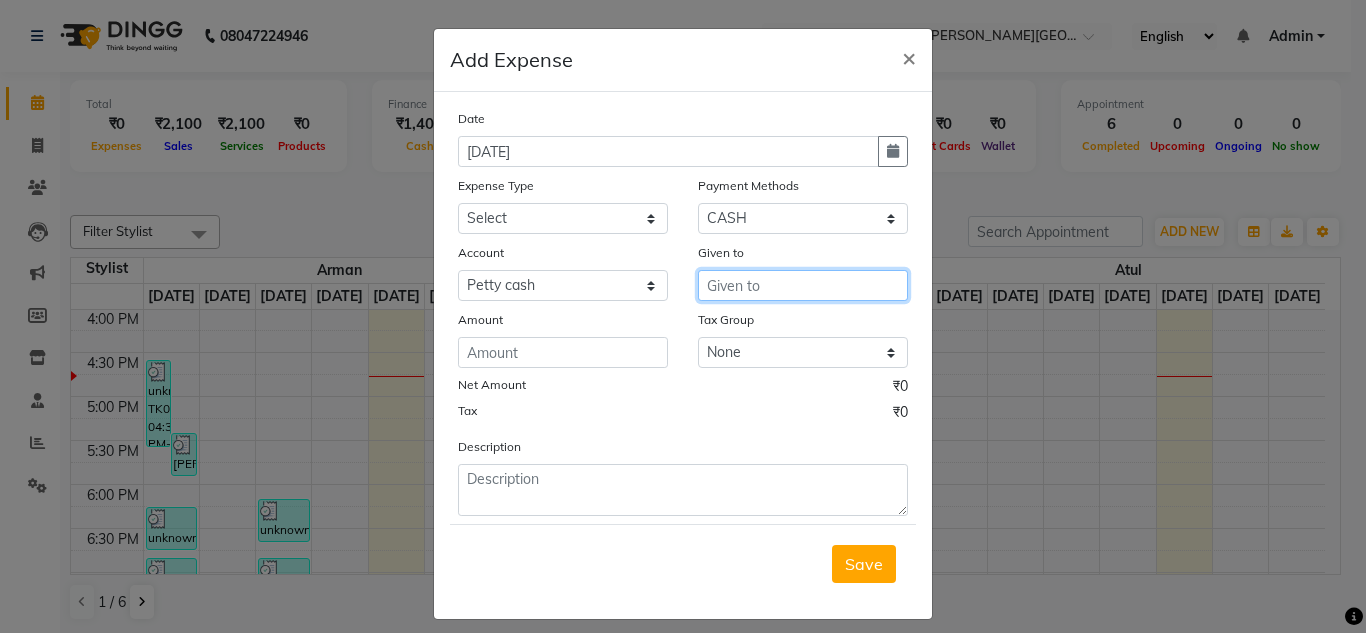 click at bounding box center (803, 285) 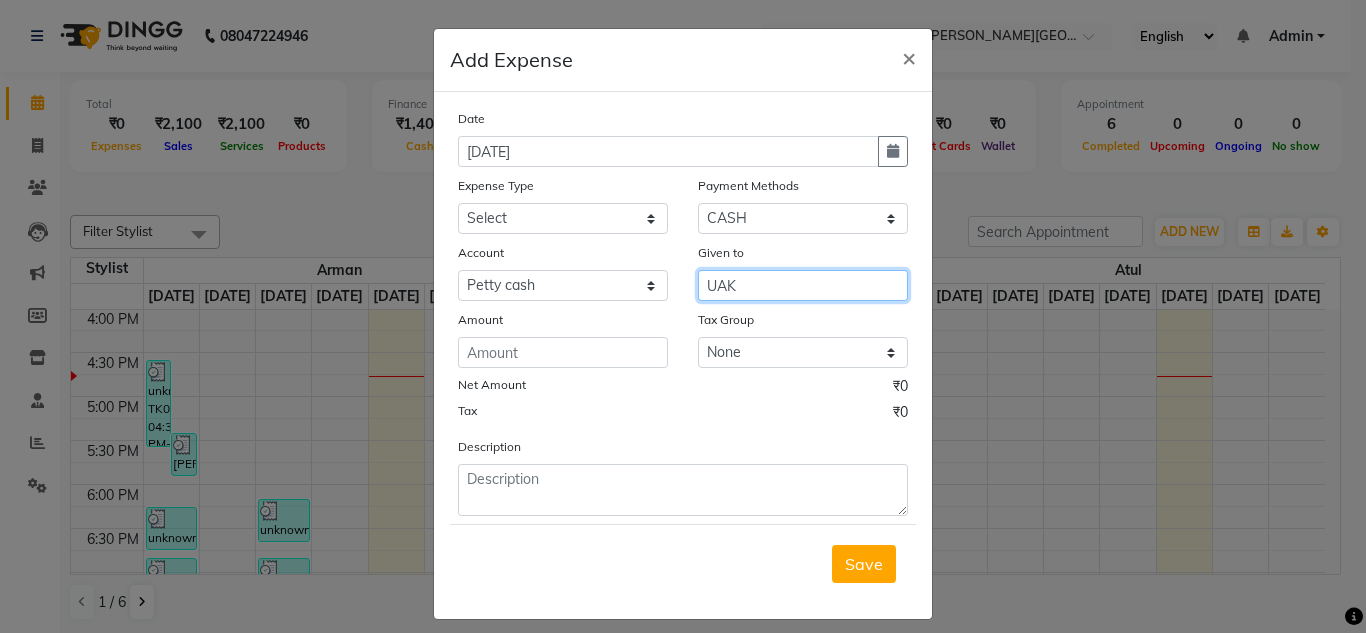 type on "UAK" 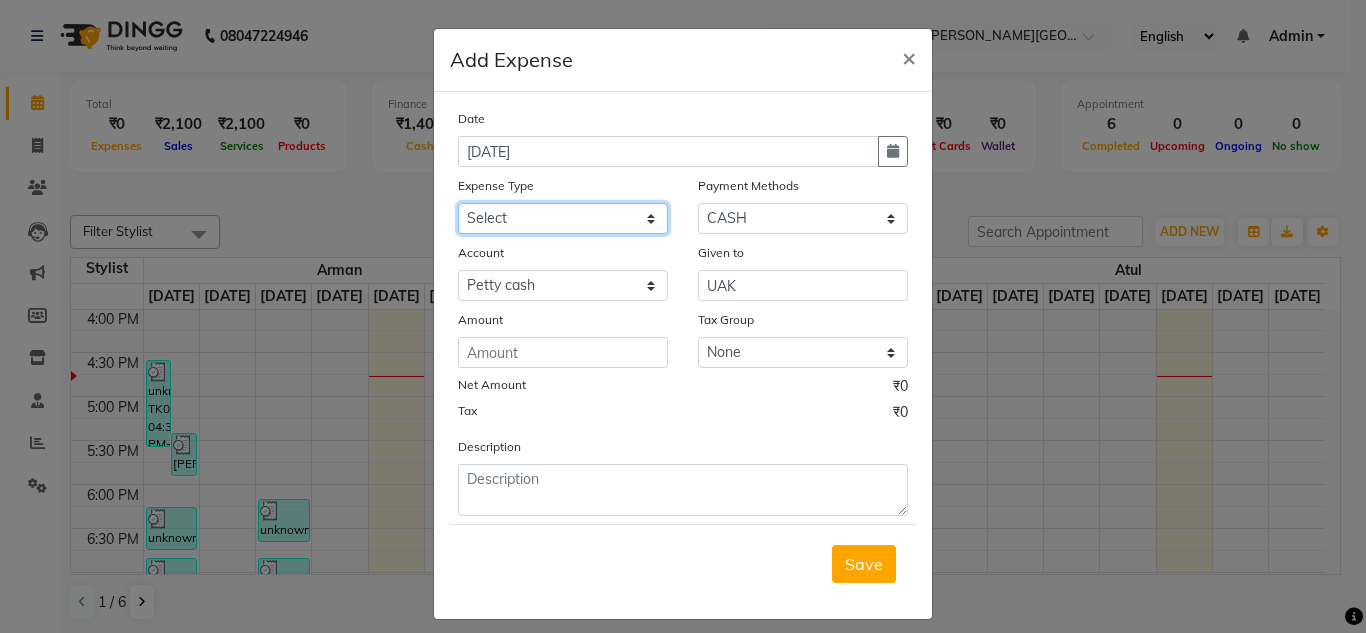click on "Select Advance Salary Bank charges Car maintenance  Cash transfer to bank Cash transfer to hub charity client food Client Snacks Clinical charges coffee Equipment Fuel Govt fee Incentive Insurance International purchase Loan Repayment Maintenance maintenance Marketing milk Miscellaneous MRA night convence oil Other Pantry pentary item Product product incentive Rent Salary Staff Snacks sugar Tax tea Tea & Refreshment tip urgent stock Utilities water bottles" 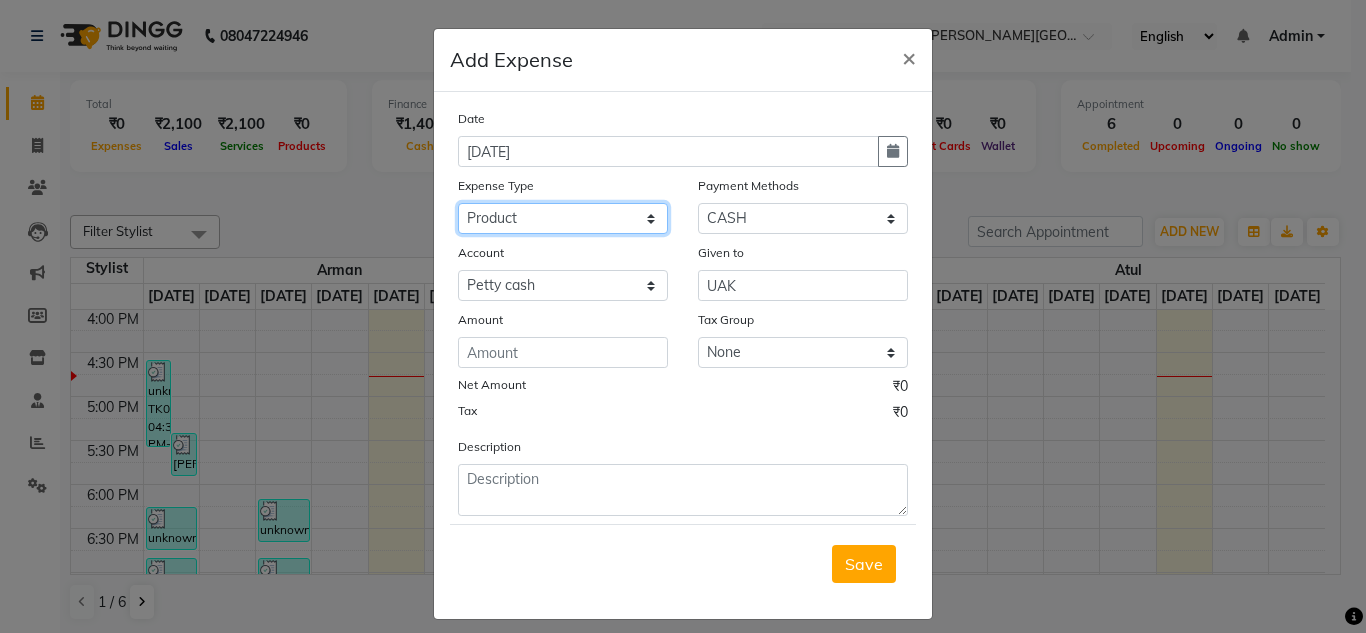 click on "Select Advance Salary Bank charges Car maintenance  Cash transfer to bank Cash transfer to hub charity client food Client Snacks Clinical charges coffee Equipment Fuel Govt fee Incentive Insurance International purchase Loan Repayment Maintenance maintenance Marketing milk Miscellaneous MRA night convence oil Other Pantry pentary item Product product incentive Rent Salary Staff Snacks sugar Tax tea Tea & Refreshment tip urgent stock Utilities water bottles" 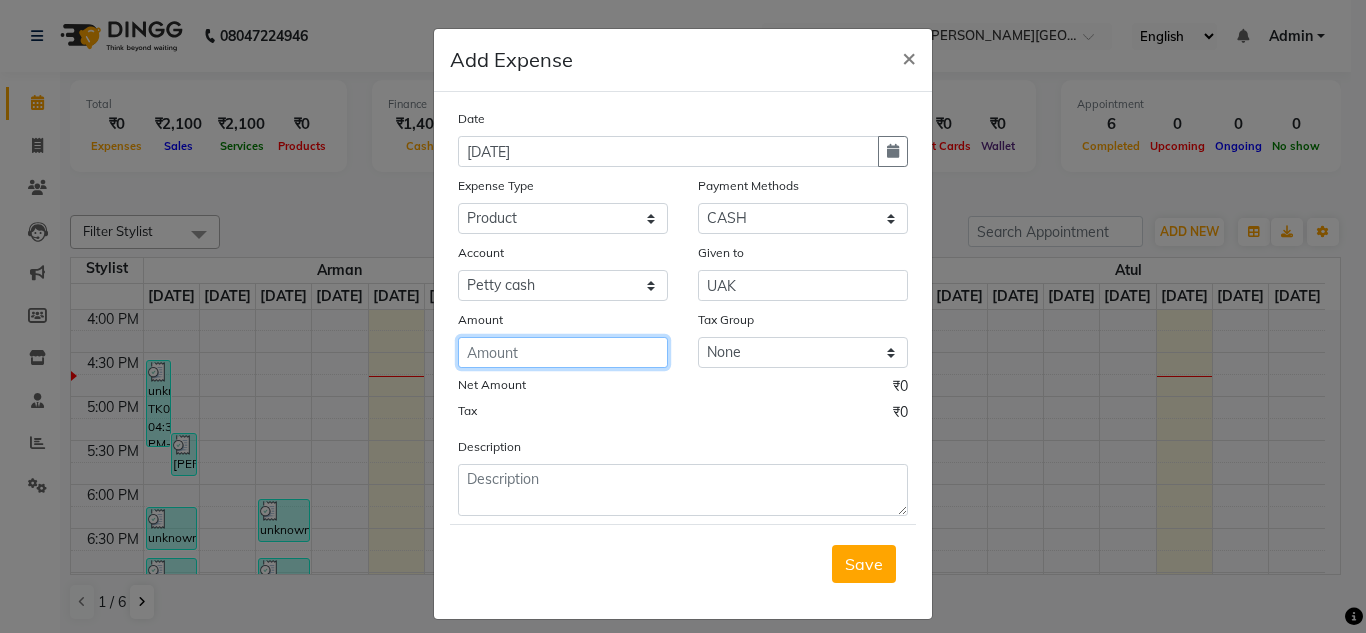 click 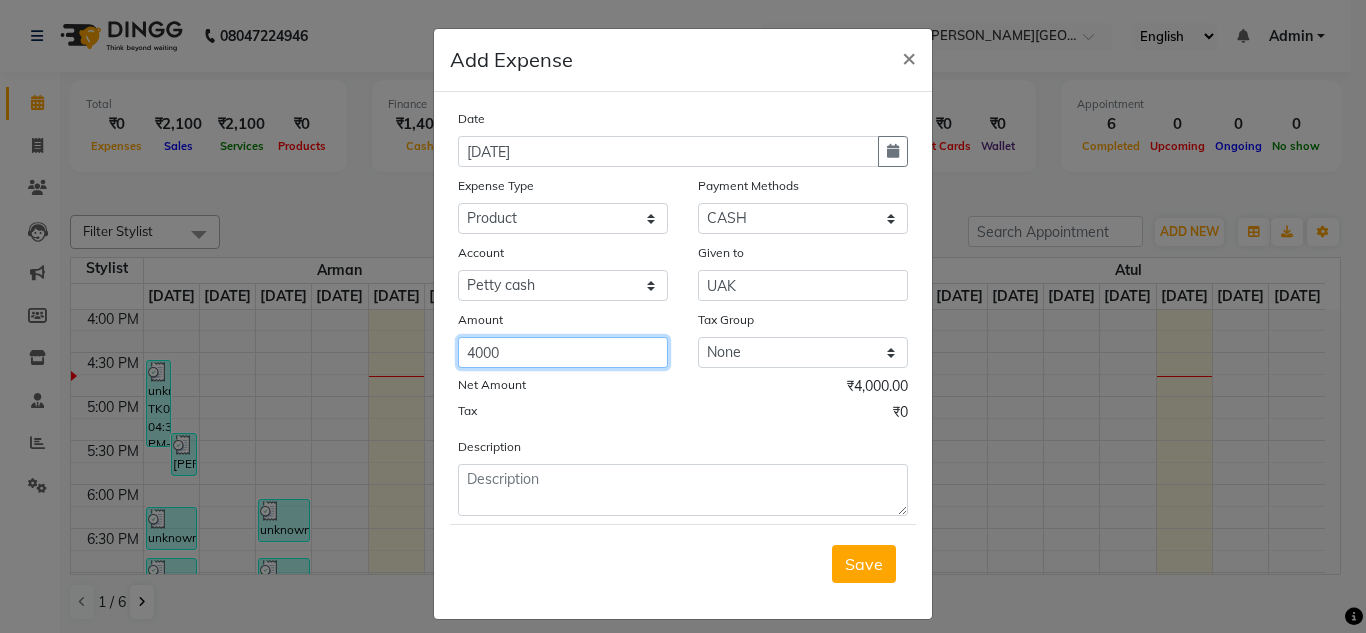 type on "4000" 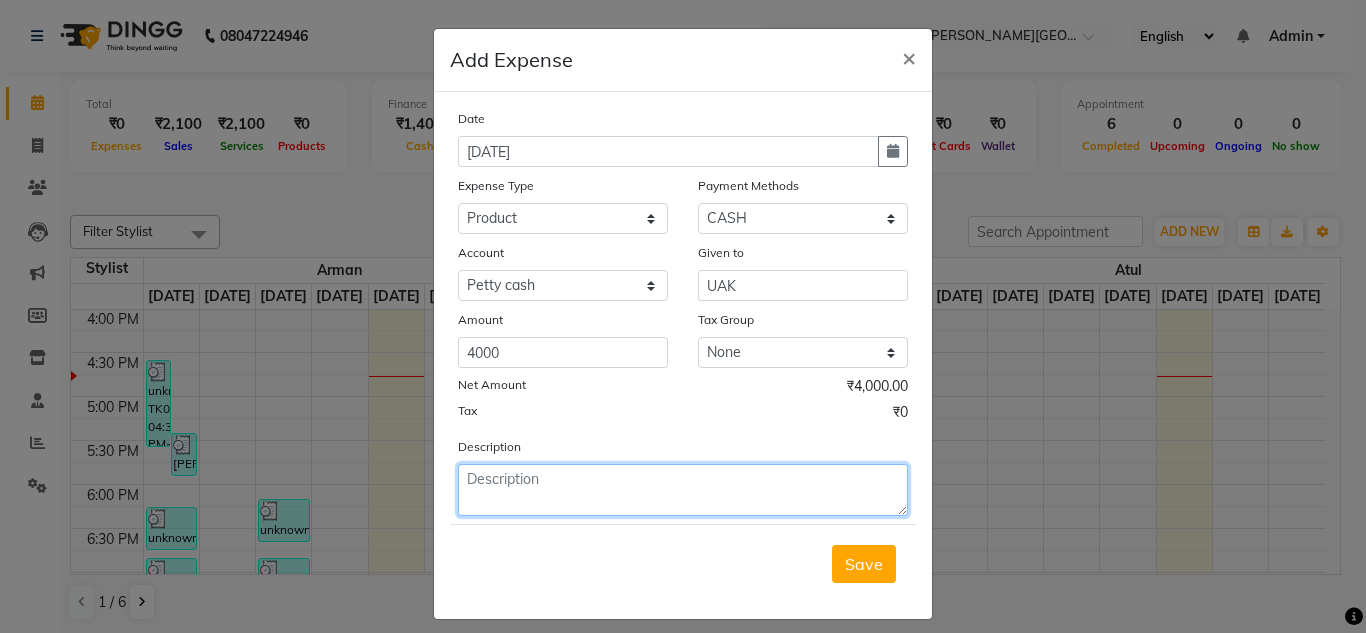 click 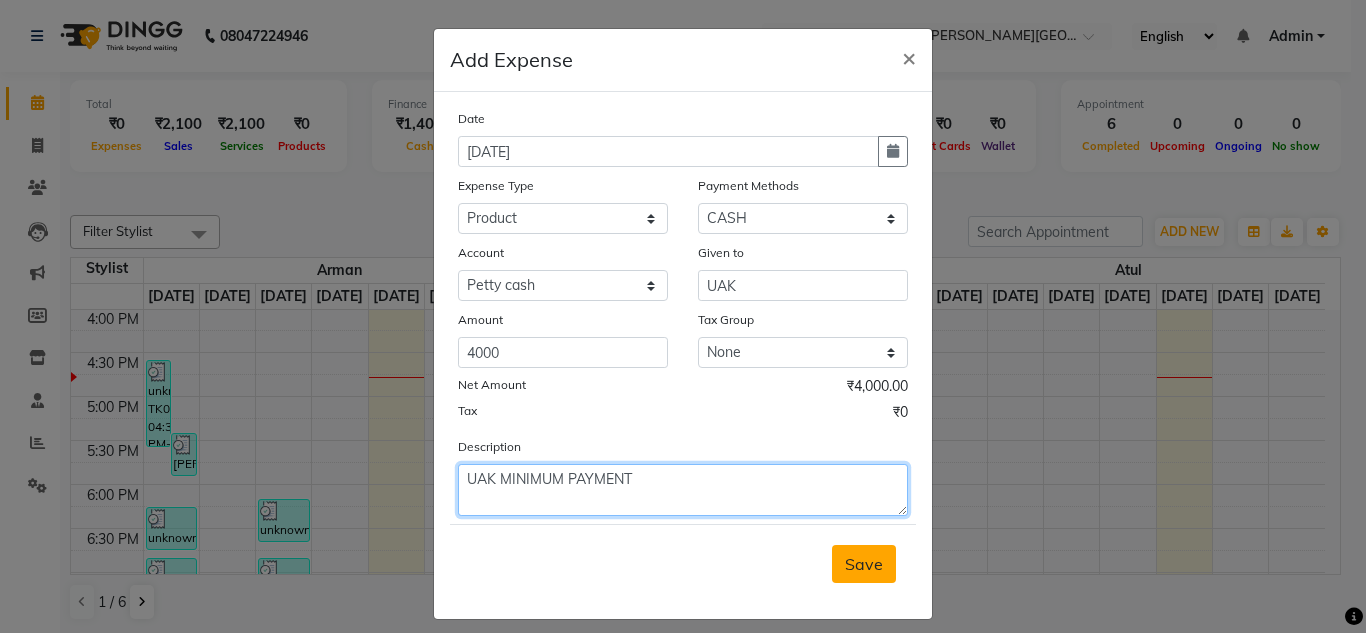 type on "UAK MINIMUM PAYMENT" 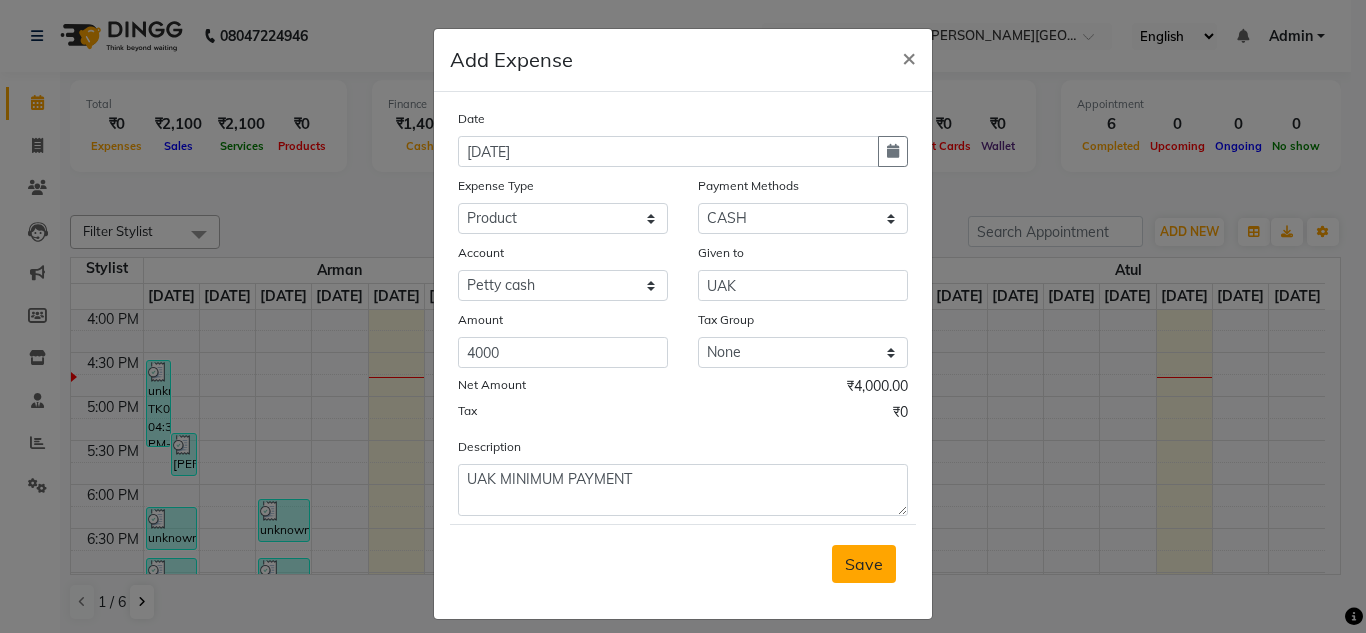 click on "Save" at bounding box center (864, 564) 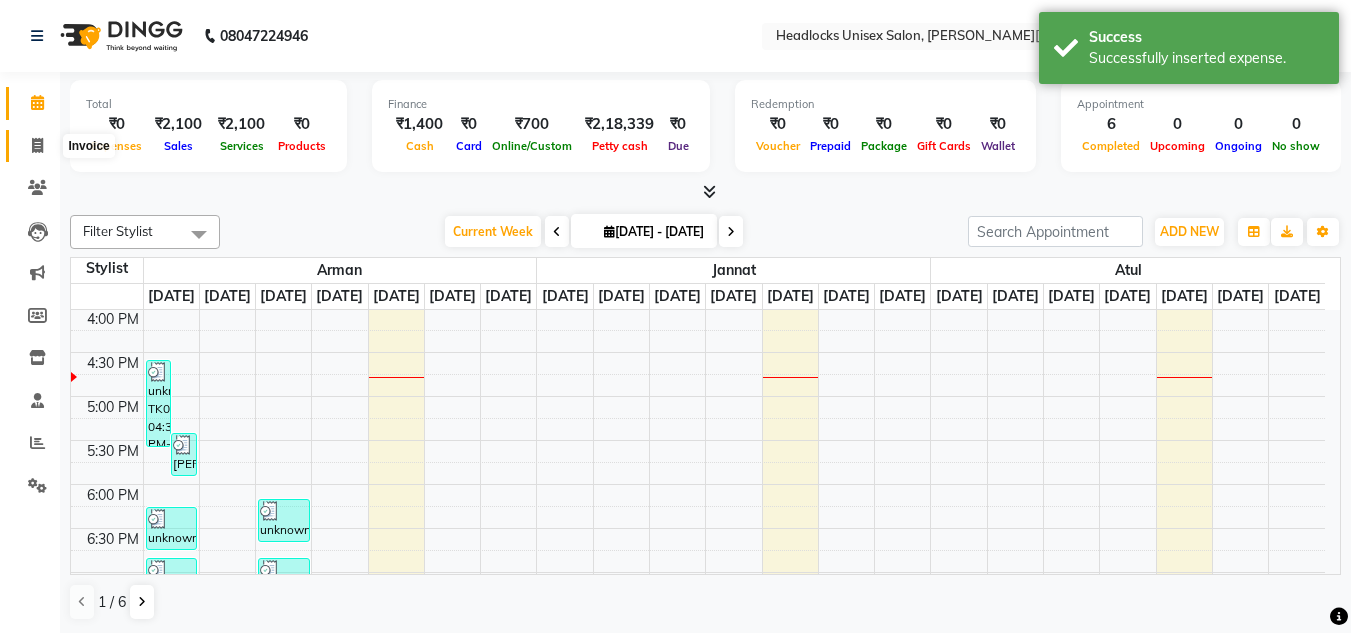 click 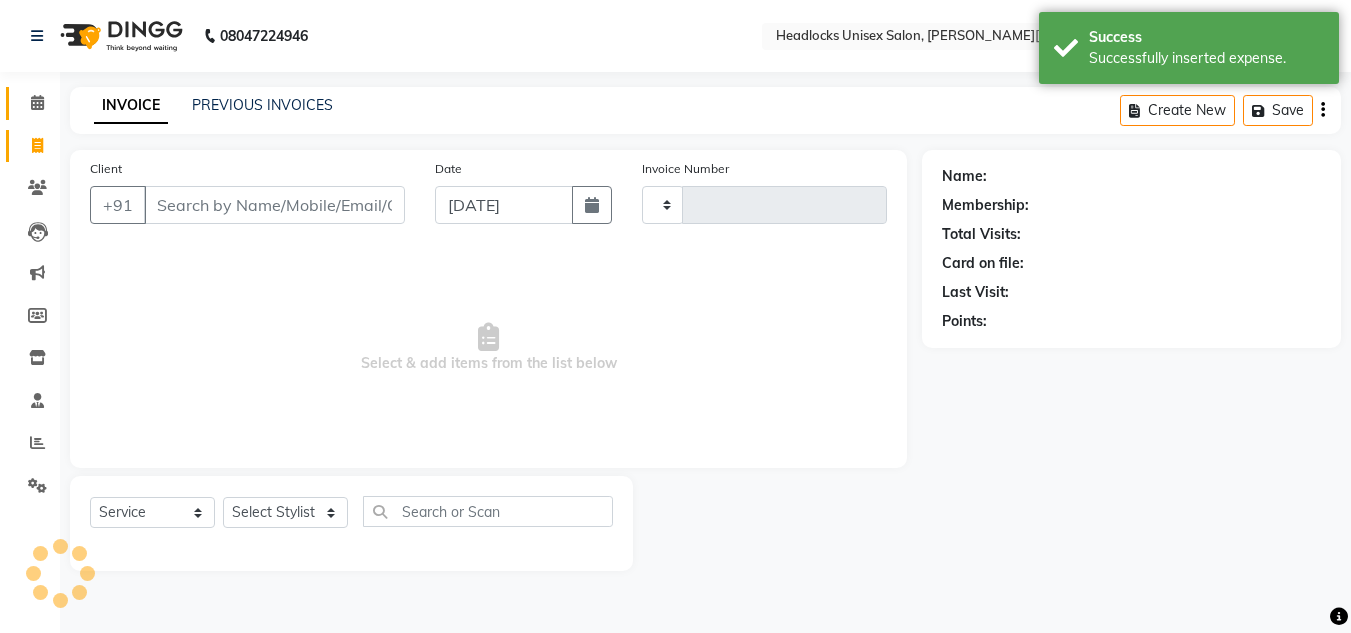 click 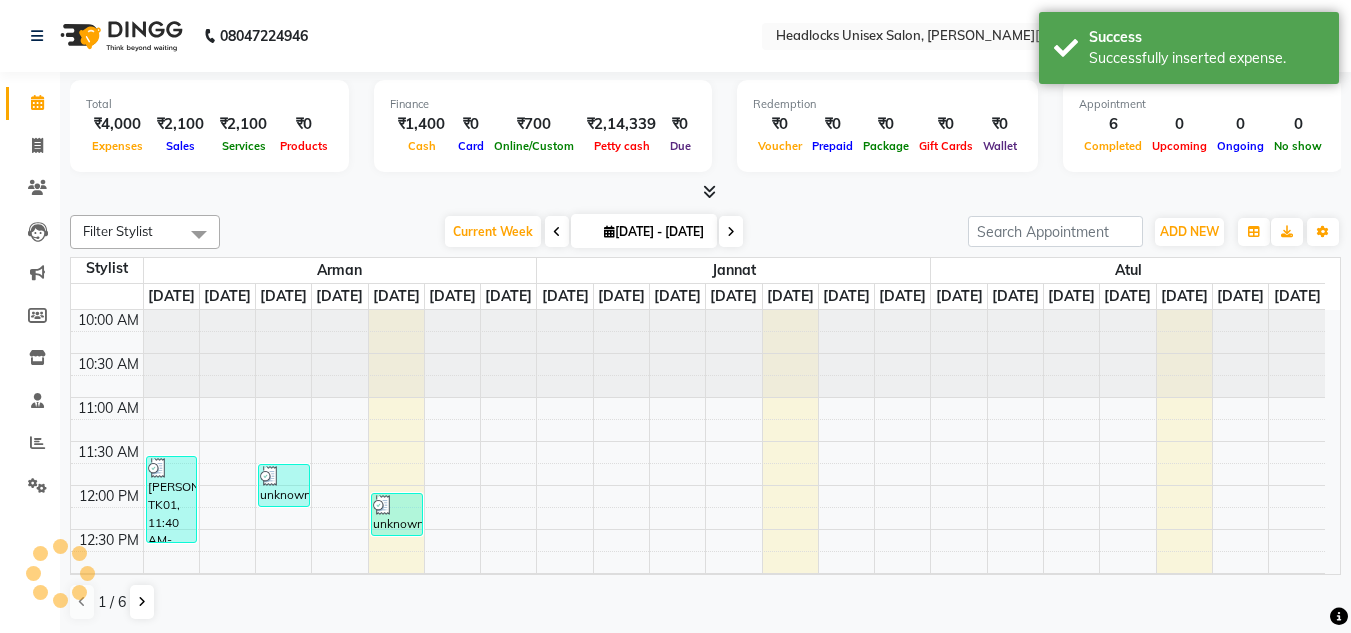 scroll, scrollTop: 0, scrollLeft: 0, axis: both 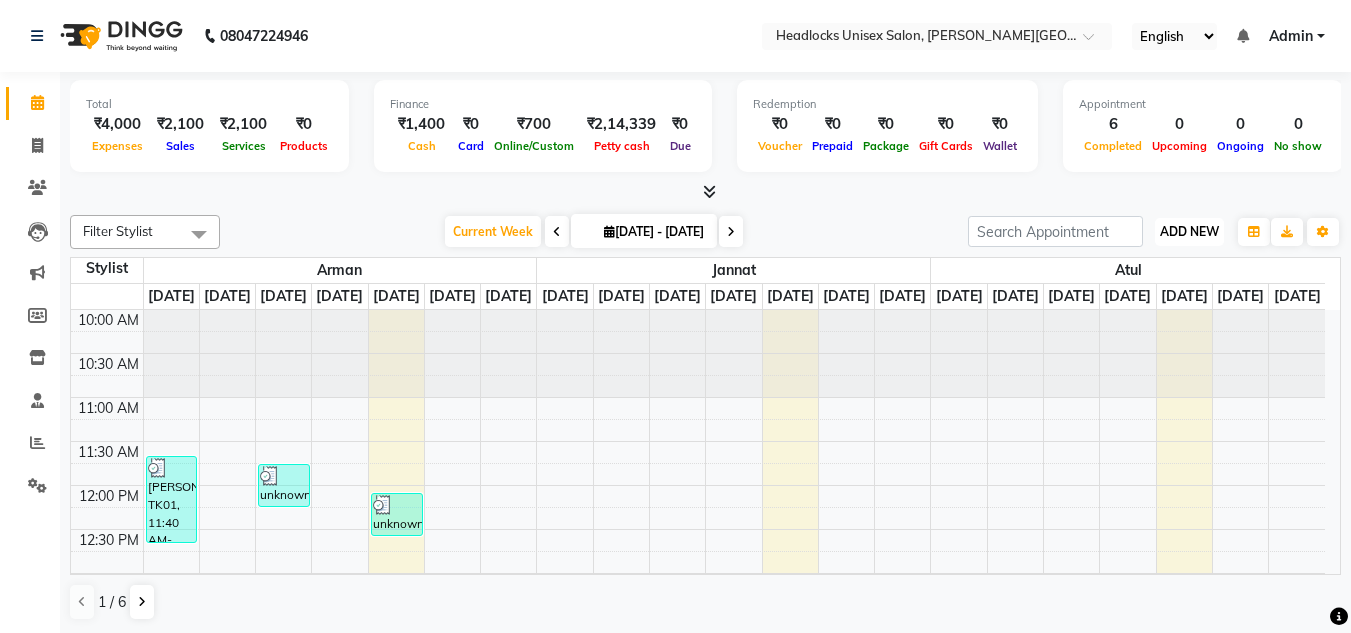 click on "ADD NEW" at bounding box center [1189, 231] 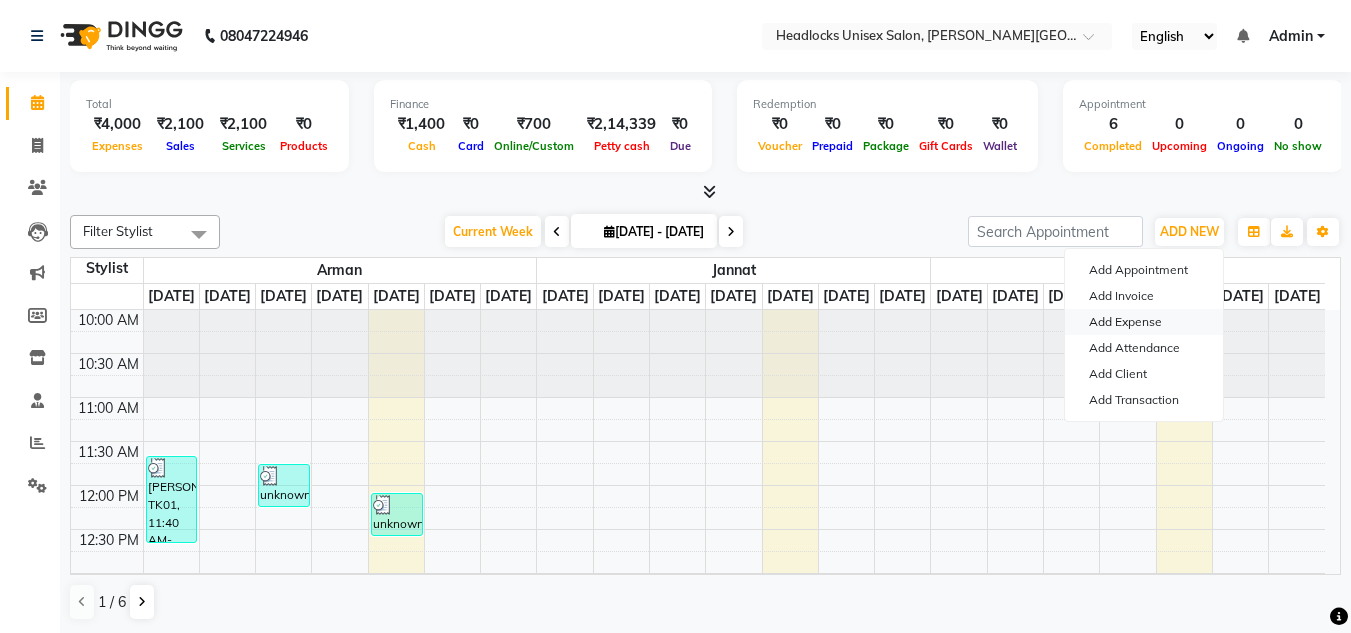 click on "Add Expense" at bounding box center (1144, 322) 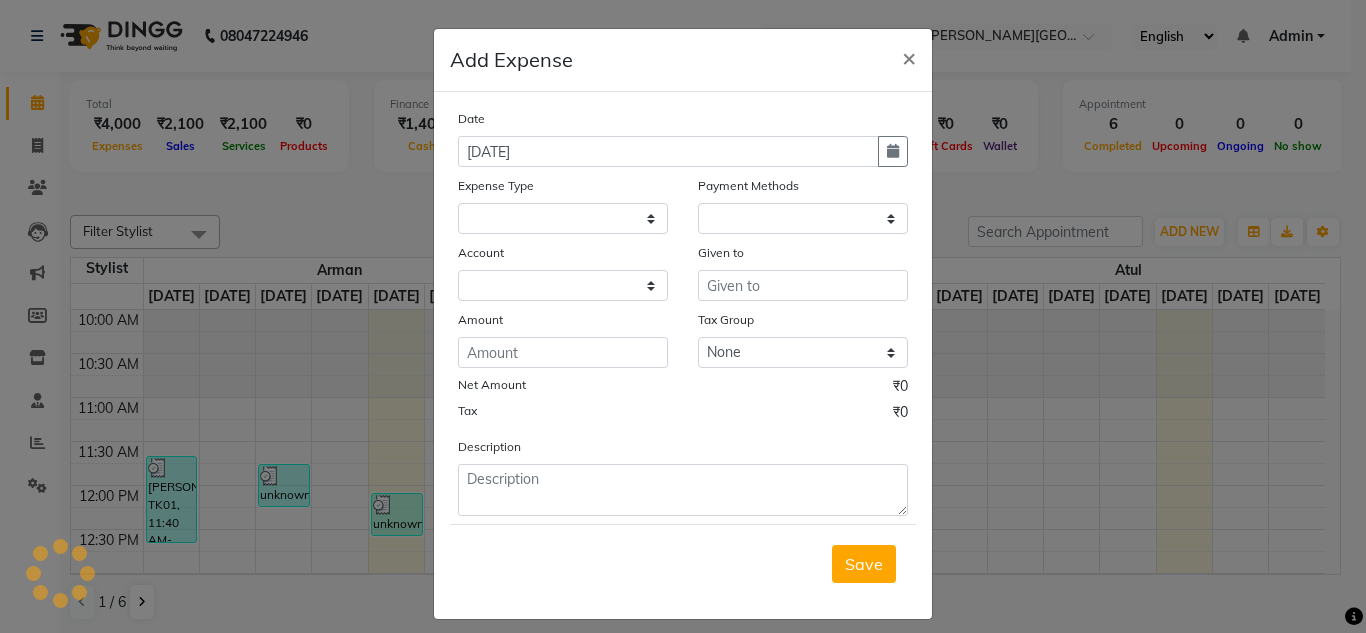 select 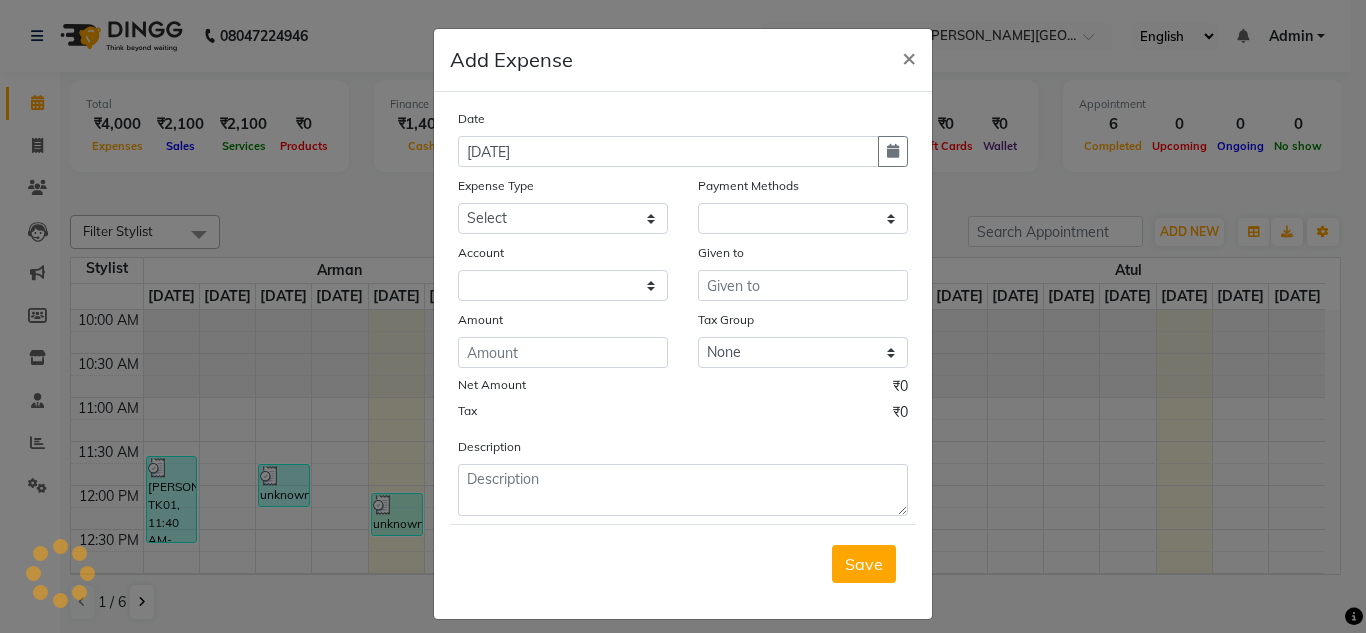 select on "1" 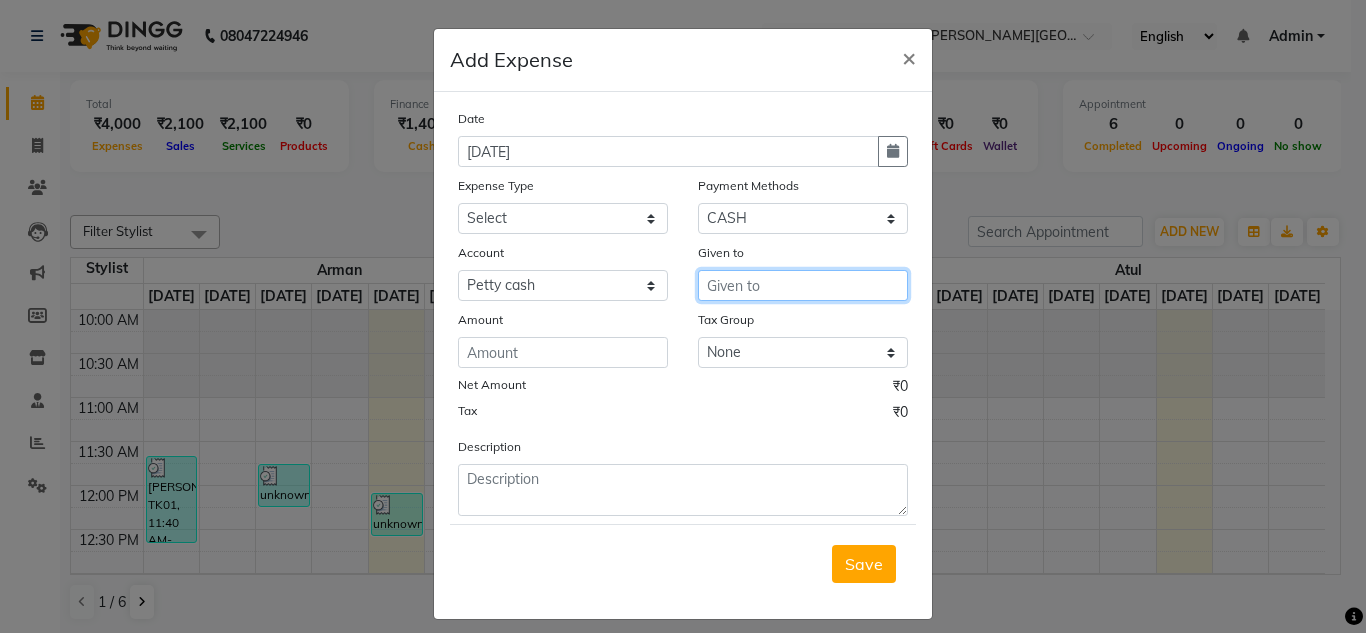 click at bounding box center [803, 285] 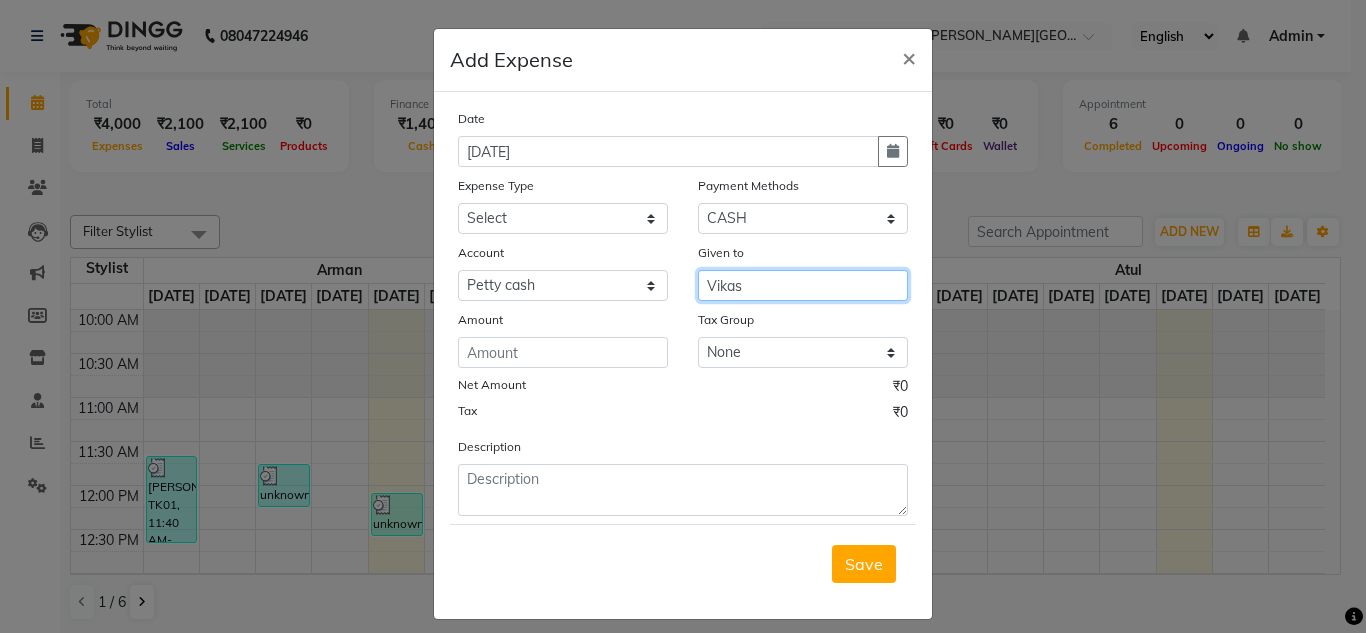 type on "Vikas" 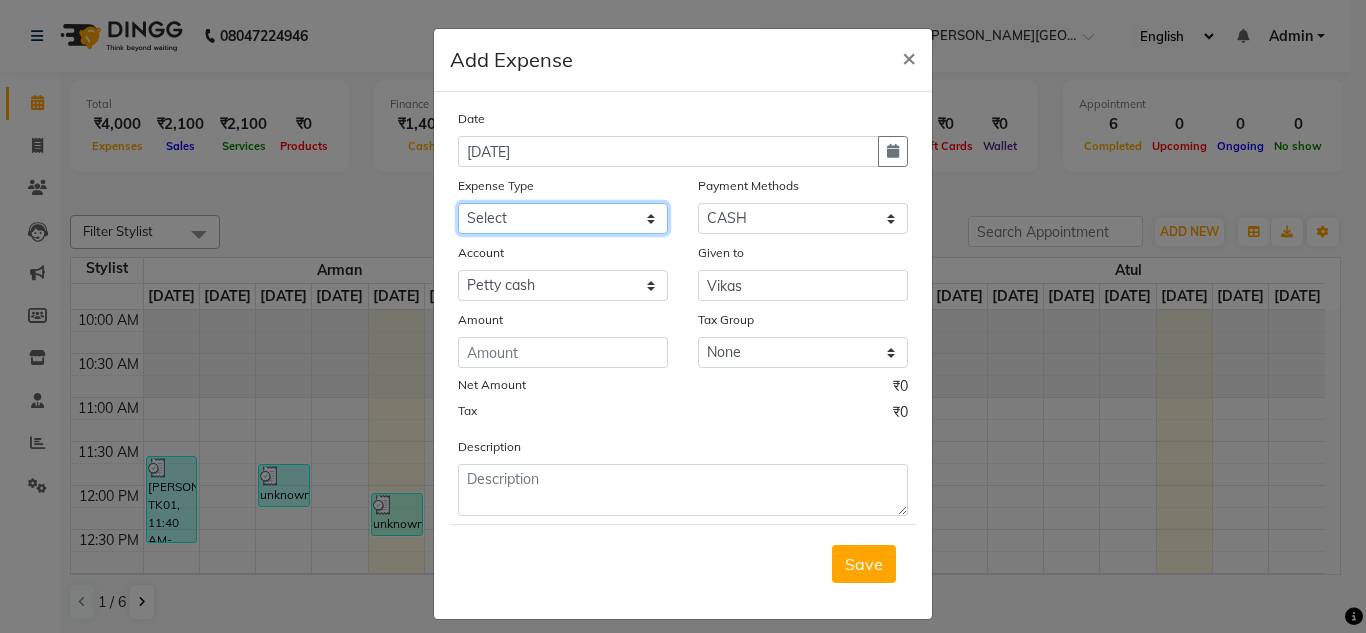 click on "Select Advance Salary Bank charges Car maintenance  Cash transfer to bank Cash transfer to hub charity client food Client Snacks Clinical charges coffee Equipment Fuel Govt fee Incentive Insurance International purchase Loan Repayment Maintenance maintenance Marketing milk Miscellaneous MRA night convence oil Other Pantry pentary item Product product incentive Rent Salary Staff Snacks sugar Tax tea Tea & Refreshment tip urgent stock Utilities water bottles" 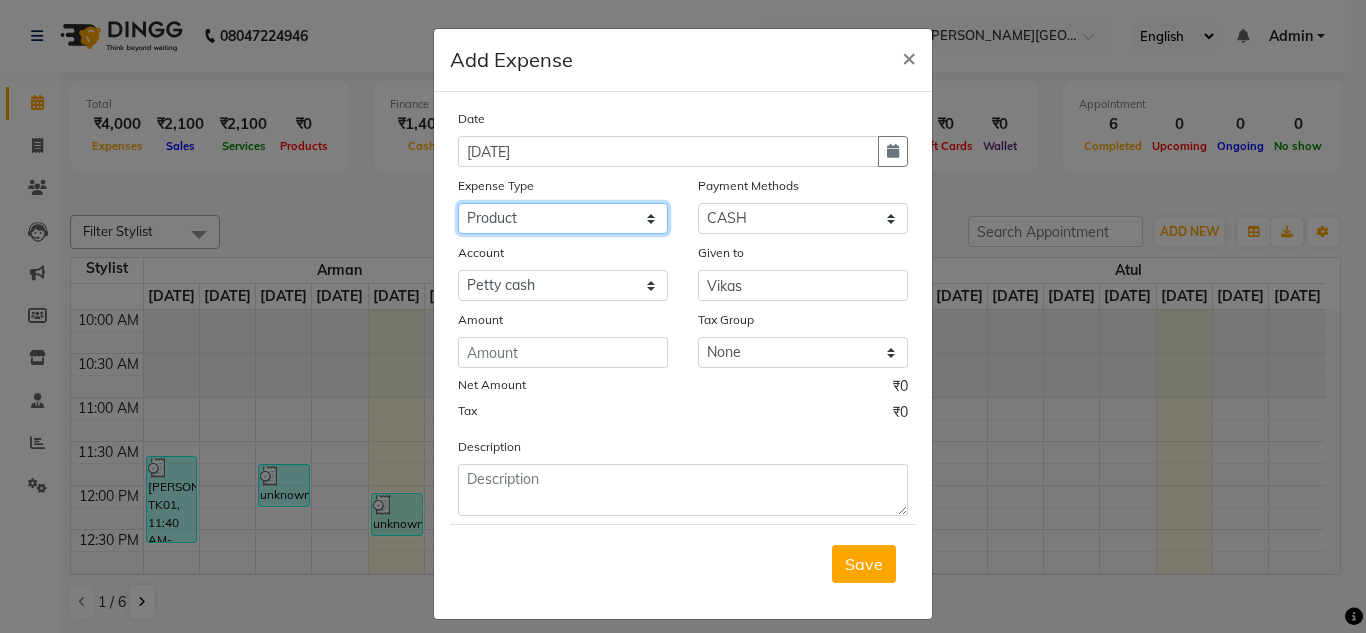 click on "Select Advance Salary Bank charges Car maintenance  Cash transfer to bank Cash transfer to hub charity client food Client Snacks Clinical charges coffee Equipment Fuel Govt fee Incentive Insurance International purchase Loan Repayment Maintenance maintenance Marketing milk Miscellaneous MRA night convence oil Other Pantry pentary item Product product incentive Rent Salary Staff Snacks sugar Tax tea Tea & Refreshment tip urgent stock Utilities water bottles" 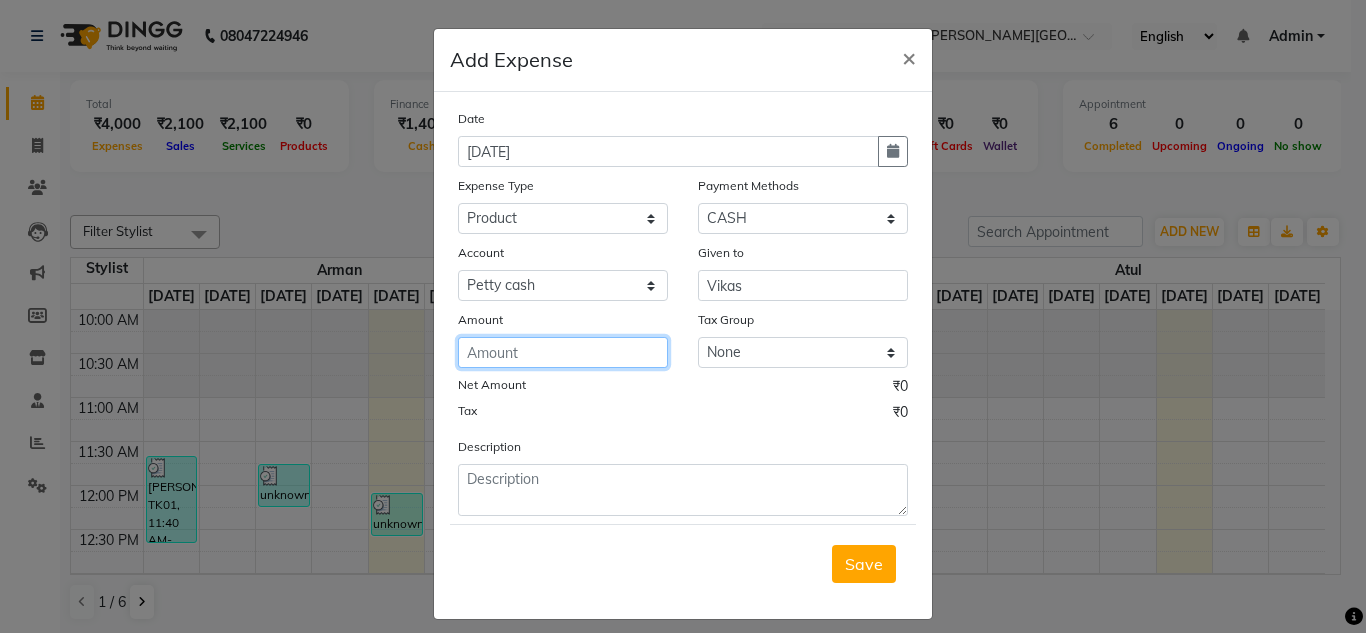 click 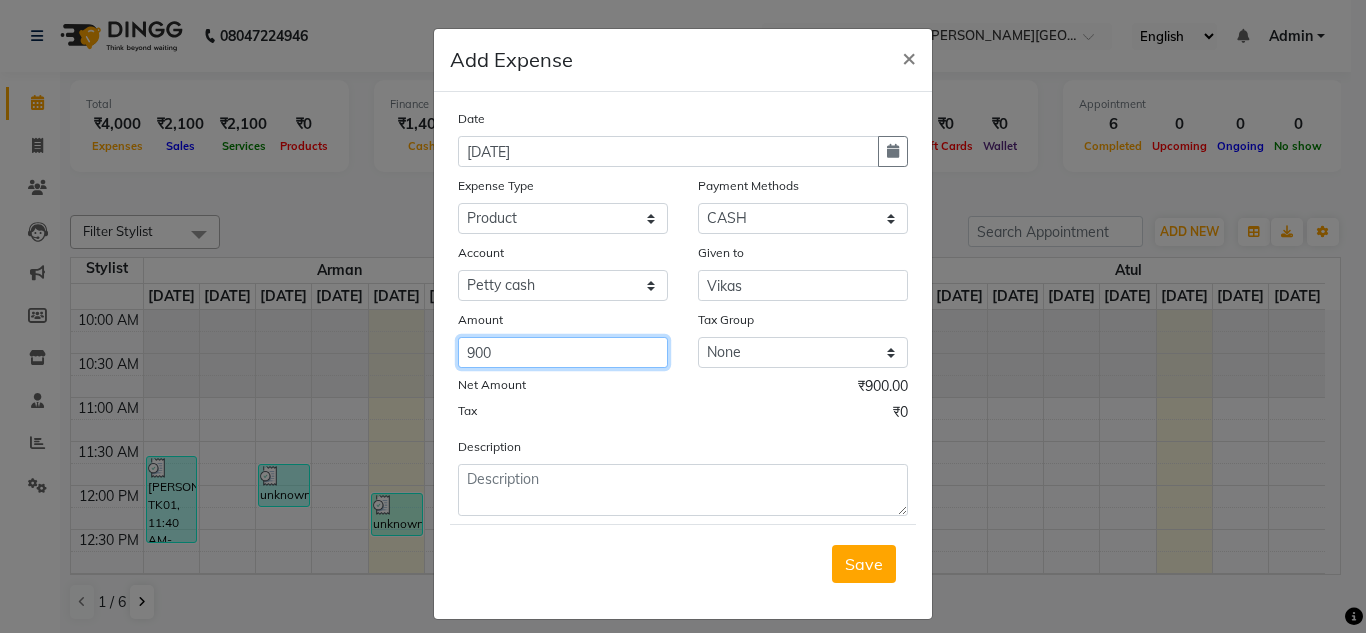 type on "900" 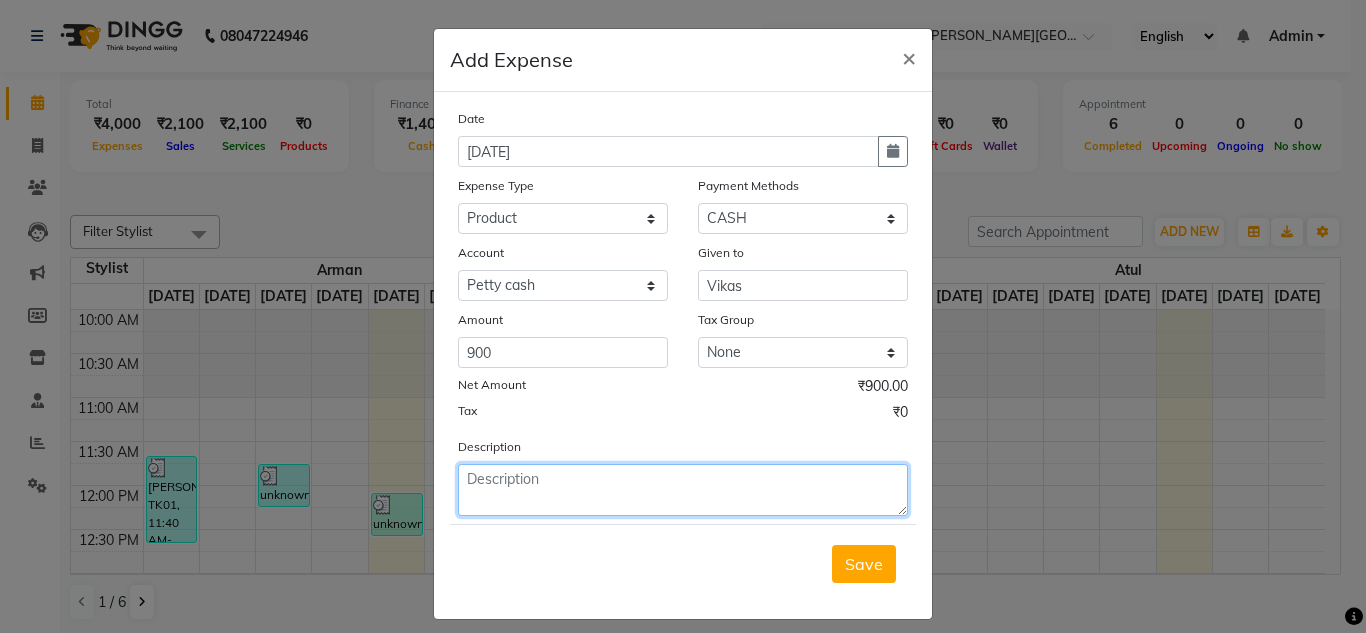 click 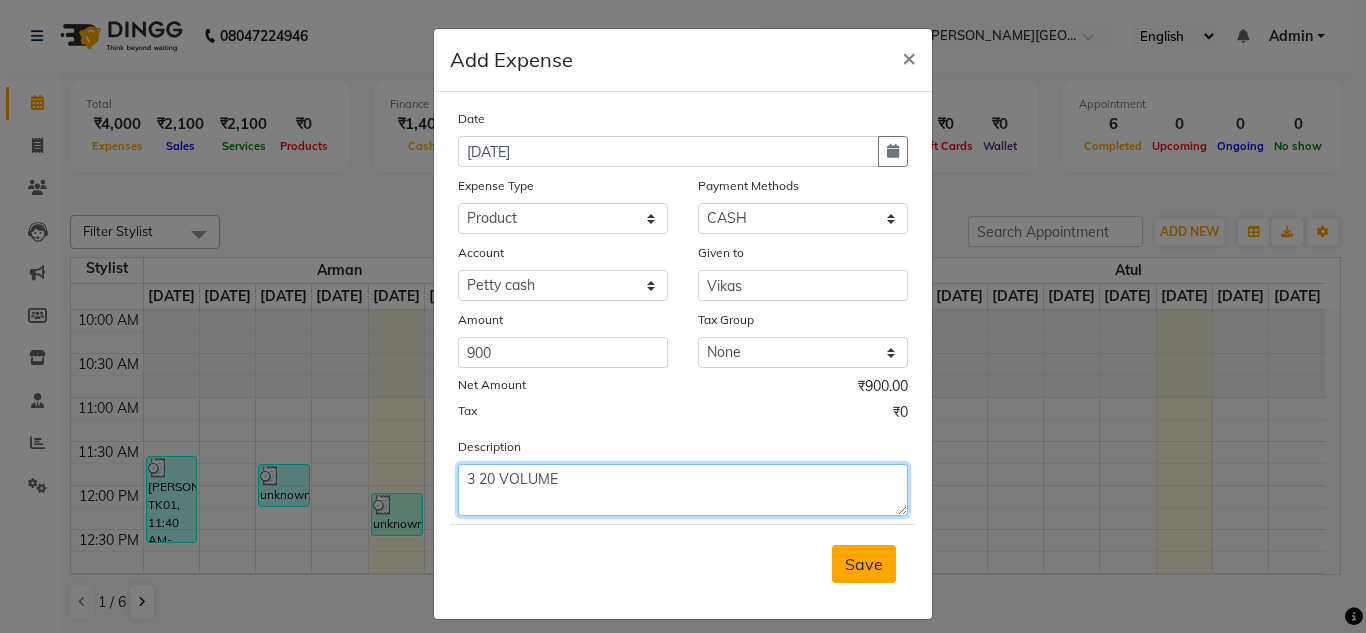 type on "3 20 VOLUME" 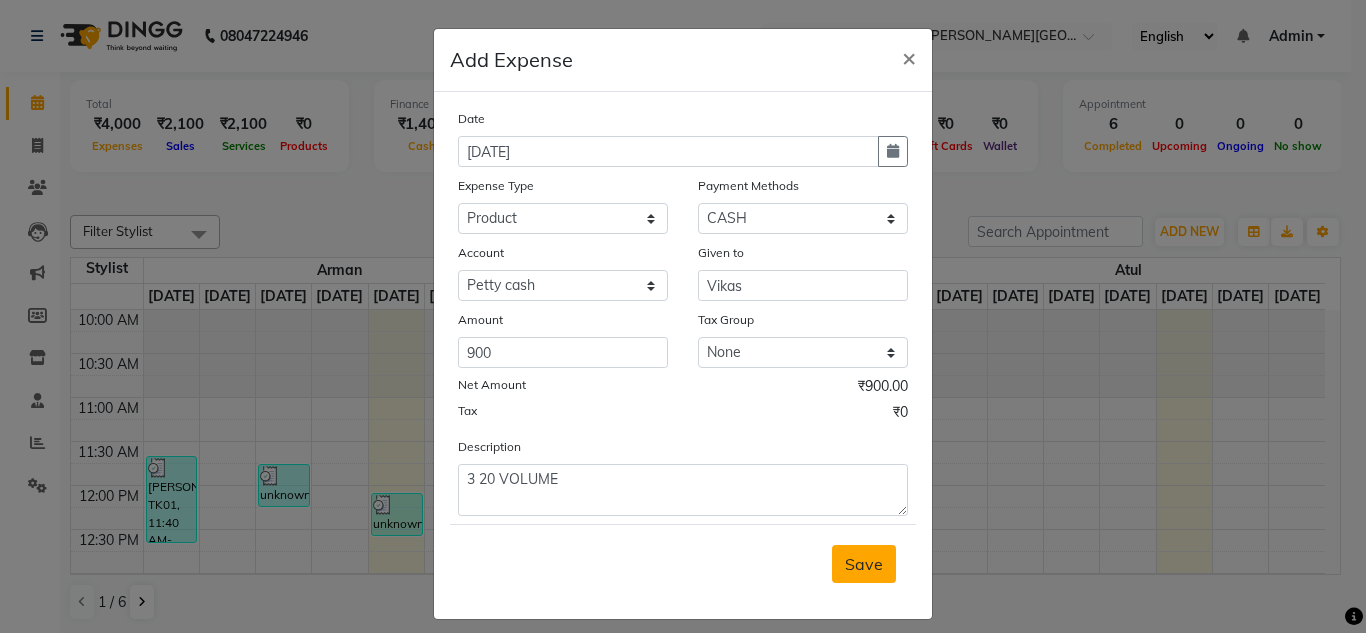 click on "Save" at bounding box center (864, 564) 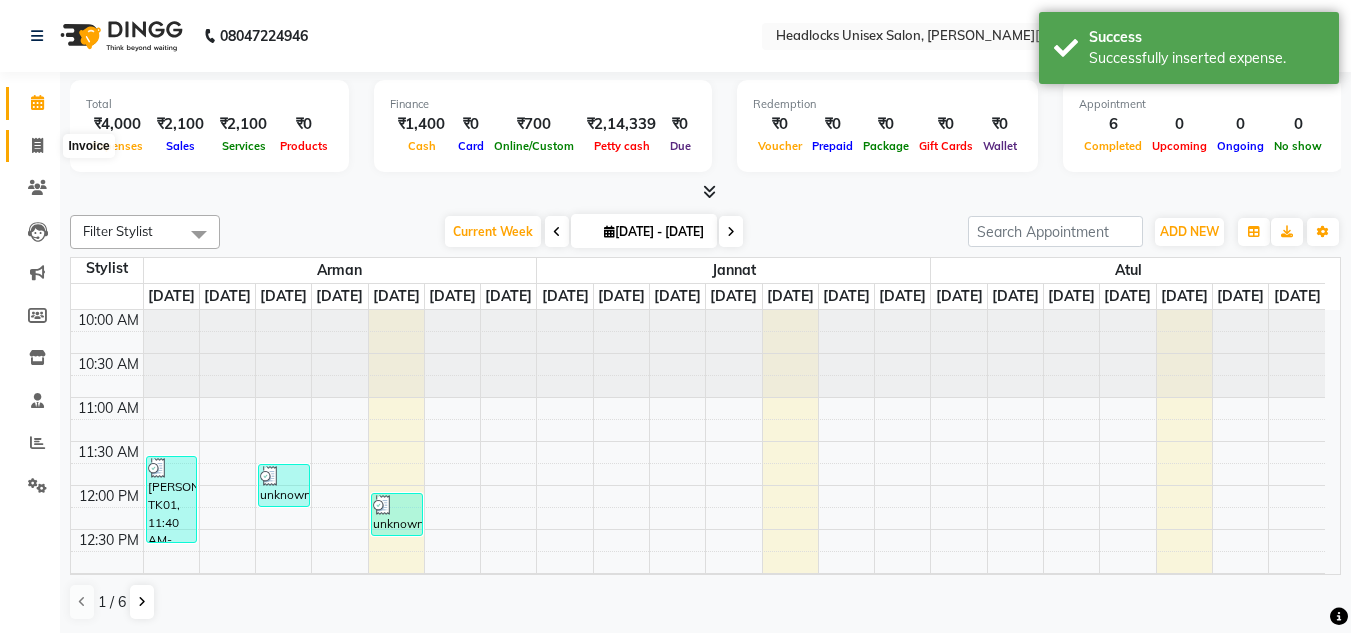 click 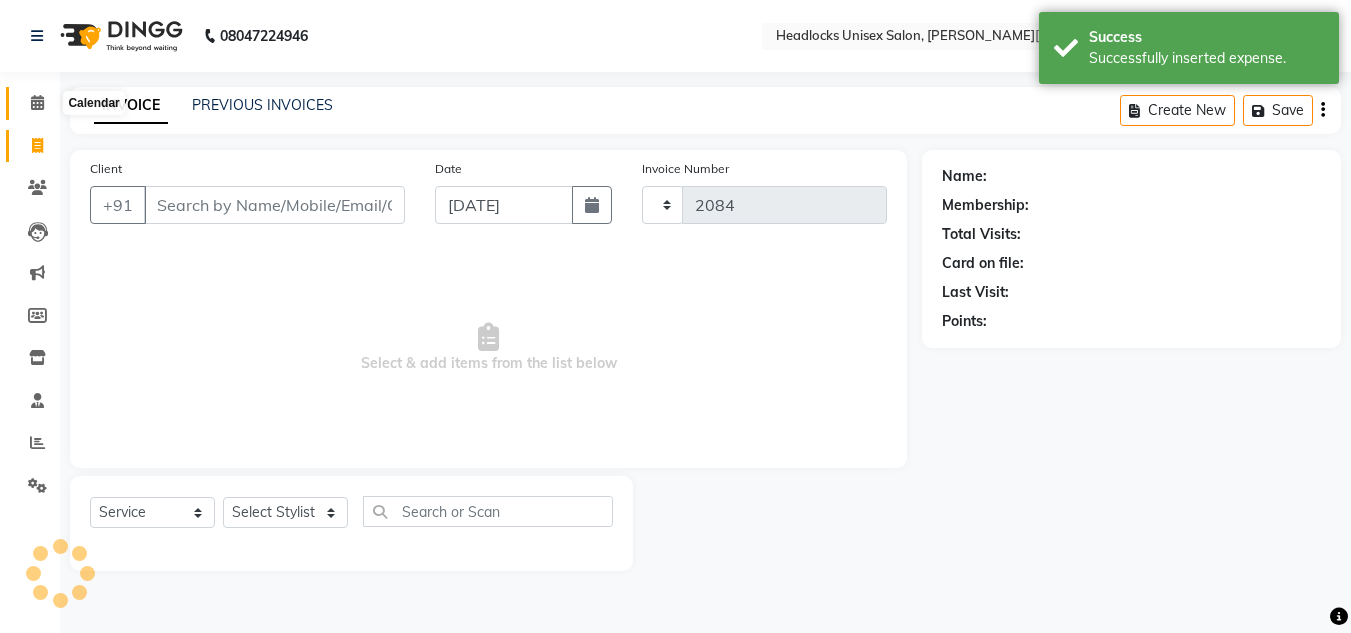 click 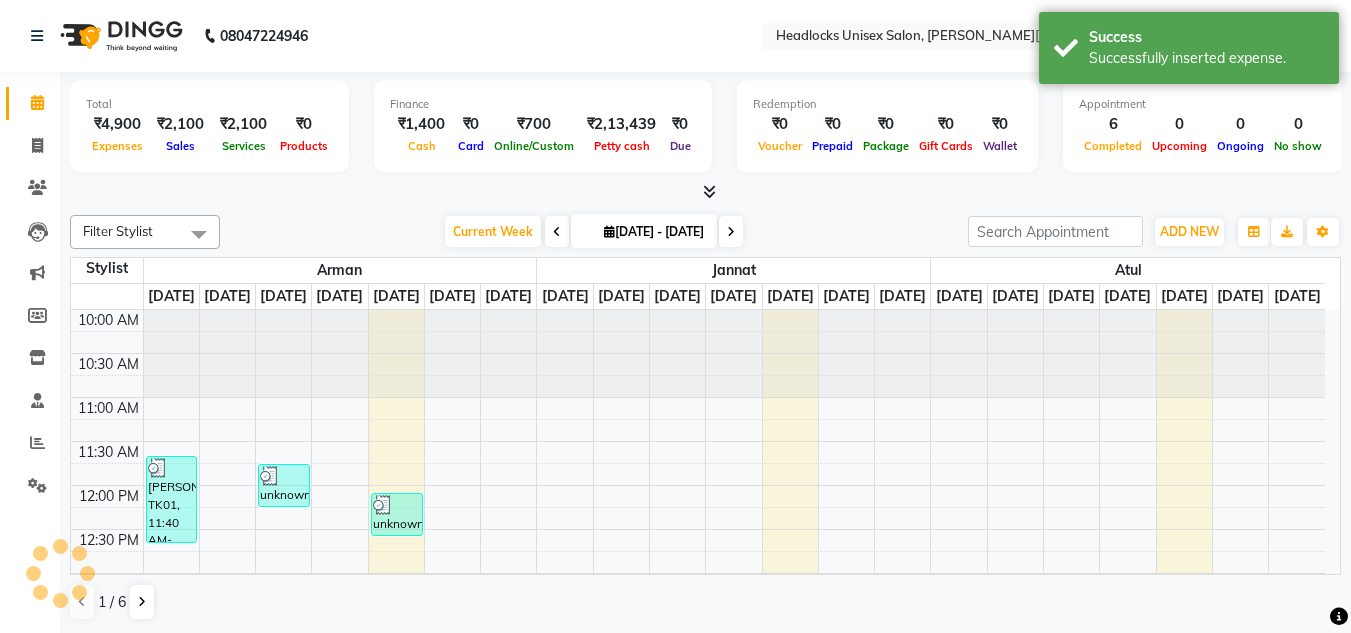 scroll, scrollTop: 0, scrollLeft: 0, axis: both 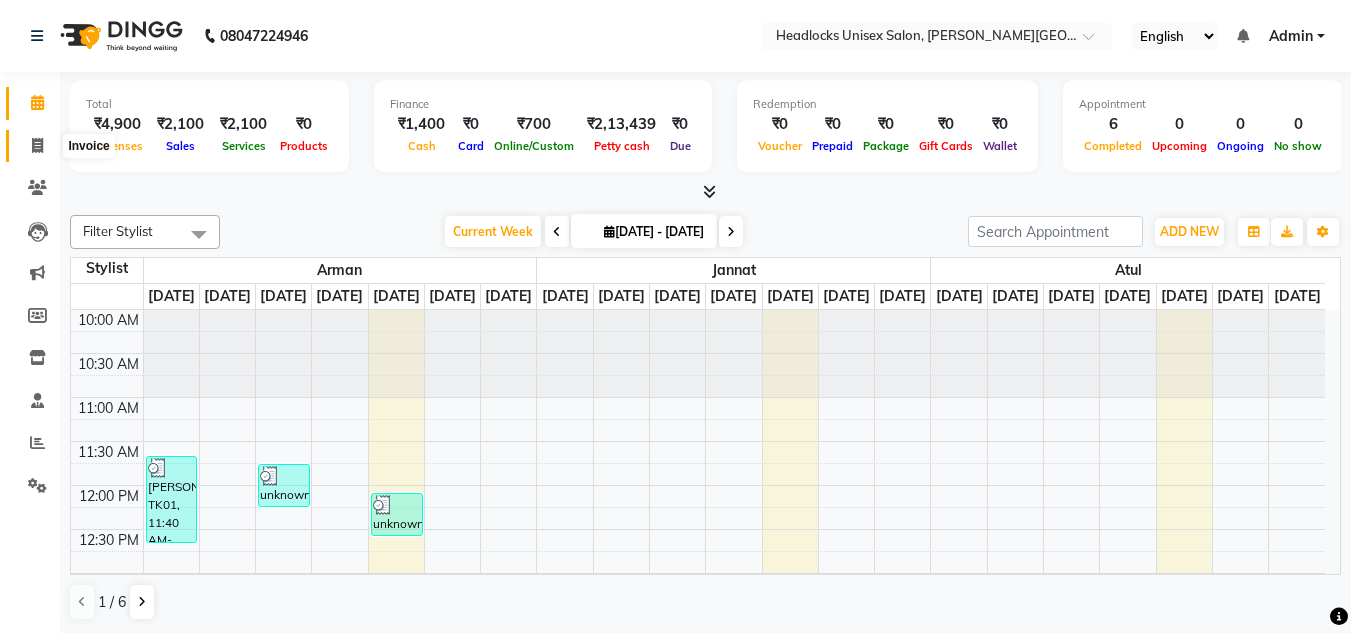 click 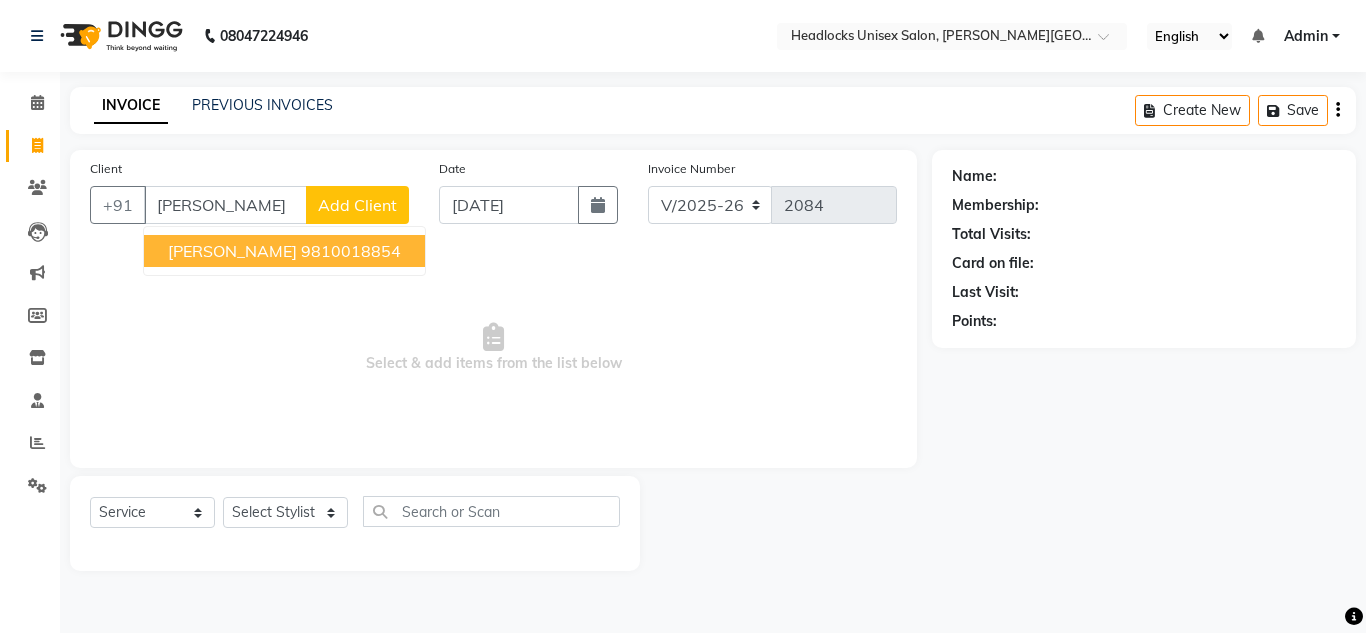 click on "9810018854" at bounding box center (351, 251) 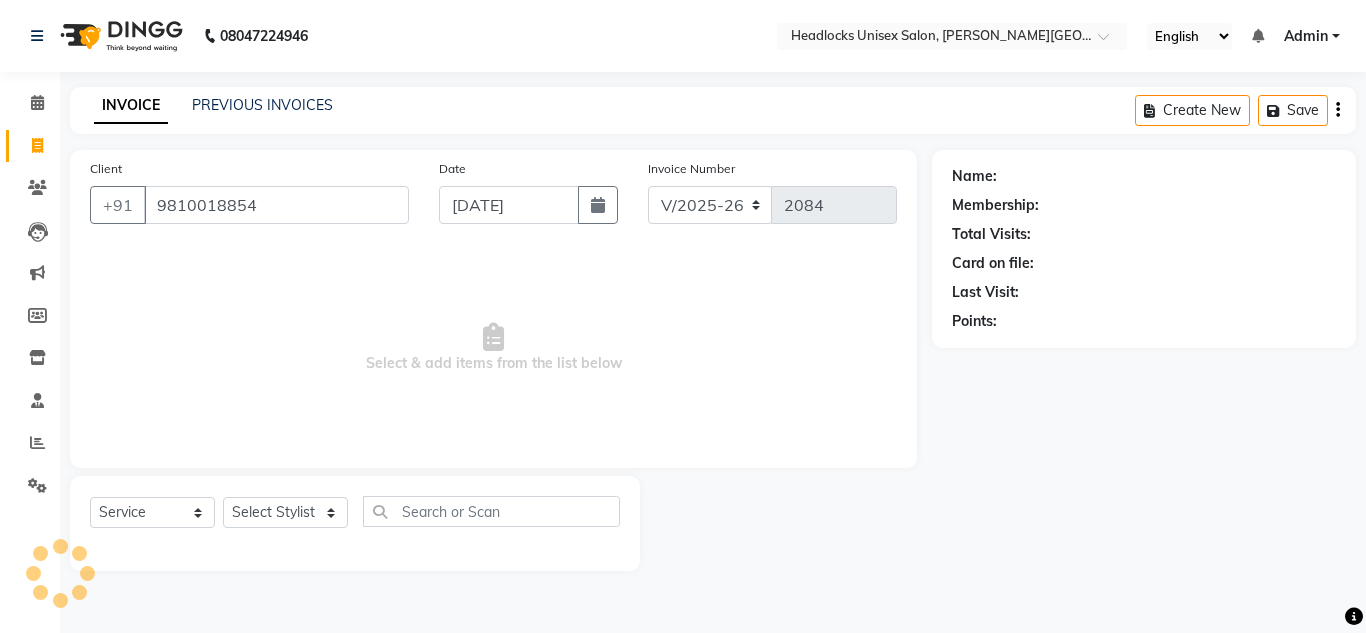 type on "9810018854" 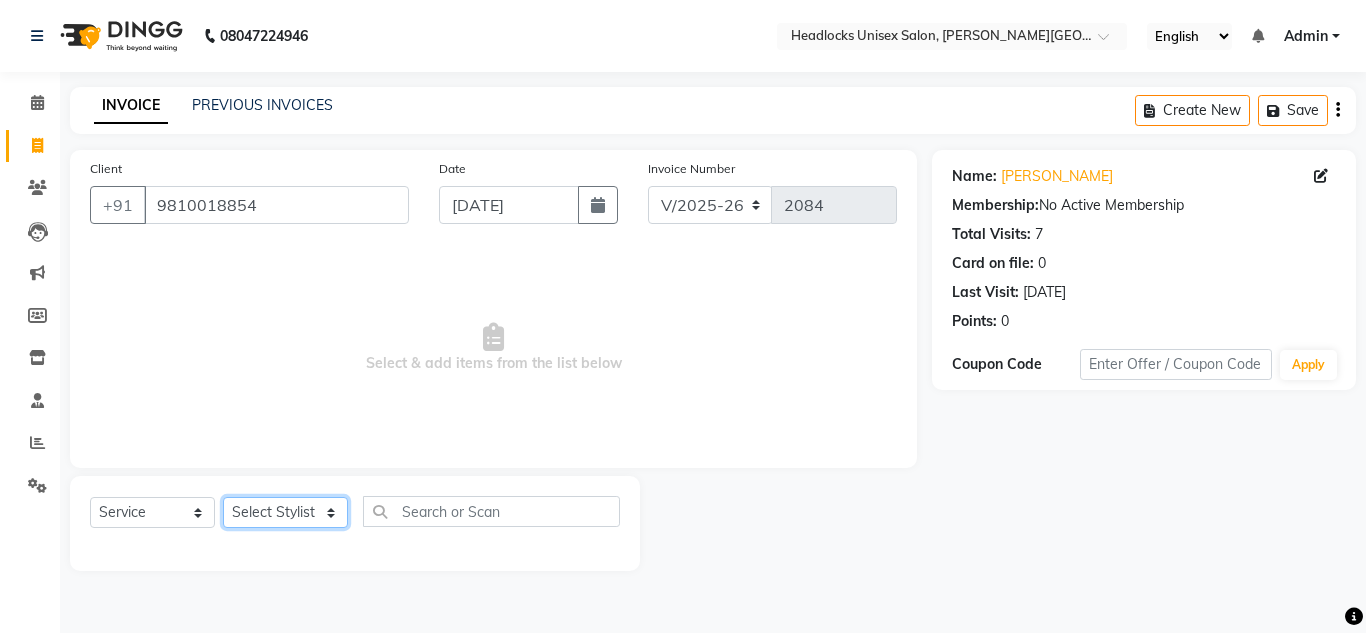 click on "Select Stylist [PERSON_NAME] Jannat Kaif [DATE] Lucky [PERSON_NAME] Pinky [PERSON_NAME] [PERSON_NAME] [PERSON_NAME] [PERSON_NAME] Suraj Vikas [PERSON_NAME] [PERSON_NAME]" 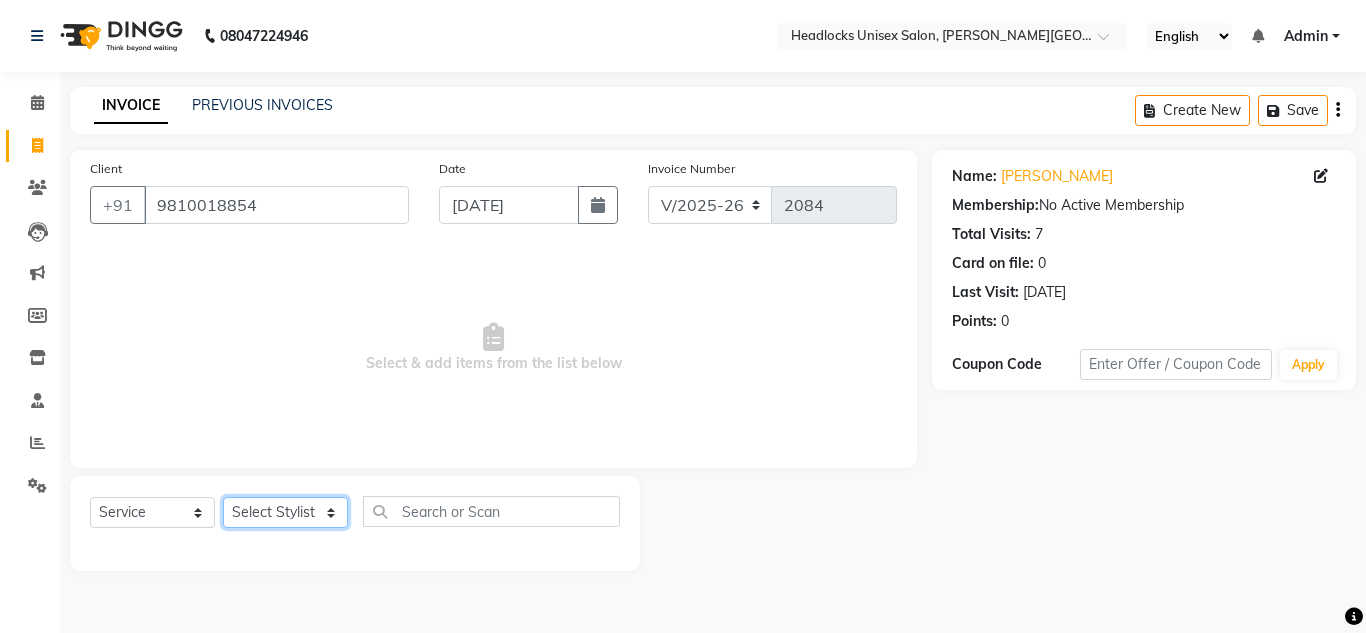 select on "53613" 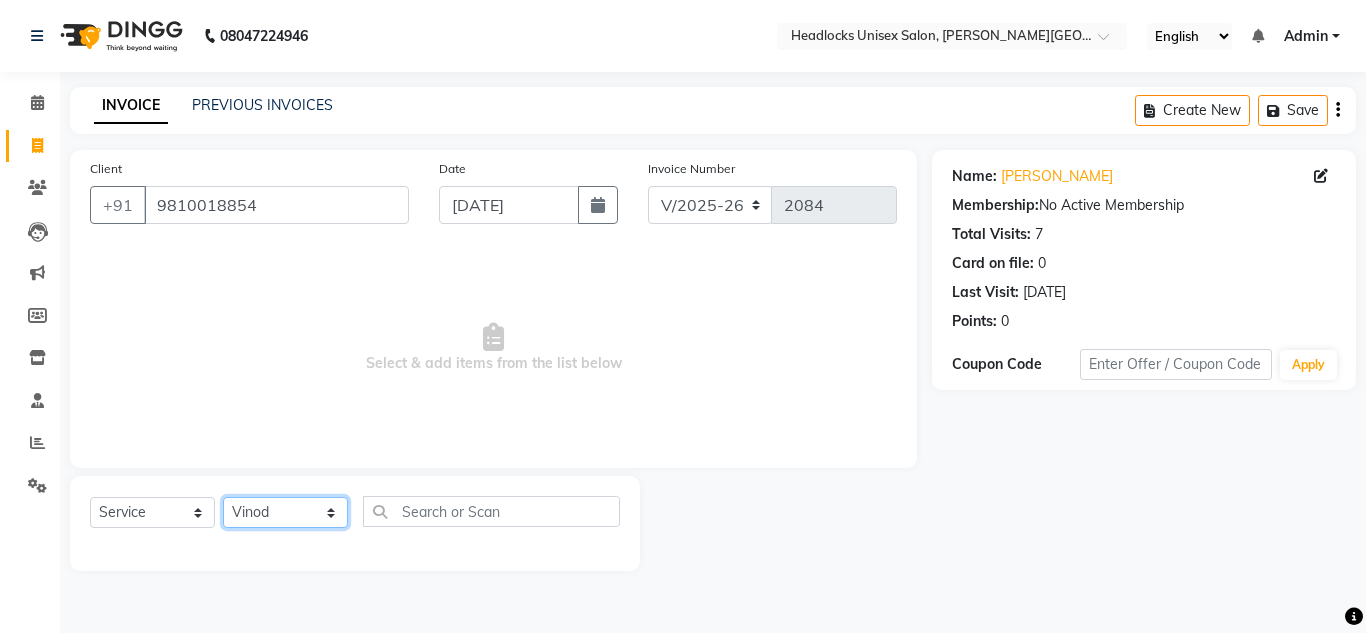 click on "Select Stylist [PERSON_NAME] Jannat Kaif [DATE] Lucky [PERSON_NAME] Pinky [PERSON_NAME] [PERSON_NAME] [PERSON_NAME] [PERSON_NAME] Suraj Vikas [PERSON_NAME] [PERSON_NAME]" 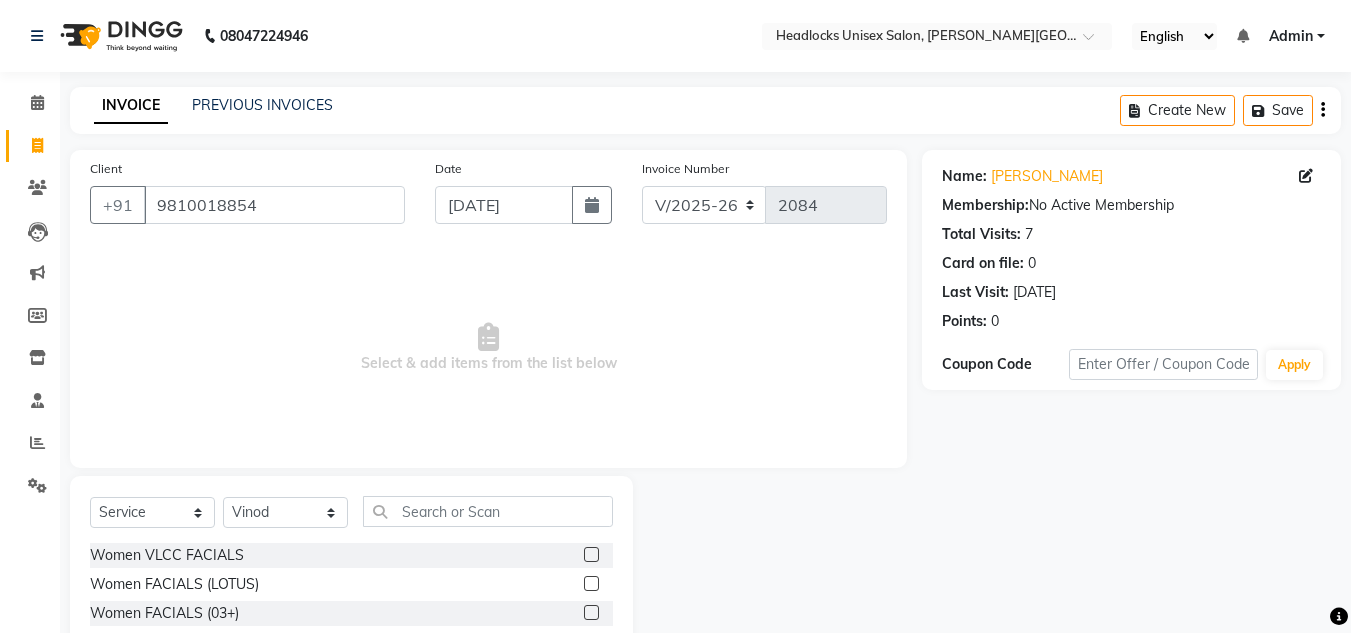 click on "Select & add items from the list below" at bounding box center (488, 348) 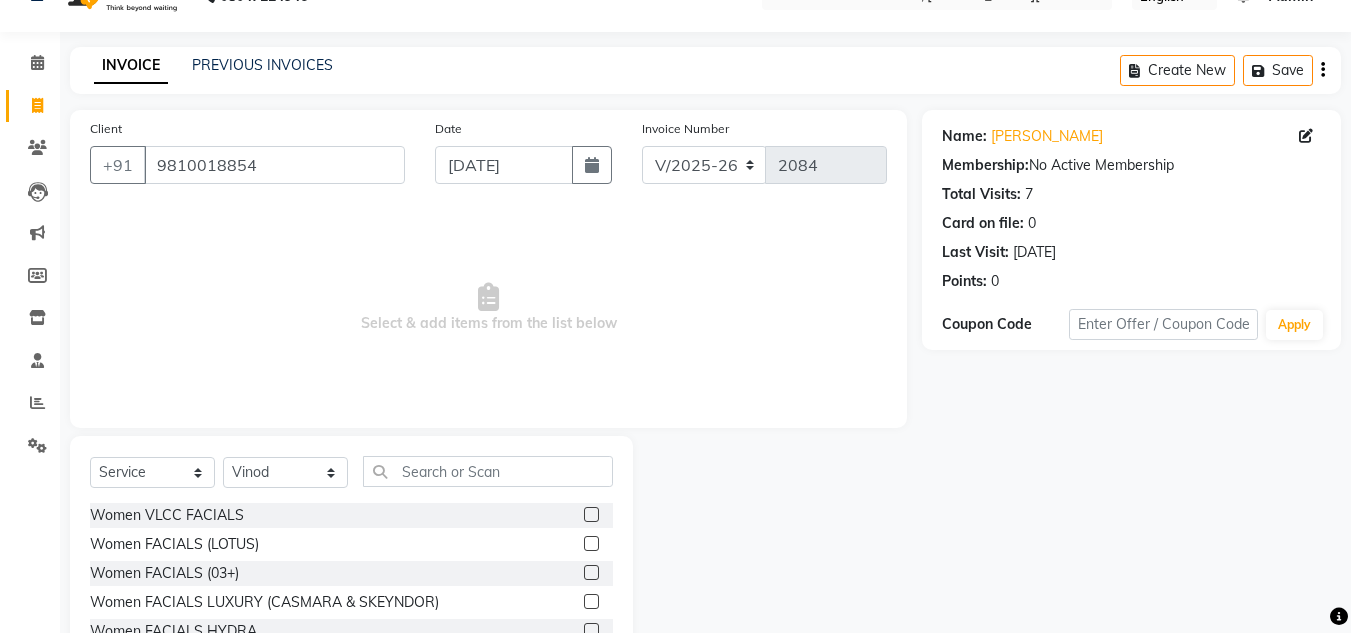 scroll, scrollTop: 168, scrollLeft: 0, axis: vertical 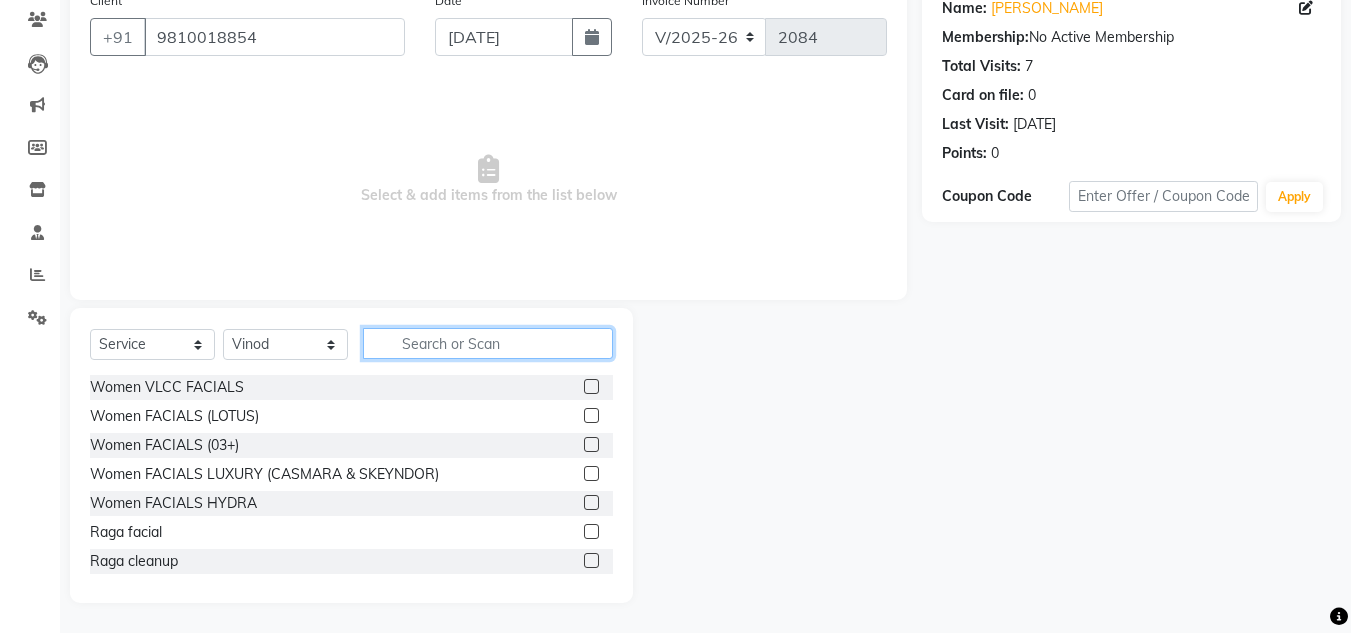 click 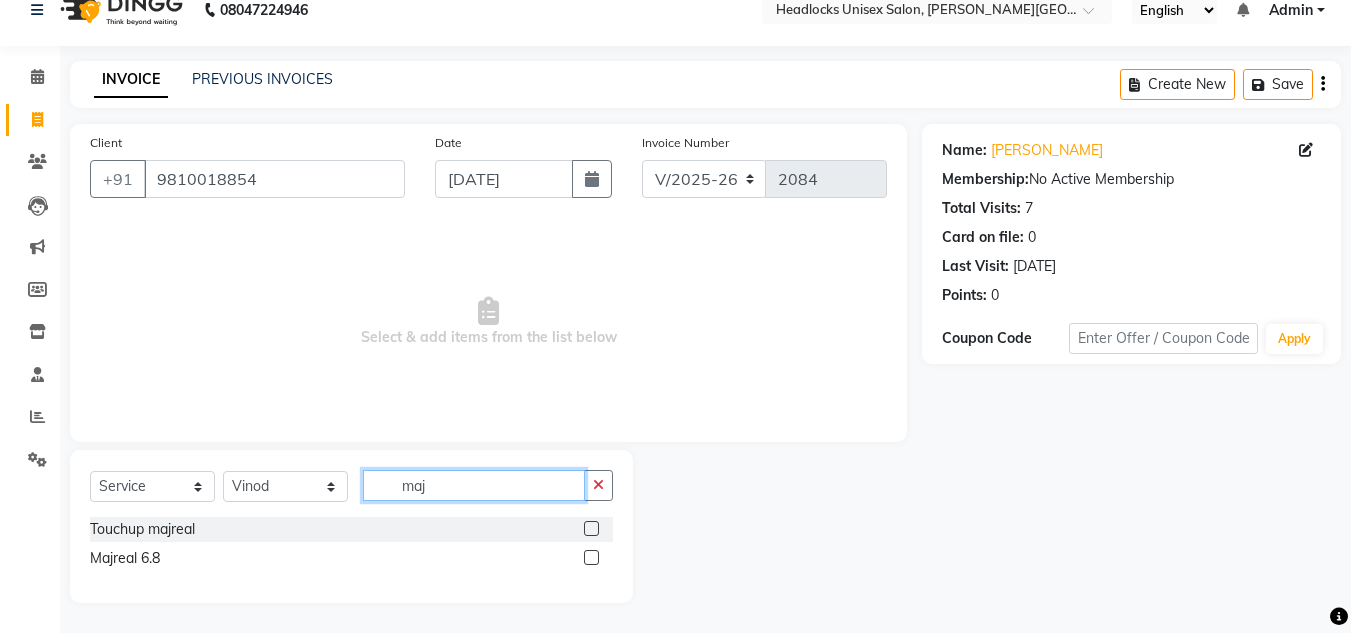 scroll, scrollTop: 26, scrollLeft: 0, axis: vertical 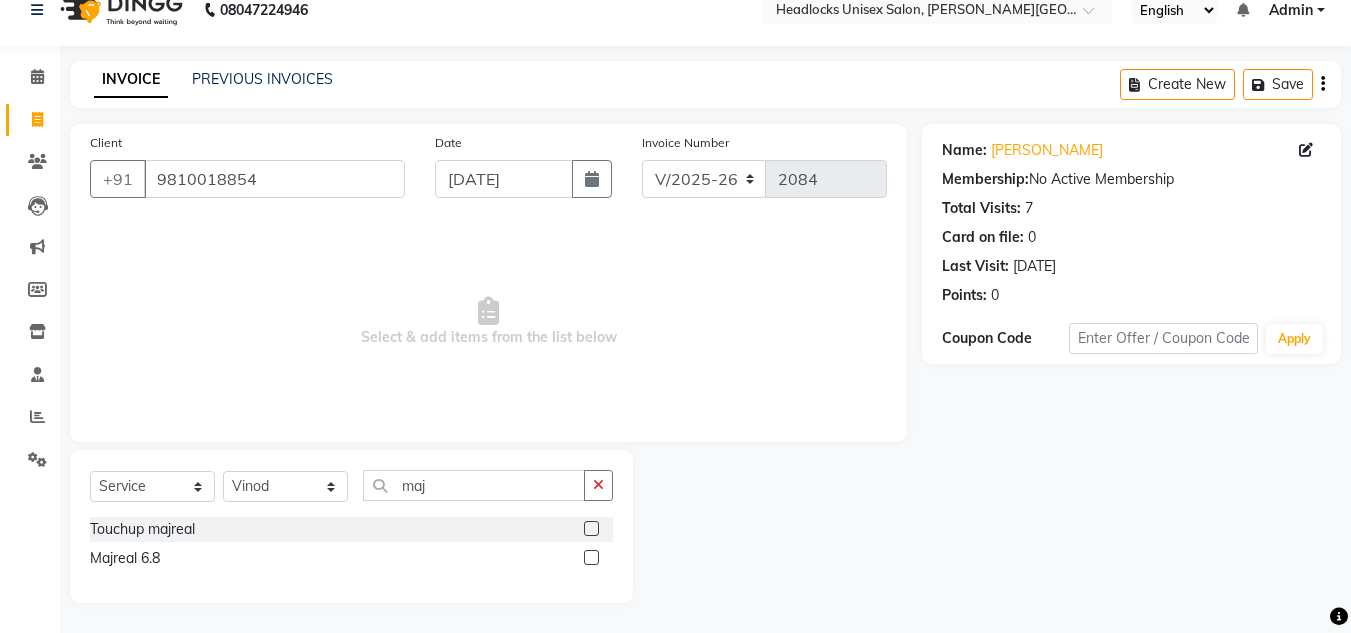 click 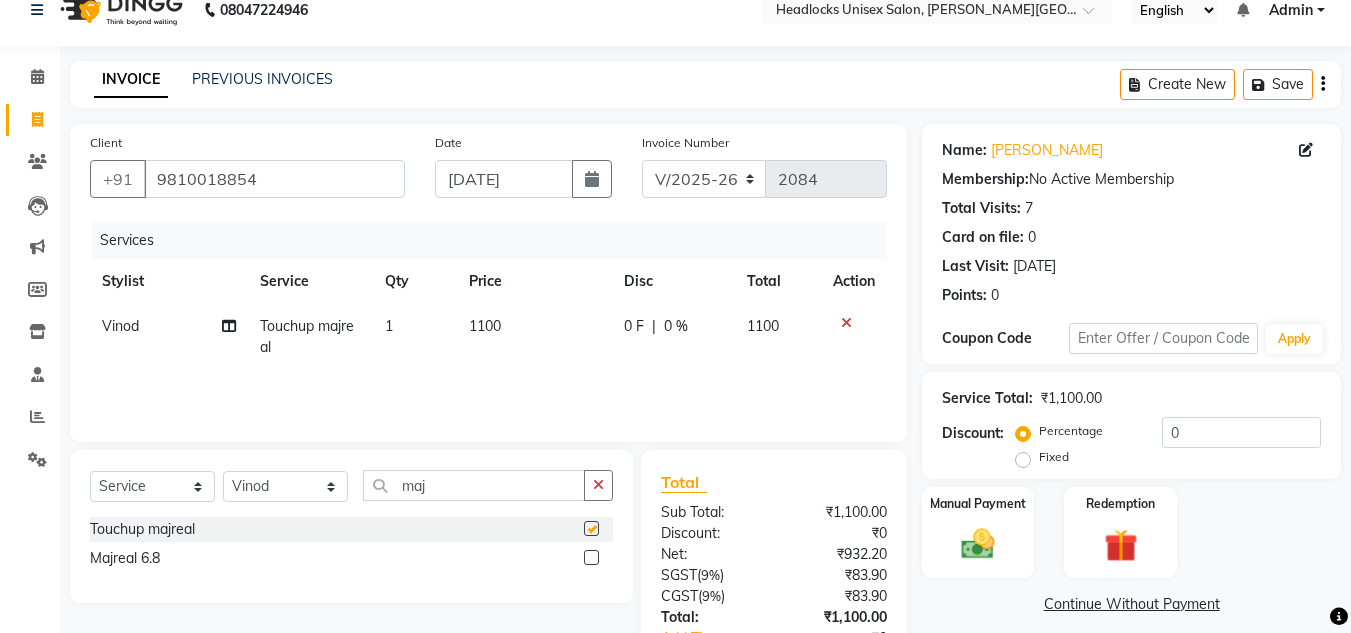 checkbox on "false" 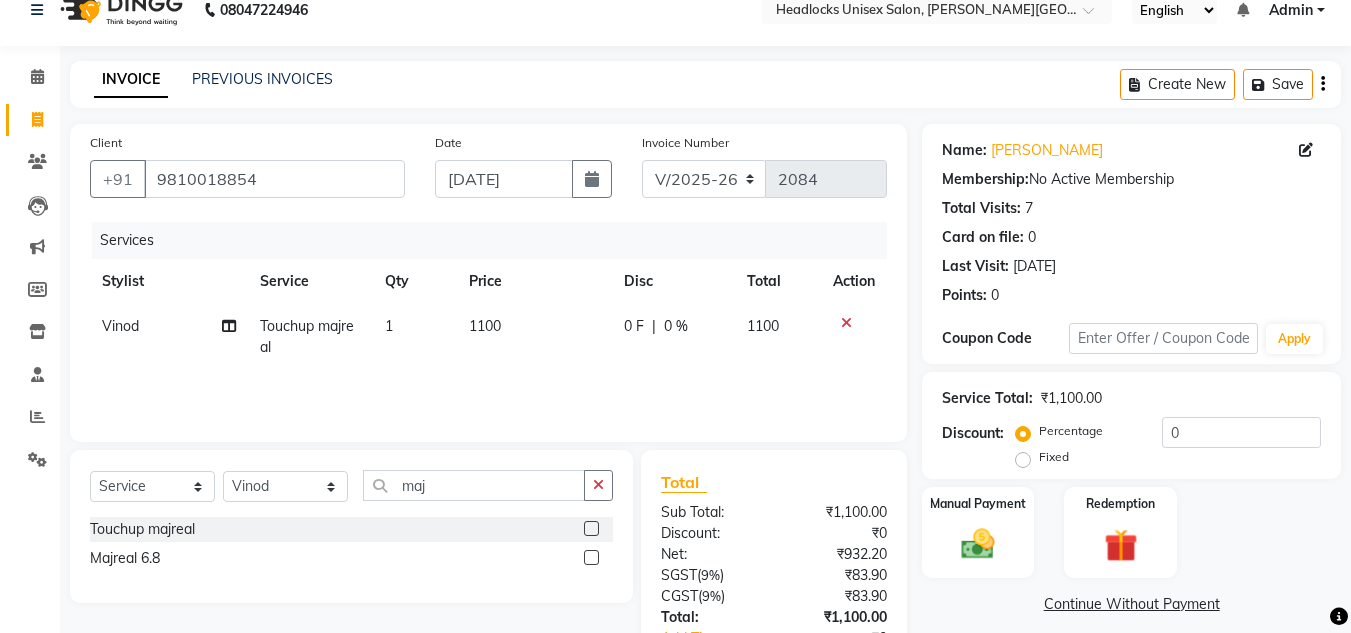click on "1100" 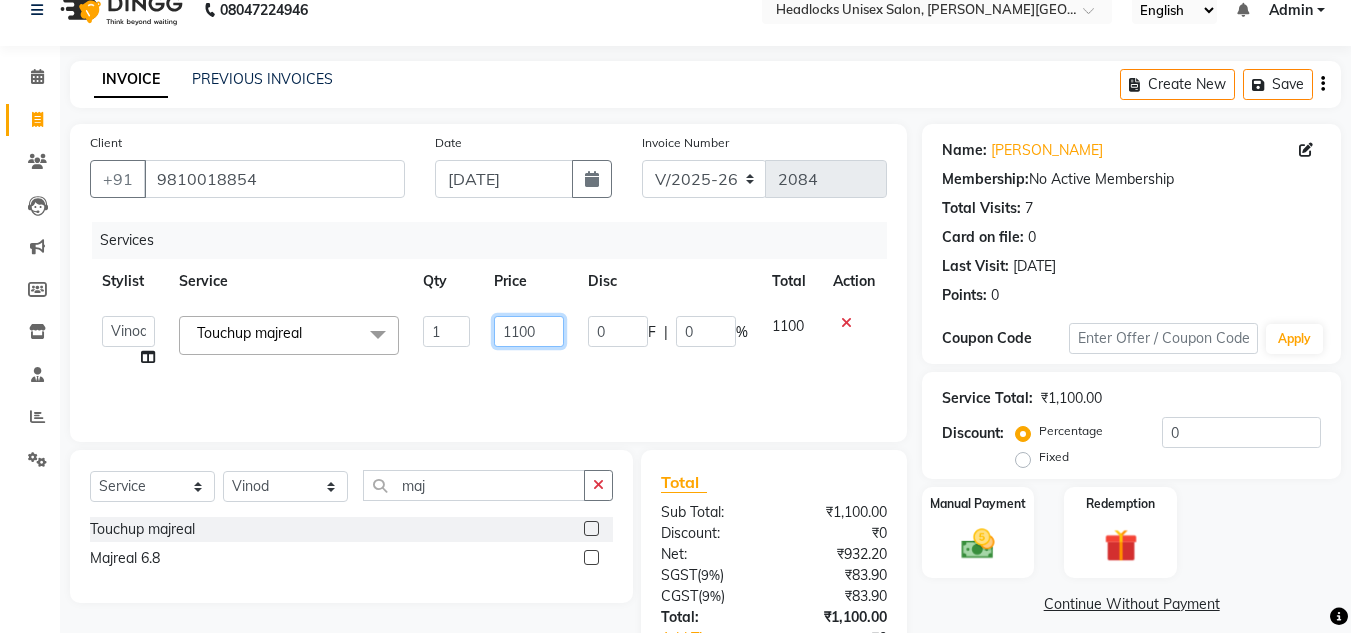 click on "1100" 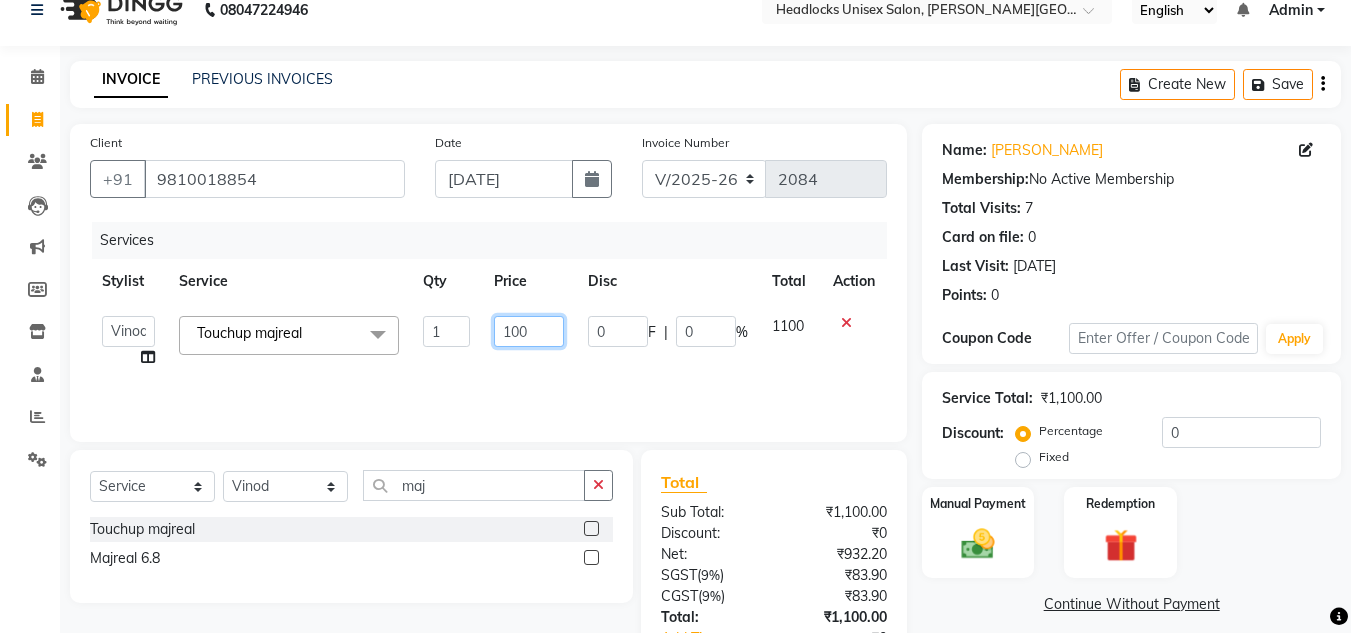 type on "1000" 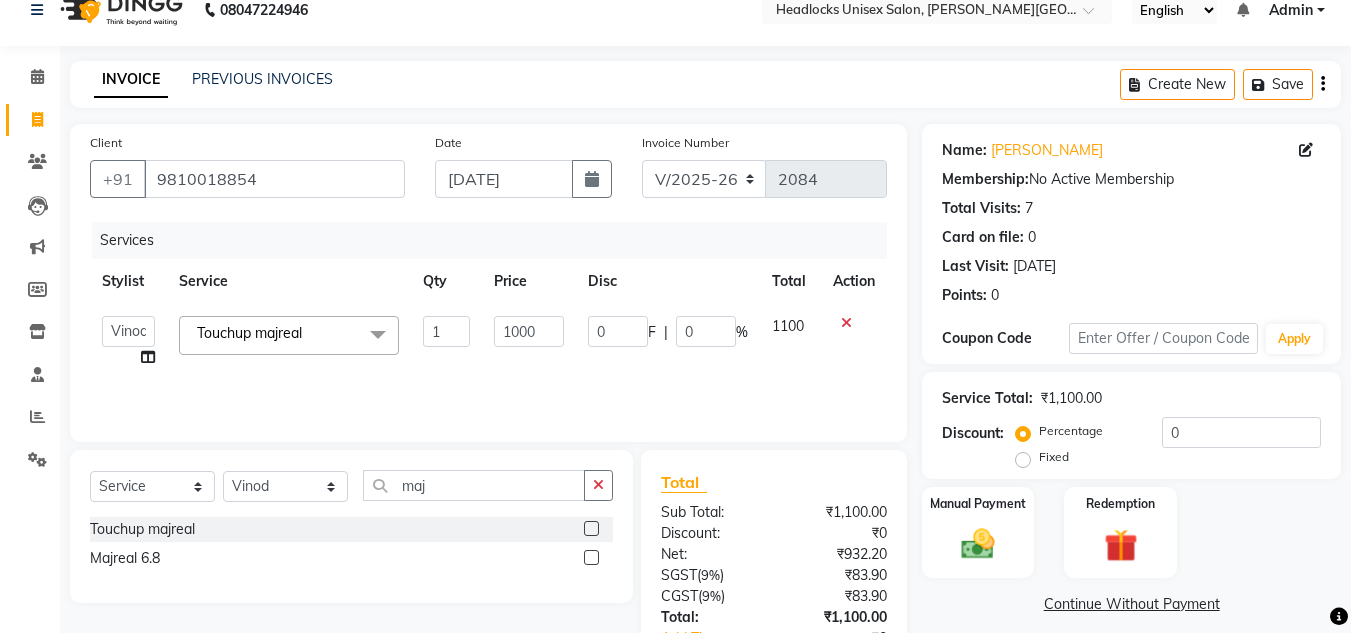 click on "[PERSON_NAME]   Jannat   Kaif   [DATE]   Lucky   Nazia   Pinky   [PERSON_NAME]   [PERSON_NAME]   [PERSON_NAME]   [PERSON_NAME]   Suraj   Vikas   [PERSON_NAME]   [PERSON_NAME]  Touchup majreal  x Women VLCC FACIALS Women FACIALS (LOTUS) Women FACIALS (03+) Women FACIALS LUXURY (CASMARA & SKEYNDOR) Women FACIALS HYDRA Raga facial Raga cleanup Raga bridal facial 3000 Women CLEAN UPS Basic (LOTUS) Women CLEAN UPS Premium (03+) Women CLEAN UPS Luxury (CASMARA) Women BLEACH OXY FACE BLEACH Women BLEACH [PERSON_NAME]'S FACE BLEACH Women BLEACH NECK BLEACH Women BLEACH BACK+NECK BLEACH Women BLEACH STOMACH BLEACH Women BLEACH ARMS BLEACH Women BLEACH LEGS BLEACH Women BLEACH HALF LEG BLEACH Women BLEACH FULL BODY BLEACH Women SCRUBS BODY SCRUB Women SCRUBS BODY POLISHING Full body scrub Women D-TAN FACE D-TAN Women D-TAN ARMS D-TAN Women D-TAN LEGS D-TAN Women D-TAN BACK D-TAN Women D-TAN FULL BODY D-TAN Women HAIRCUT & HAIRSTYLES (TRIM) Women HAIRCUT & HAIRSTYLES V-SHAPE HAIRCUT Women HAIRCUT & HAIRSTYLES V-SHAPE CUT+ BLOW DRY Eyebrow" 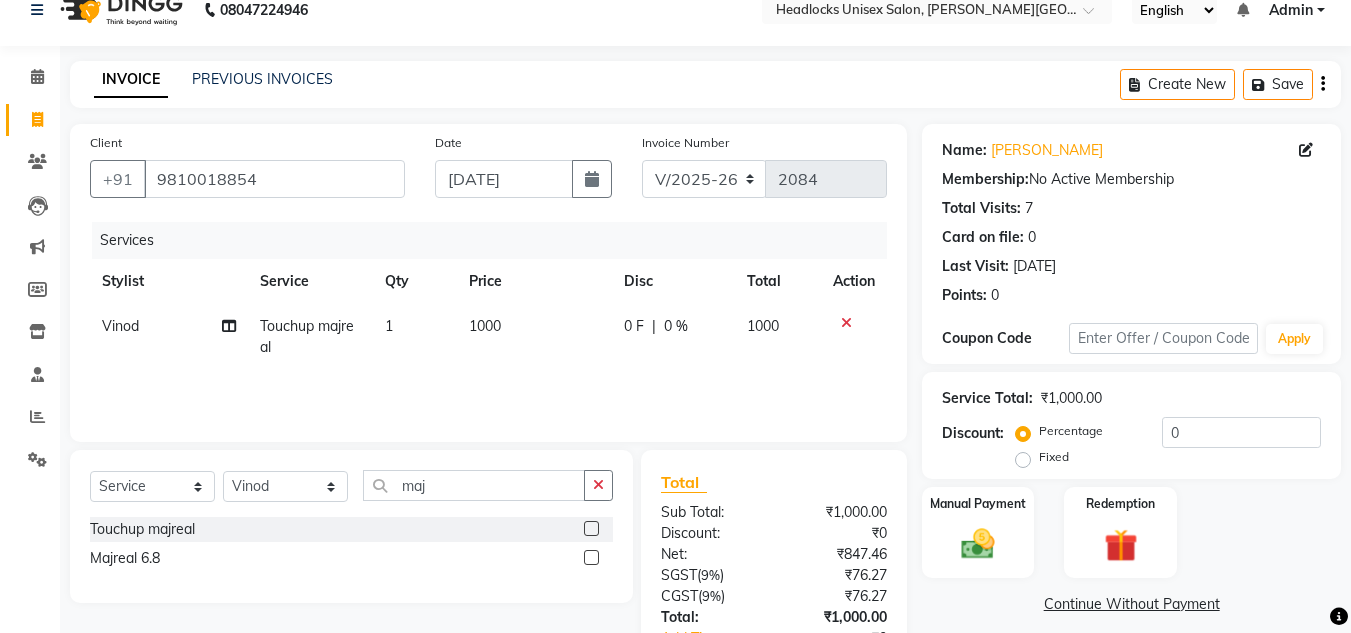click on "Total Sub Total: ₹1,000.00 Discount: ₹0 Net: ₹847.46 SGST  ( 9% ) ₹76.27 CGST  ( 9% ) ₹76.27 Total: ₹1,000.00 Add Tip ₹0 Payable: ₹1,000.00 Paid: ₹0 Balance   : ₹1,000.00" 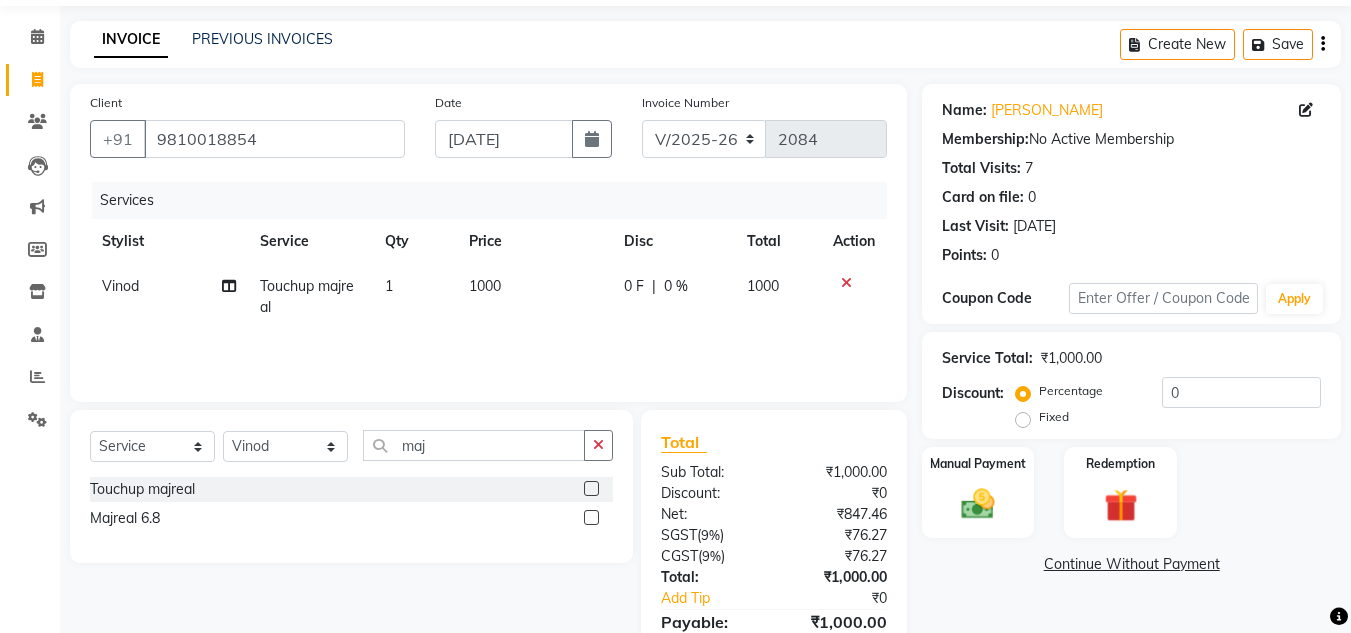 scroll, scrollTop: 167, scrollLeft: 0, axis: vertical 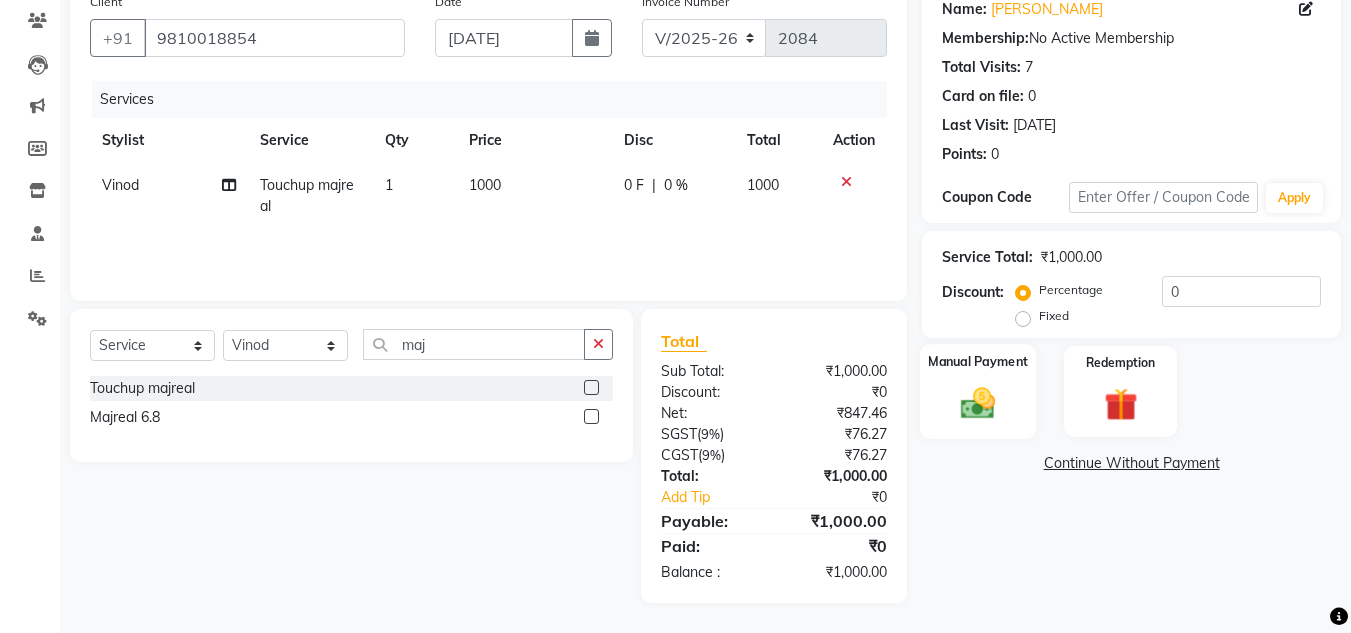 click 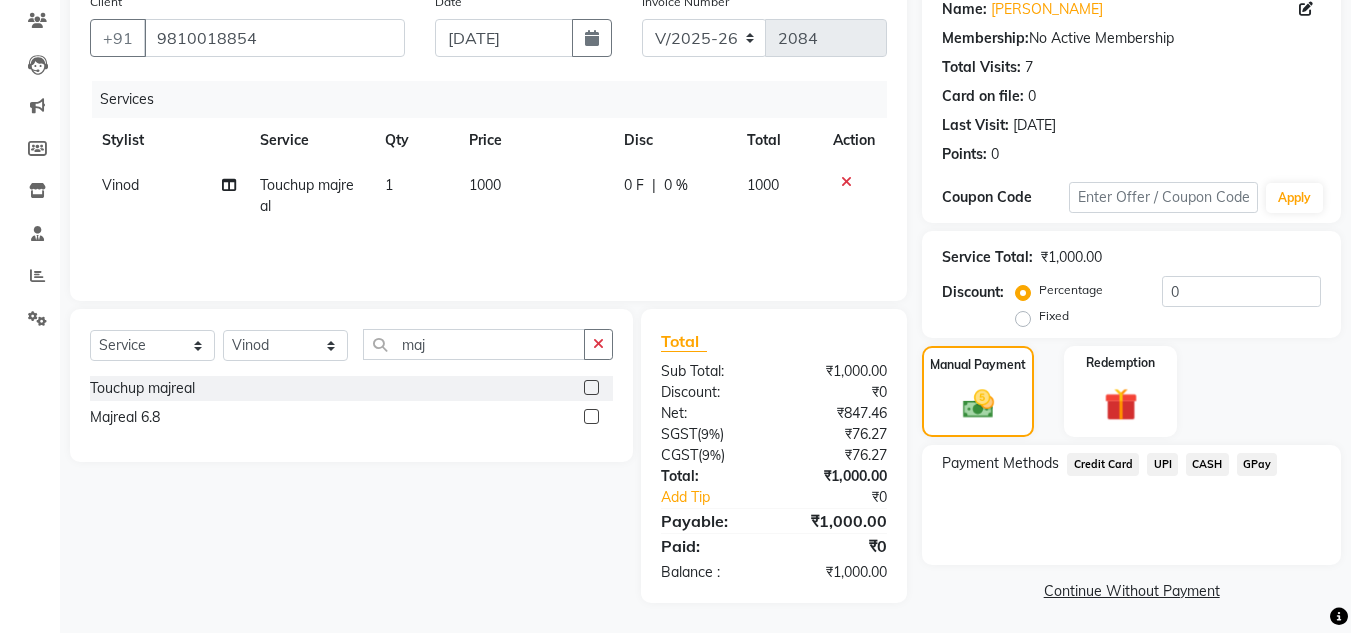 click on "CASH" 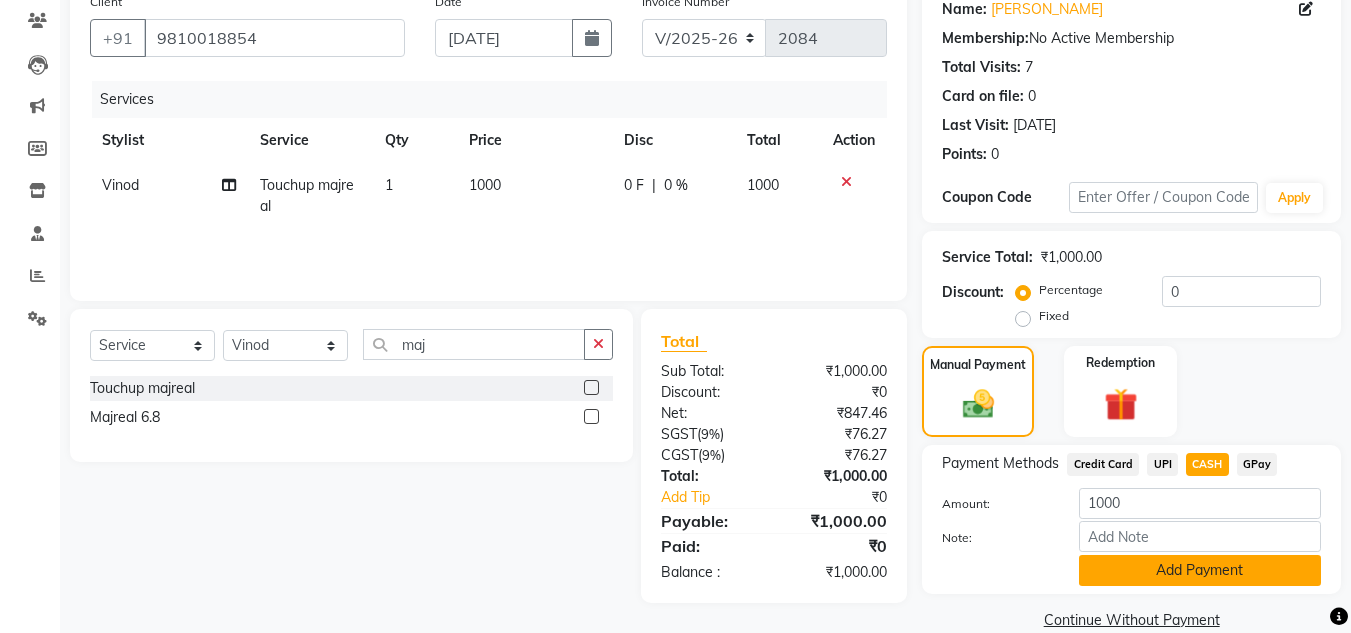 click on "Add Payment" 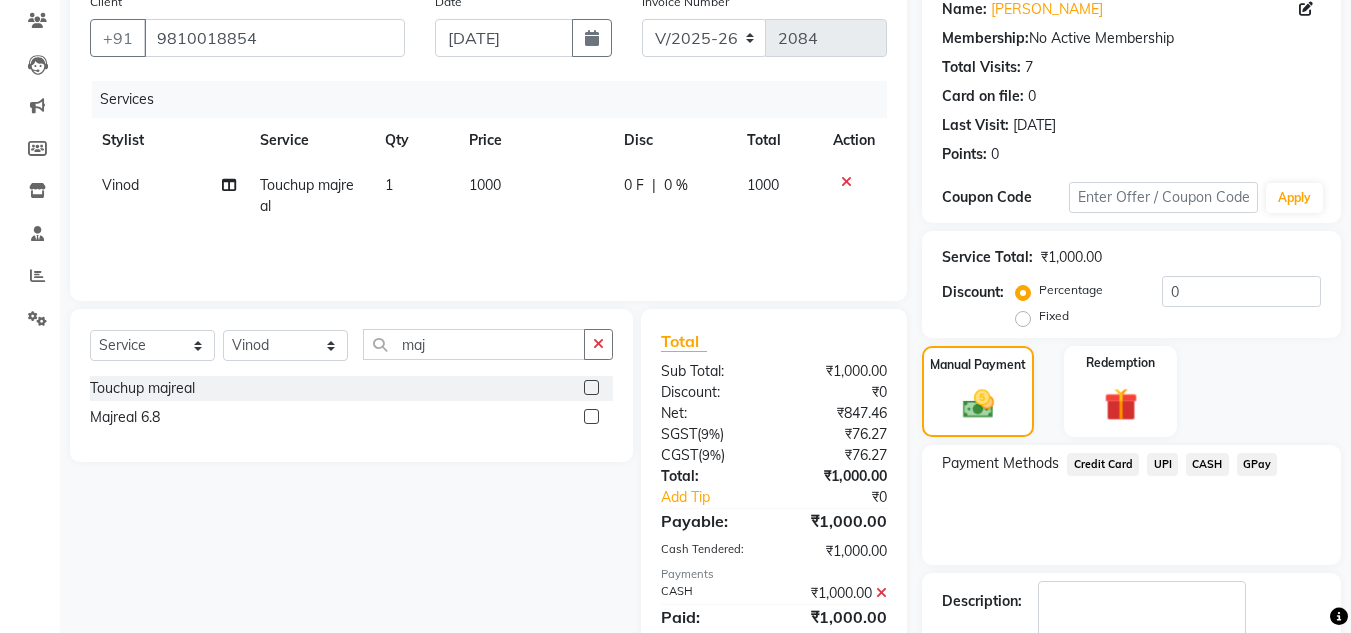 click on "Payment Methods  Credit Card   UPI   CASH   GPay" 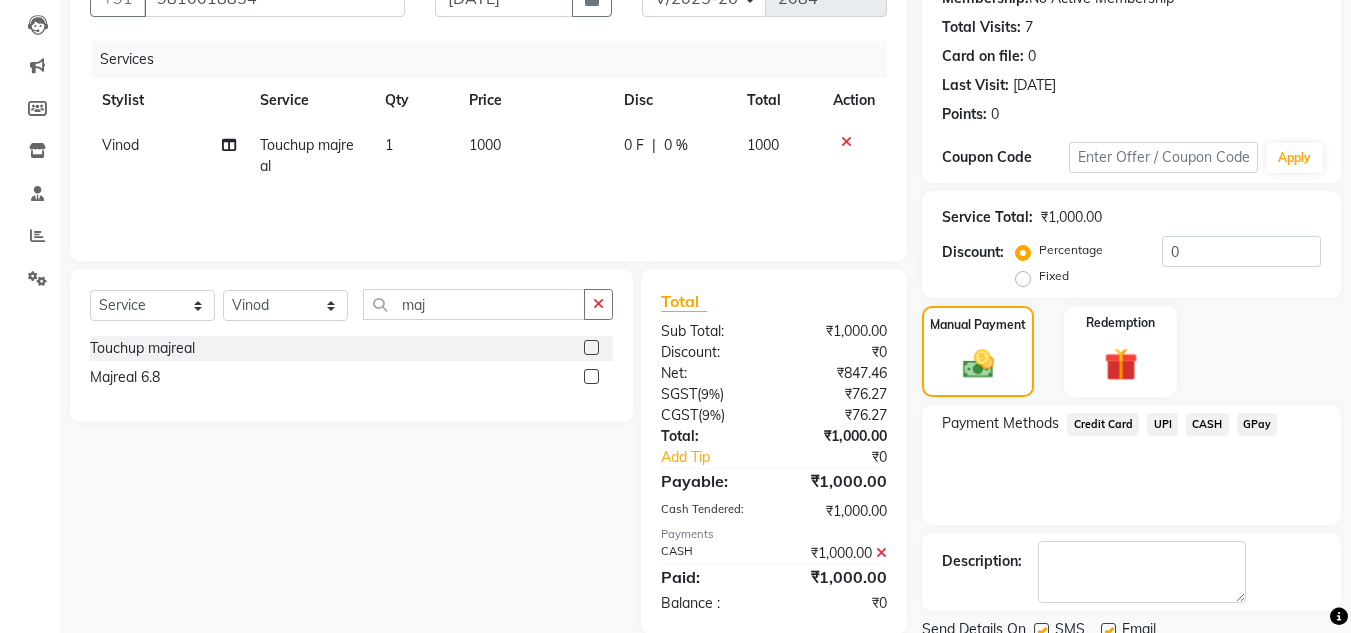 scroll, scrollTop: 283, scrollLeft: 0, axis: vertical 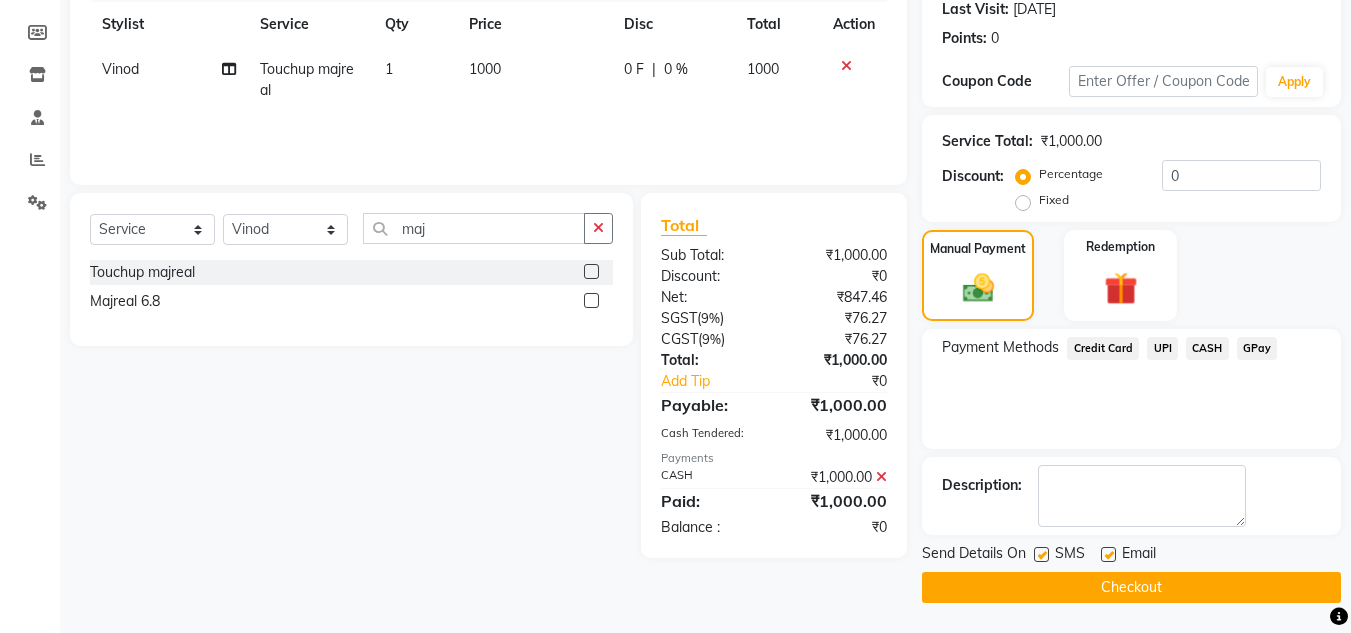 click on "Checkout" 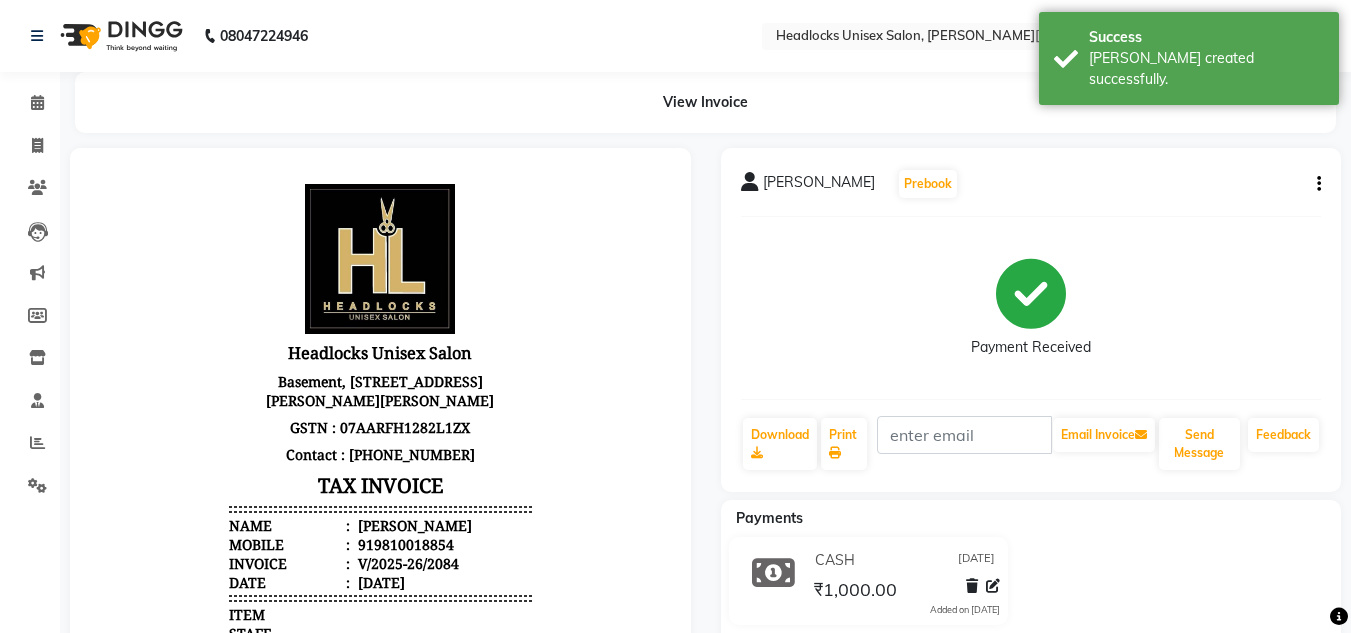 scroll, scrollTop: 0, scrollLeft: 0, axis: both 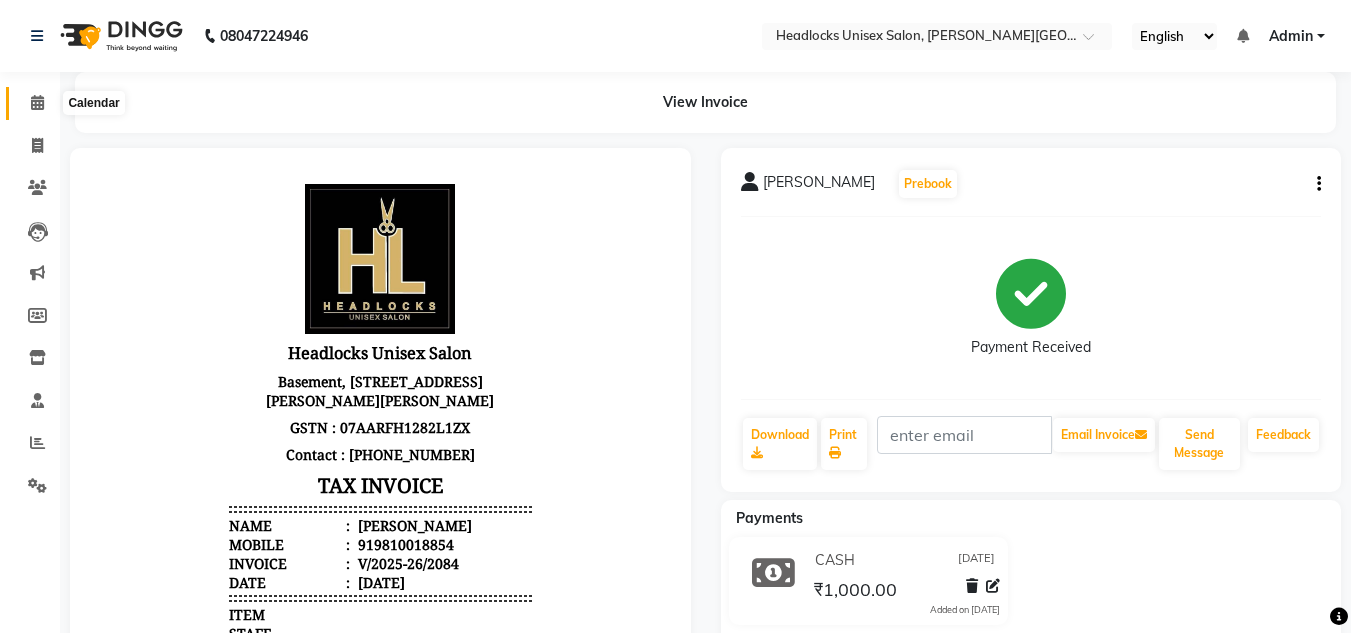 click 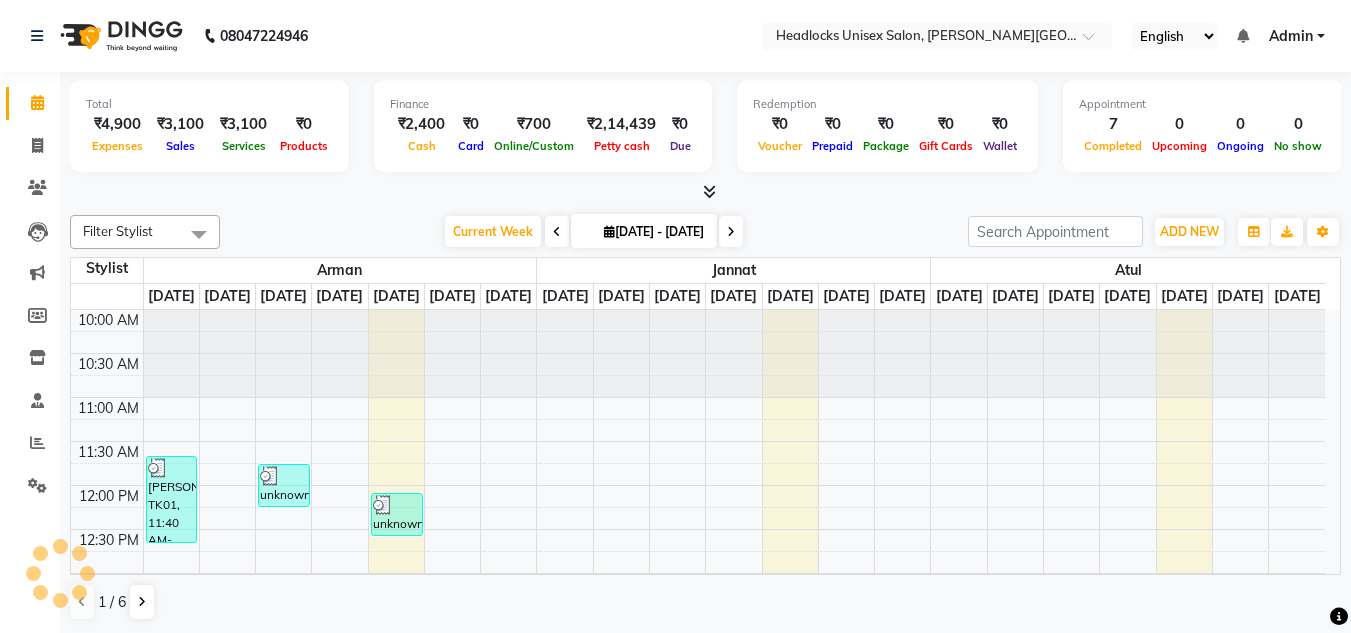 scroll, scrollTop: 0, scrollLeft: 0, axis: both 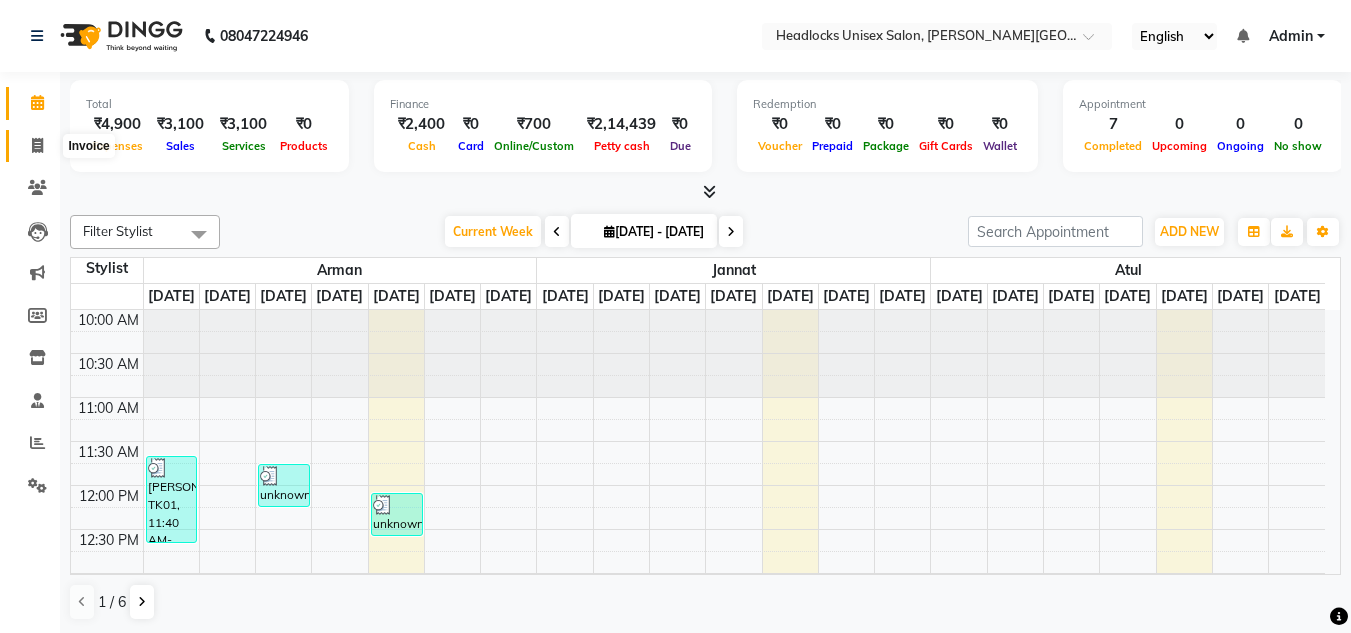 click 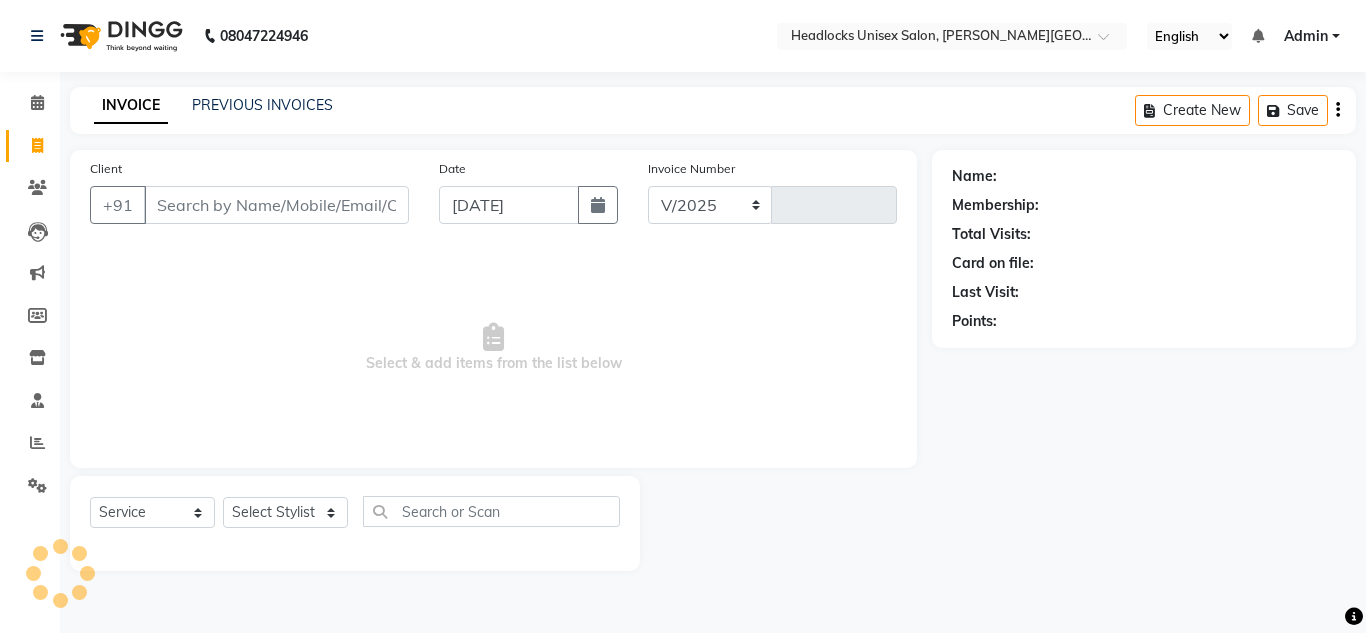 select on "6850" 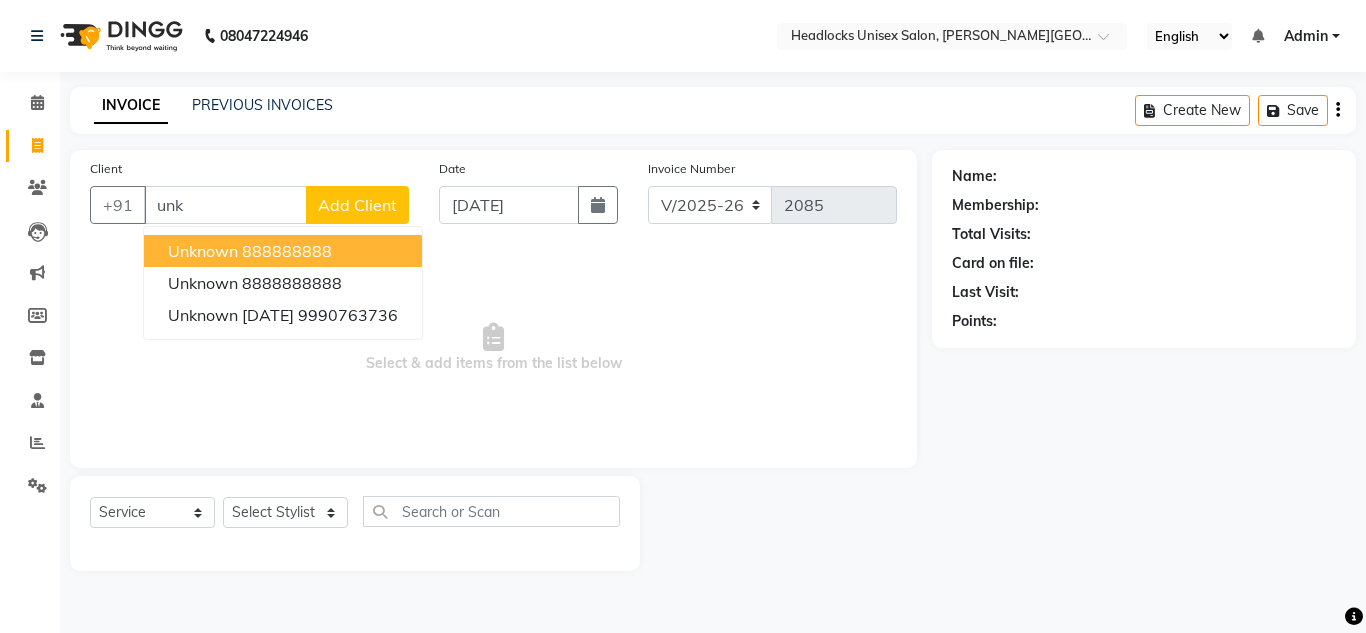 click on "888888888" at bounding box center (287, 251) 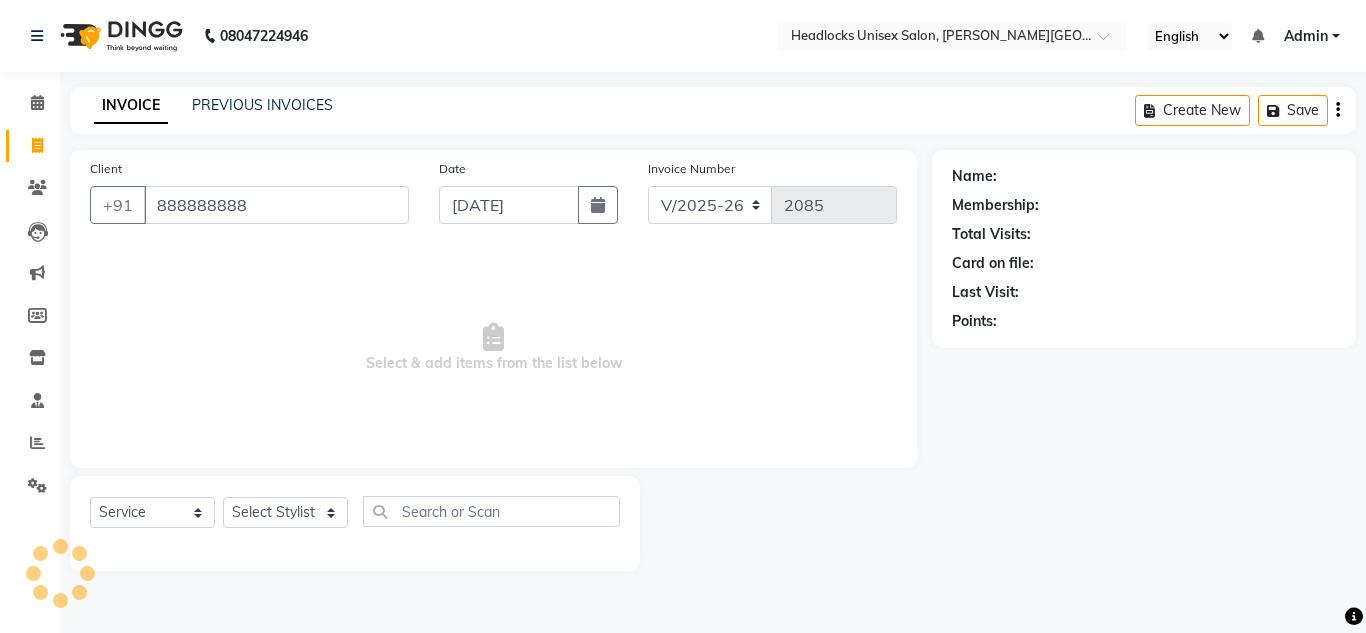 type on "888888888" 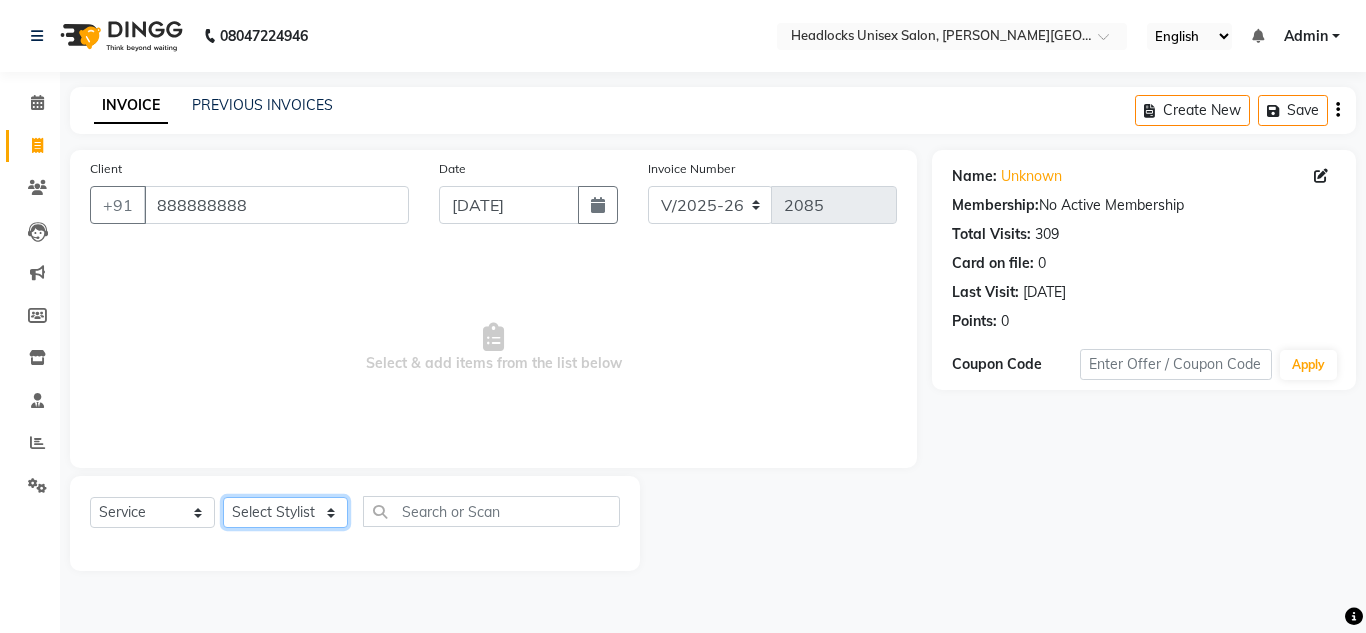 click on "Select Stylist [PERSON_NAME] Jannat Kaif [DATE] Lucky [PERSON_NAME] Pinky [PERSON_NAME] [PERSON_NAME] [PERSON_NAME] [PERSON_NAME] Suraj Vikas [PERSON_NAME] [PERSON_NAME]" 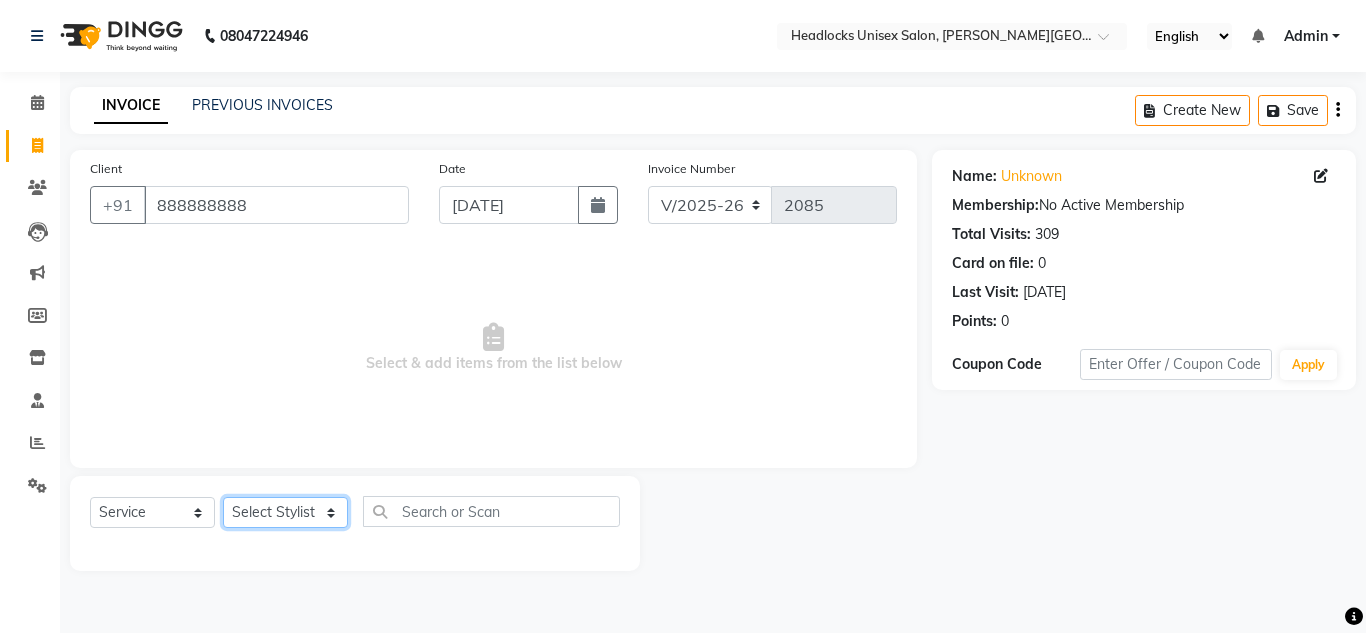 select on "53620" 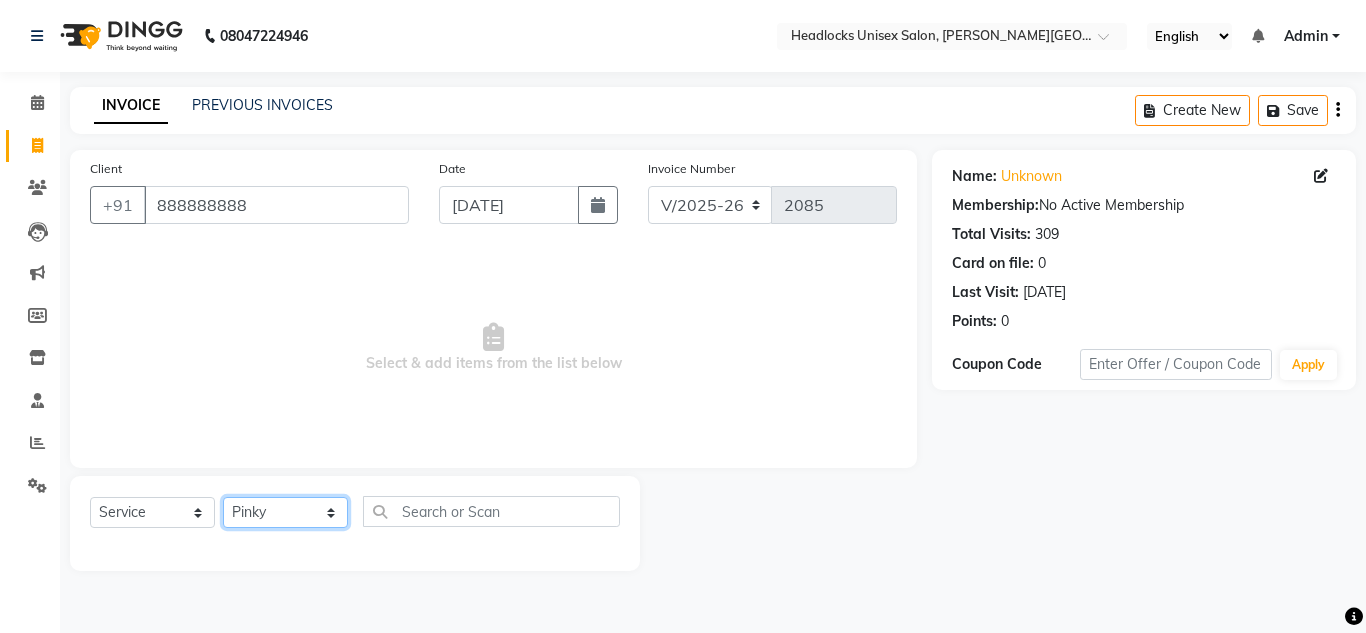 click on "Select Stylist [PERSON_NAME] Jannat Kaif [DATE] Lucky [PERSON_NAME] Pinky [PERSON_NAME] [PERSON_NAME] [PERSON_NAME] [PERSON_NAME] Suraj Vikas [PERSON_NAME] [PERSON_NAME]" 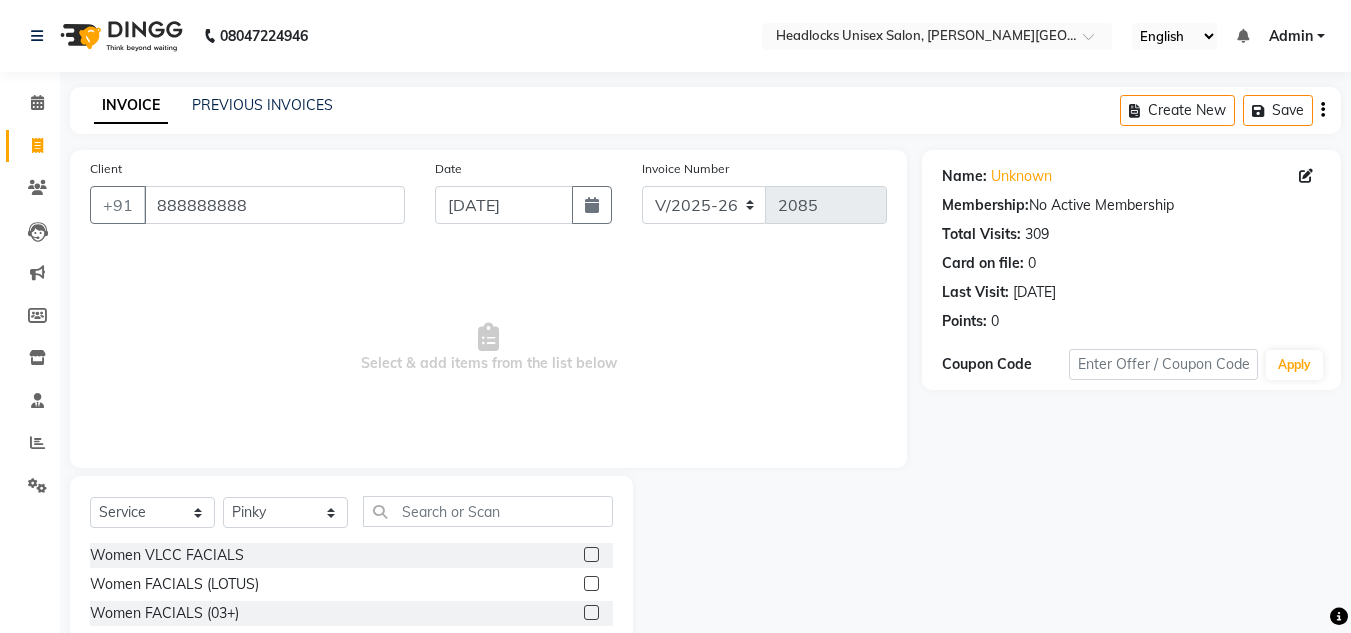 click on "Select & add items from the list below" at bounding box center (488, 348) 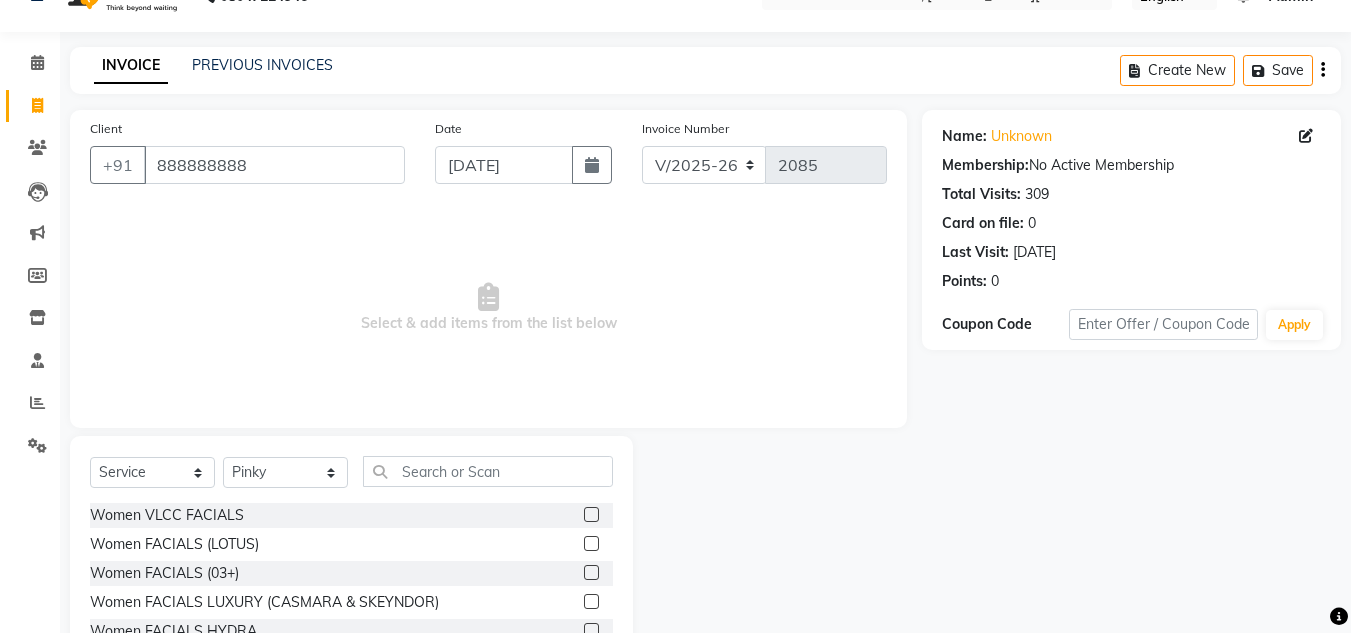 scroll, scrollTop: 168, scrollLeft: 0, axis: vertical 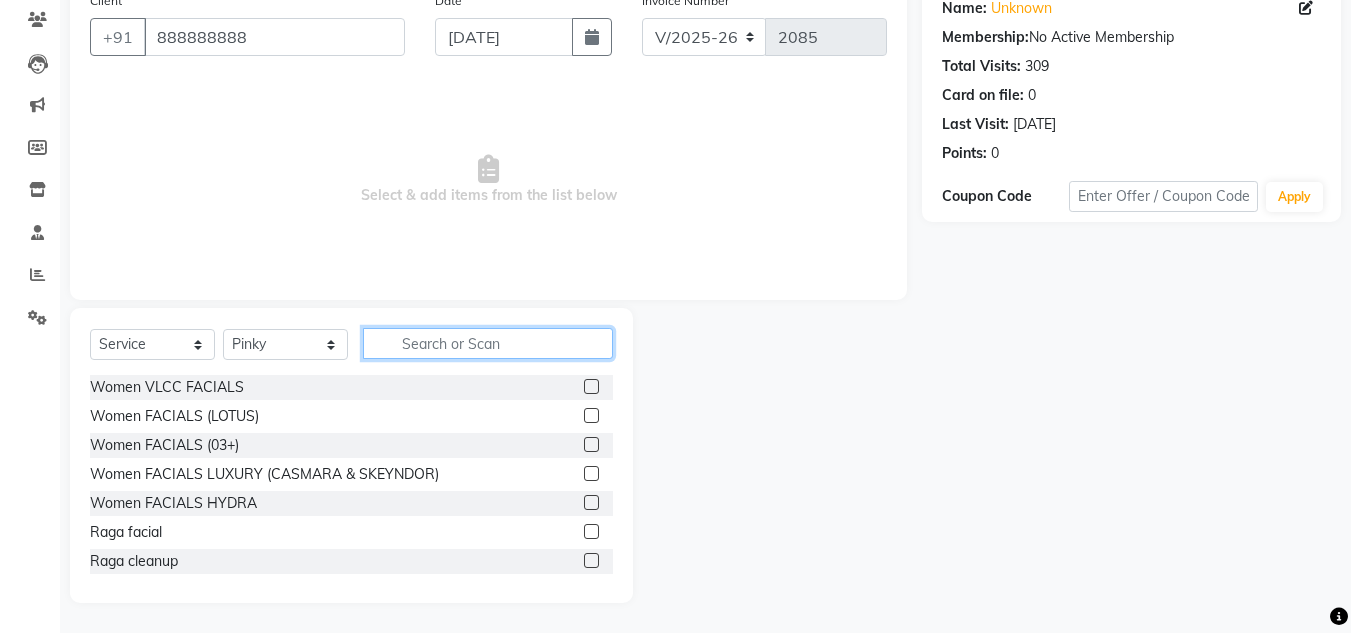 click 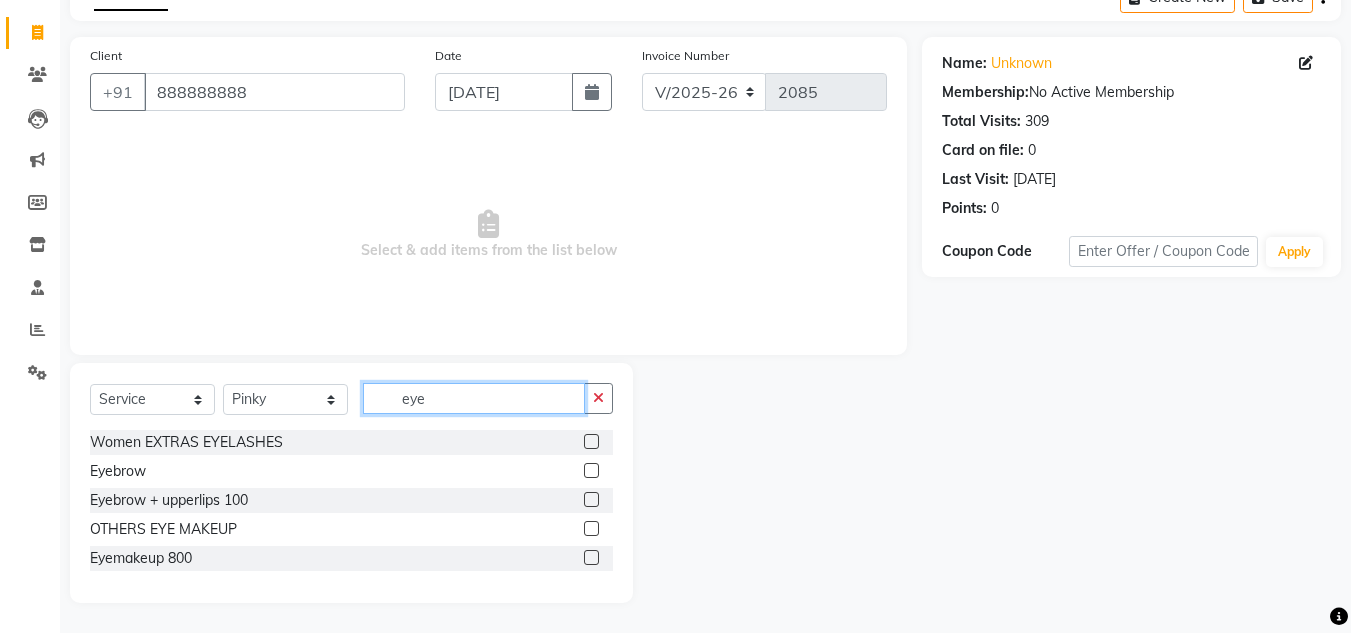 scroll, scrollTop: 113, scrollLeft: 0, axis: vertical 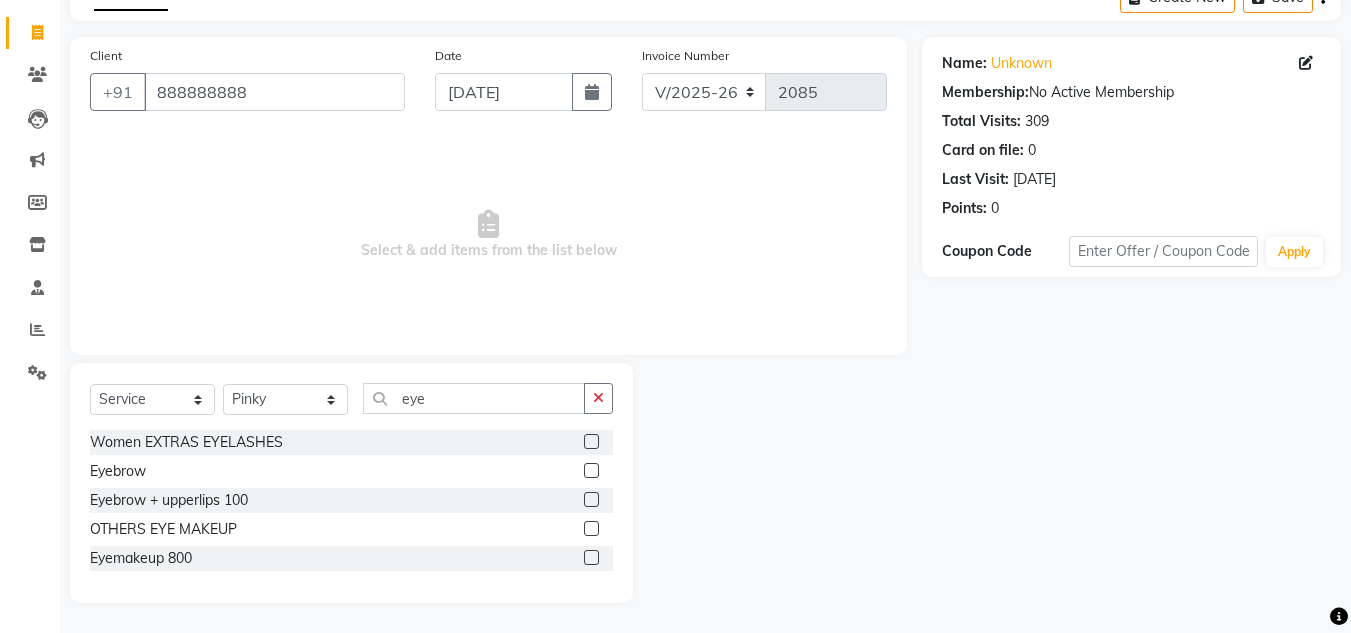click 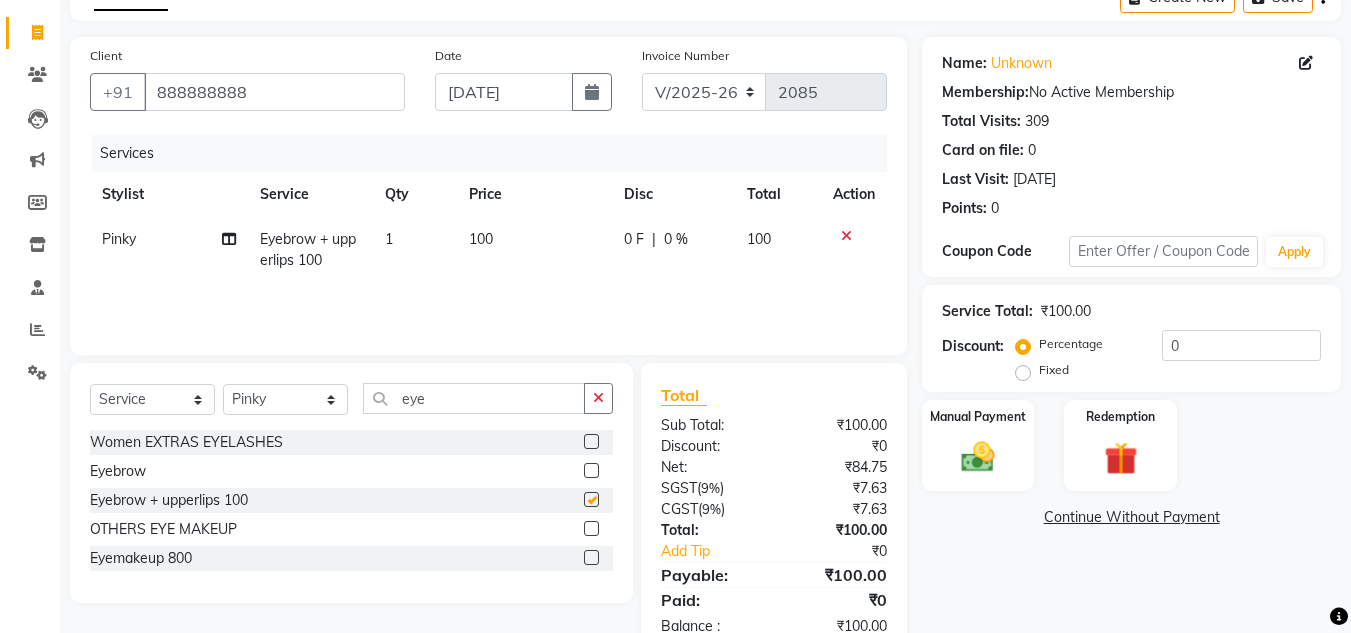 checkbox on "false" 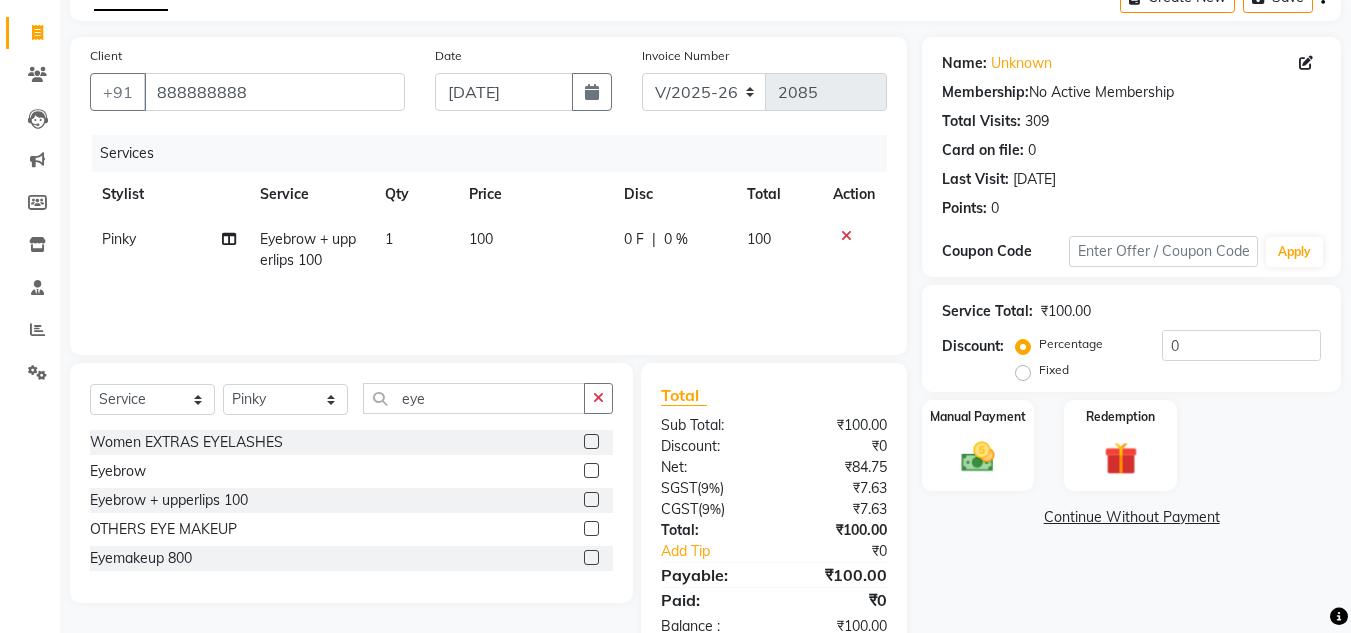 click on "Total" 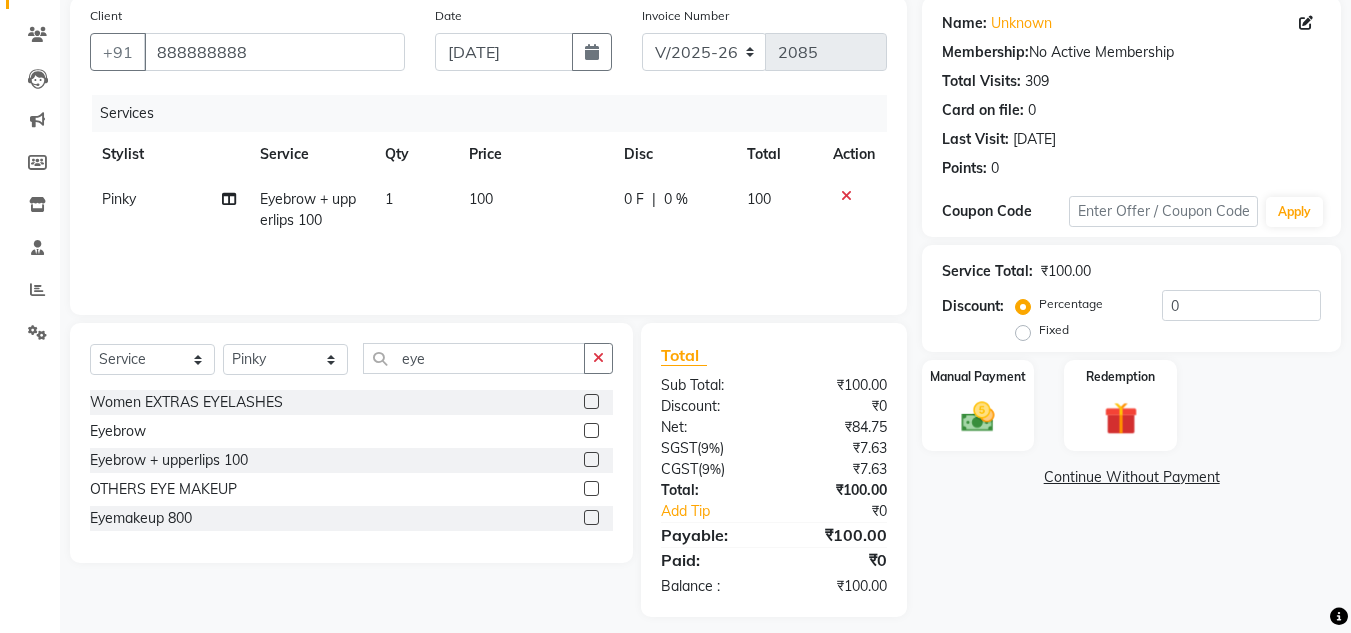 scroll, scrollTop: 167, scrollLeft: 0, axis: vertical 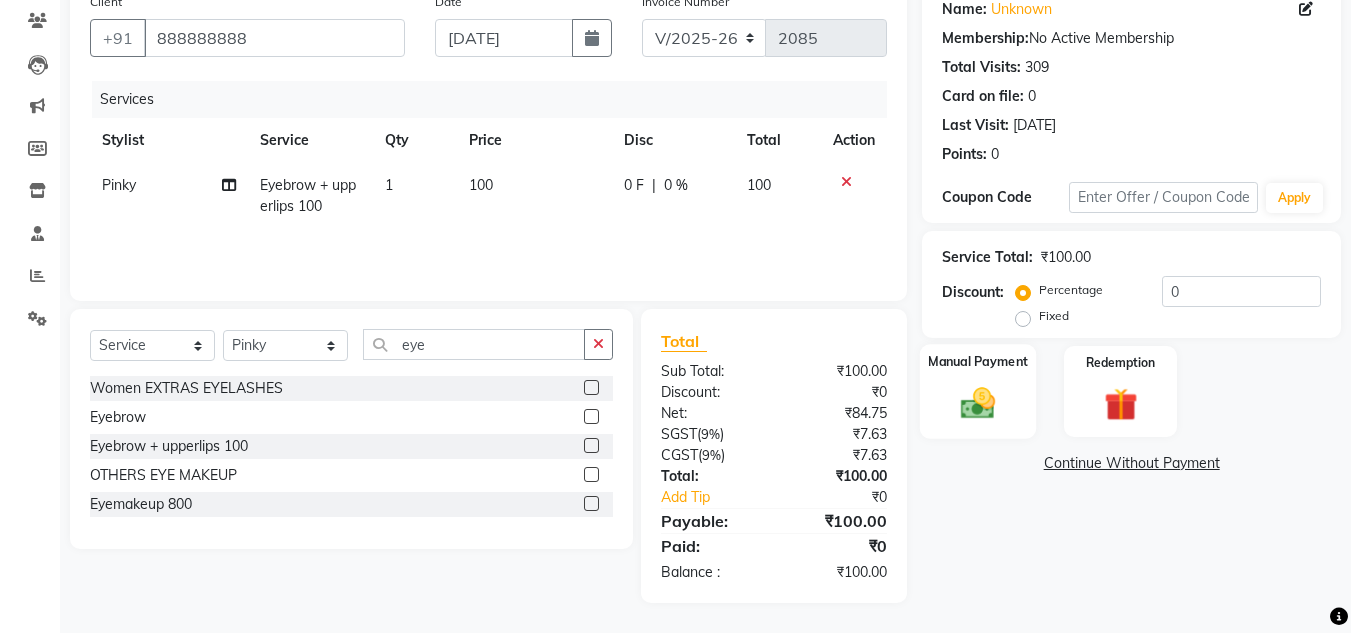 click 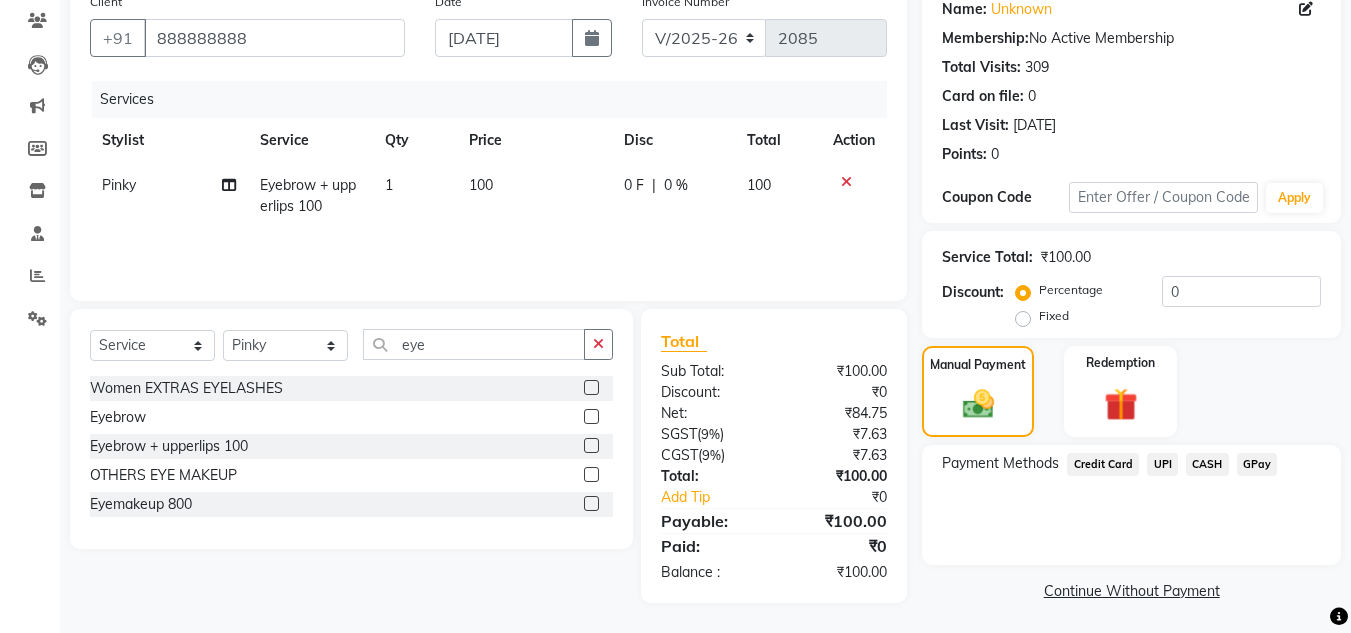 click on "CASH" 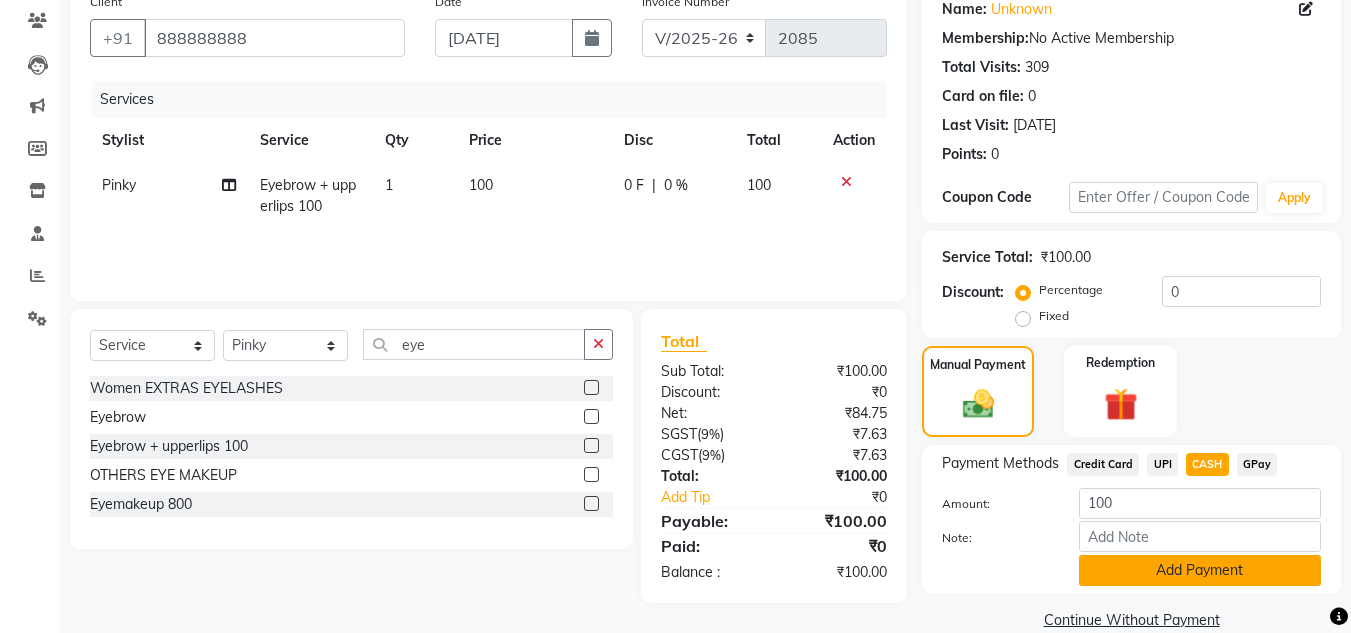 click on "Add Payment" 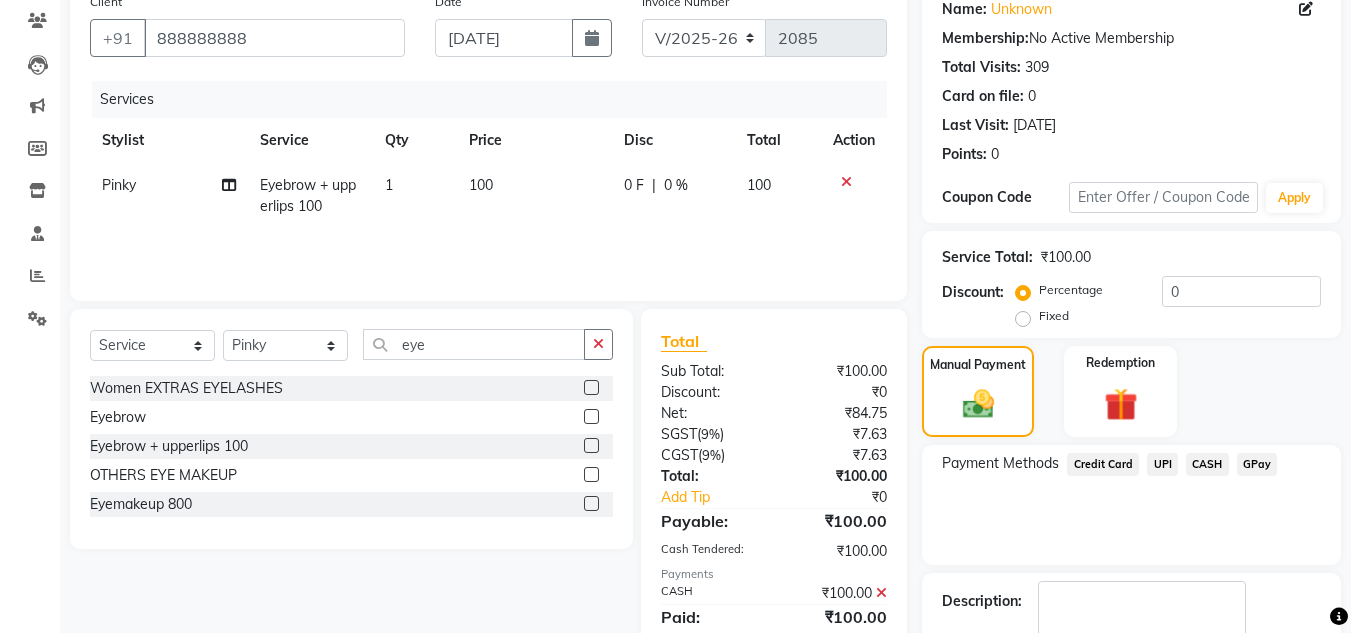 click on "Payment Methods  Credit Card   UPI   CASH   GPay" 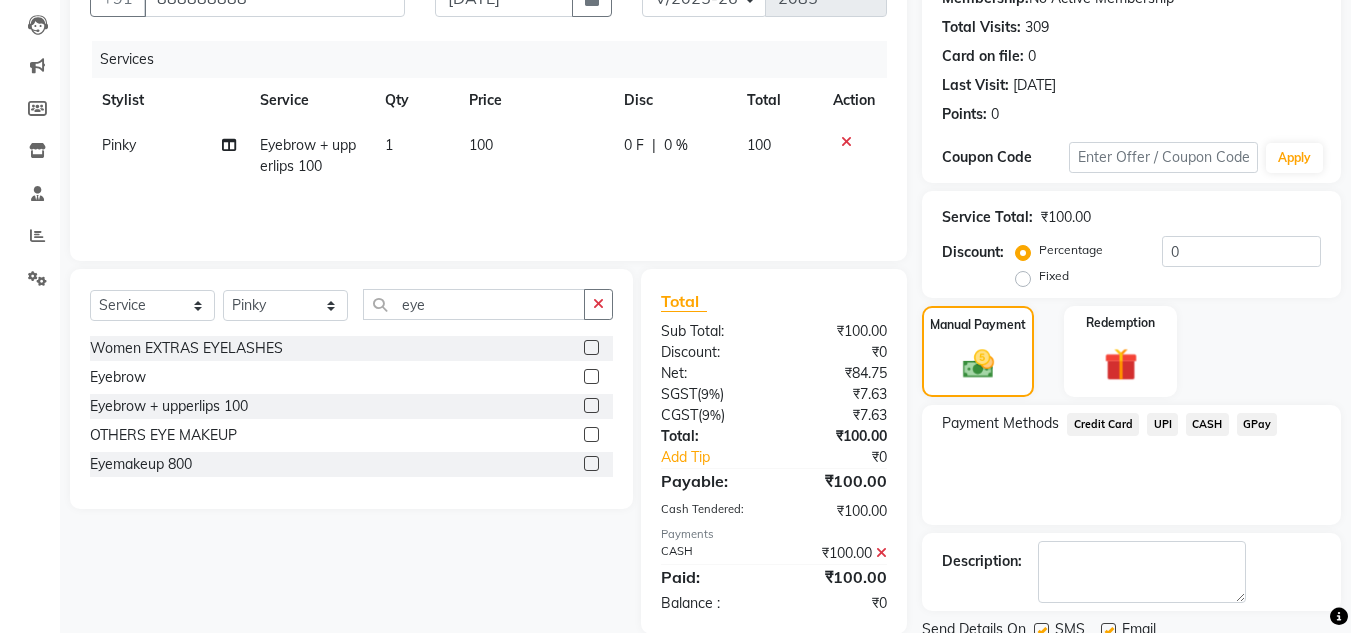 scroll, scrollTop: 283, scrollLeft: 0, axis: vertical 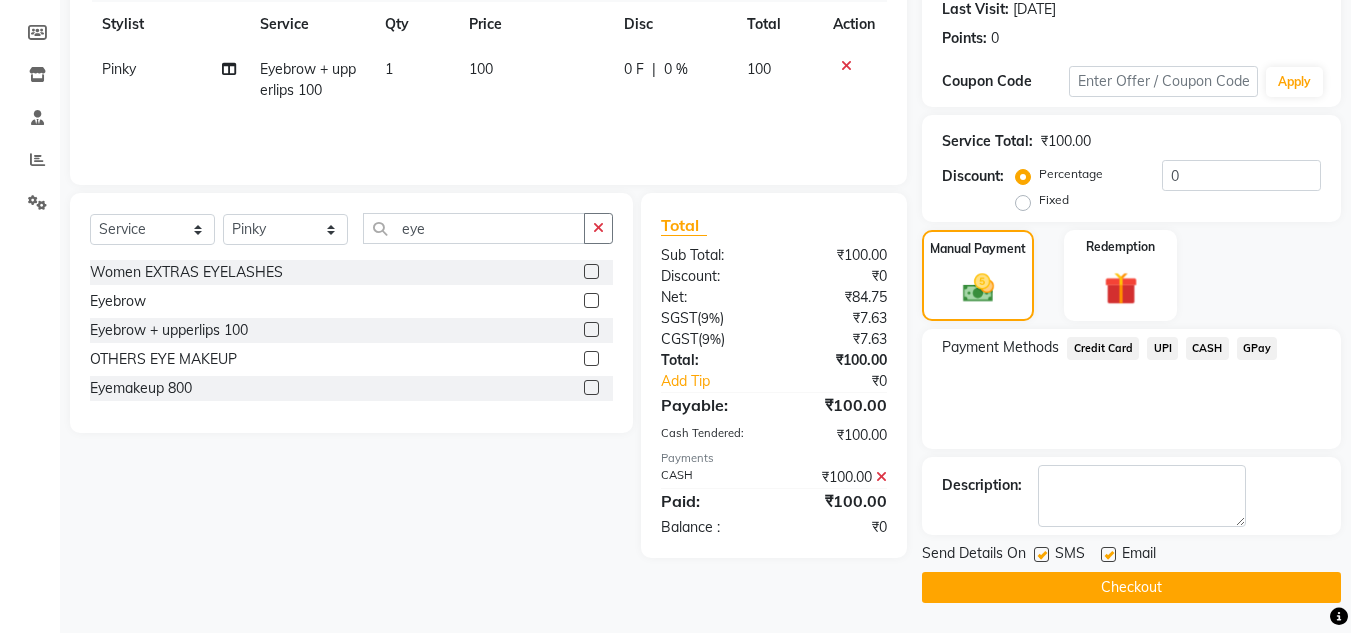 click on "Checkout" 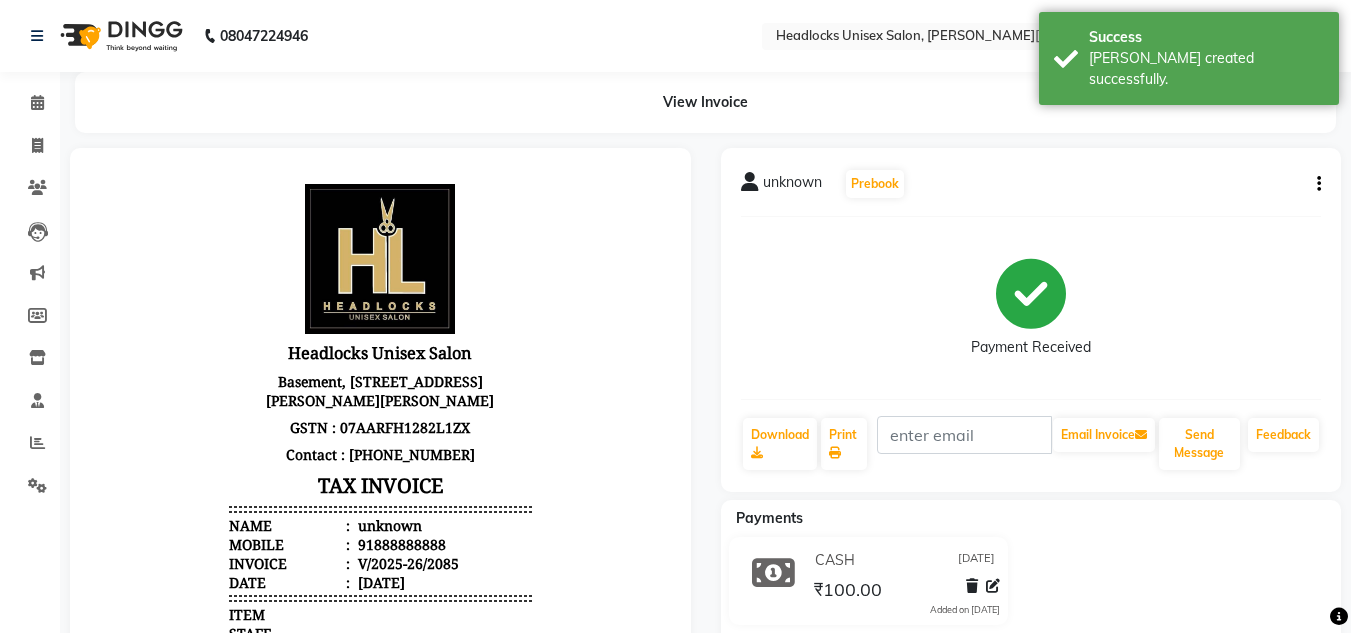 scroll, scrollTop: 0, scrollLeft: 0, axis: both 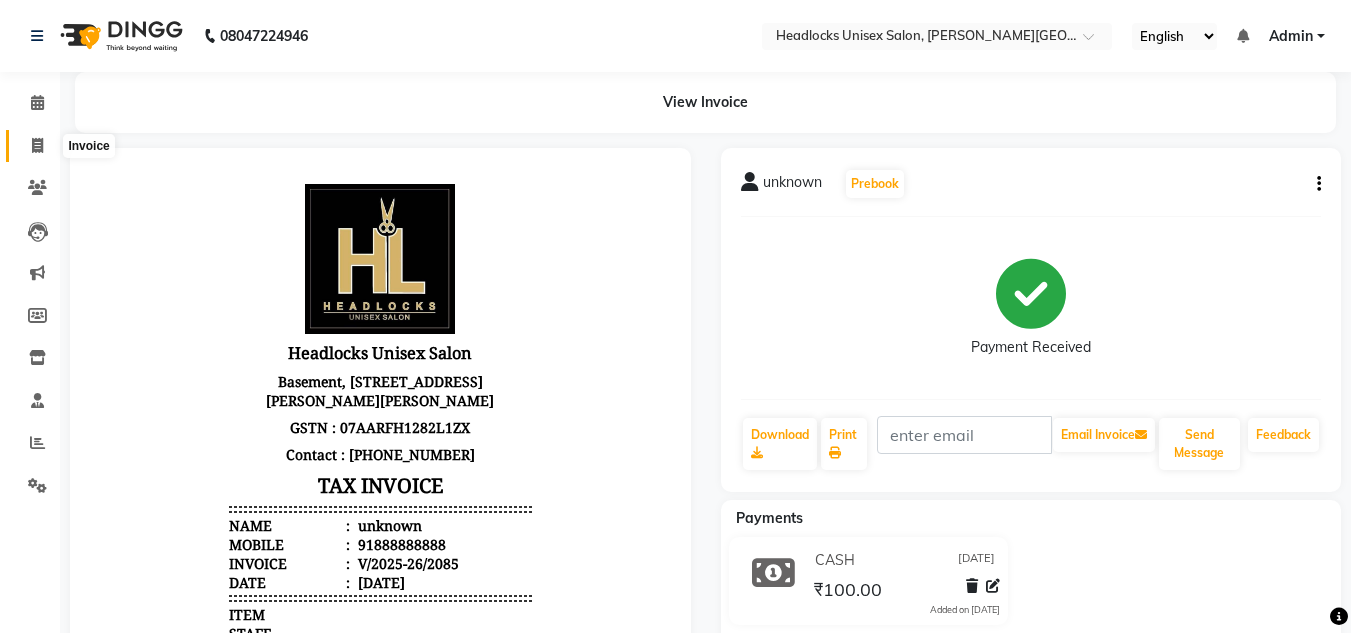 click 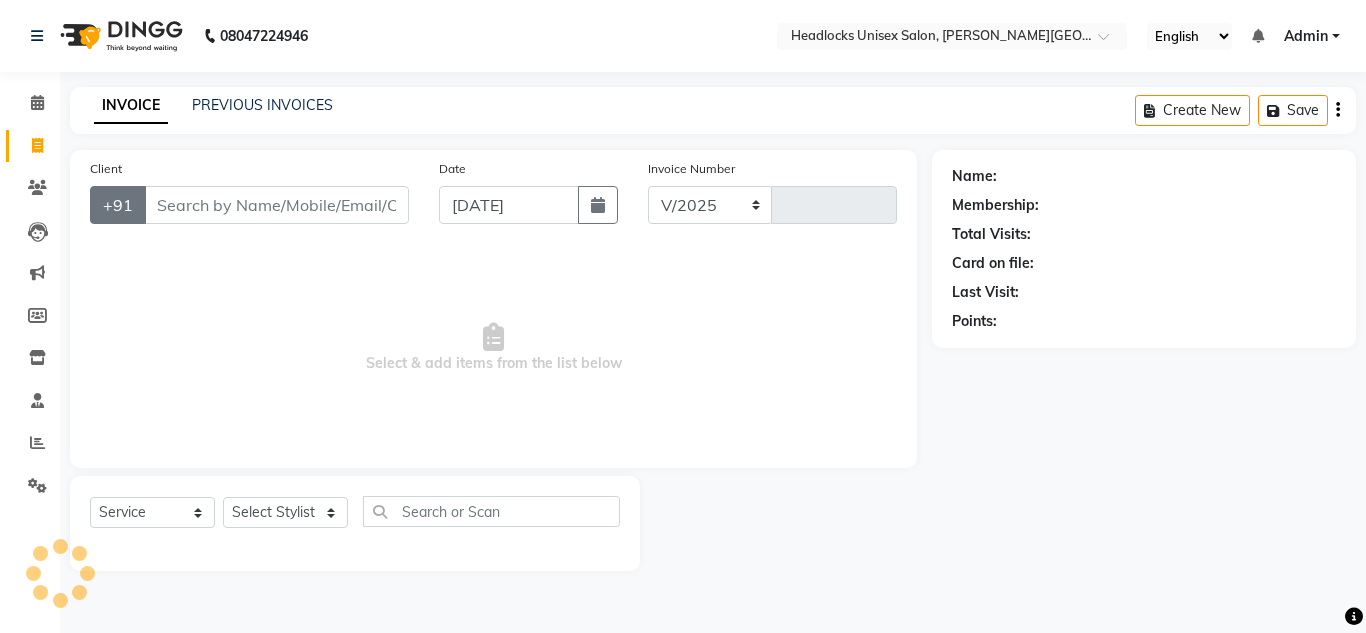 select on "6850" 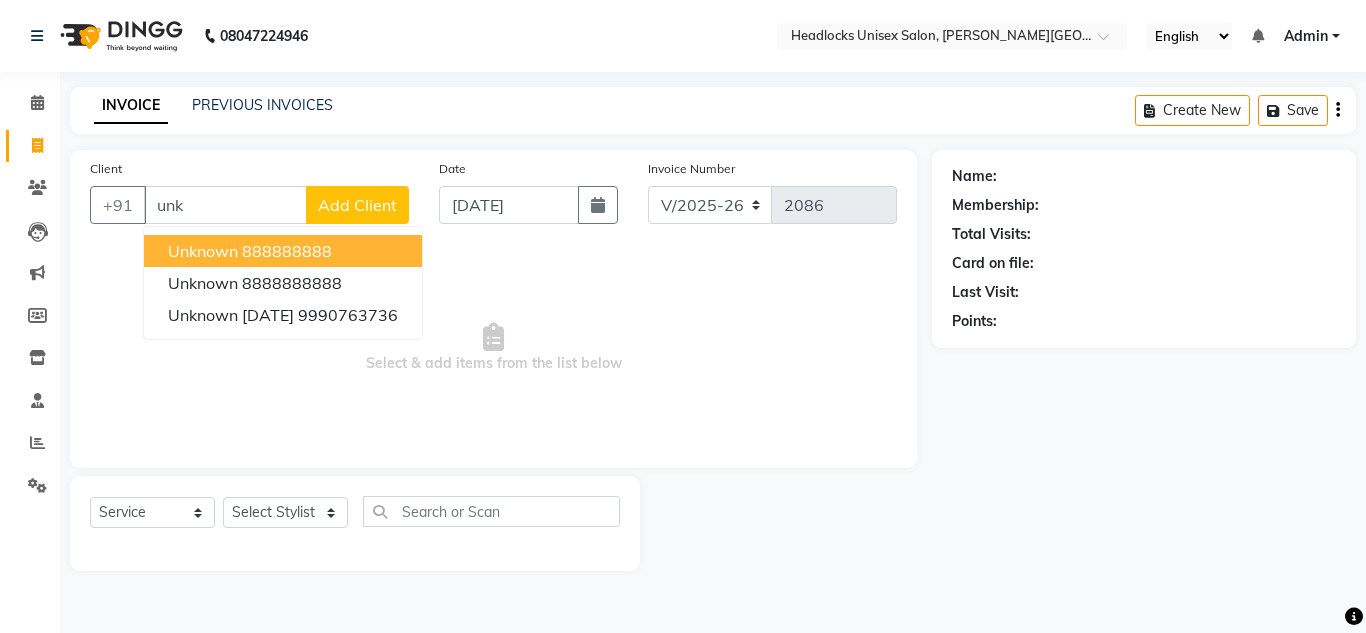 click on "888888888" at bounding box center [287, 251] 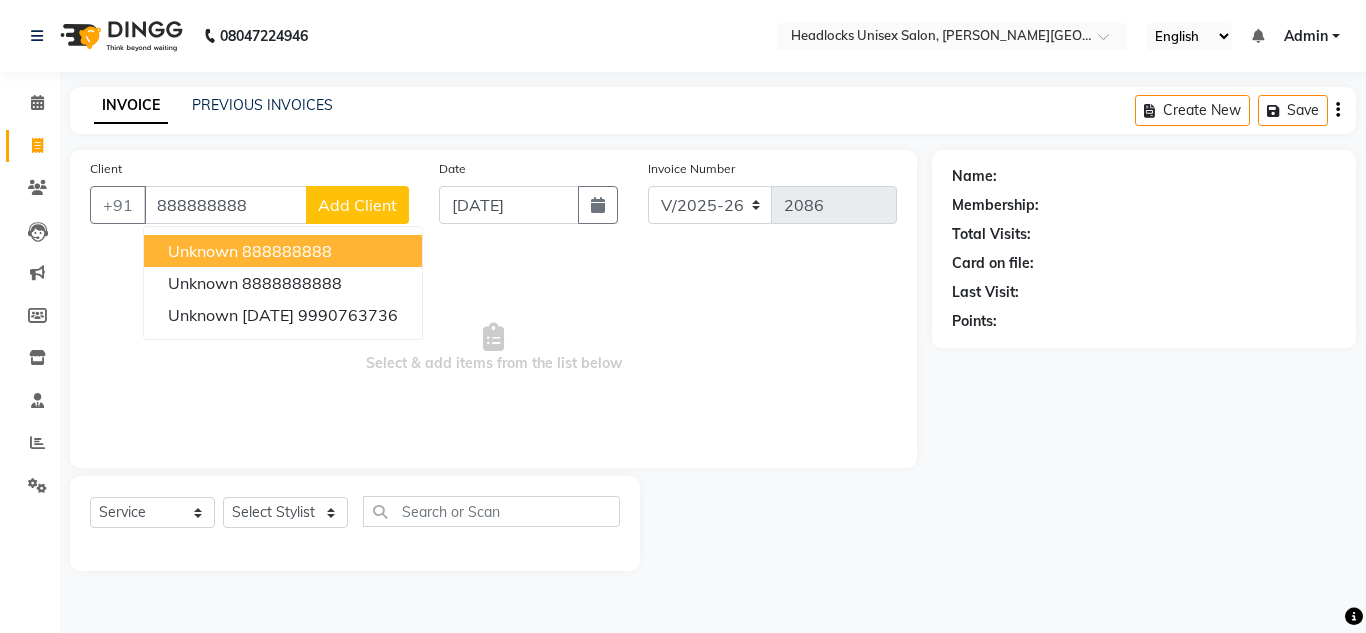type on "888888888" 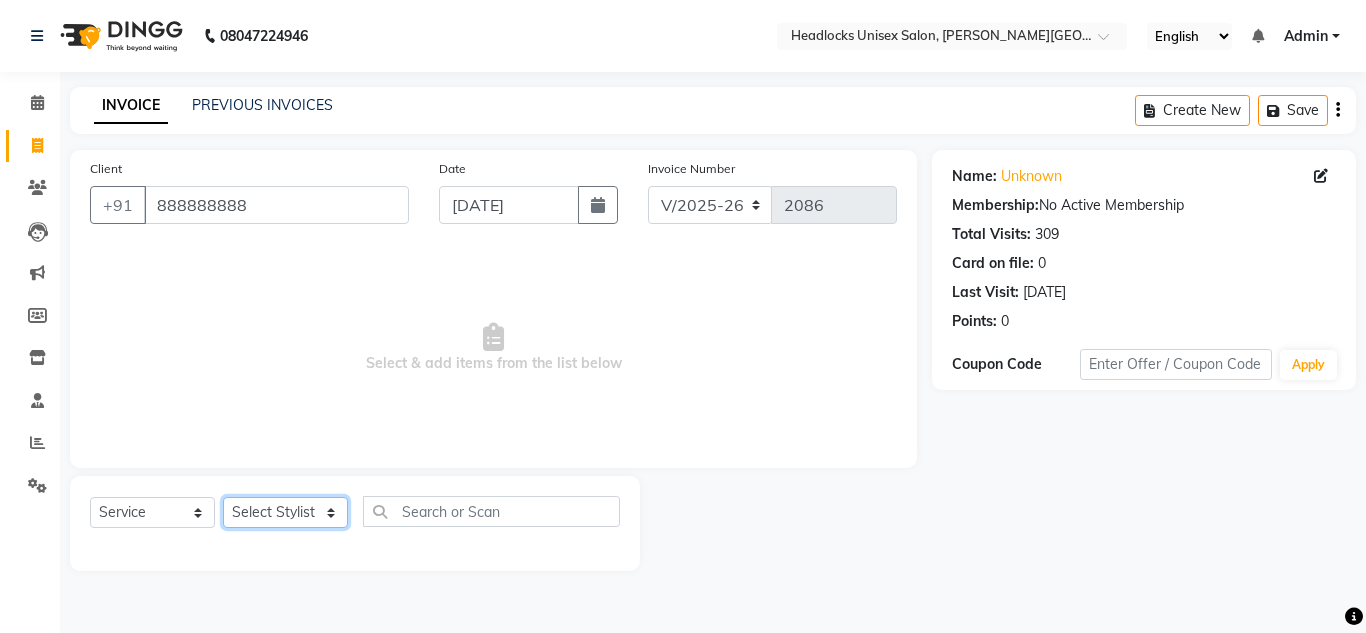 click on "Select Stylist [PERSON_NAME] Jannat Kaif [DATE] Lucky [PERSON_NAME] Pinky [PERSON_NAME] [PERSON_NAME] [PERSON_NAME] [PERSON_NAME] Suraj Vikas [PERSON_NAME] [PERSON_NAME]" 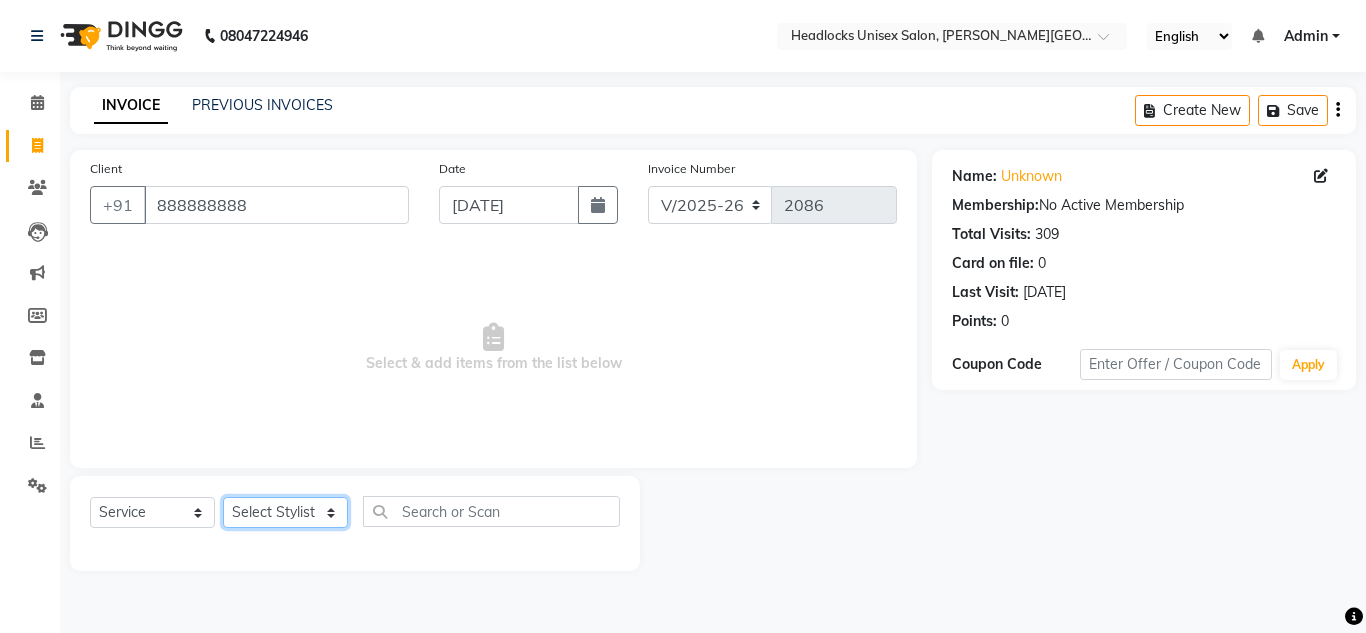 select on "53620" 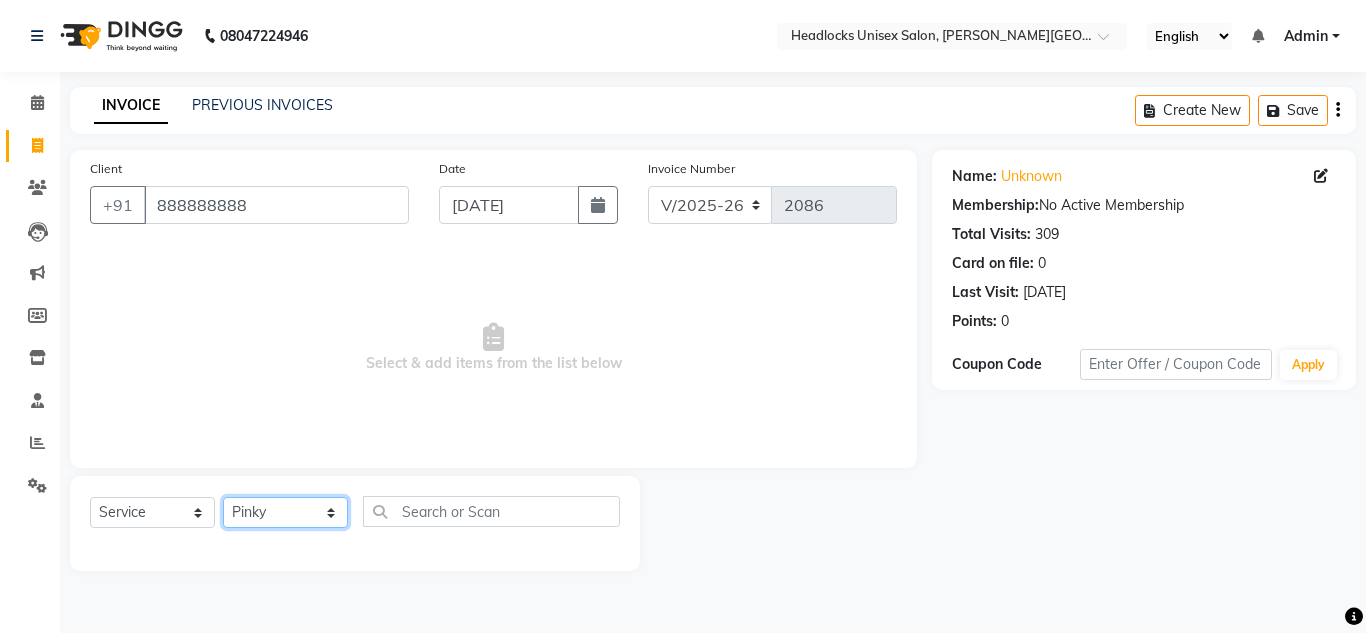 click on "Select Stylist [PERSON_NAME] Jannat Kaif [DATE] Lucky [PERSON_NAME] Pinky [PERSON_NAME] [PERSON_NAME] [PERSON_NAME] [PERSON_NAME] Suraj Vikas [PERSON_NAME] [PERSON_NAME]" 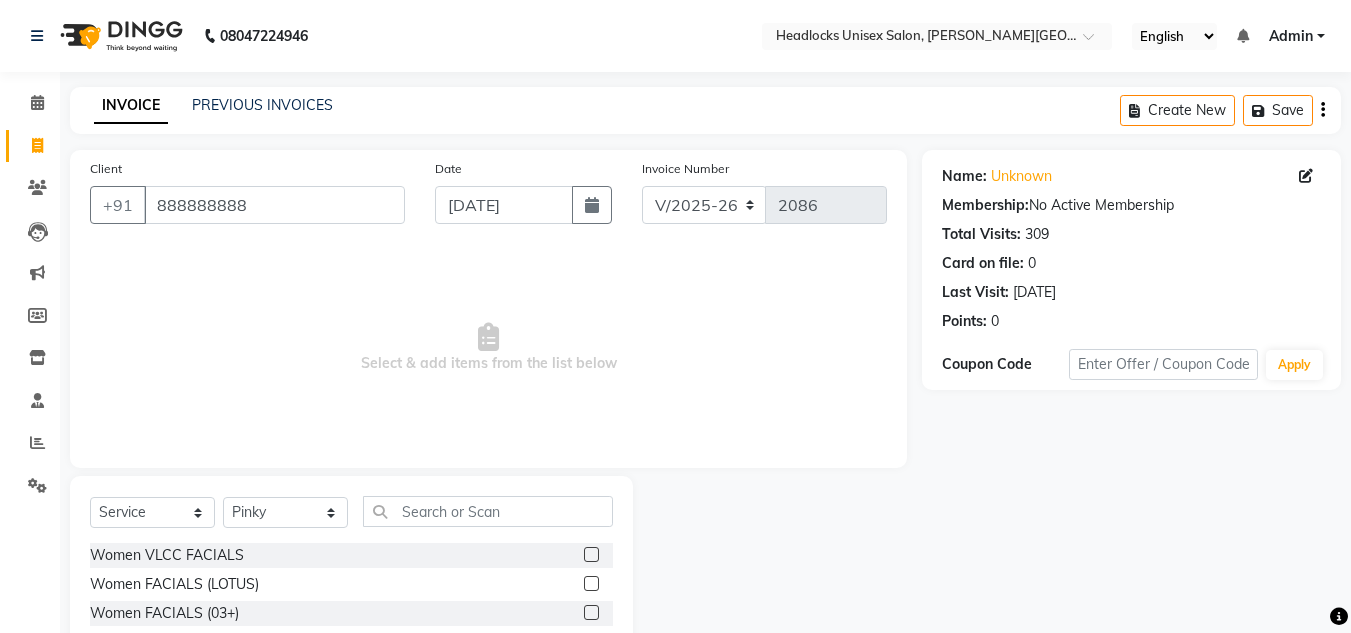 click on "Select & add items from the list below" at bounding box center (488, 348) 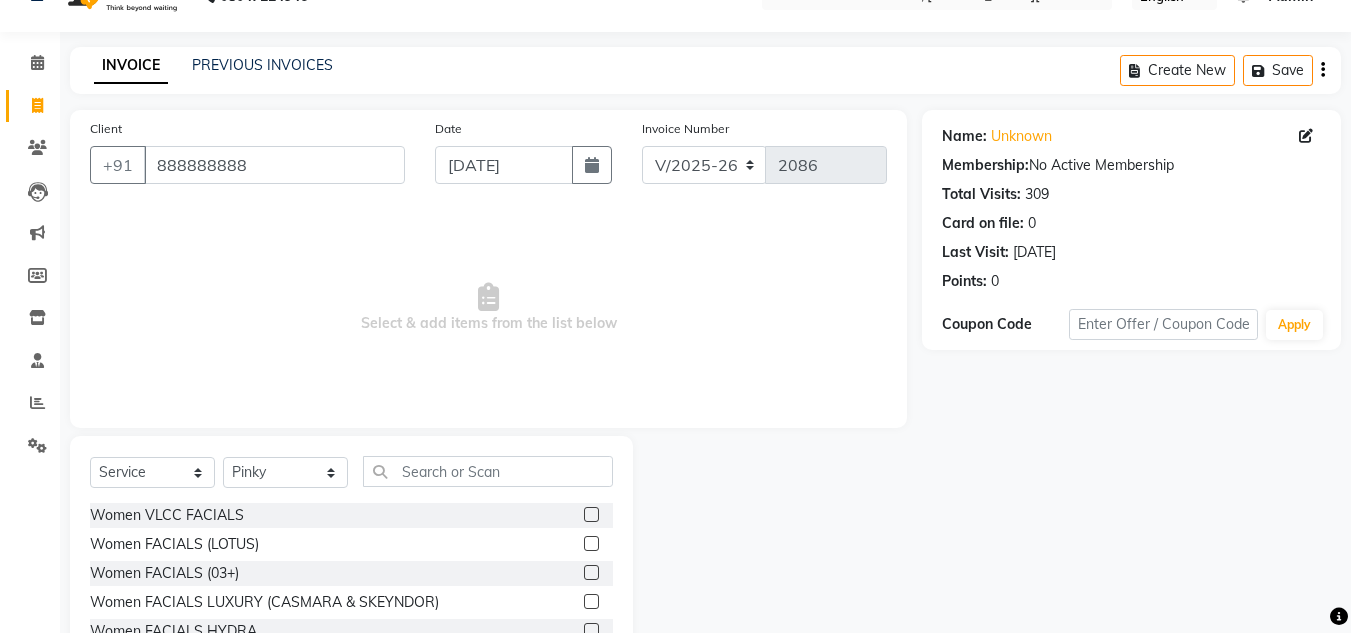 scroll, scrollTop: 168, scrollLeft: 0, axis: vertical 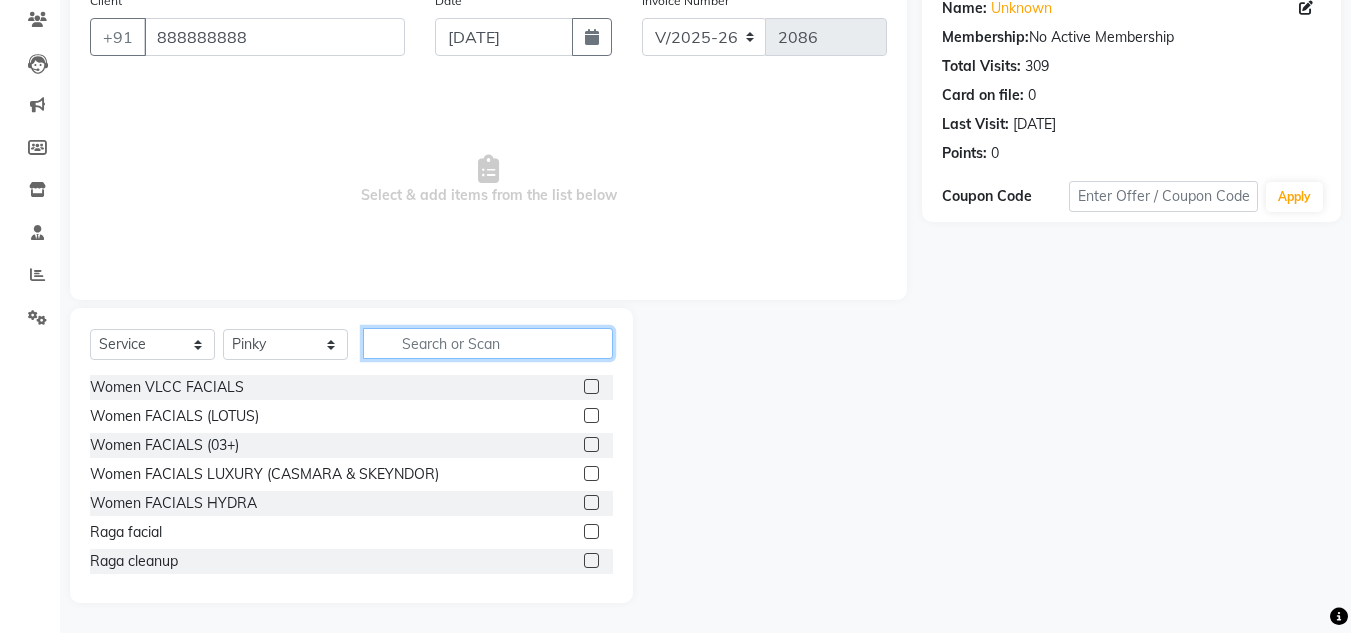 click 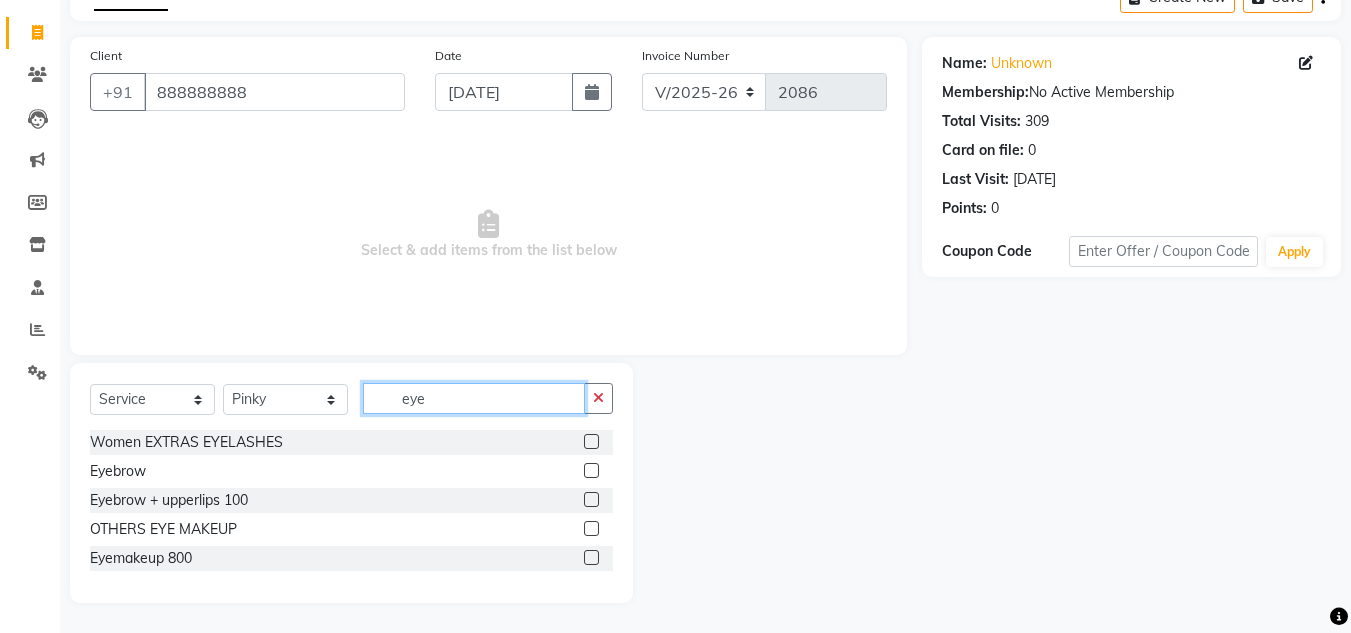 scroll, scrollTop: 113, scrollLeft: 0, axis: vertical 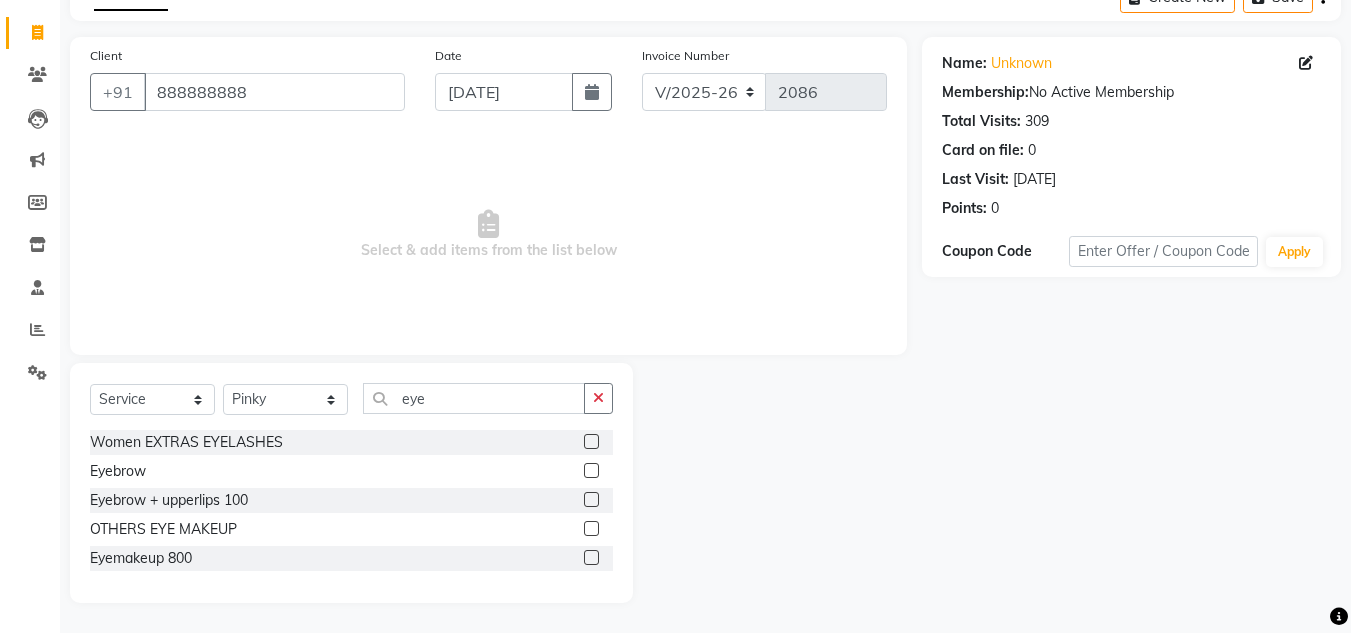 click 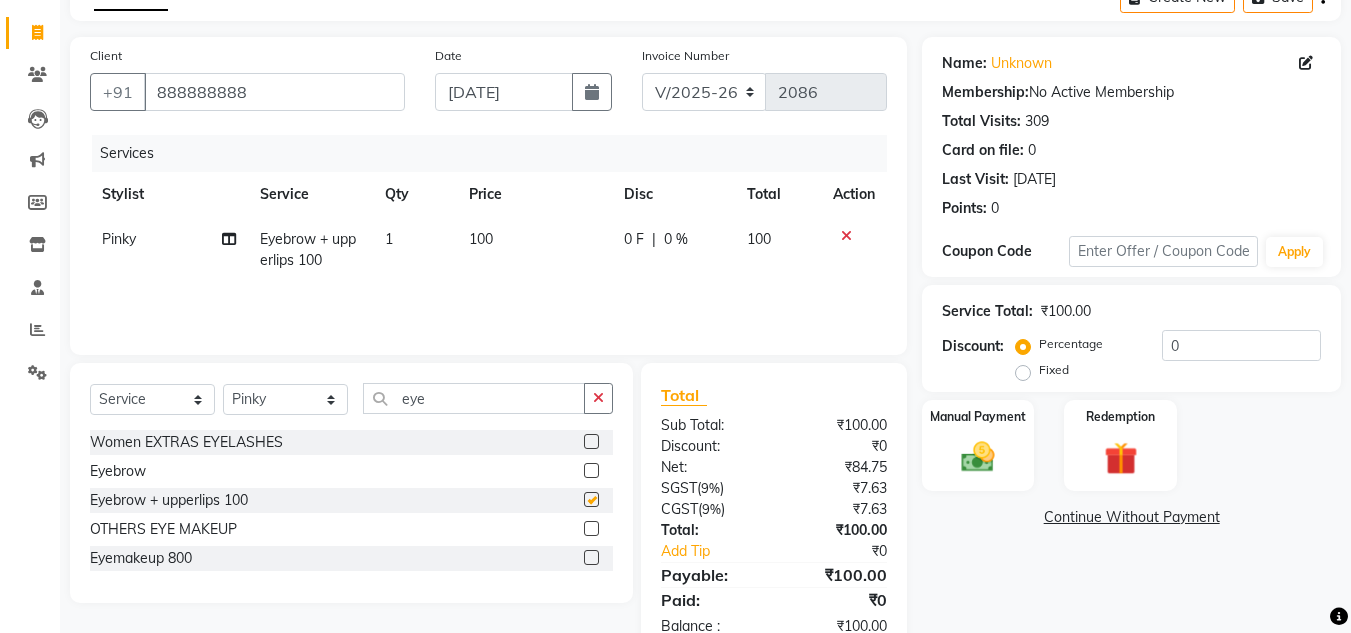 checkbox on "false" 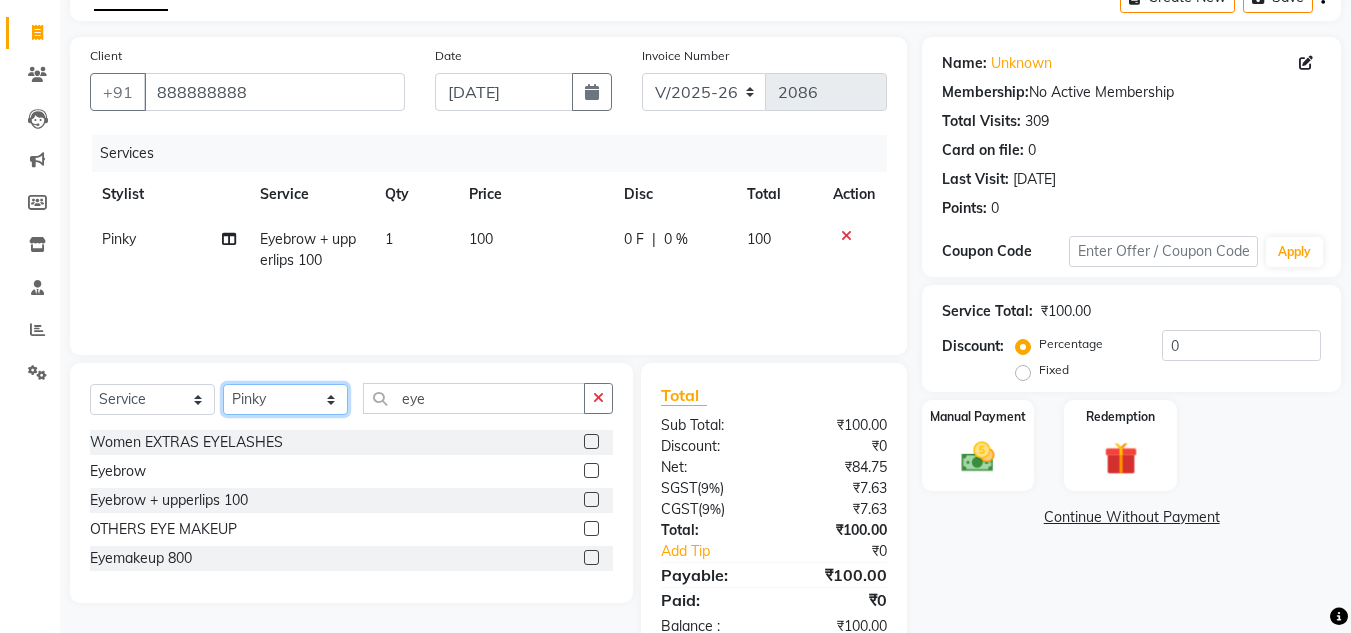 click on "Select Stylist [PERSON_NAME] Jannat Kaif [DATE] Lucky [PERSON_NAME] Pinky [PERSON_NAME] [PERSON_NAME] [PERSON_NAME] [PERSON_NAME] Suraj Vikas [PERSON_NAME] [PERSON_NAME]" 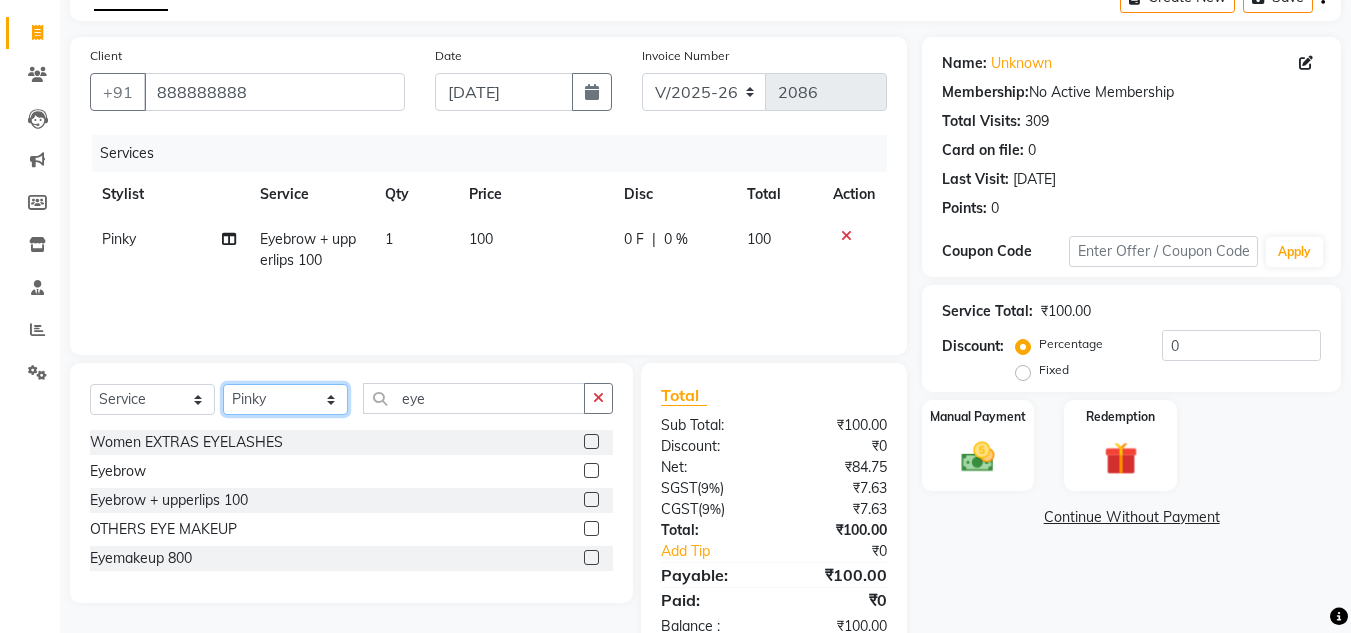 select on "53615" 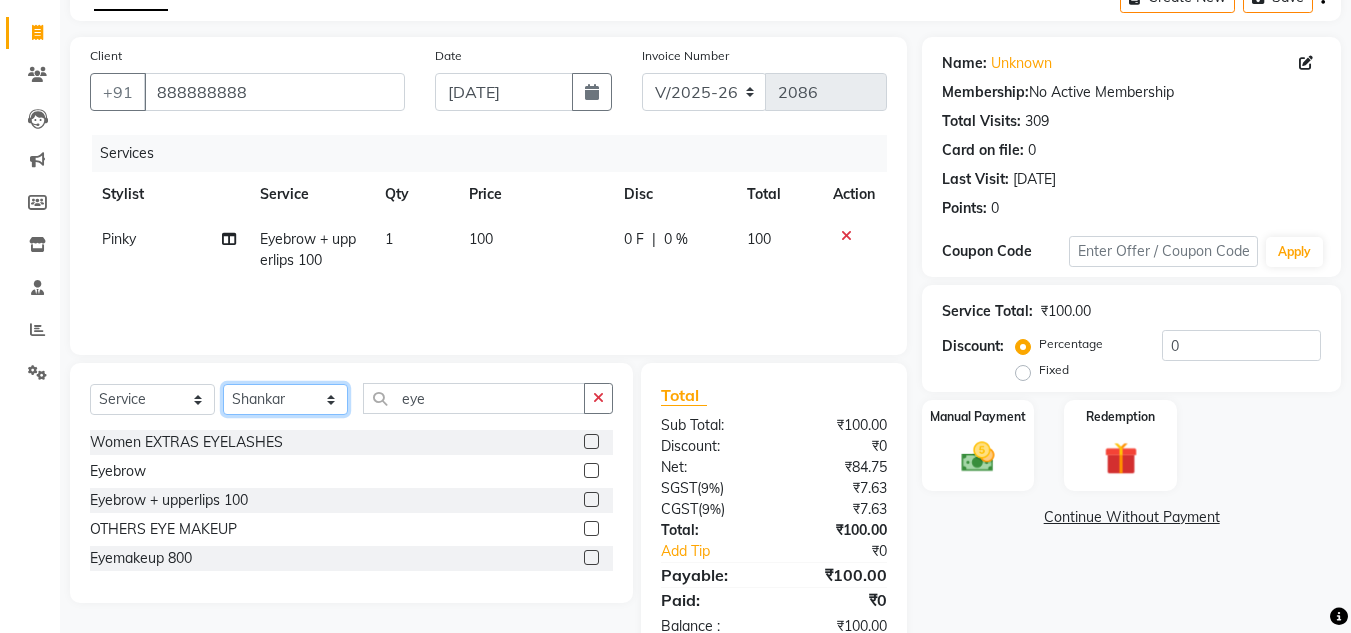 click on "Select Stylist [PERSON_NAME] Jannat Kaif [DATE] Lucky [PERSON_NAME] Pinky [PERSON_NAME] [PERSON_NAME] [PERSON_NAME] [PERSON_NAME] Suraj Vikas [PERSON_NAME] [PERSON_NAME]" 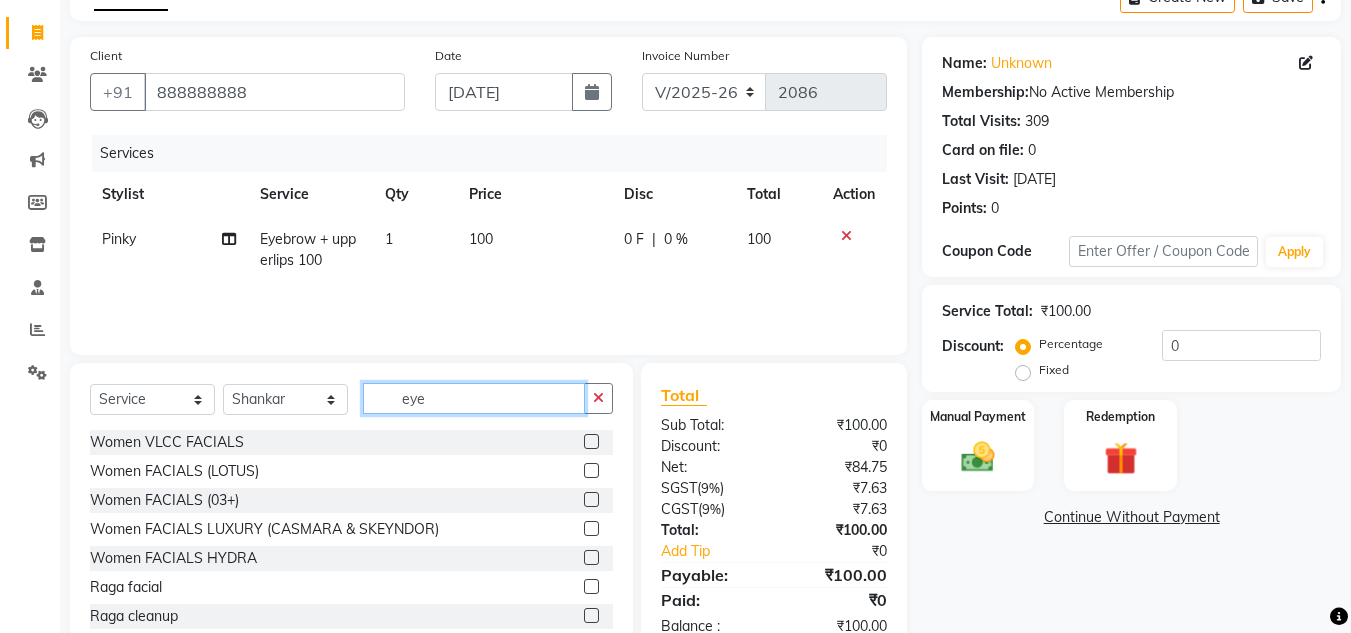 click on "eye" 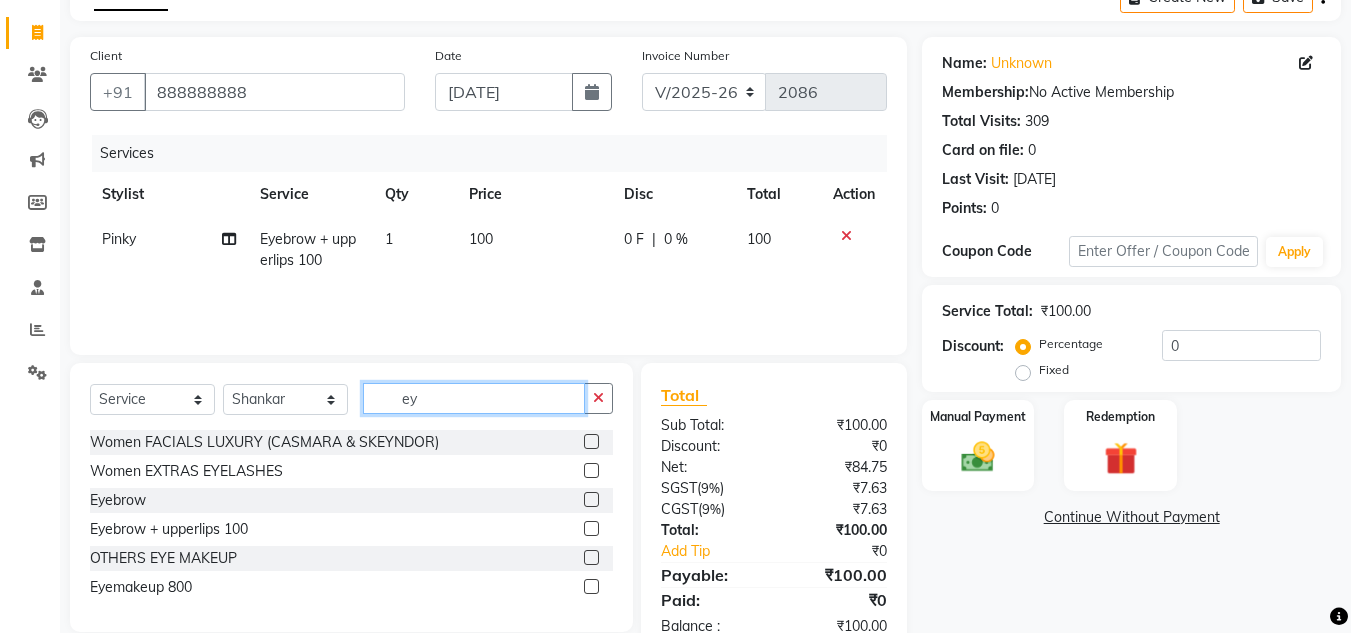 type on "e" 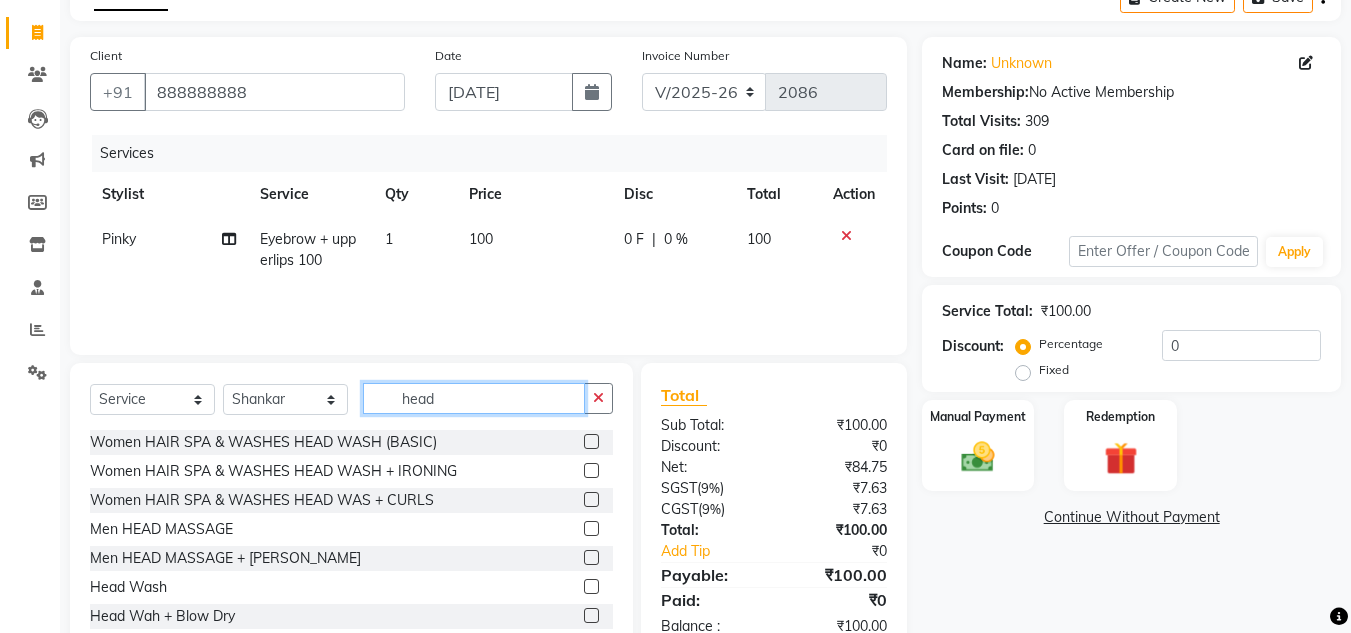 type on "head" 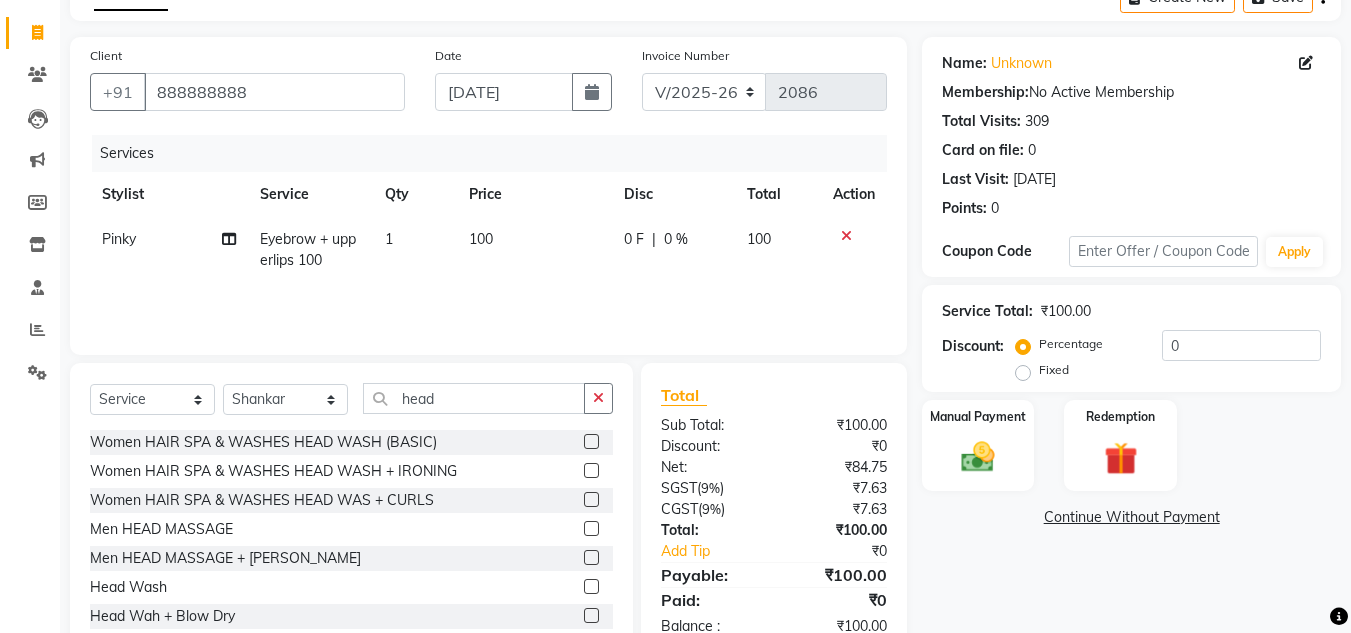 click 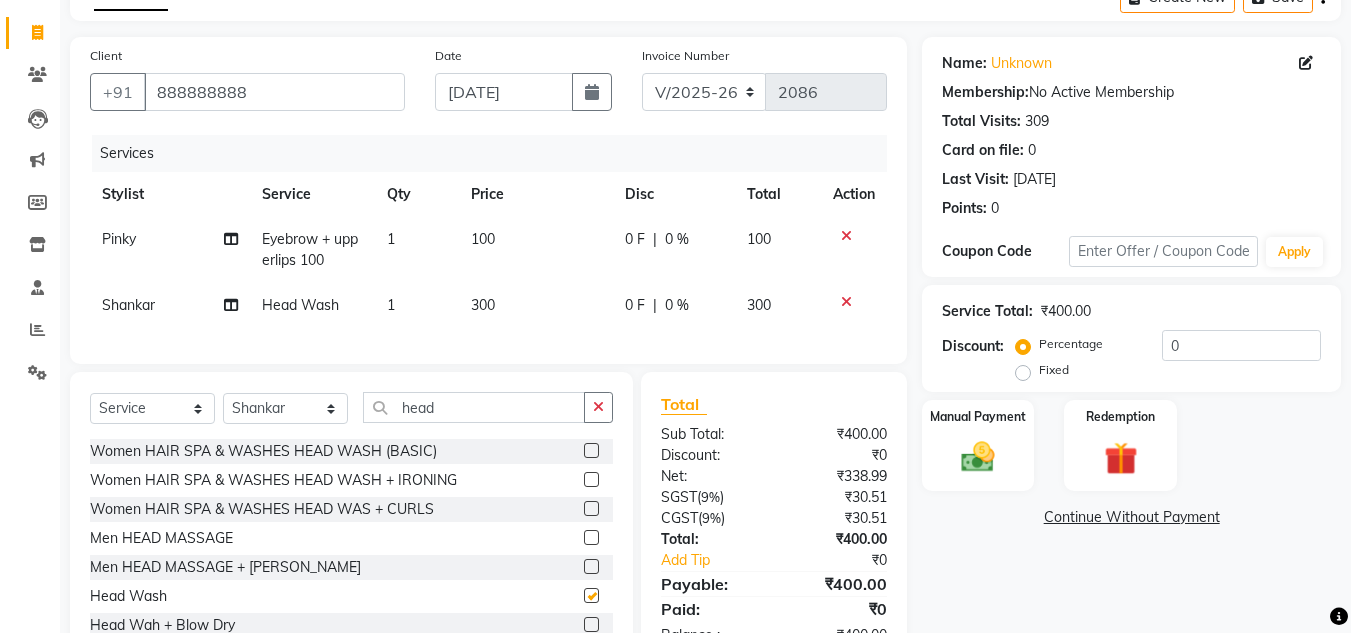 checkbox on "false" 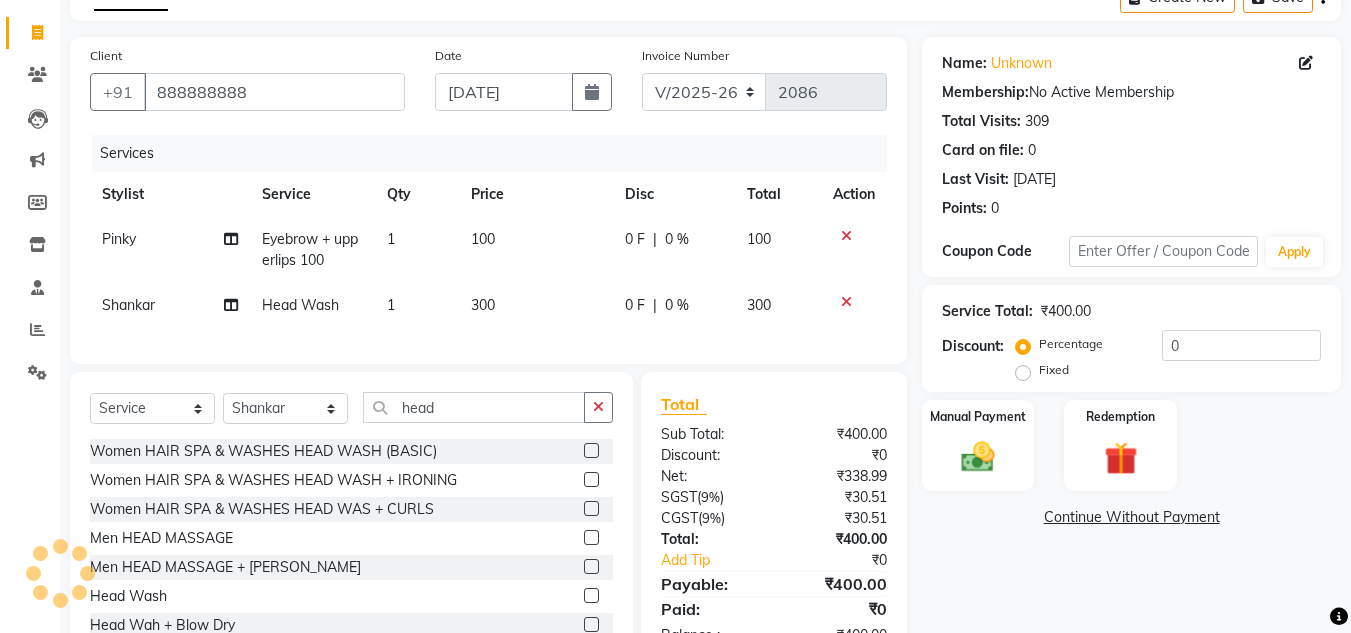 click on "₹400.00" 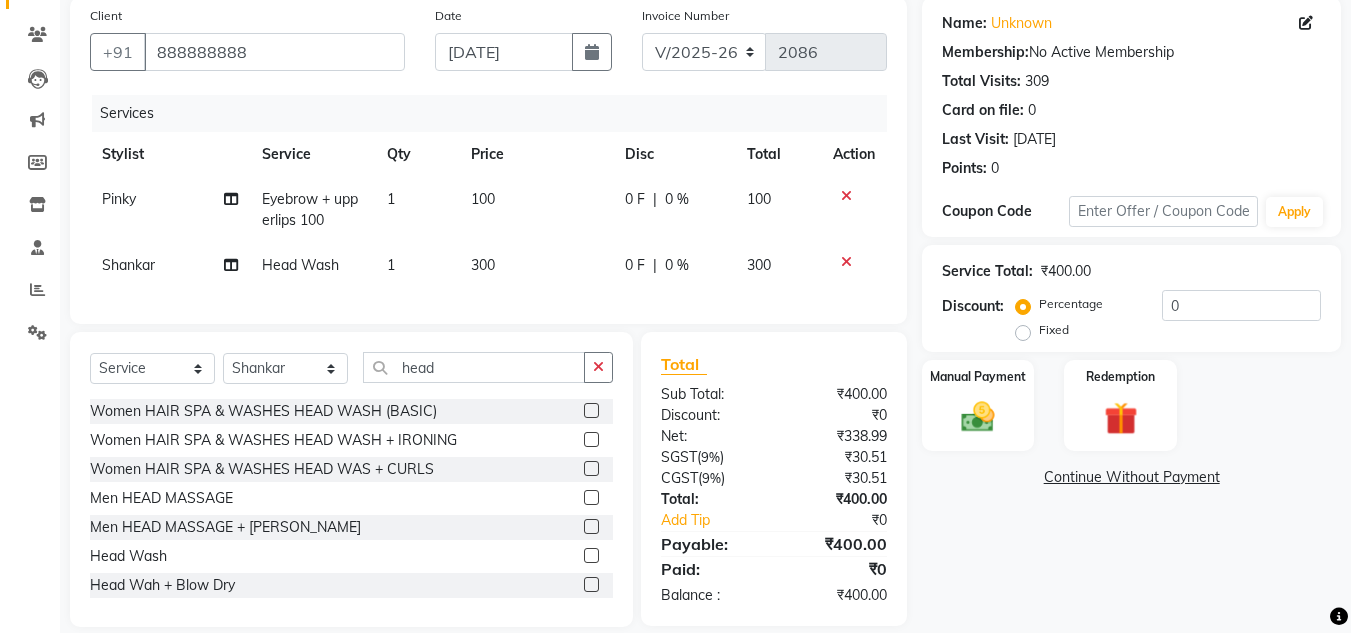 scroll, scrollTop: 192, scrollLeft: 0, axis: vertical 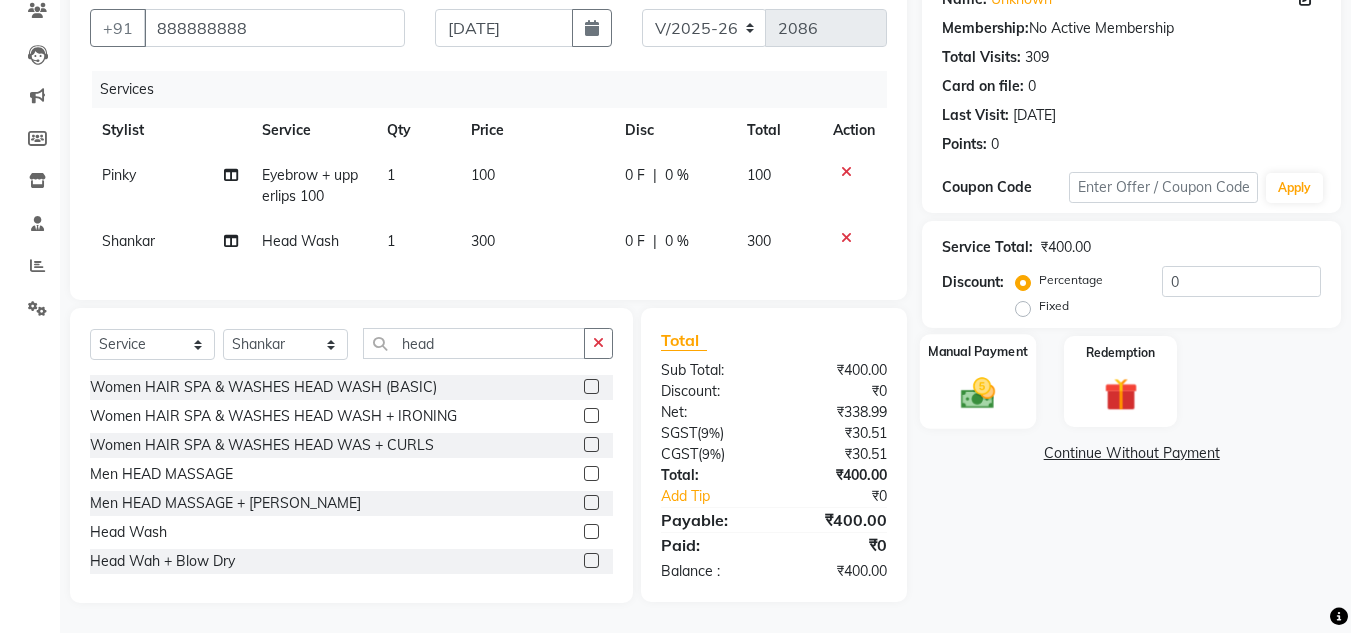 click 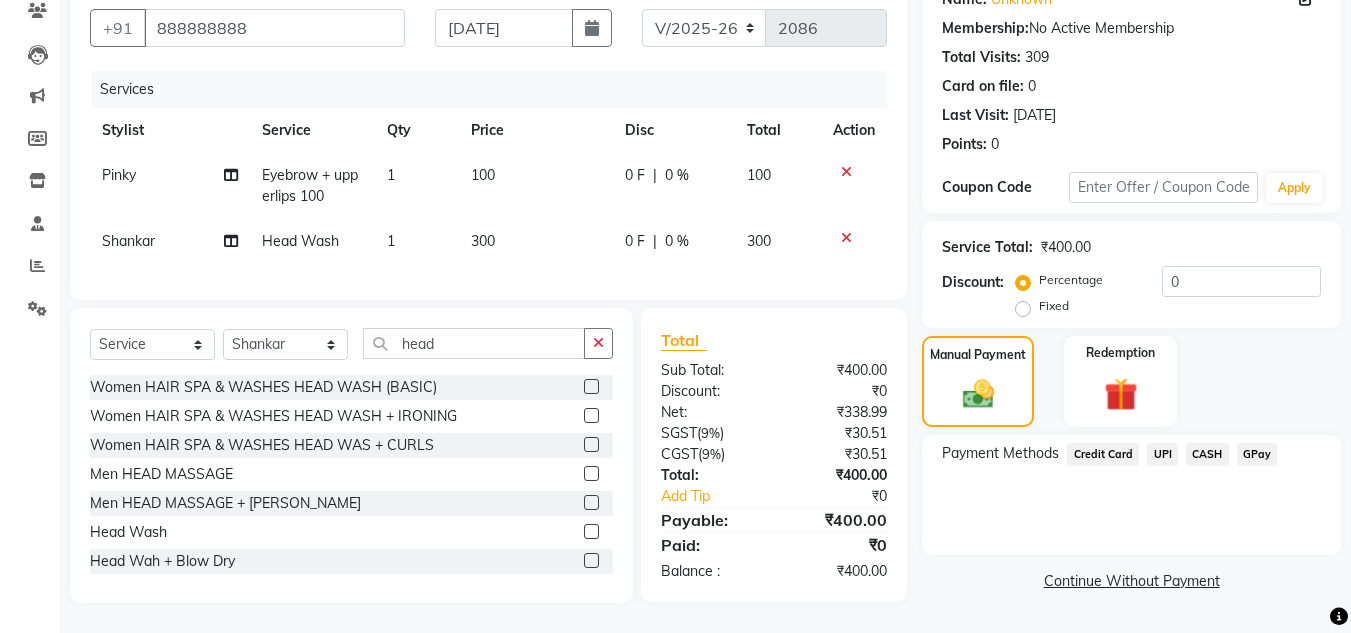 click on "Manual Payment Redemption" 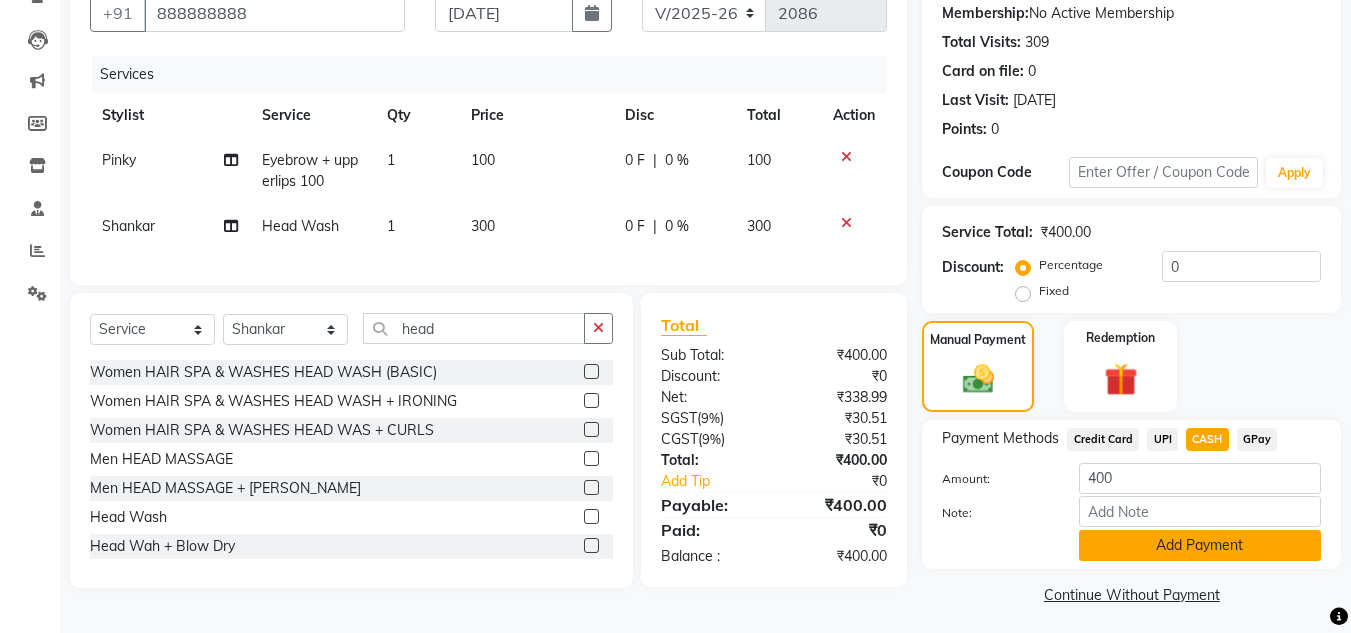 click on "Add Payment" 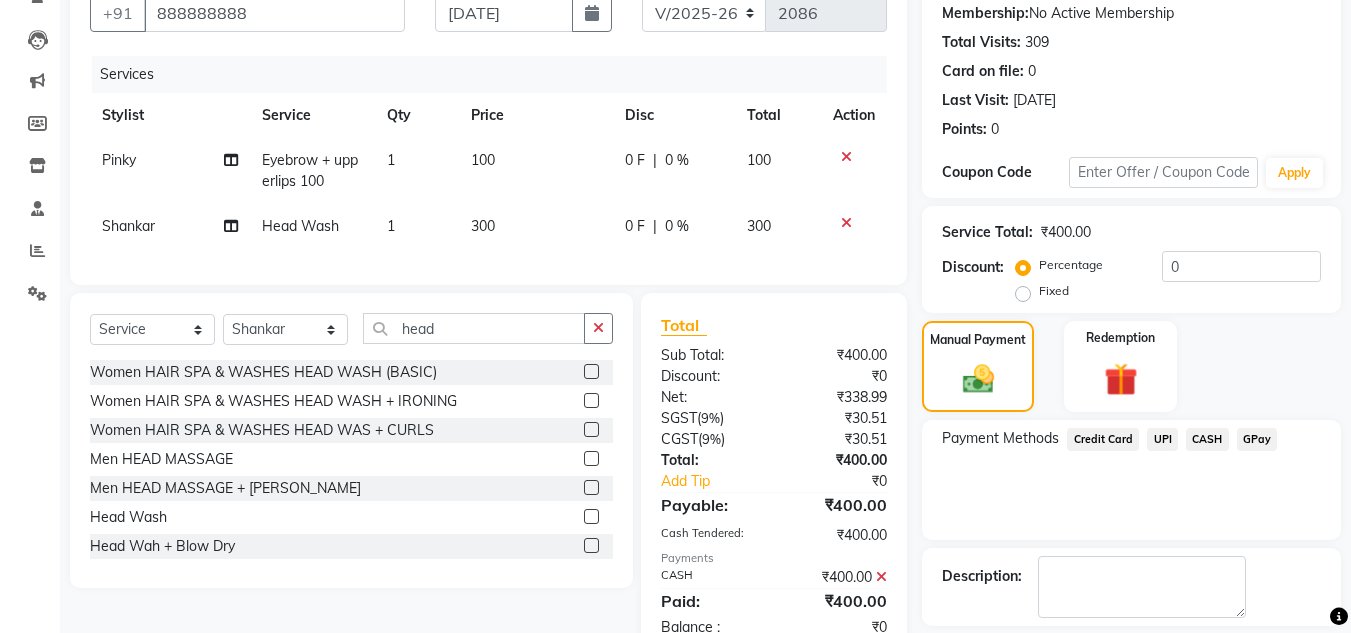 click on "Payment Methods  Credit Card   UPI   CASH   GPay" 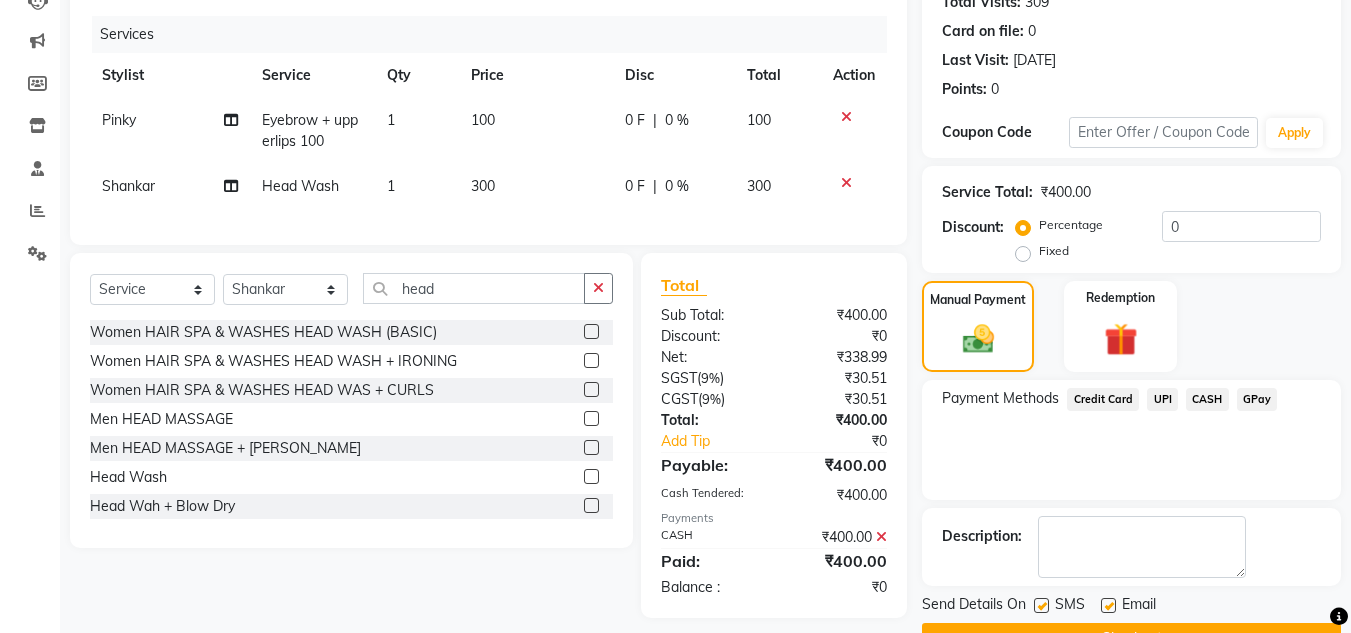 scroll, scrollTop: 283, scrollLeft: 0, axis: vertical 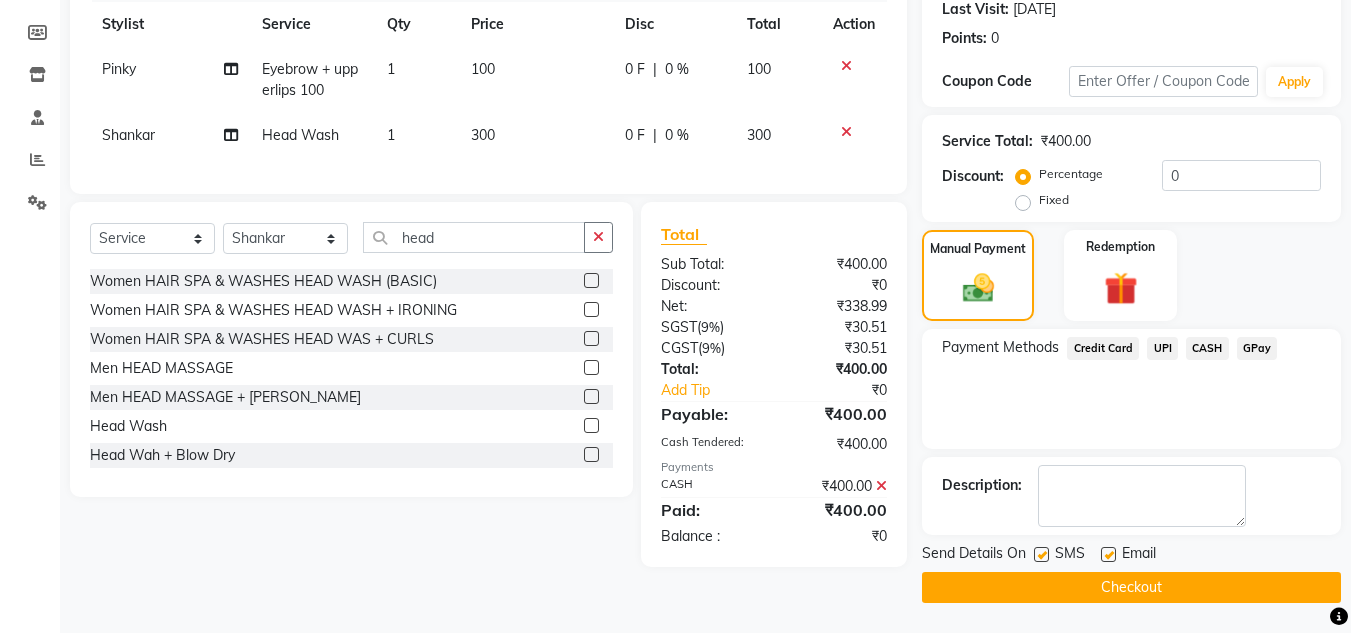 click on "Checkout" 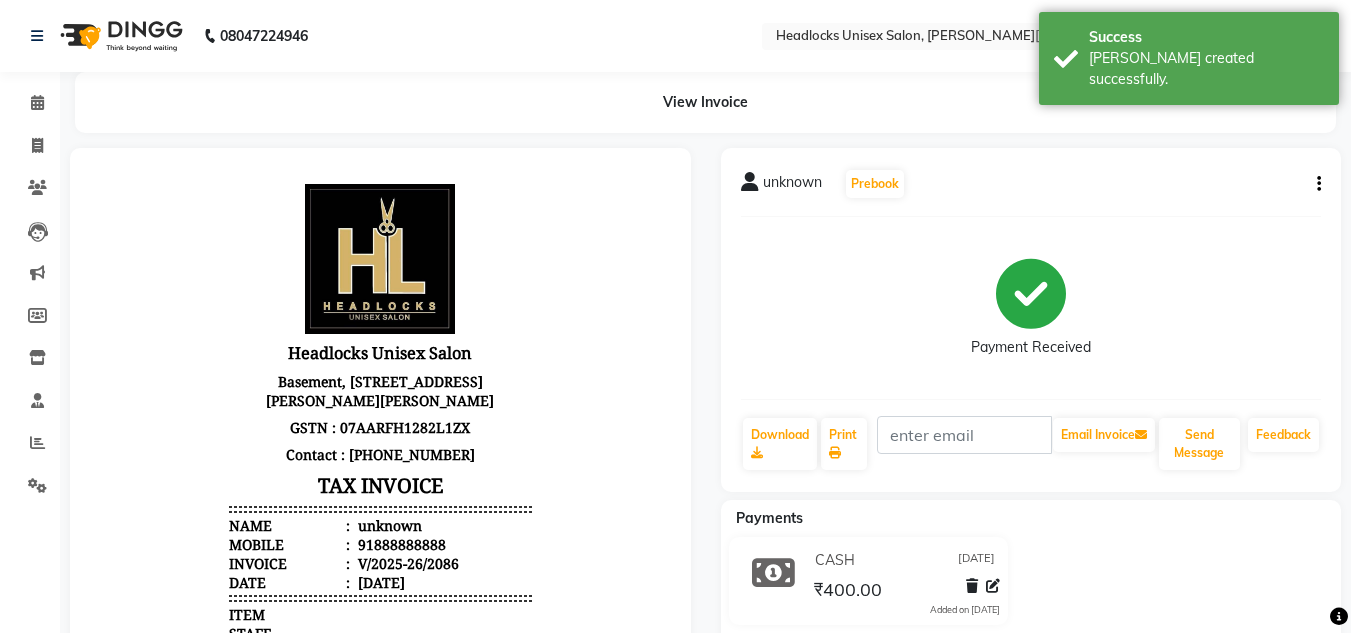 scroll, scrollTop: 0, scrollLeft: 0, axis: both 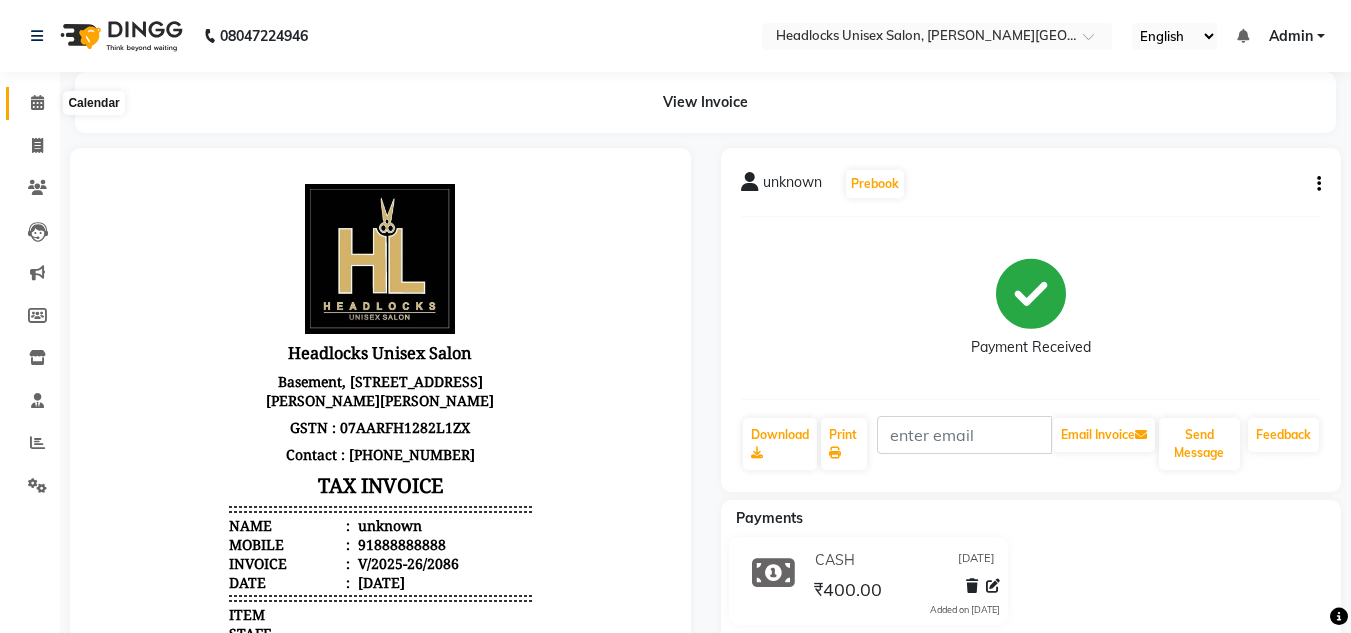 click 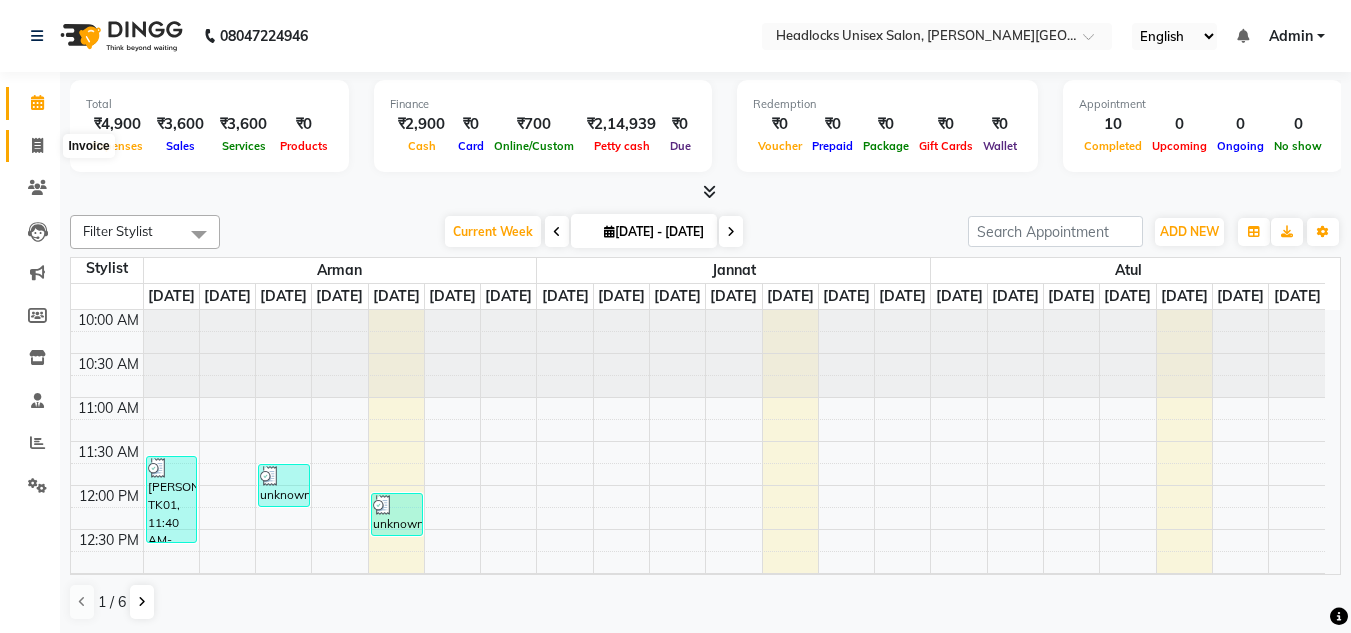 click 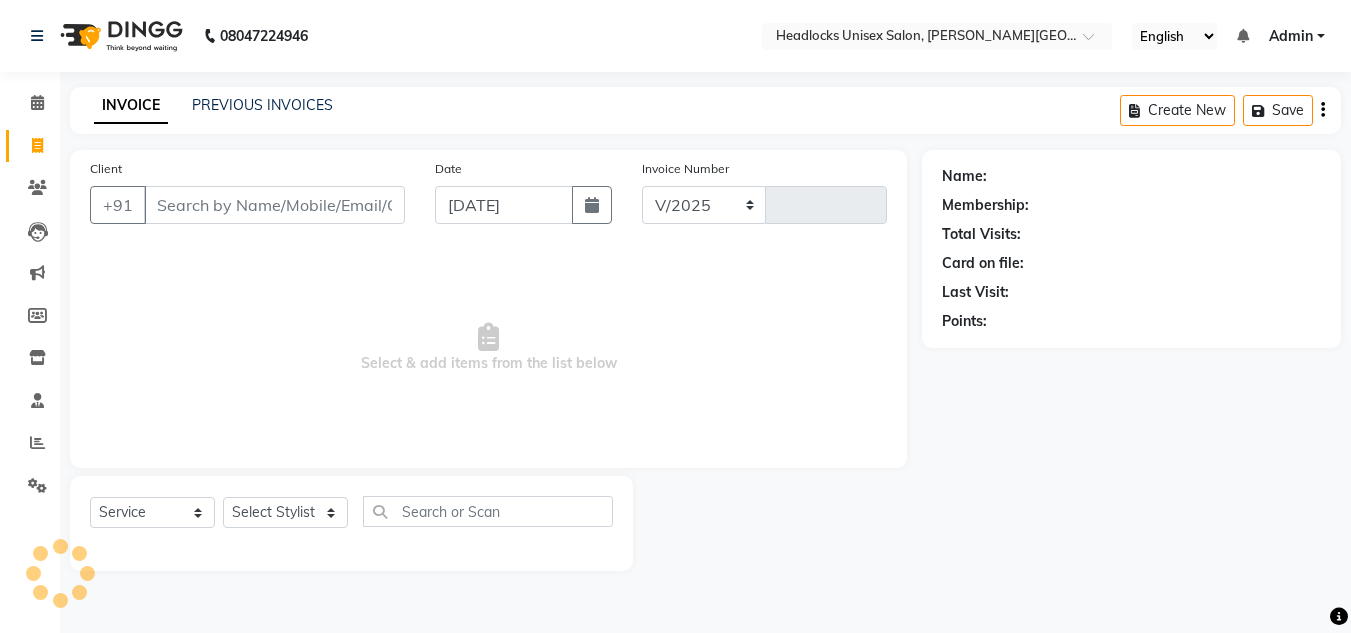 select on "6850" 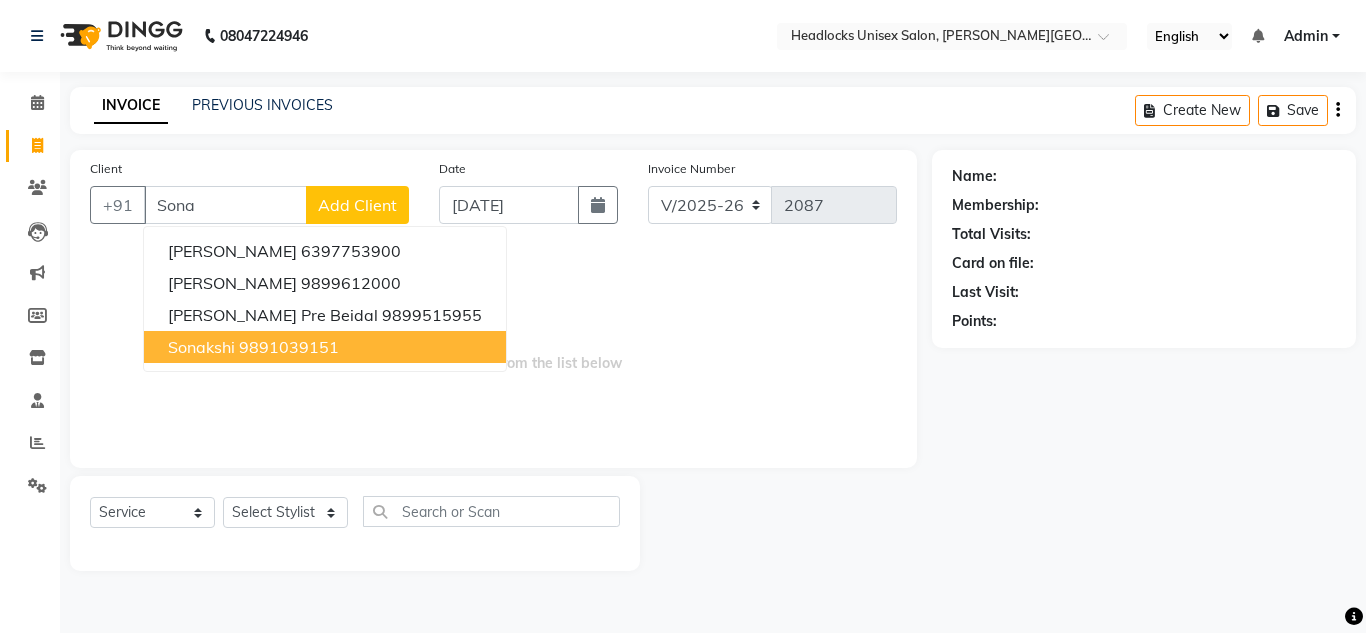 click on "sonakshi" at bounding box center (201, 347) 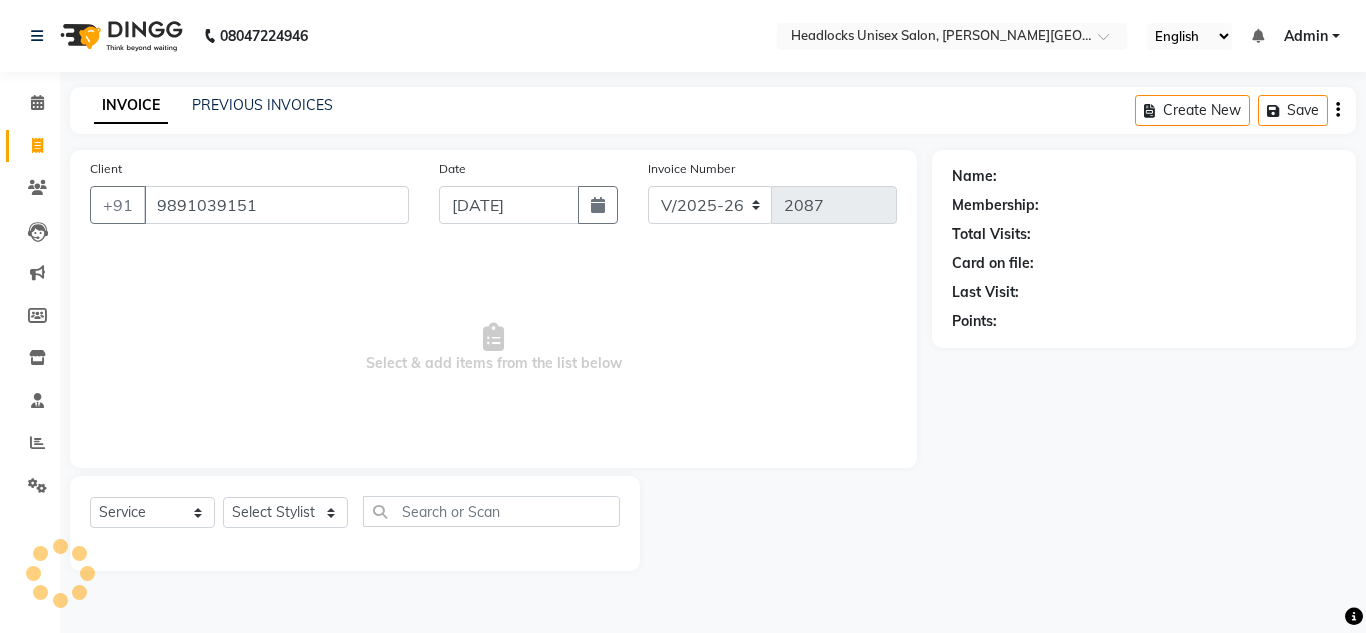 type on "9891039151" 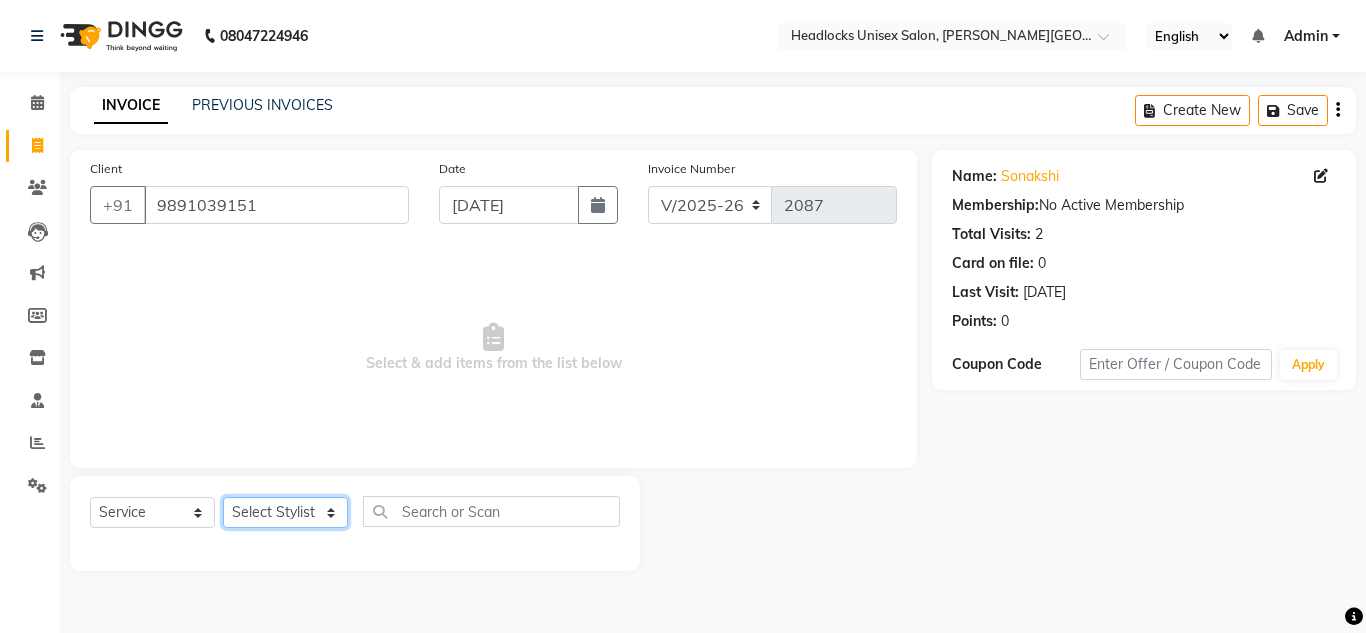 click on "Select Stylist [PERSON_NAME] Jannat Kaif [DATE] Lucky [PERSON_NAME] Pinky [PERSON_NAME] [PERSON_NAME] [PERSON_NAME] [PERSON_NAME] Suraj Vikas [PERSON_NAME] [PERSON_NAME]" 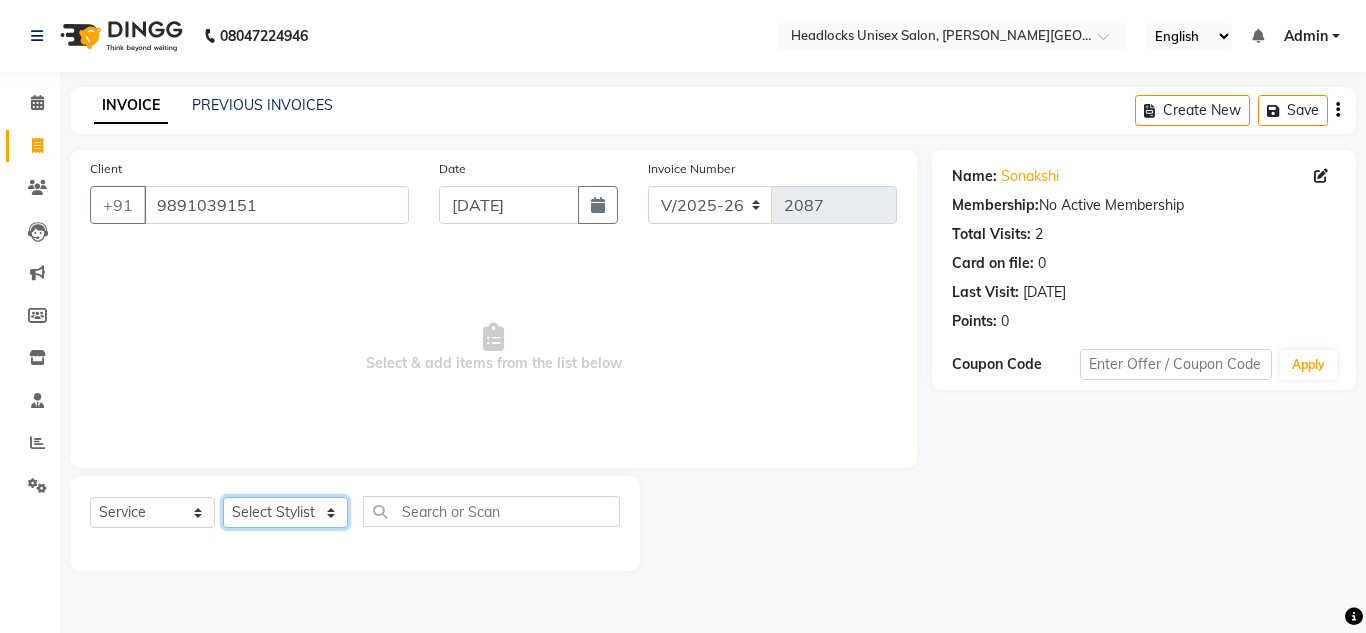select on "61138" 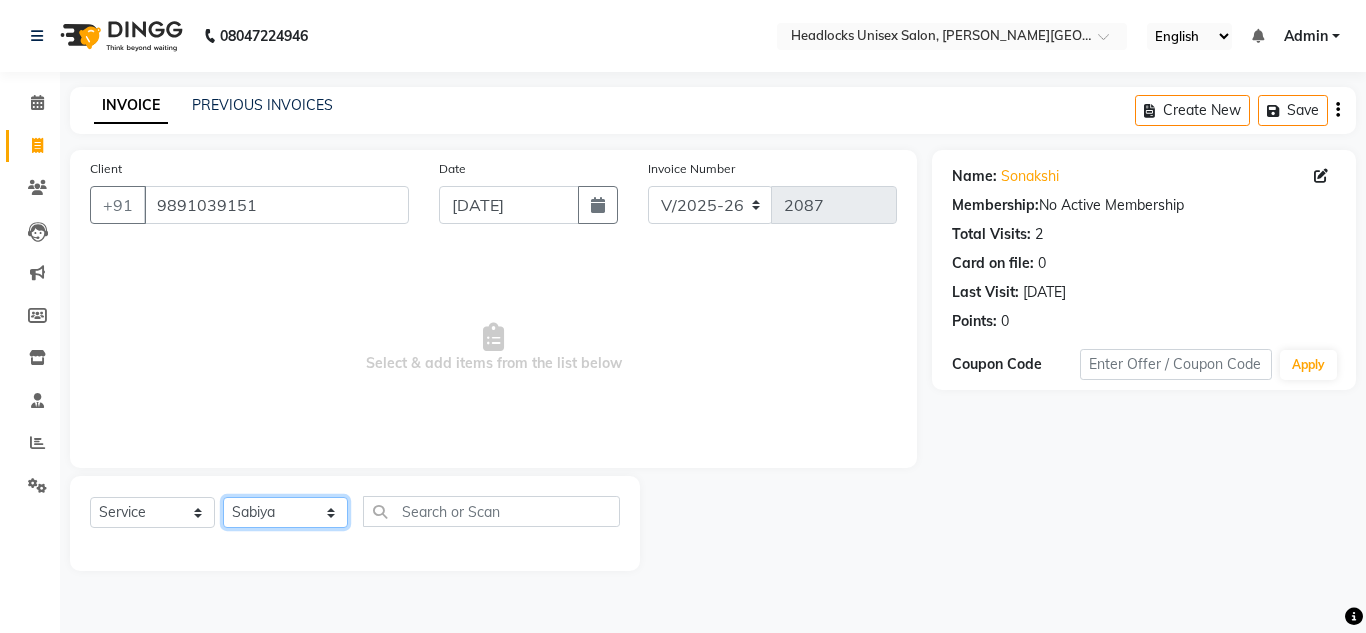click on "Select Stylist [PERSON_NAME] Jannat Kaif [DATE] Lucky [PERSON_NAME] Pinky [PERSON_NAME] [PERSON_NAME] [PERSON_NAME] [PERSON_NAME] Suraj Vikas [PERSON_NAME] [PERSON_NAME]" 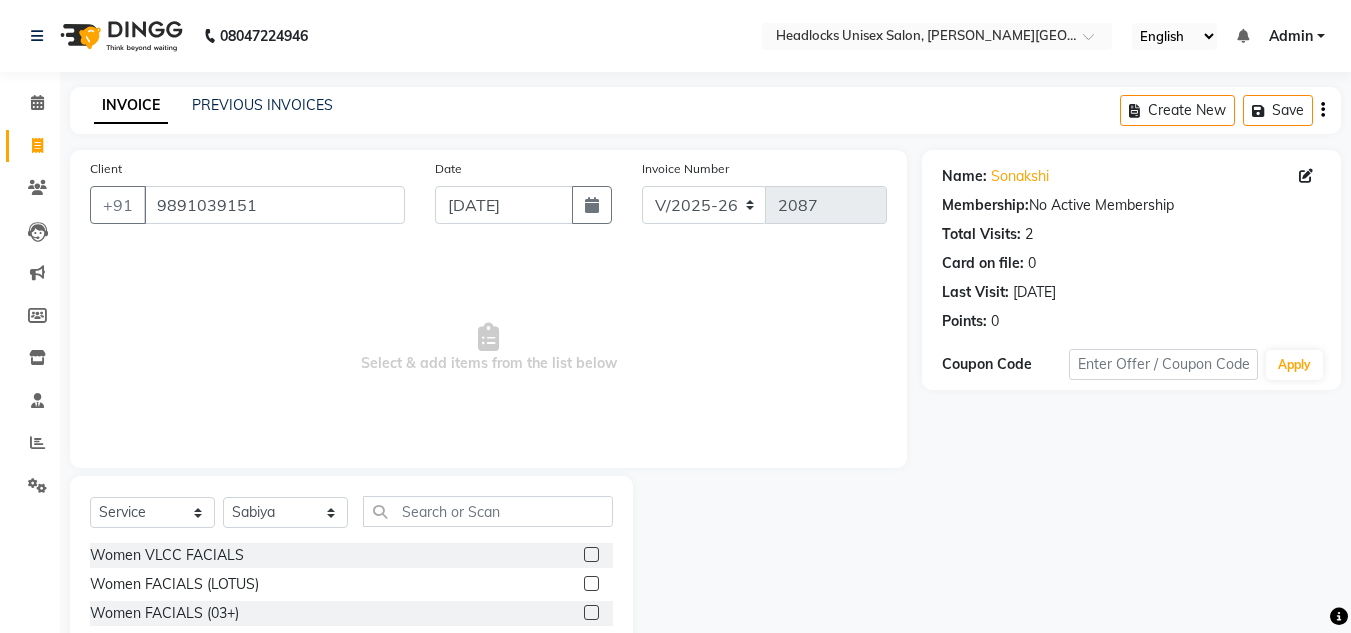 click on "Select & add items from the list below" at bounding box center [488, 348] 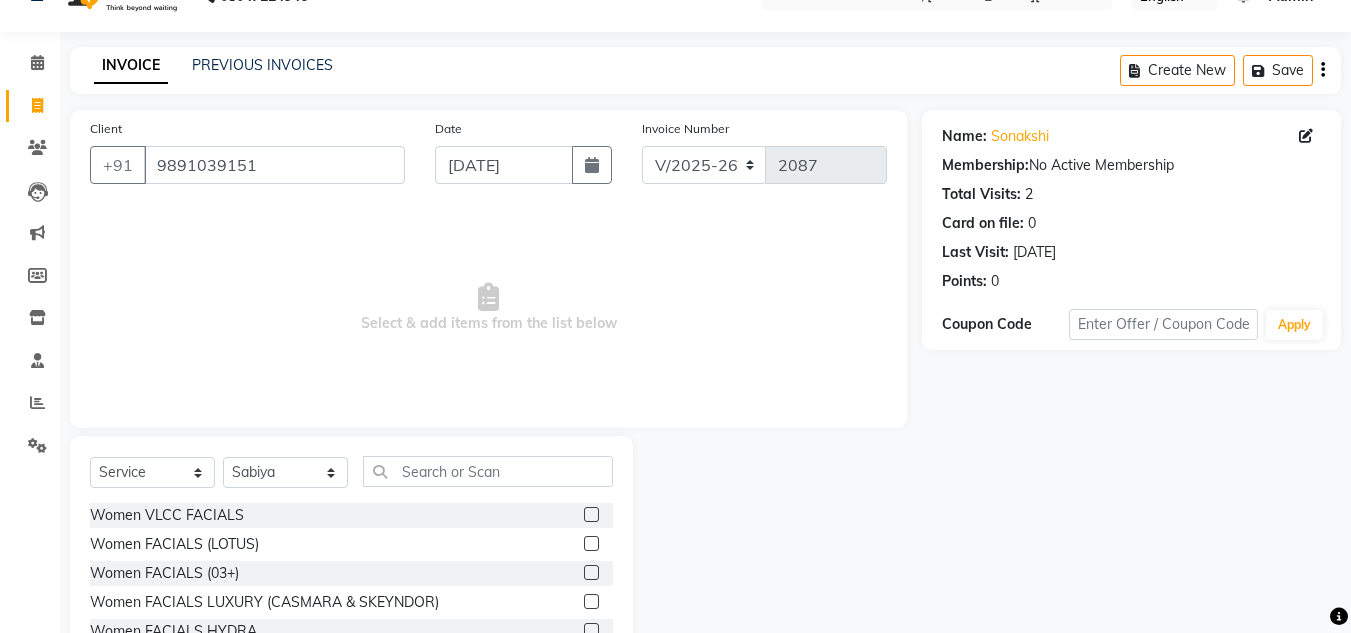 scroll, scrollTop: 168, scrollLeft: 0, axis: vertical 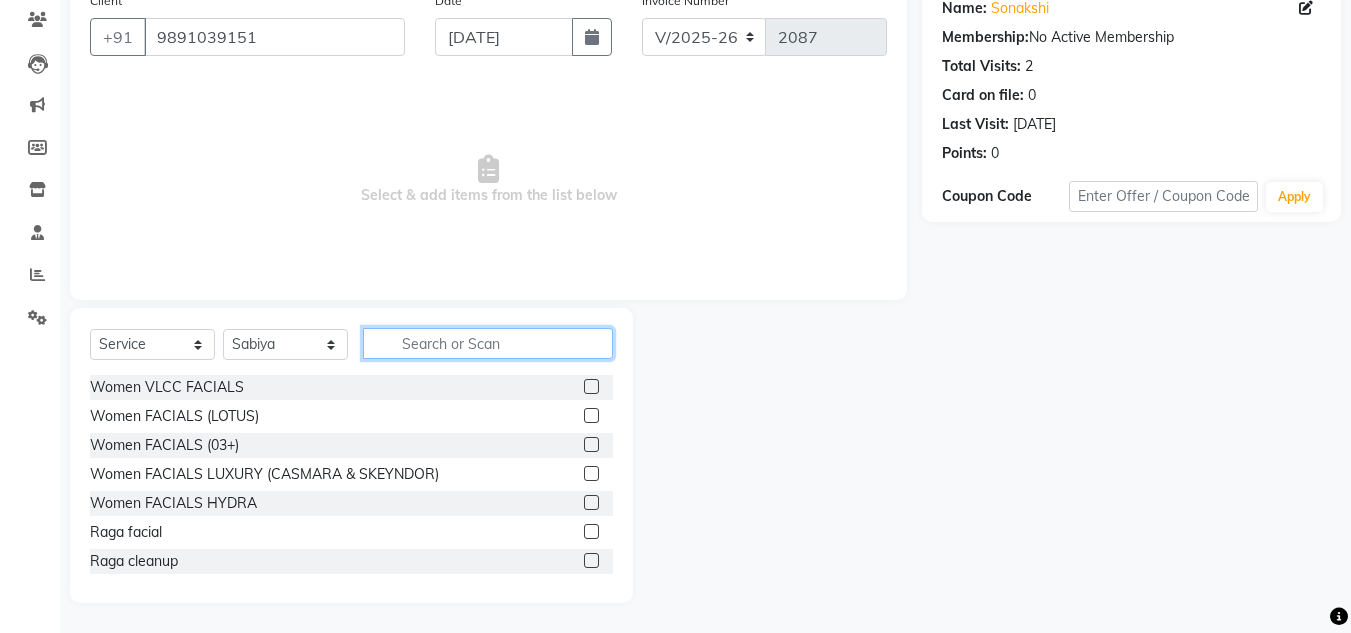 click 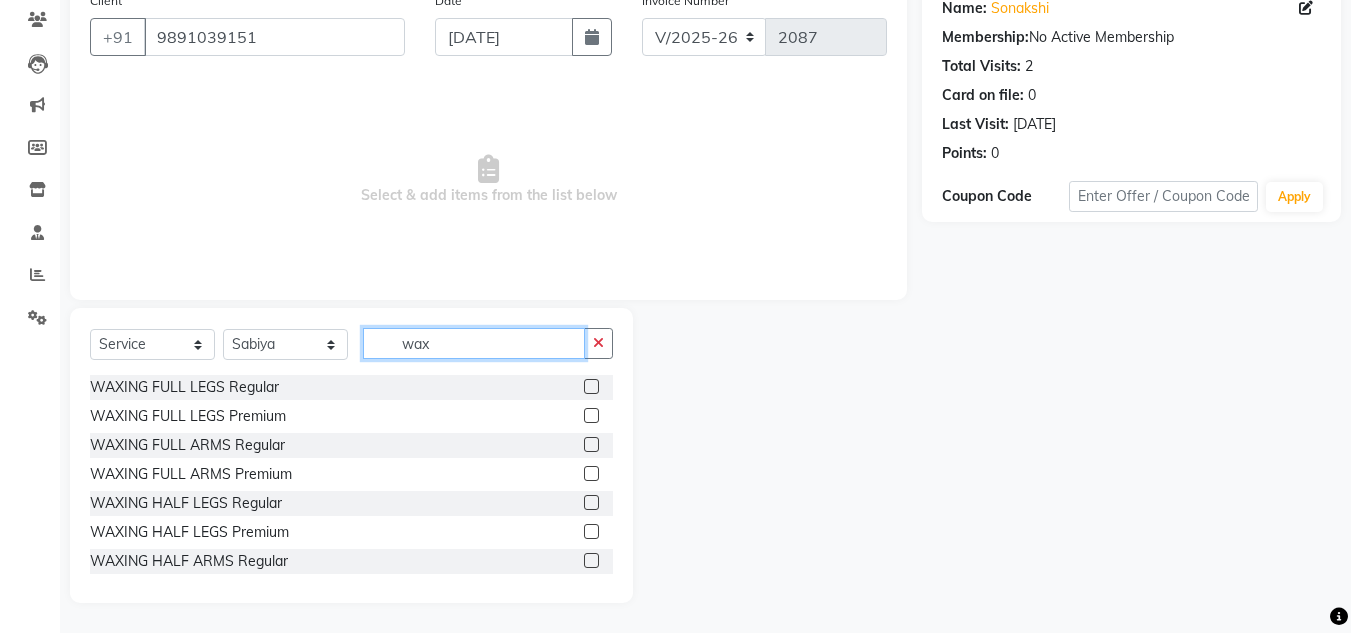 type on "wax" 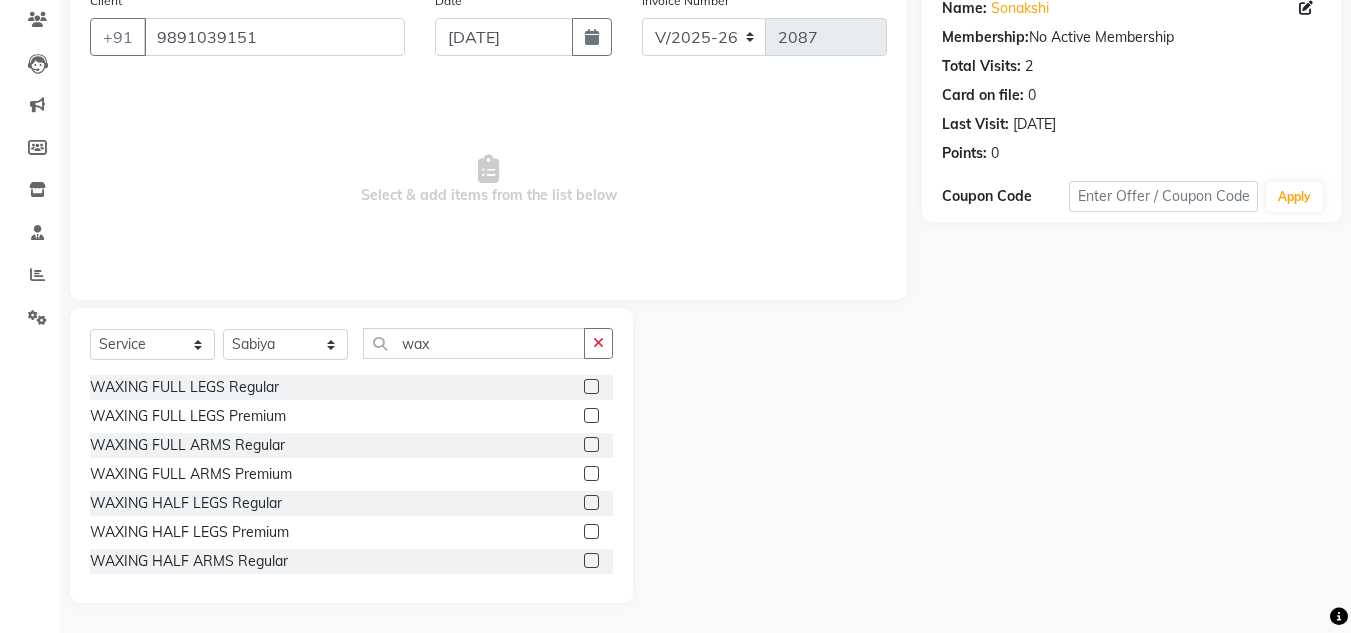 click 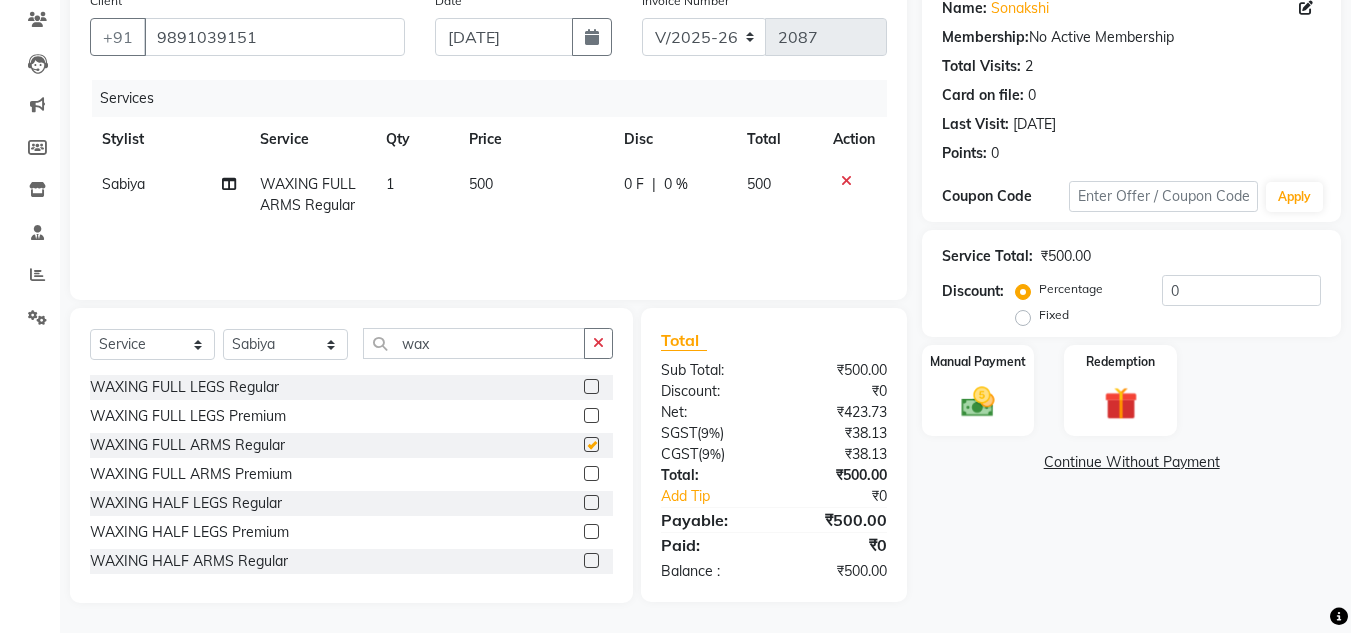 checkbox on "false" 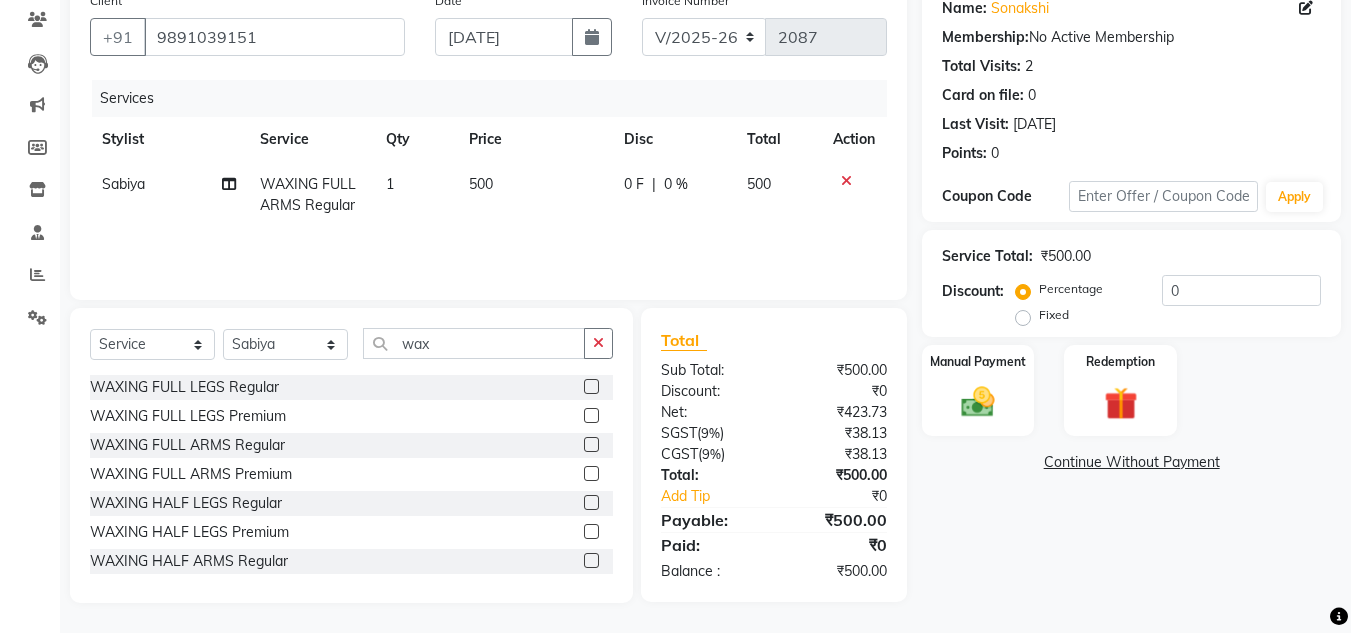 click on "500" 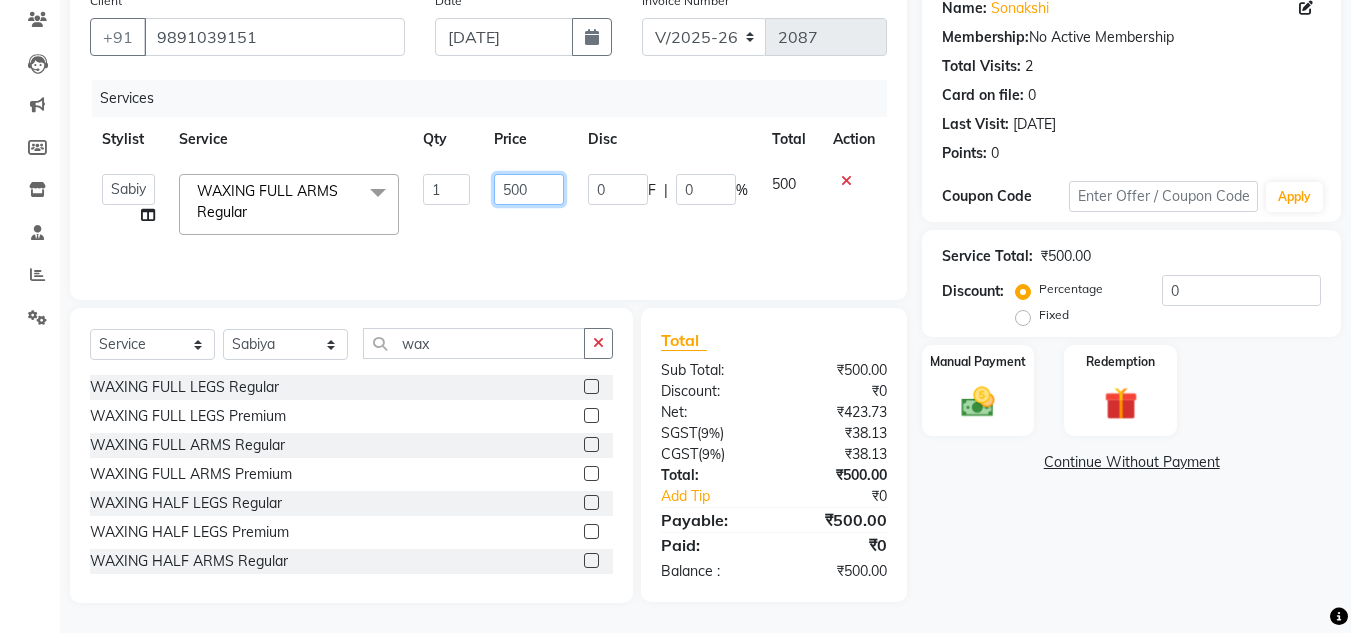 click on "500" 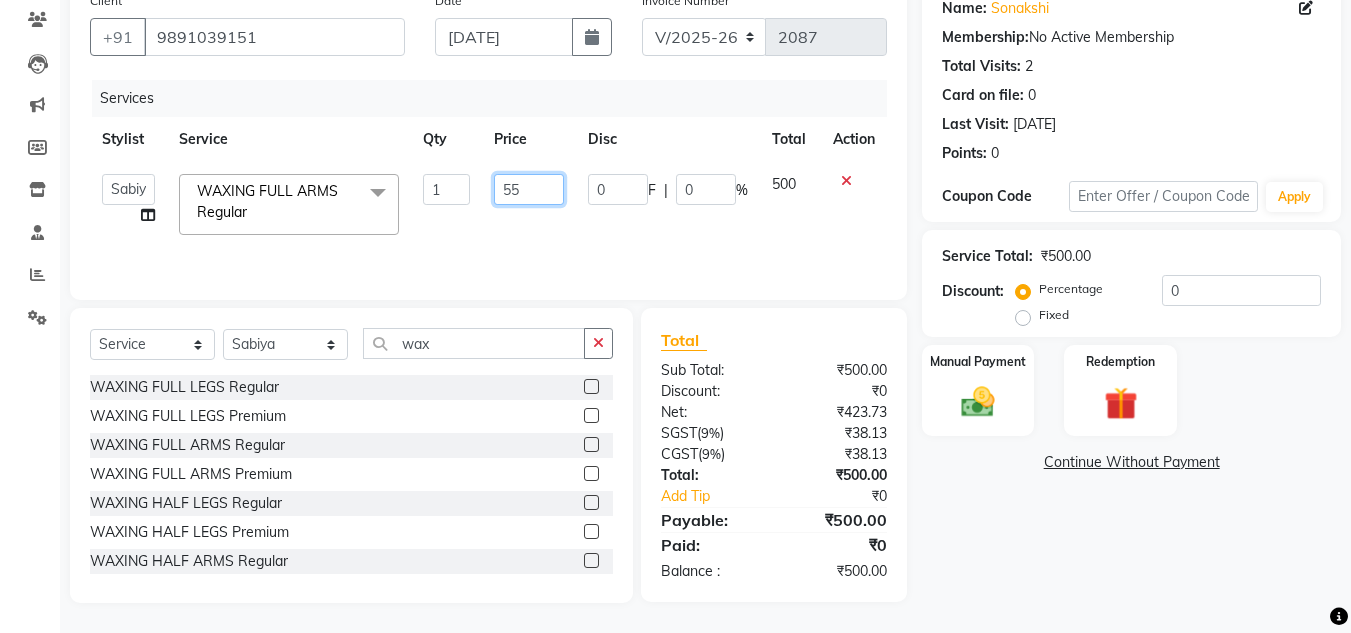 type on "550" 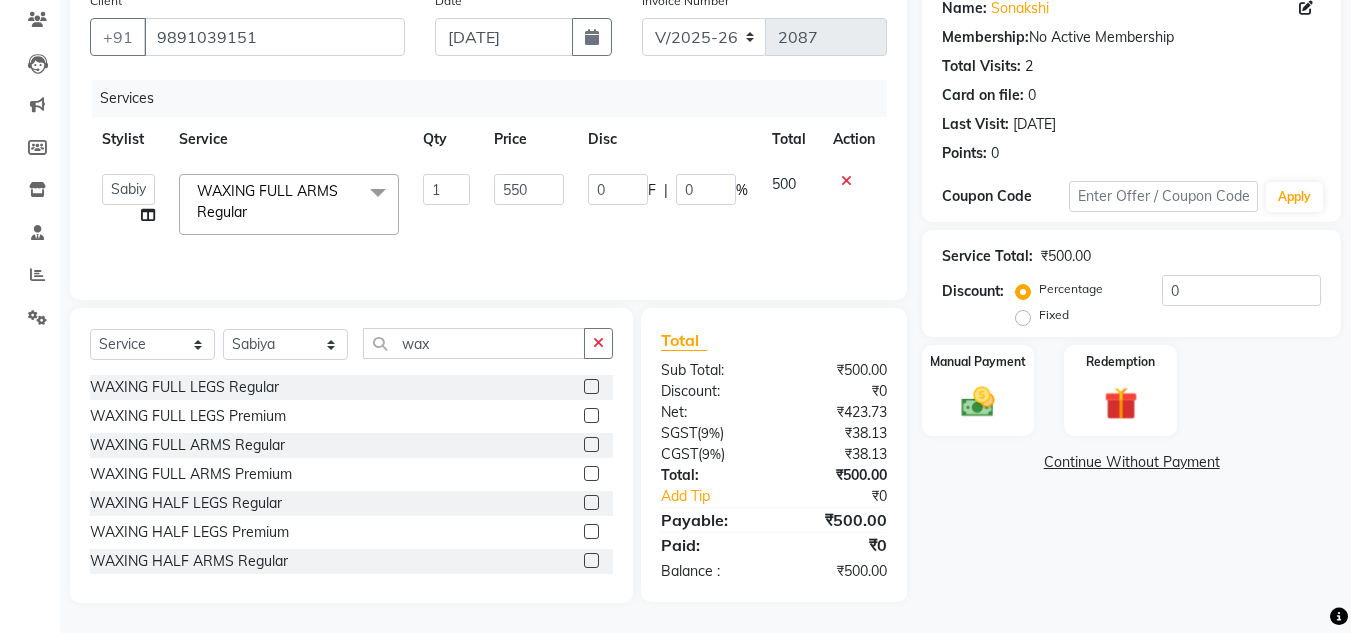 click on "550" 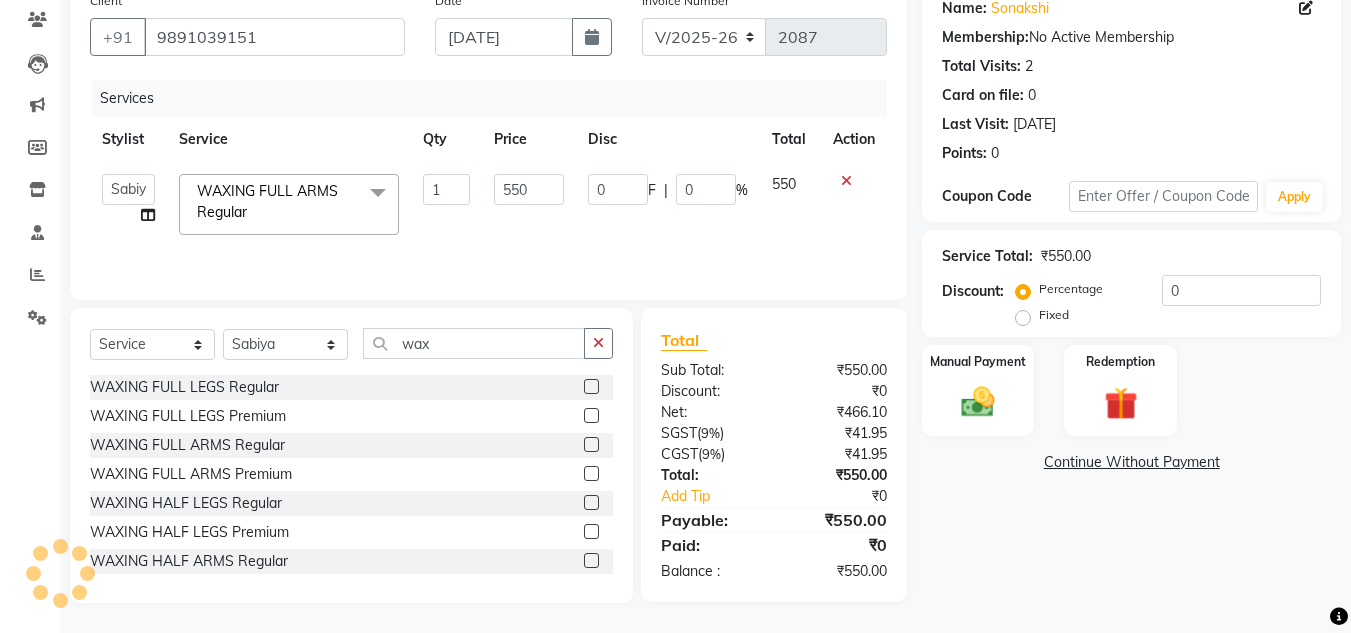 click on "₹0" 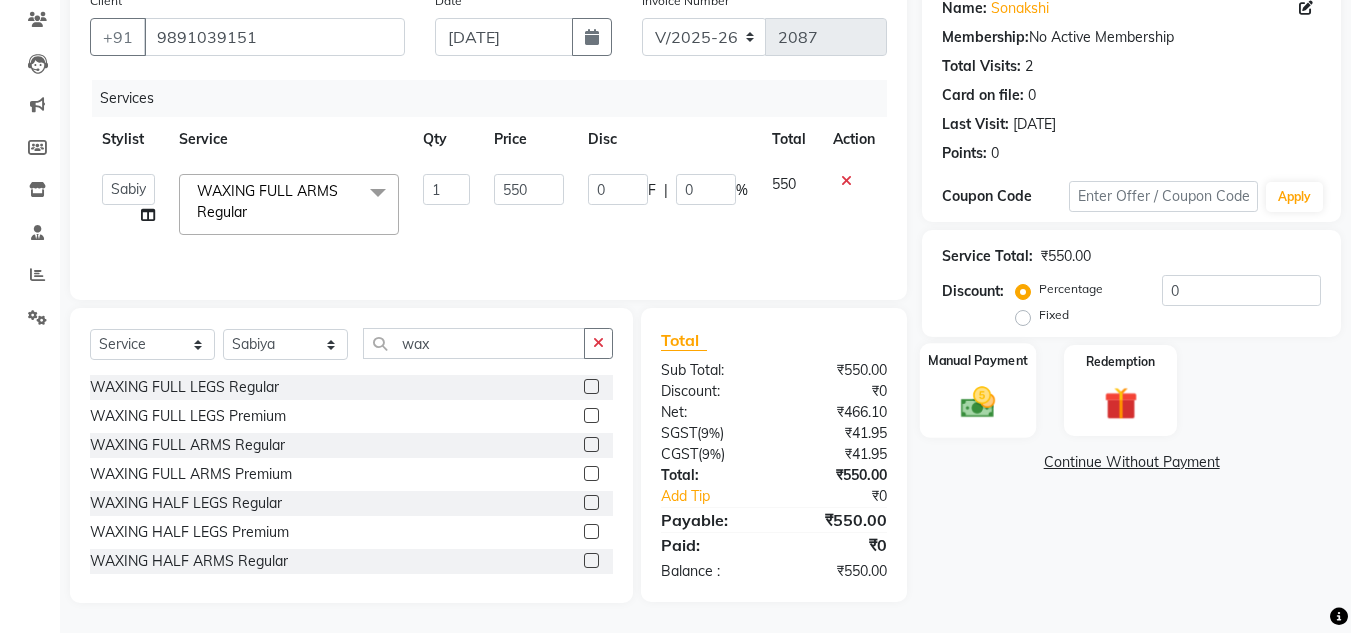 click 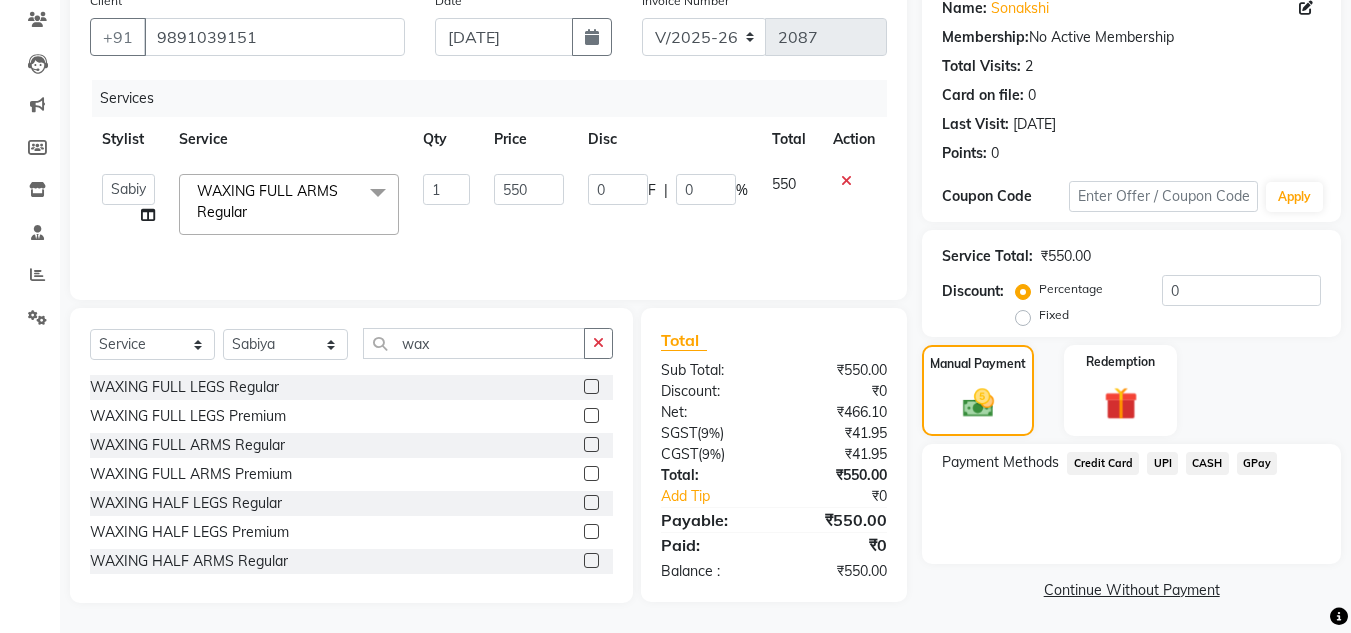 click on "CASH" 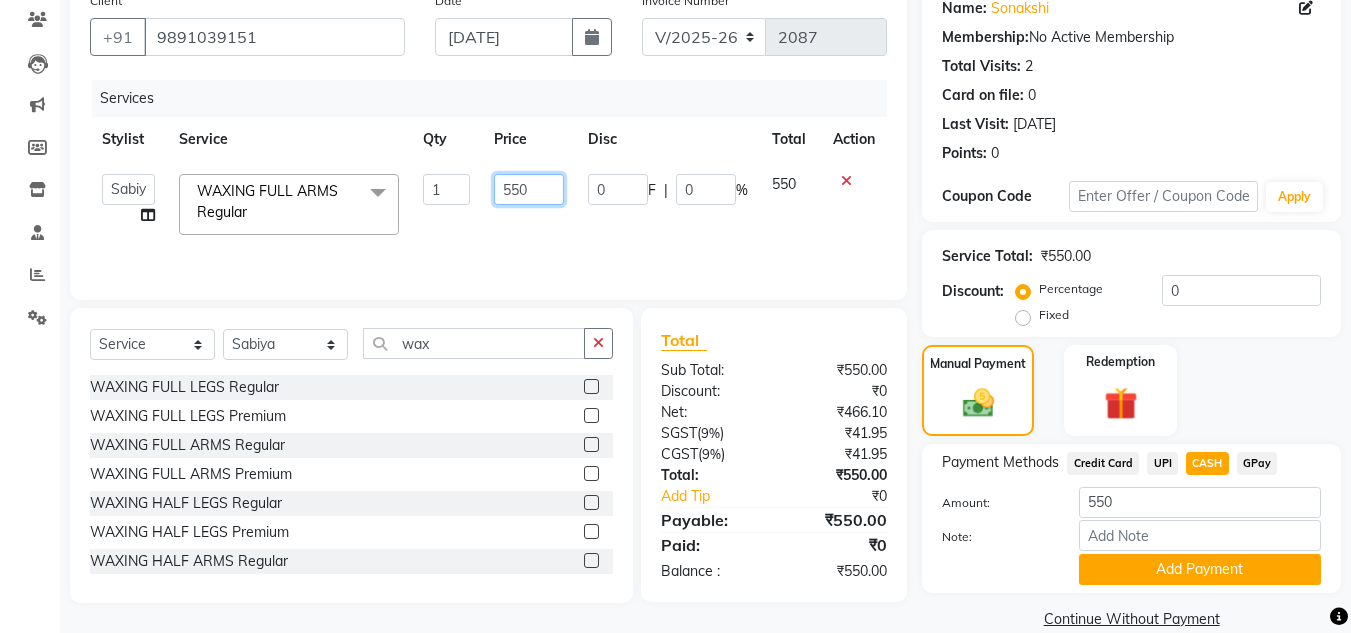 click on "550" 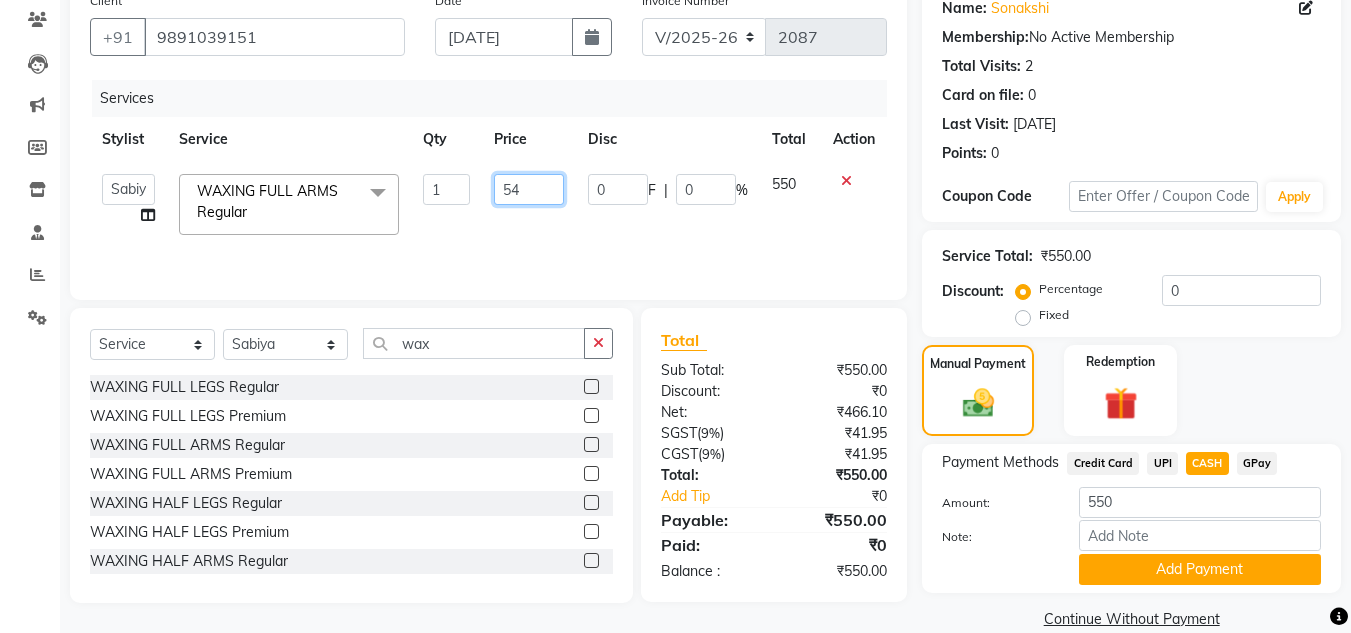 type on "540" 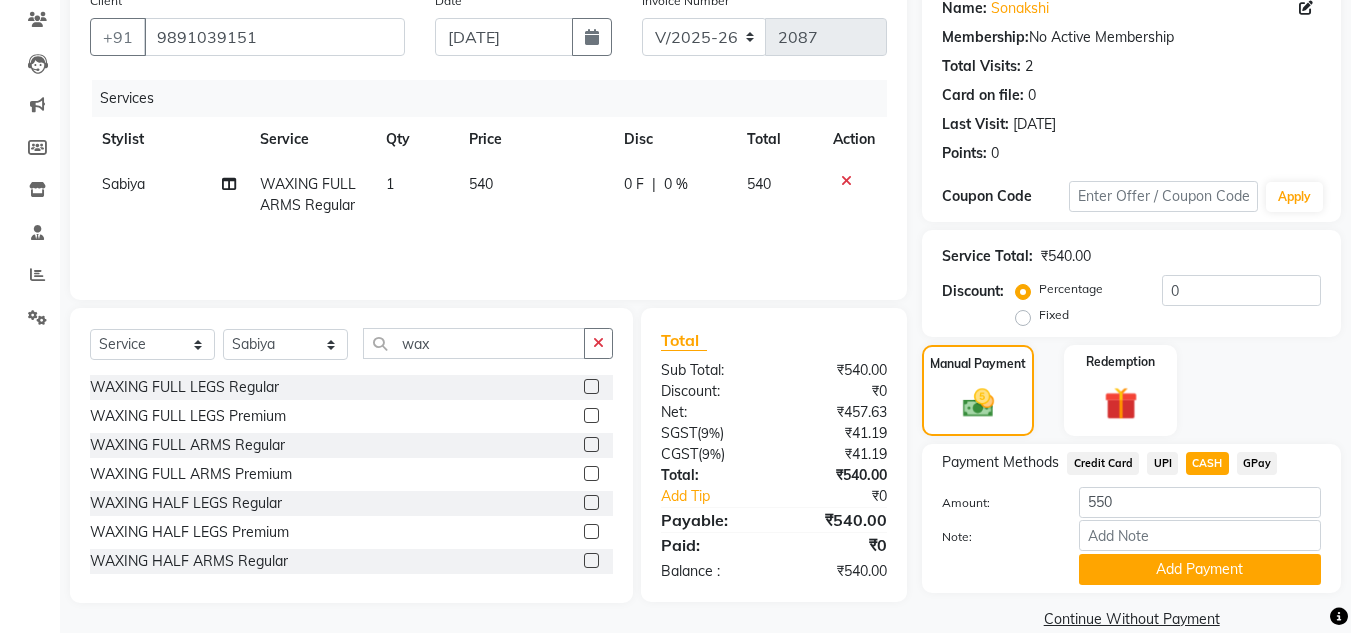 click on "540" 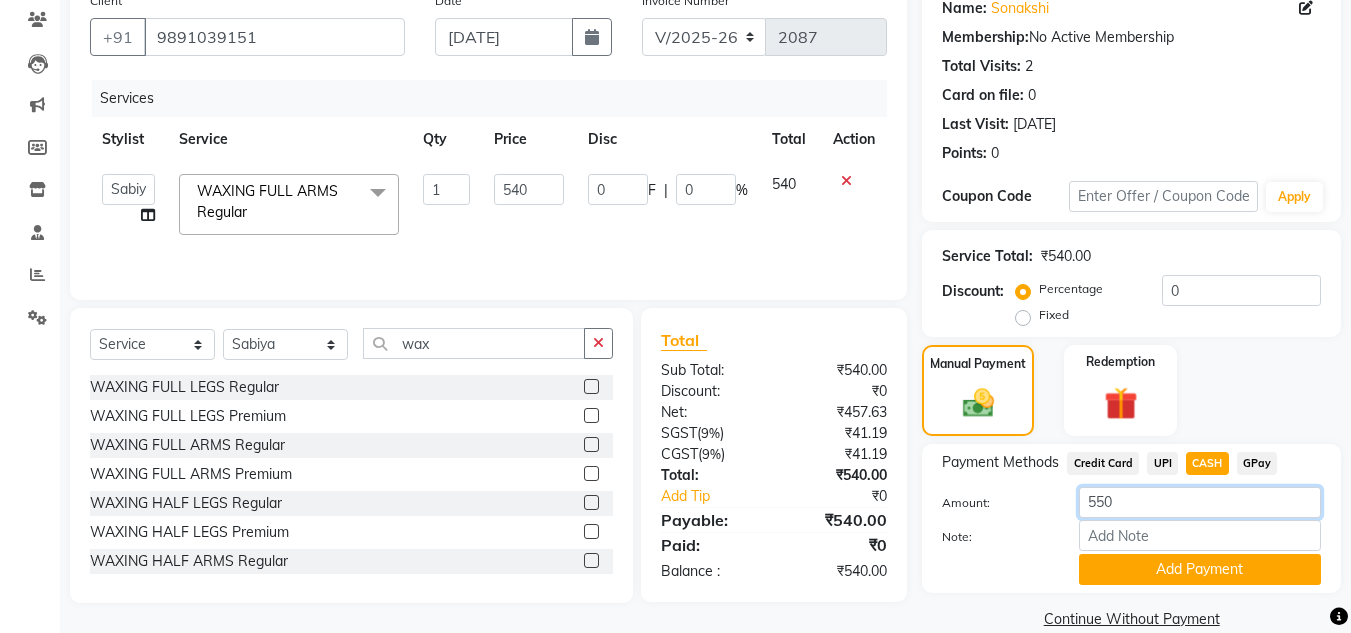 click on "550" 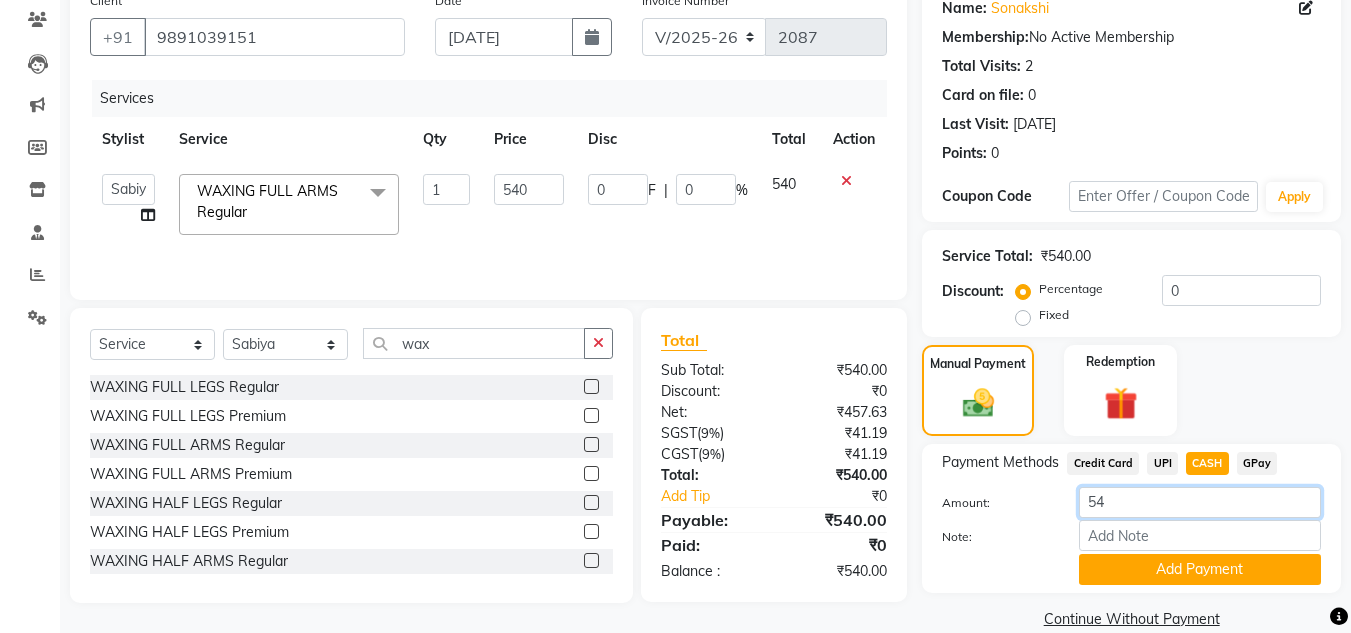type on "540" 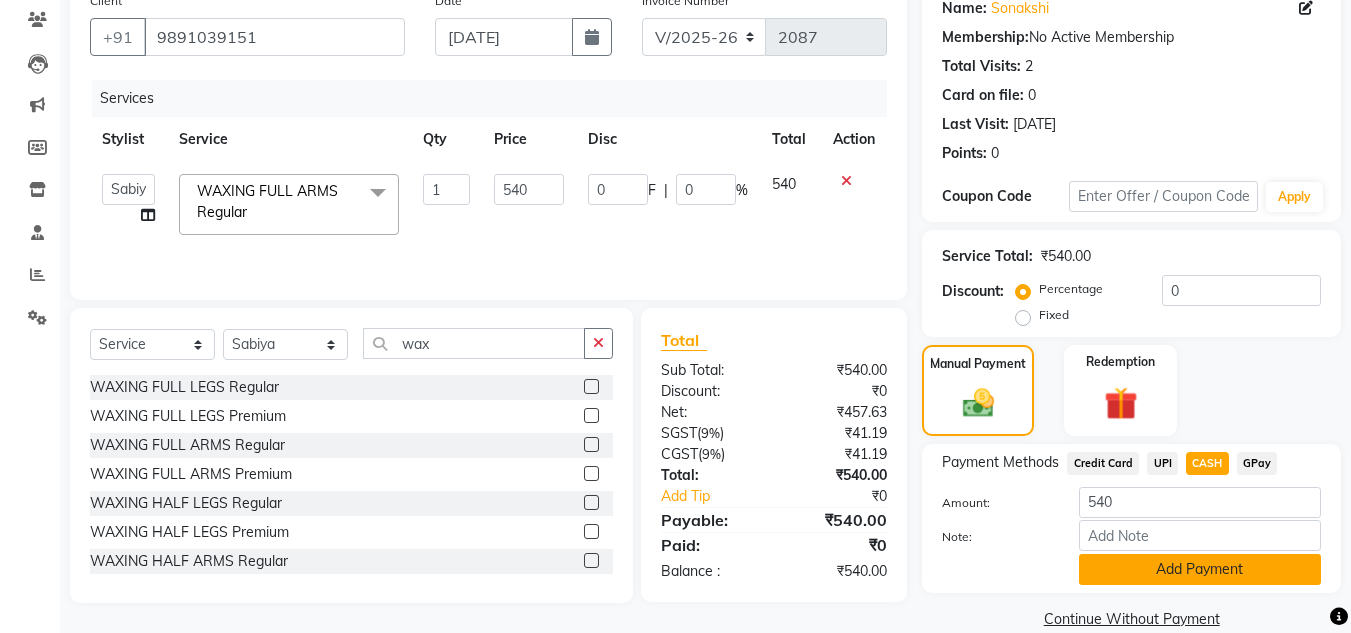 click on "Add Payment" 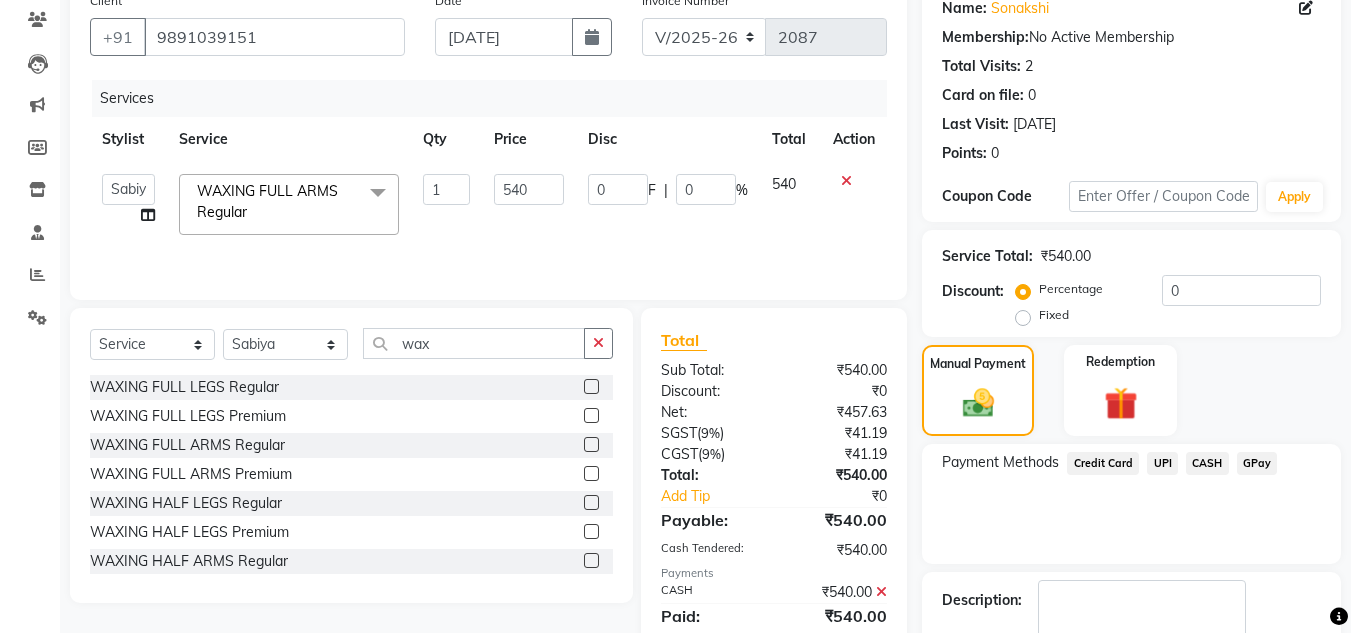 click on "Payment Methods  Credit Card   UPI   CASH   GPay" 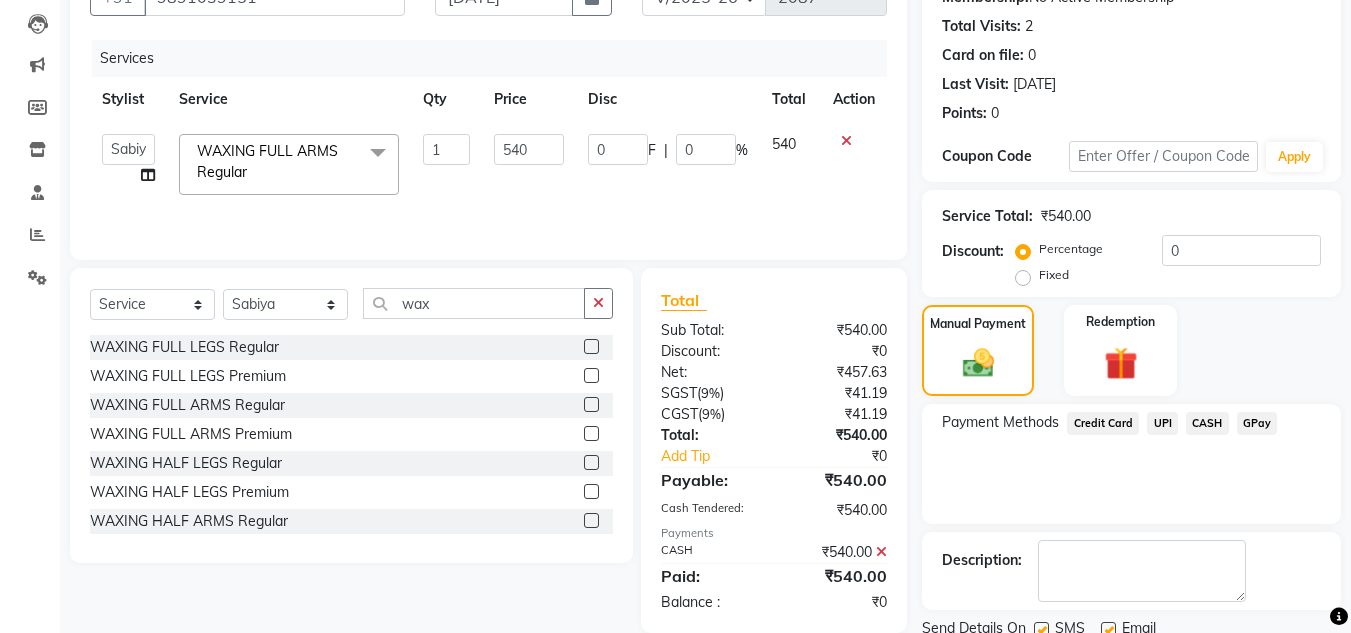 scroll, scrollTop: 283, scrollLeft: 0, axis: vertical 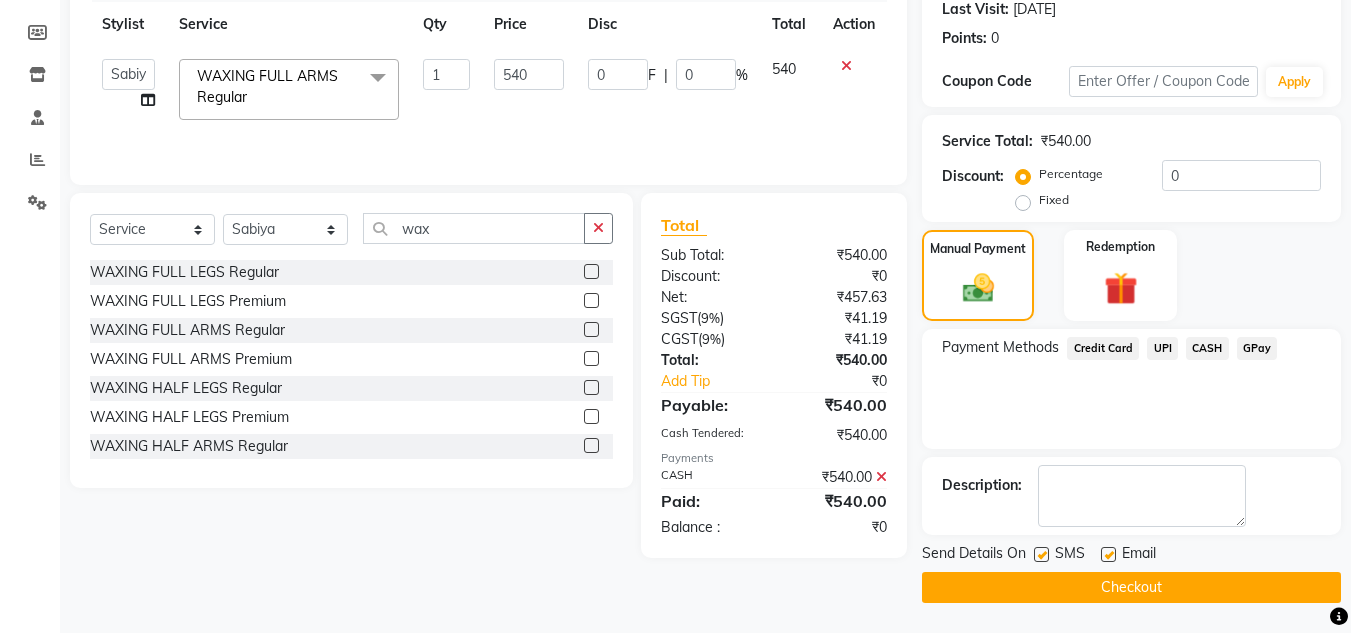 click on "Checkout" 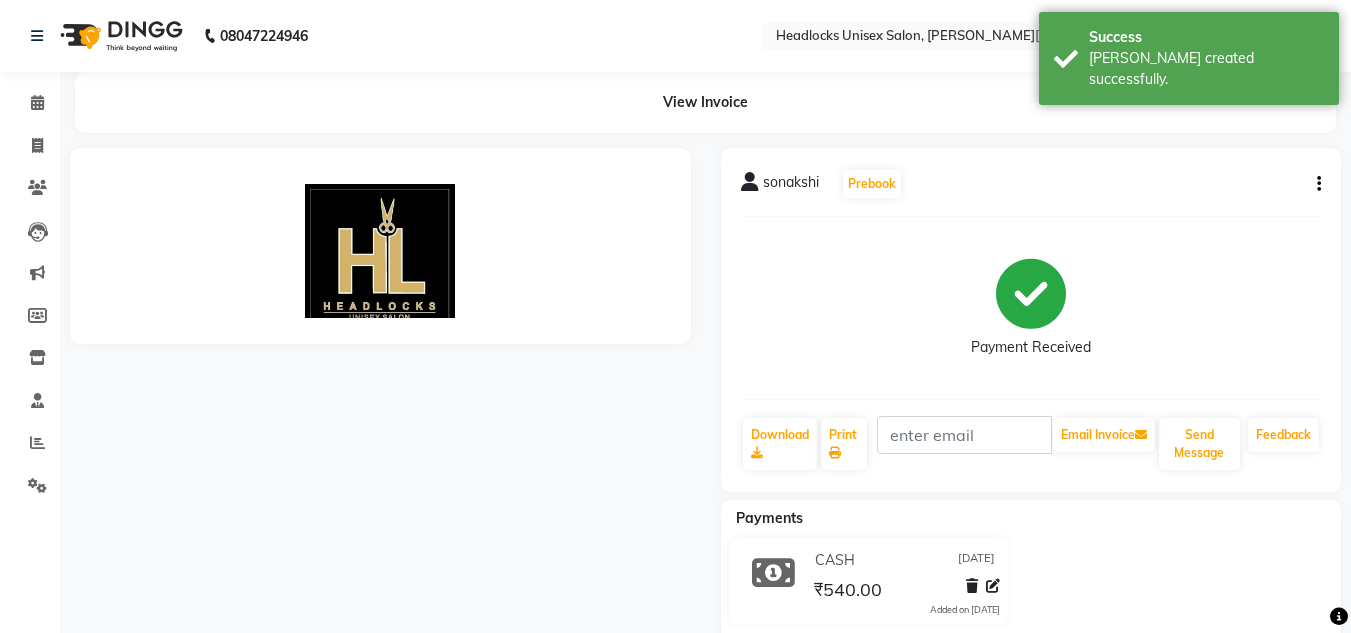scroll, scrollTop: 0, scrollLeft: 0, axis: both 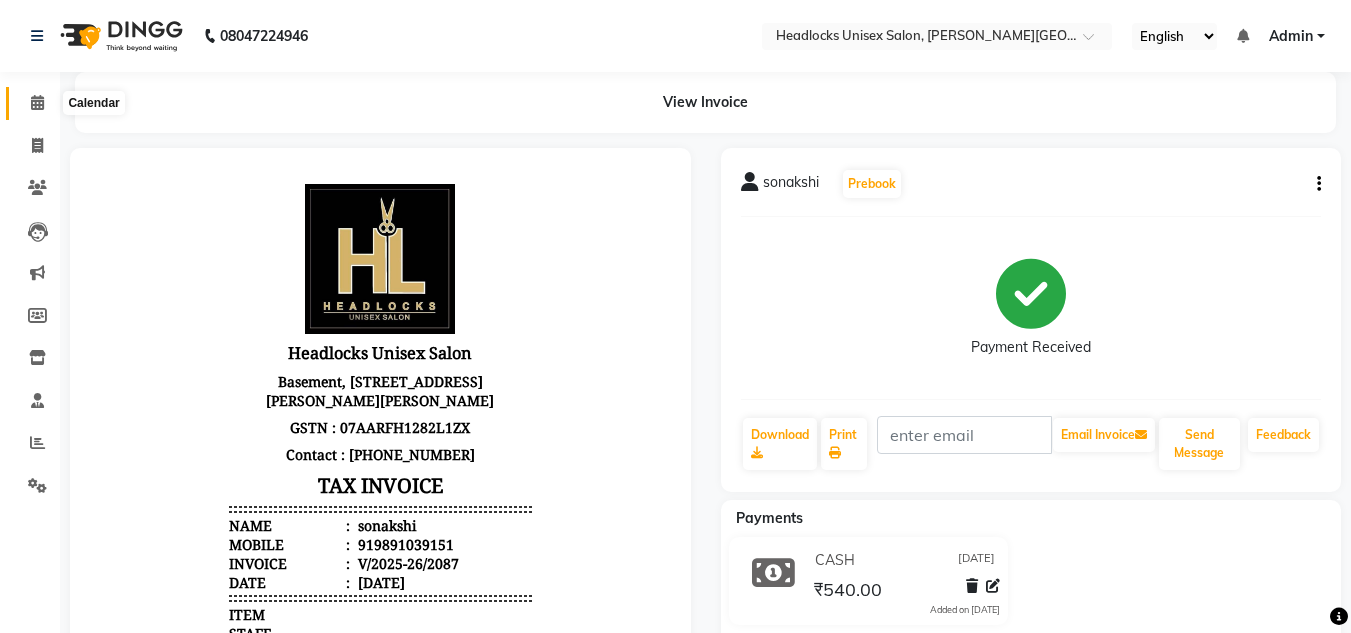 click 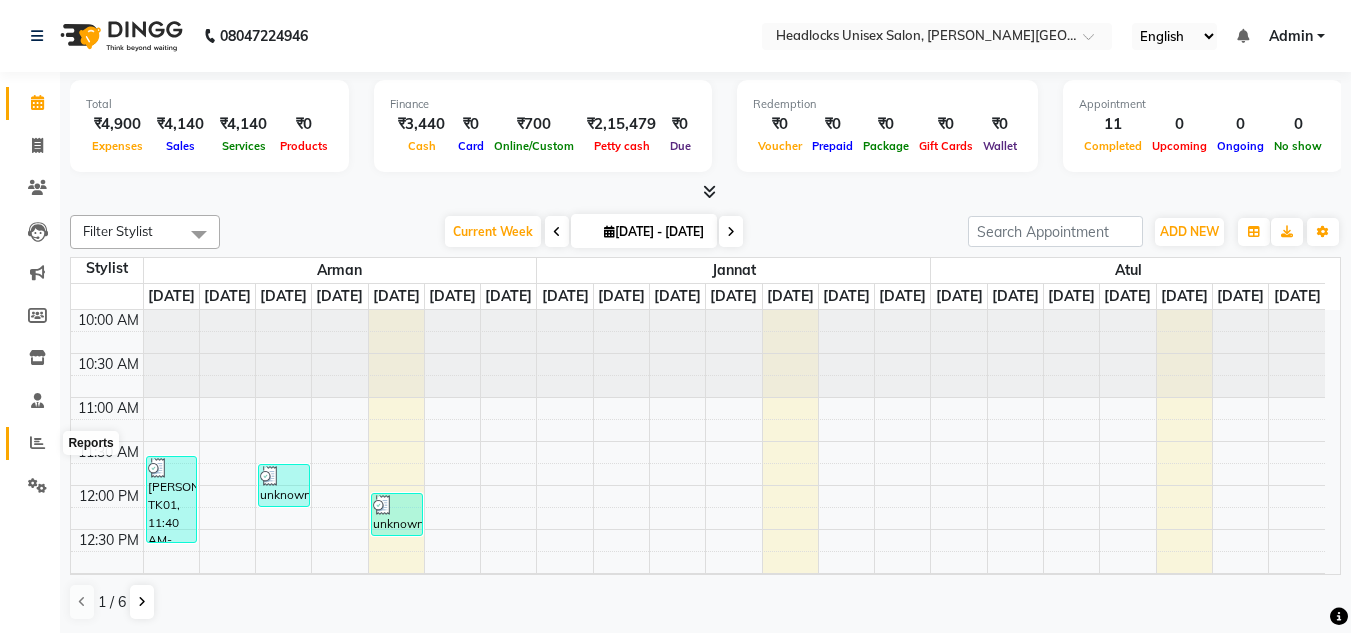 click 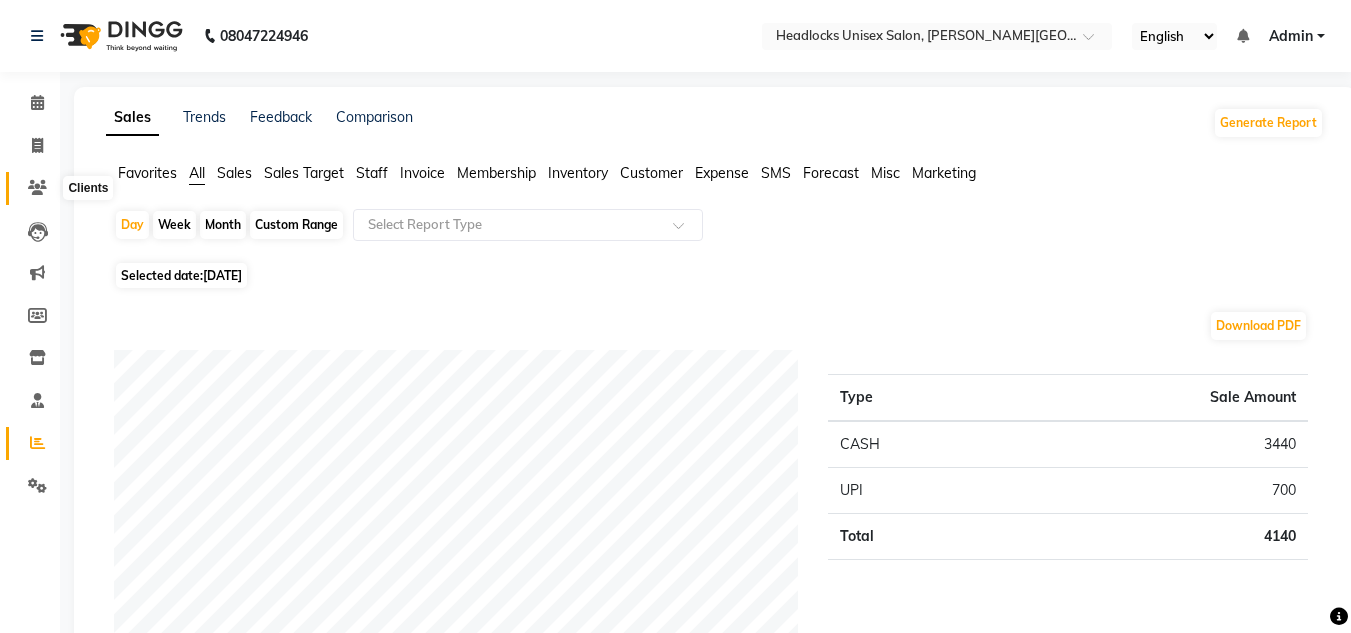 click 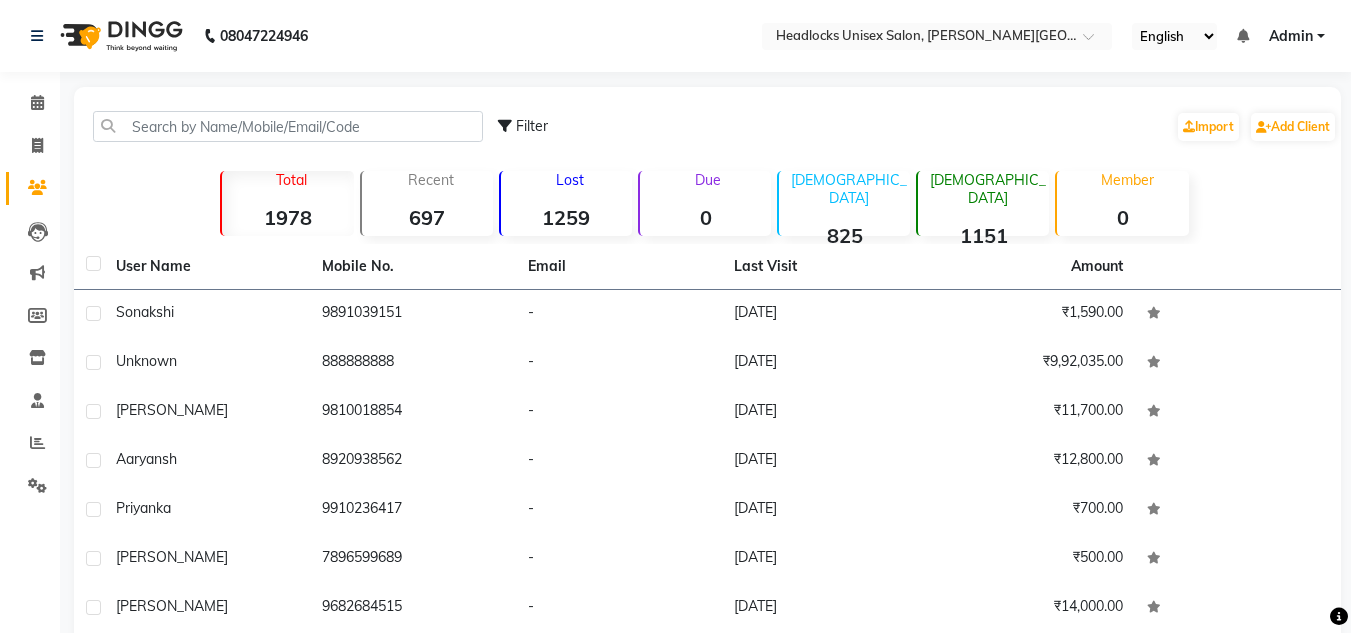 scroll, scrollTop: 233, scrollLeft: 0, axis: vertical 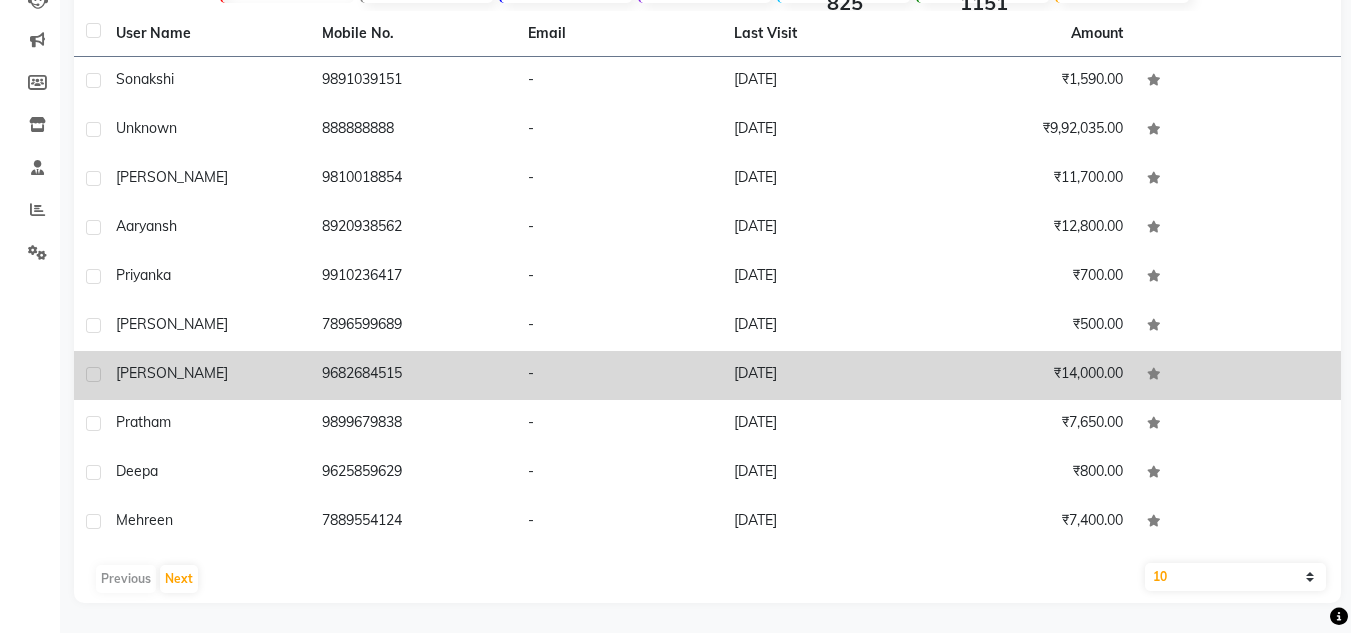 click on "[PERSON_NAME]" 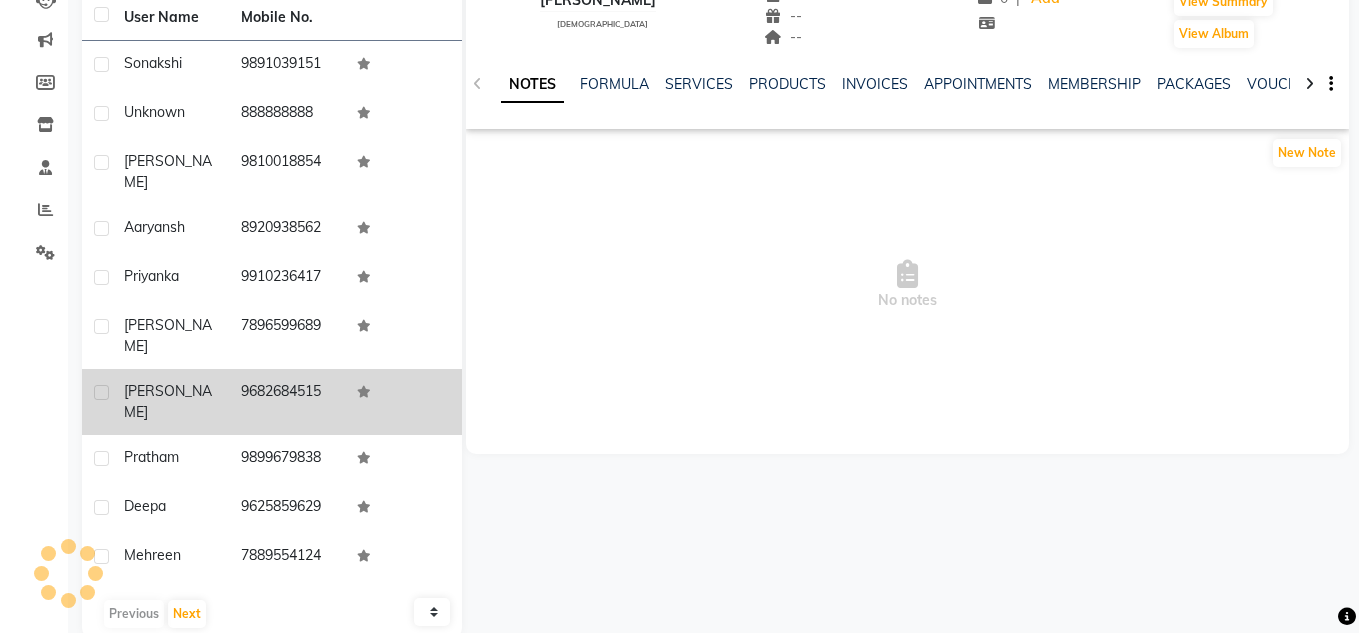 scroll, scrollTop: 217, scrollLeft: 0, axis: vertical 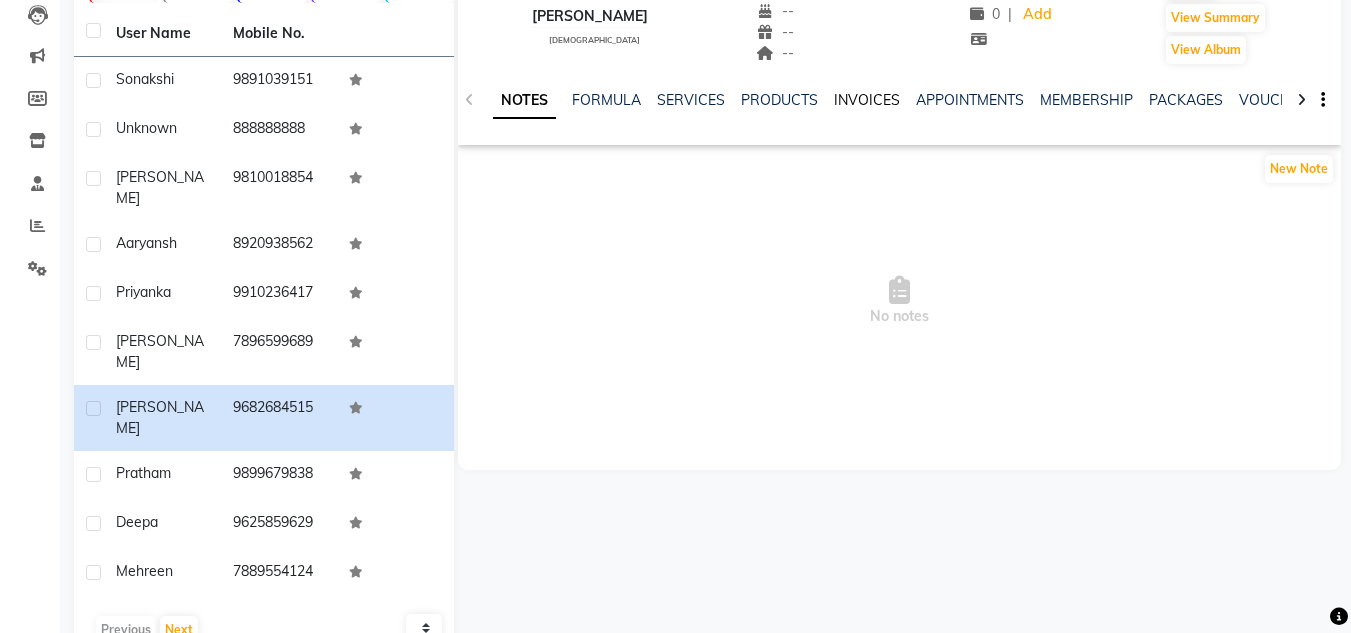 click on "INVOICES" 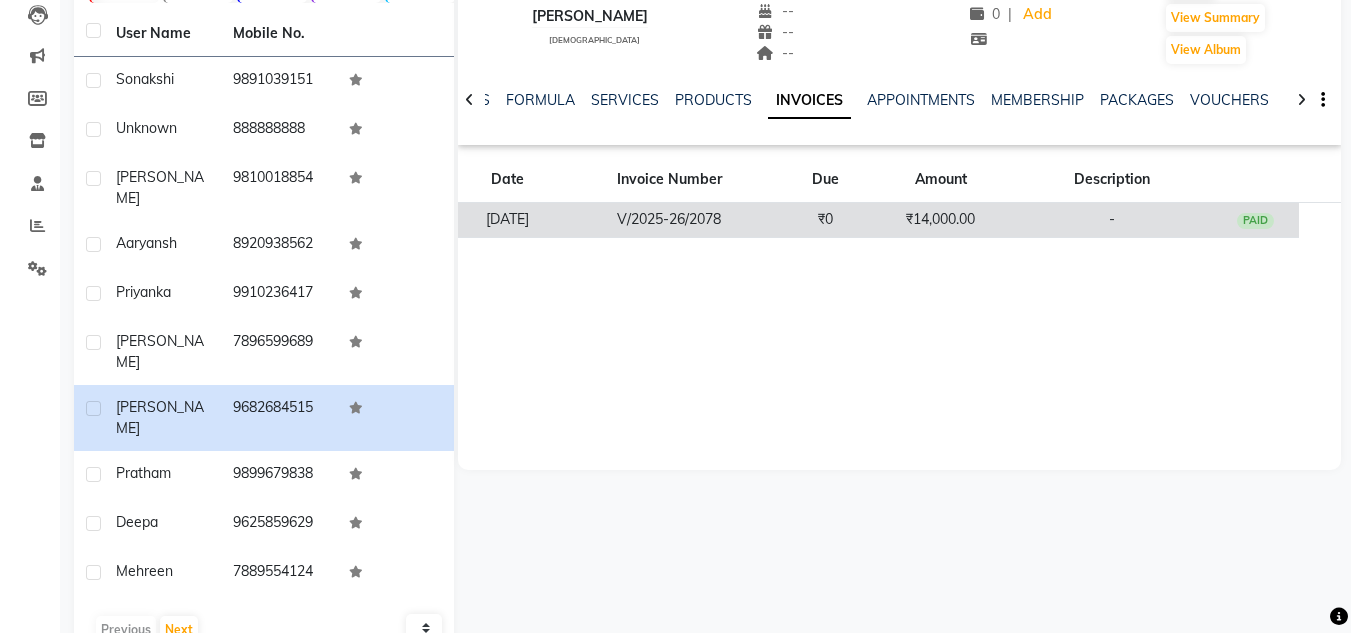 click on "PAID" 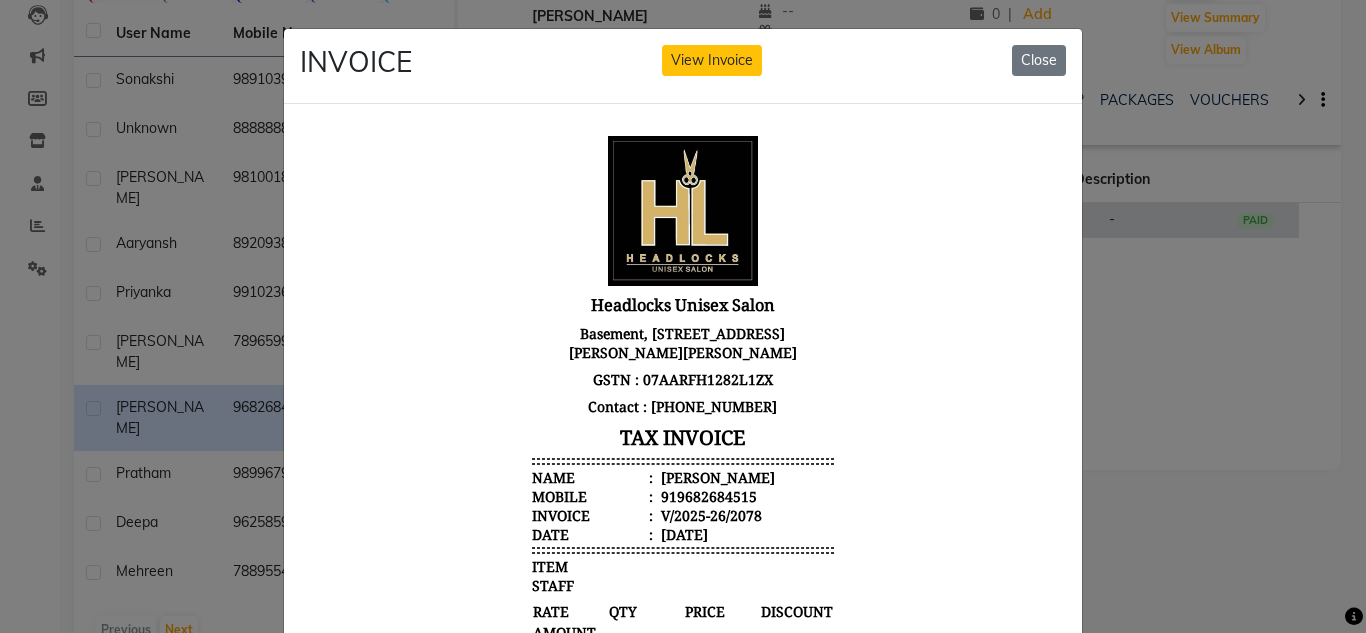 scroll, scrollTop: 0, scrollLeft: 0, axis: both 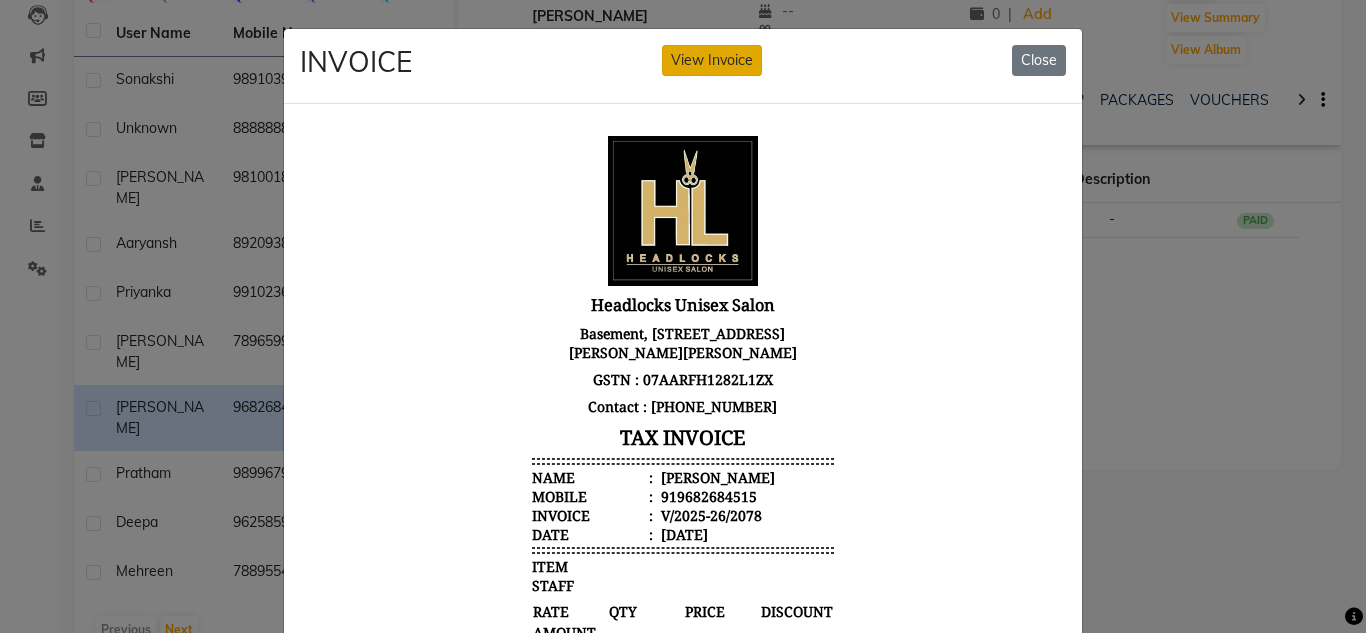 click on "View Invoice" 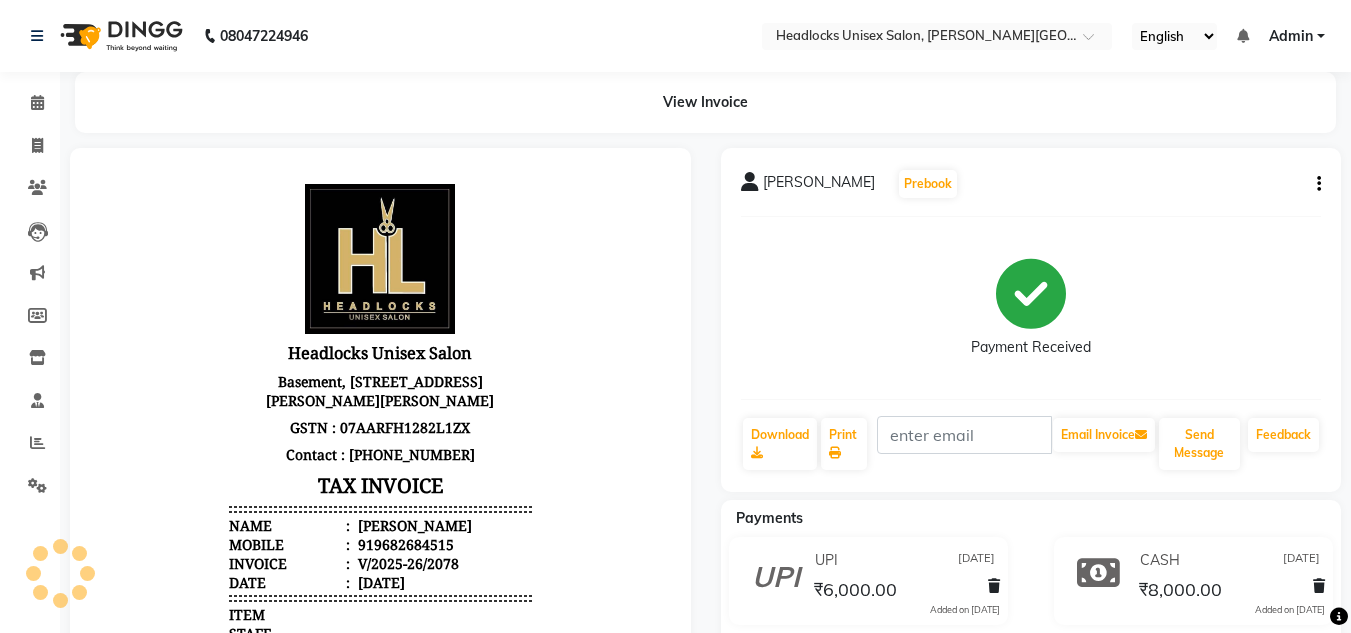 scroll, scrollTop: 0, scrollLeft: 0, axis: both 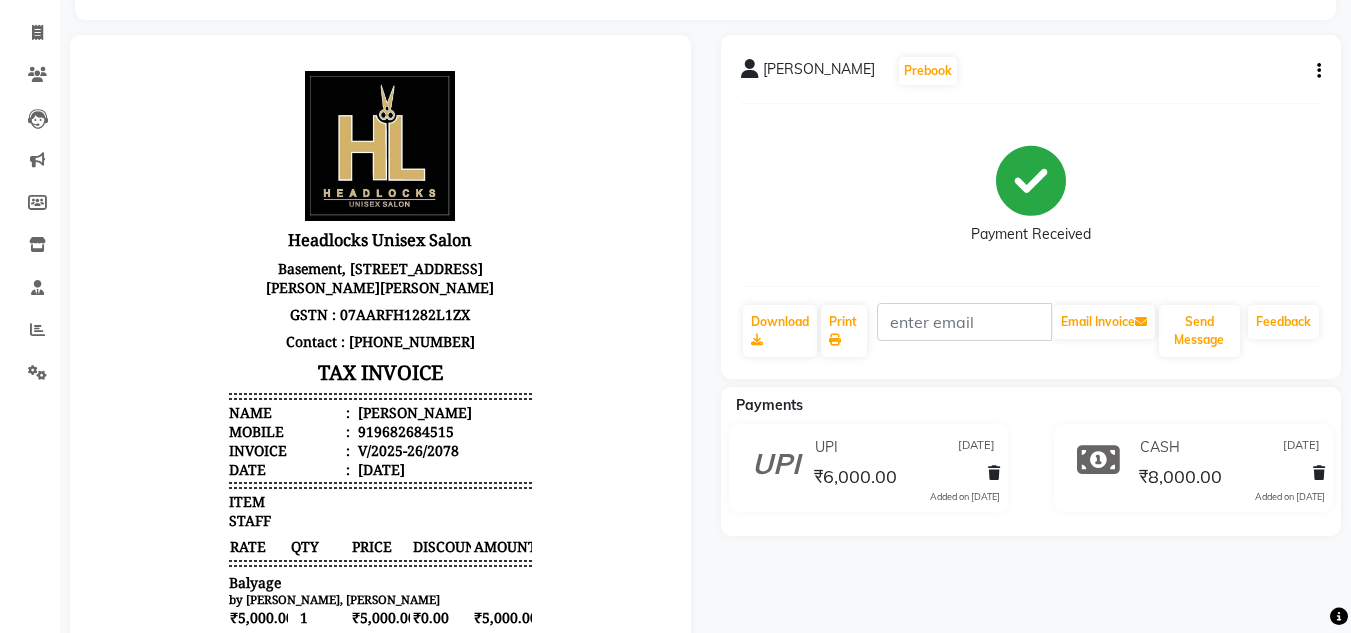 click on "NOOR   Prebook   Payment Received  Download  Print   Email Invoice   Send Message Feedback" 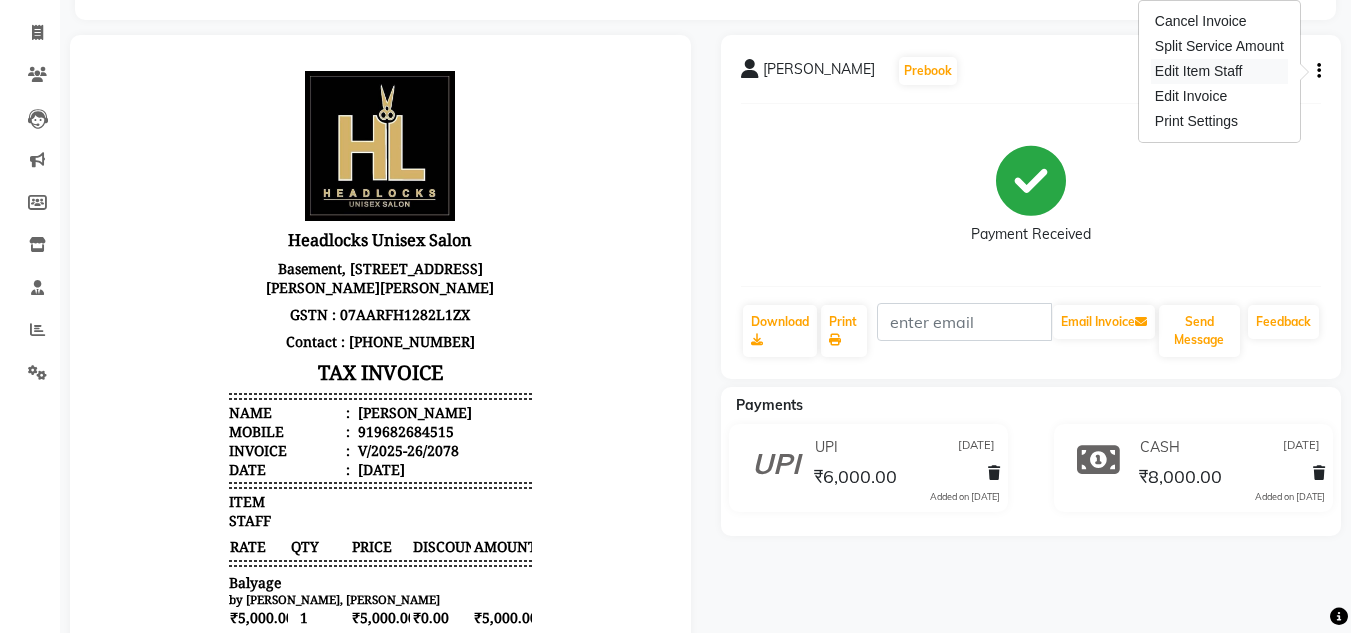 click on "Edit Item Staff" at bounding box center [1219, 71] 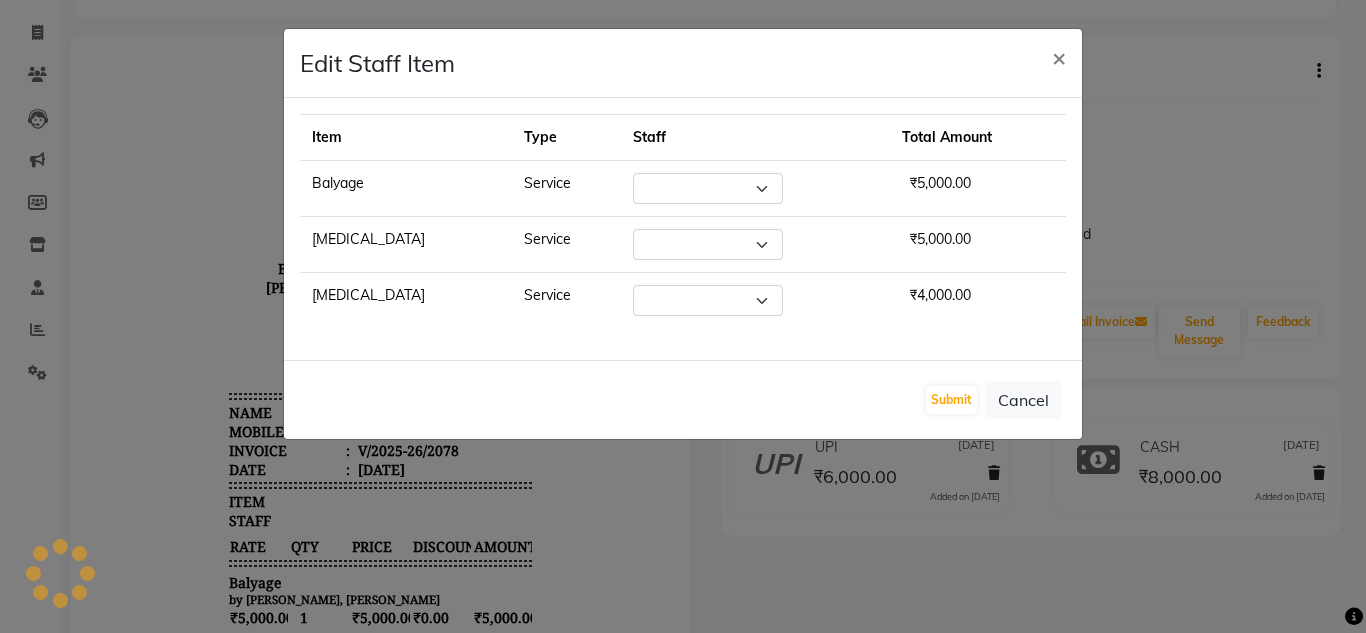 select on "53613" 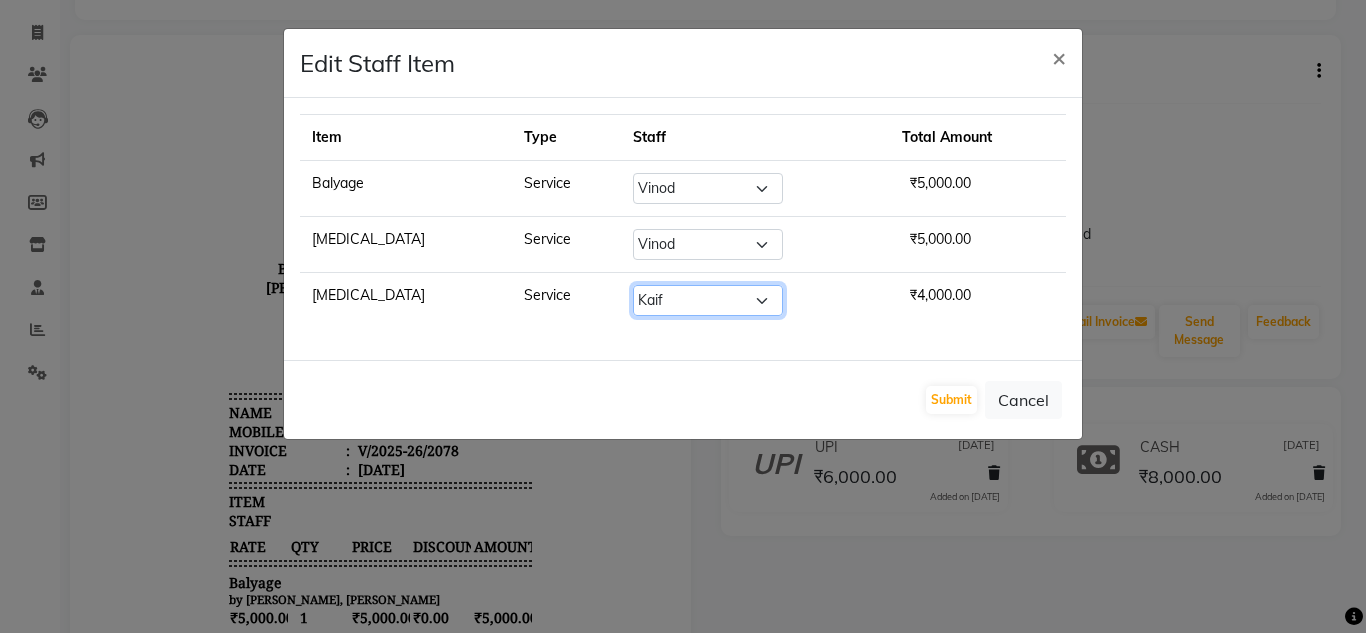 click on "Select  [PERSON_NAME]   Jannat   Kaif   [DATE]   Lucky   Nazia   Pinky   [PERSON_NAME]   [PERSON_NAME]   [PERSON_NAME]   [PERSON_NAME]   Suraj   Vikas   [PERSON_NAME]   [PERSON_NAME]" 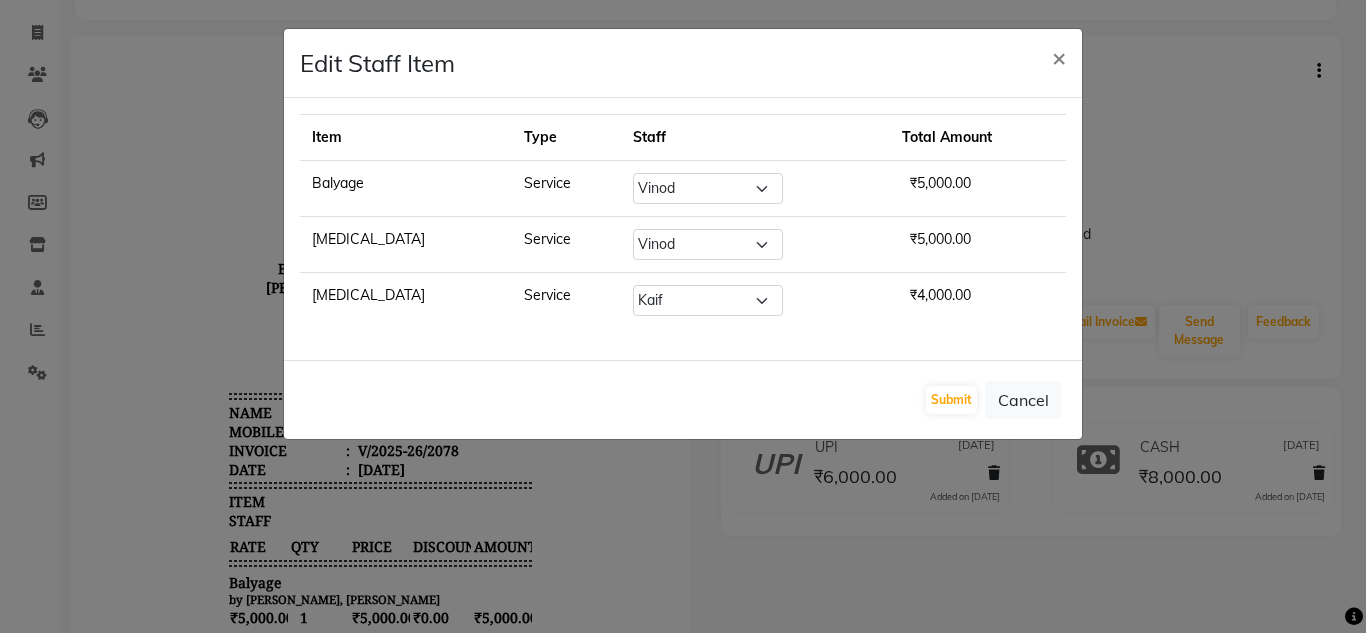 click on "[MEDICAL_DATA]" 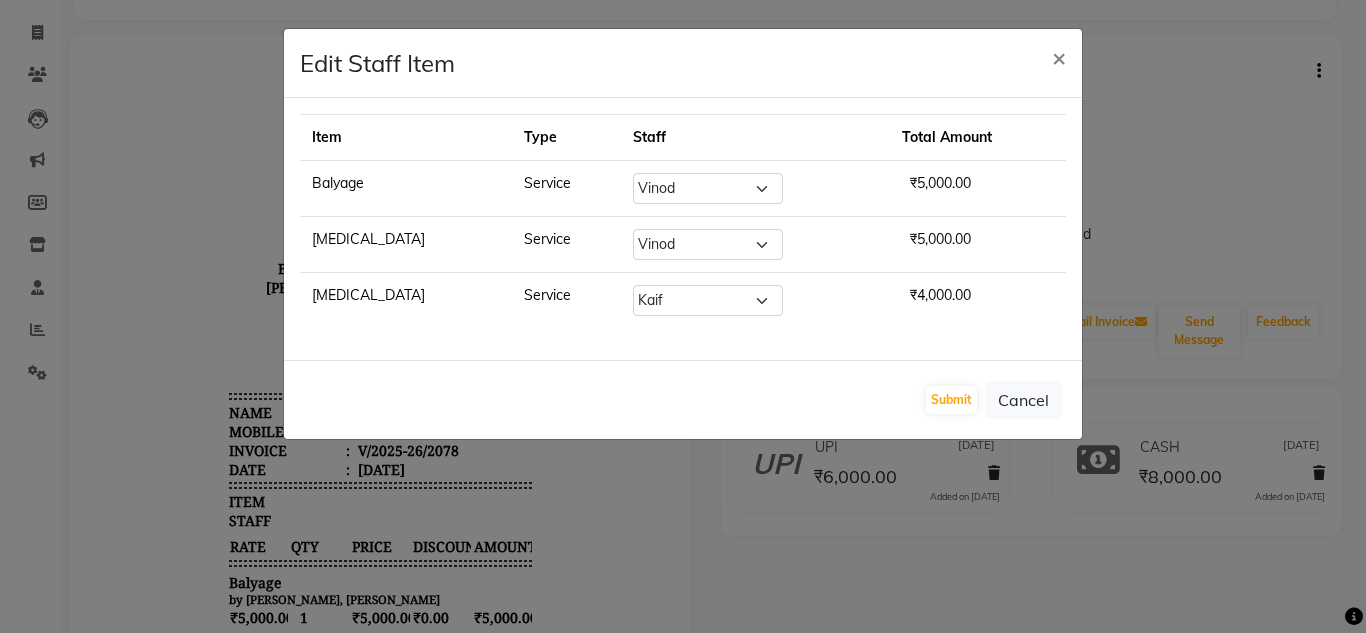 click on "[MEDICAL_DATA]" 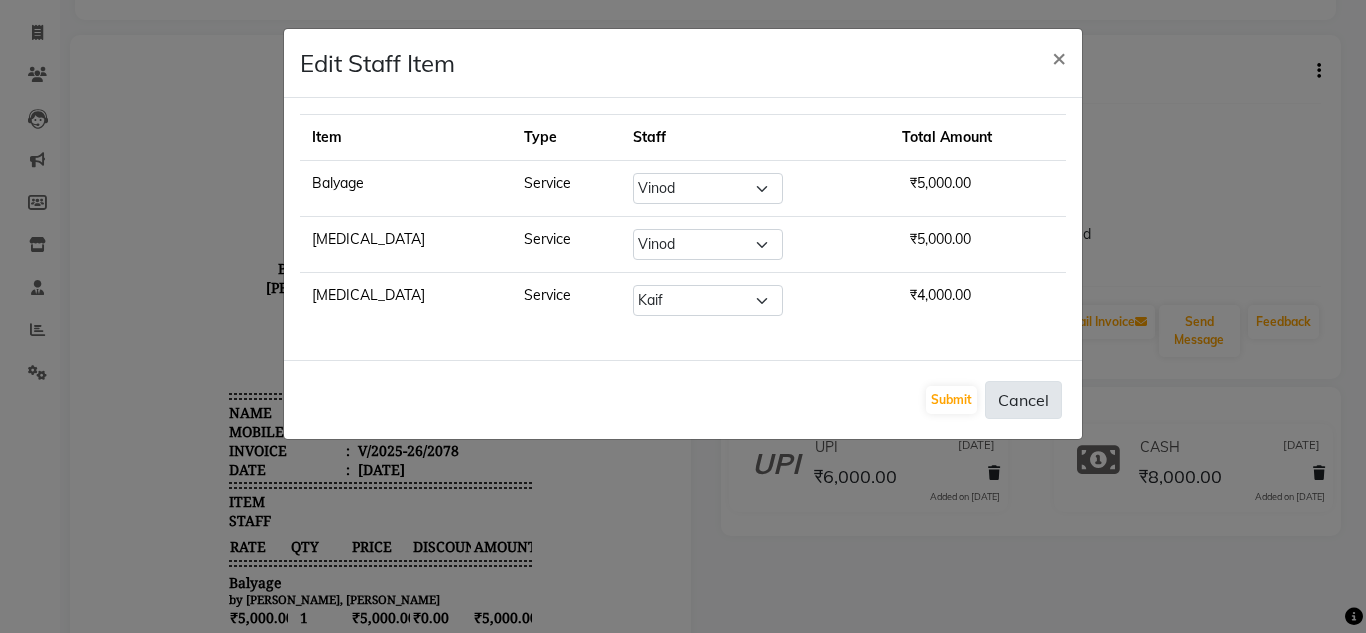 click on "Cancel" 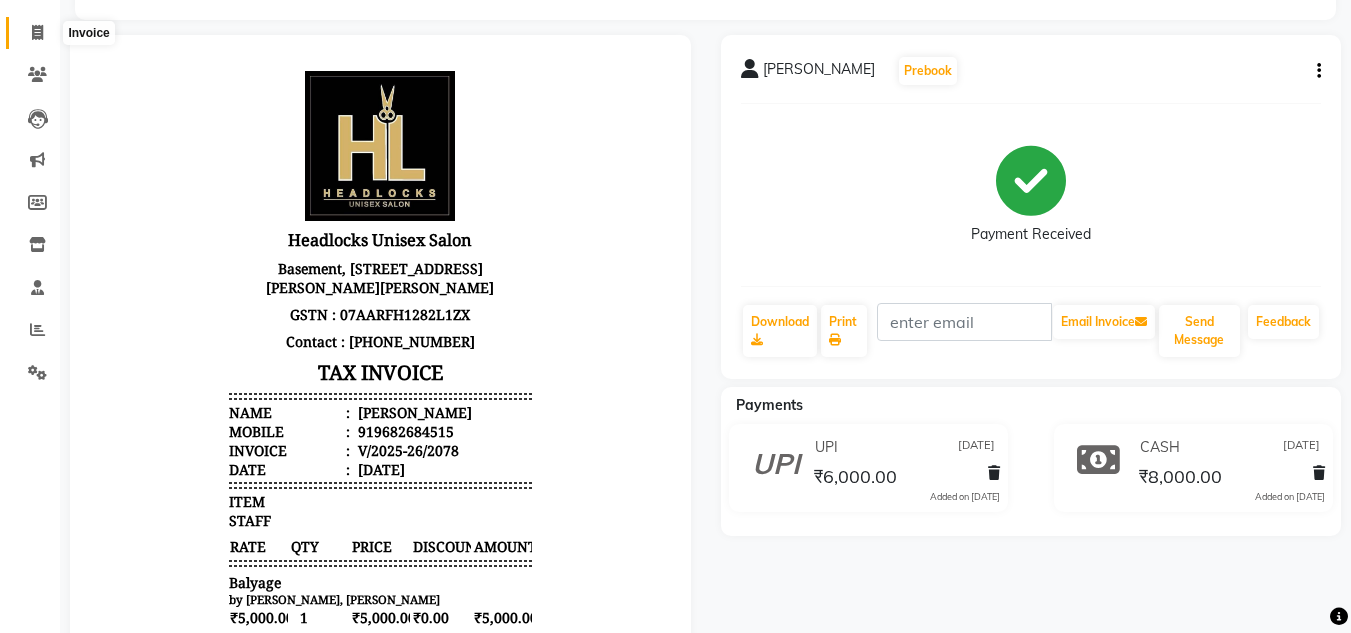 click 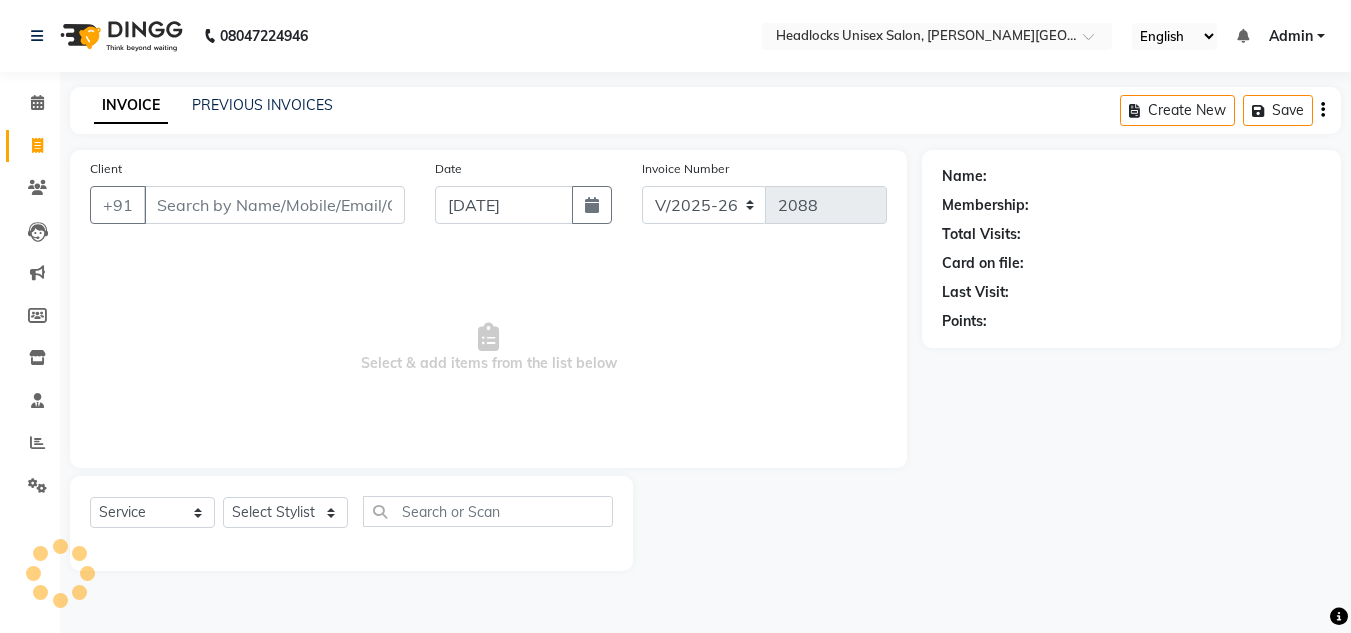 scroll, scrollTop: 0, scrollLeft: 0, axis: both 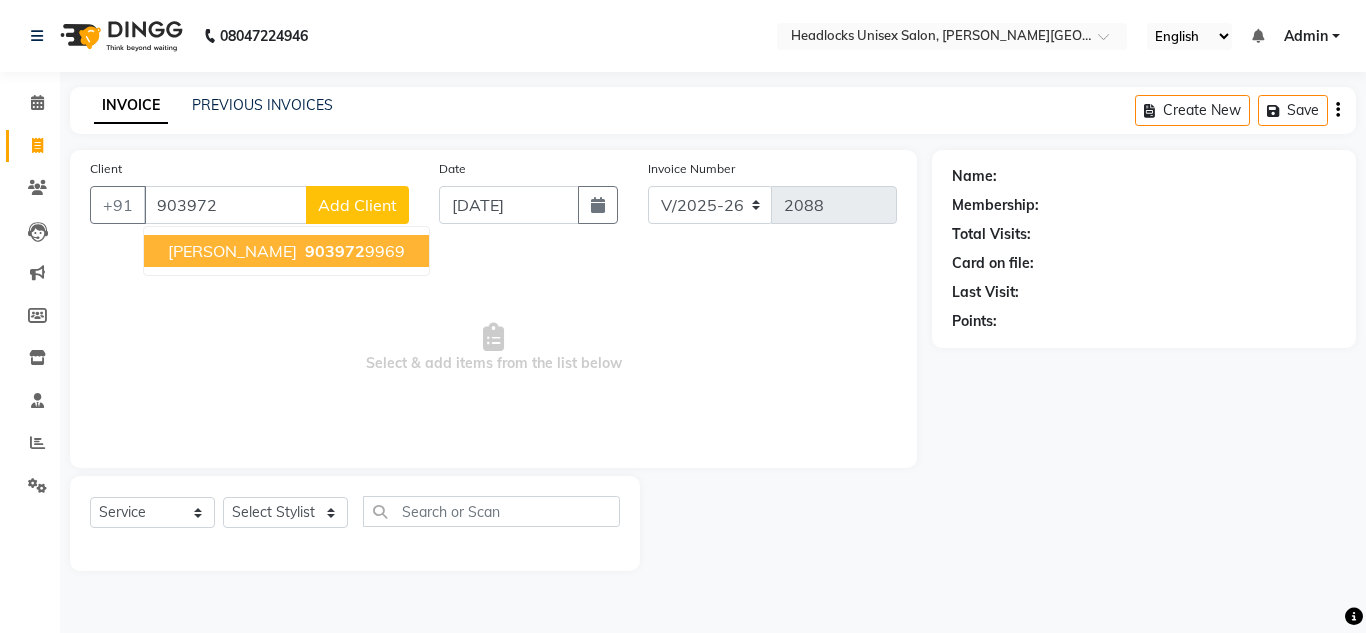 click on "[PERSON_NAME]   903972 9969" at bounding box center (286, 251) 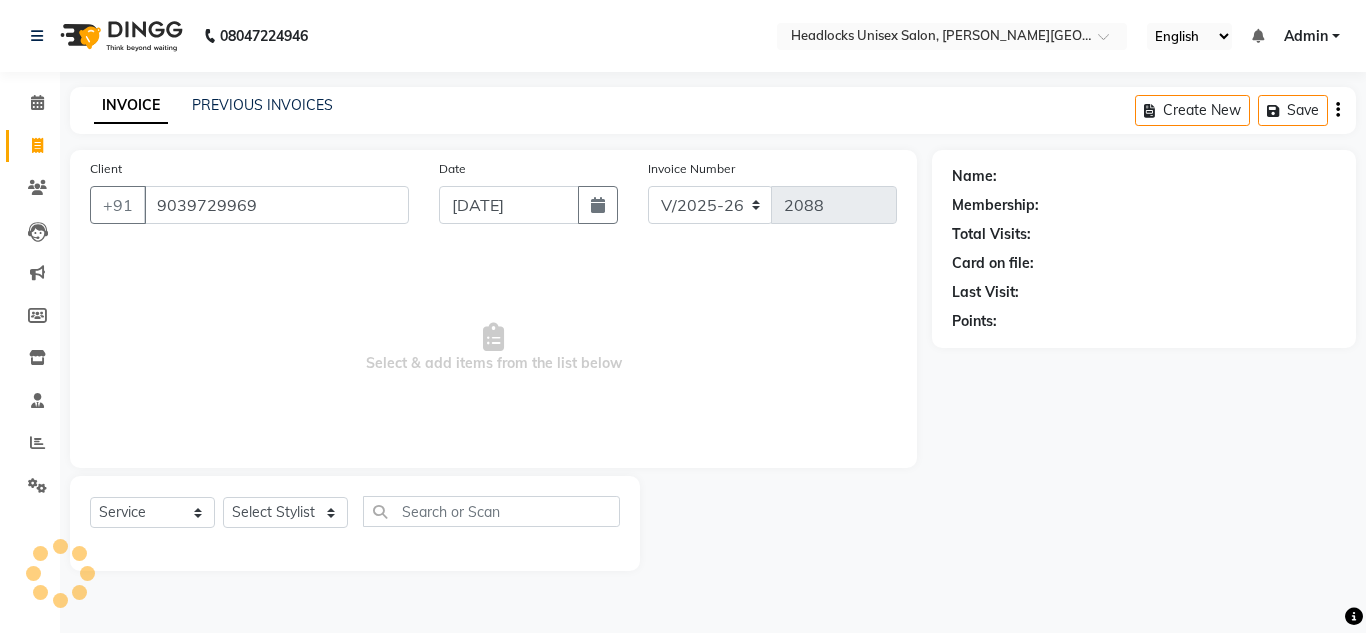 type on "9039729969" 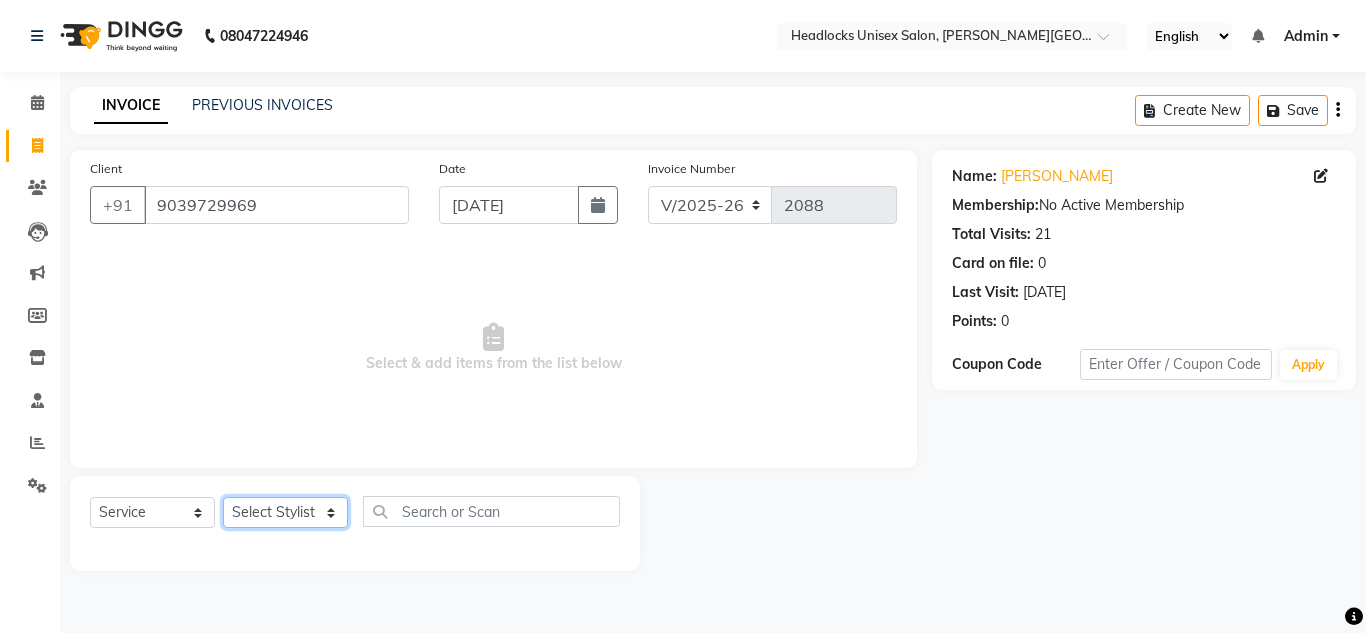 click on "Select Stylist [PERSON_NAME] Jannat Kaif [DATE] Lucky [PERSON_NAME] Pinky [PERSON_NAME] [PERSON_NAME] [PERSON_NAME] [PERSON_NAME] Suraj Vikas [PERSON_NAME] [PERSON_NAME]" 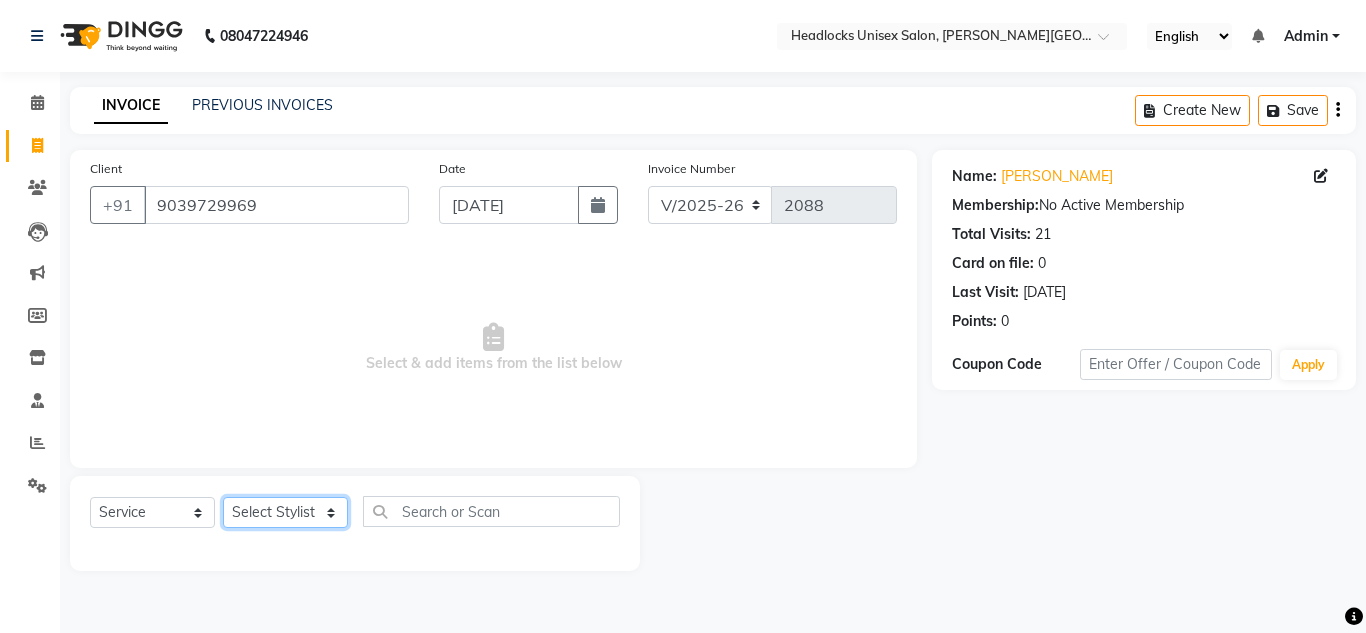 select on "84322" 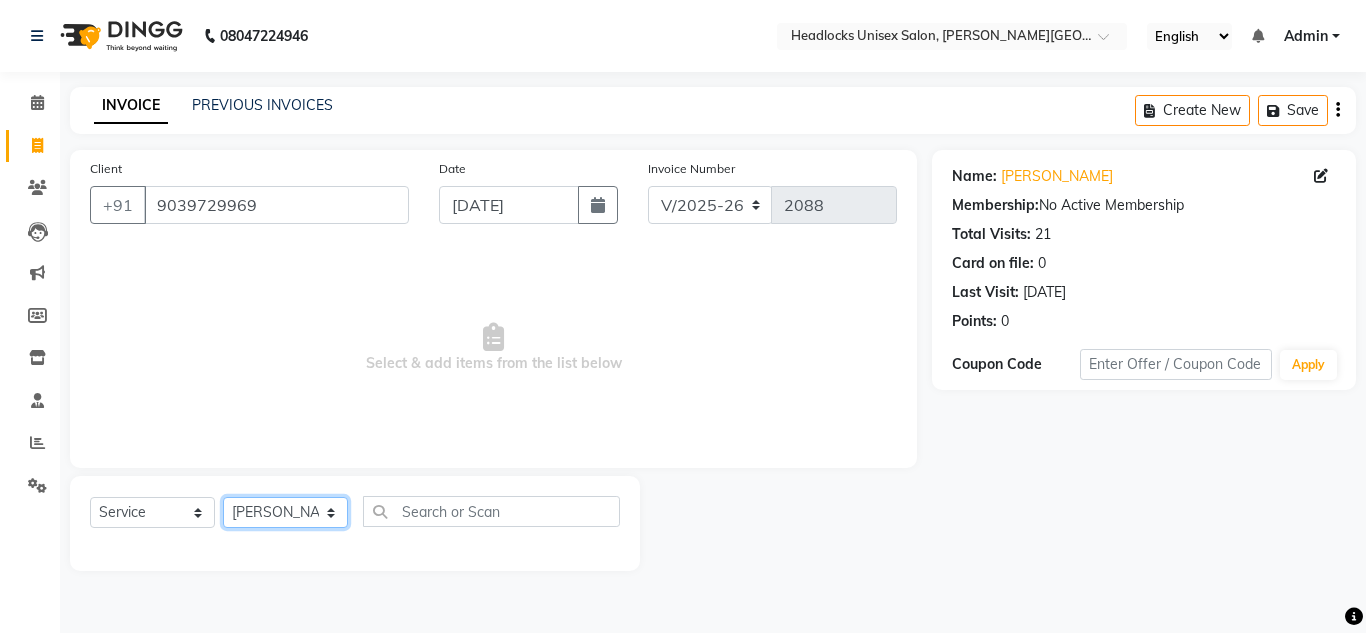 click on "Select Stylist [PERSON_NAME] Jannat Kaif [DATE] Lucky [PERSON_NAME] Pinky [PERSON_NAME] [PERSON_NAME] [PERSON_NAME] [PERSON_NAME] Suraj Vikas [PERSON_NAME] [PERSON_NAME]" 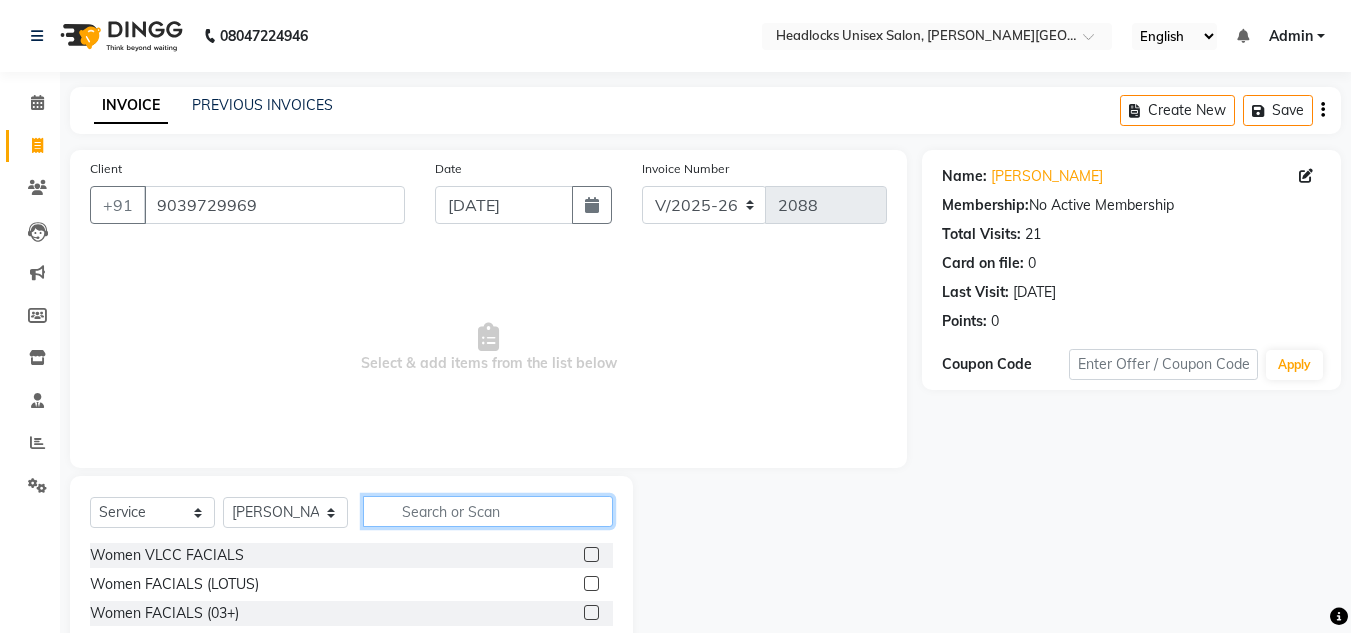 click 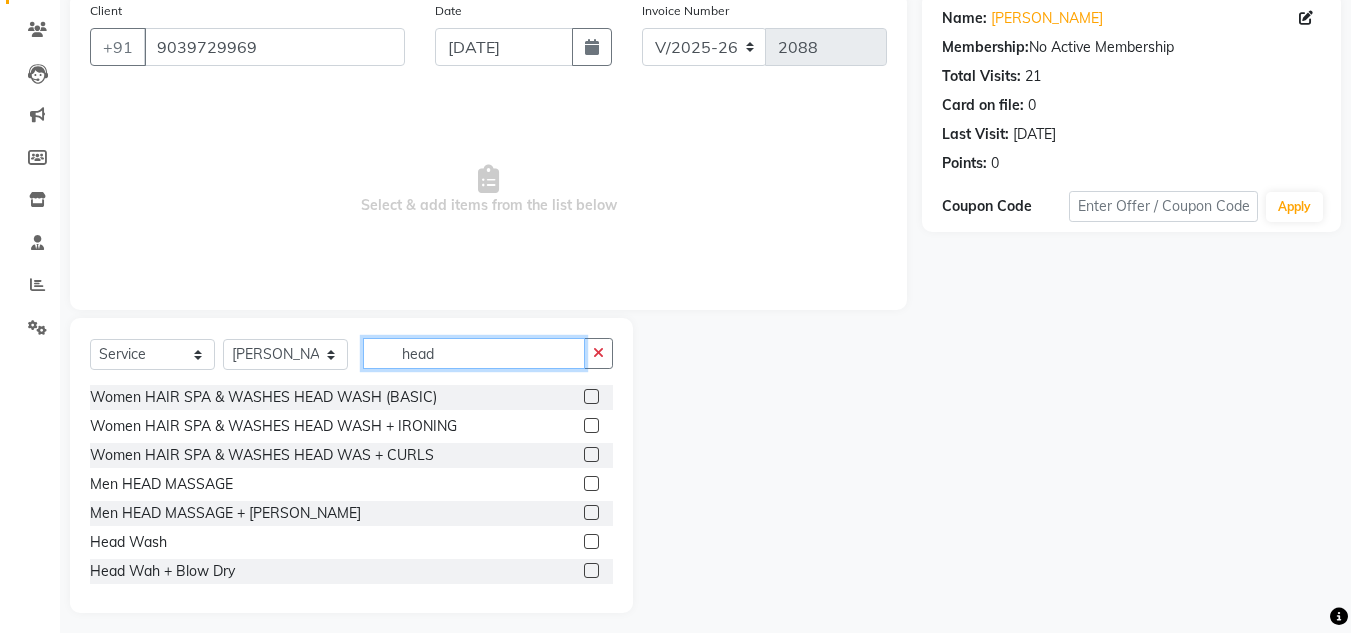 scroll, scrollTop: 168, scrollLeft: 0, axis: vertical 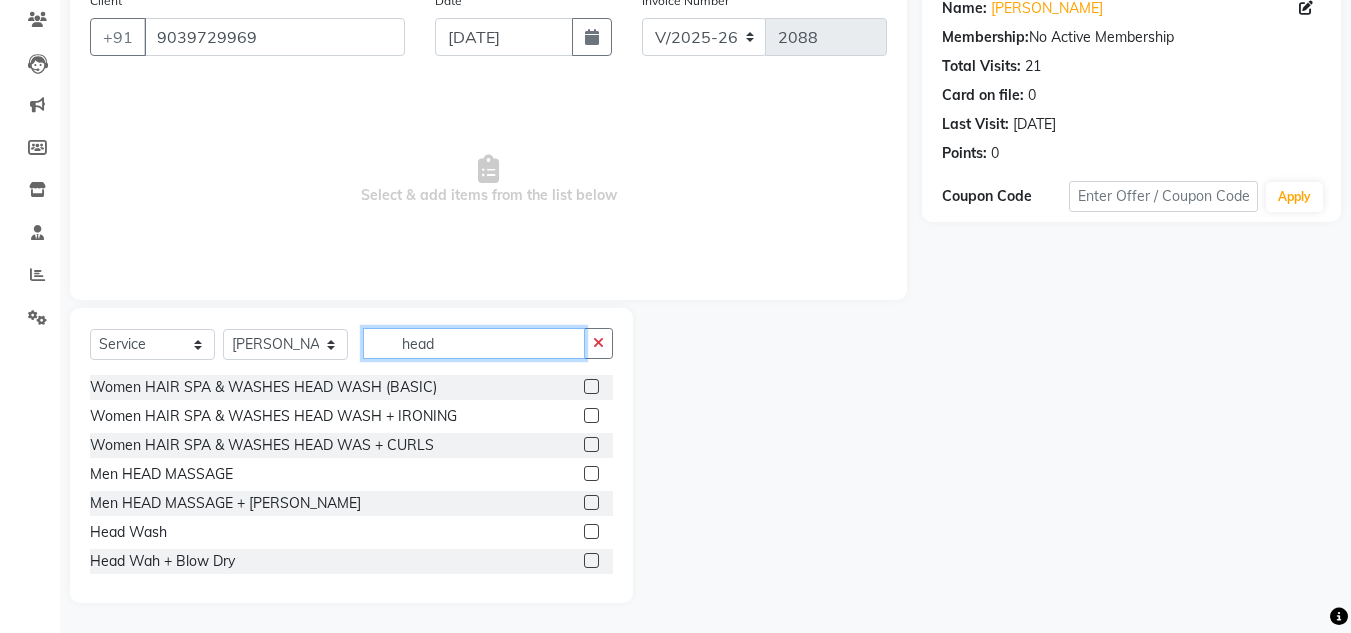 type on "head" 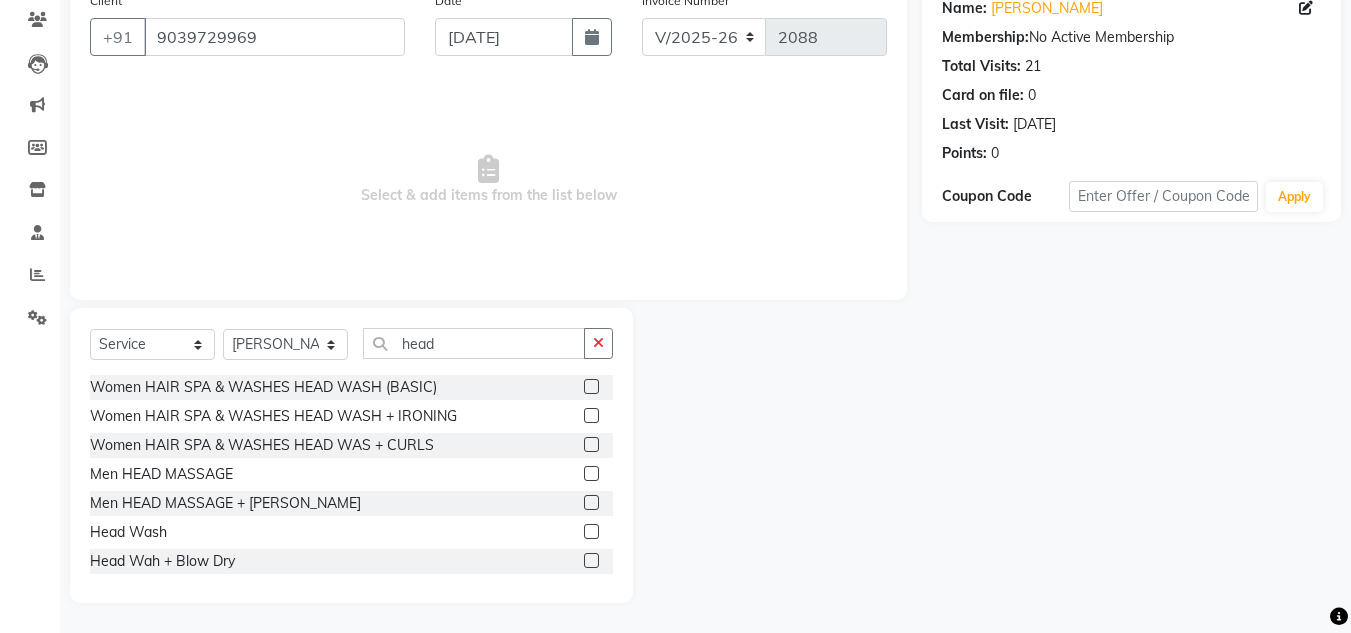 click 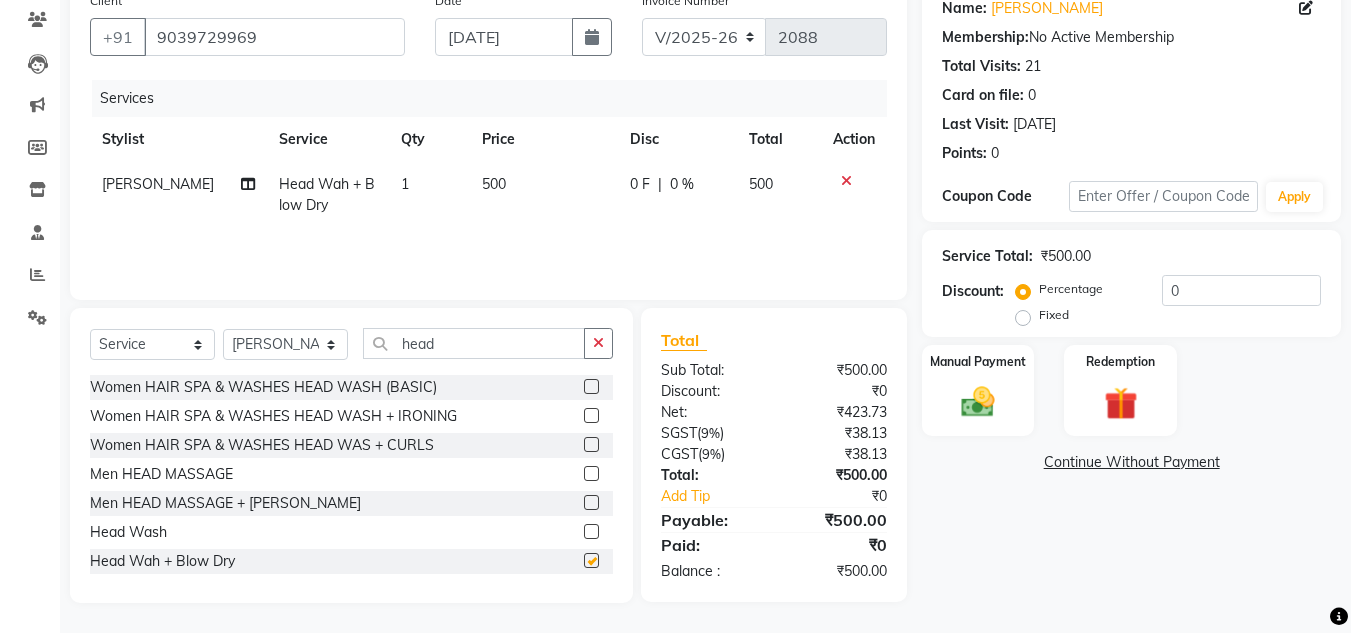 checkbox on "false" 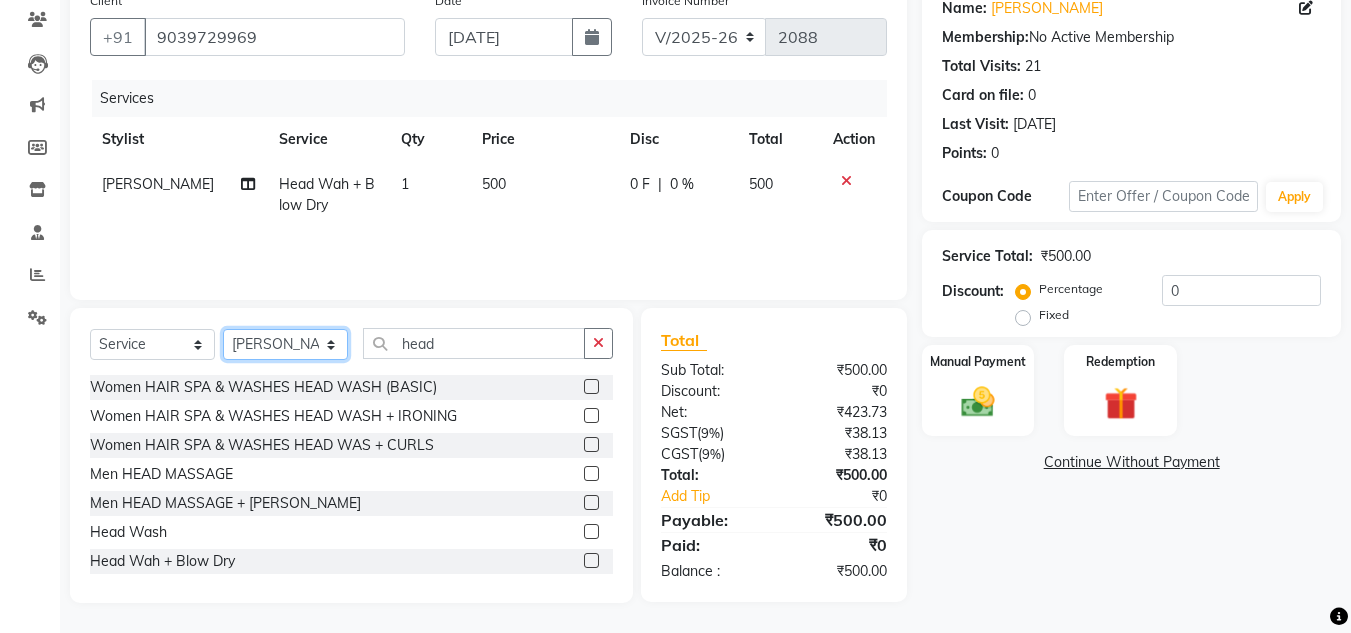click on "Select Stylist [PERSON_NAME] Jannat Kaif [DATE] Lucky [PERSON_NAME] Pinky [PERSON_NAME] [PERSON_NAME] [PERSON_NAME] [PERSON_NAME] Suraj Vikas [PERSON_NAME] [PERSON_NAME]" 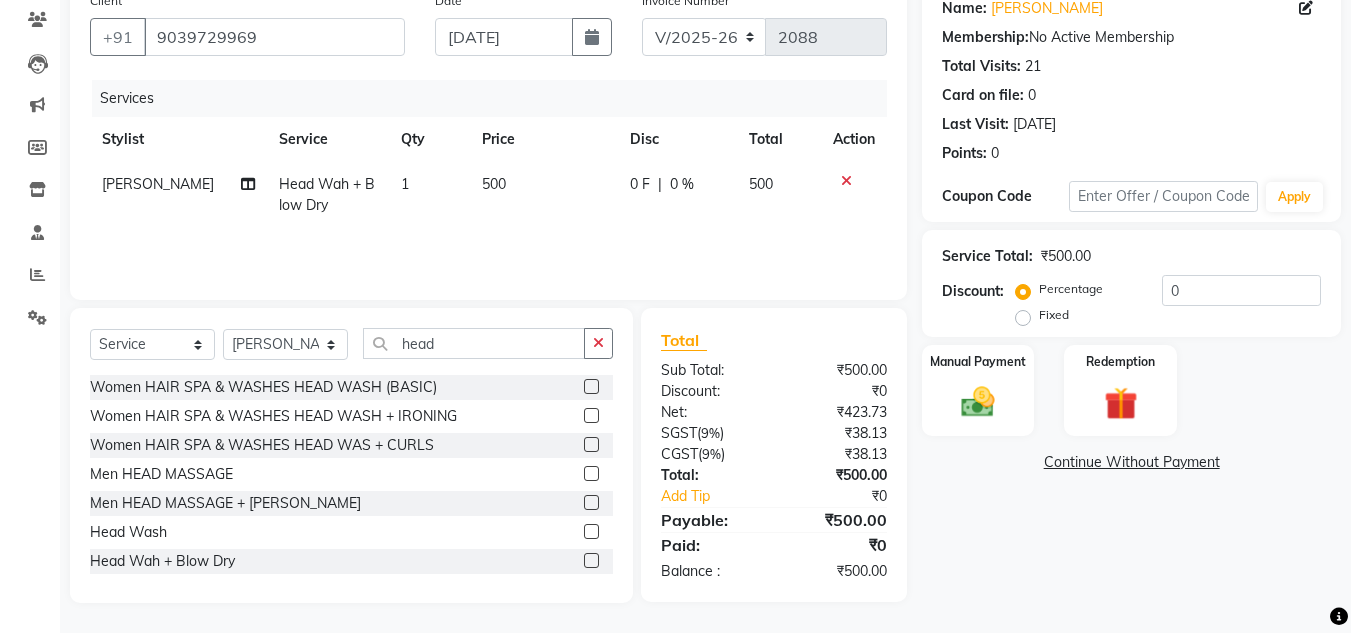 click on "500" 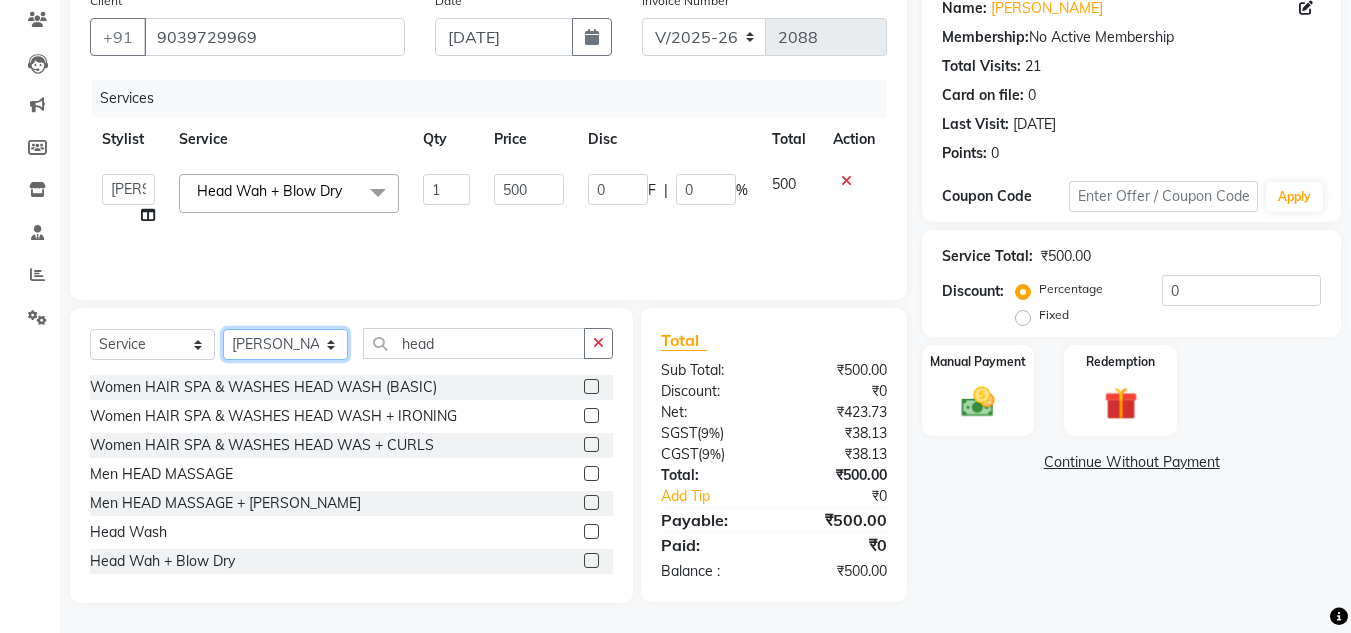 click on "Select Stylist [PERSON_NAME] Jannat Kaif [DATE] Lucky [PERSON_NAME] Pinky [PERSON_NAME] [PERSON_NAME] [PERSON_NAME] [PERSON_NAME] Suraj Vikas [PERSON_NAME] [PERSON_NAME]" 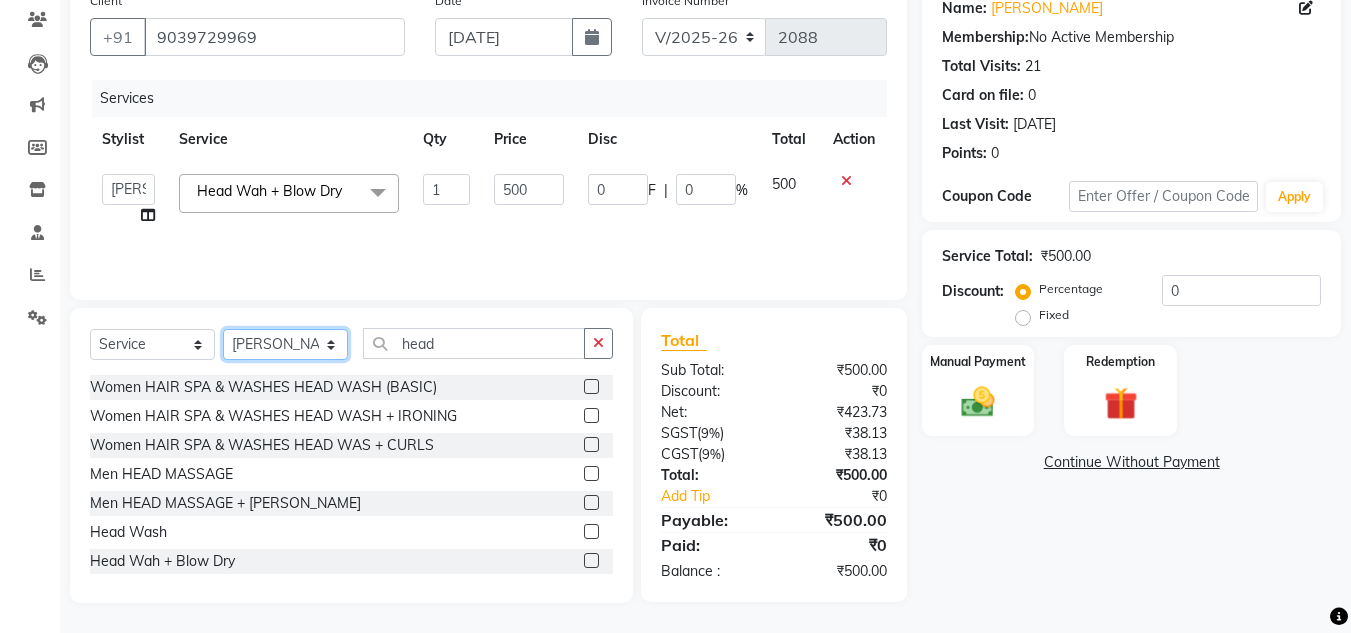 select on "53620" 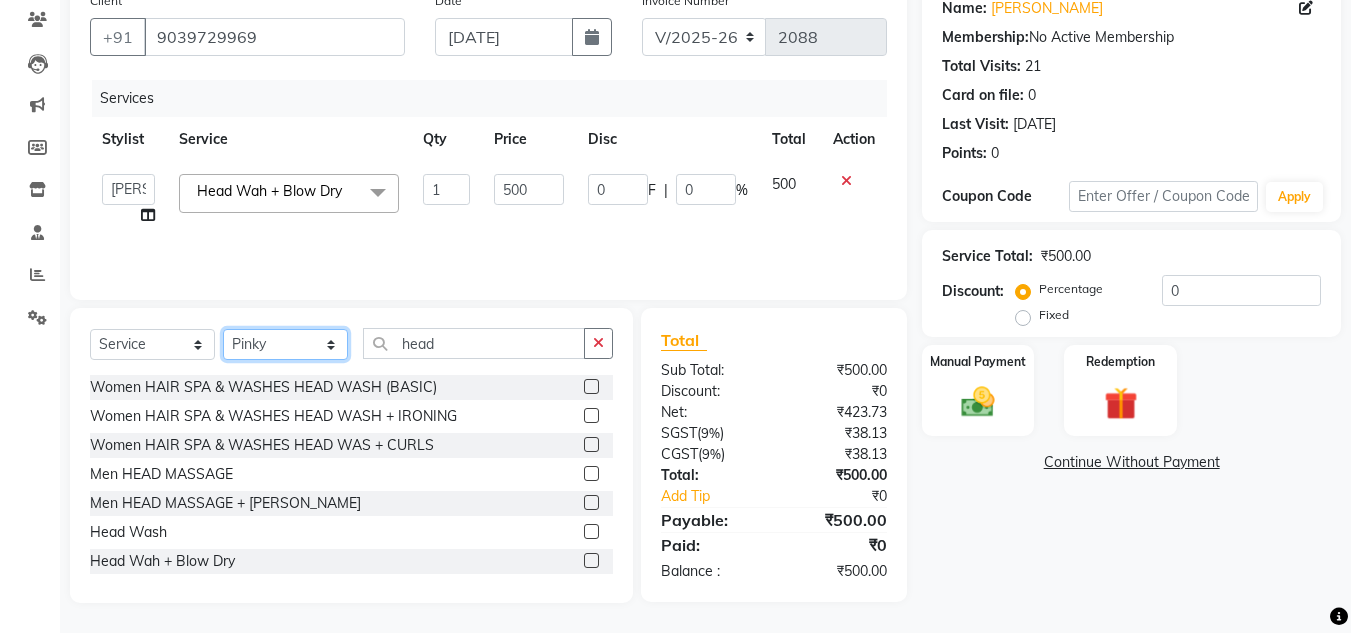 click on "Select Stylist [PERSON_NAME] Jannat Kaif [DATE] Lucky [PERSON_NAME] Pinky [PERSON_NAME] [PERSON_NAME] [PERSON_NAME] [PERSON_NAME] Suraj Vikas [PERSON_NAME] [PERSON_NAME]" 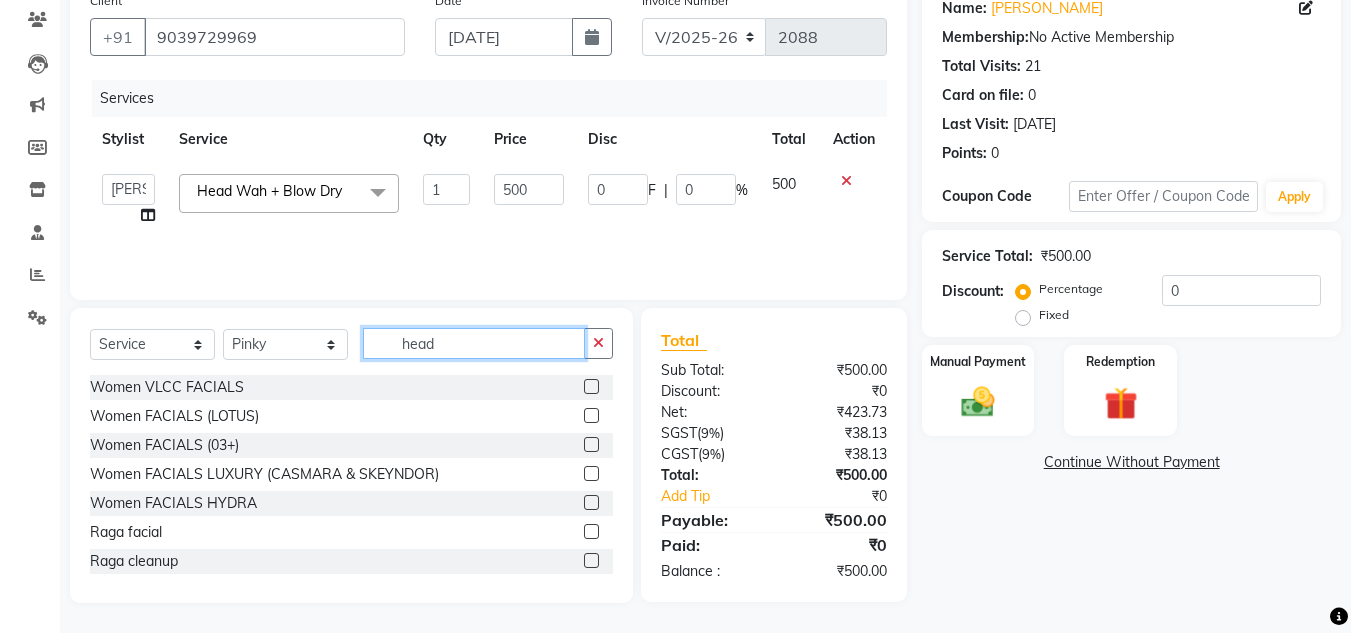 click on "head" 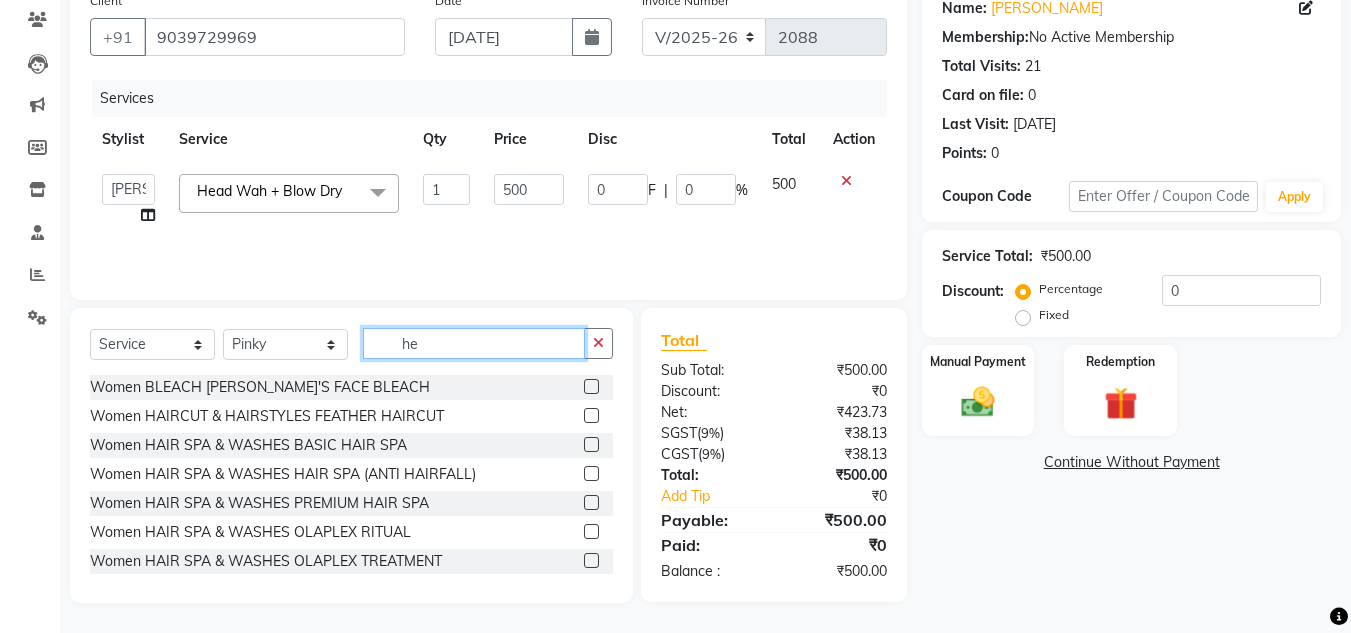 type on "h" 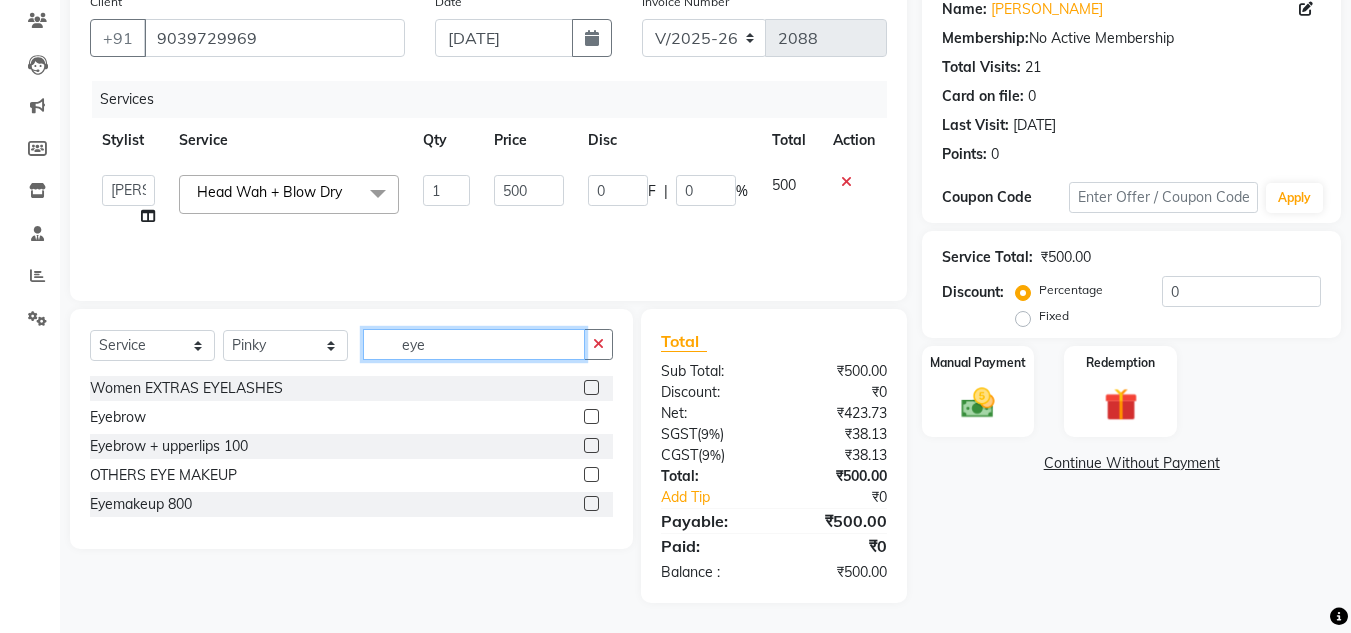 scroll, scrollTop: 167, scrollLeft: 0, axis: vertical 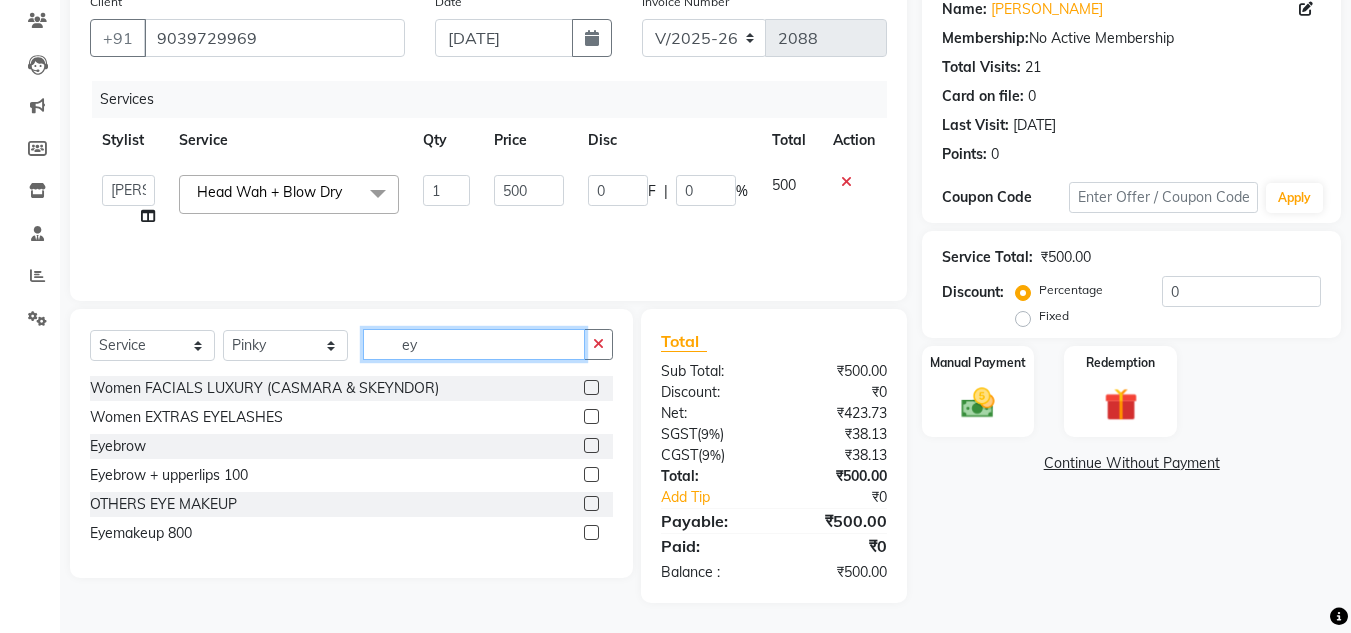 type on "e" 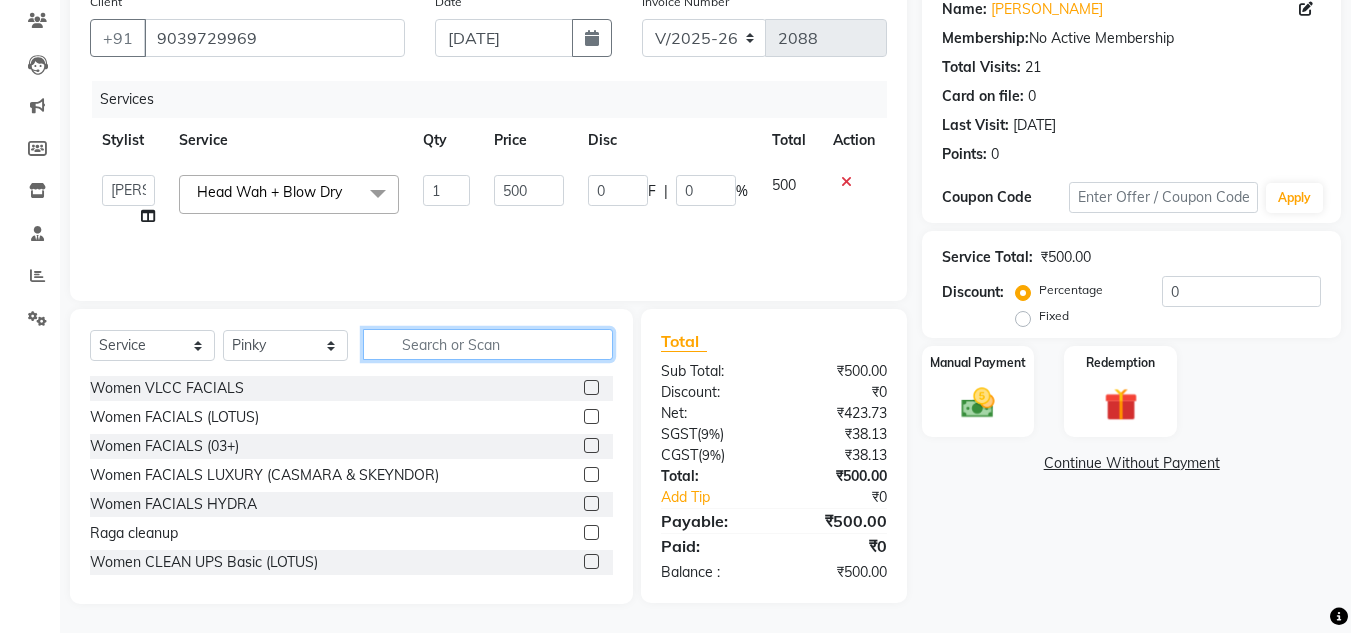 scroll, scrollTop: 168, scrollLeft: 0, axis: vertical 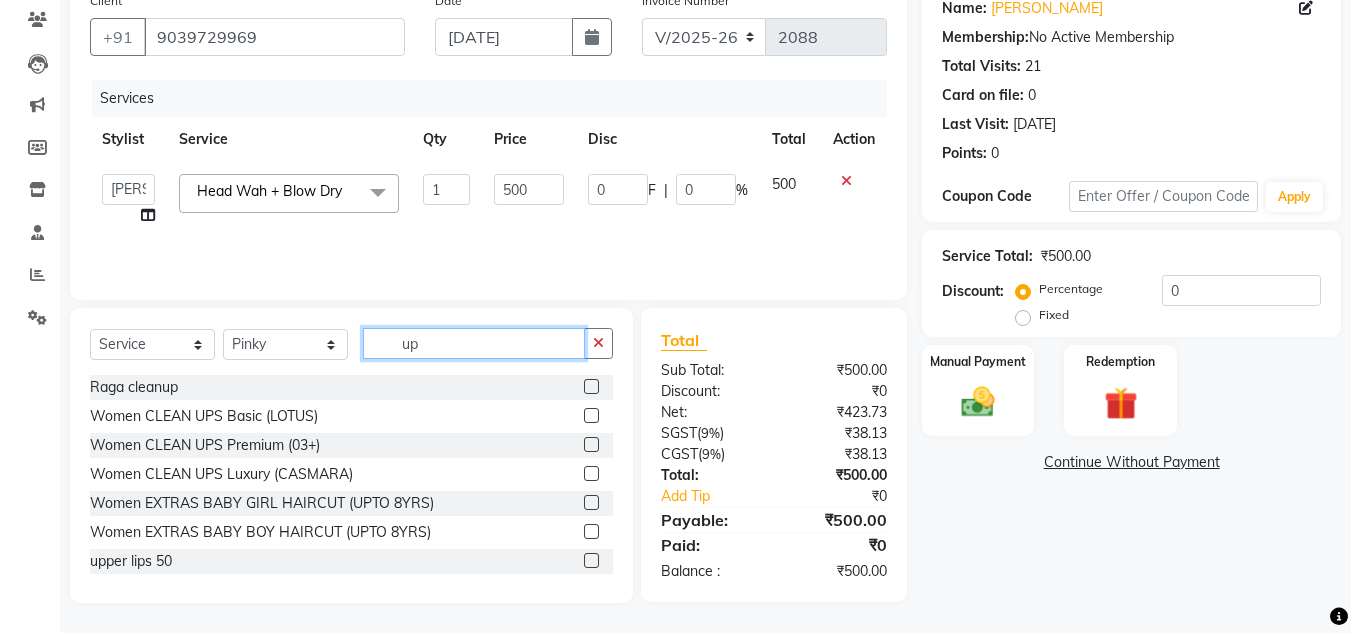 type on "up" 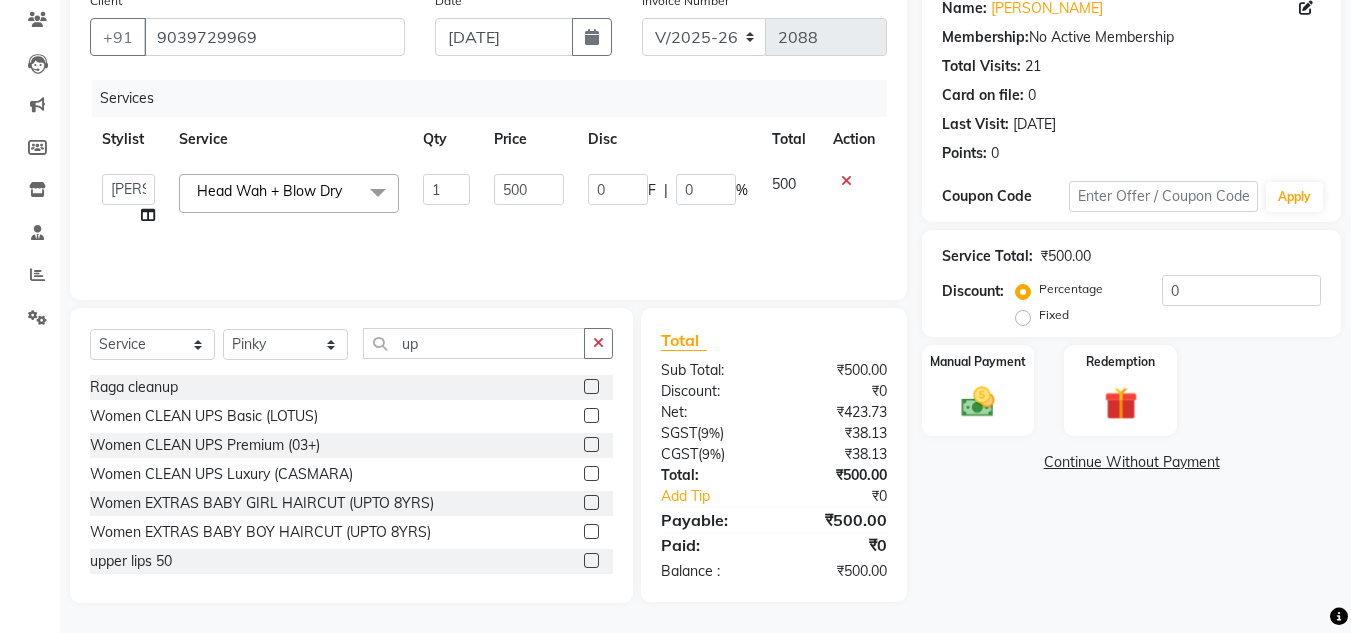 click 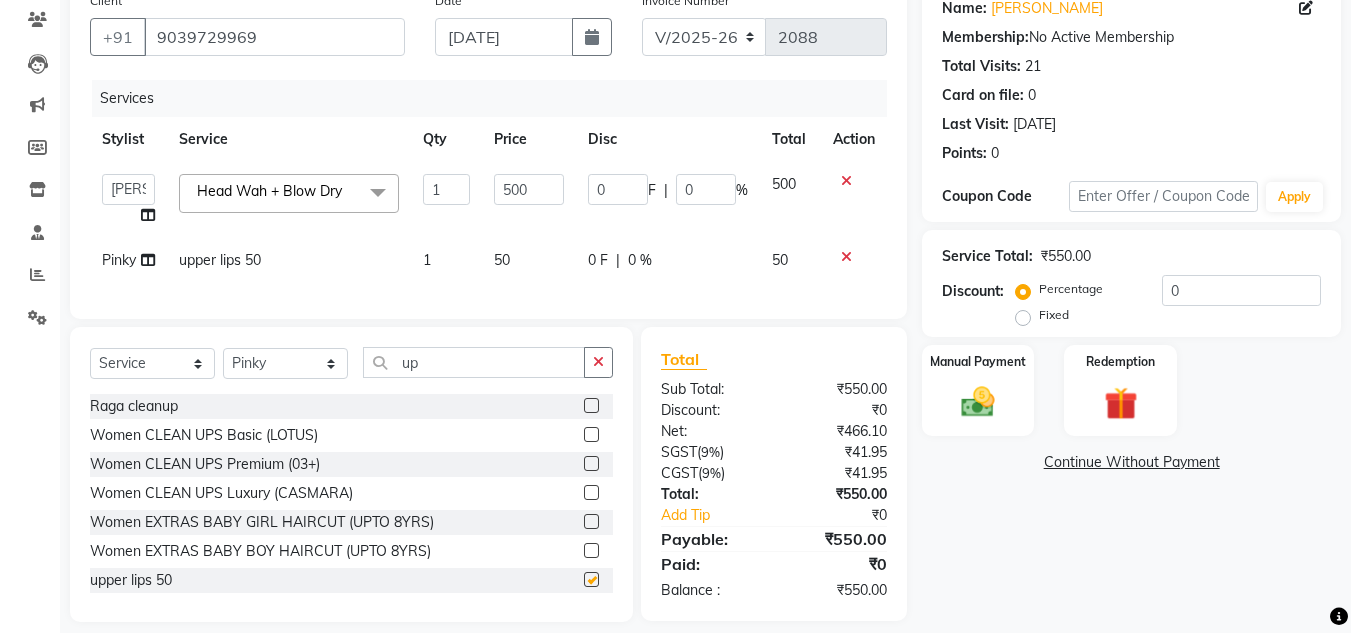 checkbox on "false" 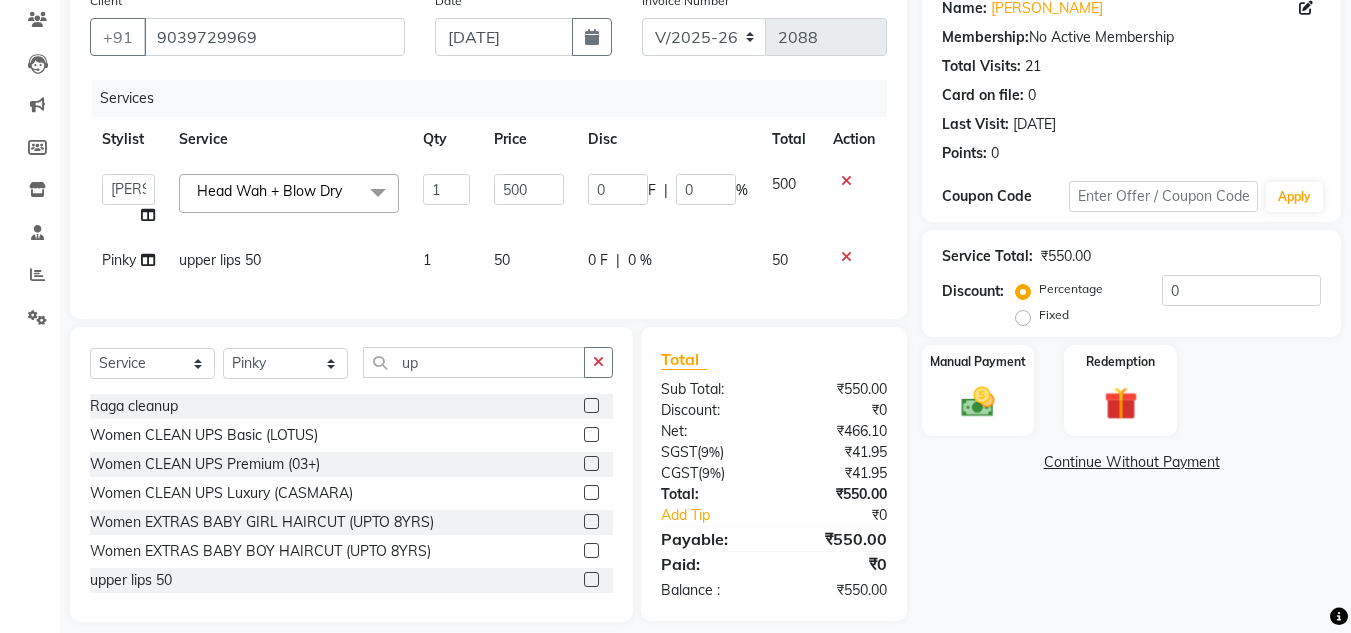 click on "50" 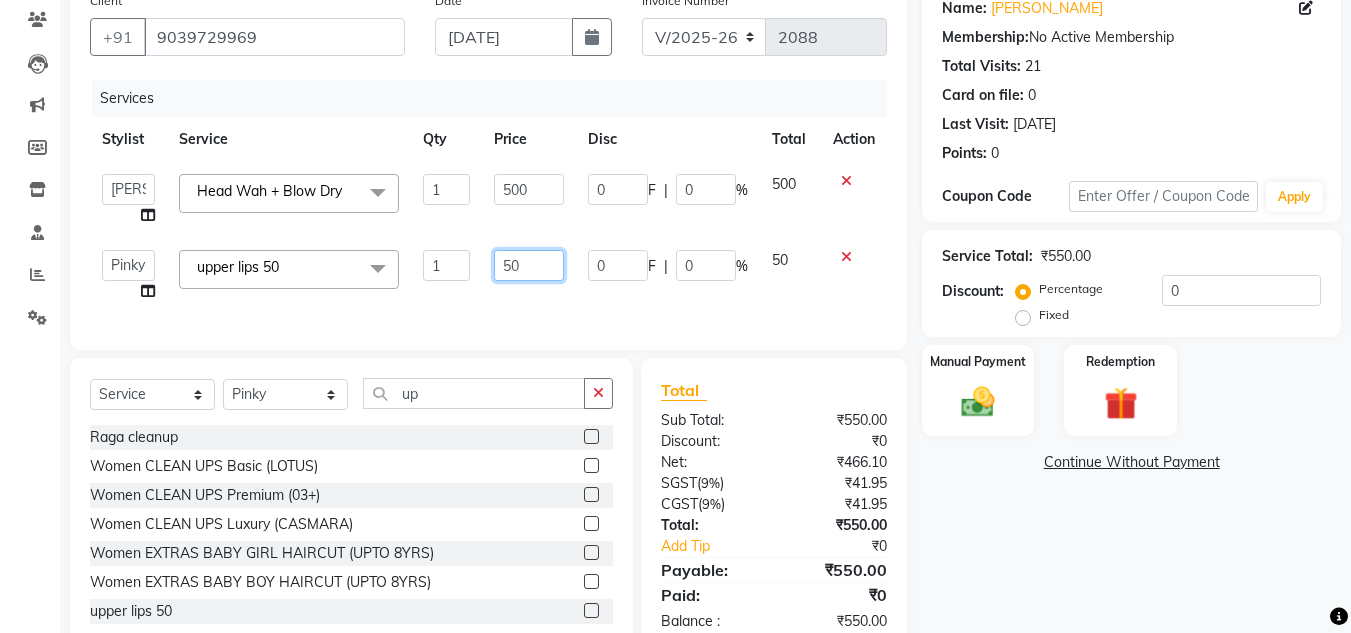 click on "50" 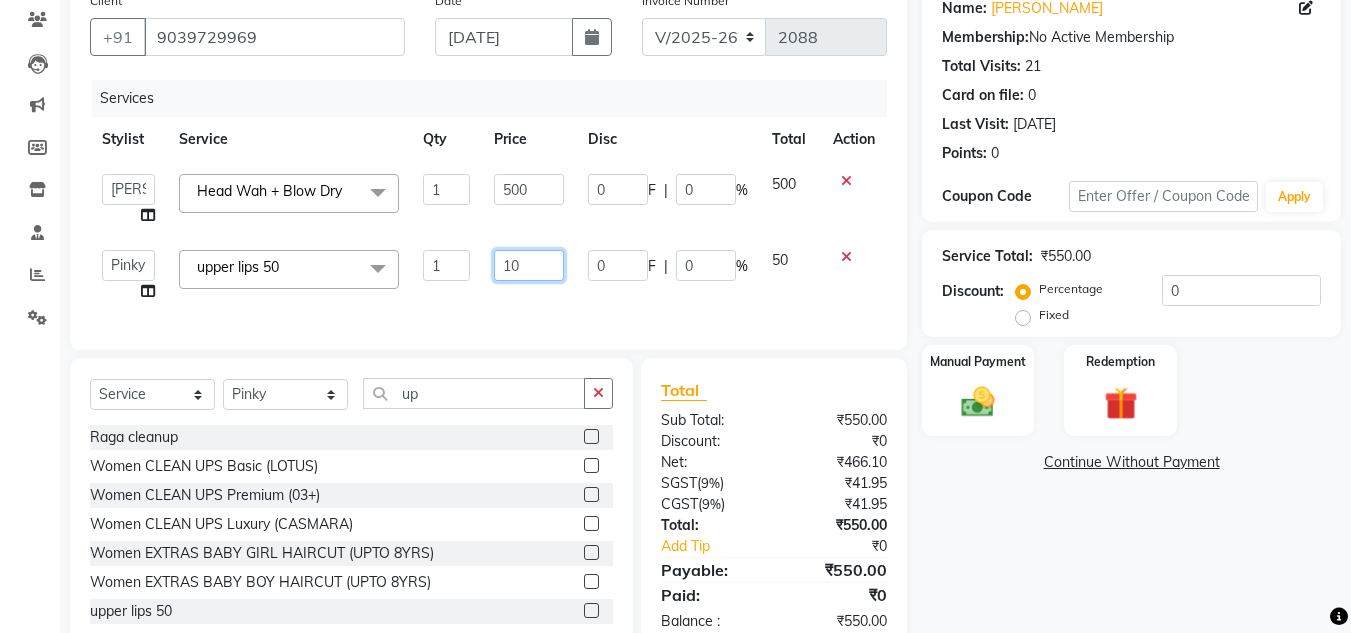 type on "100" 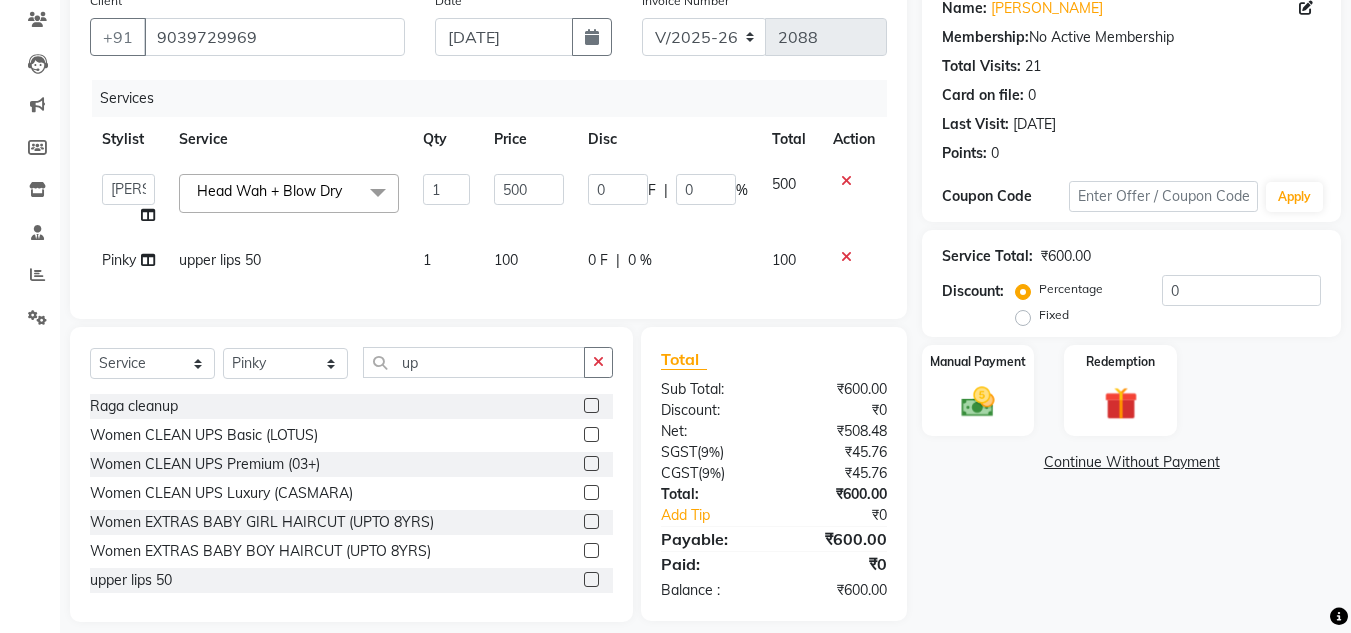 click on "Name: [PERSON_NAME]  Membership:  No Active Membership  Total Visits:  21 Card on file:  0 Last Visit:   [DATE] Points:   0  Coupon Code Apply Service Total:  ₹600.00  Discount:  Percentage   Fixed  0 Manual Payment Redemption  Continue Without Payment" 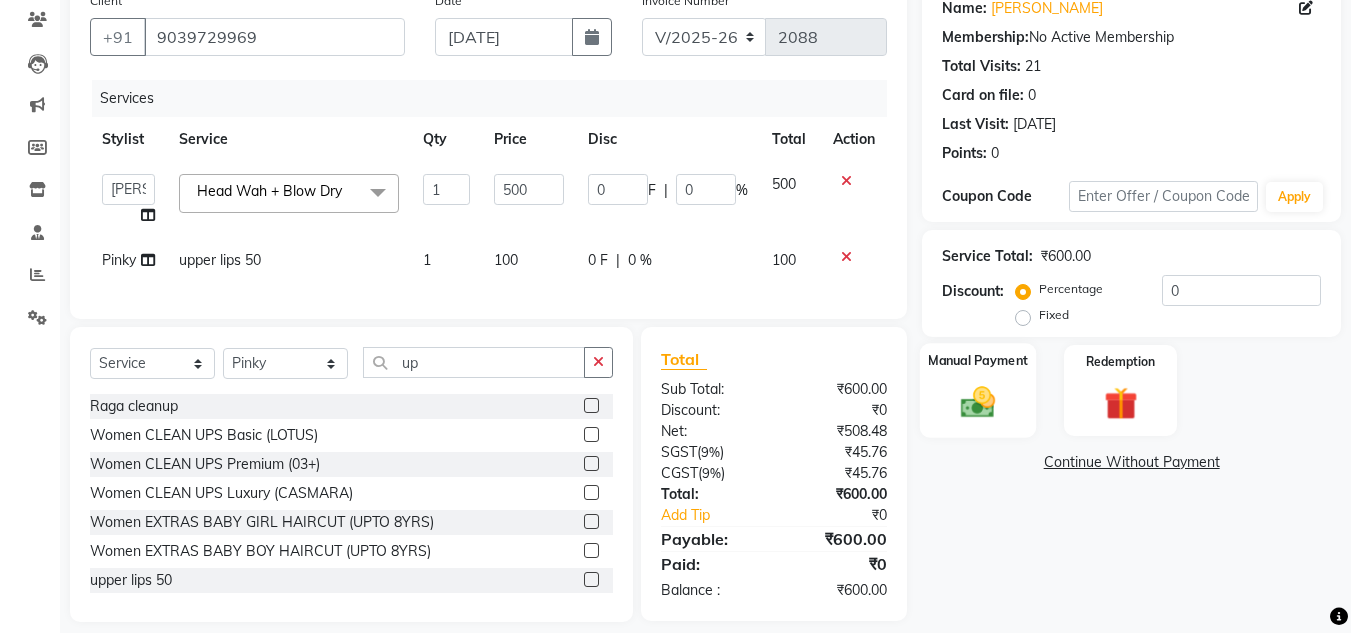 click 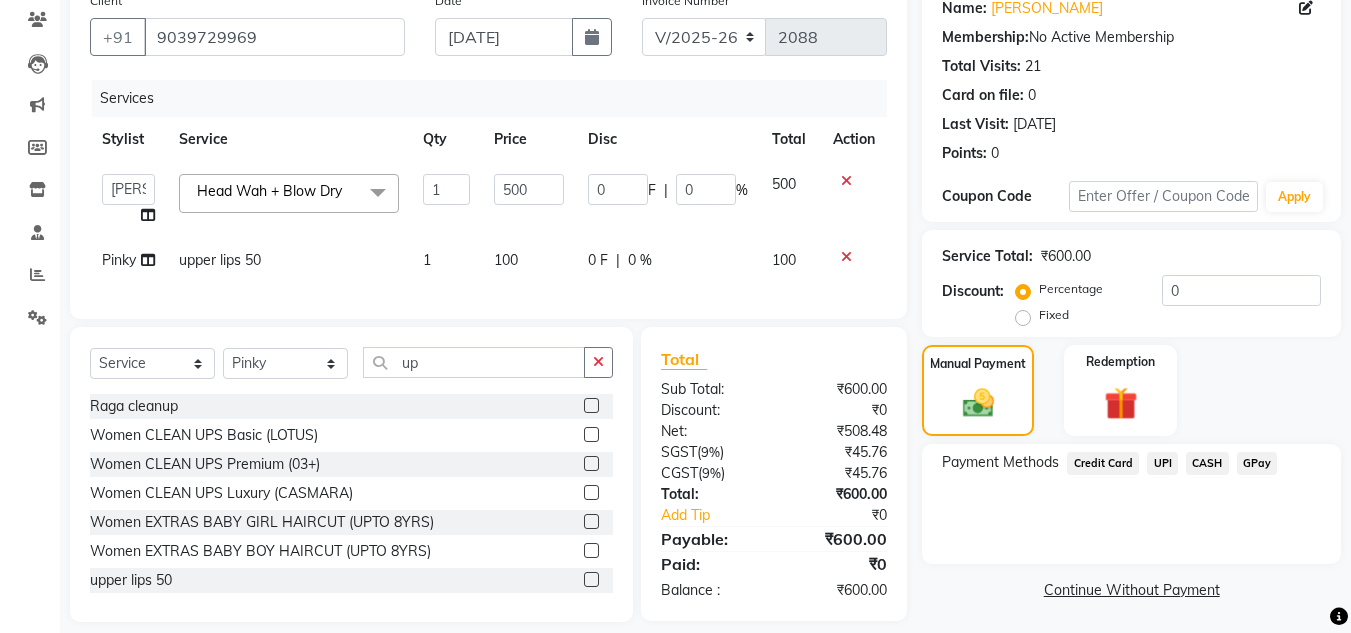 click on "UPI" 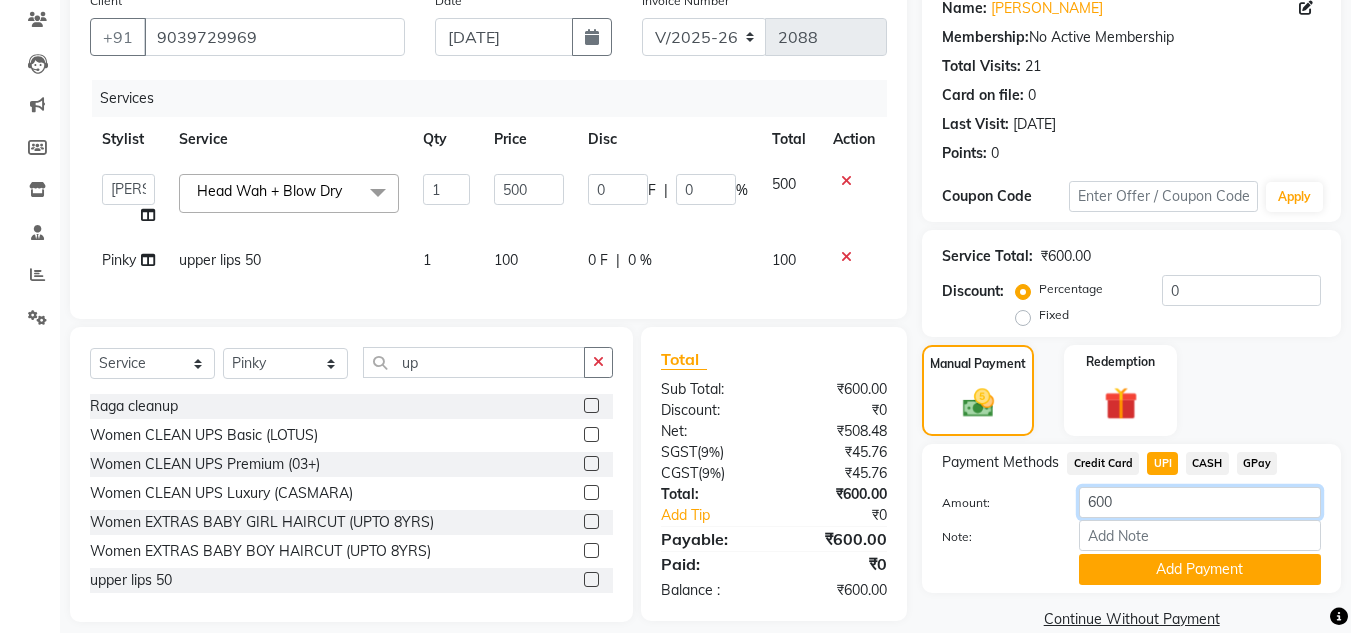 click on "600" 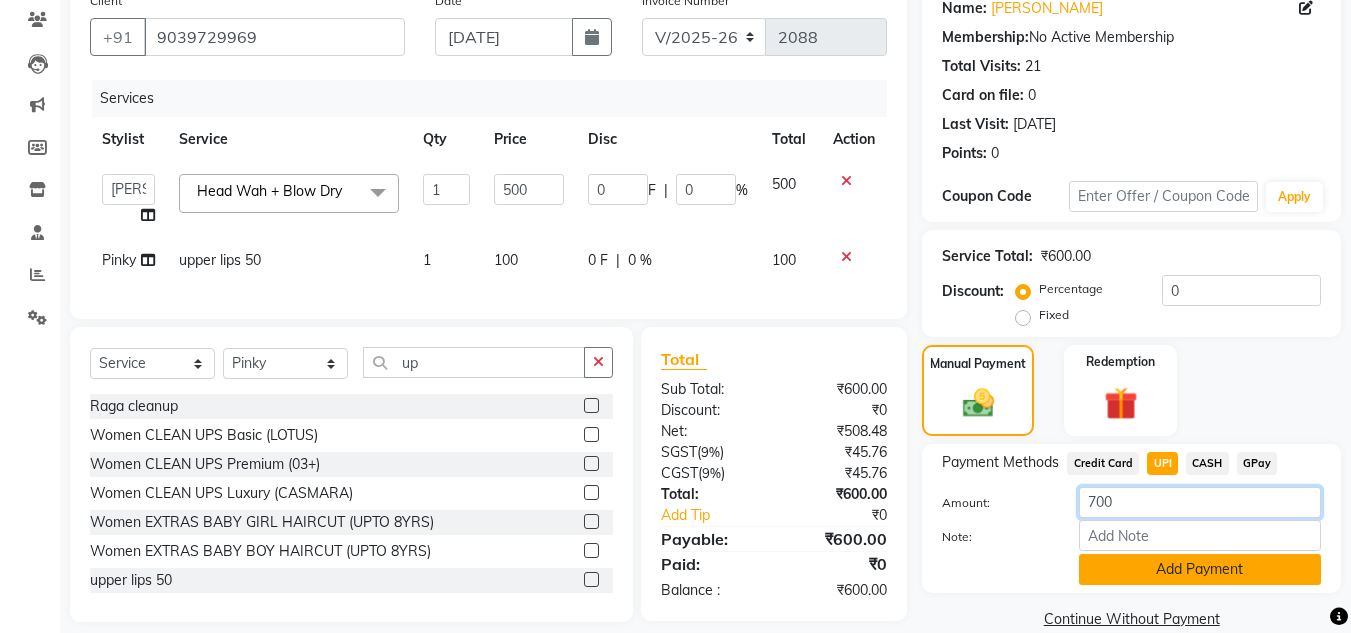 type on "700" 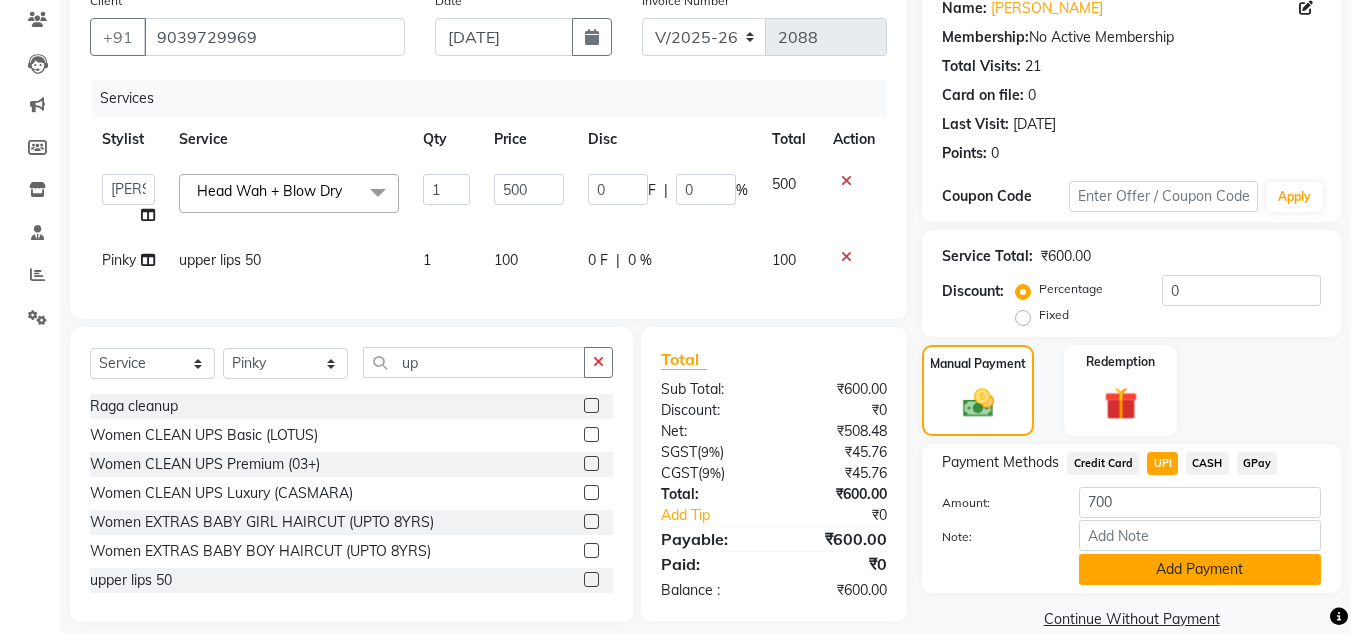 click on "Add Payment" 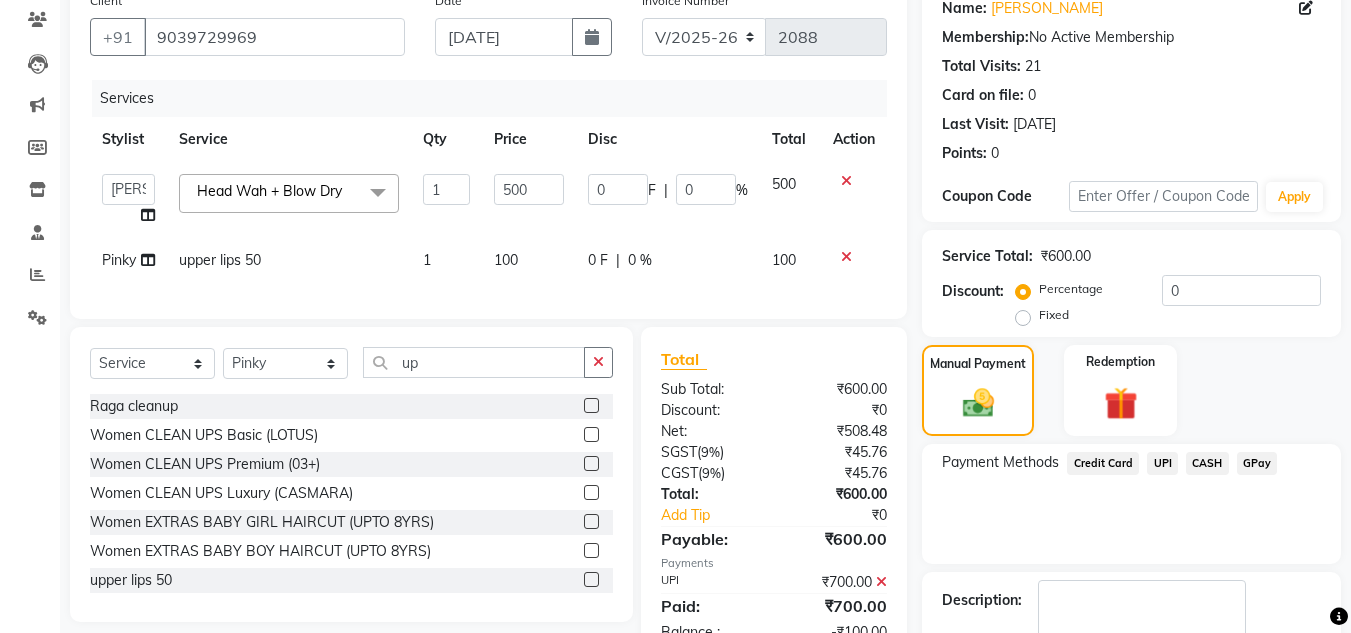 scroll, scrollTop: 278, scrollLeft: 0, axis: vertical 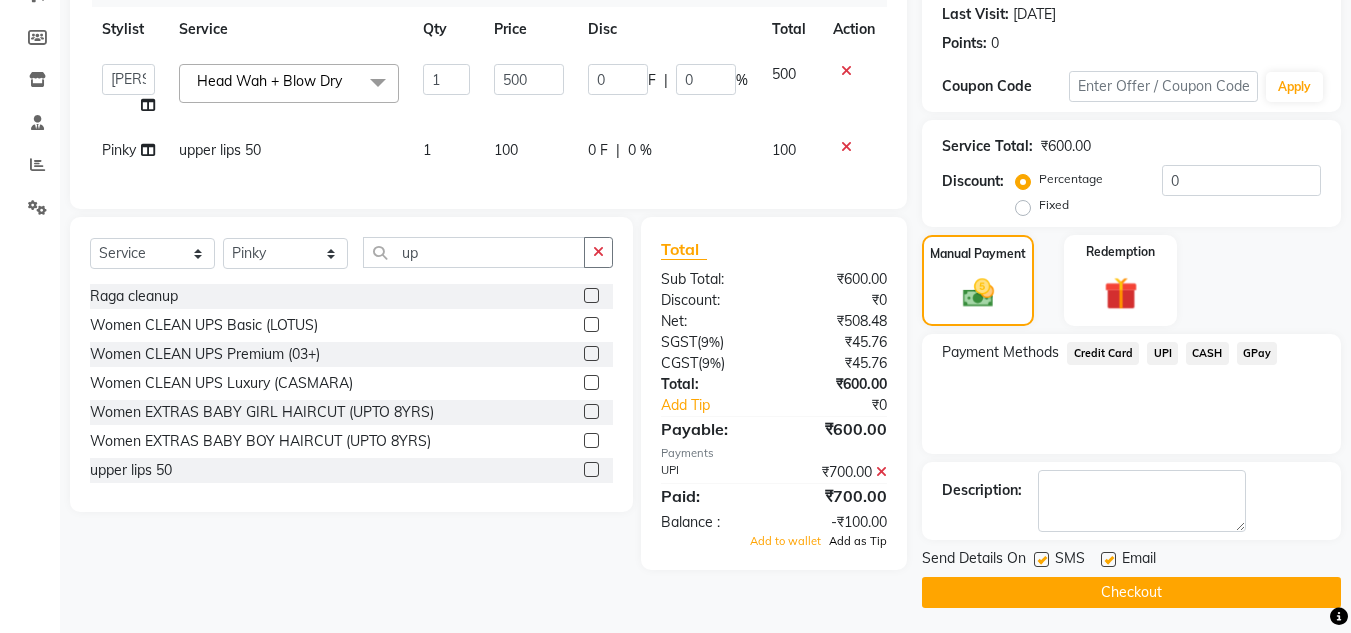 click on "Add as Tip" 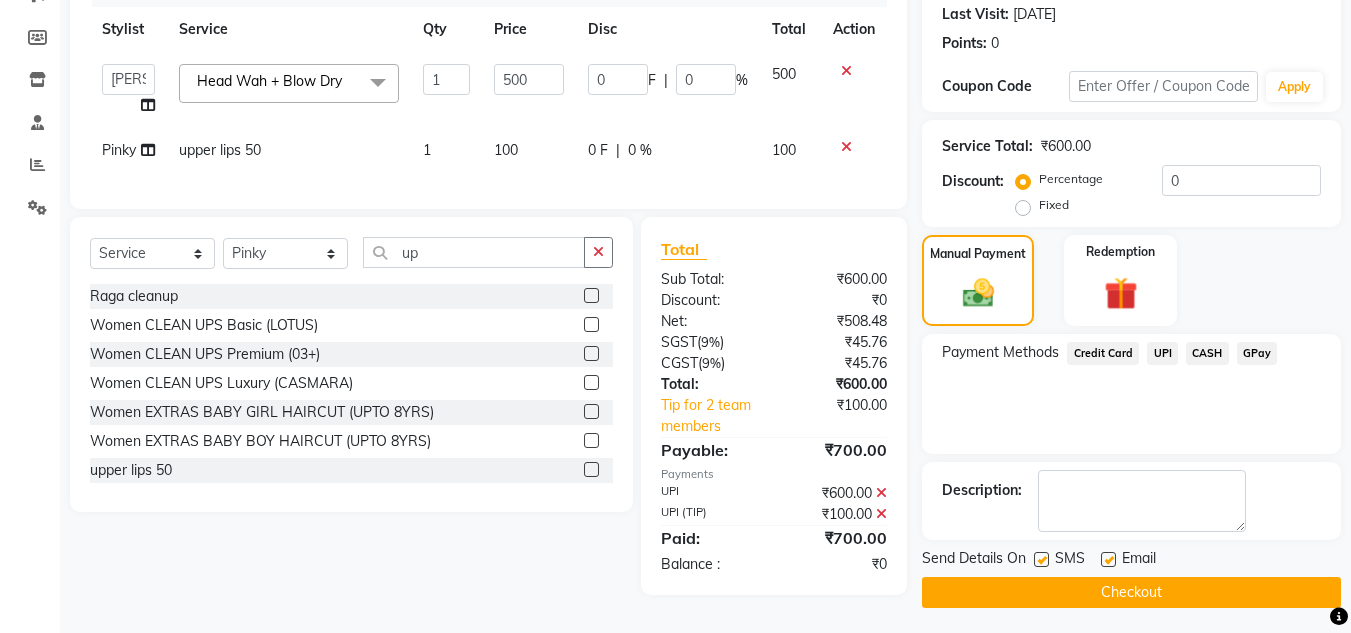 click on "Checkout" 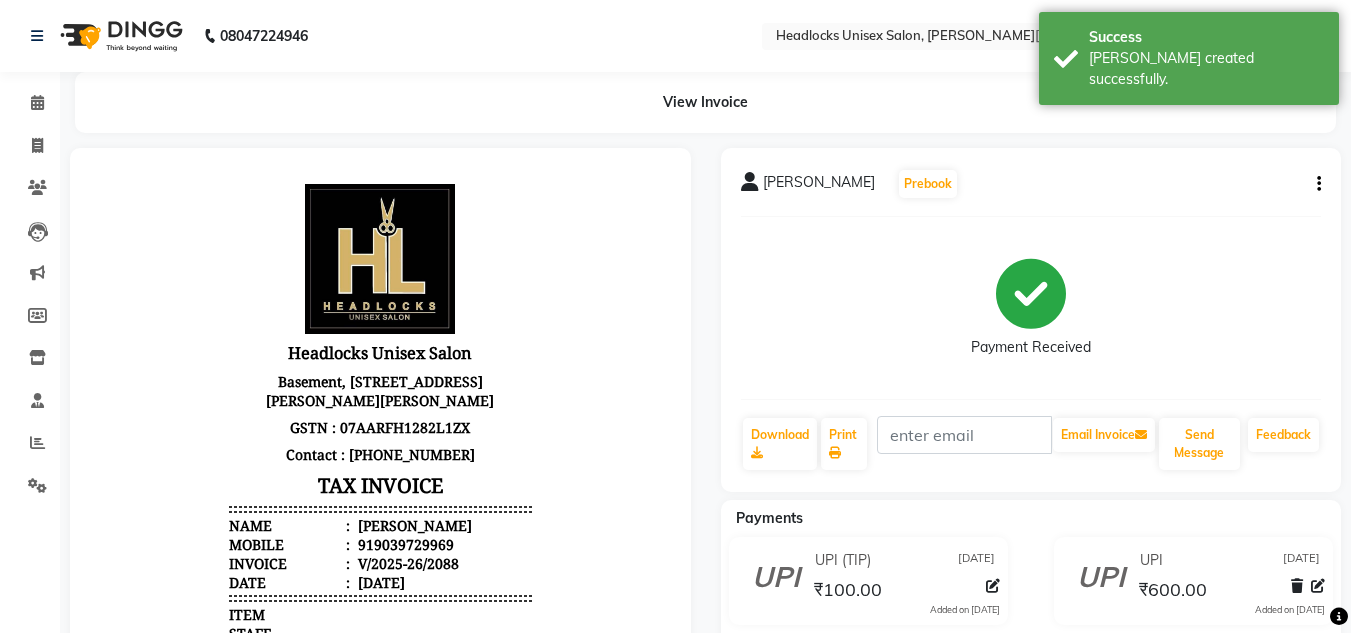 scroll, scrollTop: 0, scrollLeft: 0, axis: both 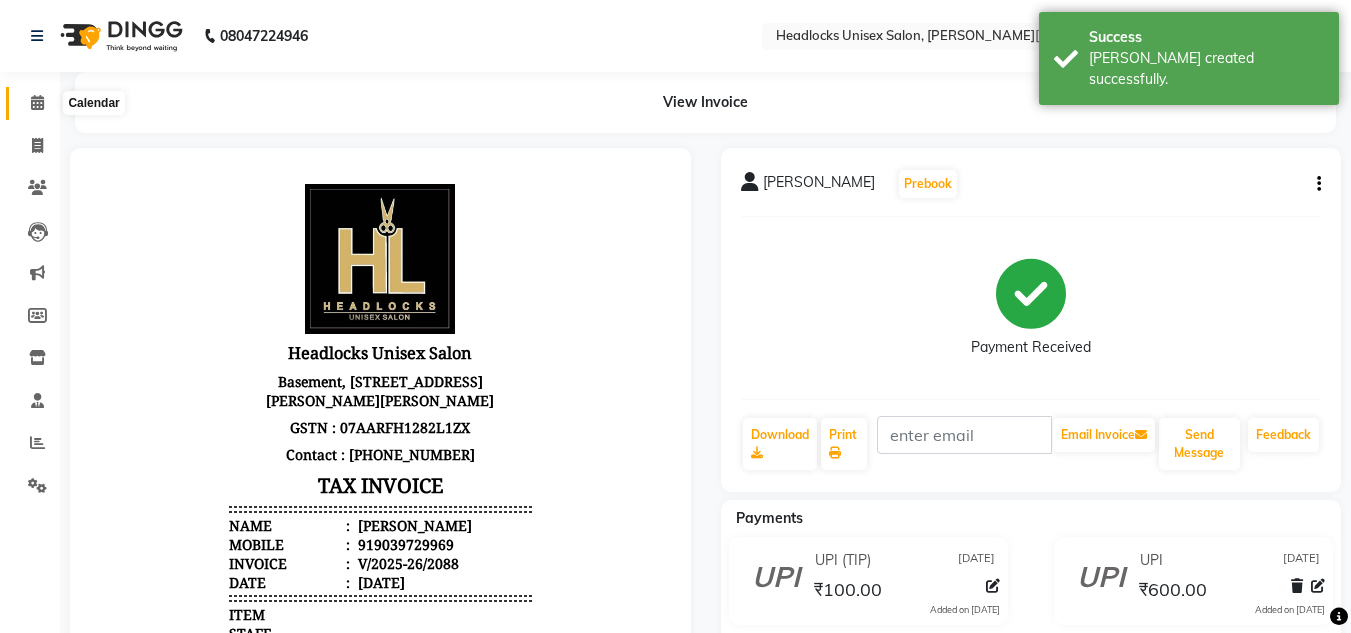 click 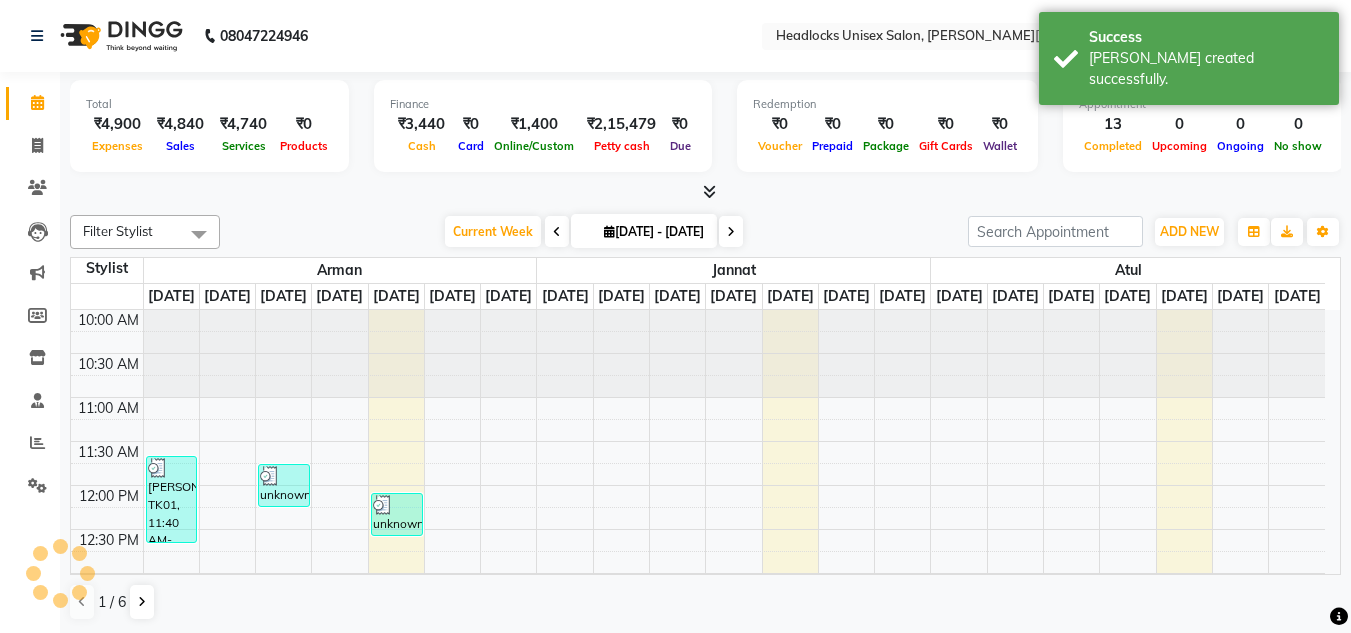 scroll, scrollTop: 0, scrollLeft: 0, axis: both 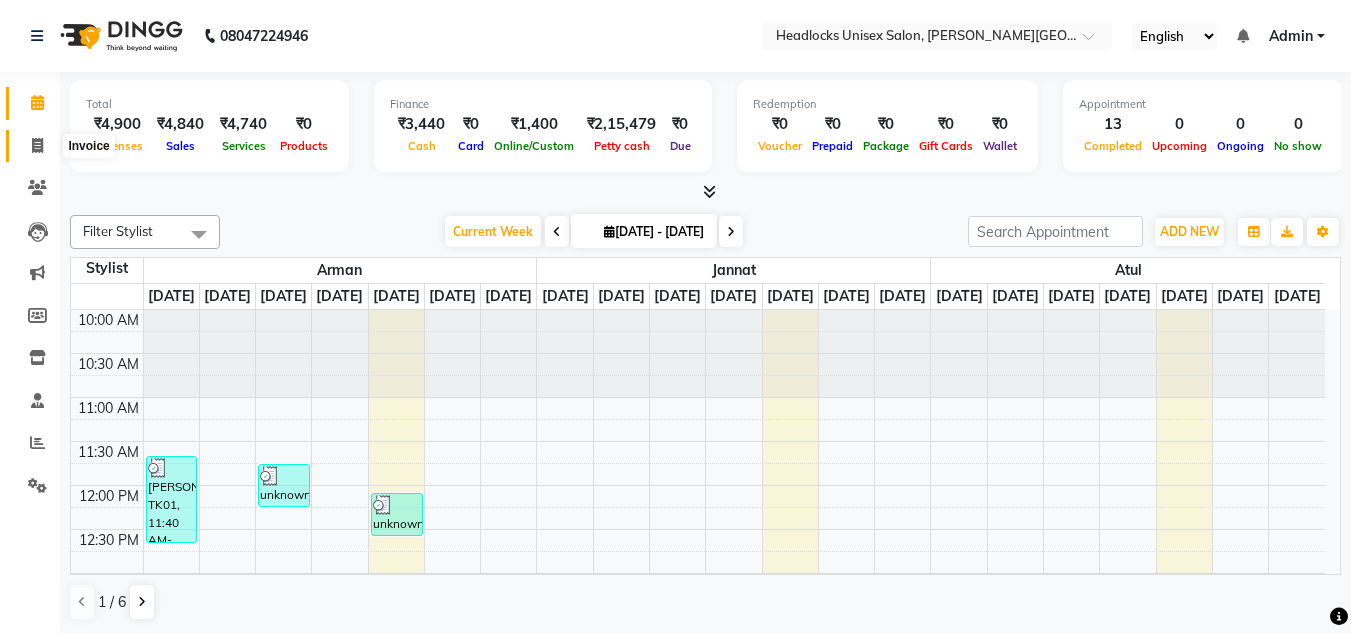 click 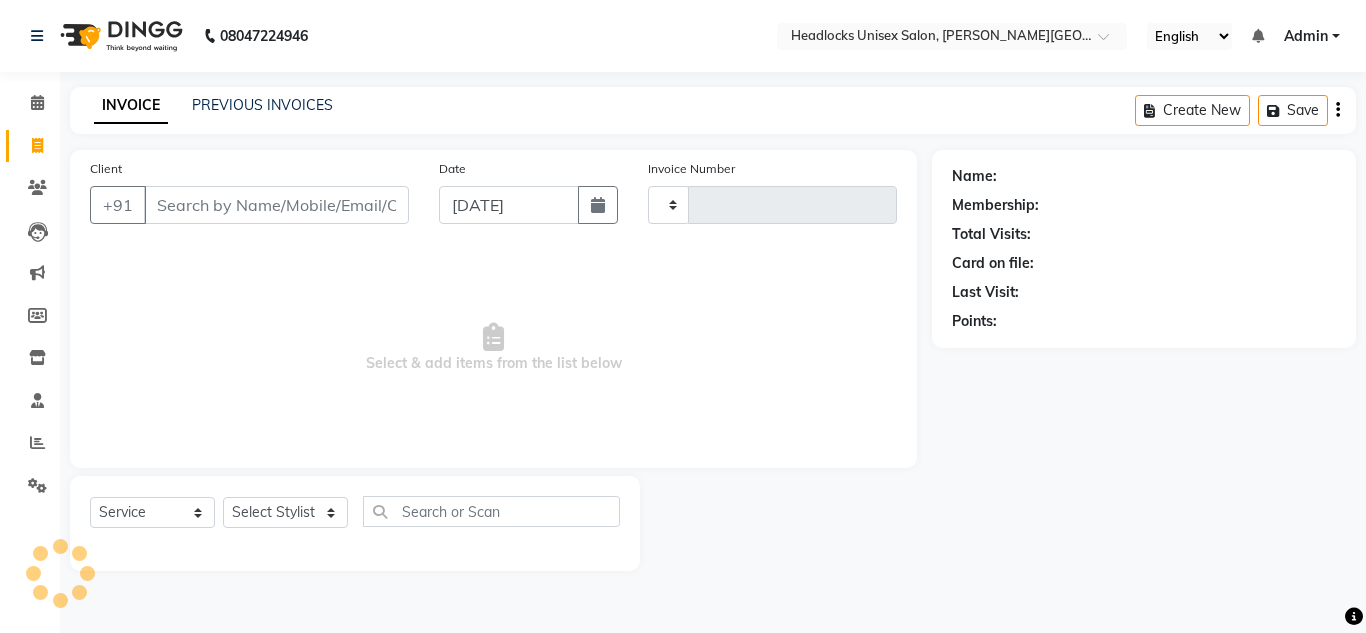 type on "2089" 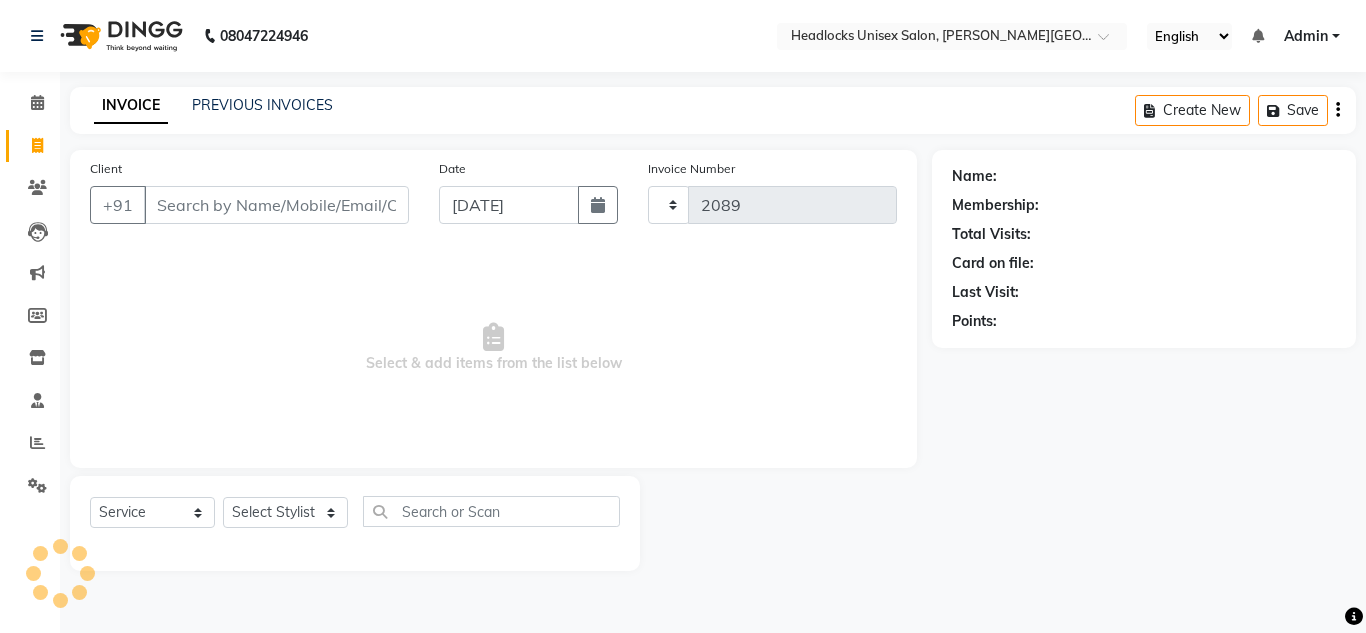 select on "6850" 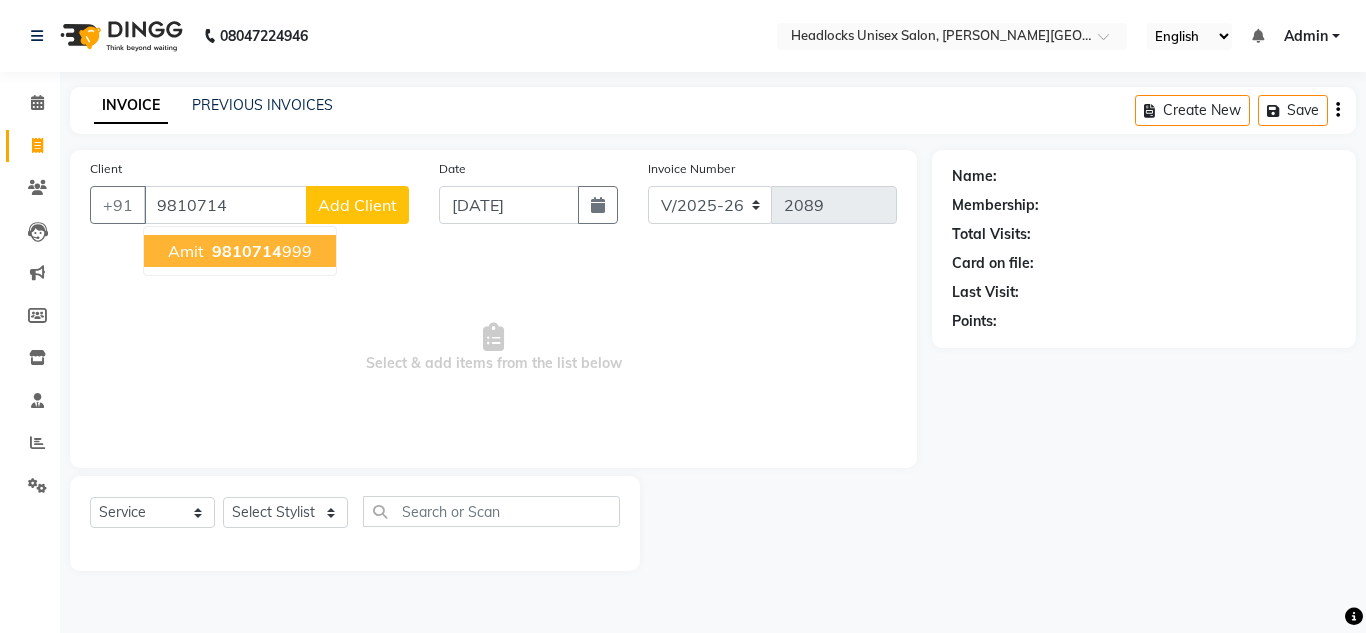 click on "9810714" at bounding box center [247, 251] 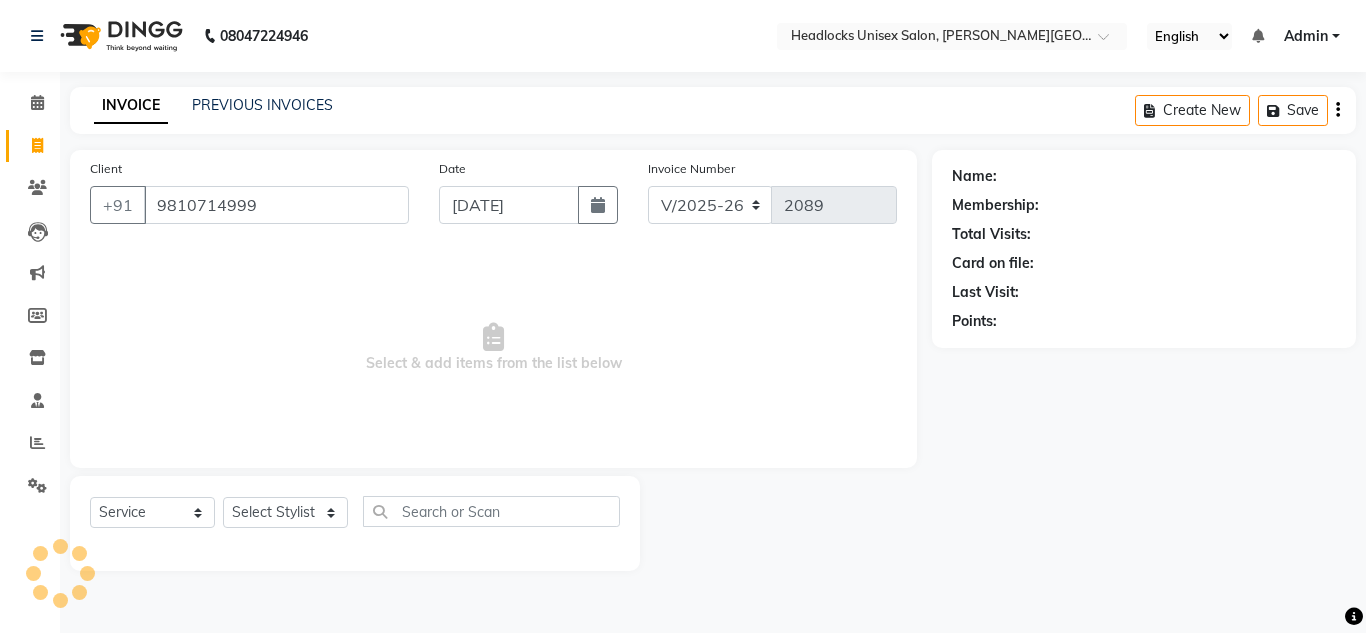 type on "9810714999" 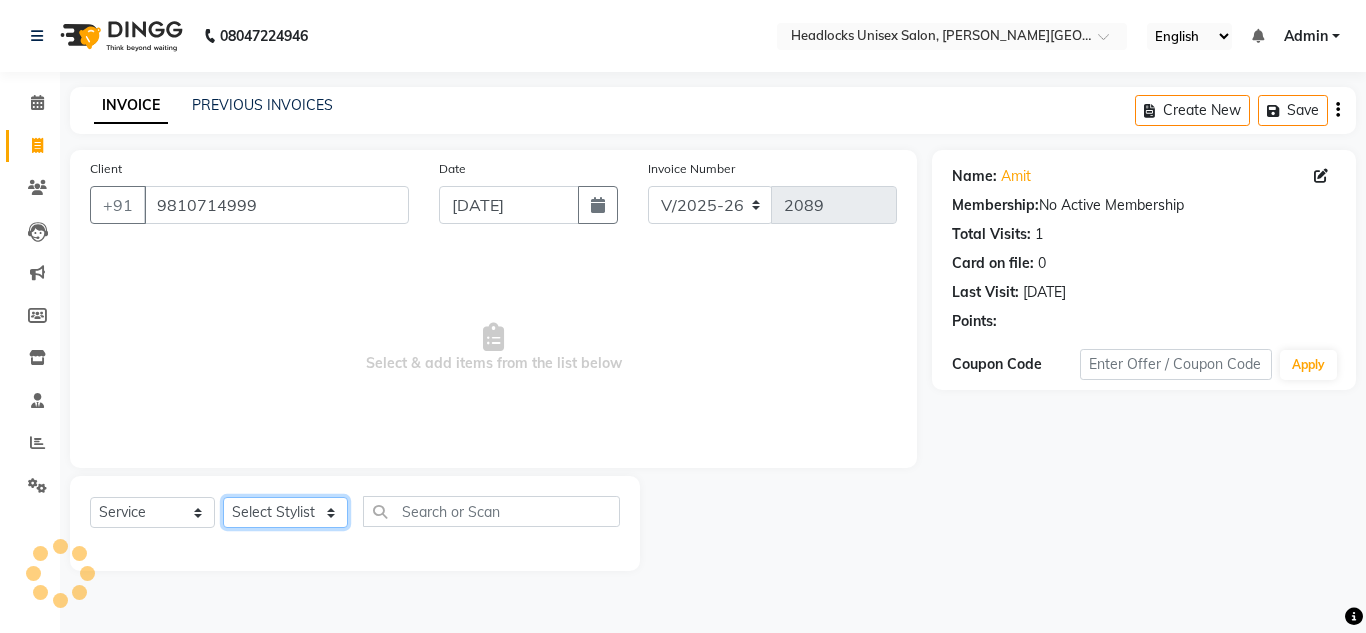 click on "Select Stylist [PERSON_NAME] Jannat Kaif [DATE] Lucky [PERSON_NAME] Pinky [PERSON_NAME] [PERSON_NAME] [PERSON_NAME] [PERSON_NAME] Suraj Vikas [PERSON_NAME] [PERSON_NAME]" 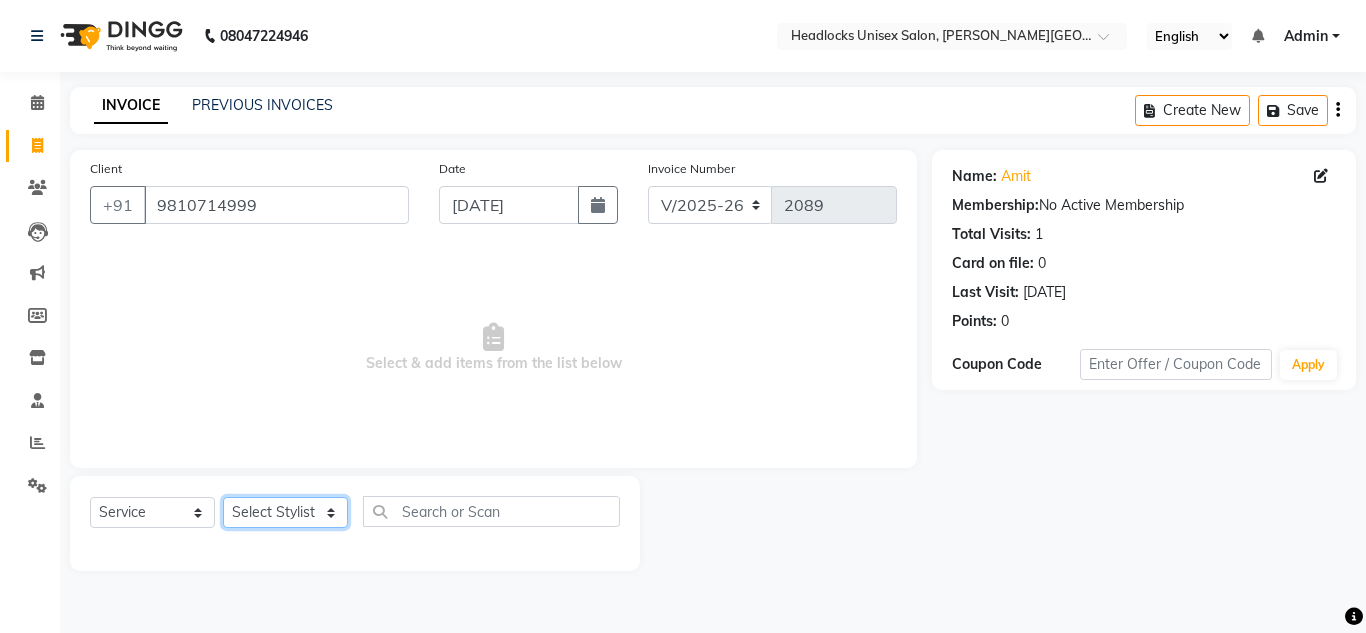 select on "53617" 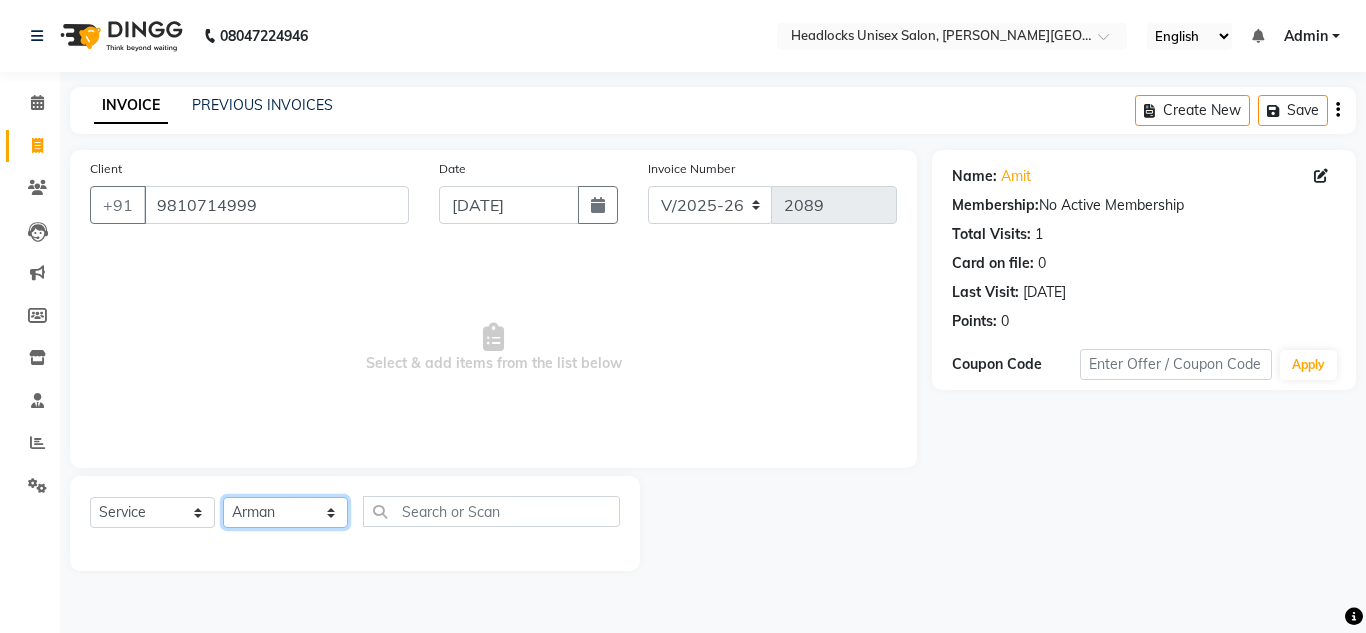 click on "Select Stylist [PERSON_NAME] Jannat Kaif [DATE] Lucky [PERSON_NAME] Pinky [PERSON_NAME] [PERSON_NAME] [PERSON_NAME] [PERSON_NAME] Suraj Vikas [PERSON_NAME] [PERSON_NAME]" 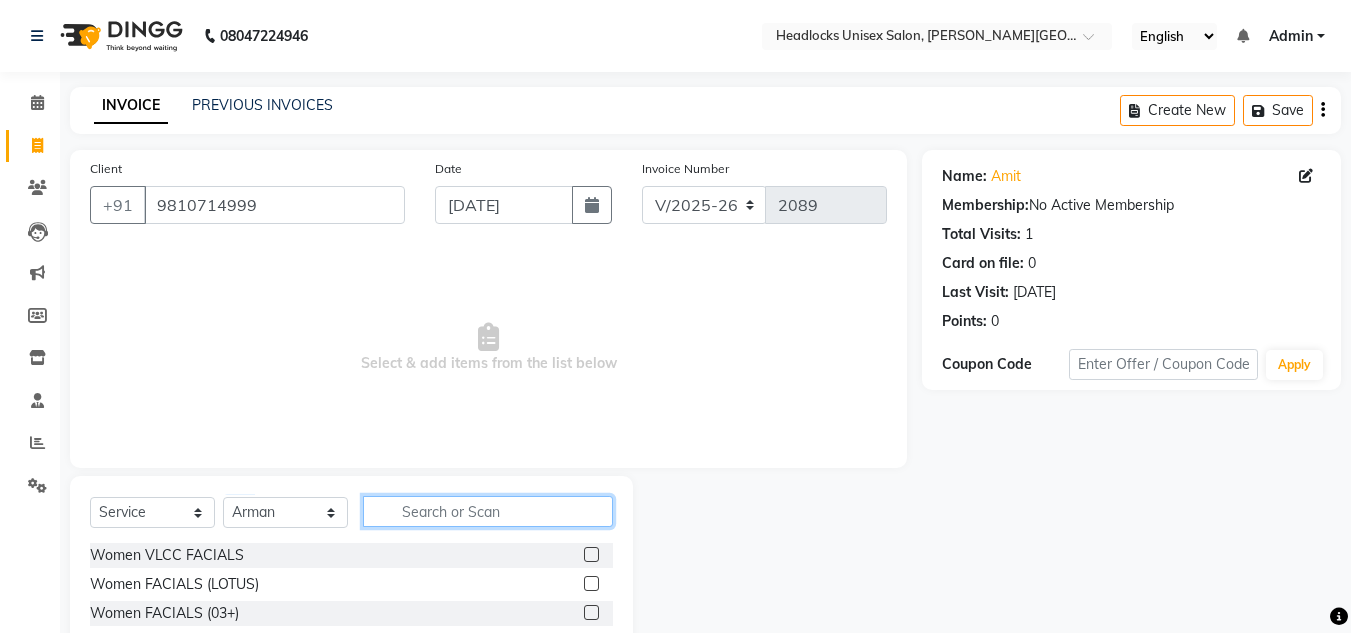 click 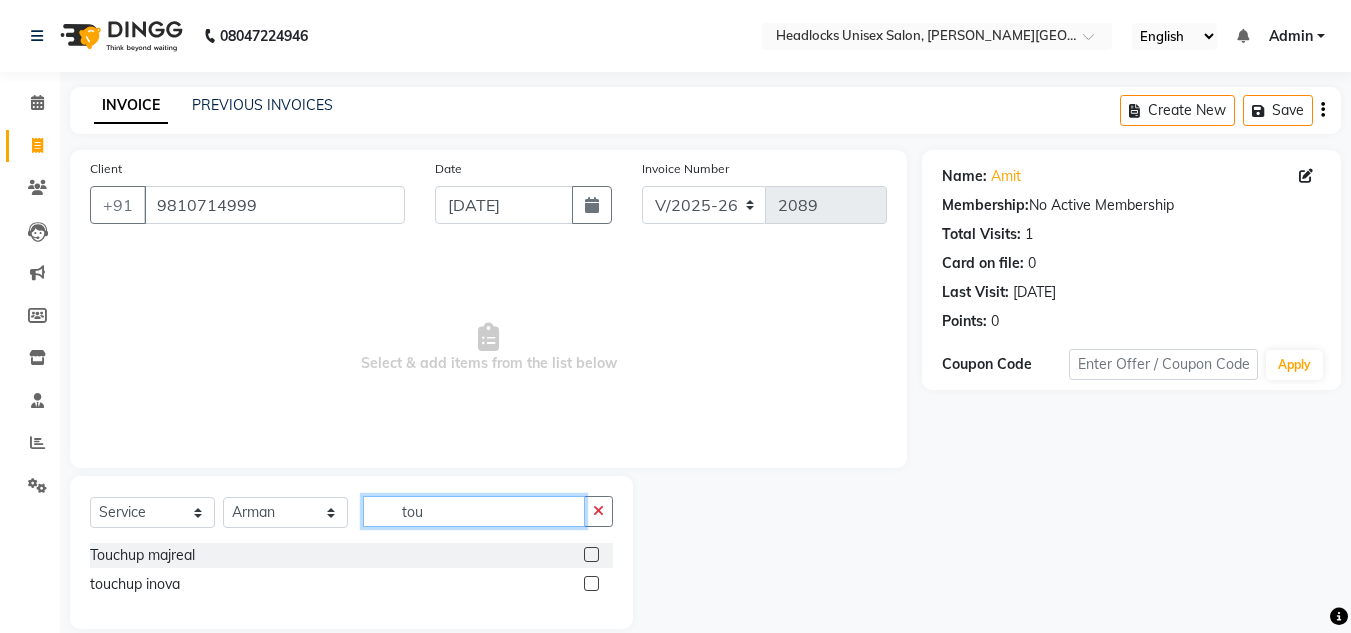 type on "tou" 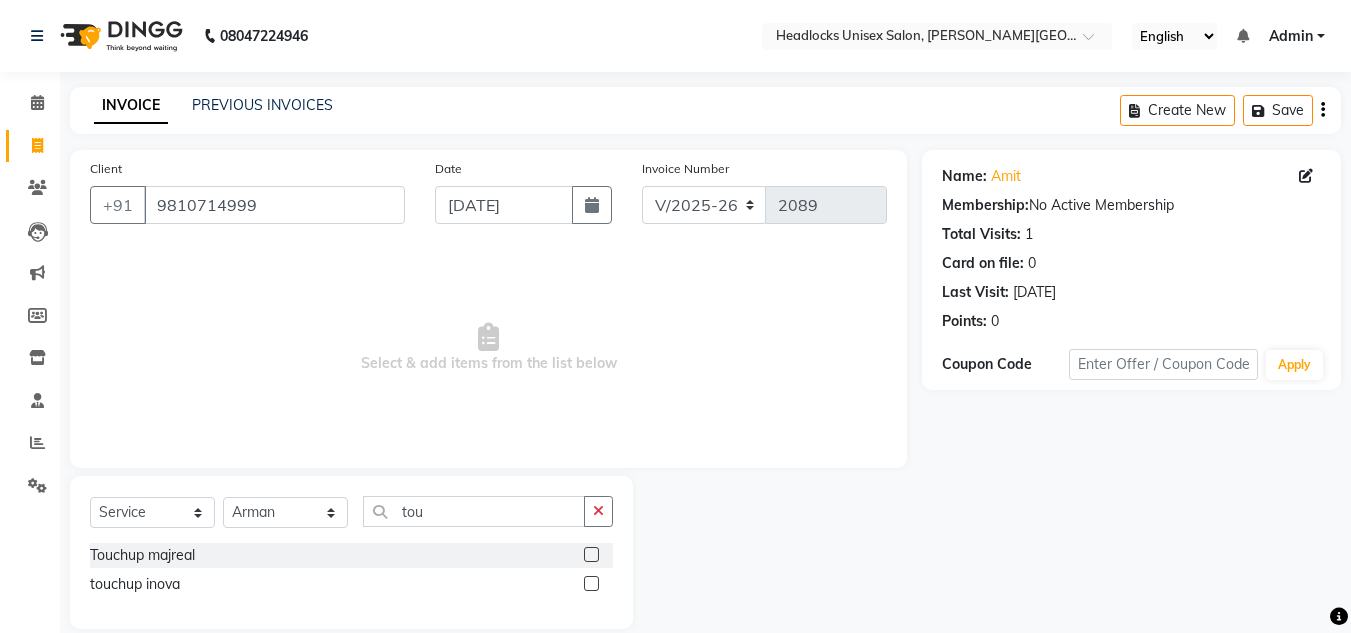 click 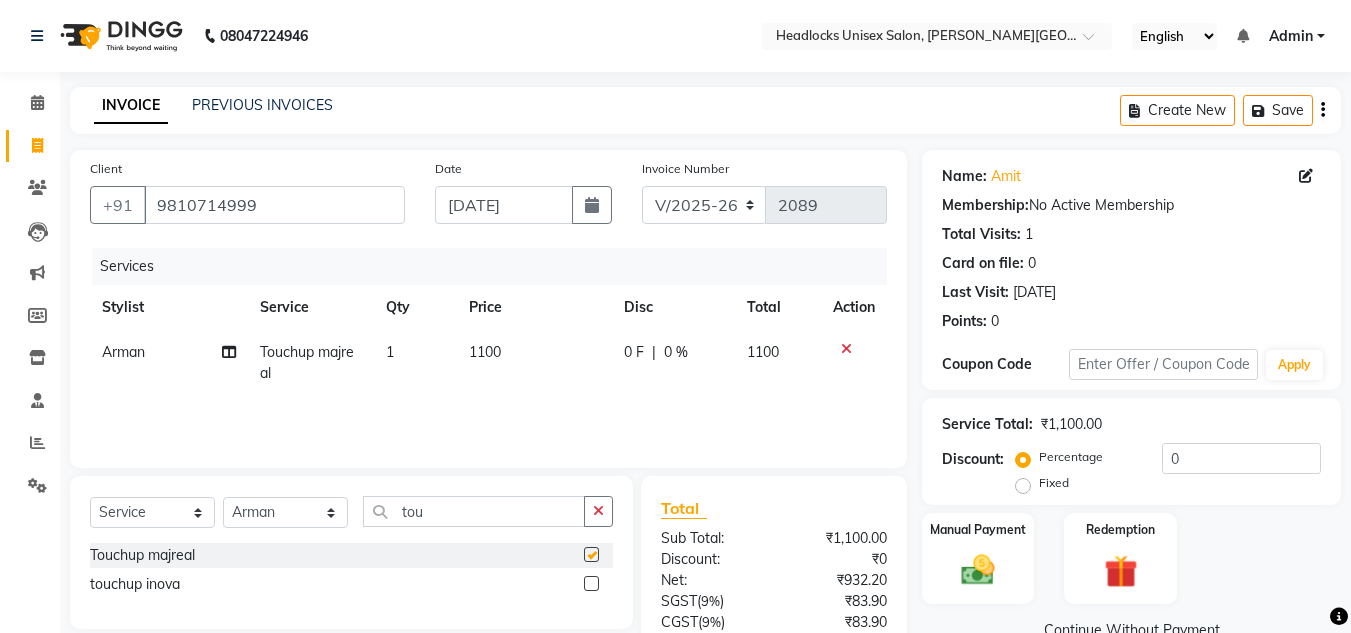 checkbox on "false" 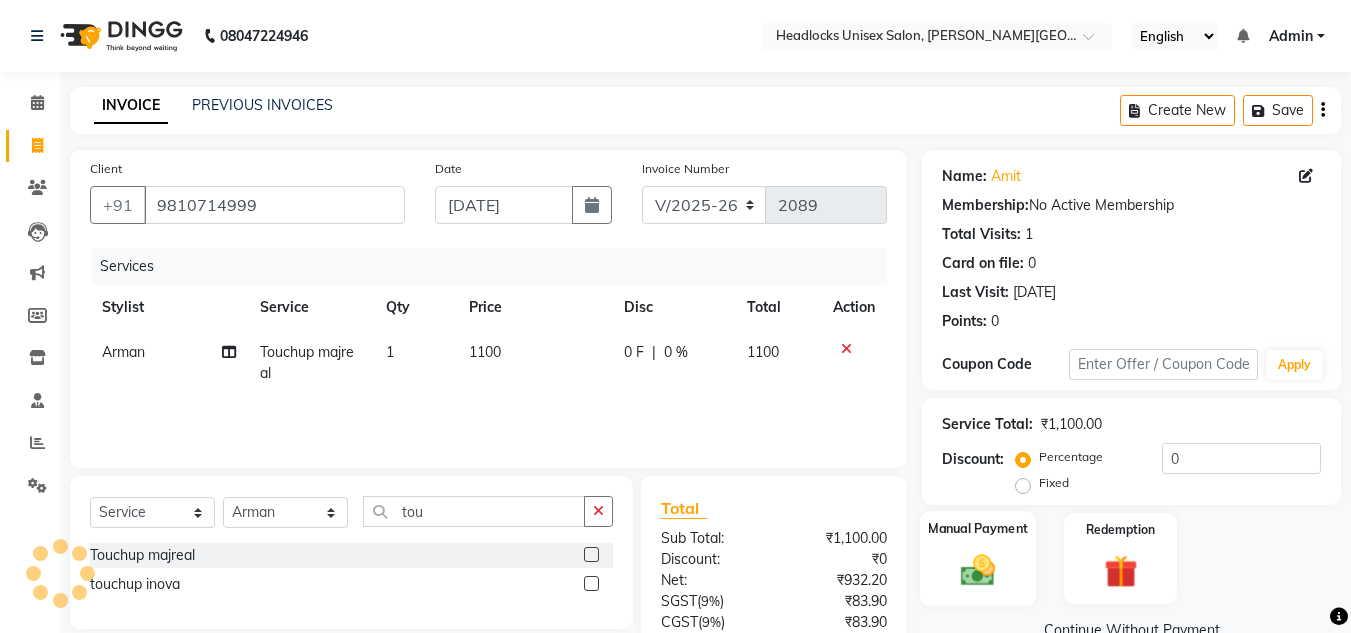 click 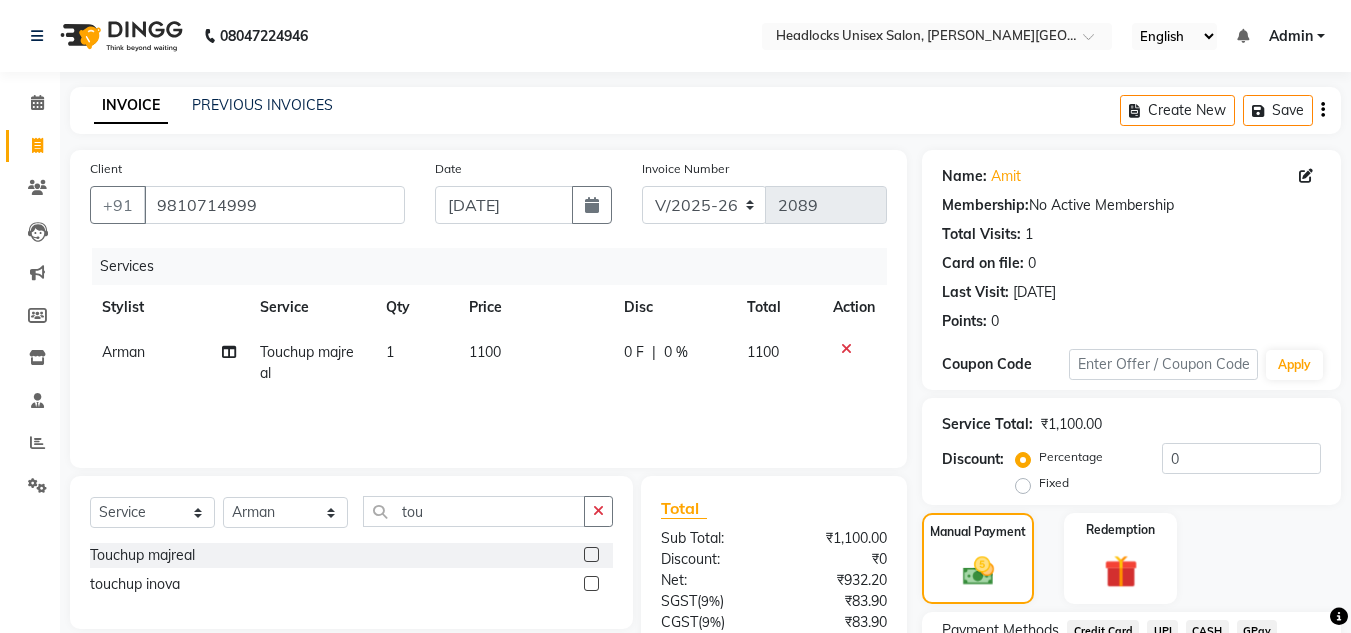 scroll, scrollTop: 170, scrollLeft: 0, axis: vertical 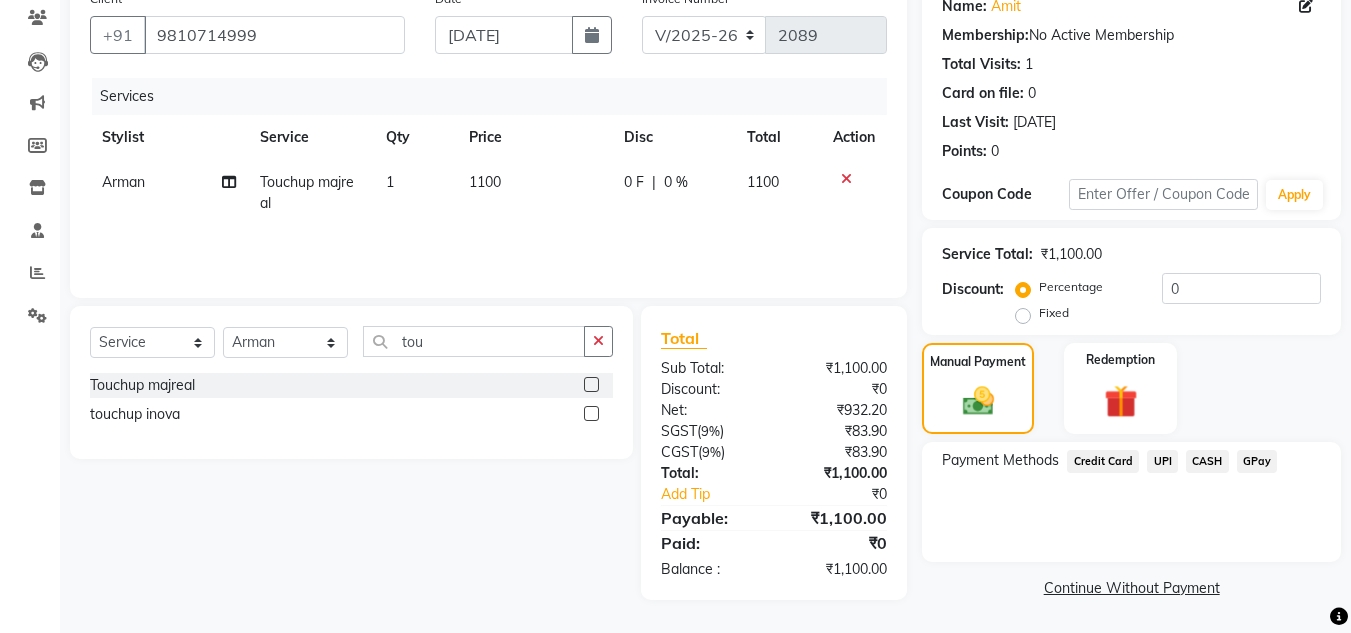 click on "CASH" 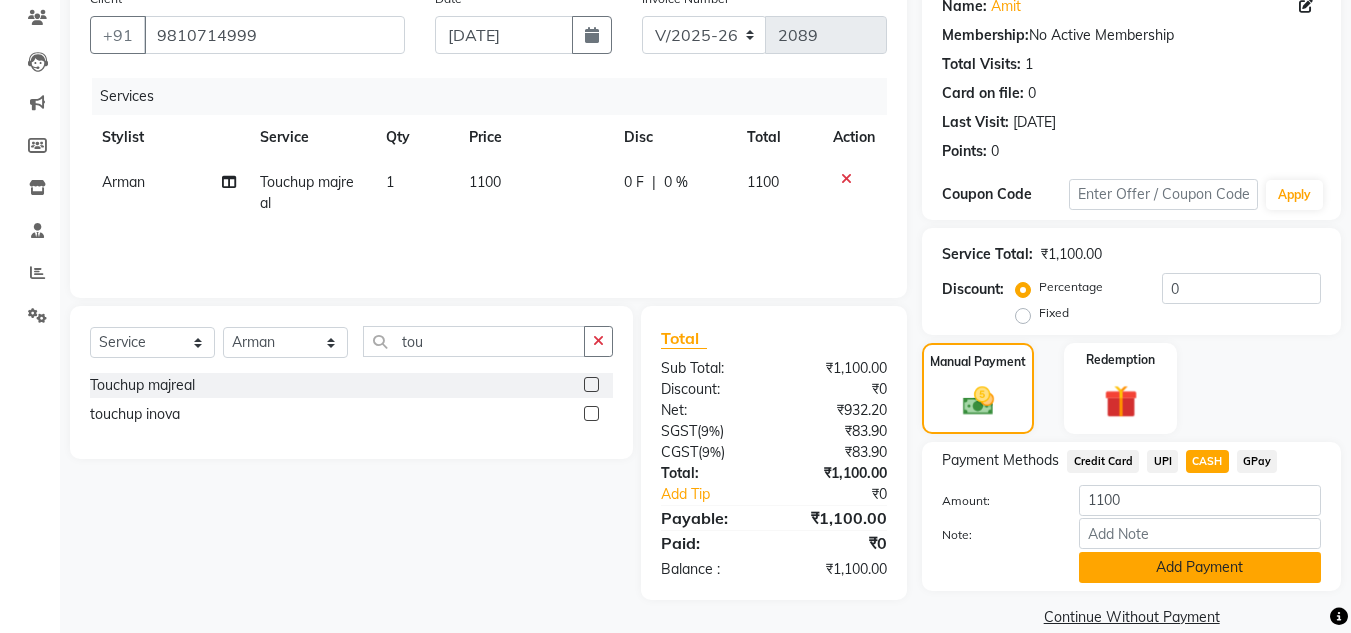 click on "Add Payment" 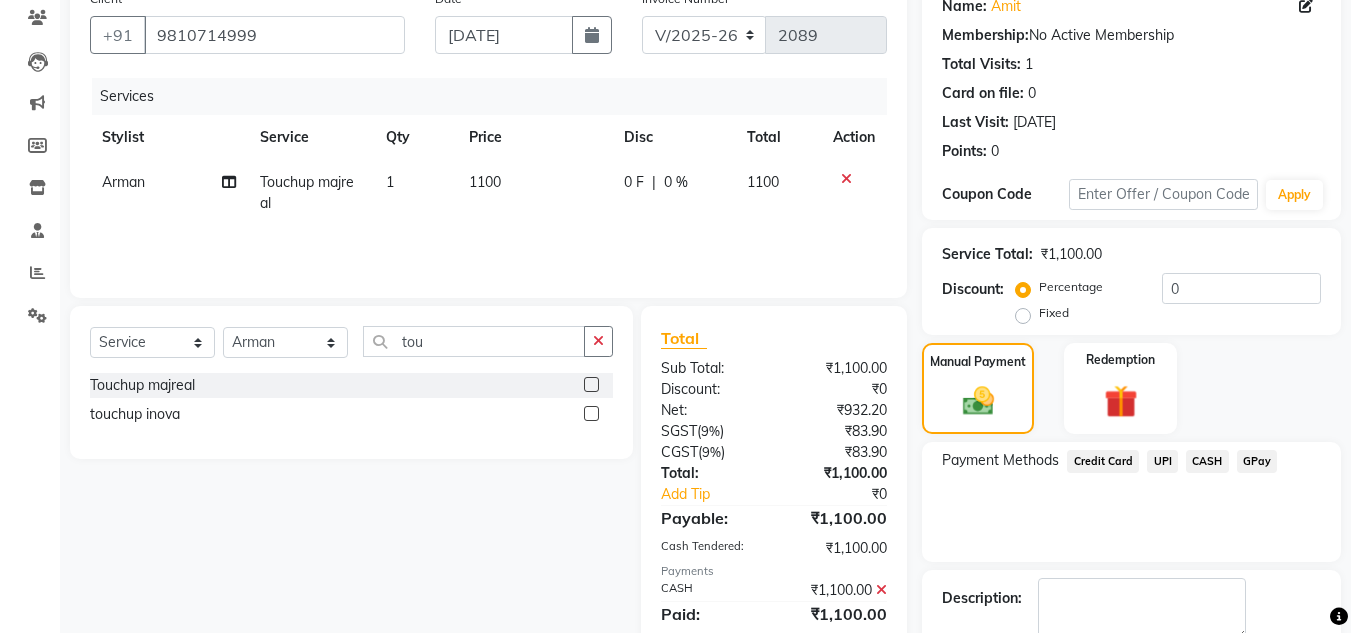 scroll, scrollTop: 283, scrollLeft: 0, axis: vertical 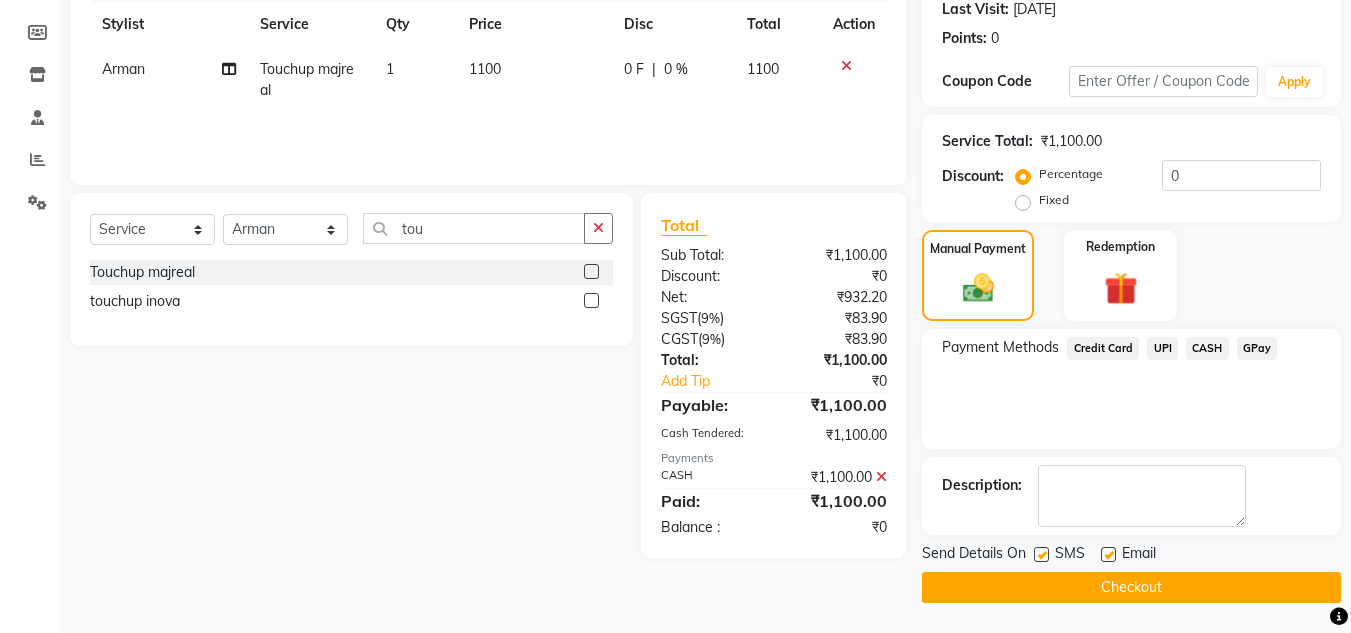 click on "Checkout" 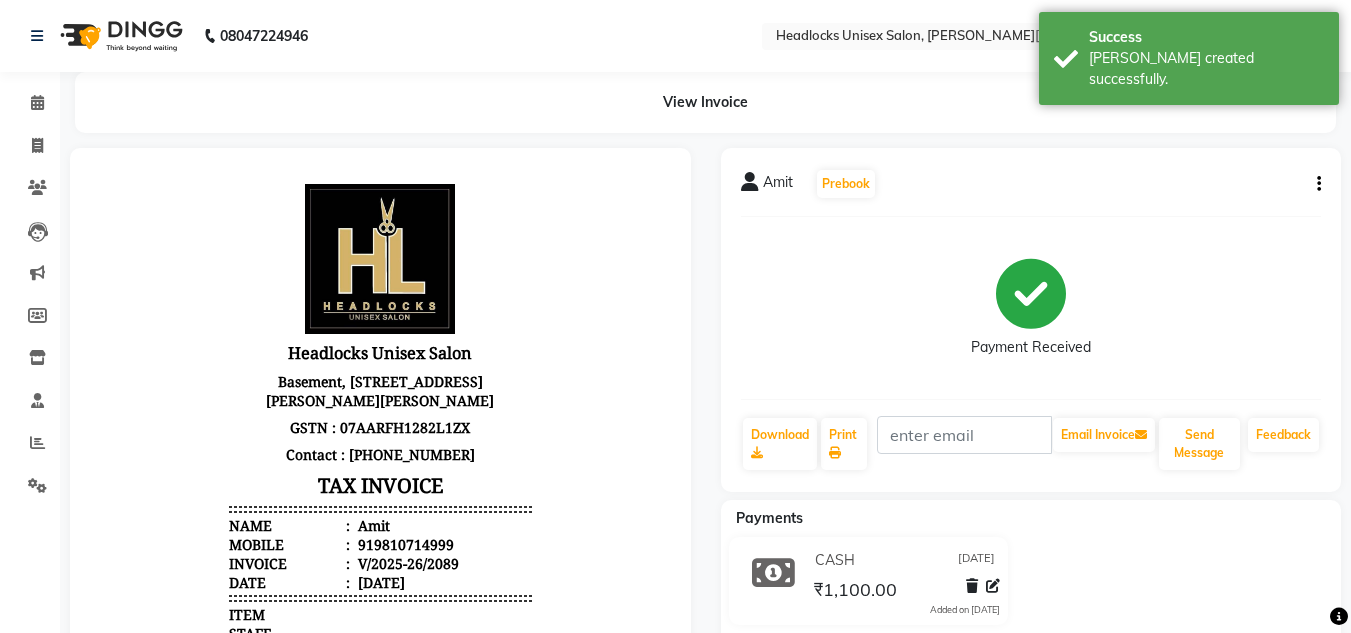 scroll, scrollTop: 0, scrollLeft: 0, axis: both 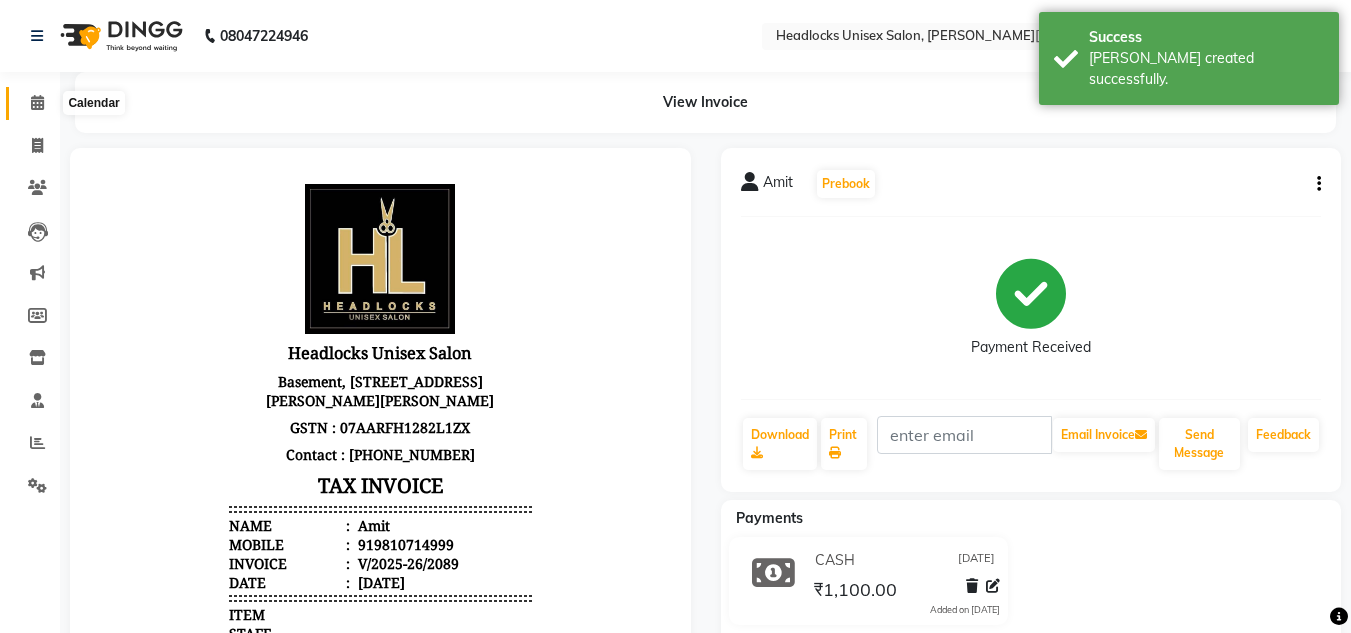 click 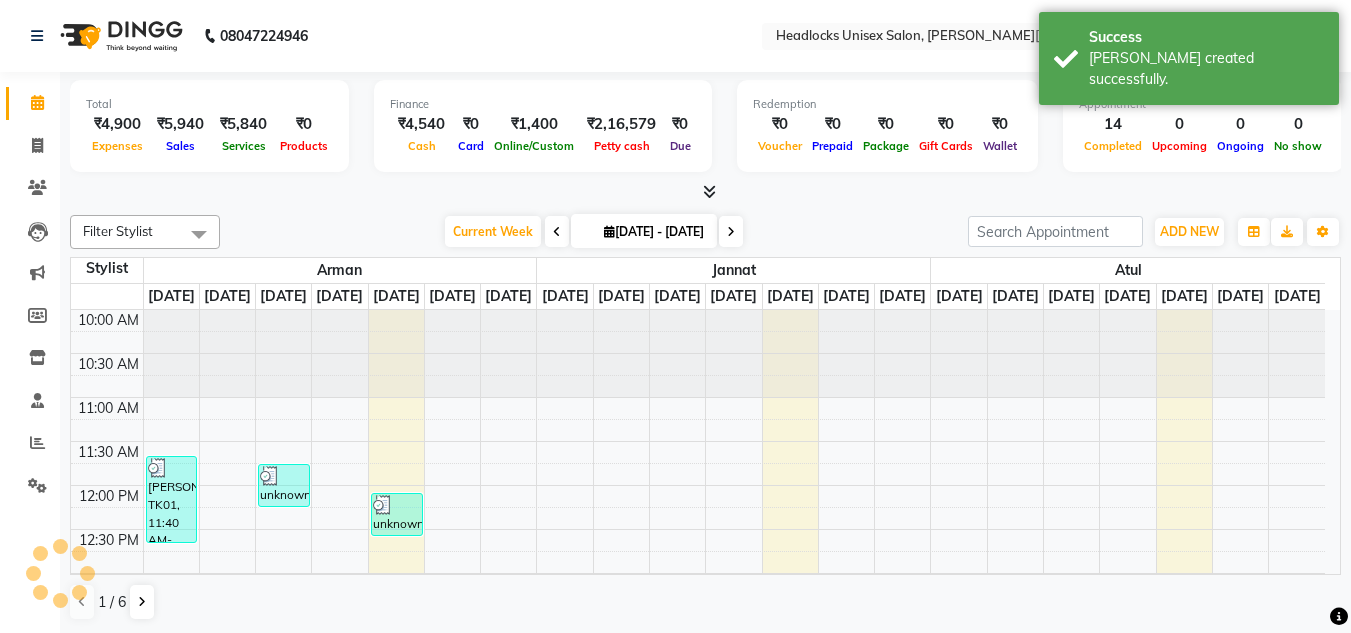 scroll, scrollTop: 0, scrollLeft: 0, axis: both 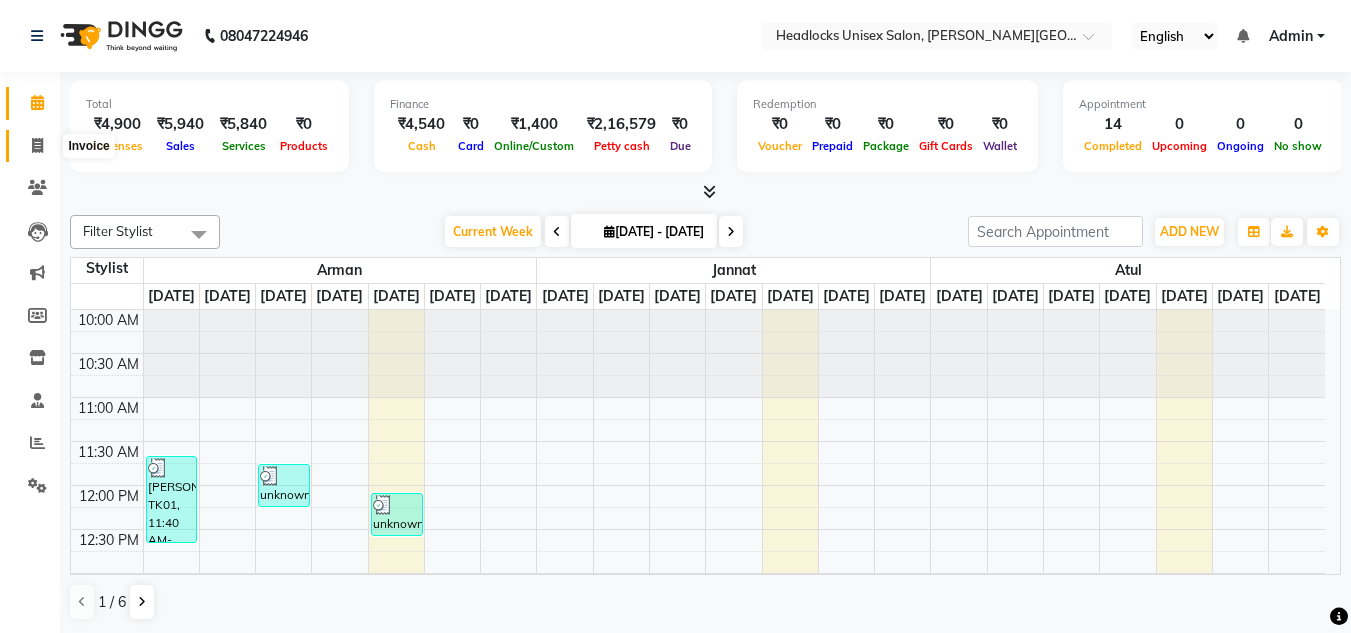click 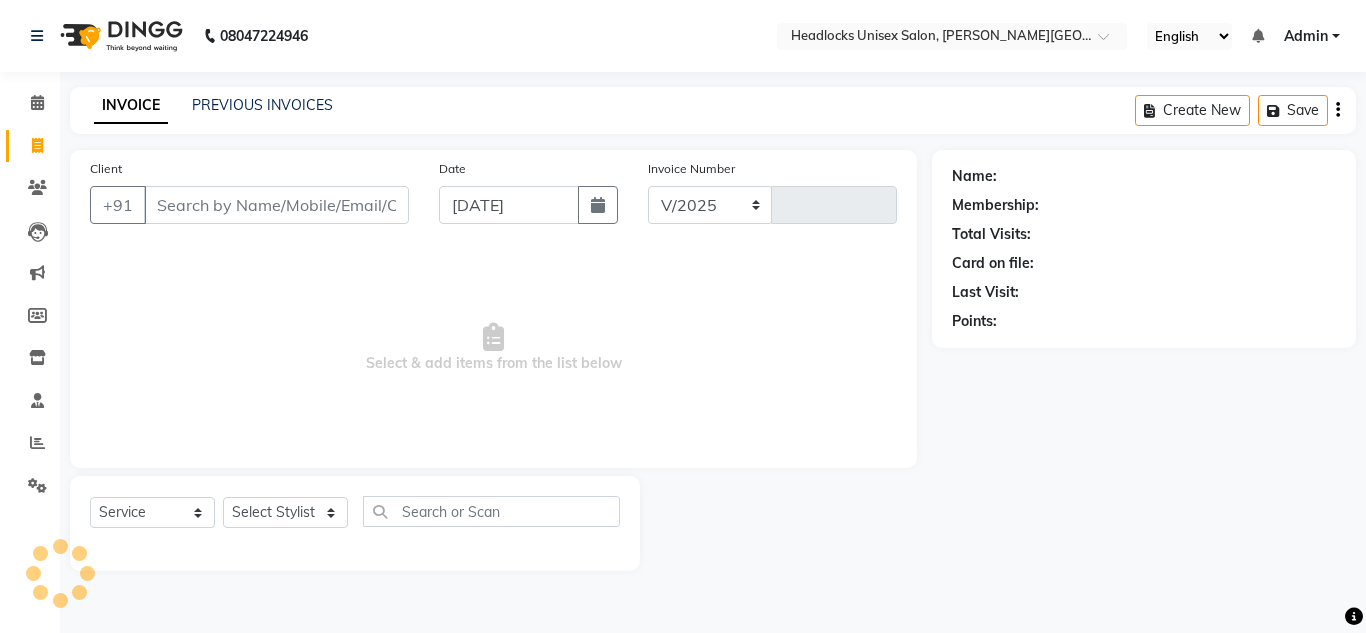 select on "6850" 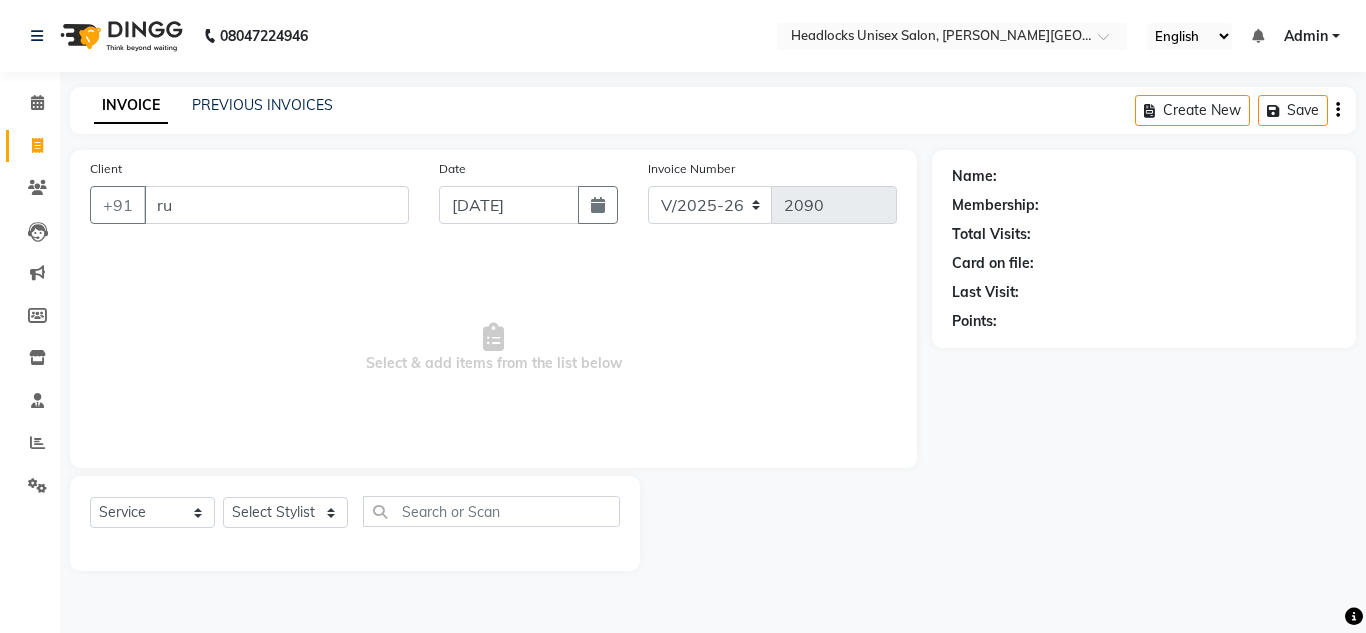 type on "r" 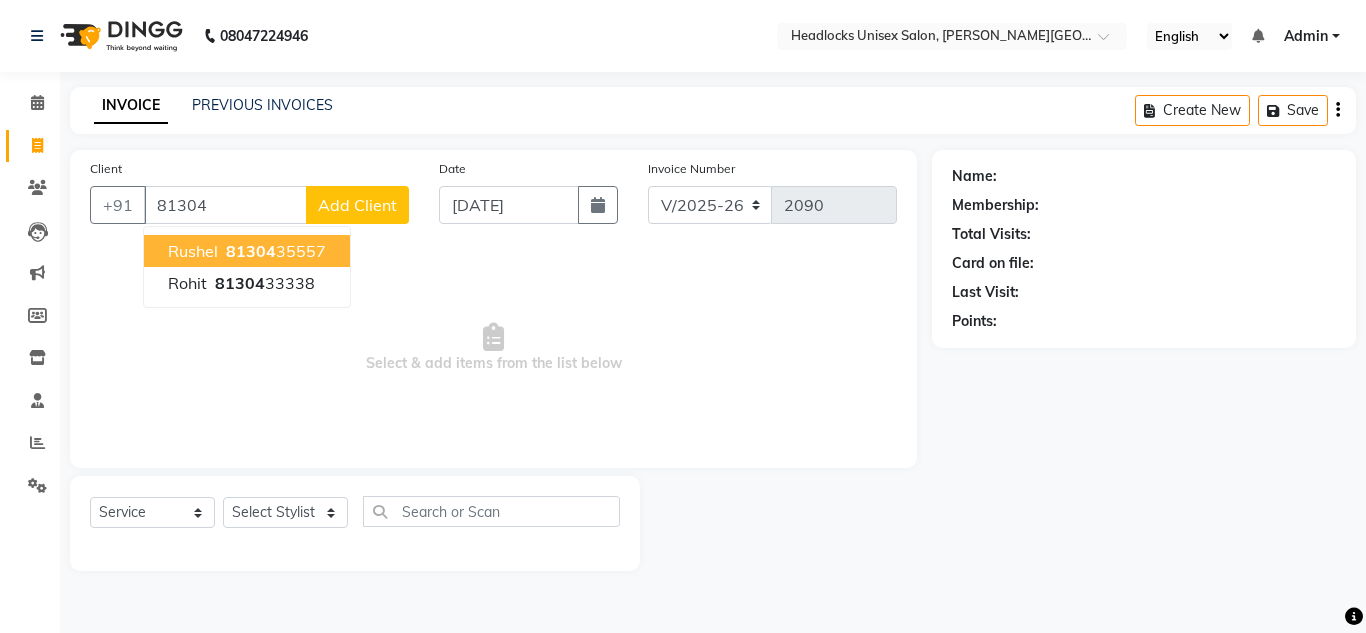 click on "Rushel" at bounding box center (193, 251) 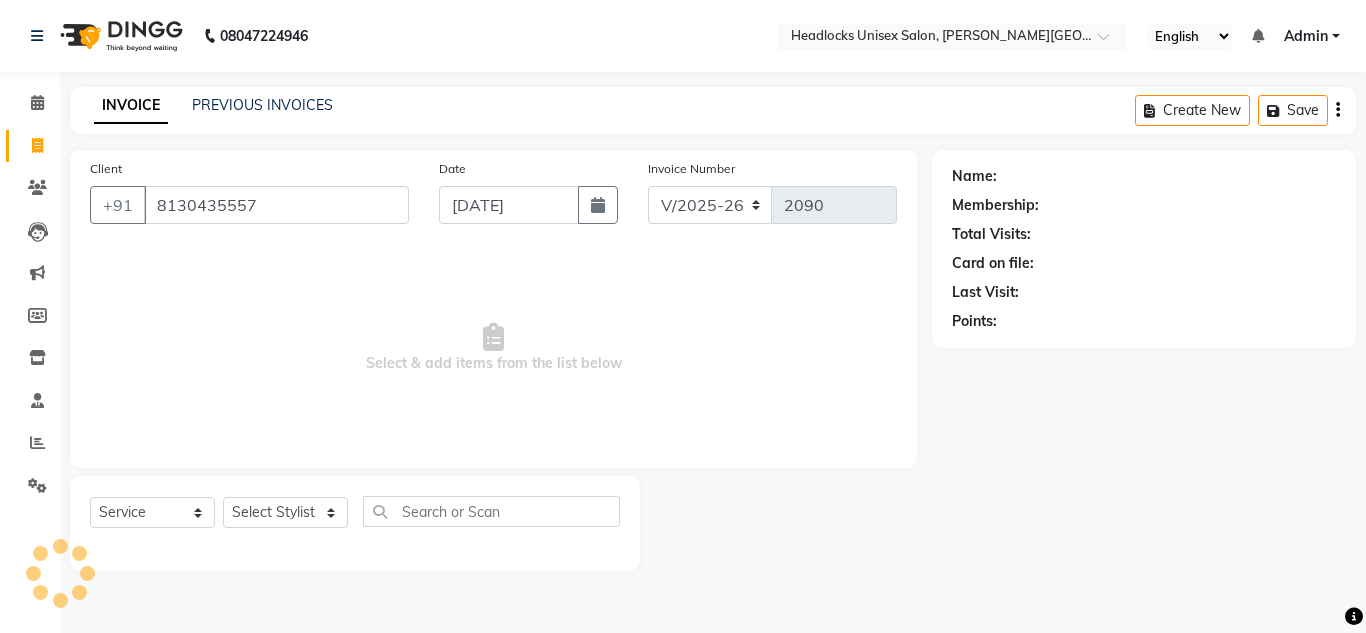 type on "8130435557" 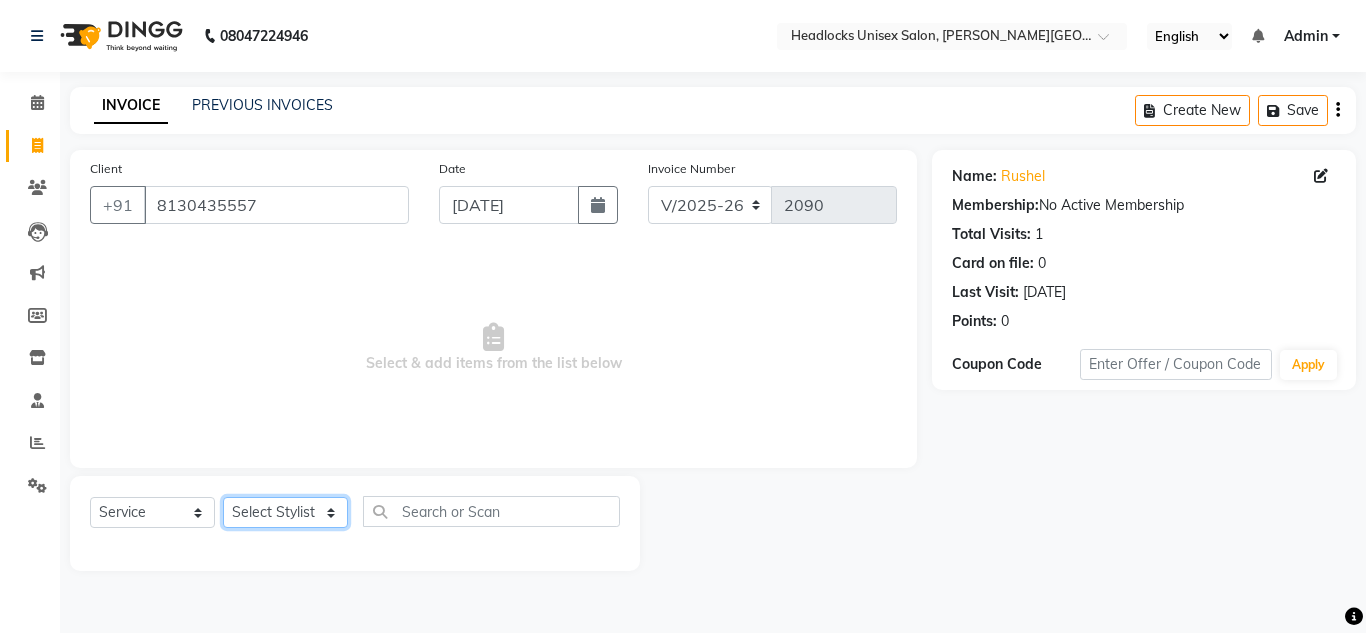 click on "Select Stylist [PERSON_NAME] Jannat Kaif [DATE] Lucky [PERSON_NAME] Pinky [PERSON_NAME] [PERSON_NAME] [PERSON_NAME] [PERSON_NAME] Suraj Vikas [PERSON_NAME] [PERSON_NAME]" 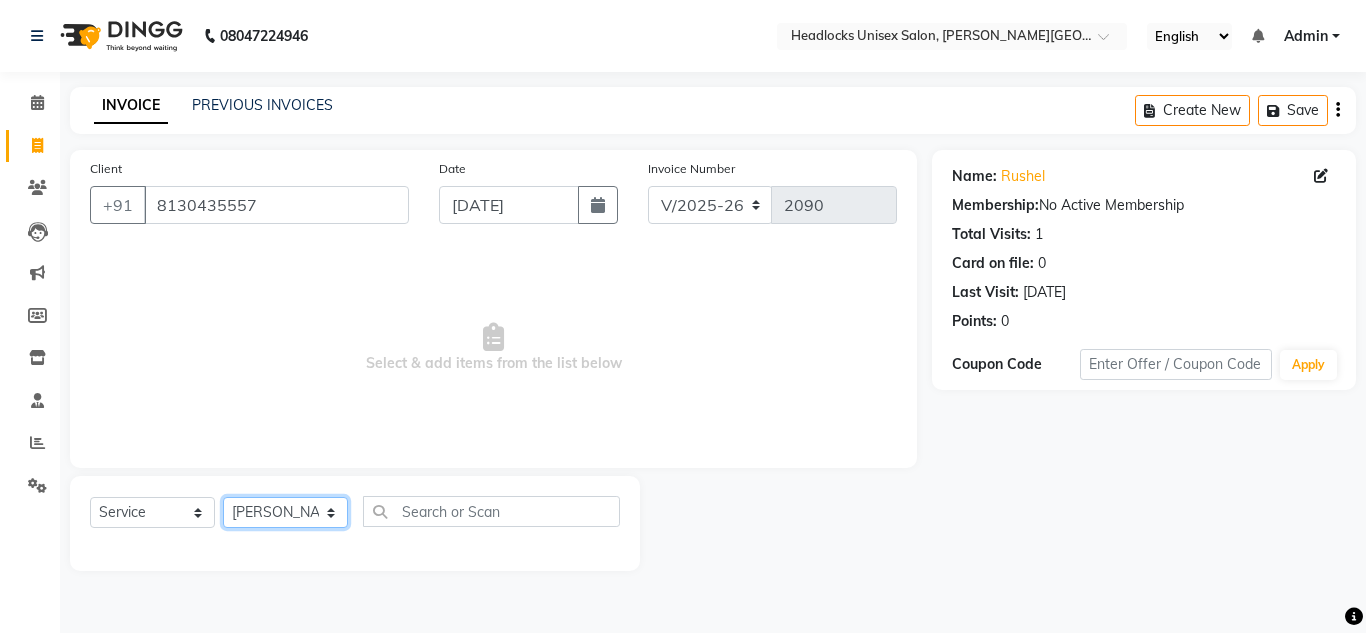 click on "Select Stylist [PERSON_NAME] Jannat Kaif [DATE] Lucky [PERSON_NAME] Pinky [PERSON_NAME] [PERSON_NAME] [PERSON_NAME] [PERSON_NAME] Suraj Vikas [PERSON_NAME] [PERSON_NAME]" 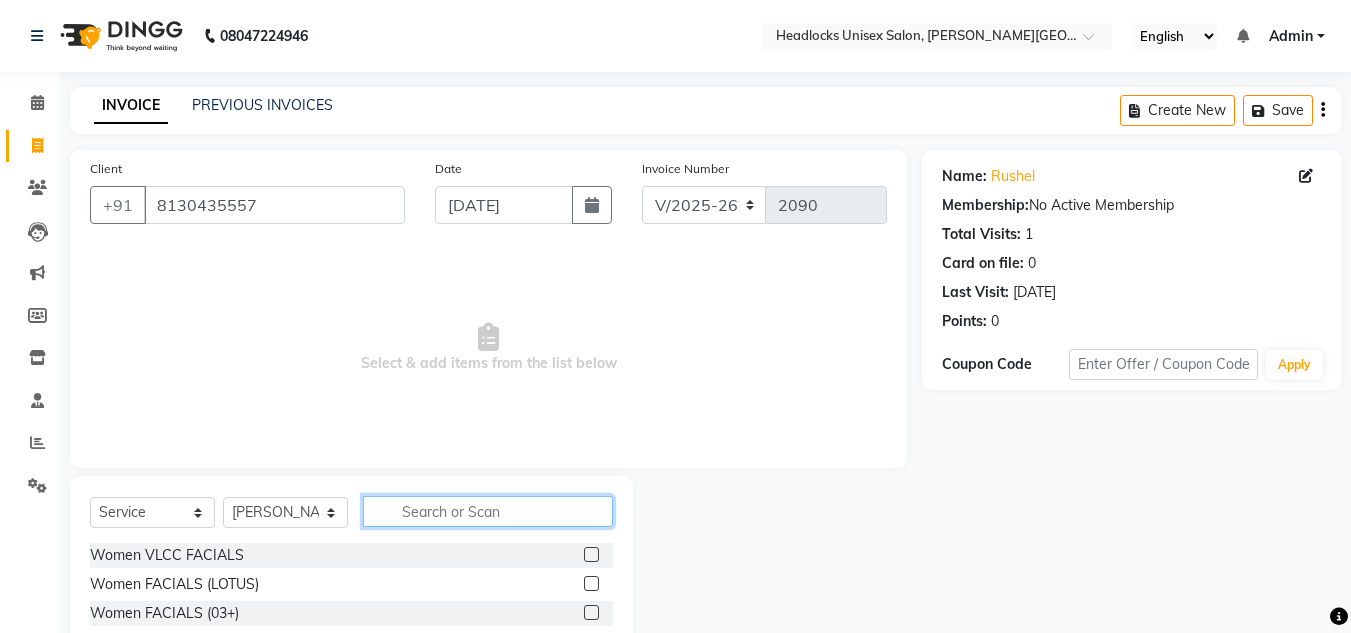 click 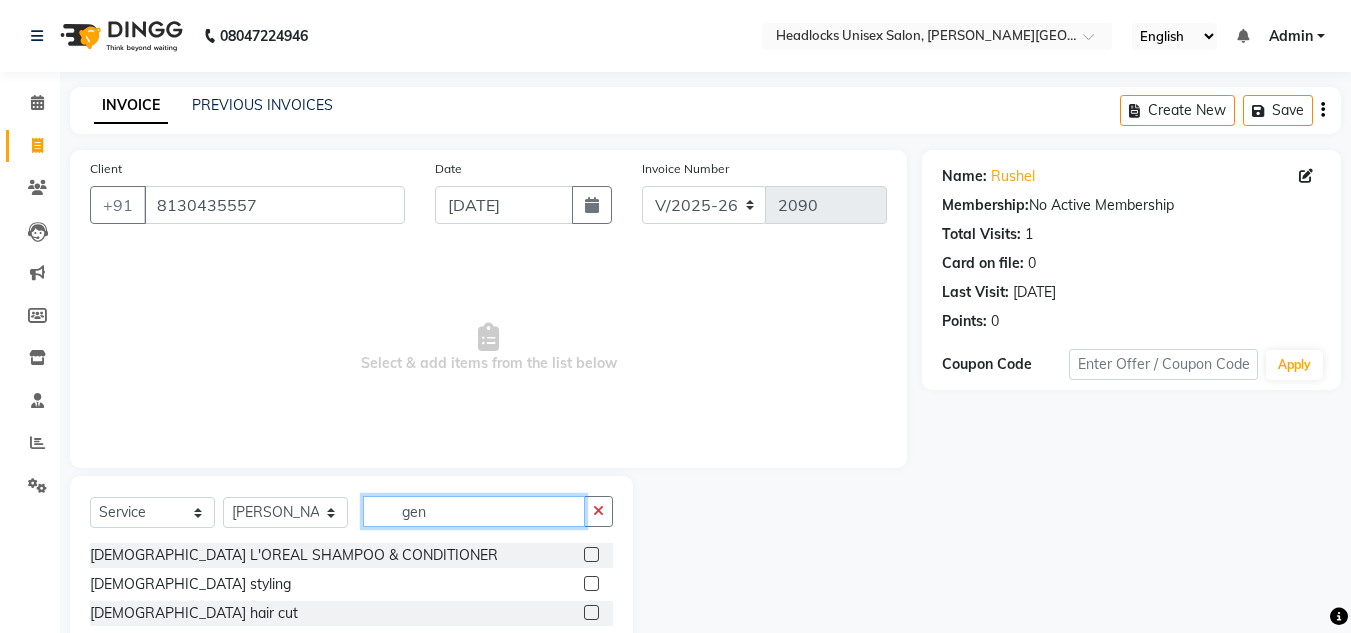 scroll, scrollTop: 138, scrollLeft: 0, axis: vertical 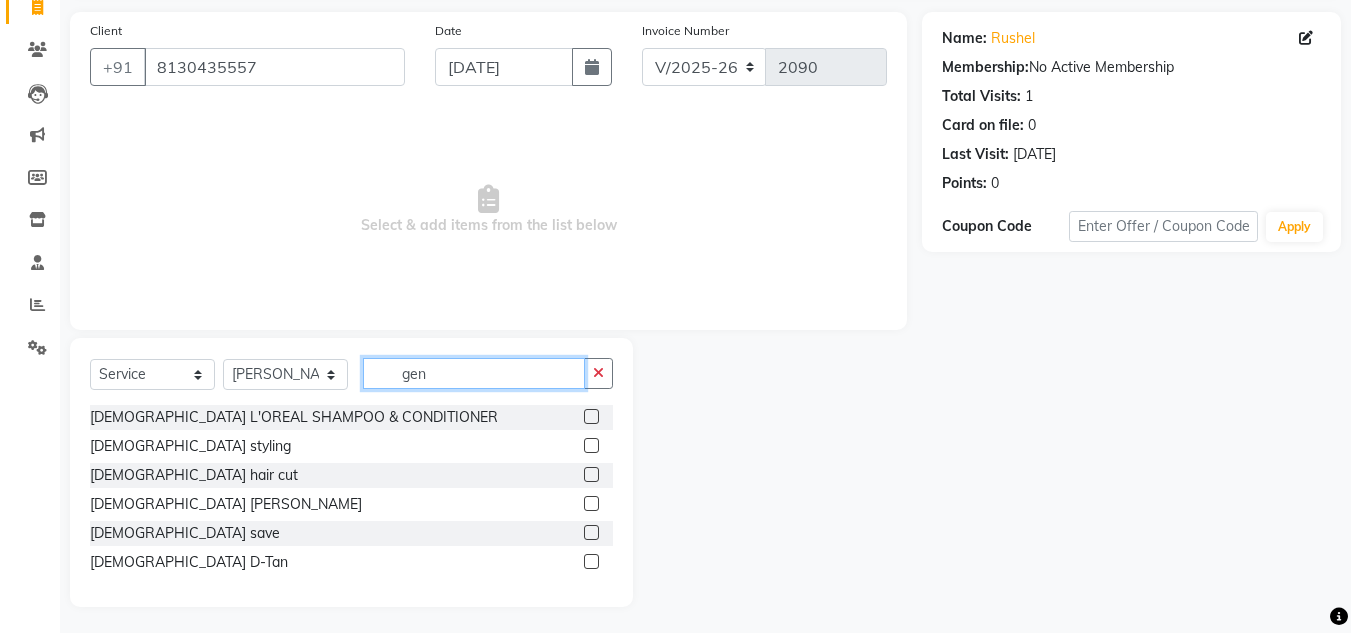 type on "gen" 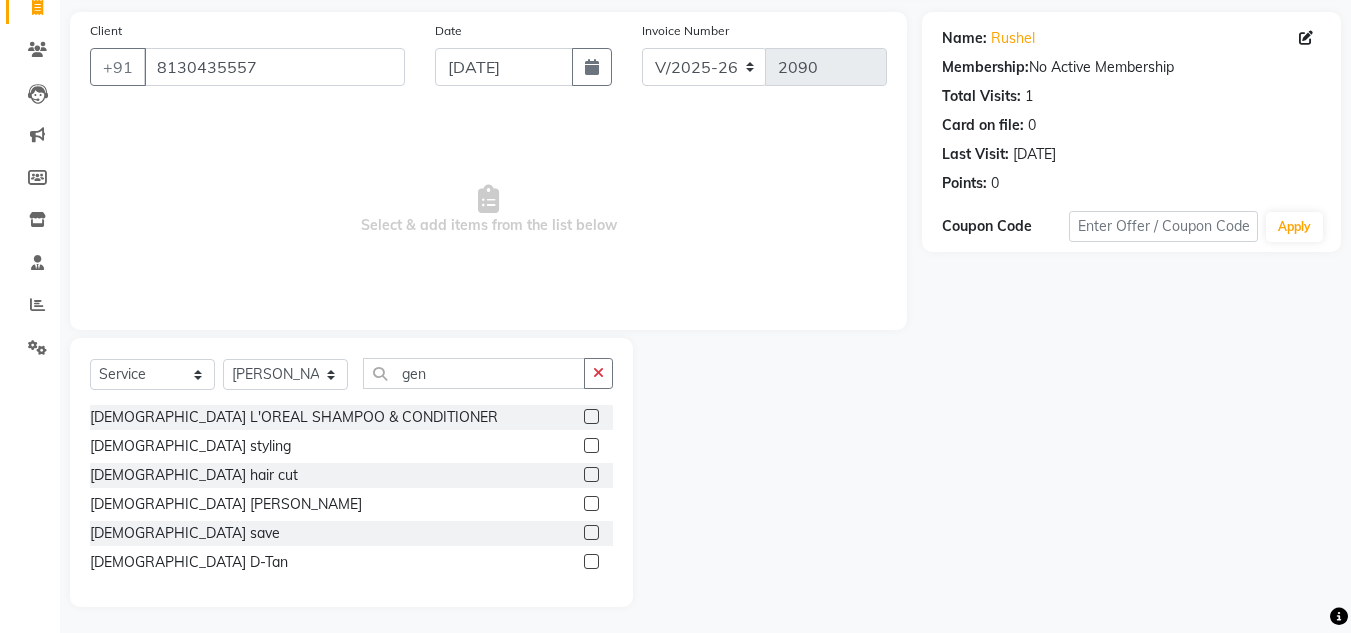 click 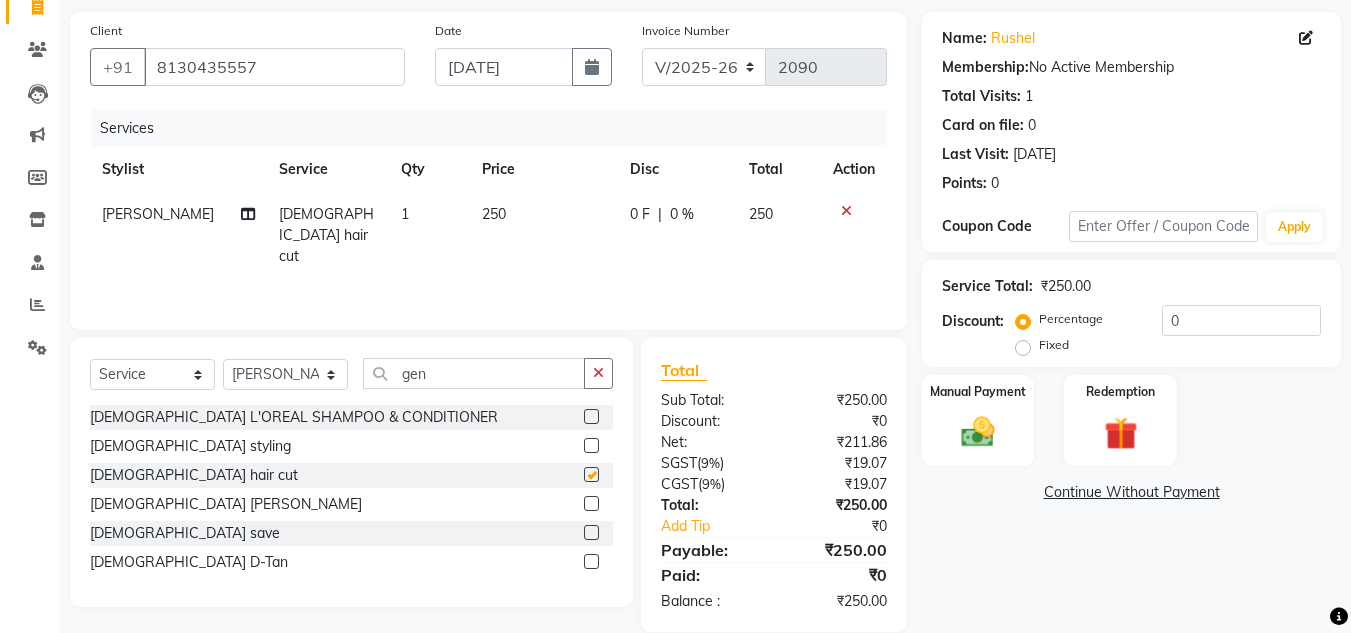 checkbox on "false" 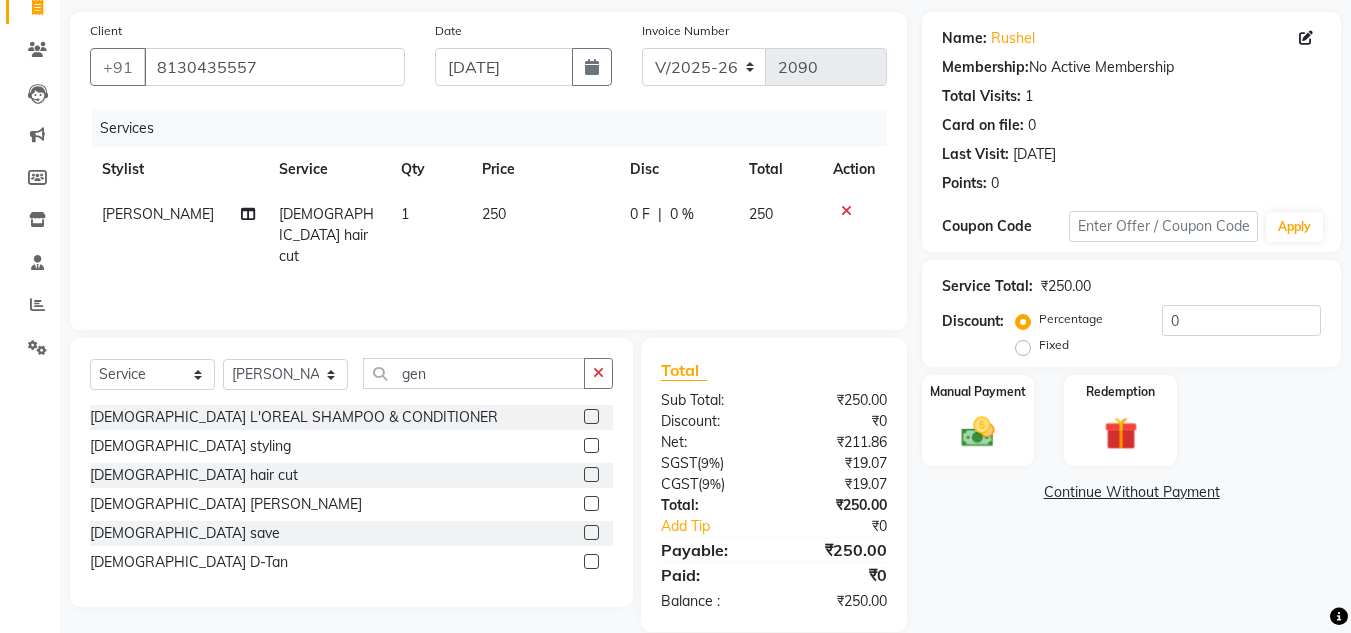 click 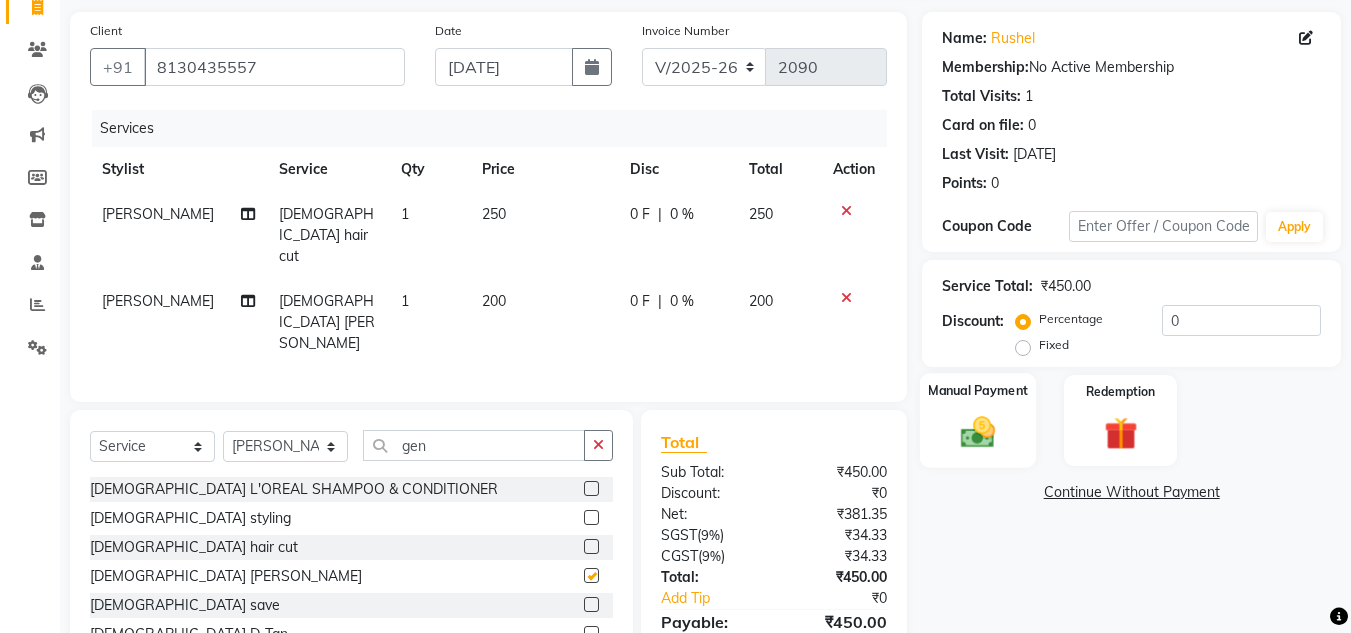 checkbox on "false" 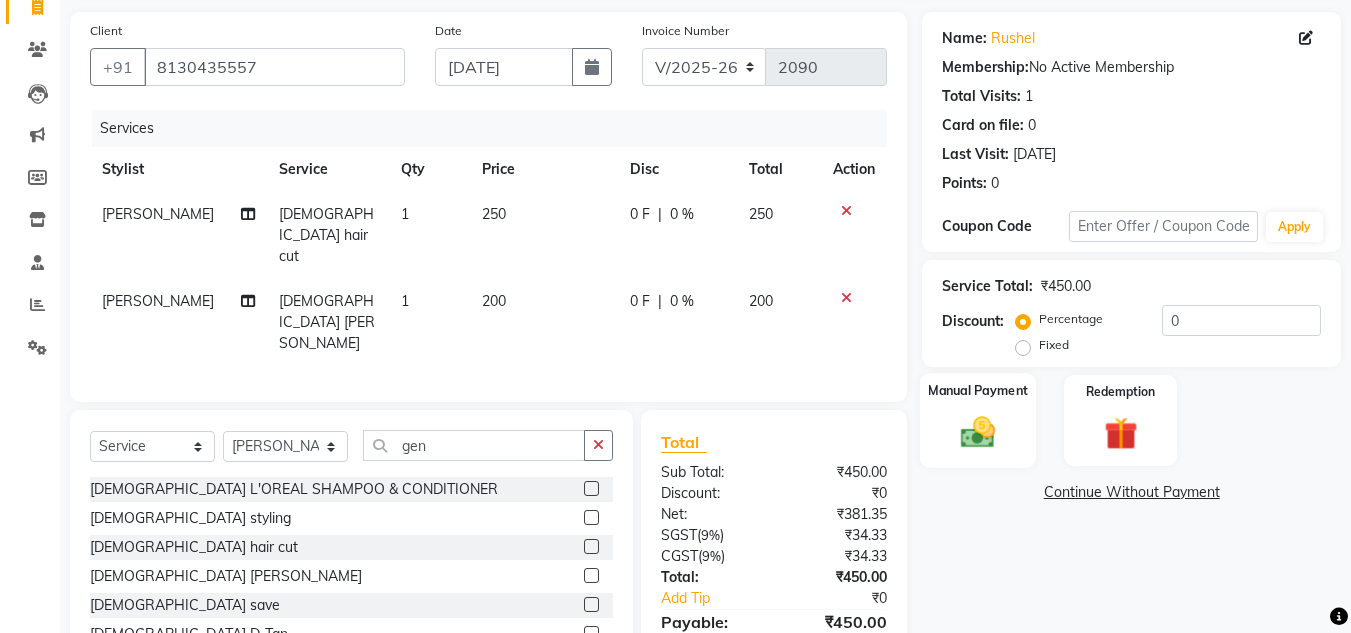 click 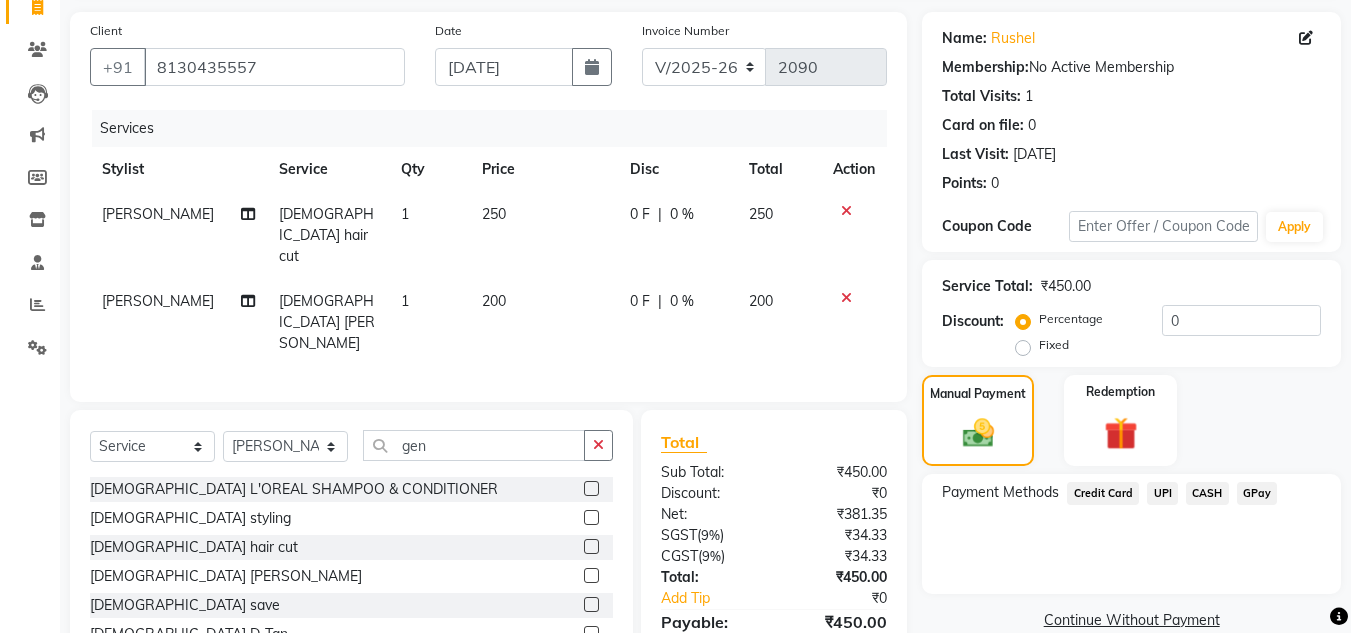 click on "UPI" 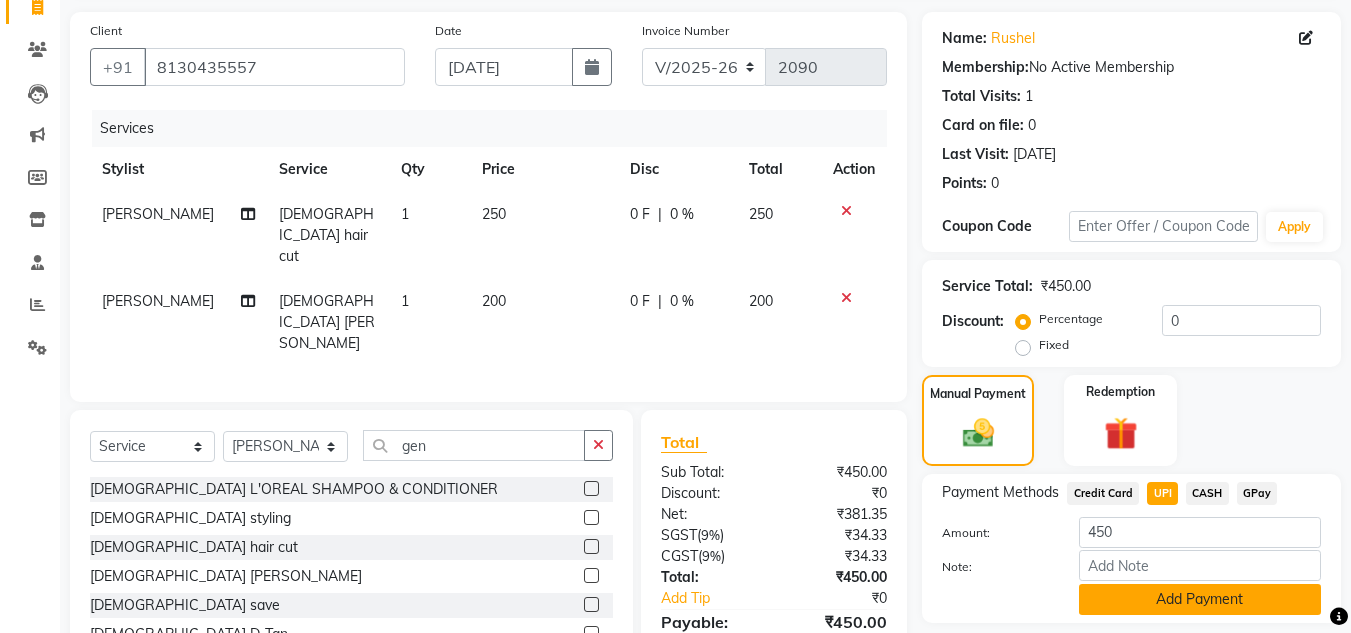 click on "Add Payment" 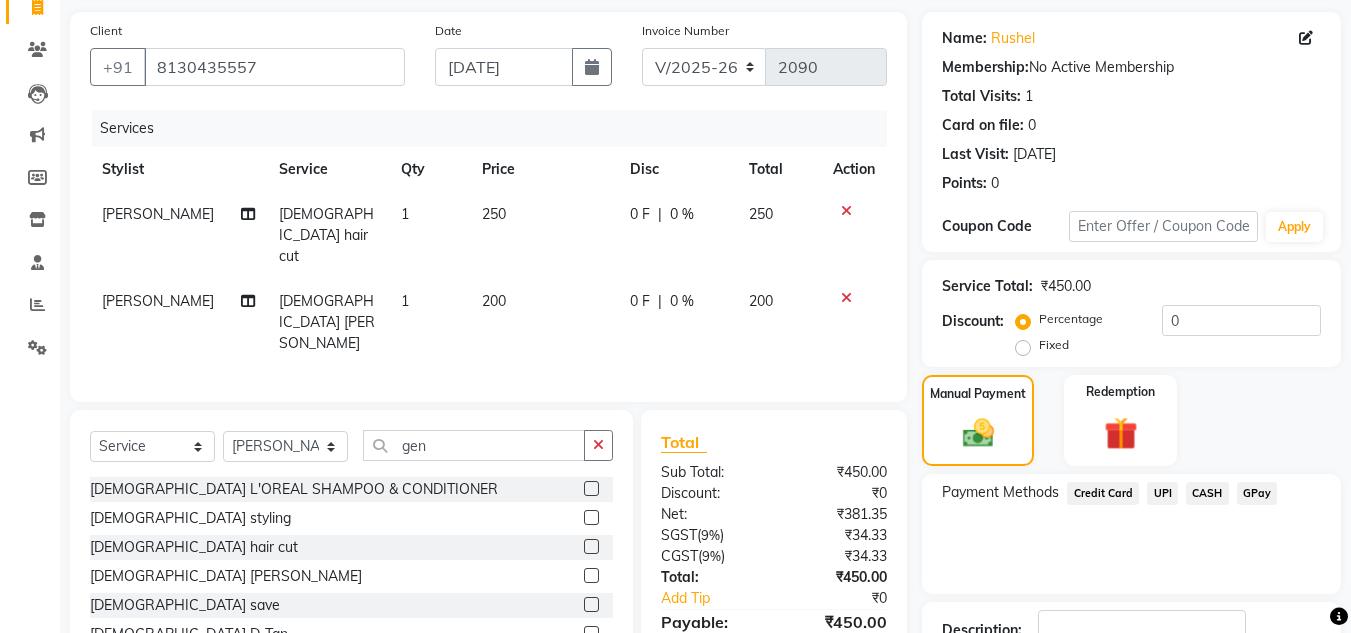 scroll, scrollTop: 280, scrollLeft: 0, axis: vertical 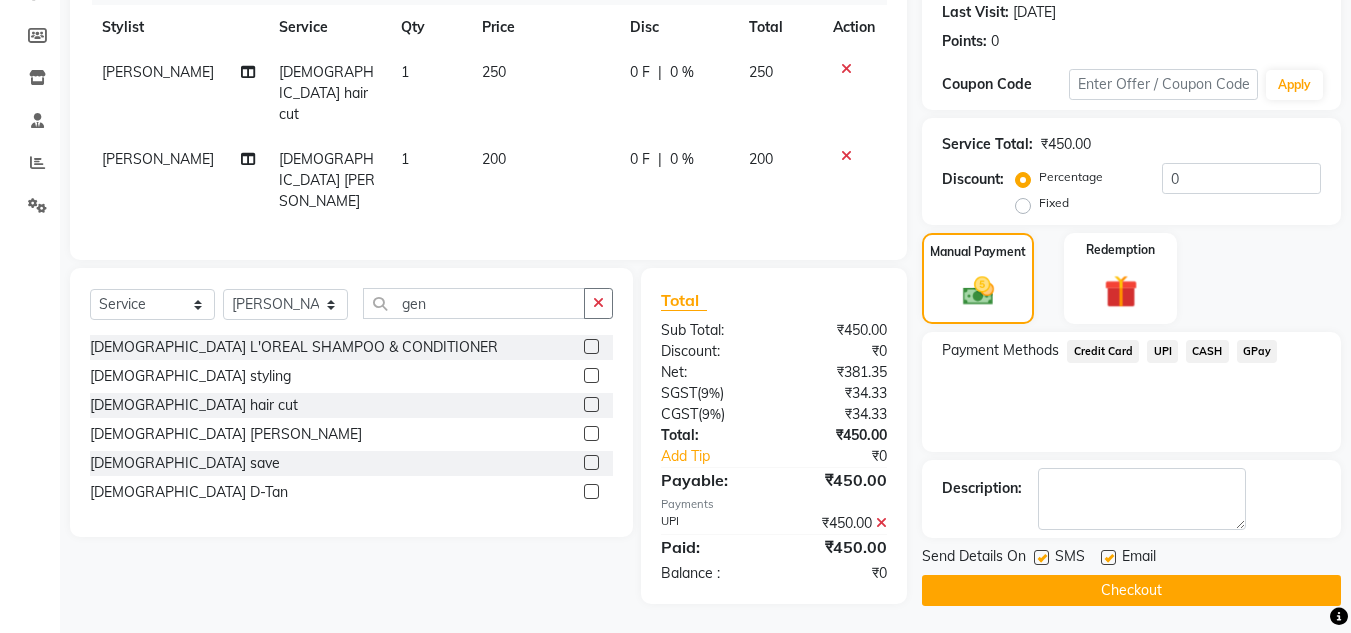click on "Checkout" 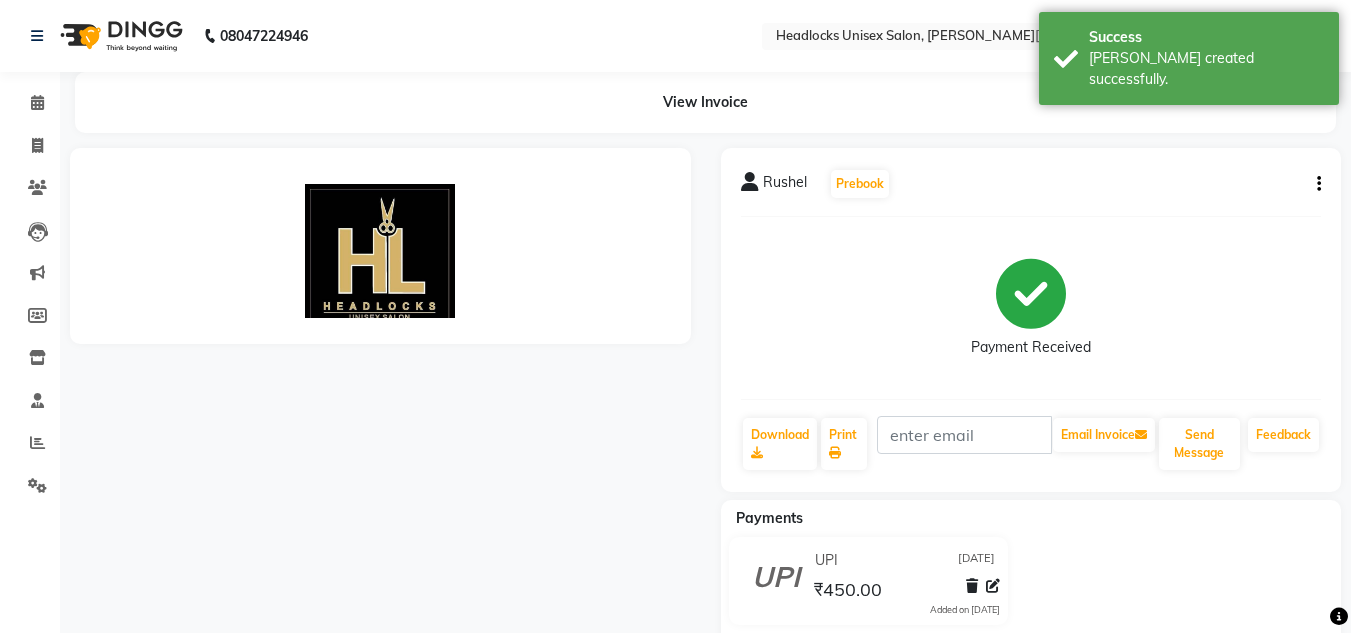 scroll, scrollTop: 0, scrollLeft: 0, axis: both 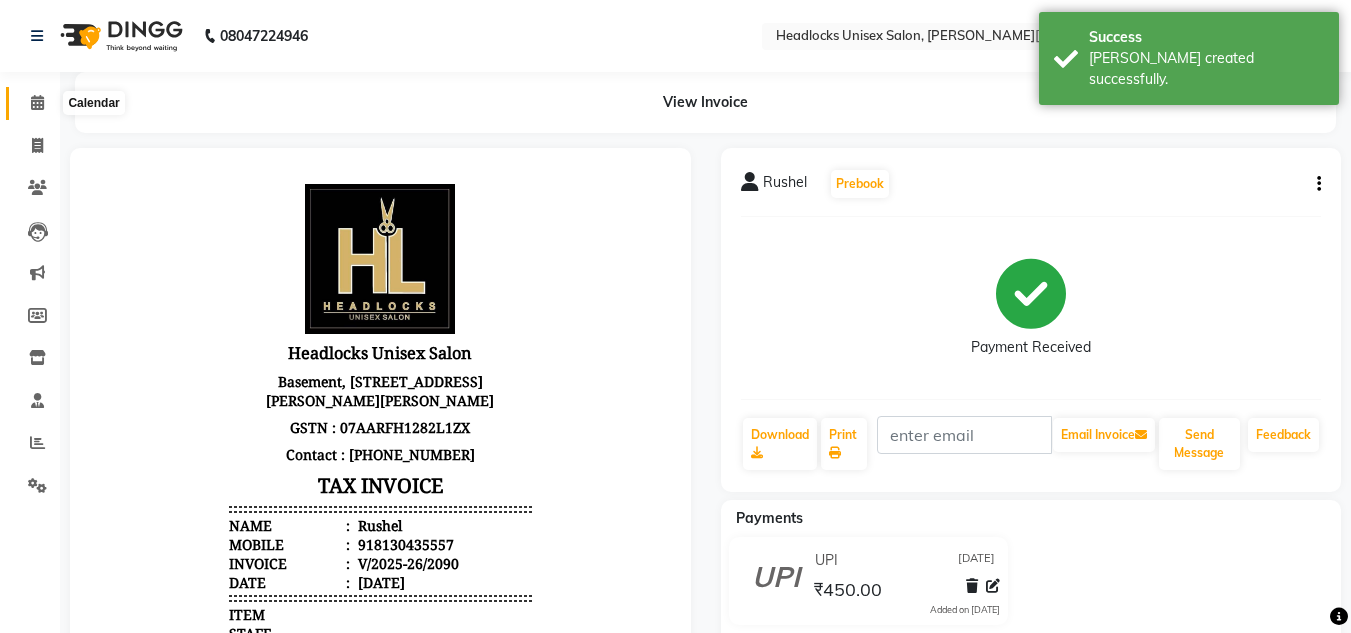 click 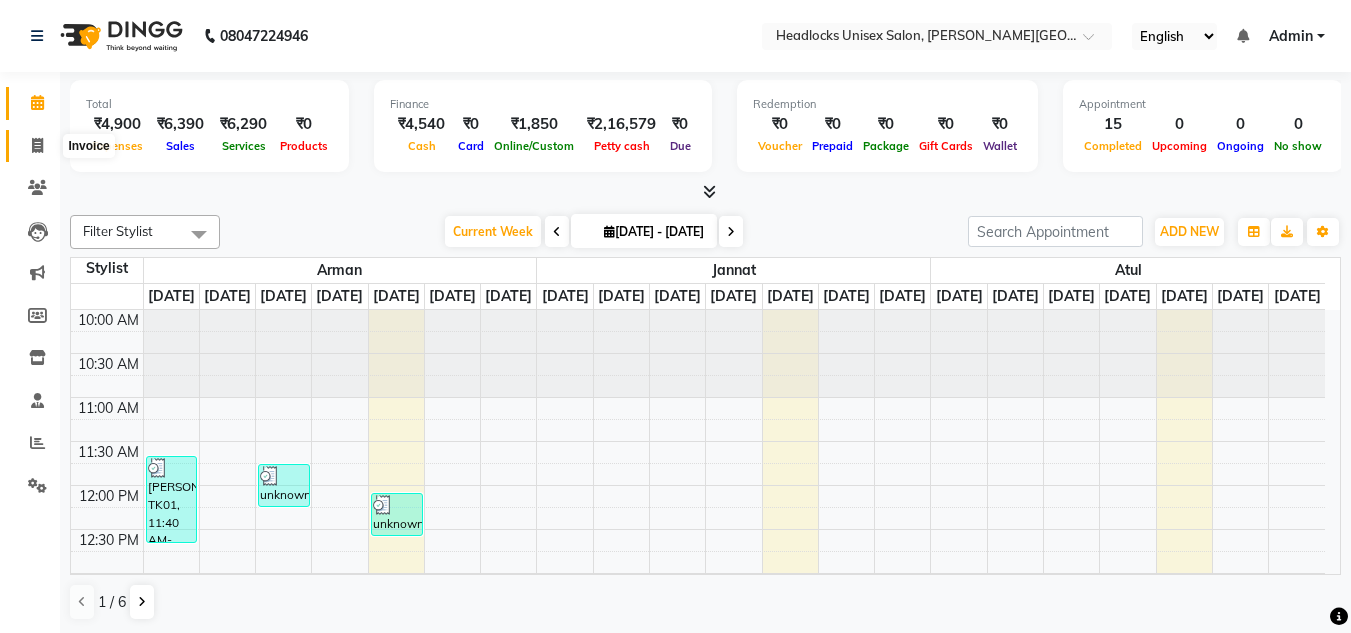 click 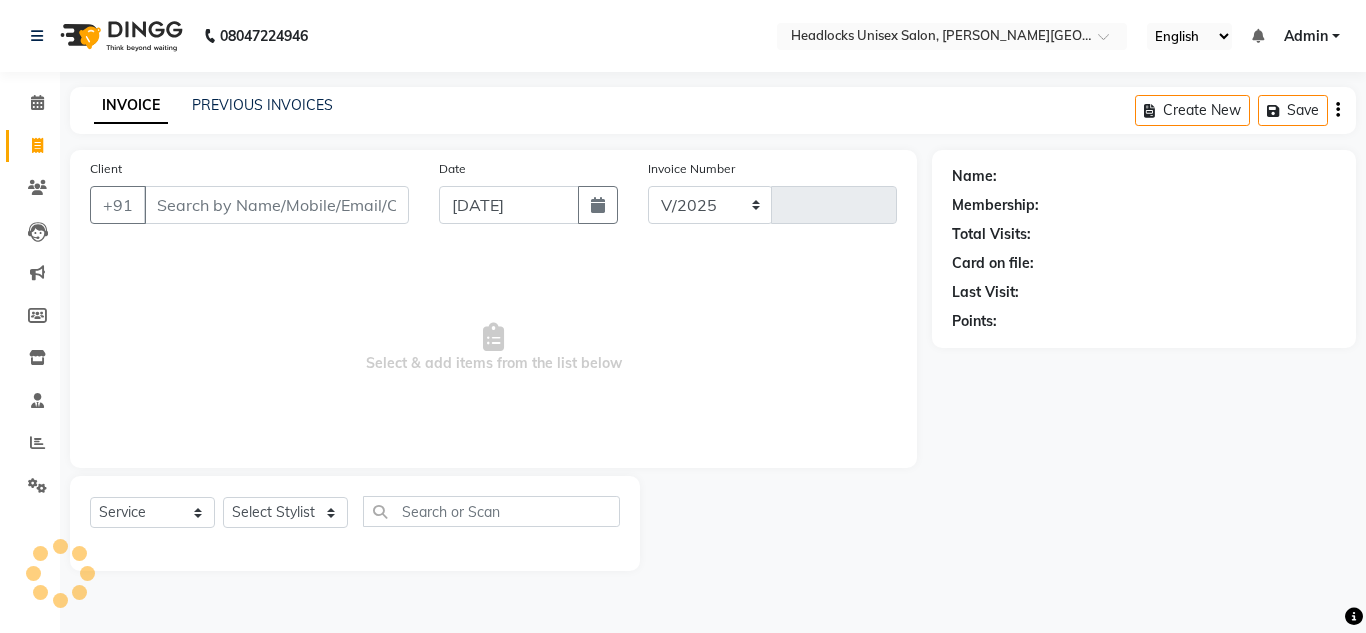 select on "6850" 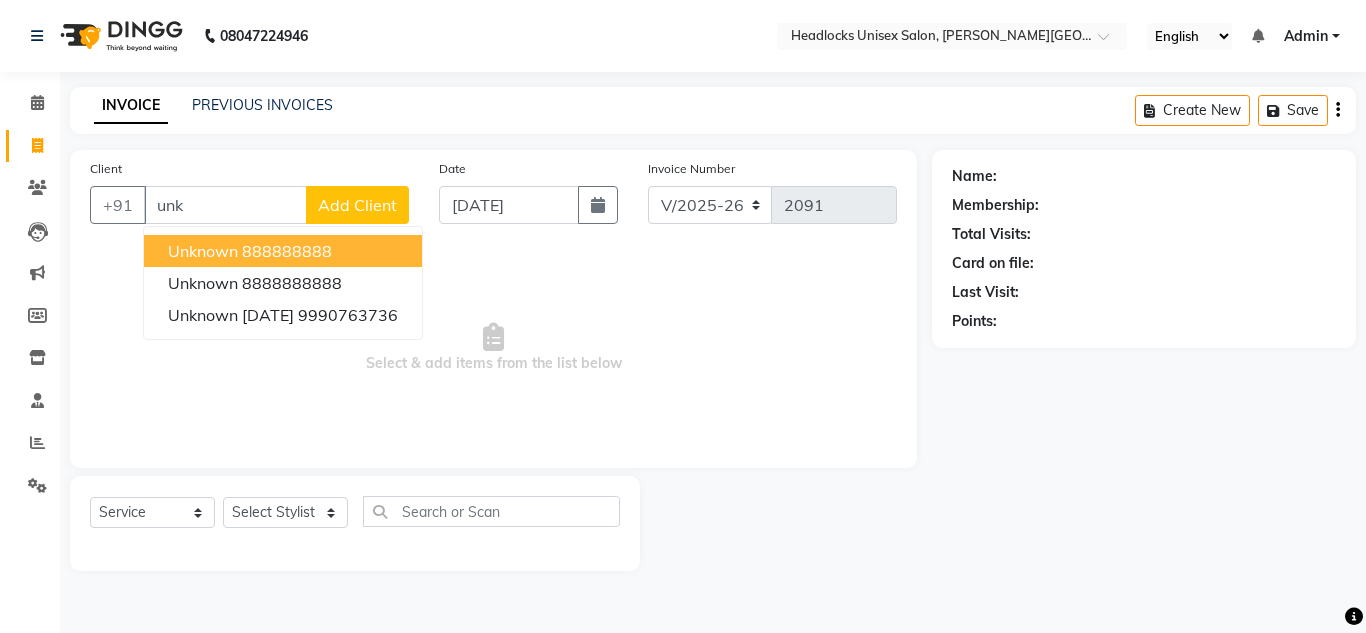click on "unknown  888888888" at bounding box center (283, 251) 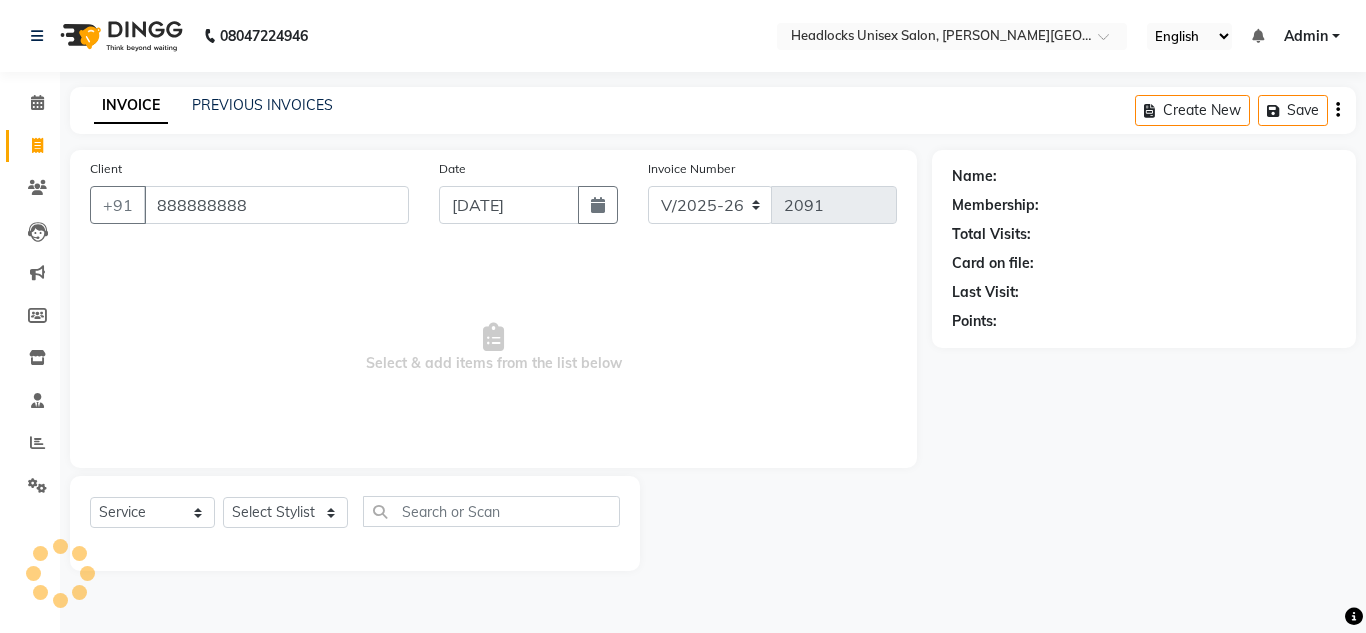 type on "888888888" 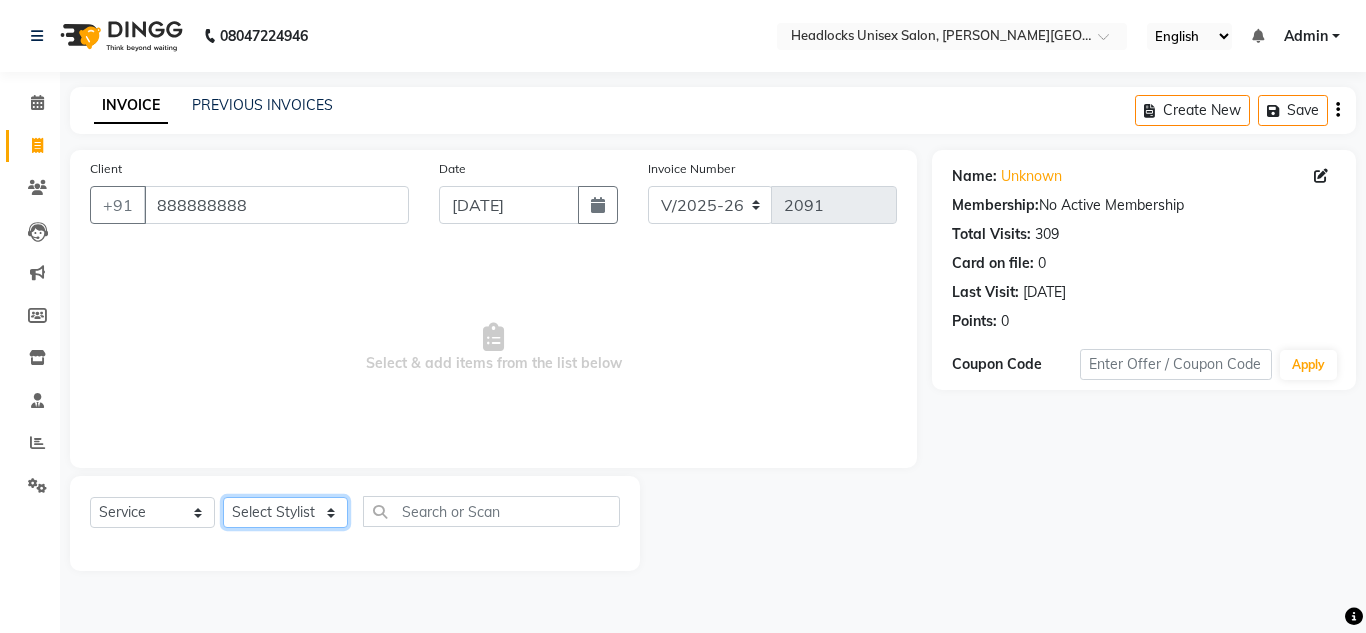 click on "Select Stylist [PERSON_NAME] Jannat Kaif [DATE] Lucky [PERSON_NAME] Pinky [PERSON_NAME] [PERSON_NAME] [PERSON_NAME] [PERSON_NAME] Suraj Vikas [PERSON_NAME] [PERSON_NAME]" 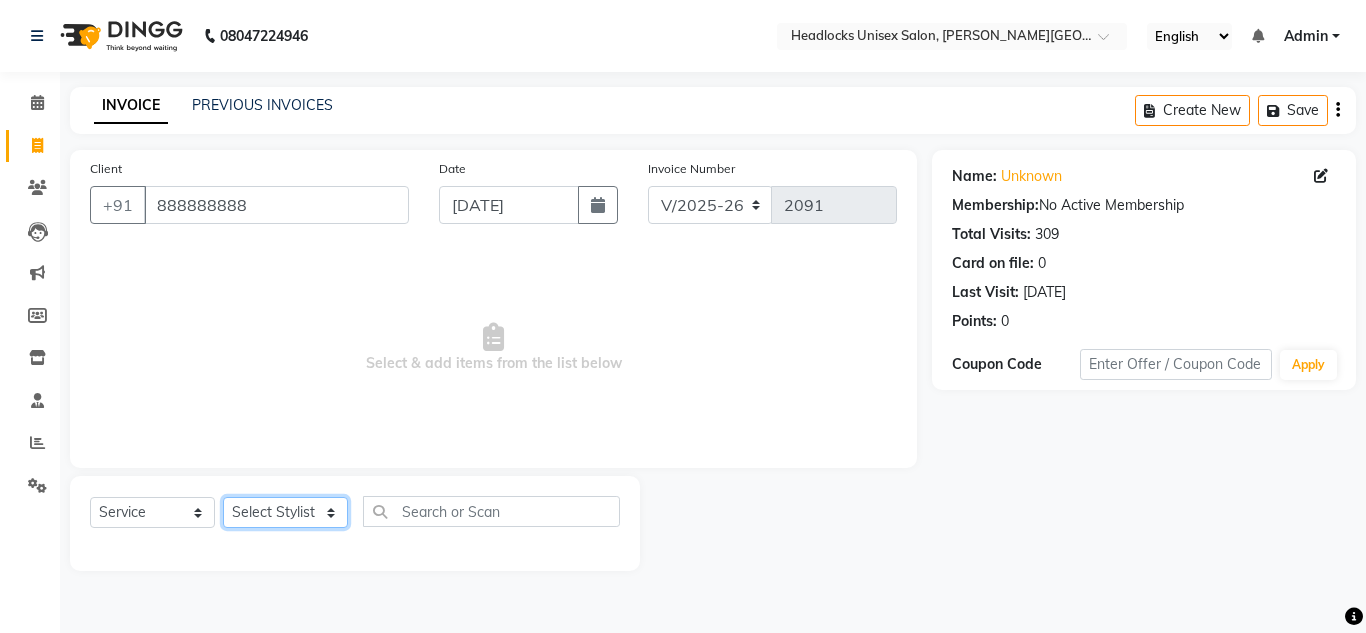 select on "53627" 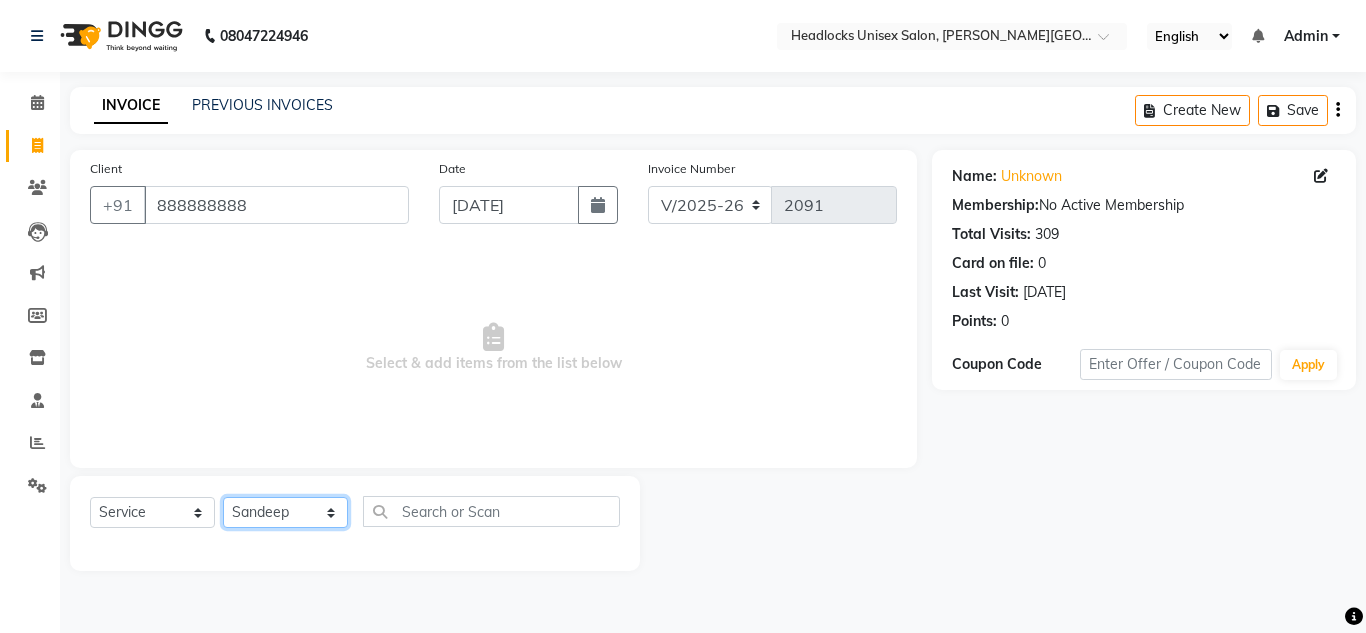 click on "Select Stylist [PERSON_NAME] Jannat Kaif [DATE] Lucky [PERSON_NAME] Pinky [PERSON_NAME] [PERSON_NAME] [PERSON_NAME] [PERSON_NAME] Suraj Vikas [PERSON_NAME] [PERSON_NAME]" 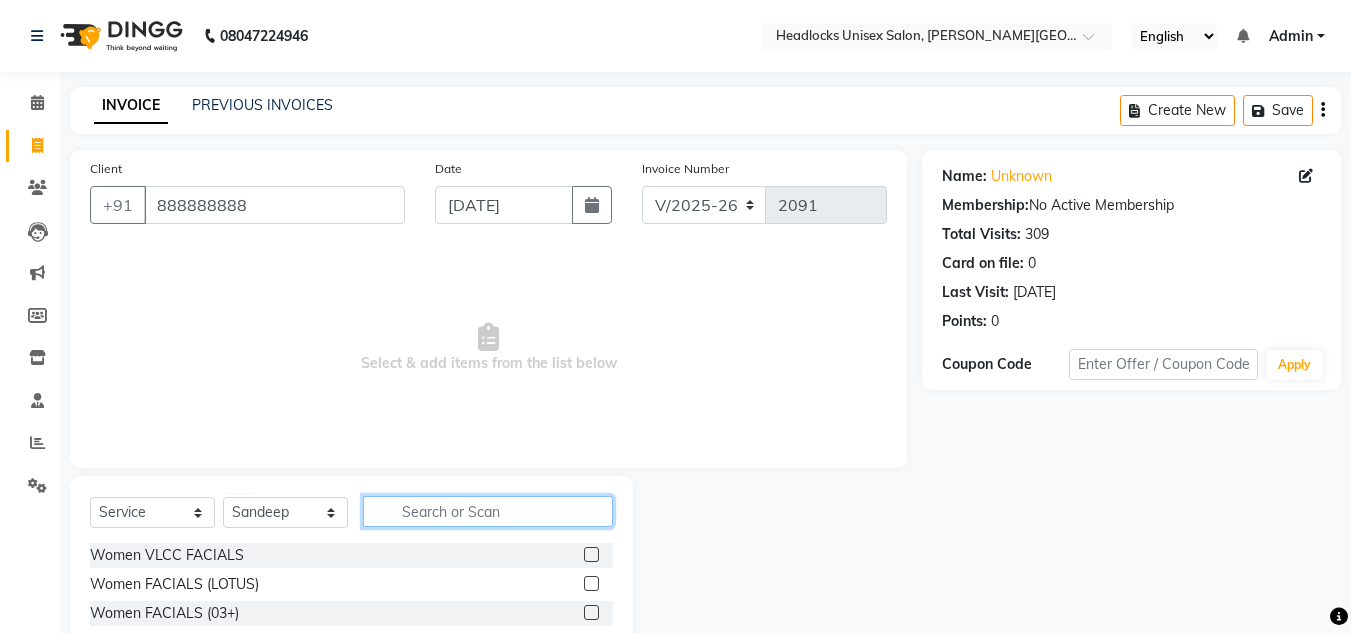 click 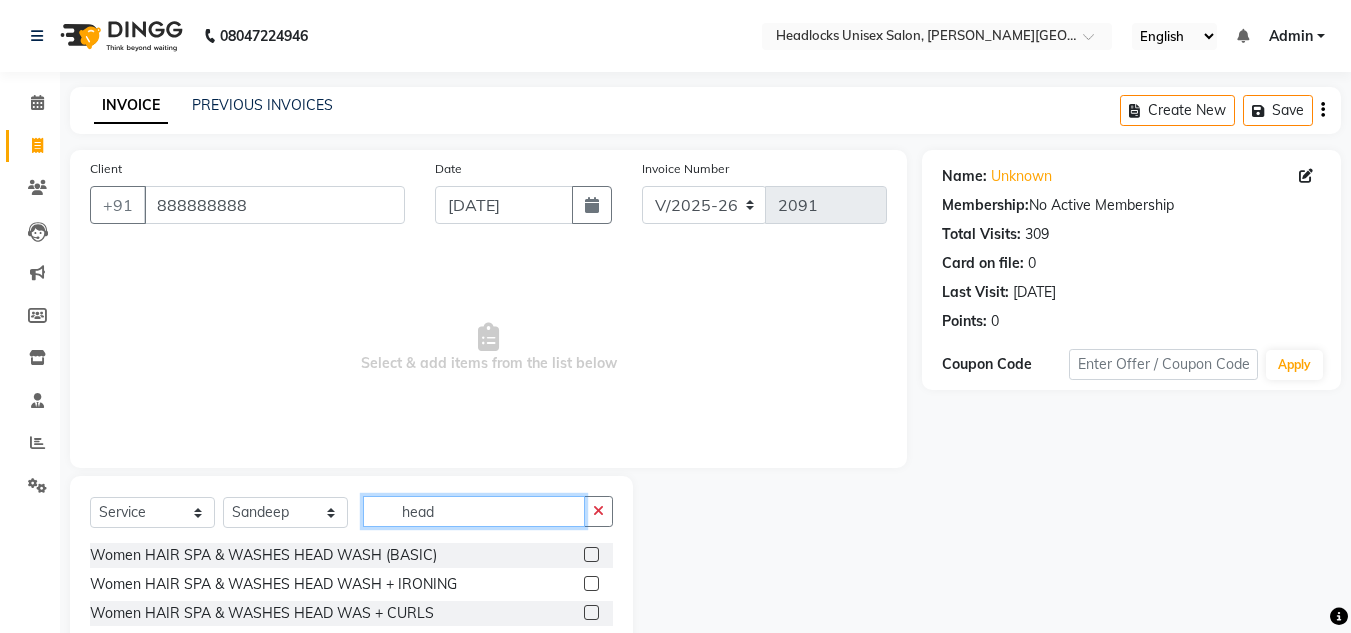 scroll, scrollTop: 168, scrollLeft: 0, axis: vertical 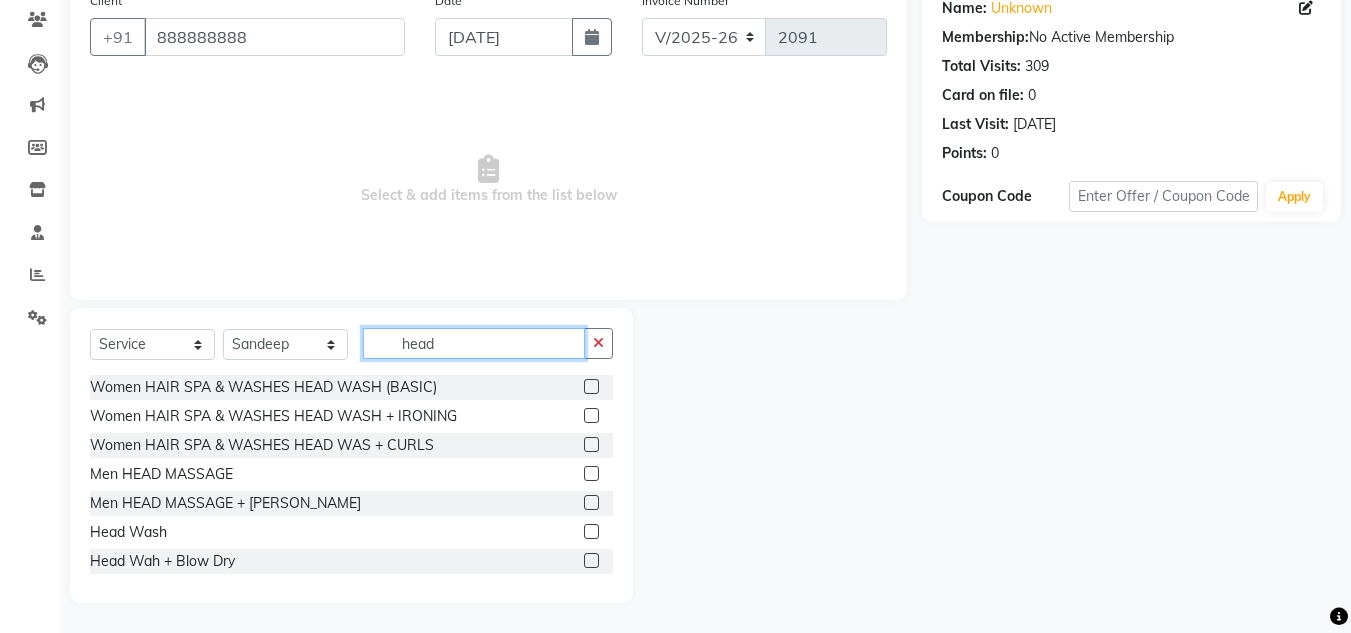 type on "head" 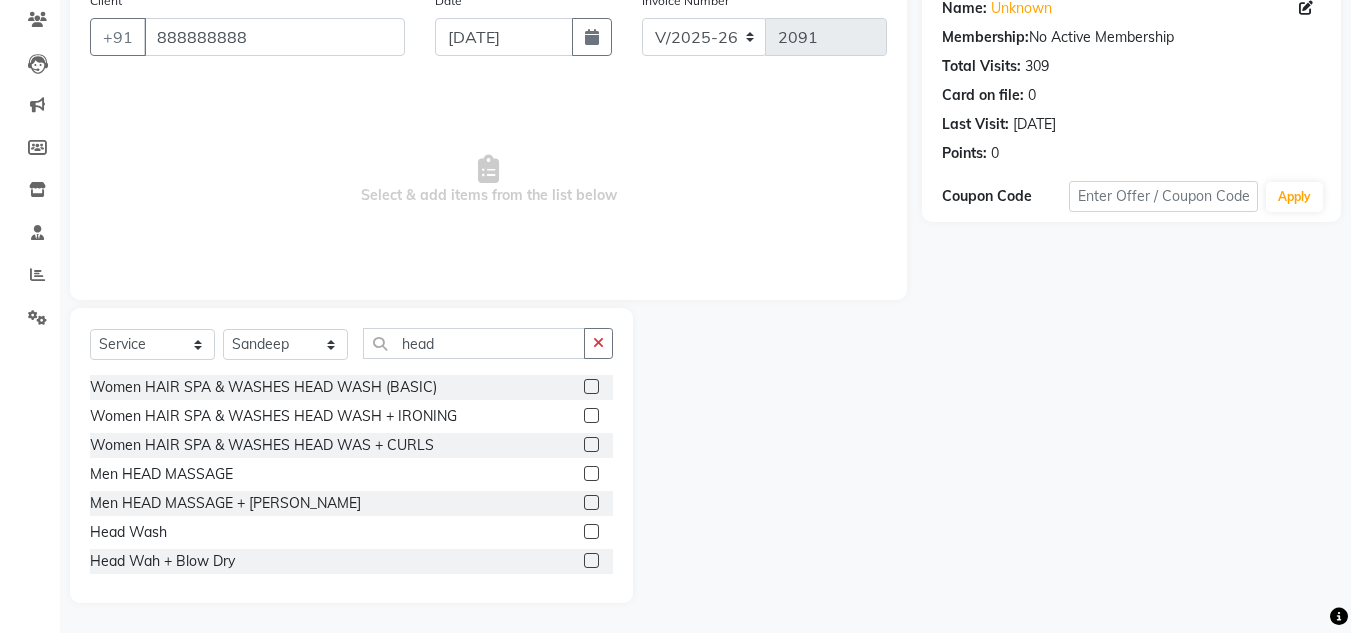 click 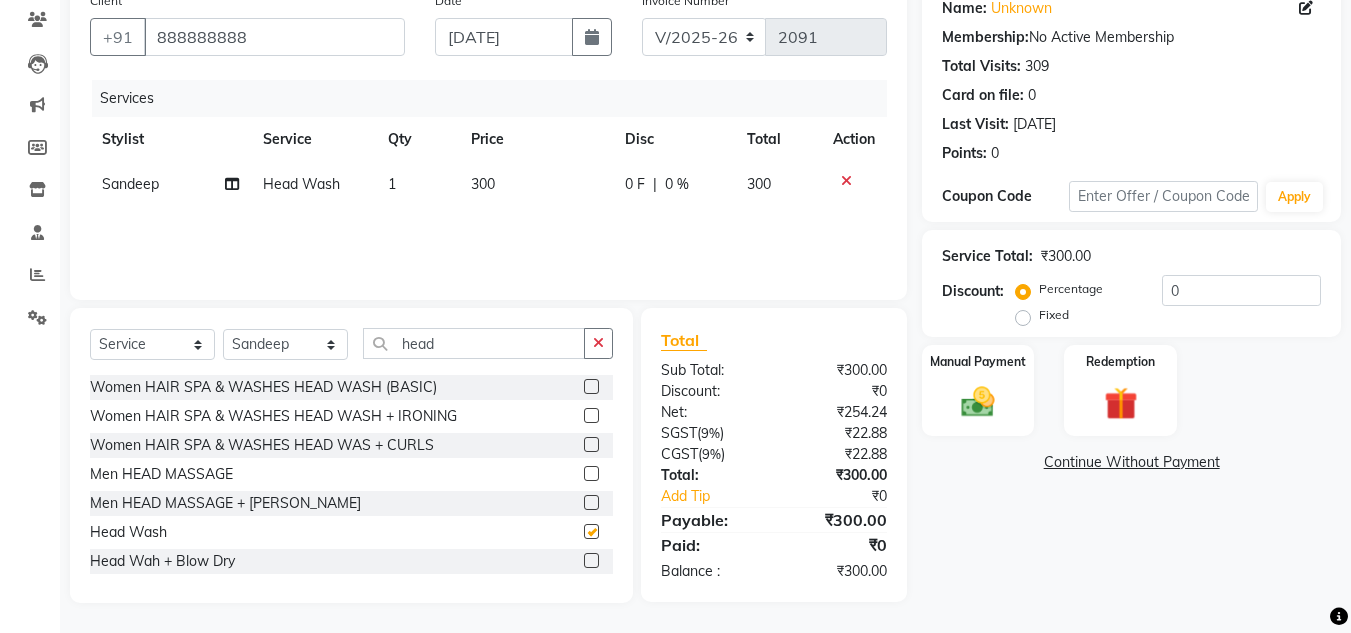 checkbox on "false" 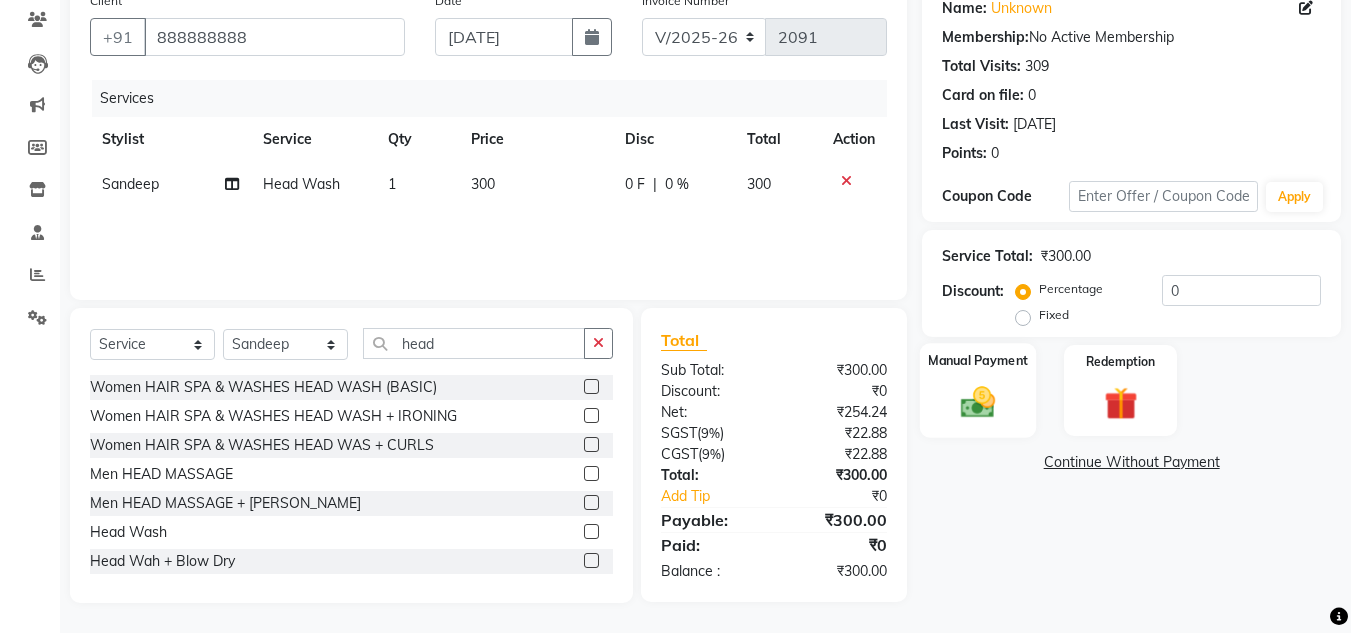click 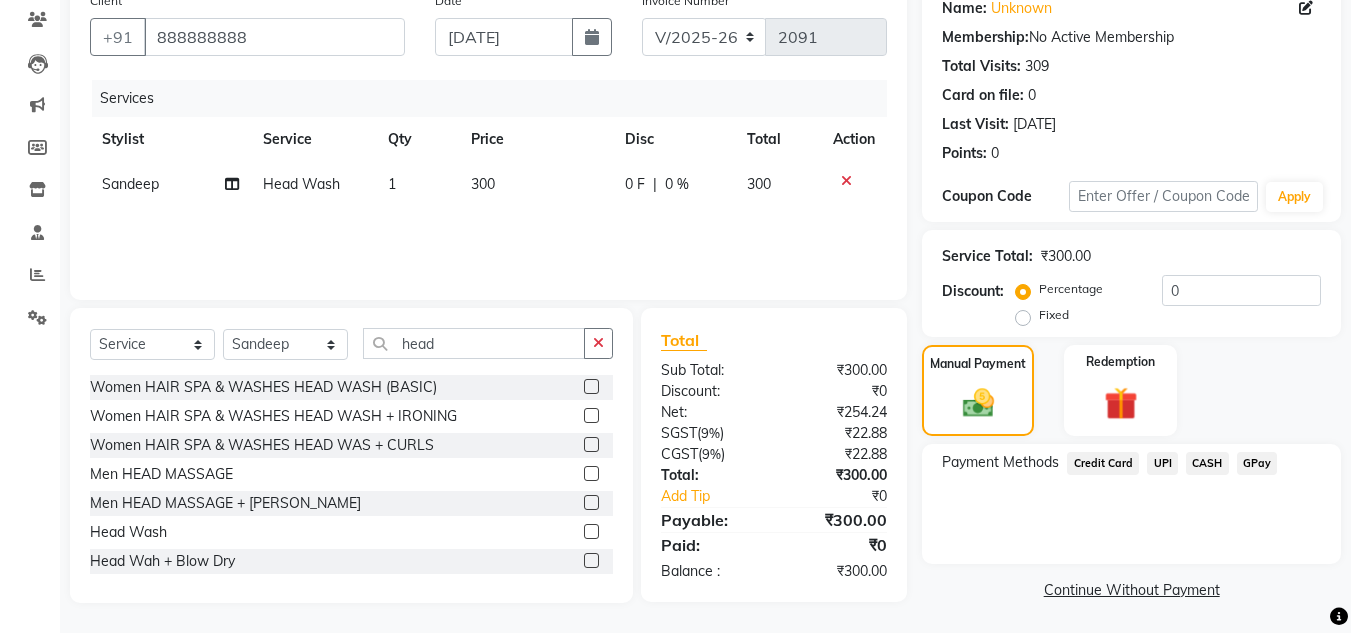 click on "CASH" 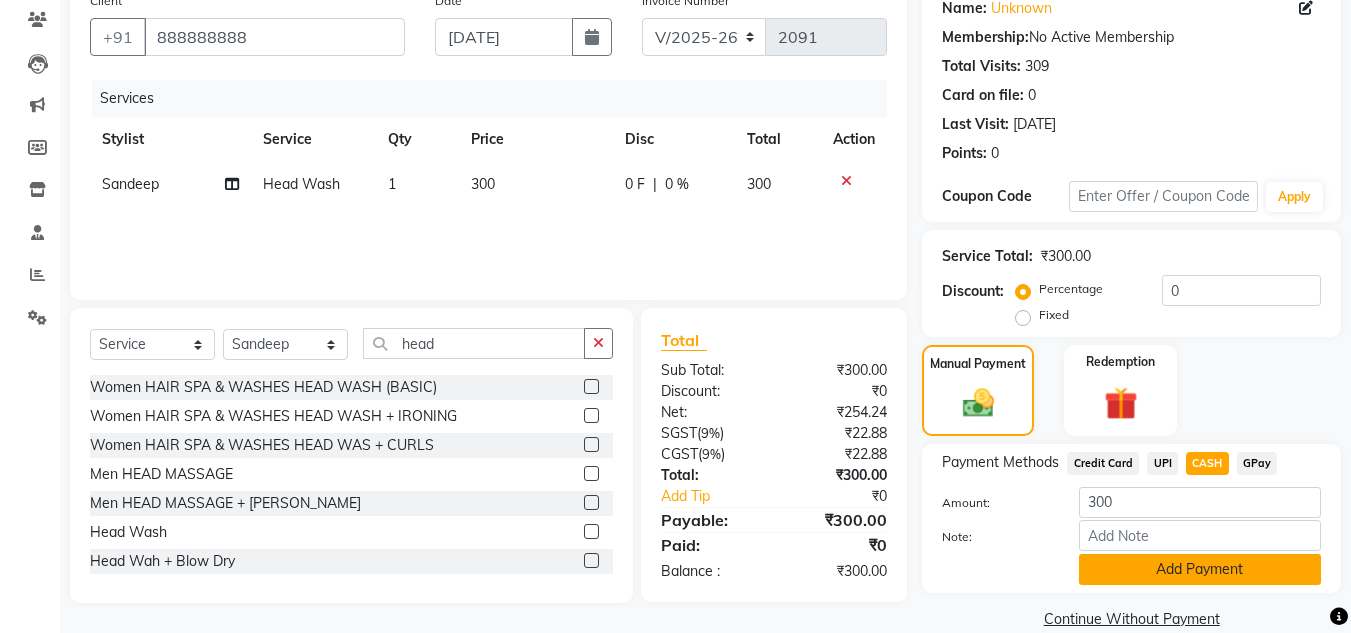 click on "Add Payment" 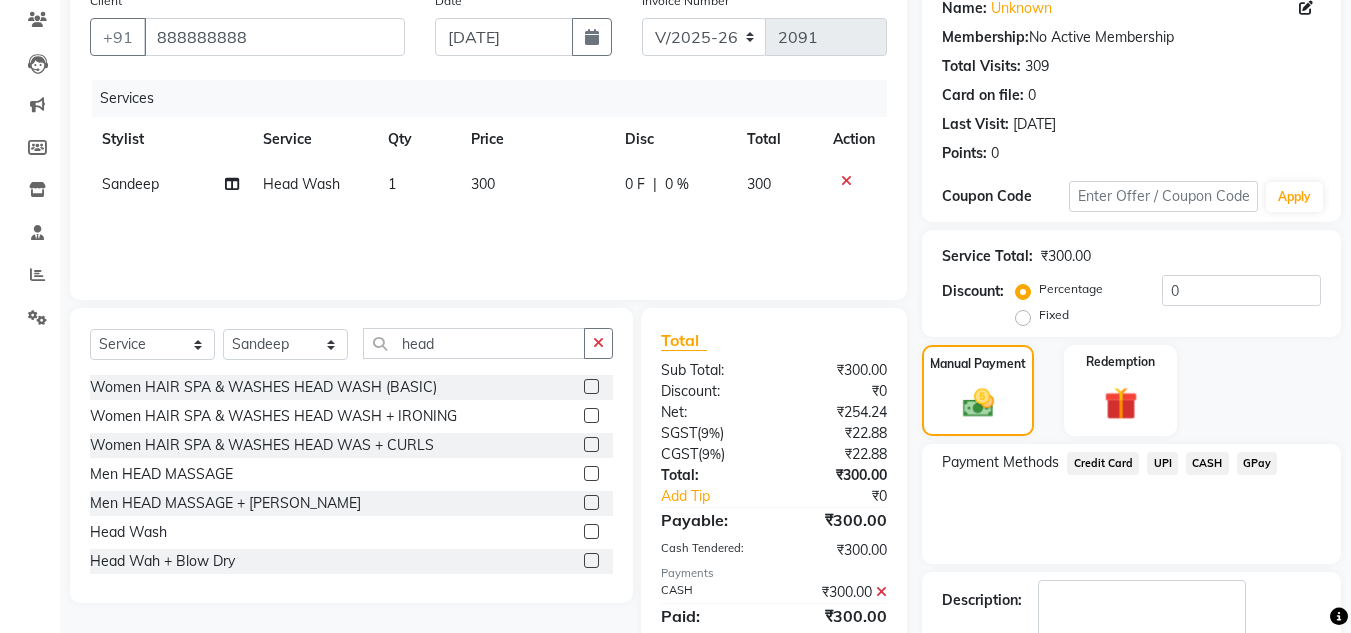 scroll, scrollTop: 283, scrollLeft: 0, axis: vertical 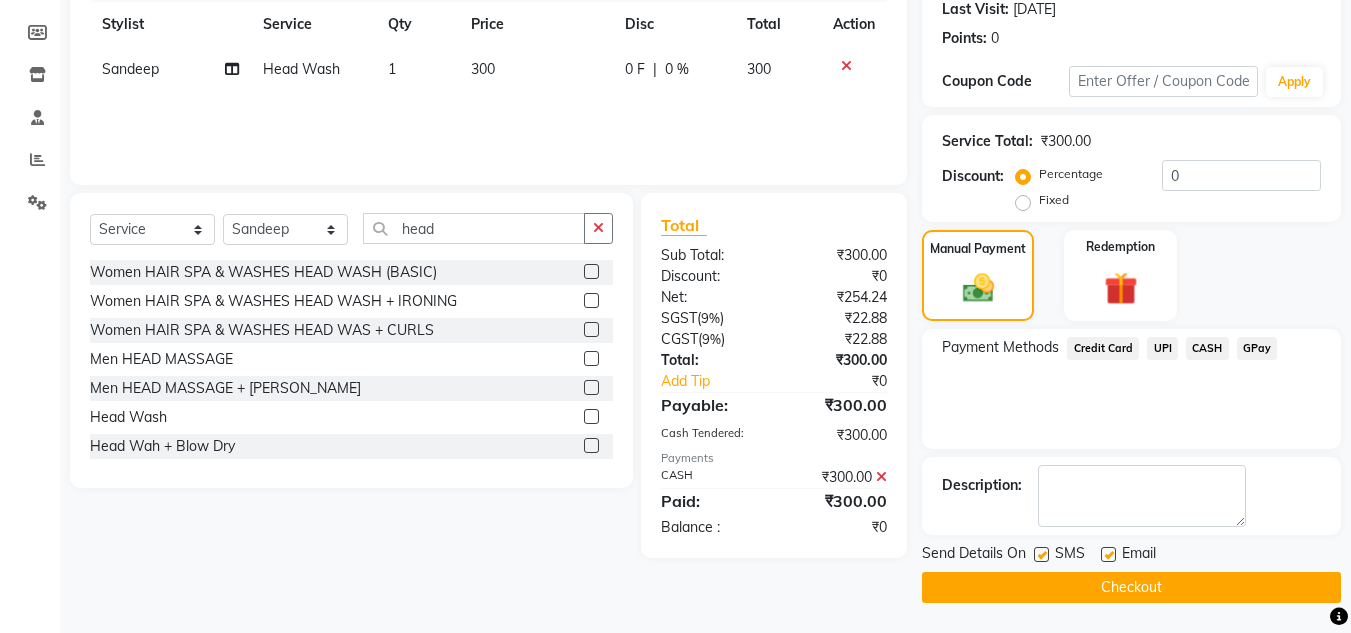 click on "Checkout" 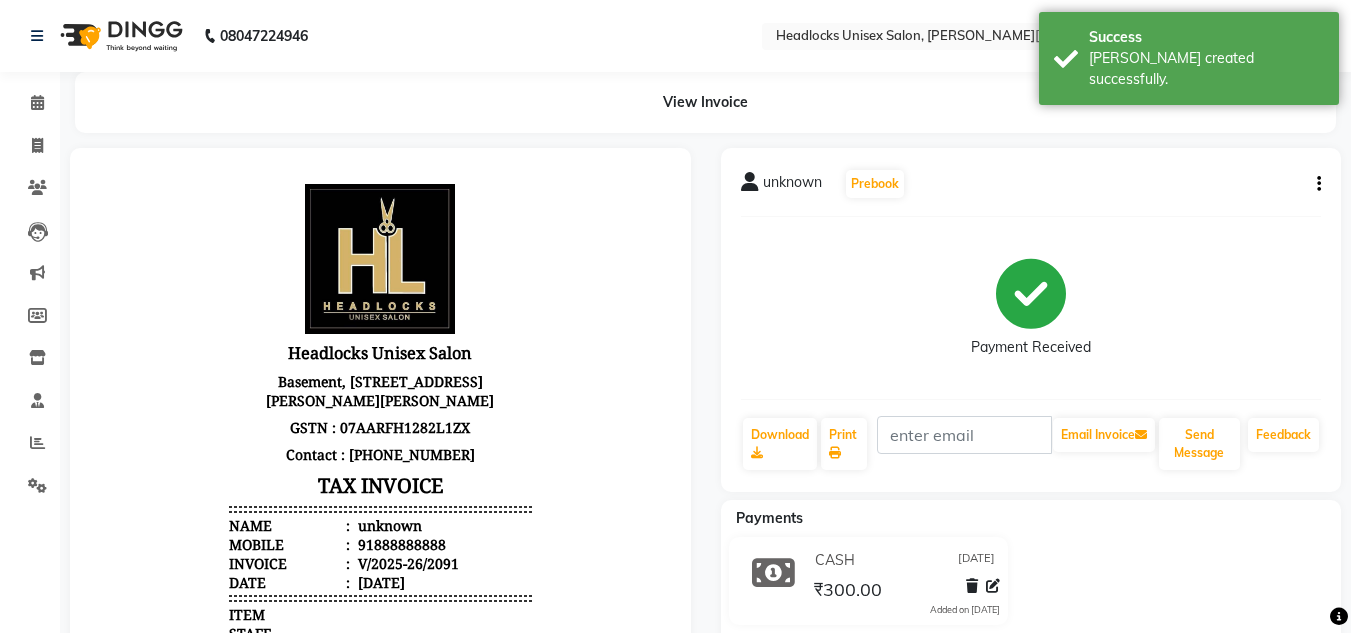 scroll, scrollTop: 0, scrollLeft: 0, axis: both 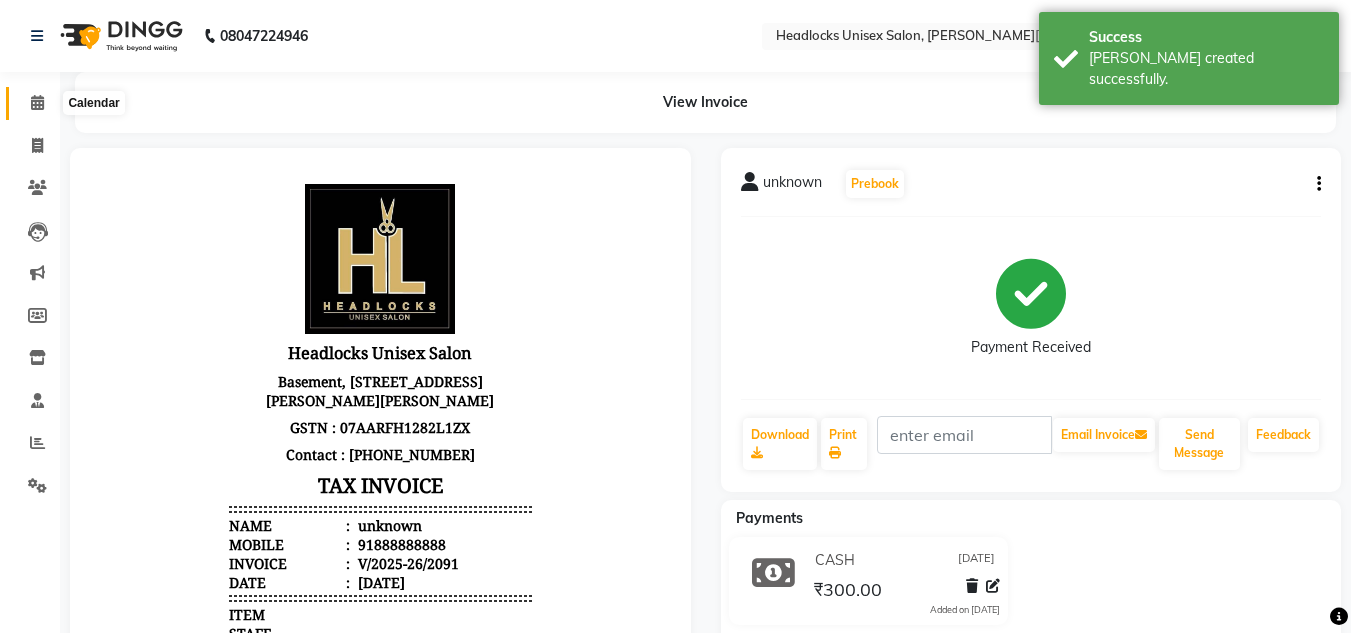 click 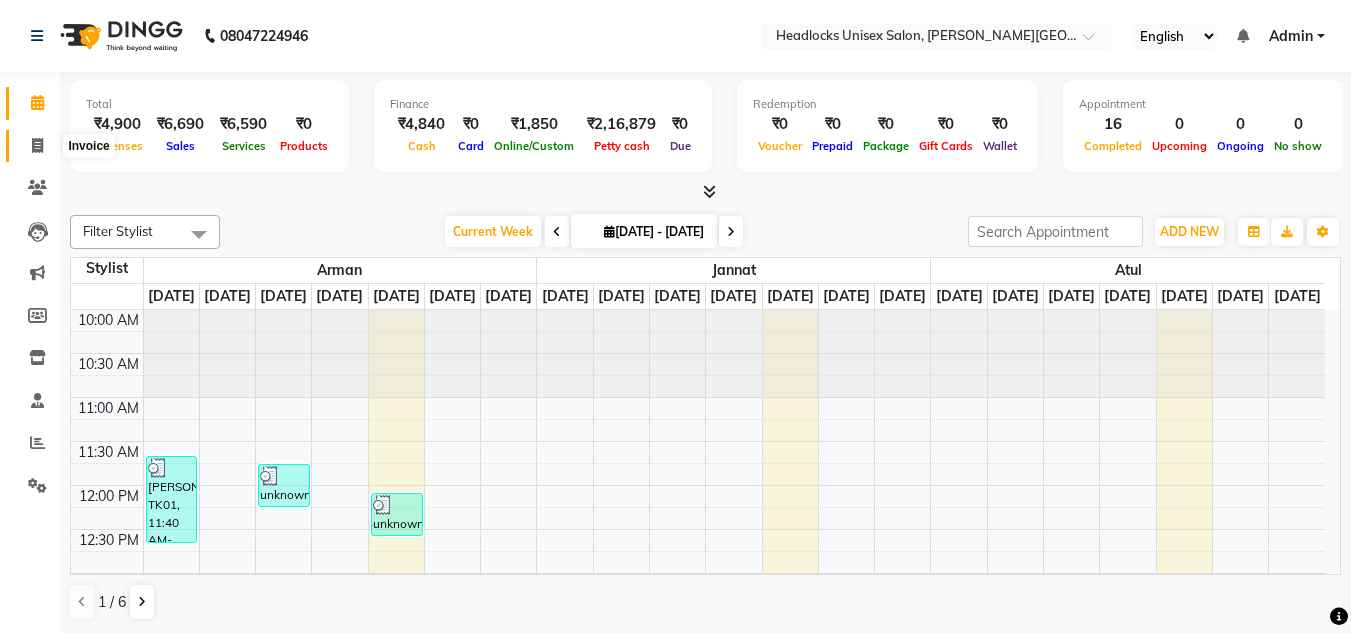 click 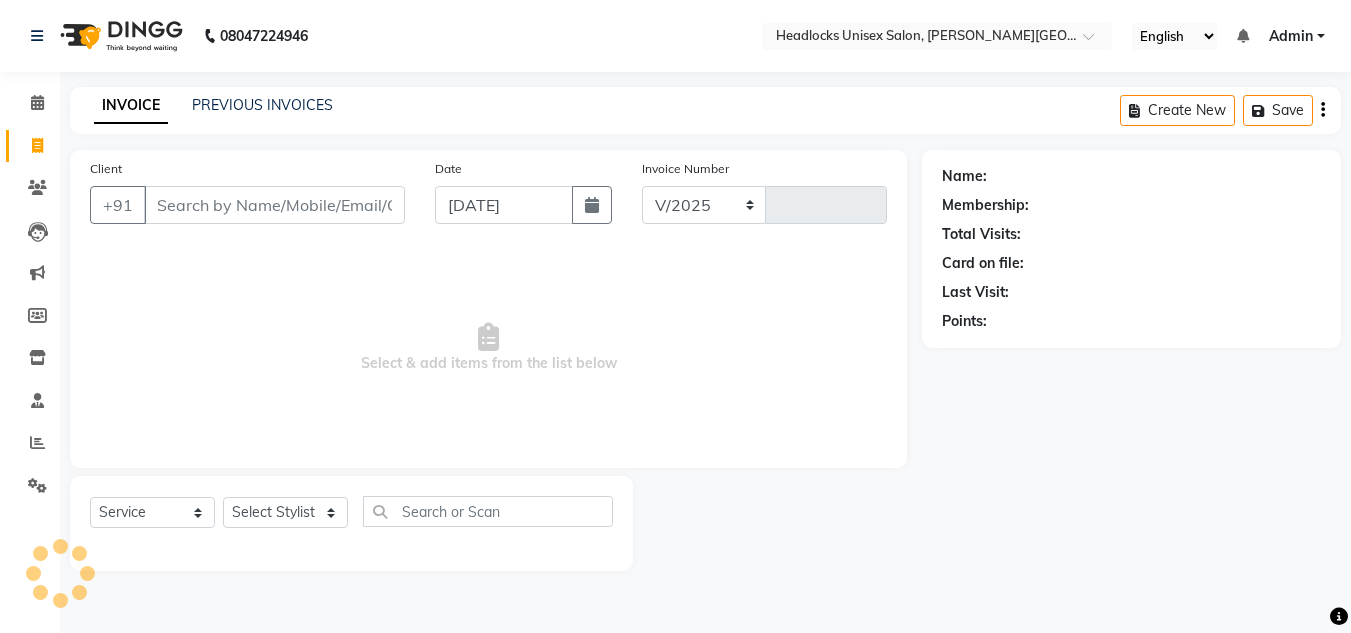 select on "6850" 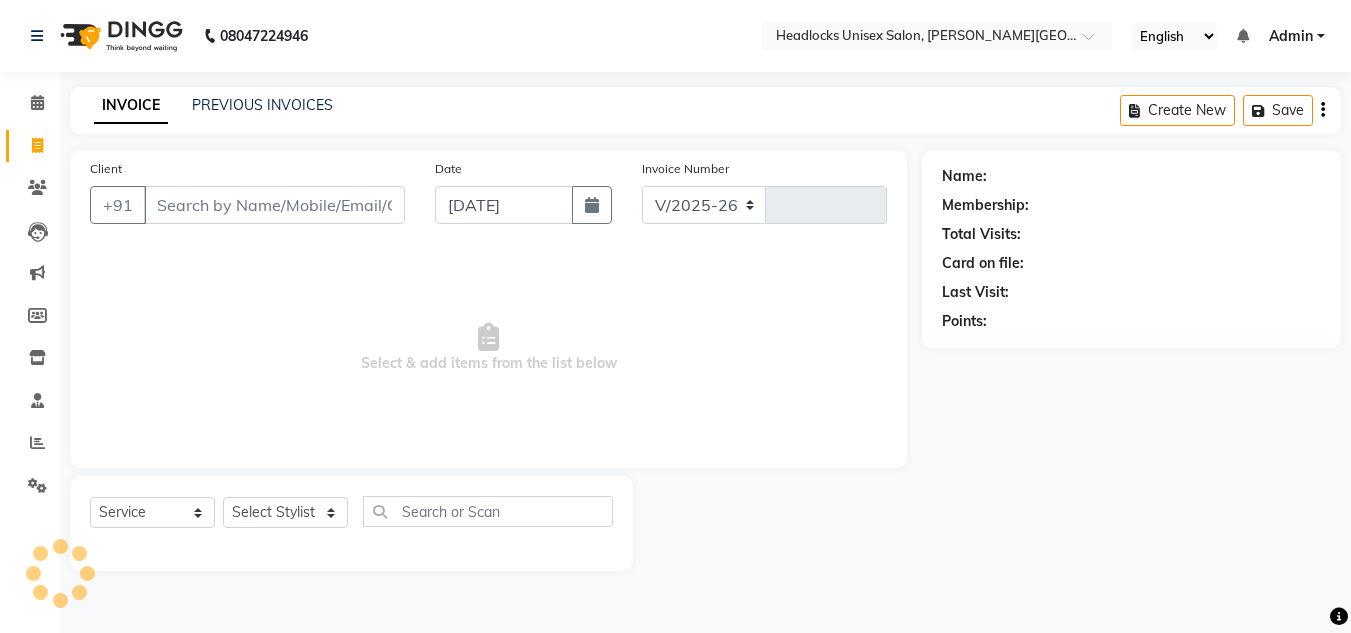 type on "2092" 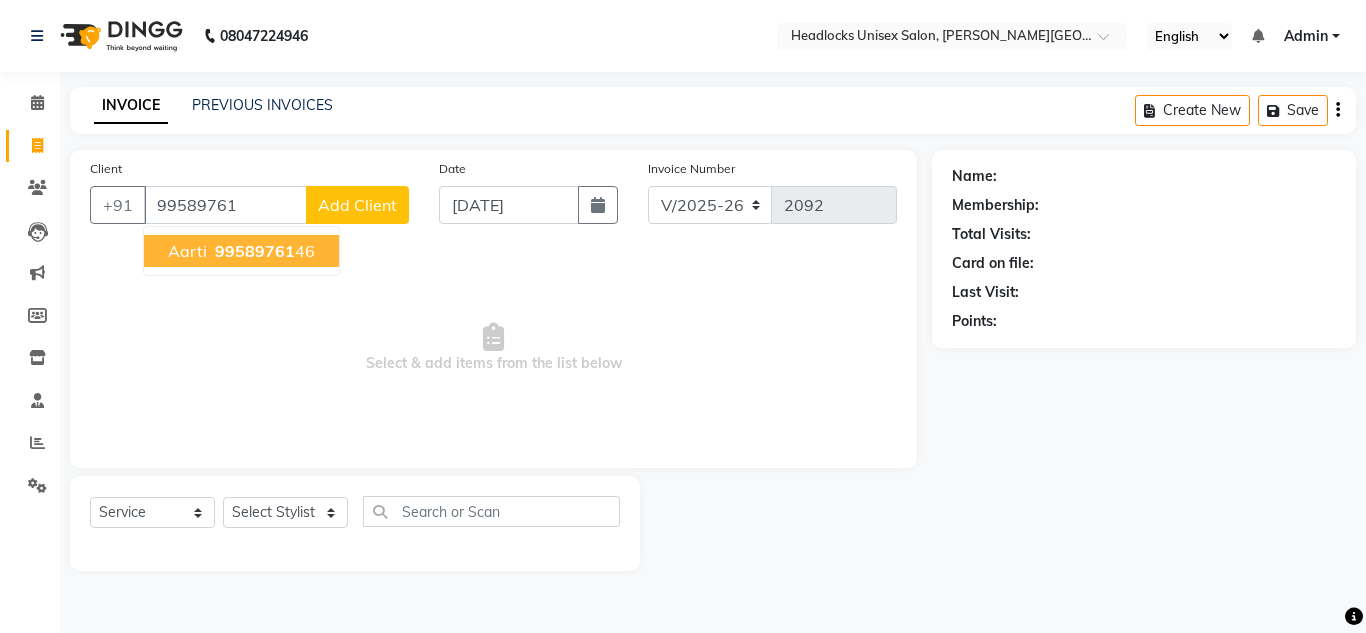 click on "99589761" at bounding box center (255, 251) 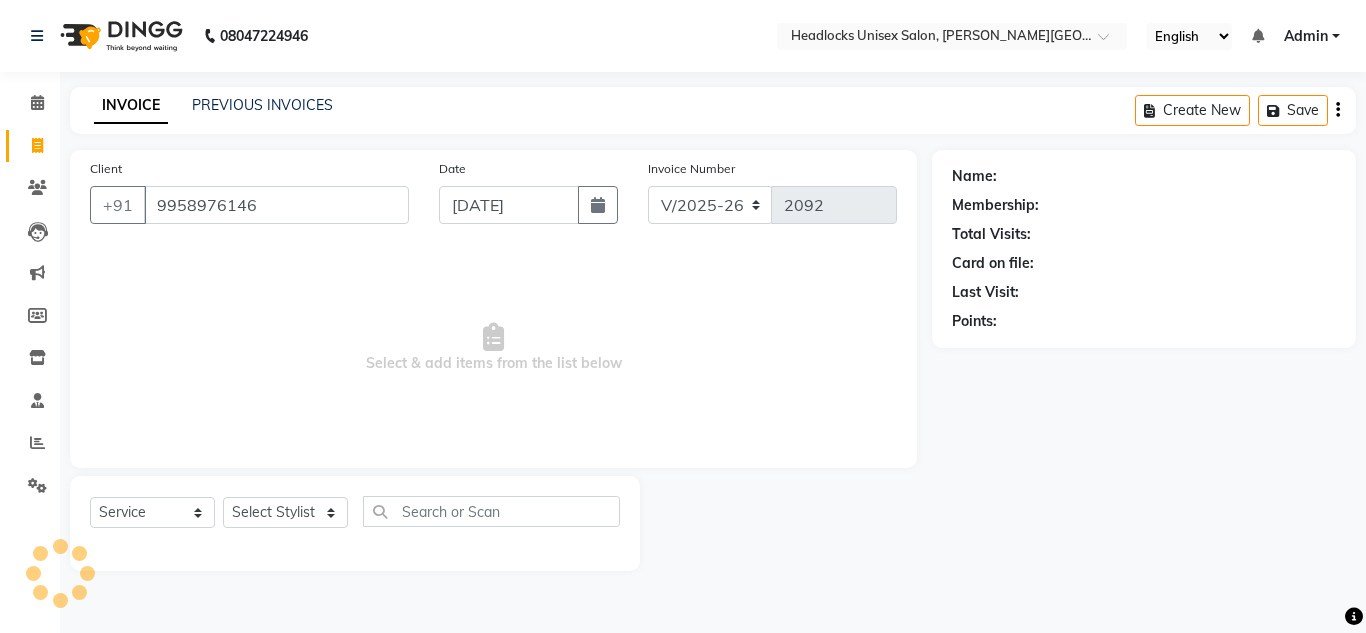 type on "9958976146" 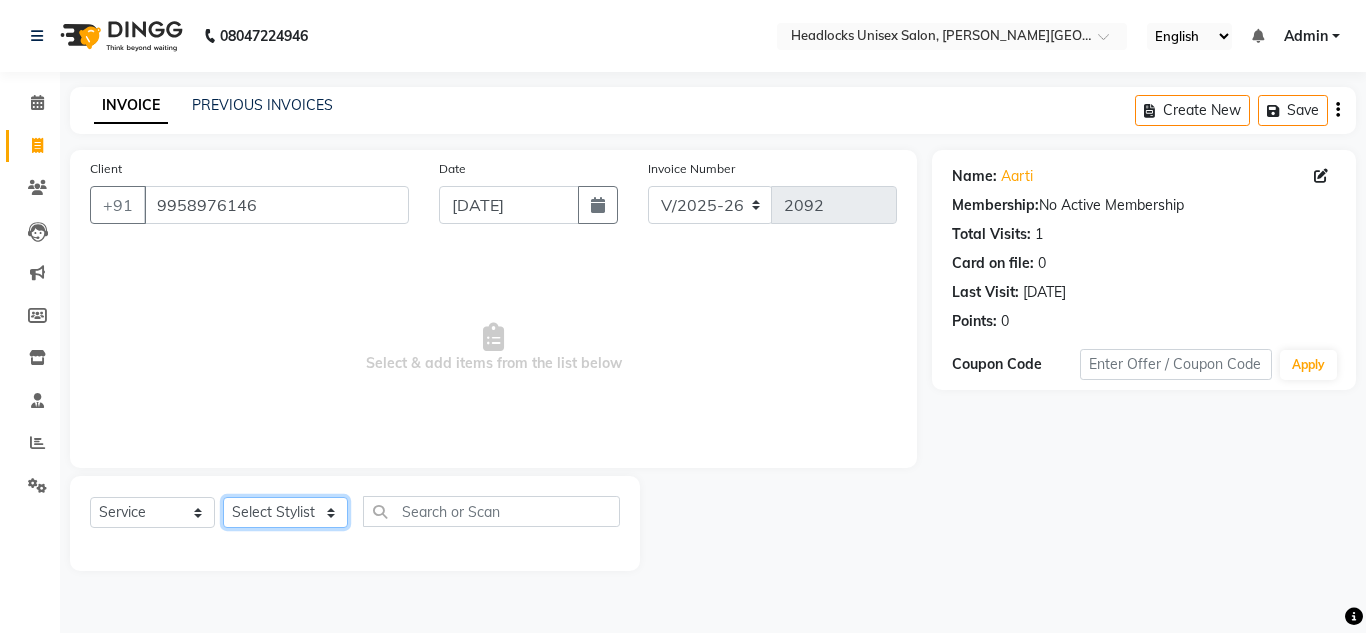 click on "Select Stylist [PERSON_NAME] Jannat Kaif [DATE] Lucky [PERSON_NAME] Pinky [PERSON_NAME] [PERSON_NAME] [PERSON_NAME] [PERSON_NAME] Suraj Vikas [PERSON_NAME] [PERSON_NAME]" 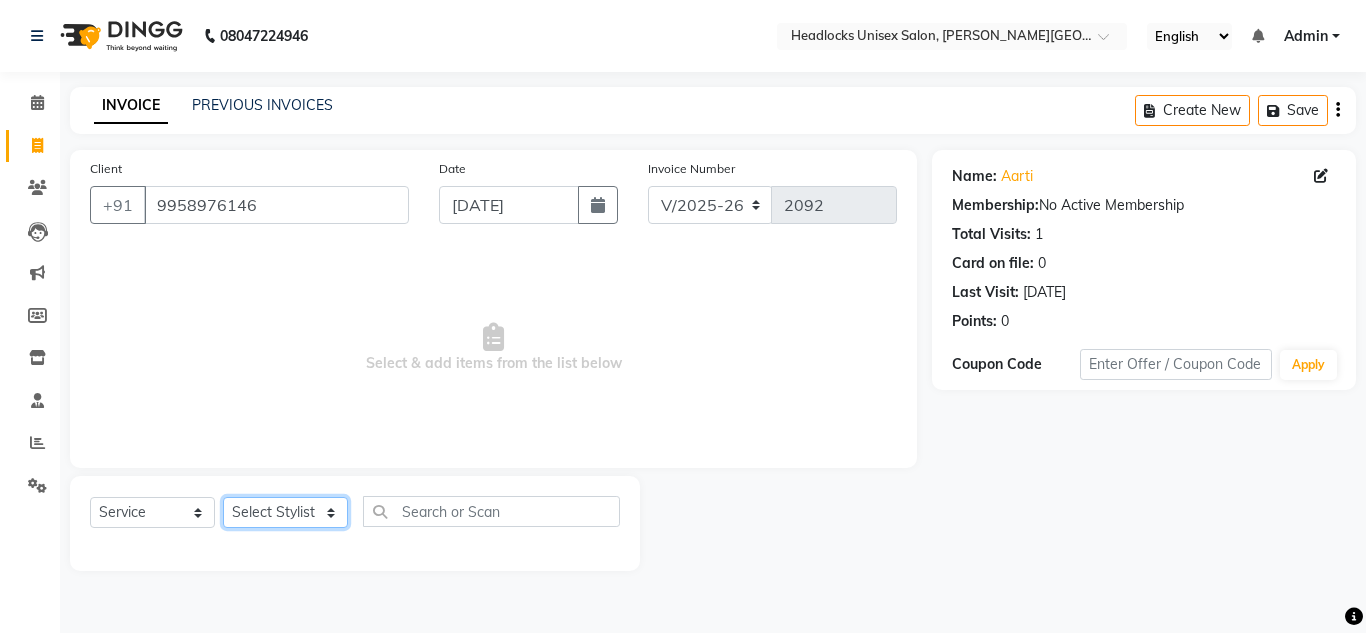 select on "53625" 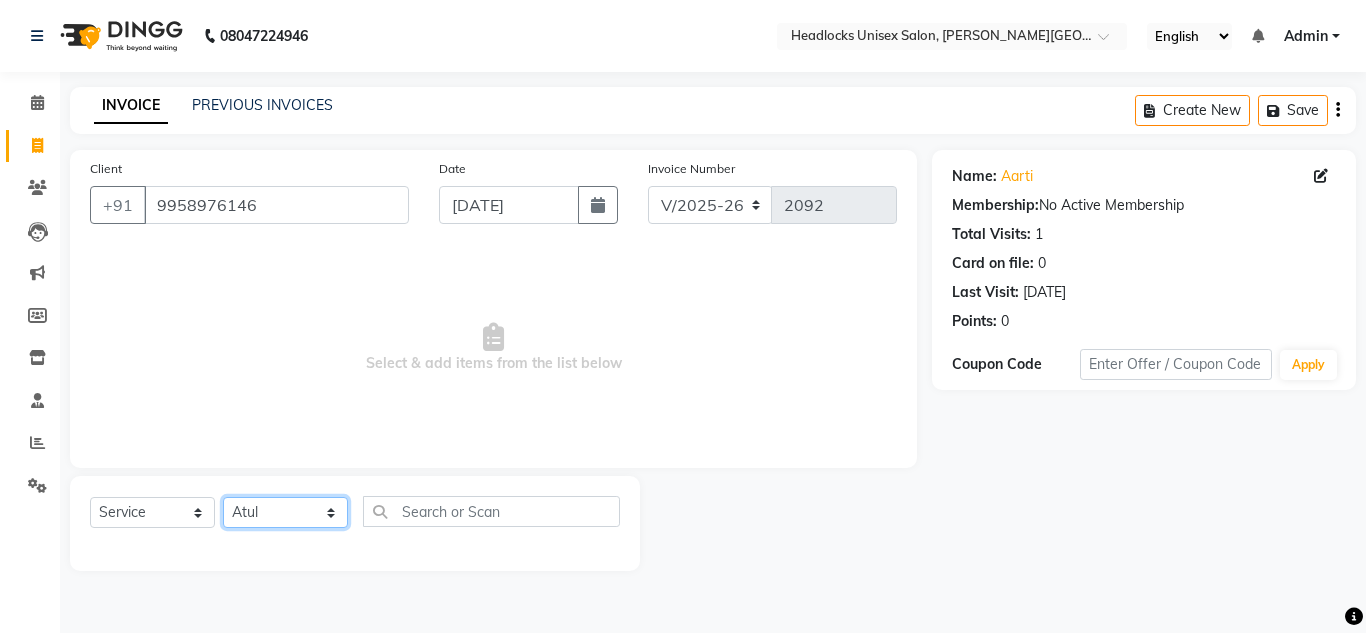 click on "Select Stylist [PERSON_NAME] Jannat Kaif [DATE] Lucky [PERSON_NAME] Pinky [PERSON_NAME] [PERSON_NAME] [PERSON_NAME] [PERSON_NAME] Suraj Vikas [PERSON_NAME] [PERSON_NAME]" 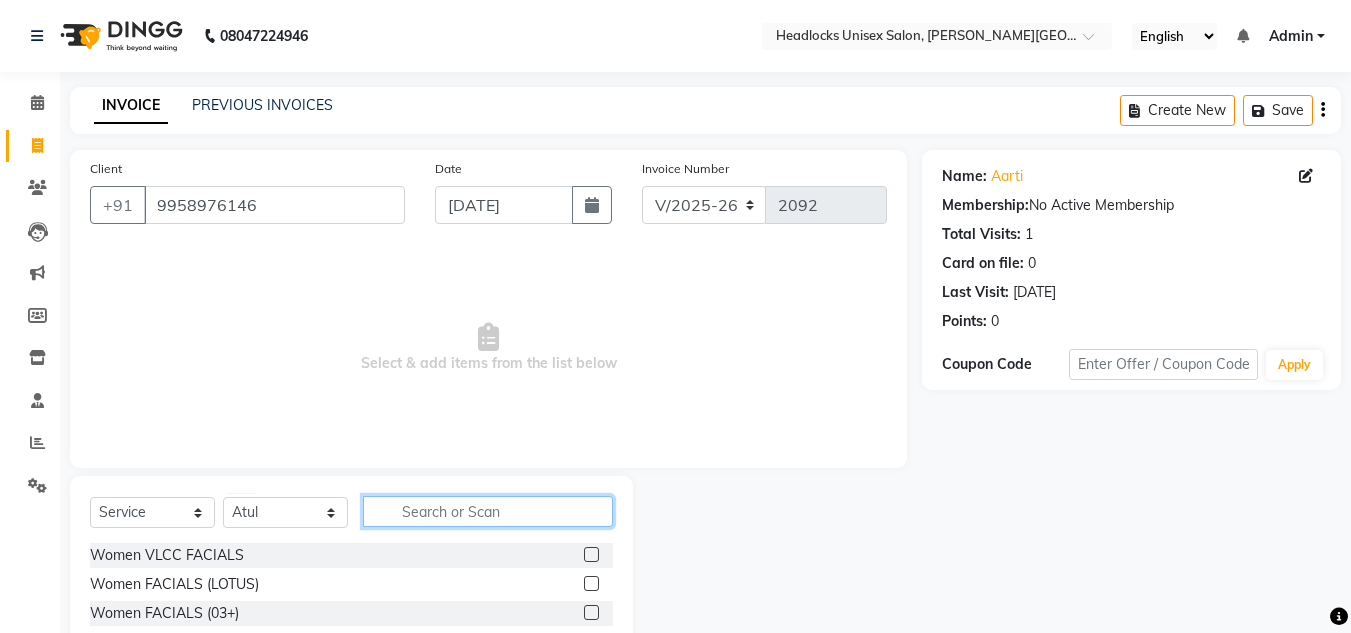 click 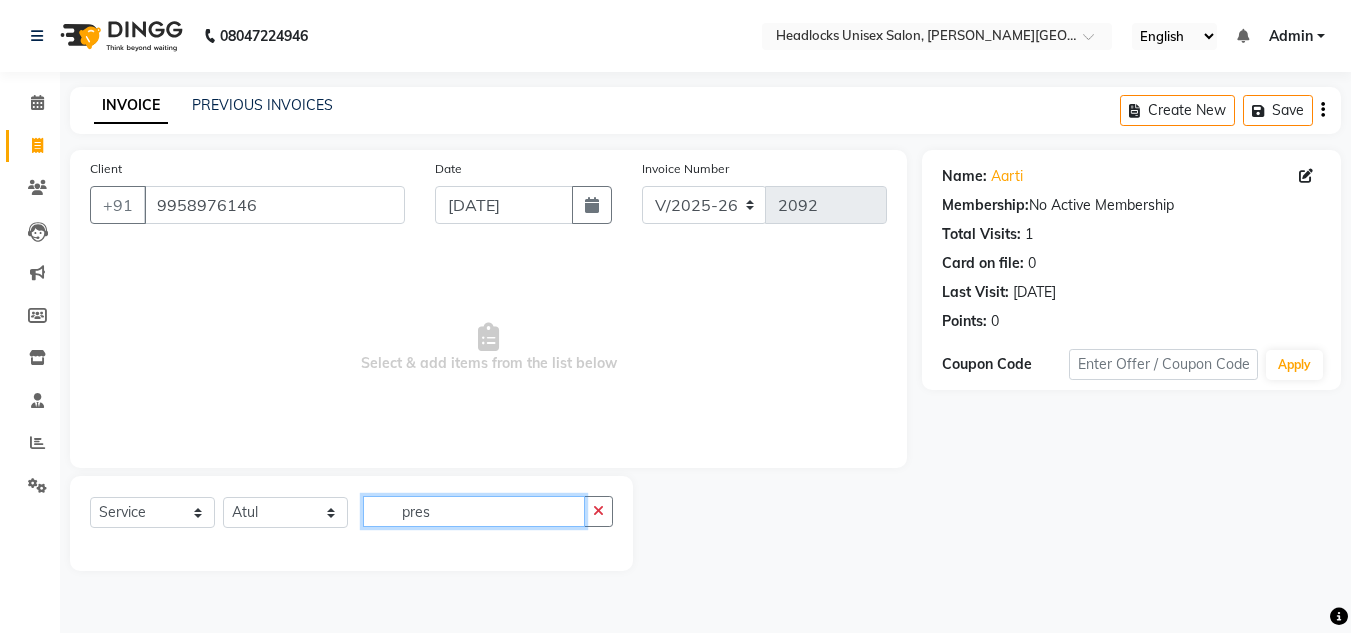 scroll, scrollTop: 0, scrollLeft: 0, axis: both 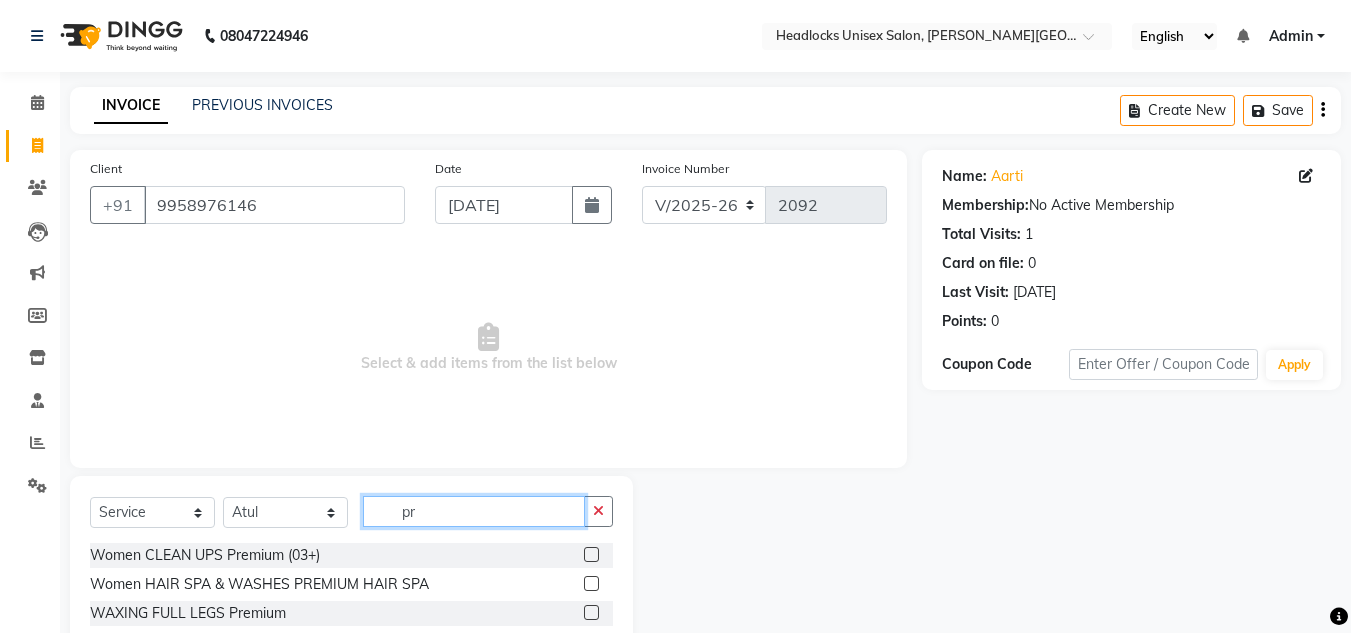type on "p" 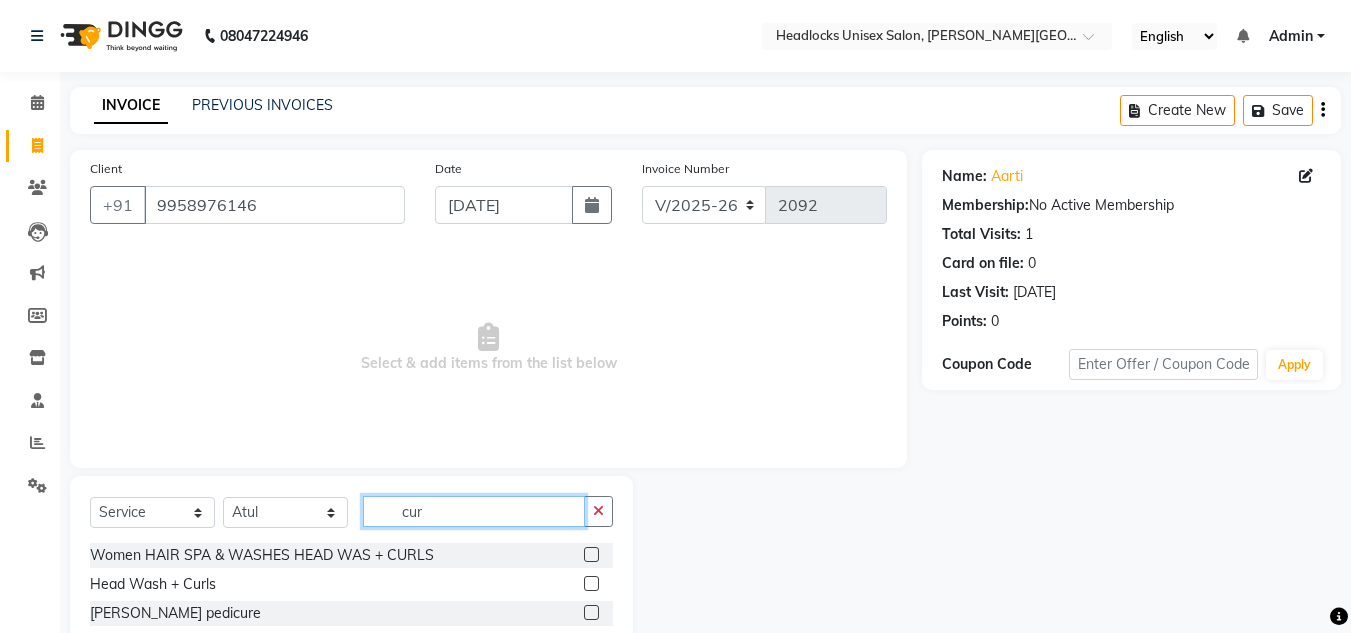 scroll, scrollTop: 168, scrollLeft: 0, axis: vertical 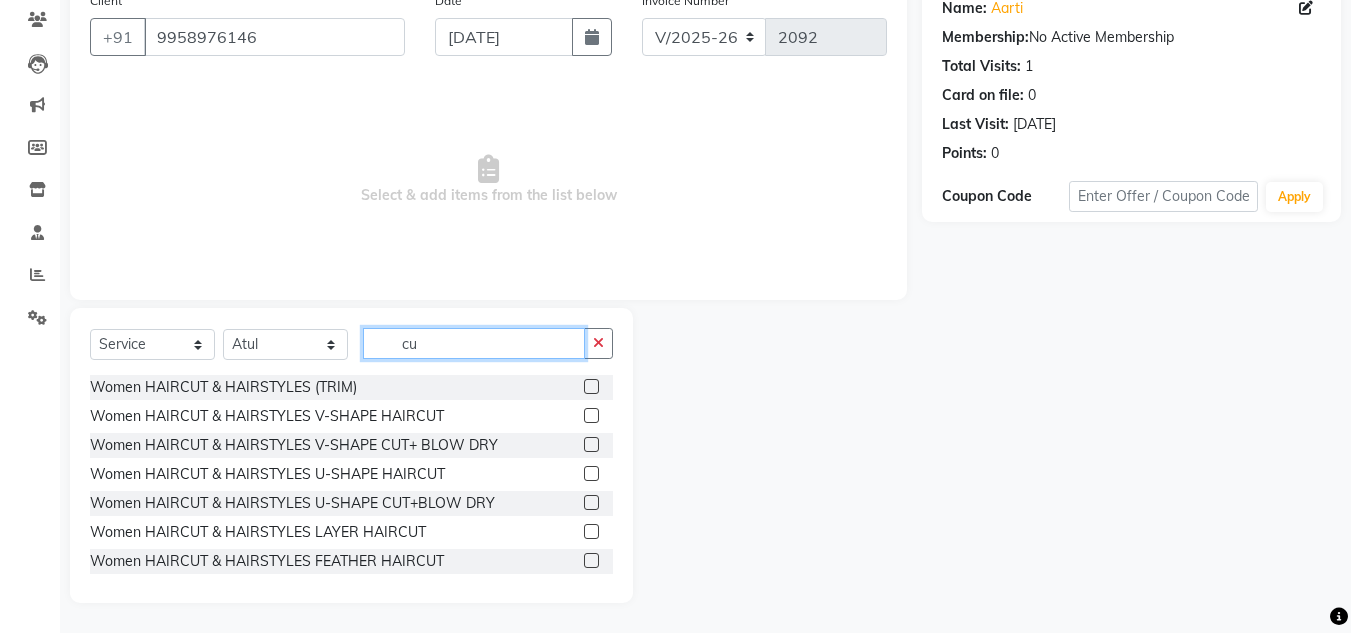 type on "c" 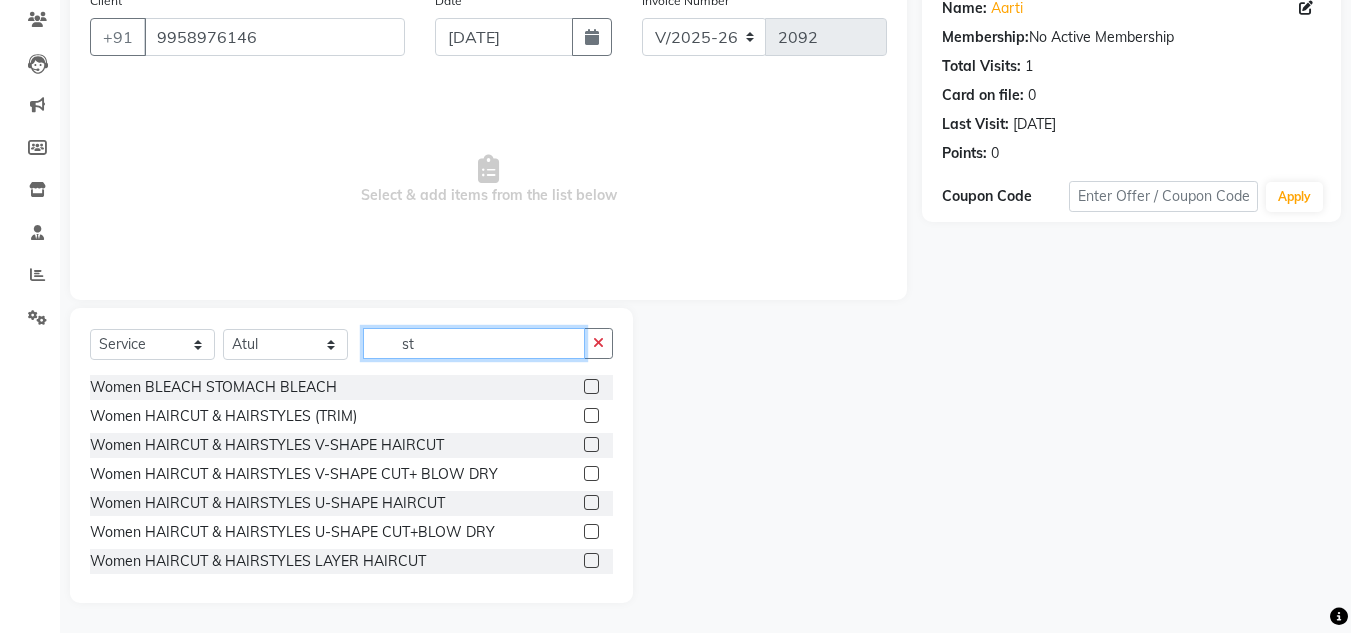 type on "s" 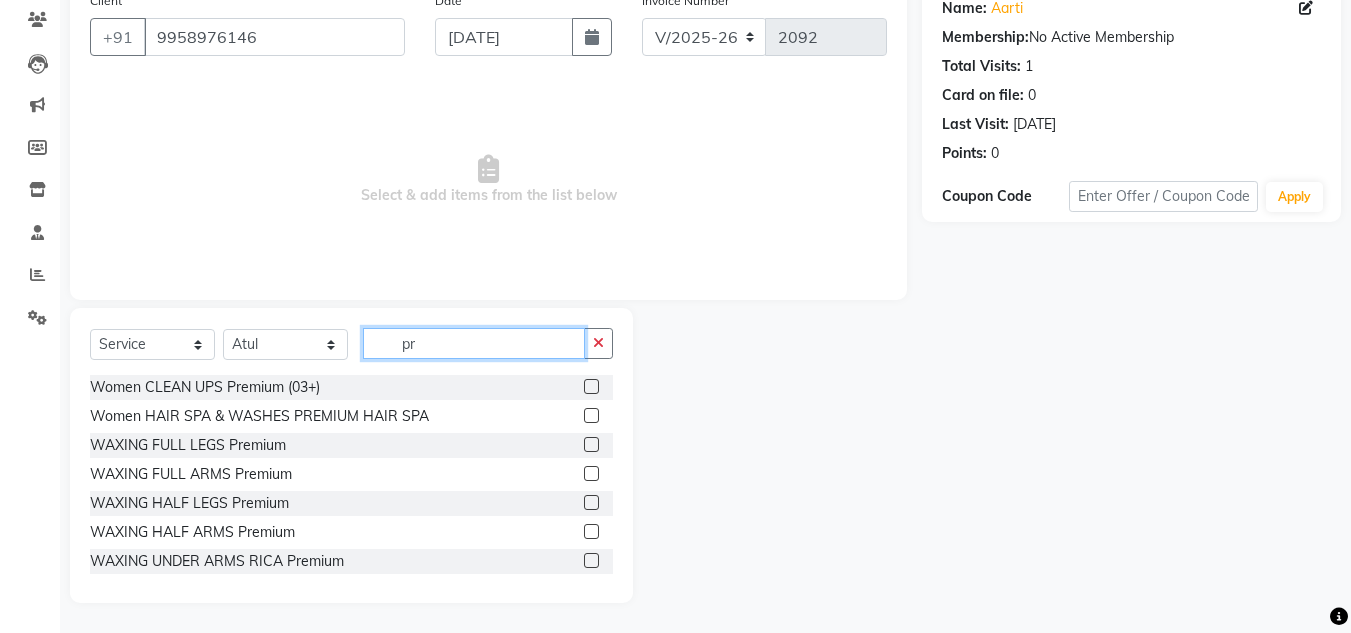 type on "p" 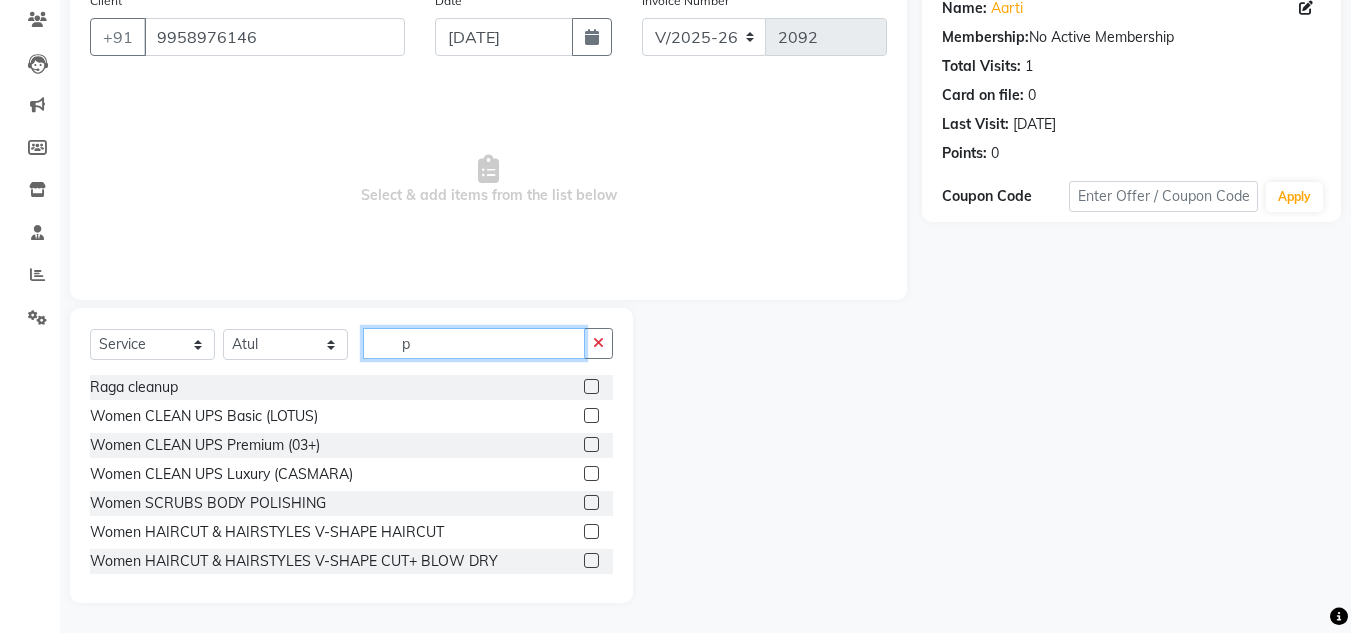 type 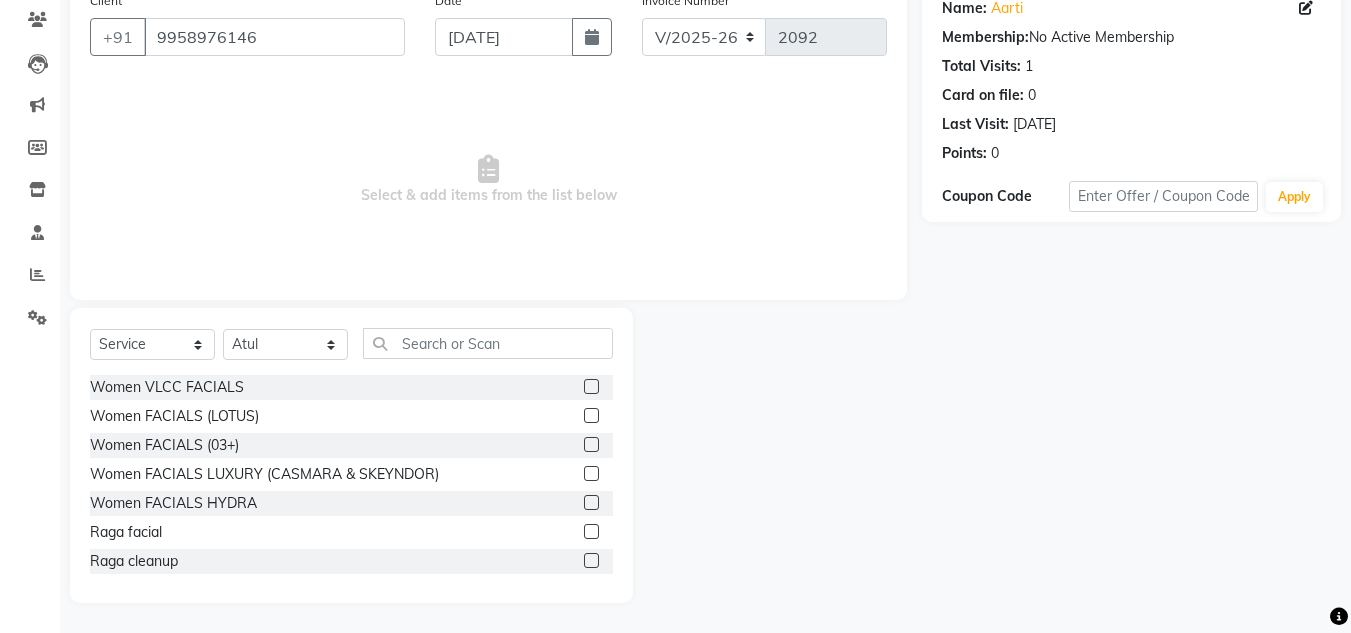 click on "Select & add items from the list below" at bounding box center [488, 180] 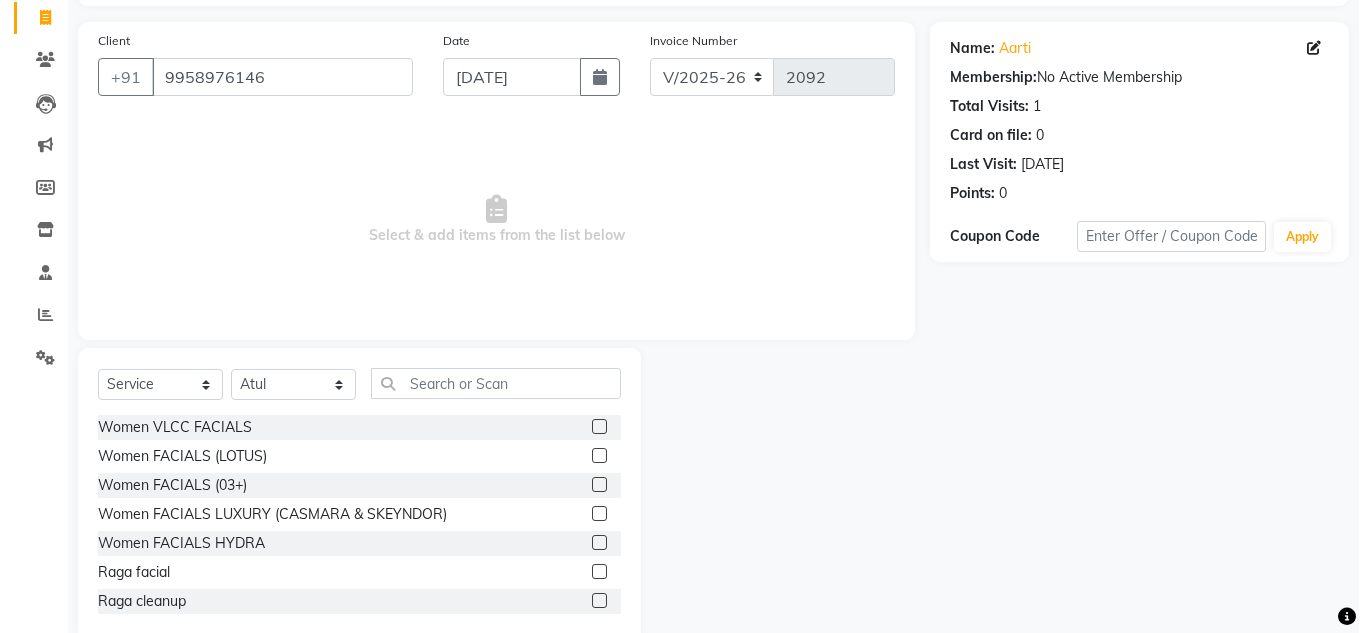 scroll, scrollTop: 0, scrollLeft: 0, axis: both 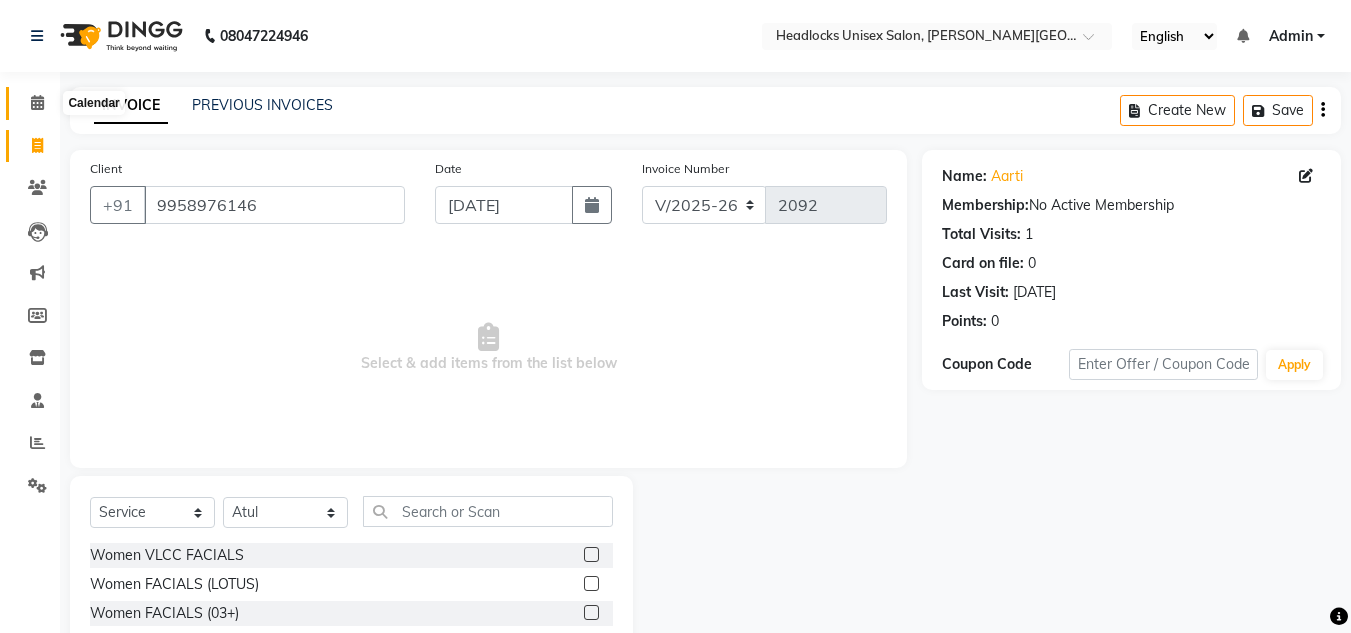 click 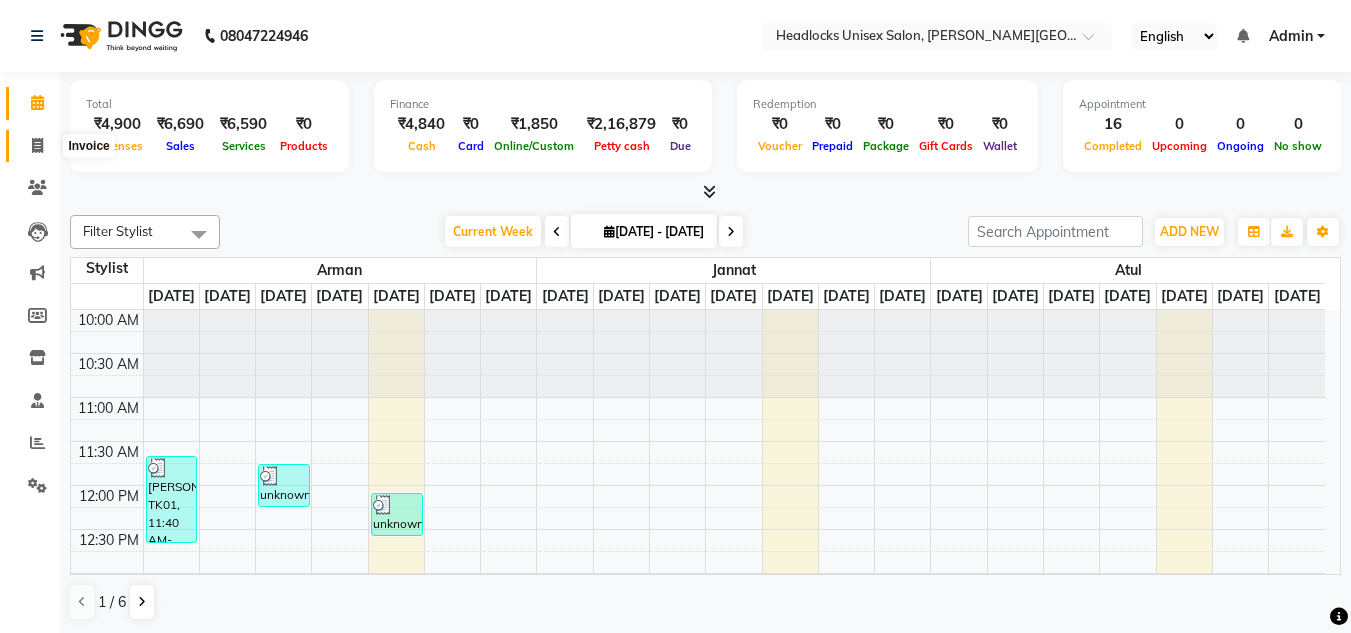 click 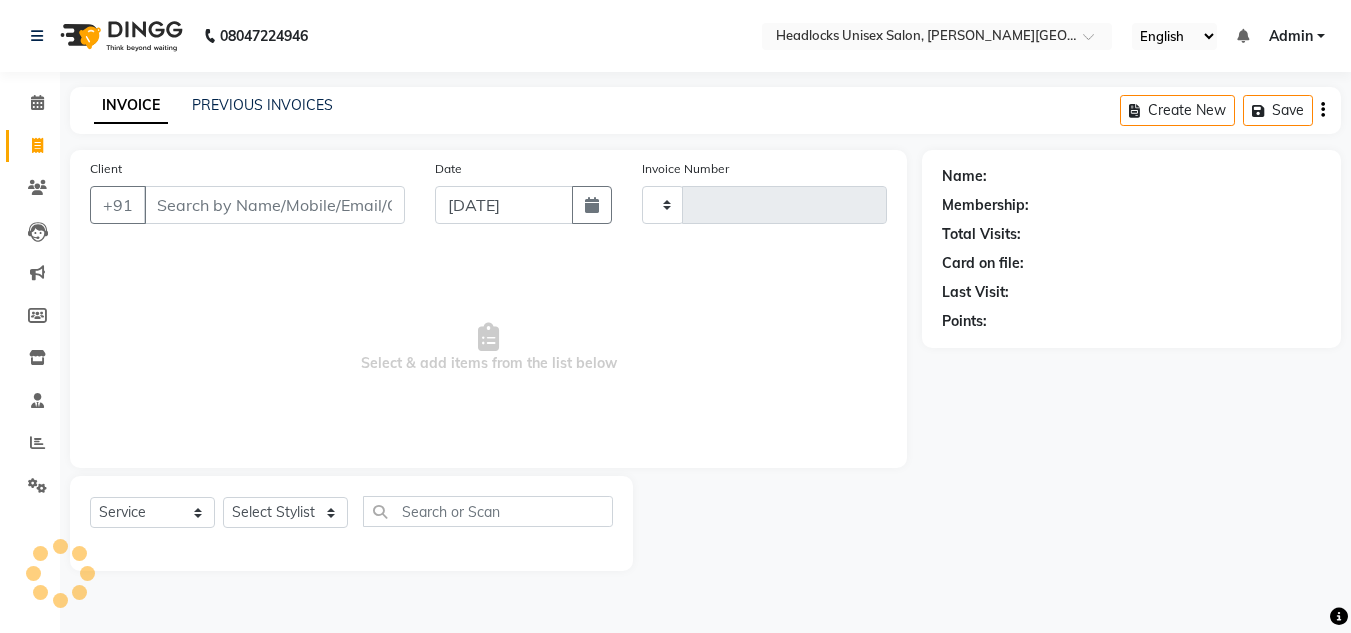 type on "2092" 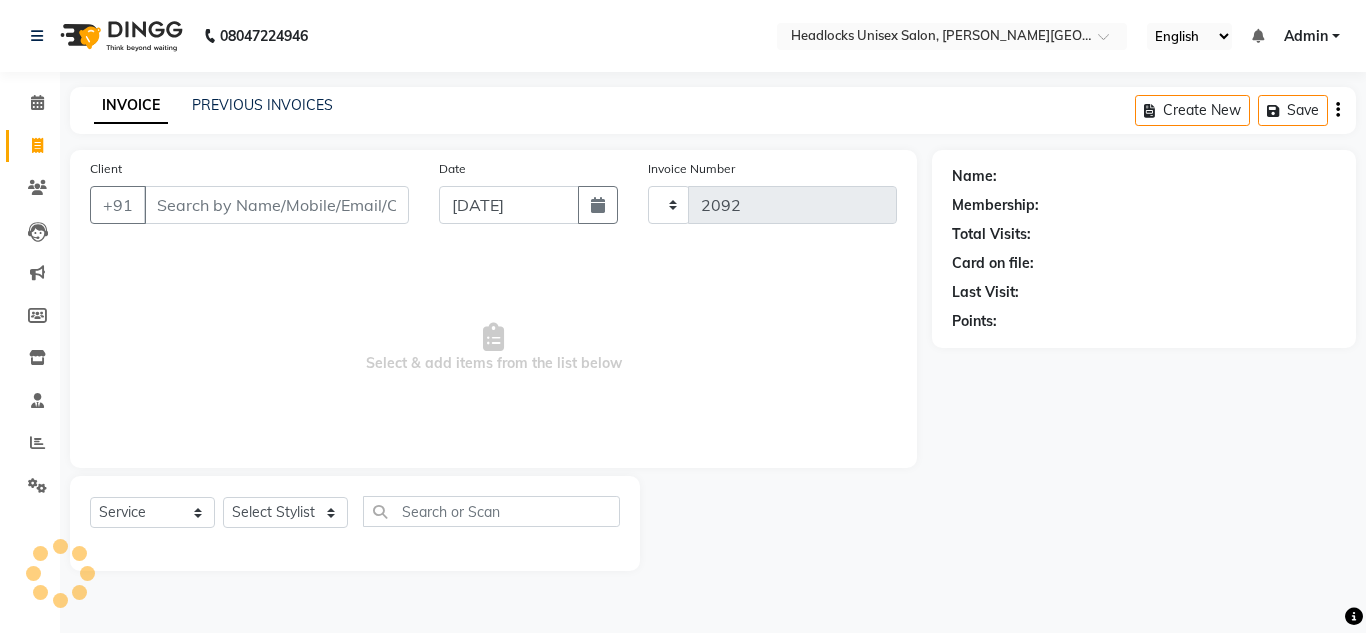 select on "6850" 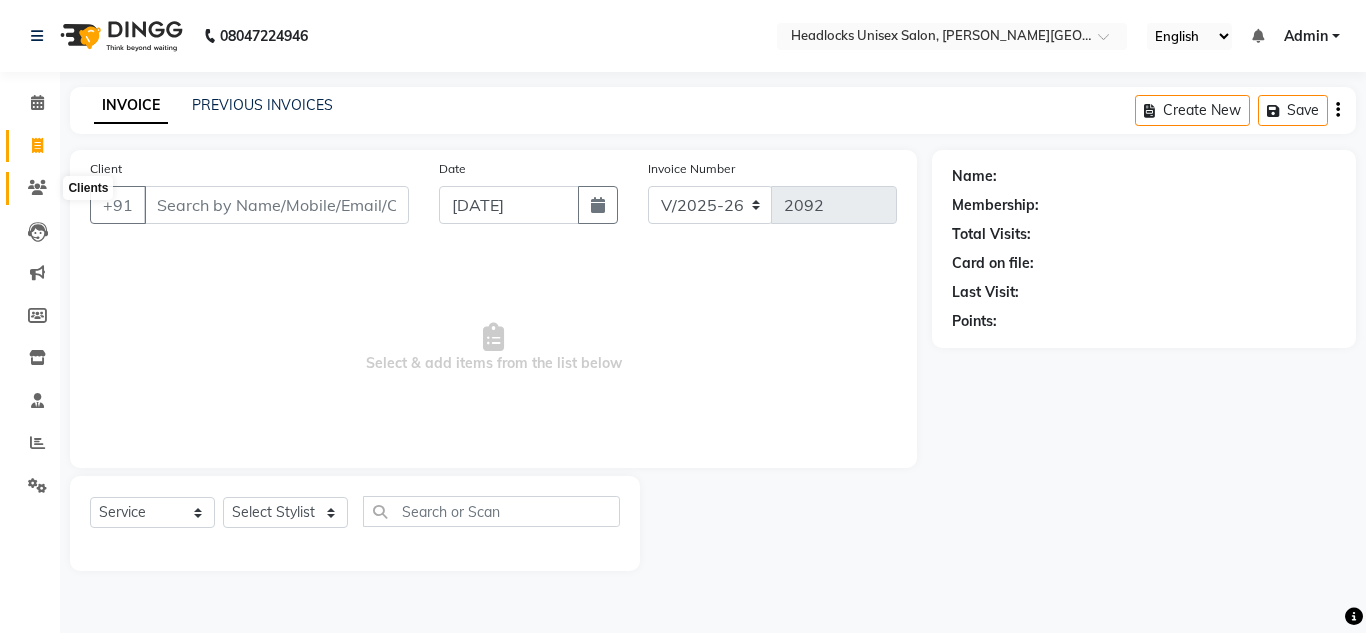 click 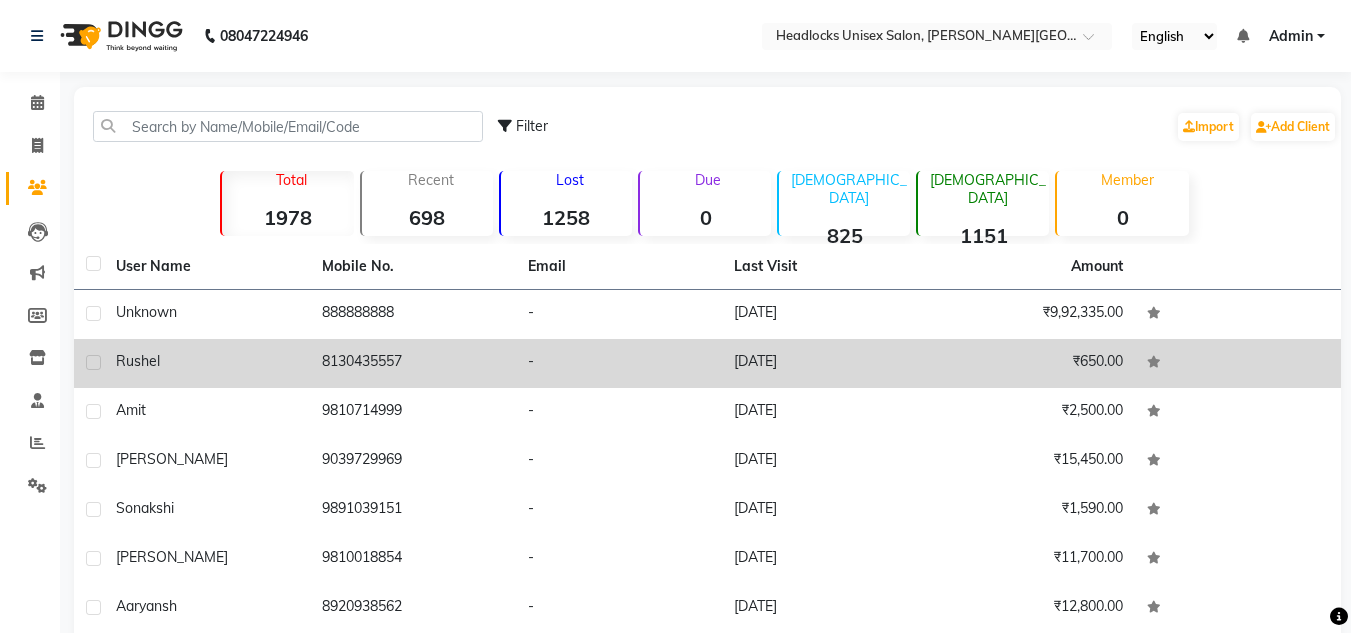 click on "Rushel" 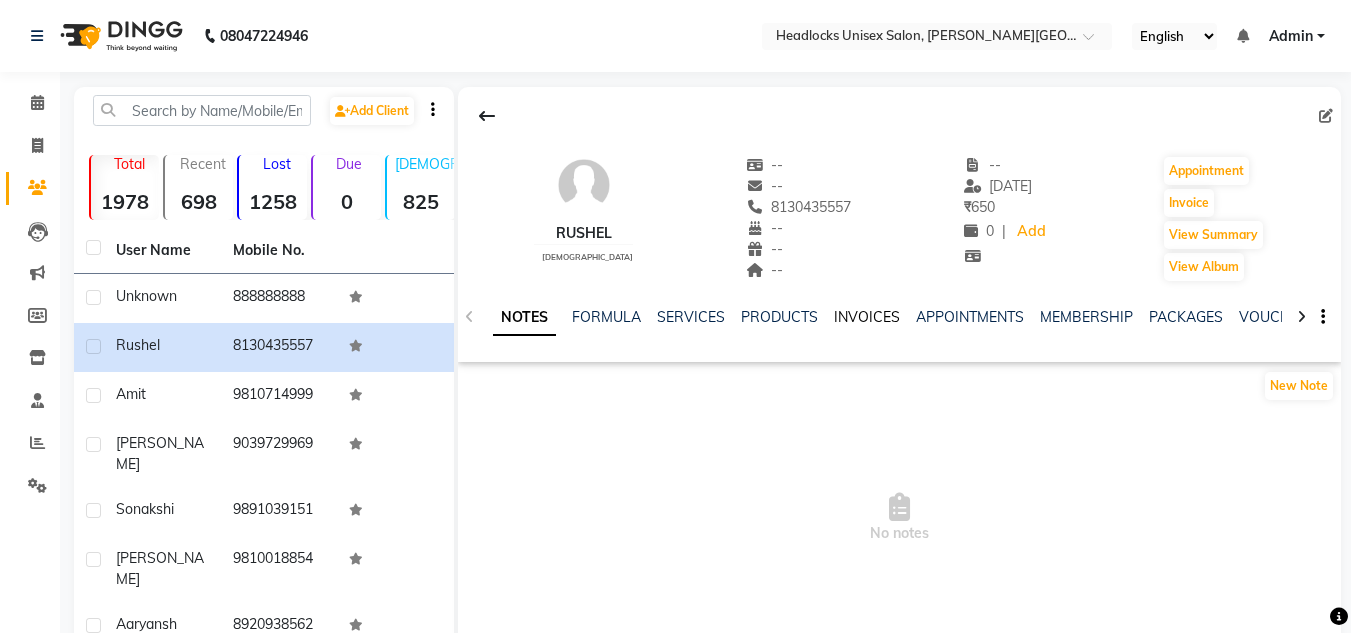 click on "INVOICES" 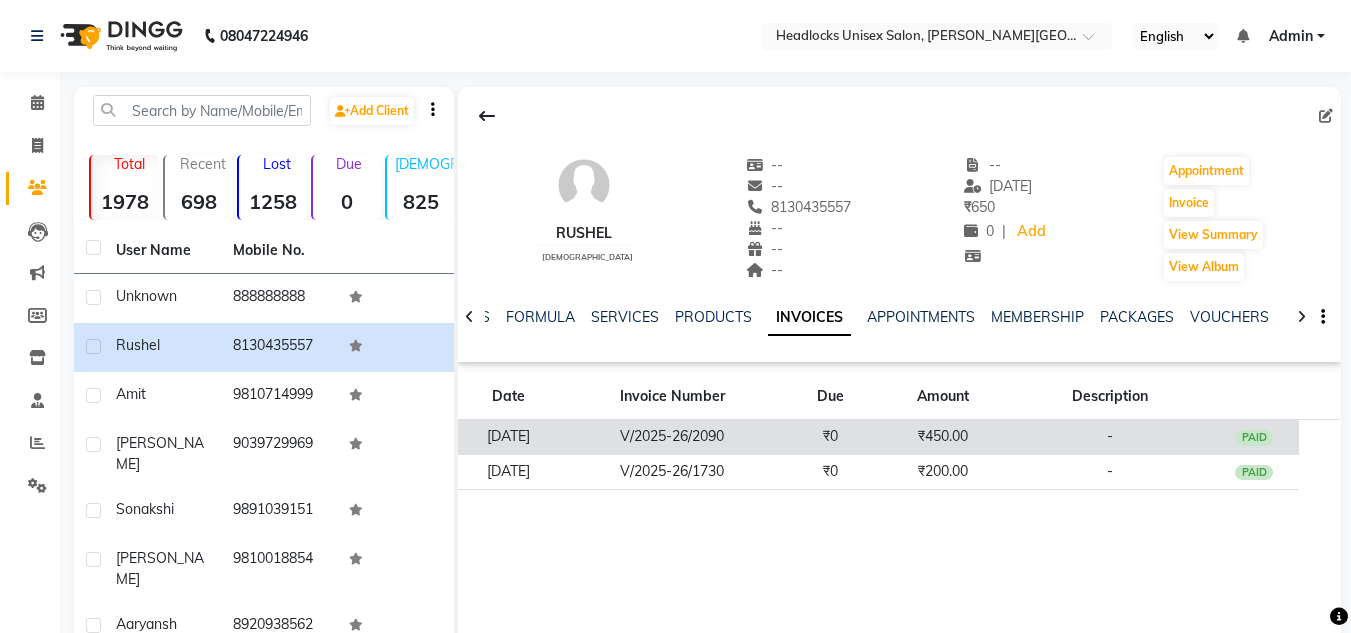 click on "V/2025-26/2090" 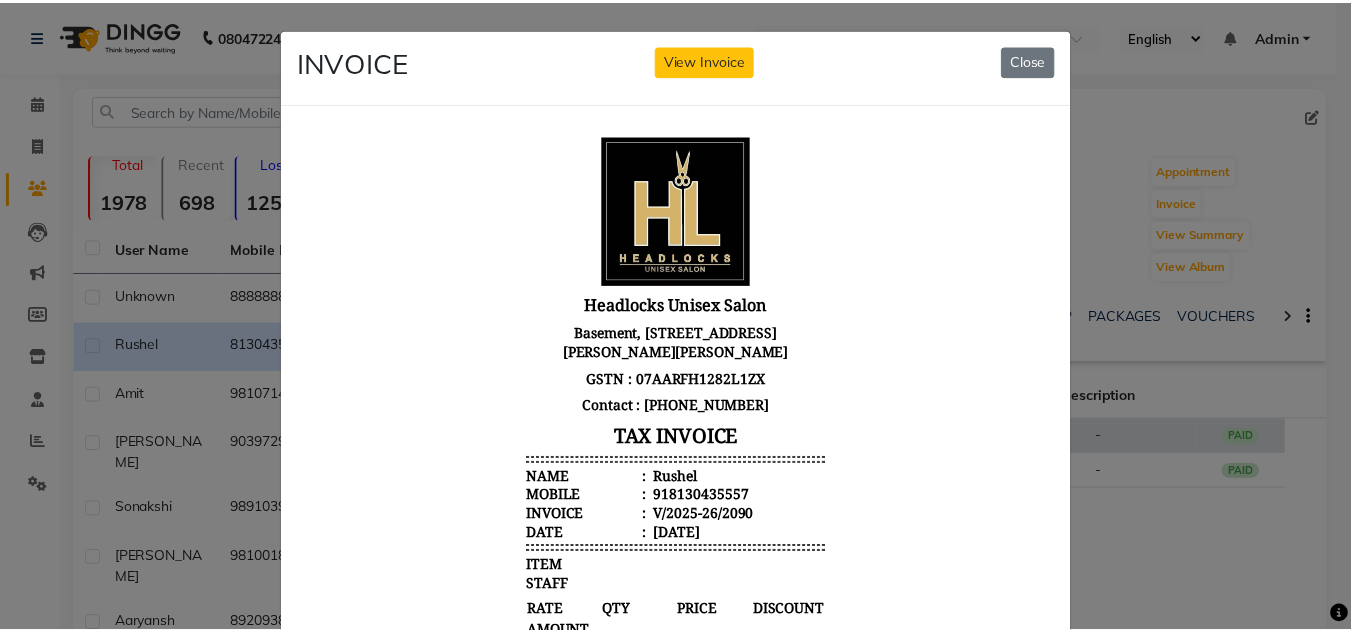 scroll, scrollTop: 0, scrollLeft: 0, axis: both 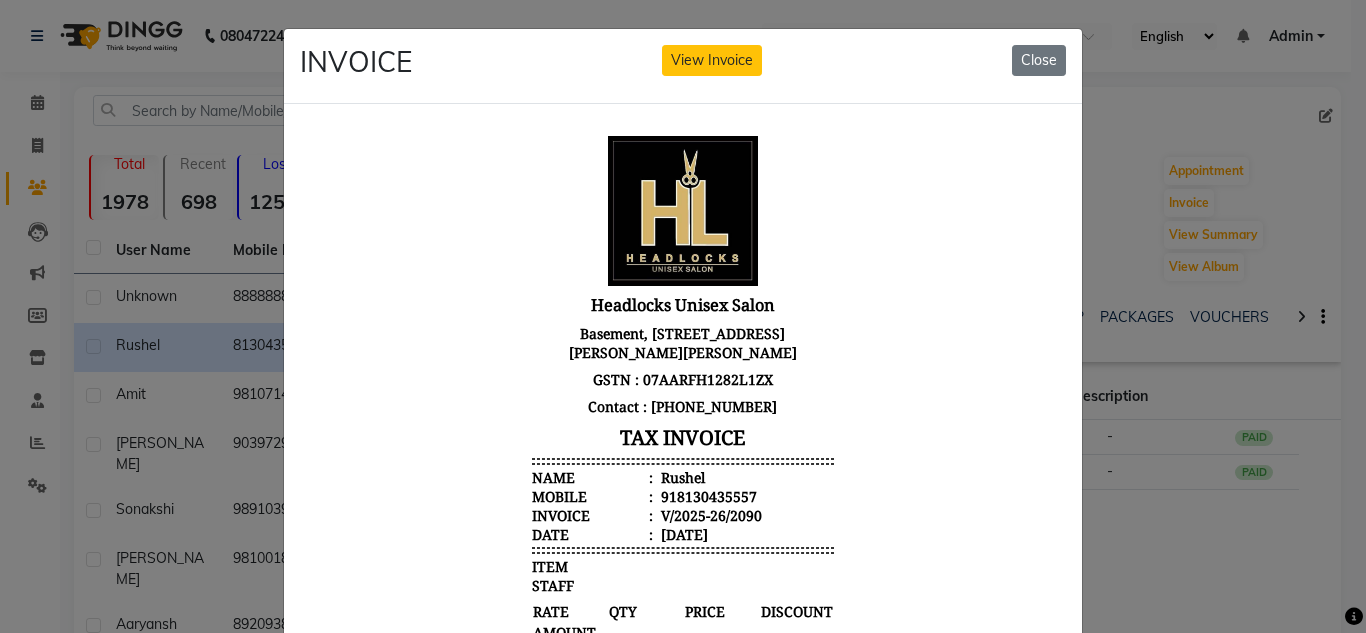 click on "INVOICE View Invoice Close" 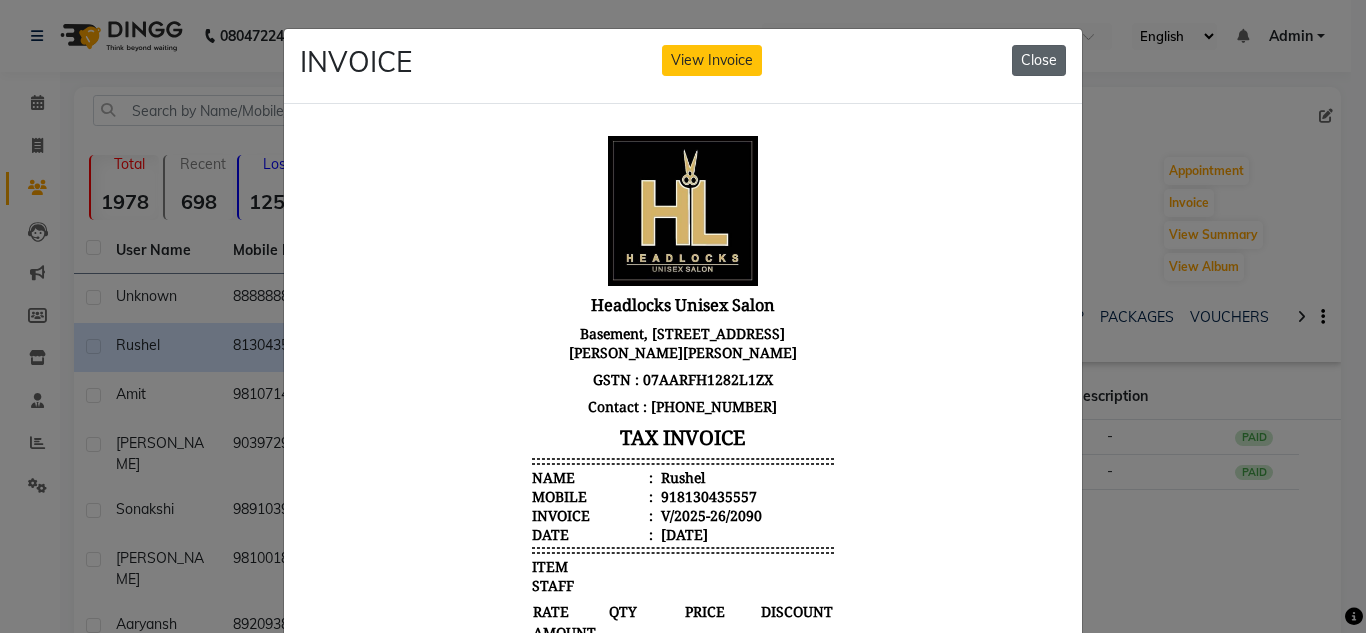 click on "Close" 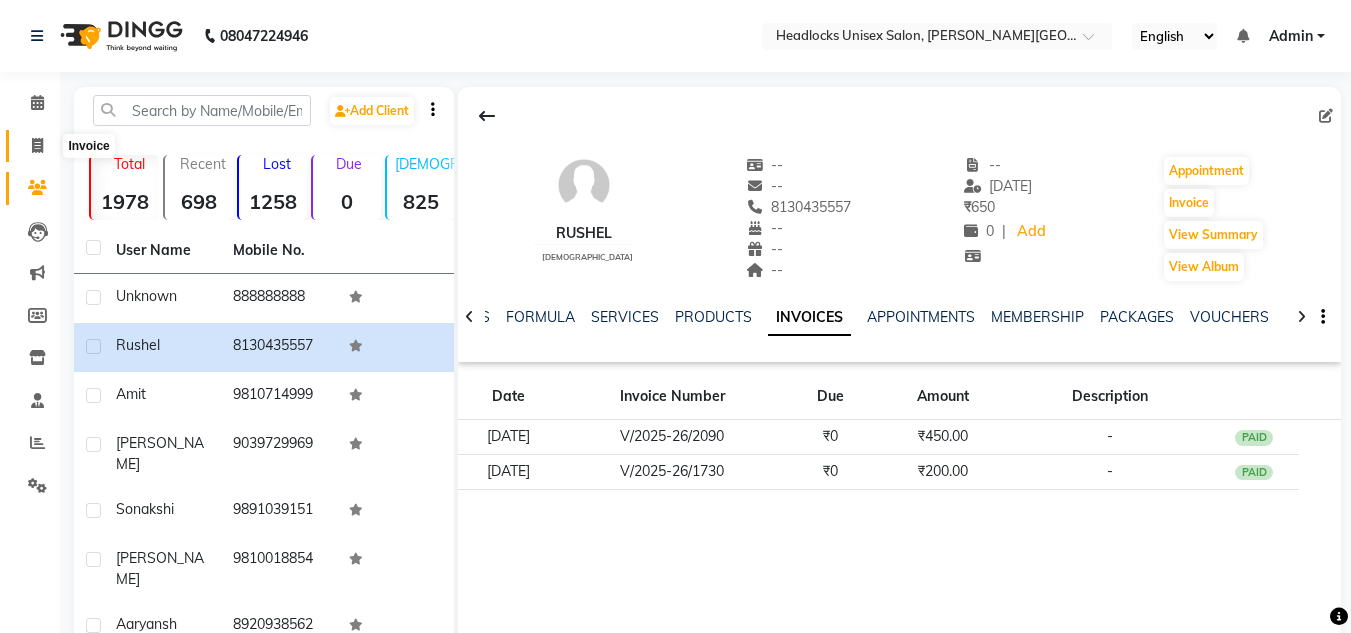 click 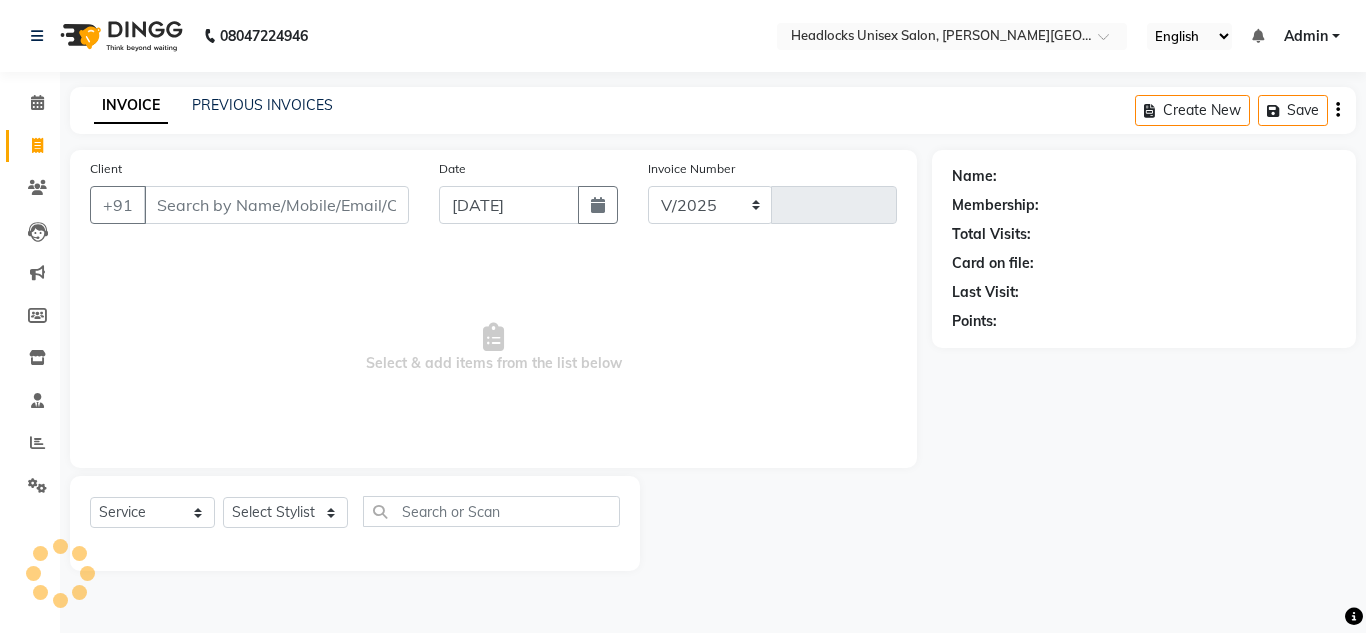 select on "6850" 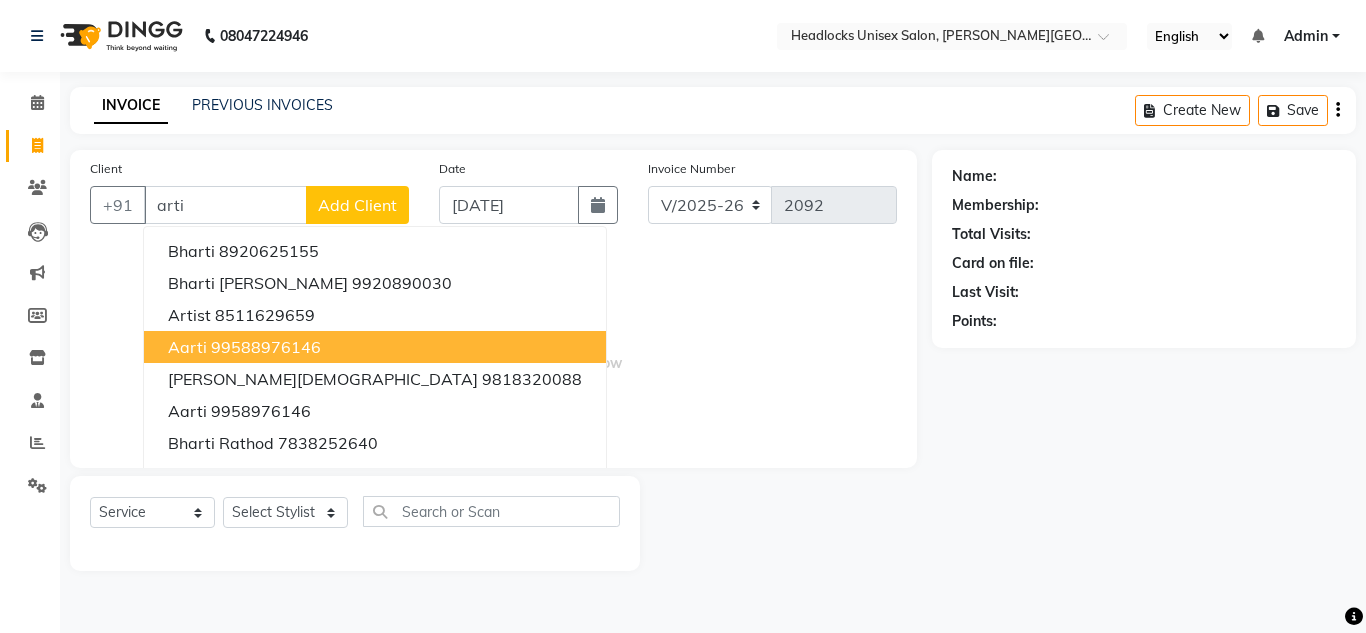 click on "99588976146" at bounding box center (266, 347) 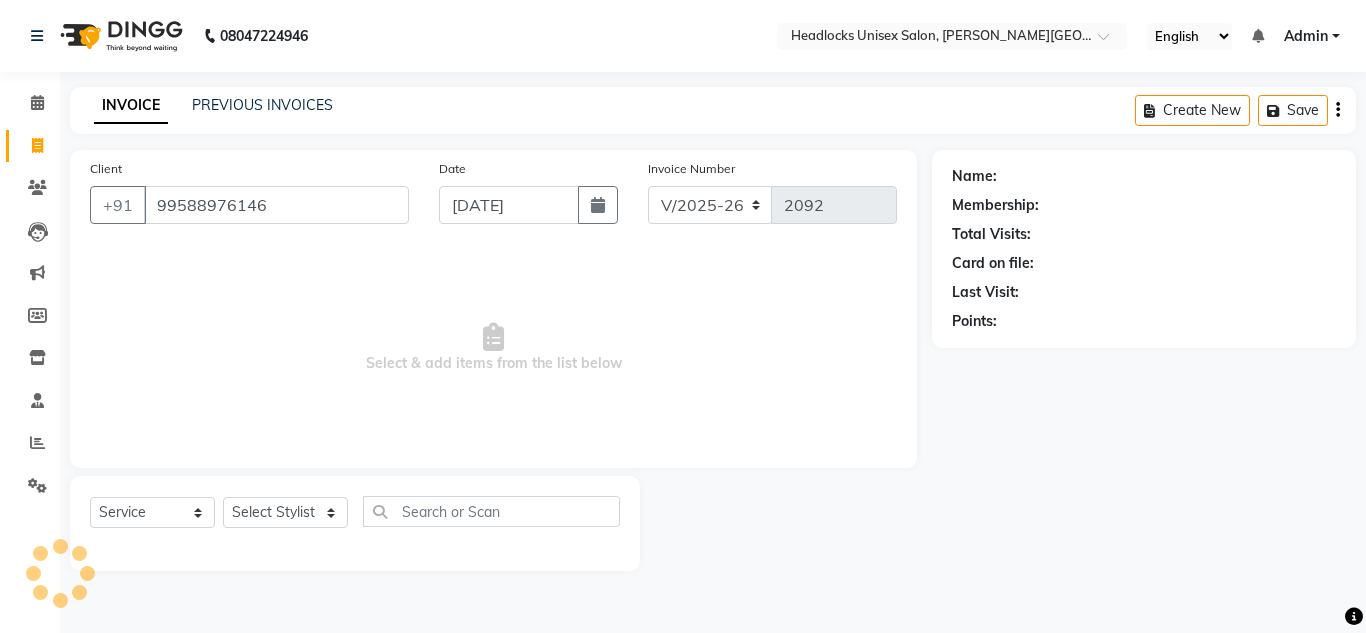 type on "99588976146" 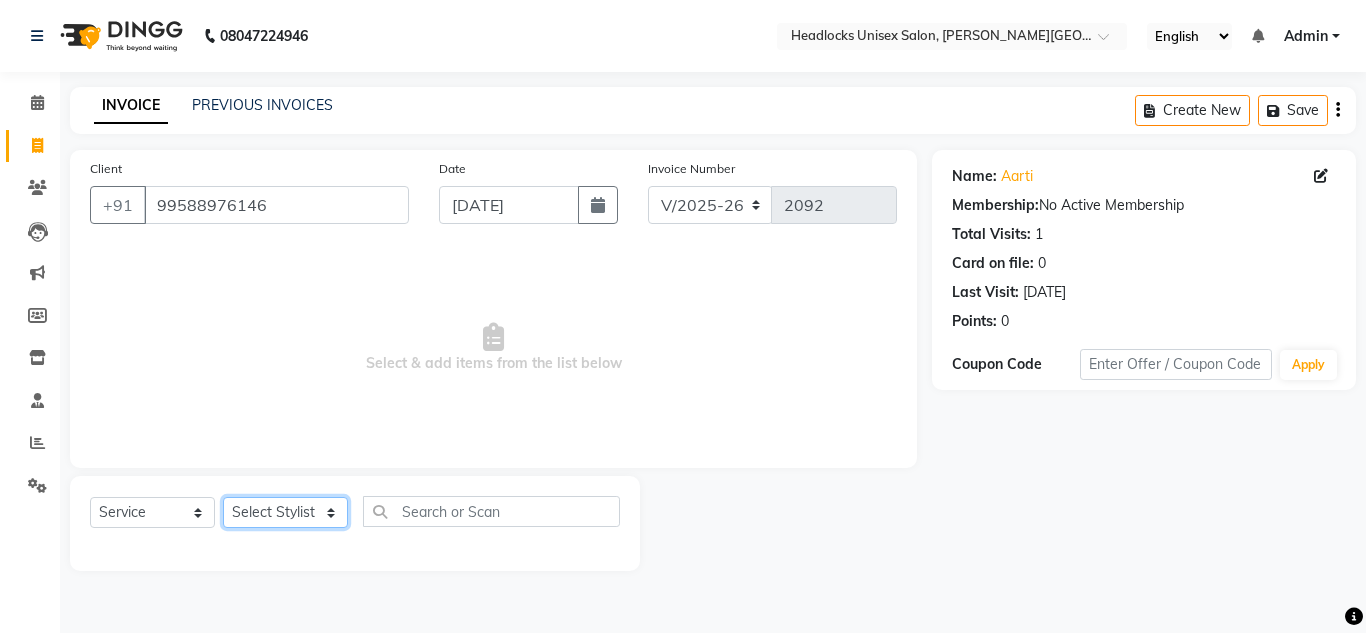 click on "Select Stylist [PERSON_NAME] Jannat Kaif [DATE] Lucky [PERSON_NAME] Pinky [PERSON_NAME] [PERSON_NAME] [PERSON_NAME] [PERSON_NAME] Suraj Vikas [PERSON_NAME] [PERSON_NAME]" 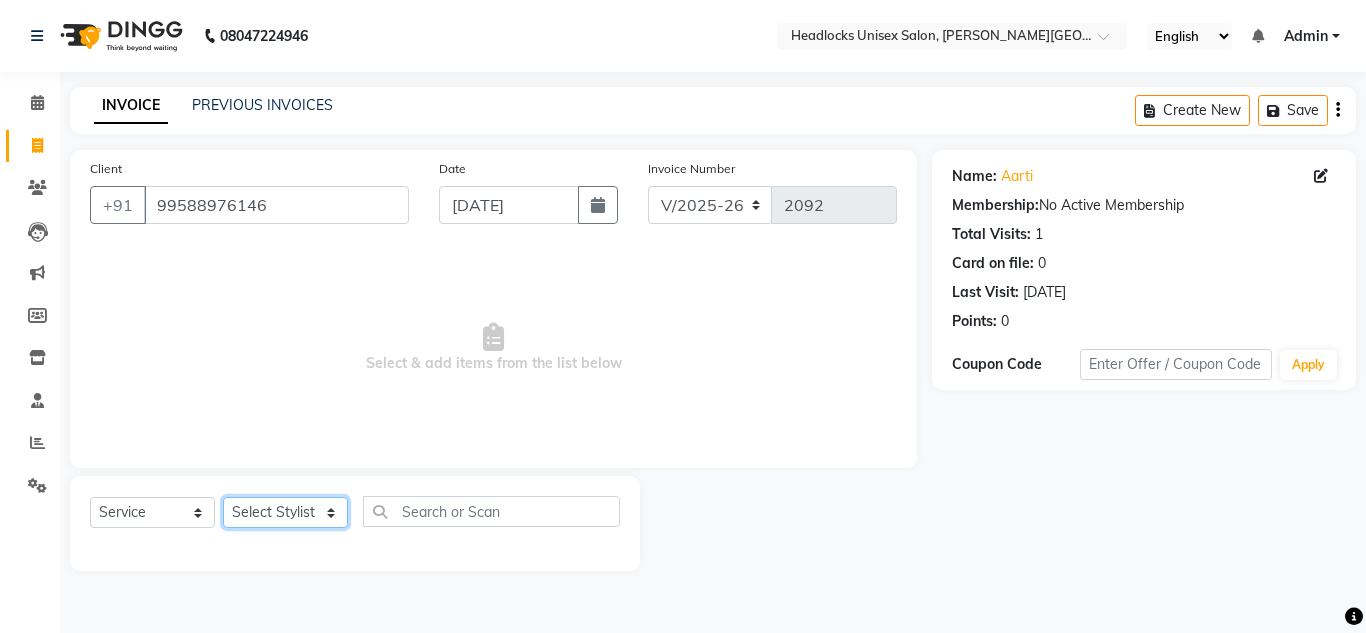 select on "53613" 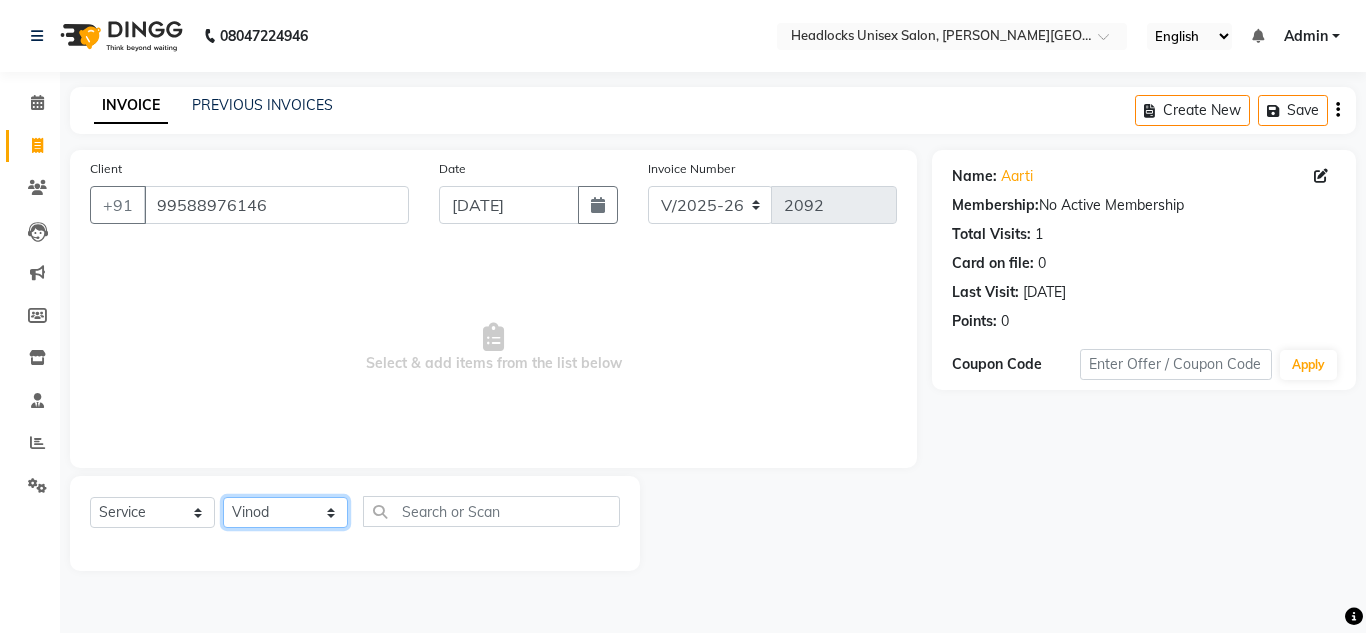 click on "Select Stylist [PERSON_NAME] Jannat Kaif [DATE] Lucky [PERSON_NAME] Pinky [PERSON_NAME] [PERSON_NAME] [PERSON_NAME] [PERSON_NAME] Suraj Vikas [PERSON_NAME] [PERSON_NAME]" 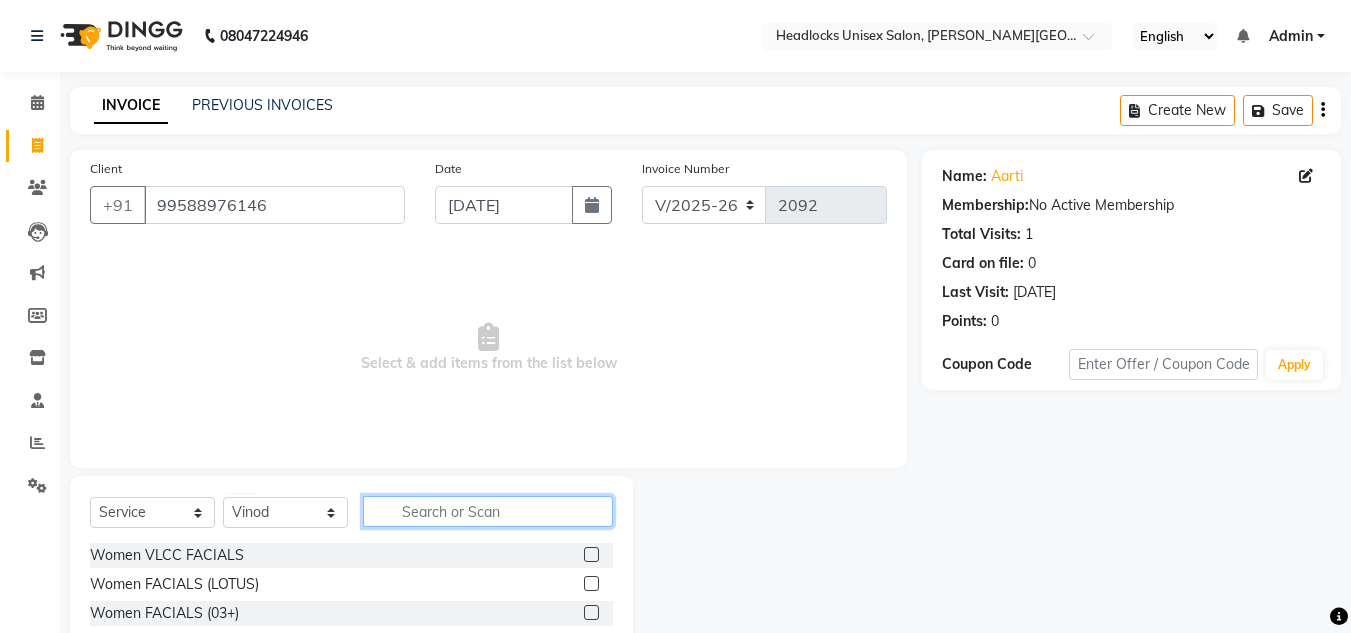 click 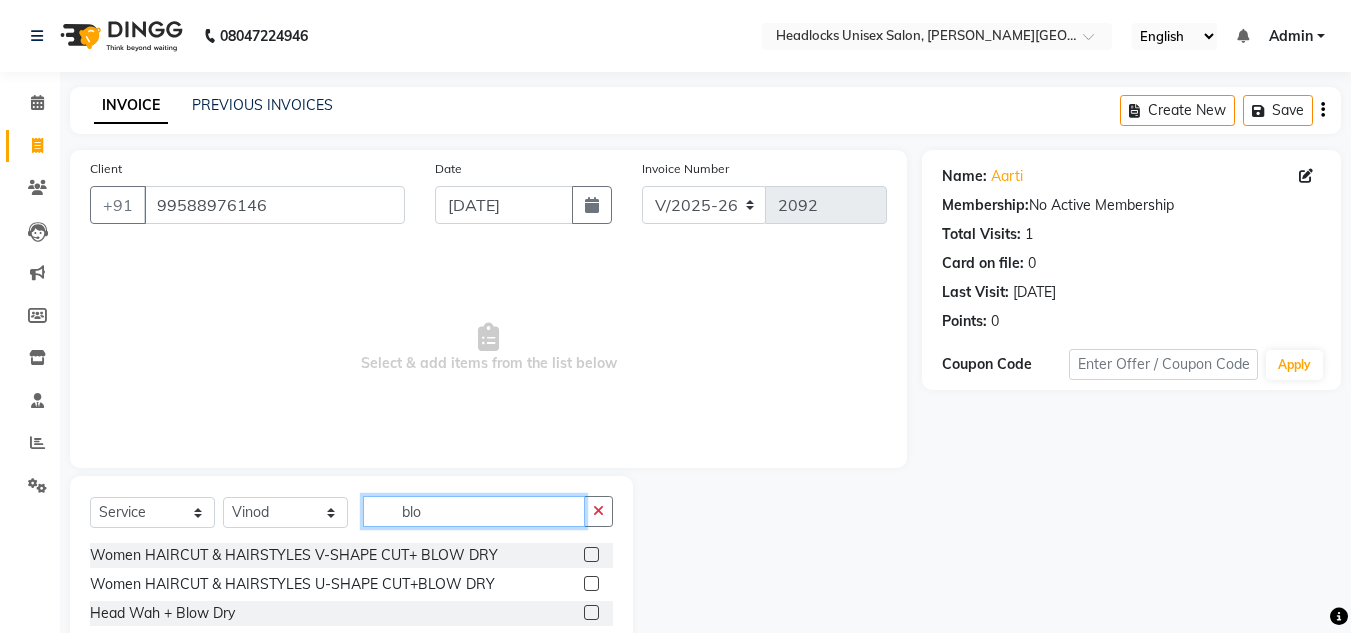 scroll, scrollTop: 82, scrollLeft: 0, axis: vertical 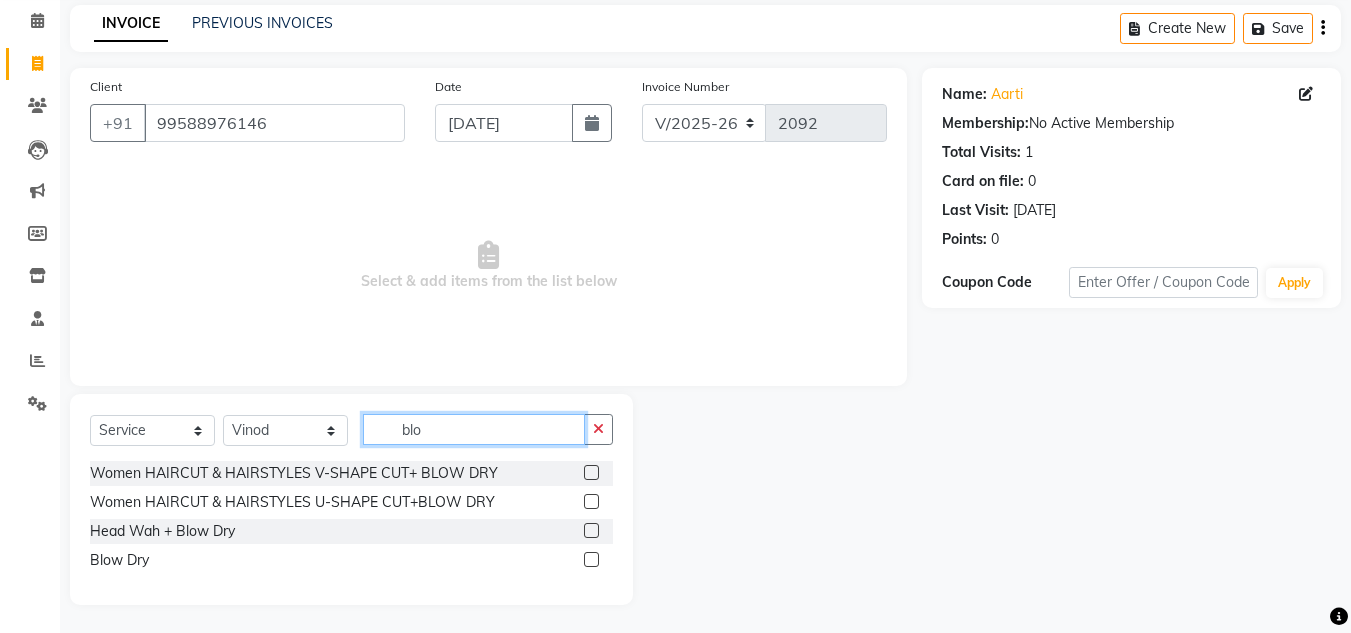 type on "blo" 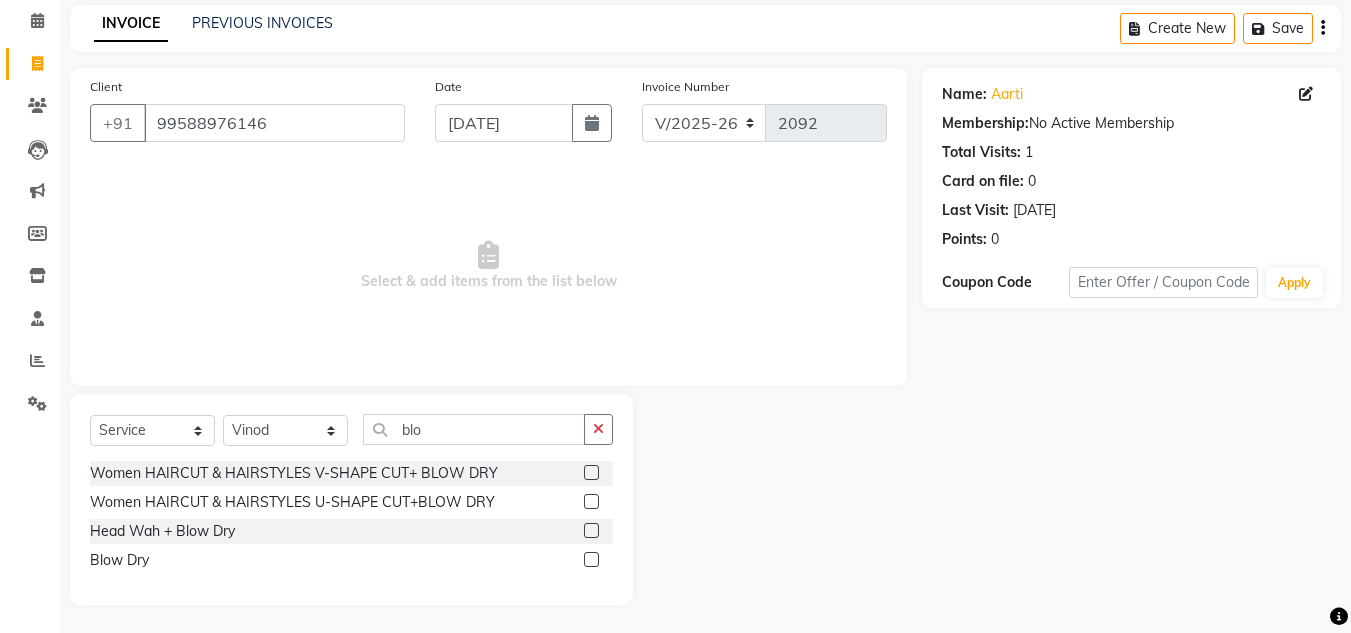 click 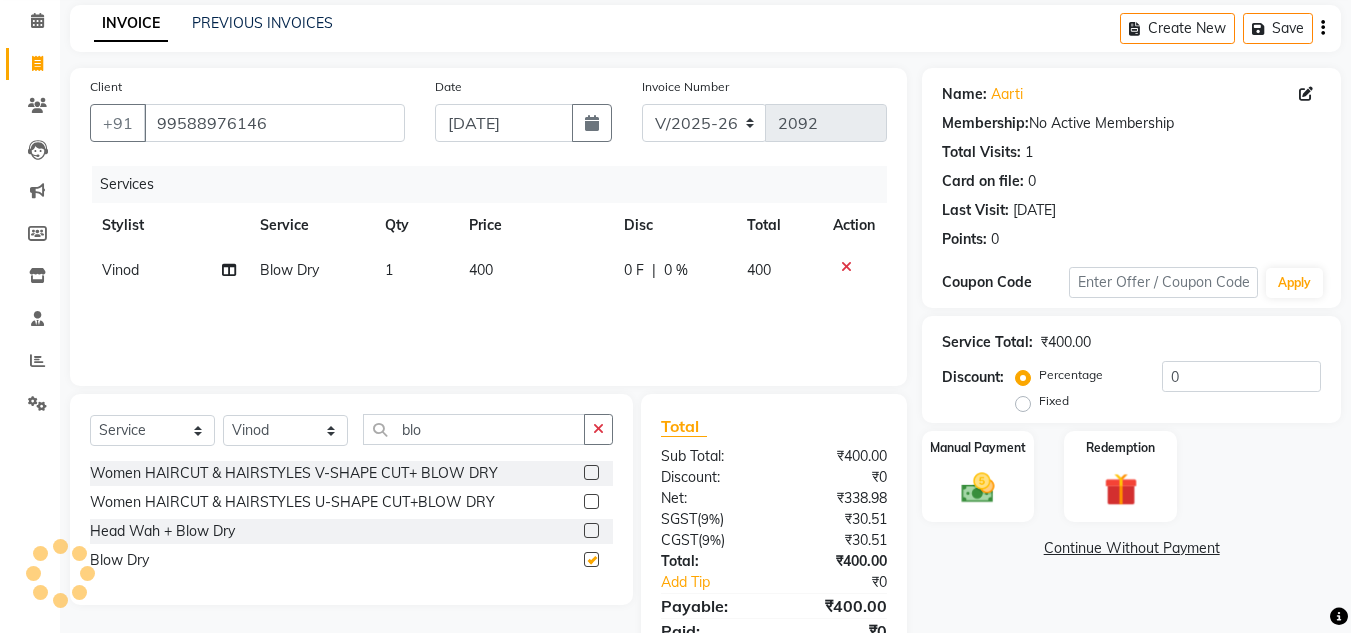 checkbox on "false" 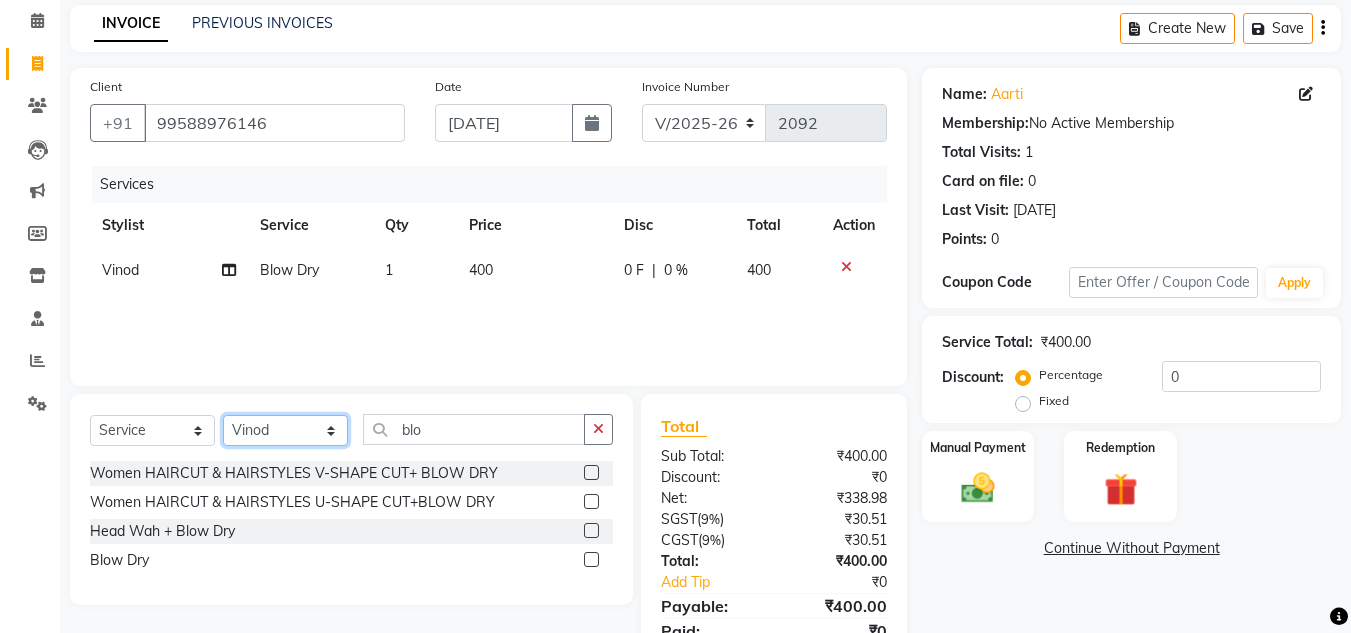 click on "Select Stylist [PERSON_NAME] Jannat Kaif [DATE] Lucky [PERSON_NAME] Pinky [PERSON_NAME] [PERSON_NAME] [PERSON_NAME] [PERSON_NAME] Suraj Vikas [PERSON_NAME] [PERSON_NAME]" 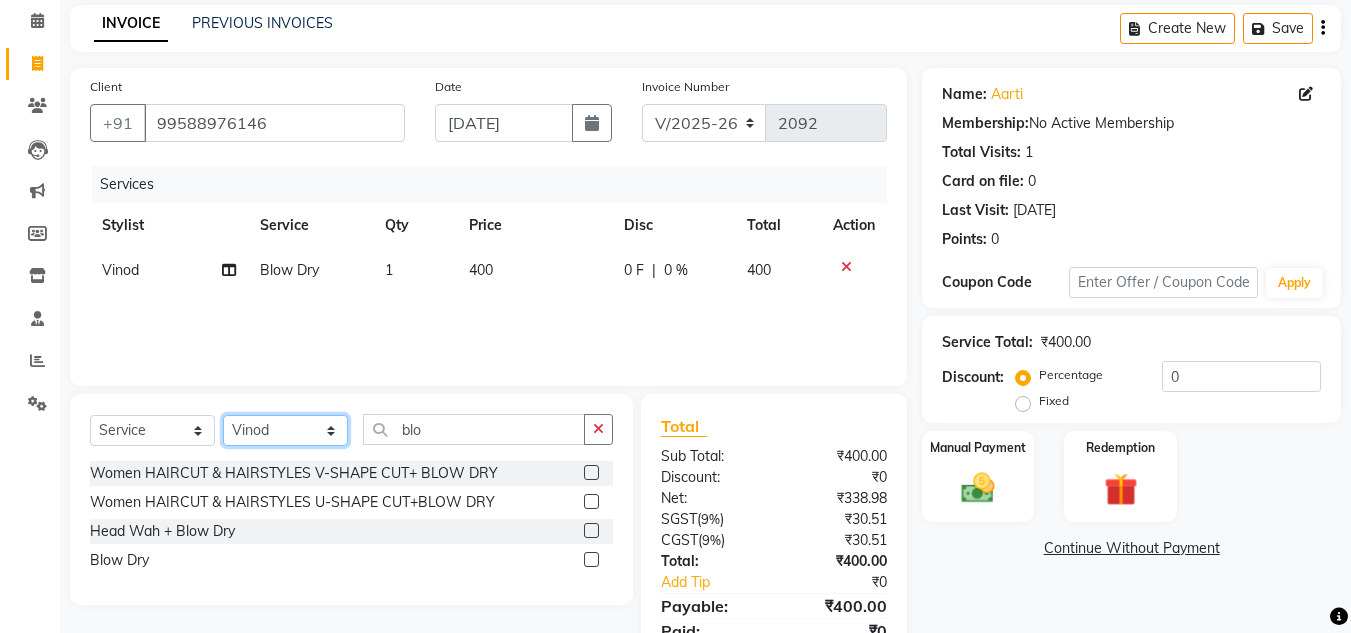 select on "53625" 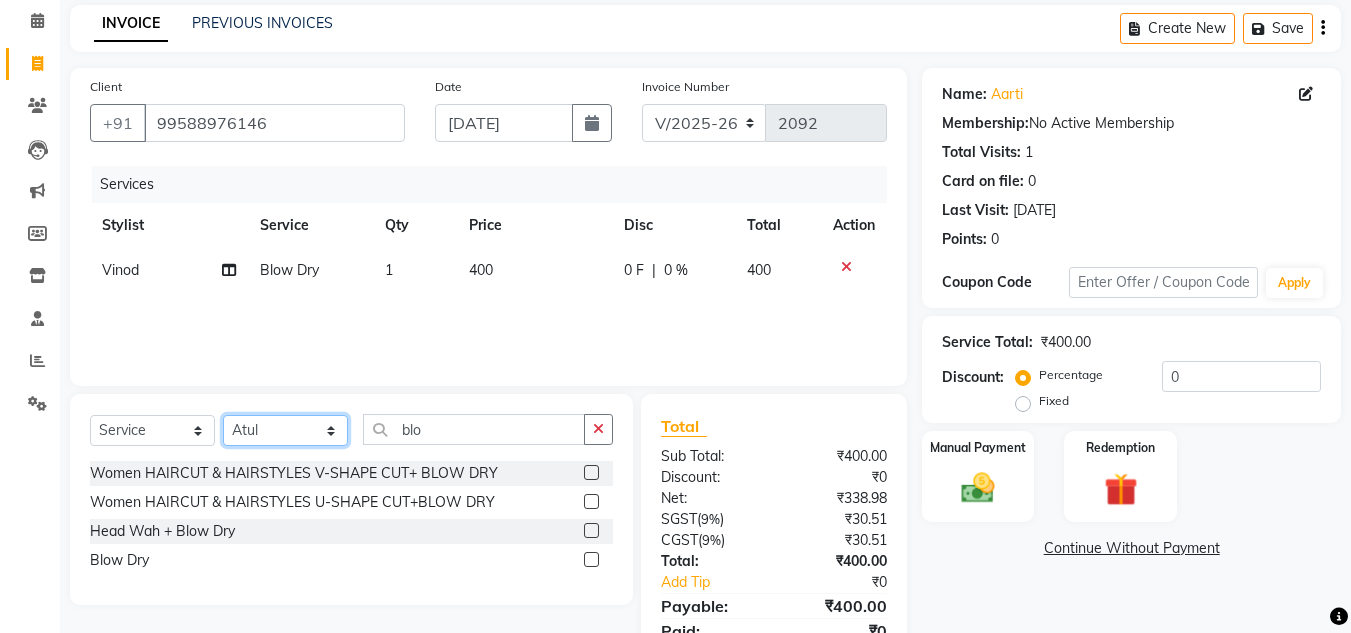 click on "Select Stylist [PERSON_NAME] Jannat Kaif [DATE] Lucky [PERSON_NAME] Pinky [PERSON_NAME] [PERSON_NAME] [PERSON_NAME] [PERSON_NAME] Suraj Vikas [PERSON_NAME] [PERSON_NAME]" 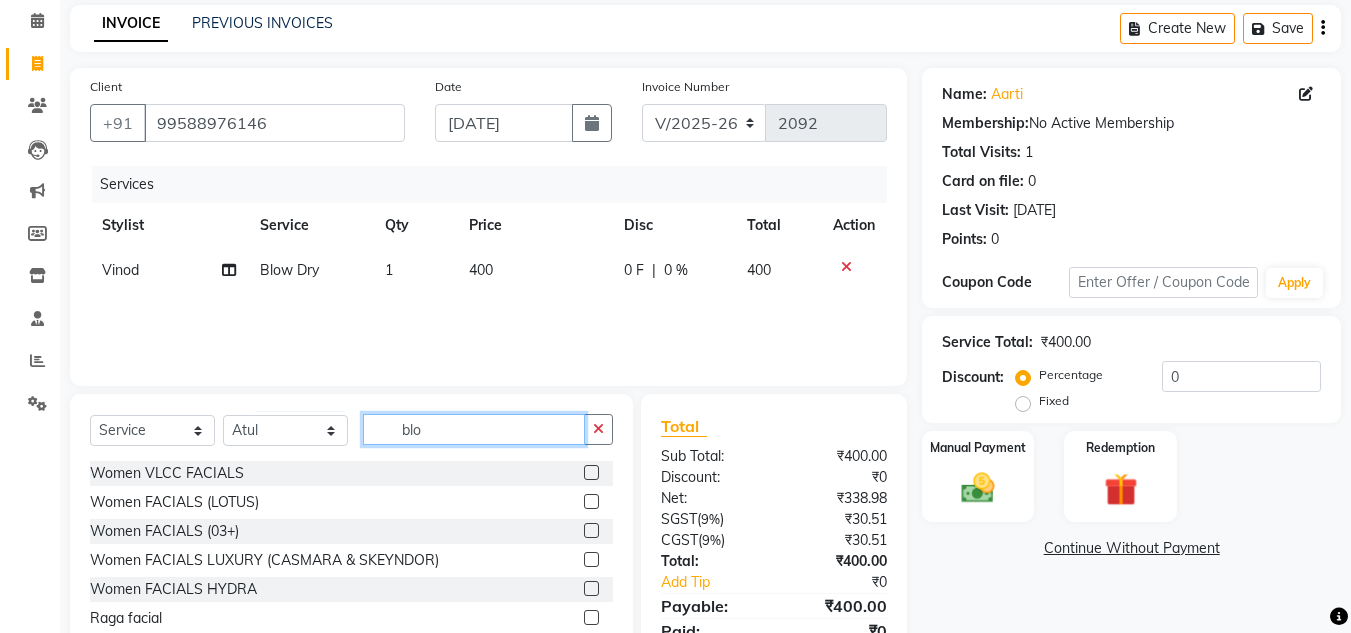 click on "blo" 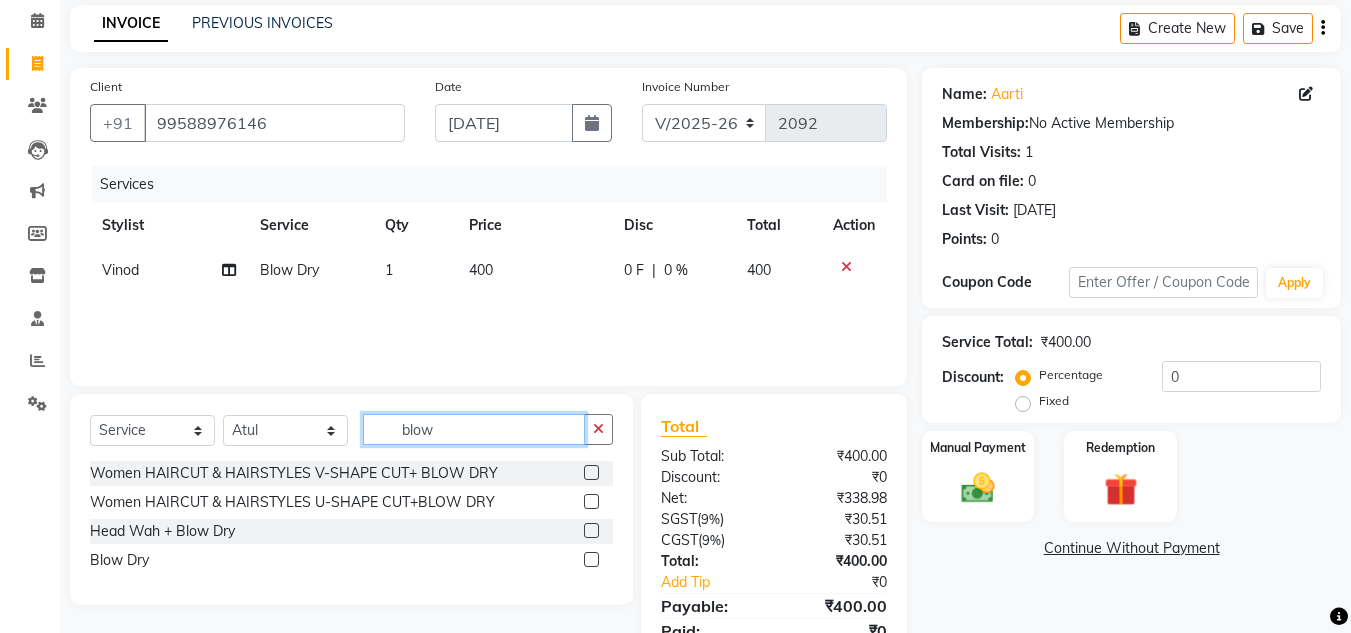 type on "blow" 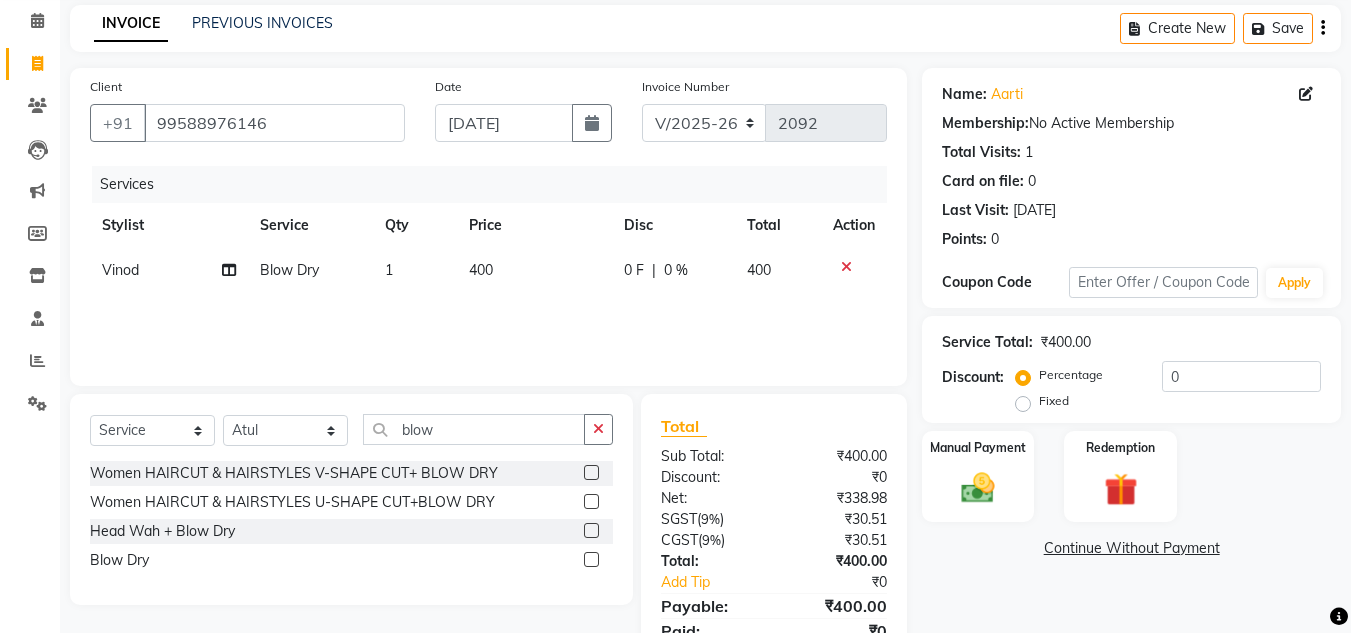 click 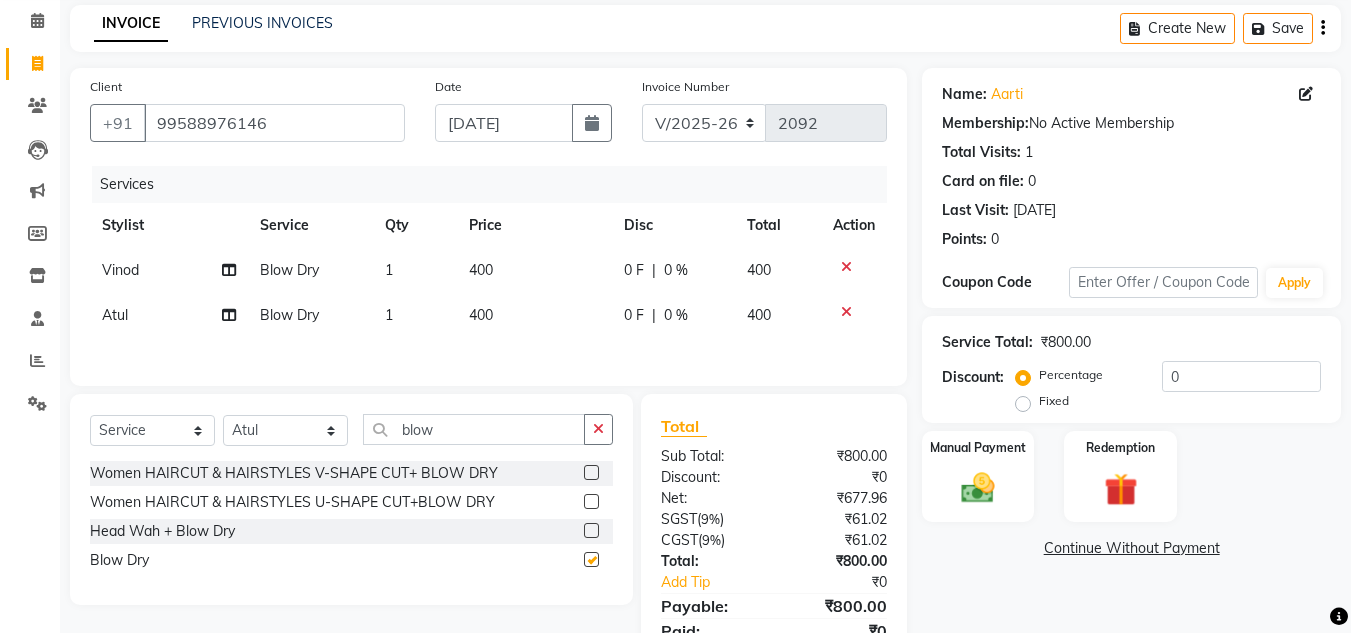 checkbox on "false" 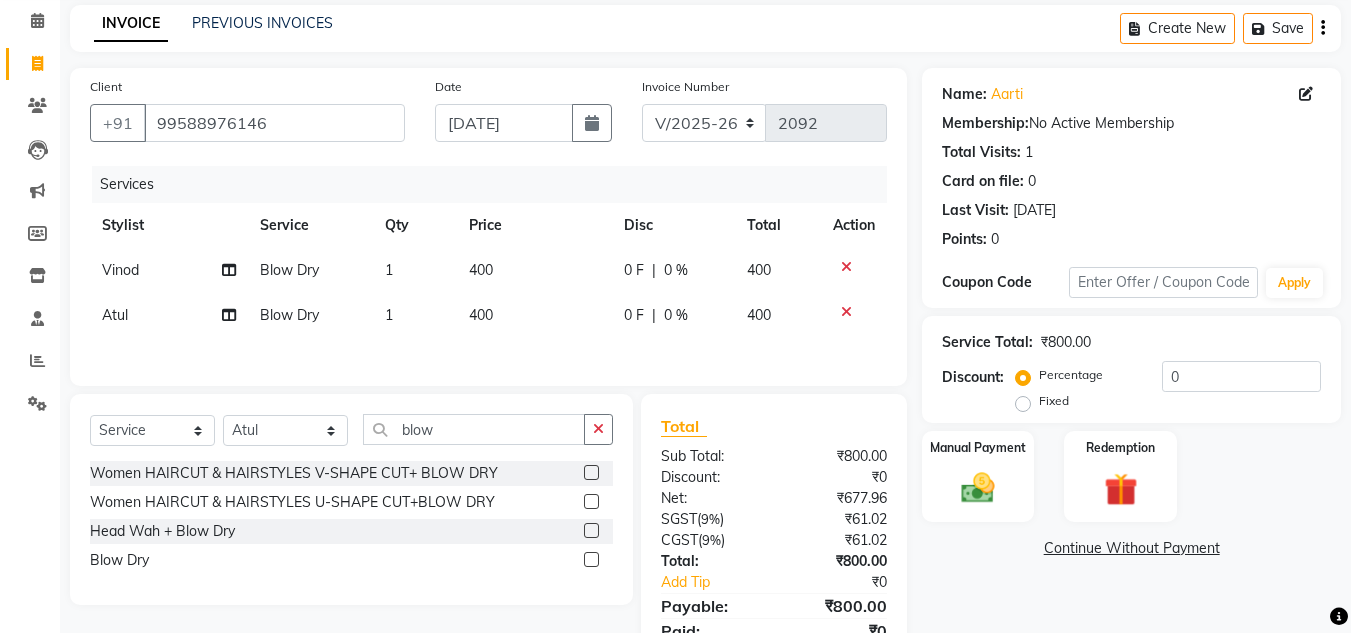 click on "400" 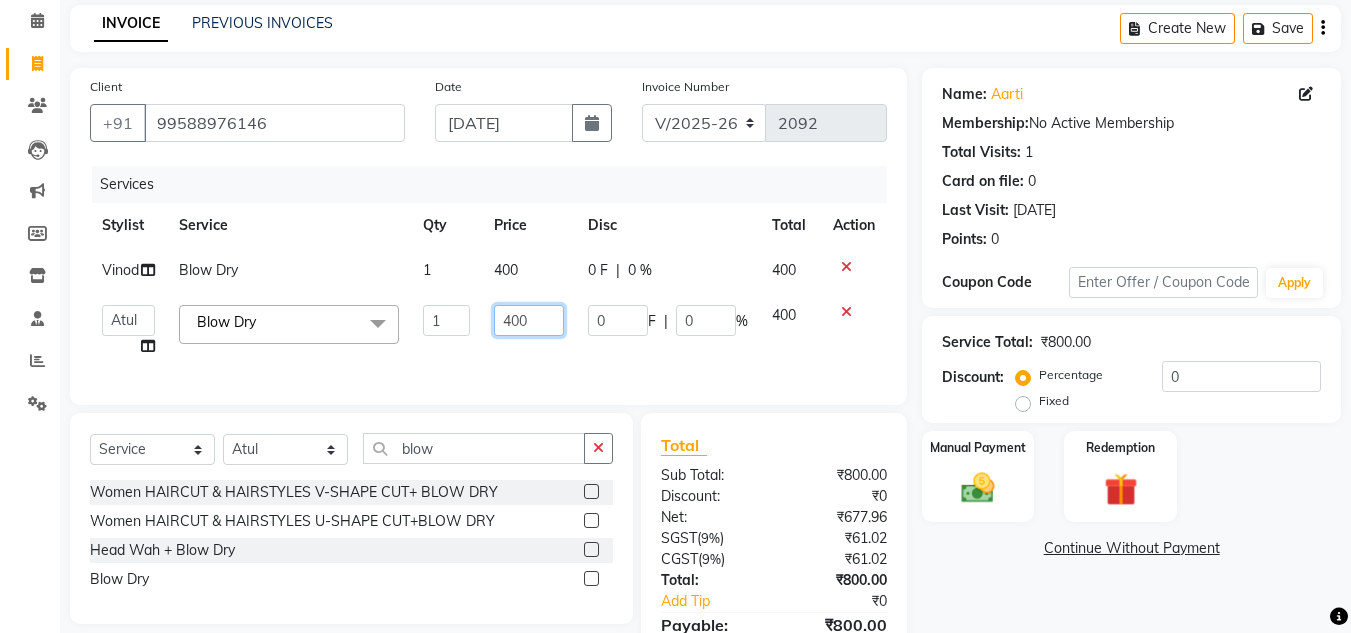click on "400" 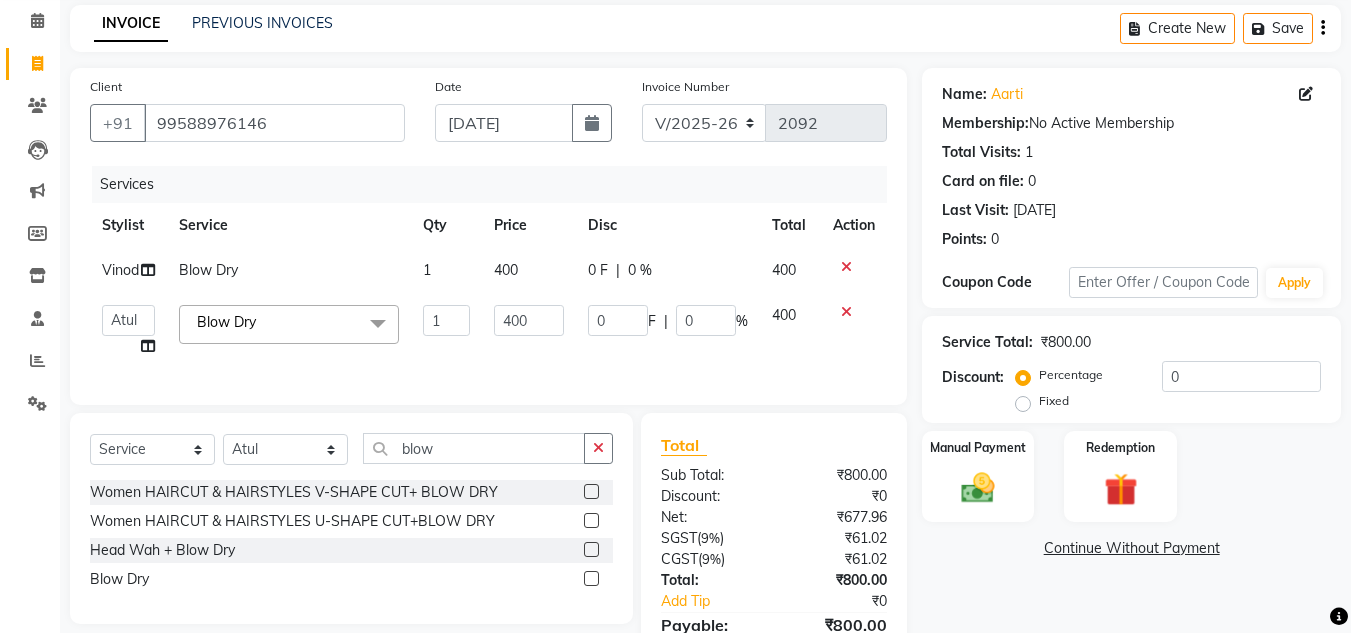 click on "400" 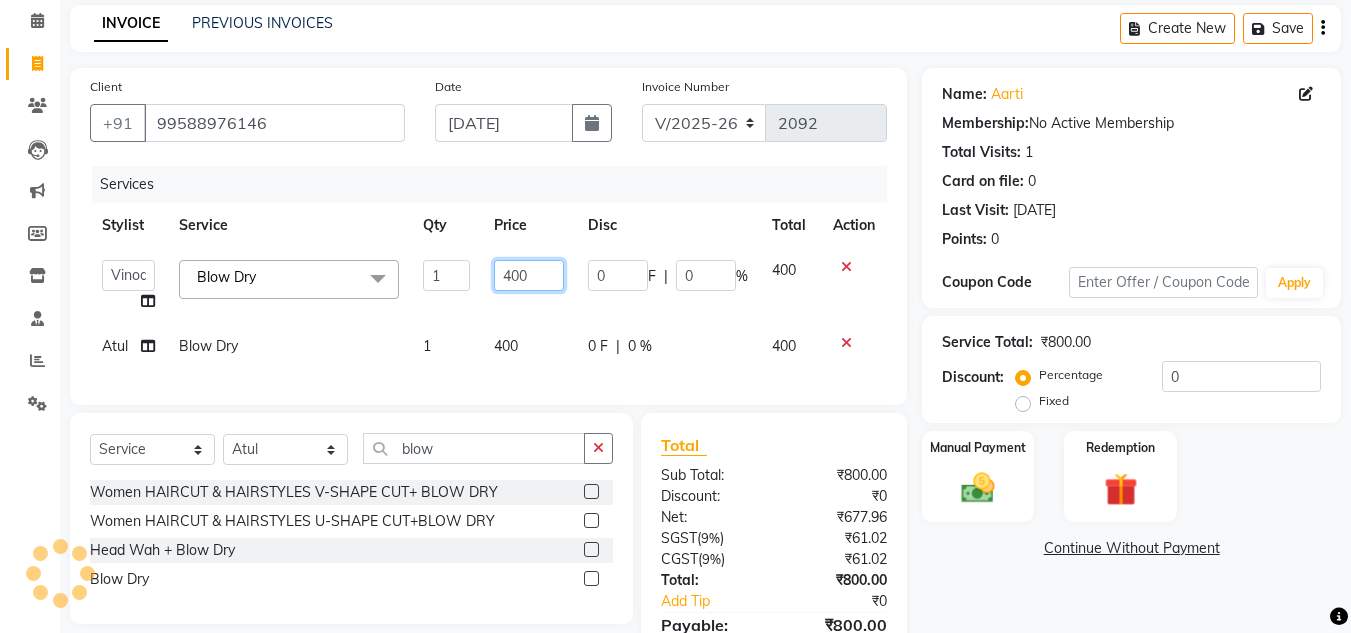 click on "400" 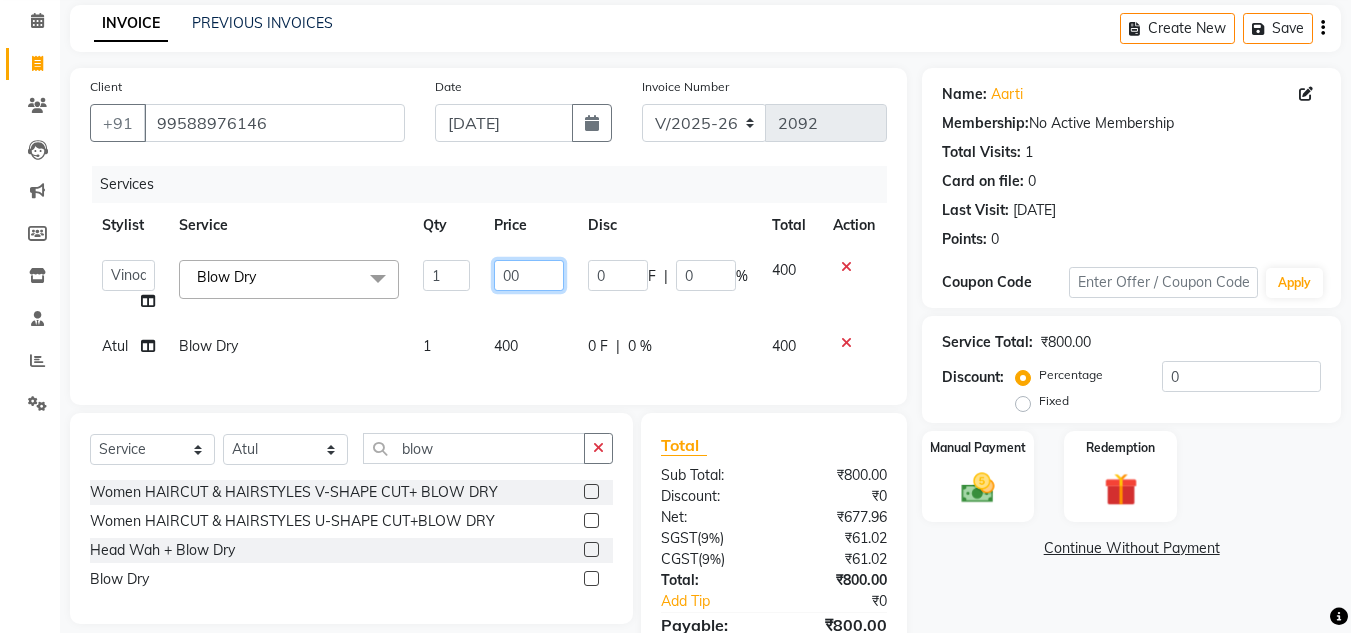 type on "500" 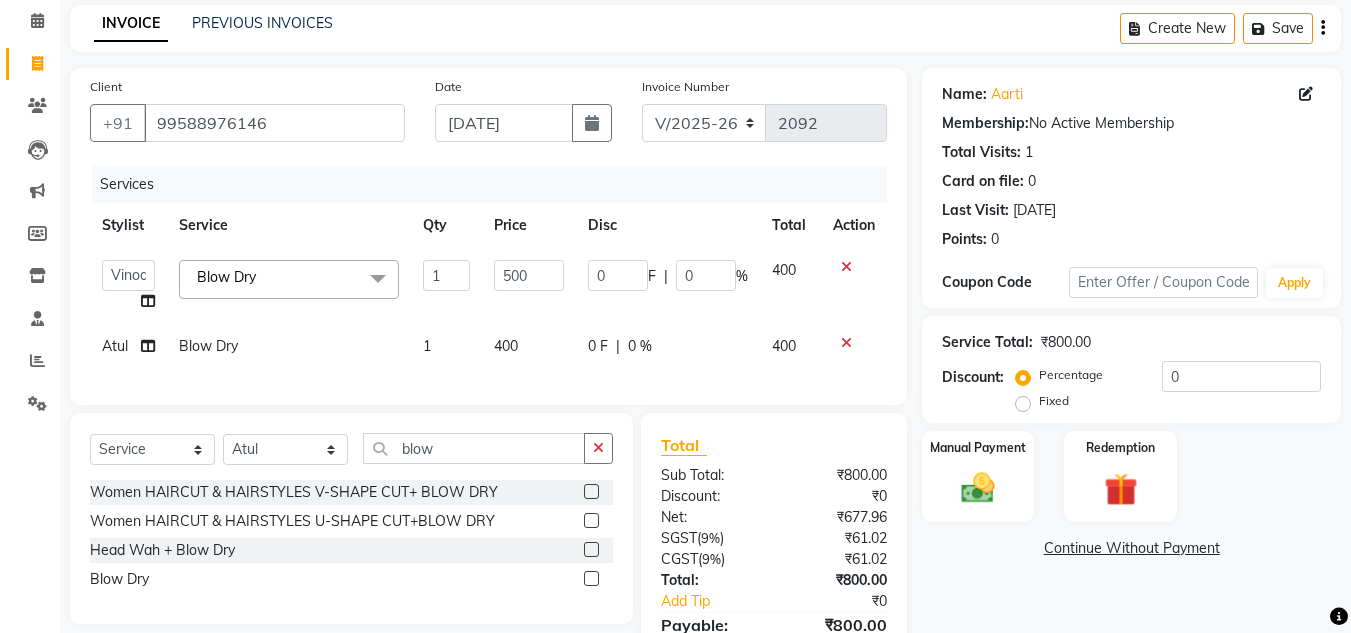 click on "Name: Aarti  Membership:  No Active Membership  Total Visits:  1 Card on file:  0 Last Visit:   [DATE] Points:   0  Coupon Code Apply Service Total:  ₹800.00  Discount:  Percentage   Fixed  0 Manual Payment Redemption  Continue Without Payment" 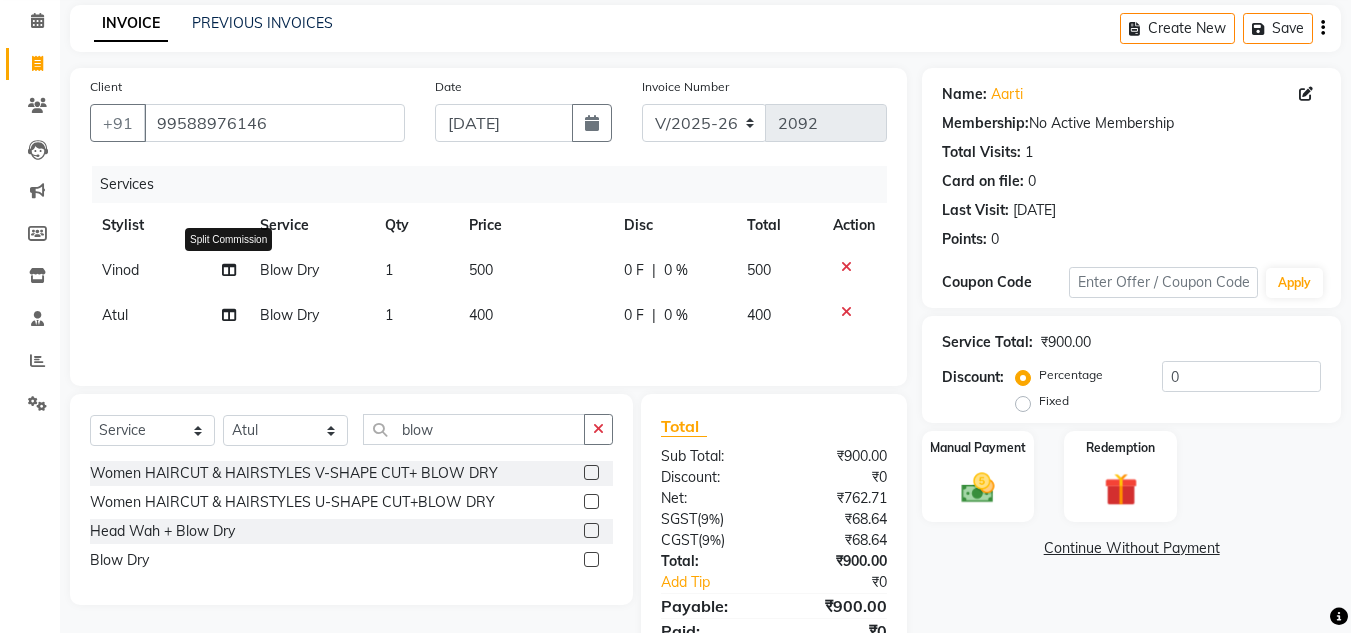click 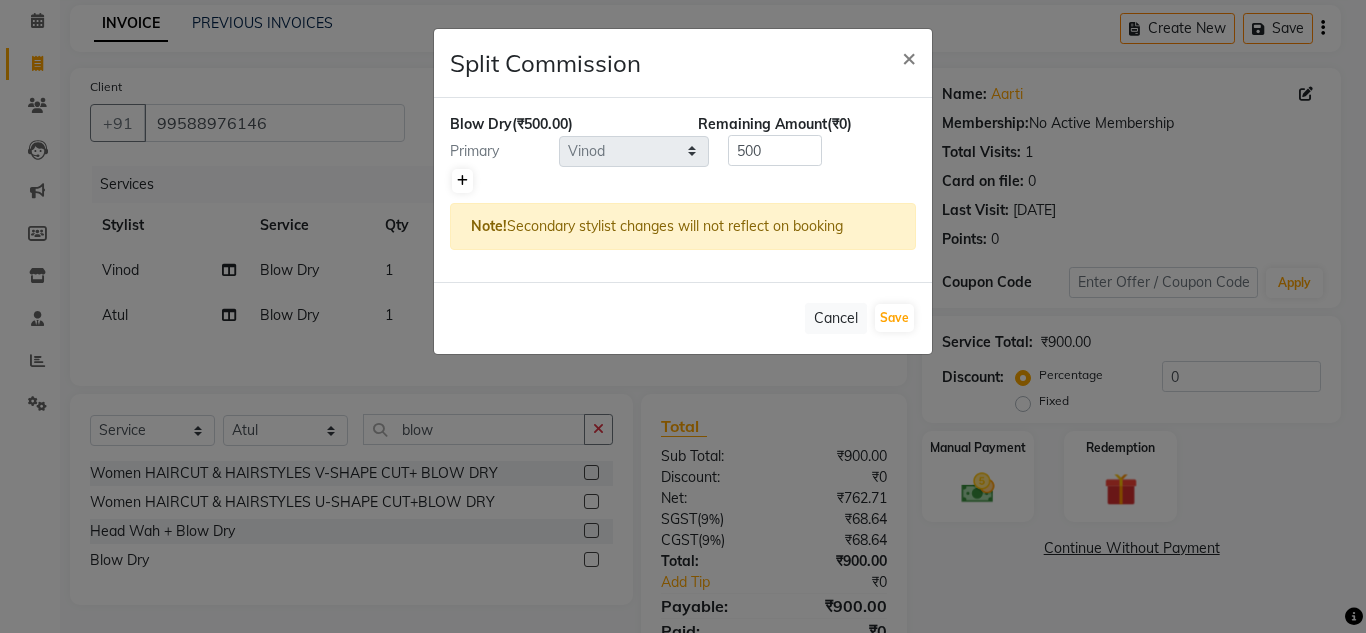 click 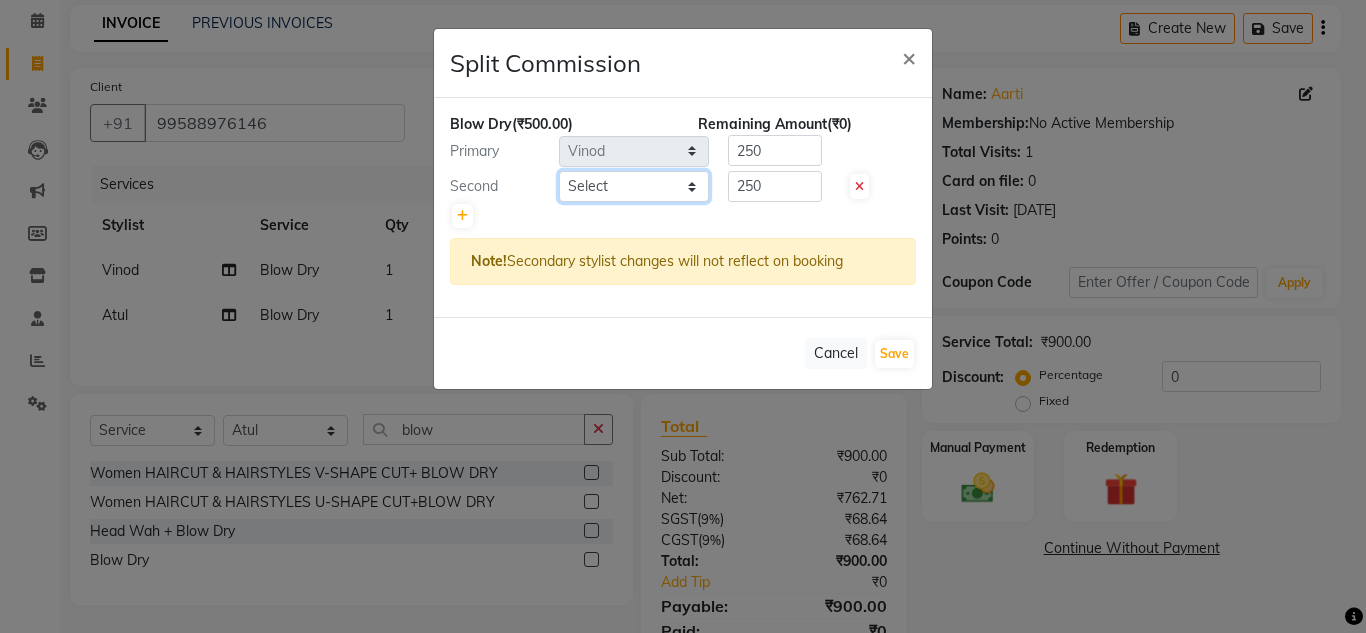 click on "Select  [PERSON_NAME]   Jannat   Kaif   [DATE]   Lucky   Nazia   Pinky   [PERSON_NAME]   [PERSON_NAME]   [PERSON_NAME]   [PERSON_NAME]   Suraj   Vikas   [PERSON_NAME]   [PERSON_NAME]" 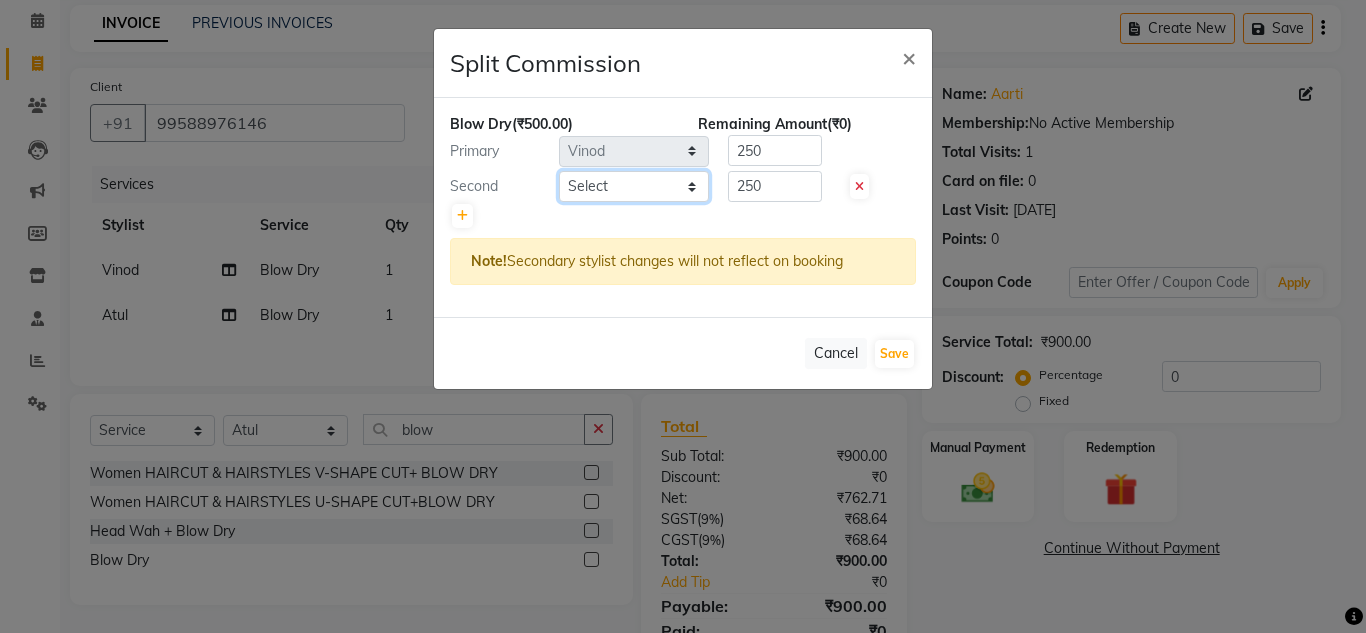 select on "84322" 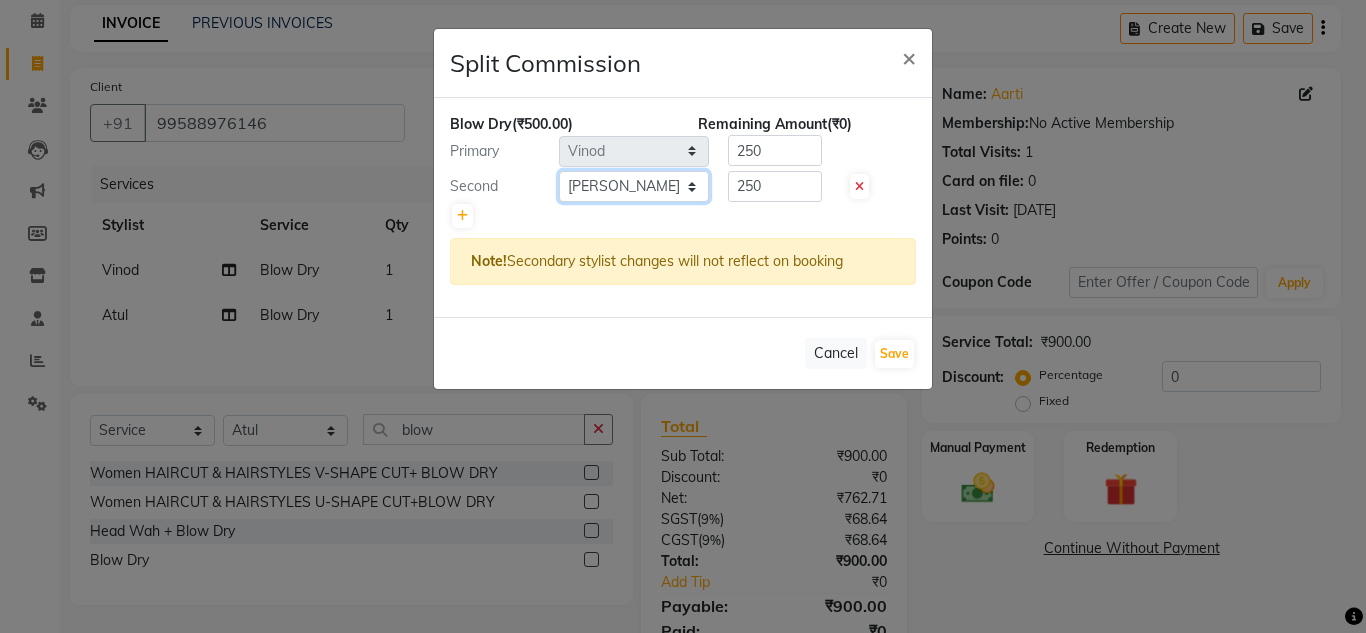 click on "Select  [PERSON_NAME]   Jannat   Kaif   [DATE]   Lucky   Nazia   Pinky   [PERSON_NAME]   [PERSON_NAME]   [PERSON_NAME]   [PERSON_NAME]   Suraj   Vikas   [PERSON_NAME]   [PERSON_NAME]" 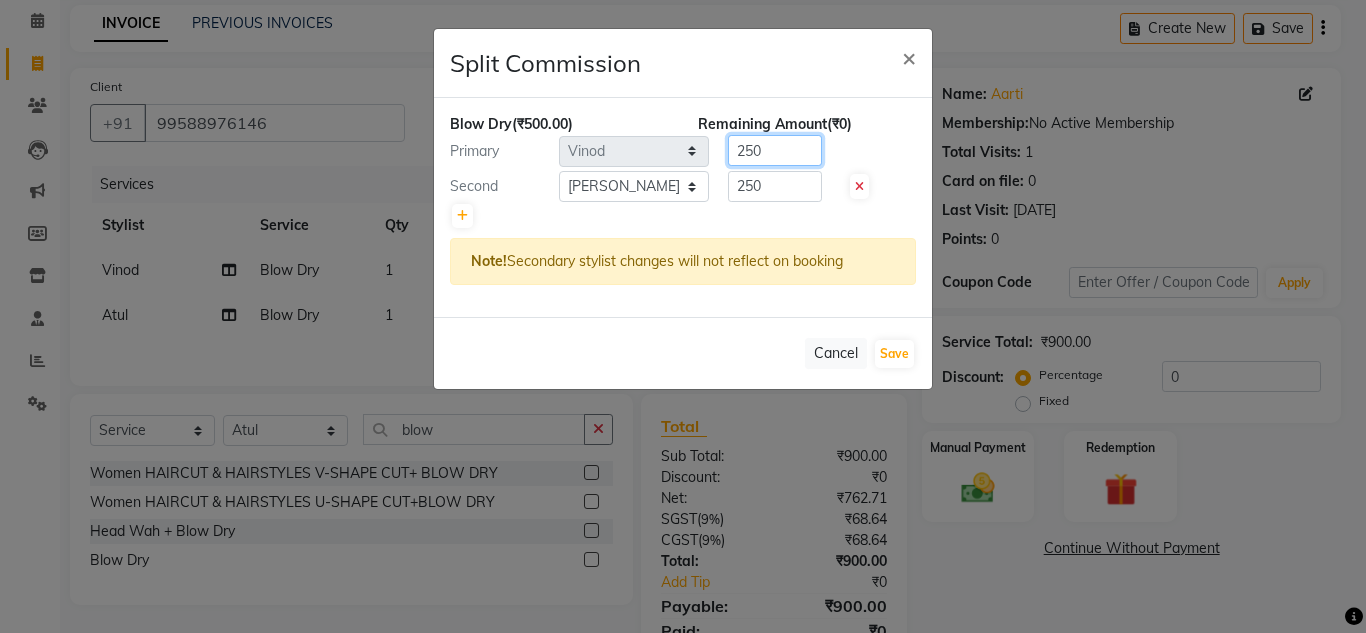 click on "250" 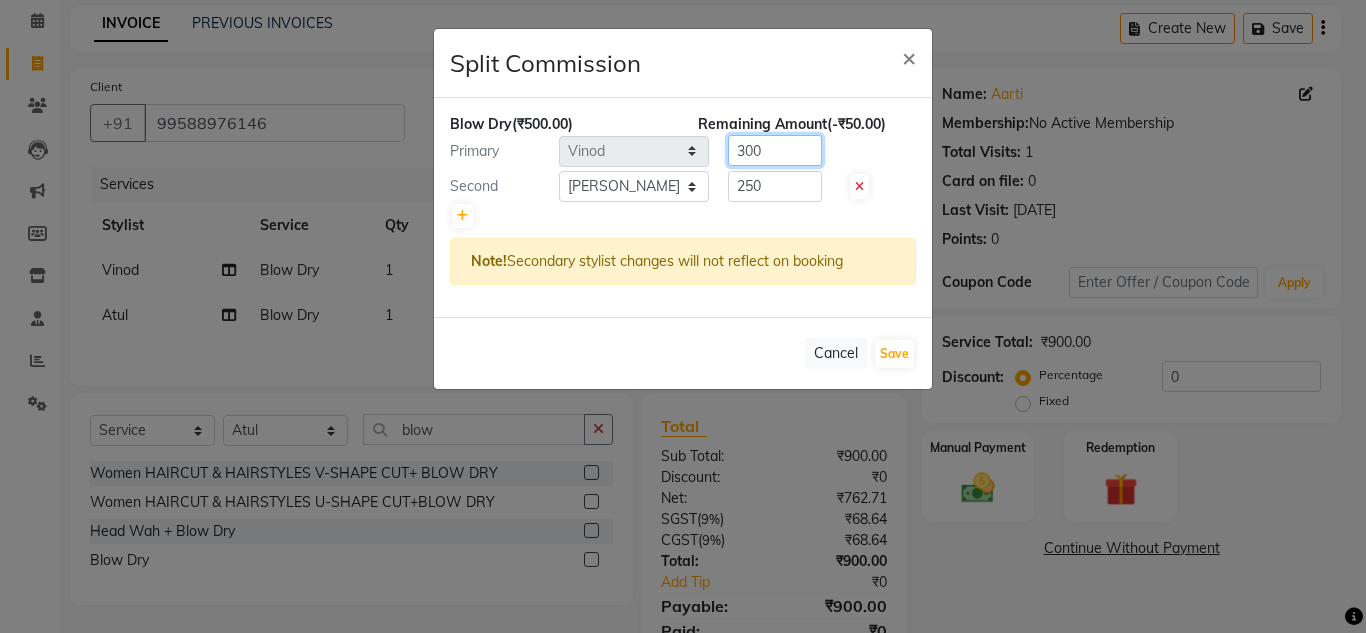 type on "300" 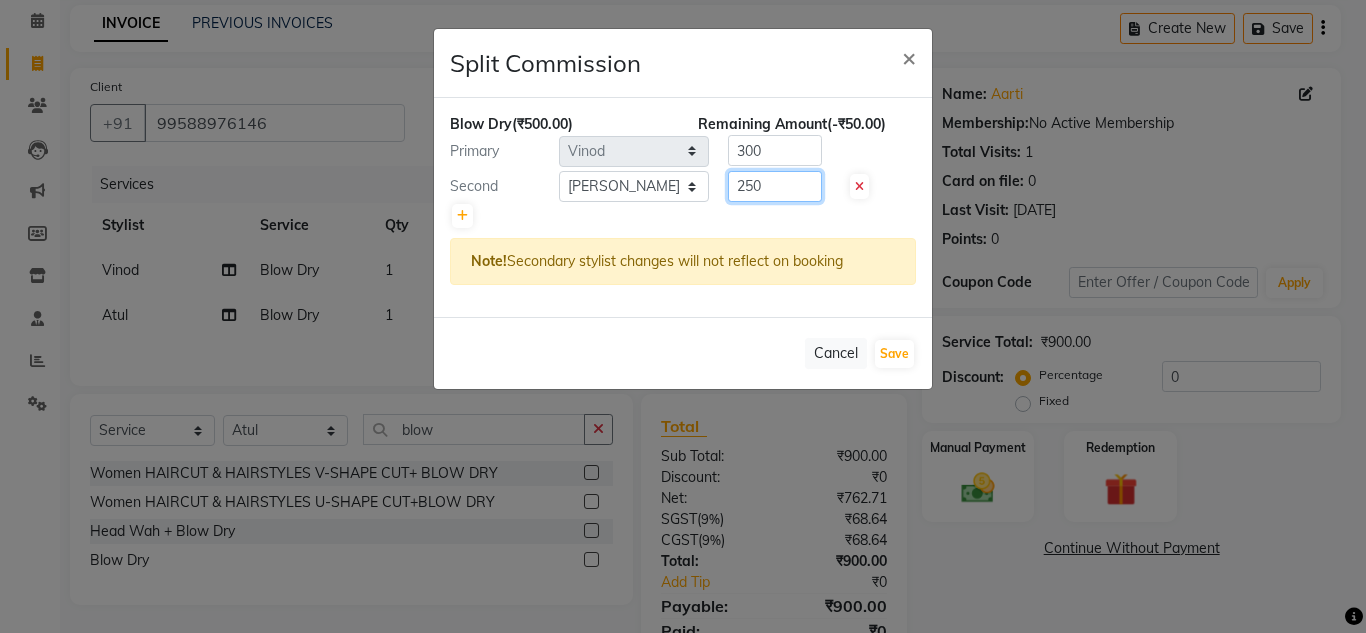 click on "250" 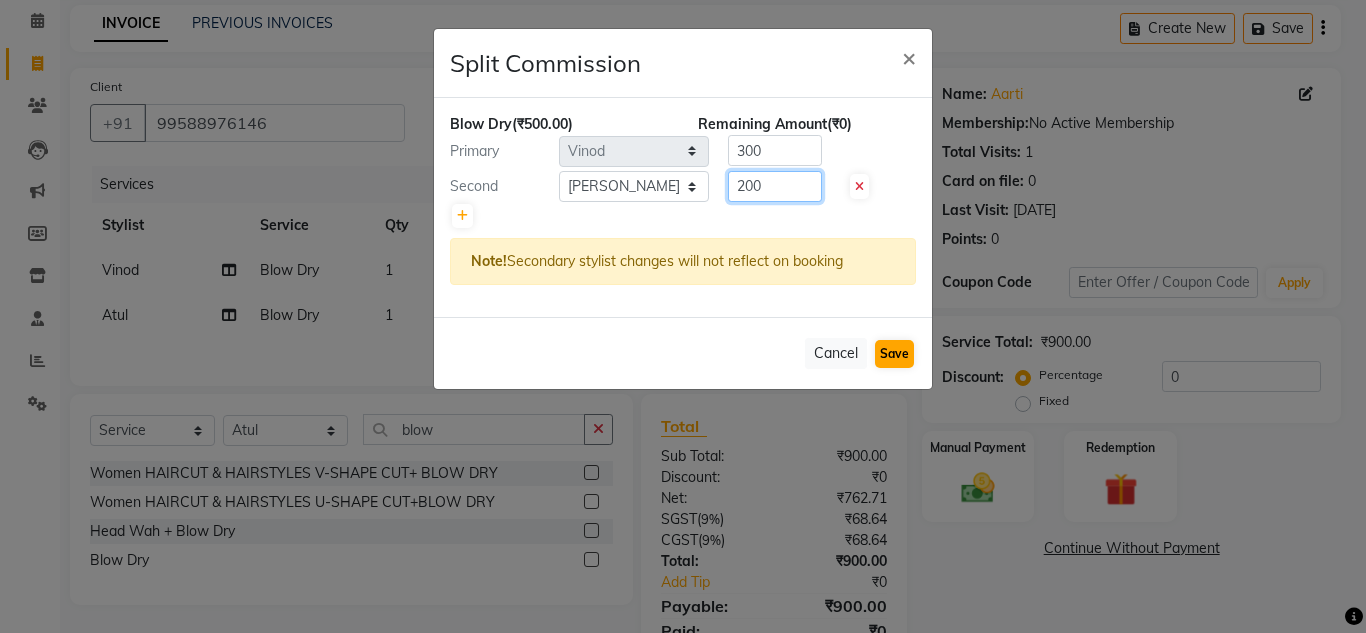 type on "200" 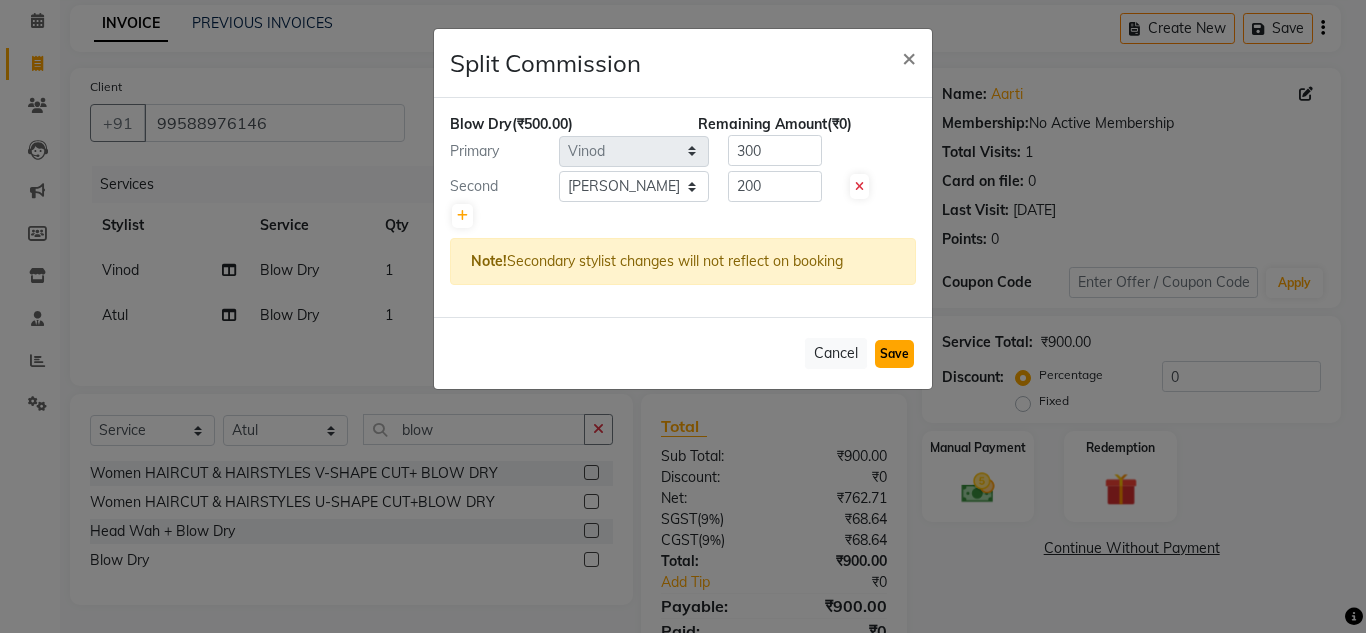 click on "Save" 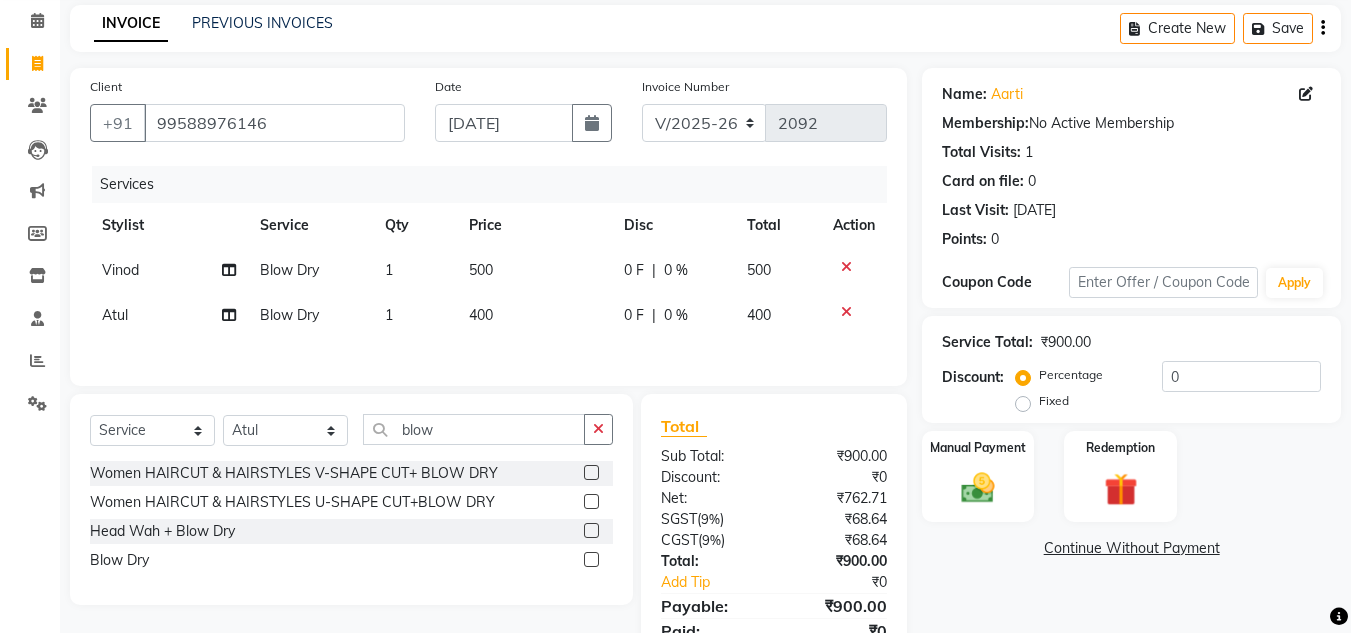 click on "Name: Aarti  Membership:  No Active Membership  Total Visits:  1 Card on file:  0 Last Visit:   [DATE] Points:   0  Coupon Code Apply Service Total:  ₹900.00  Discount:  Percentage   Fixed  0 Manual Payment Redemption  Continue Without Payment" 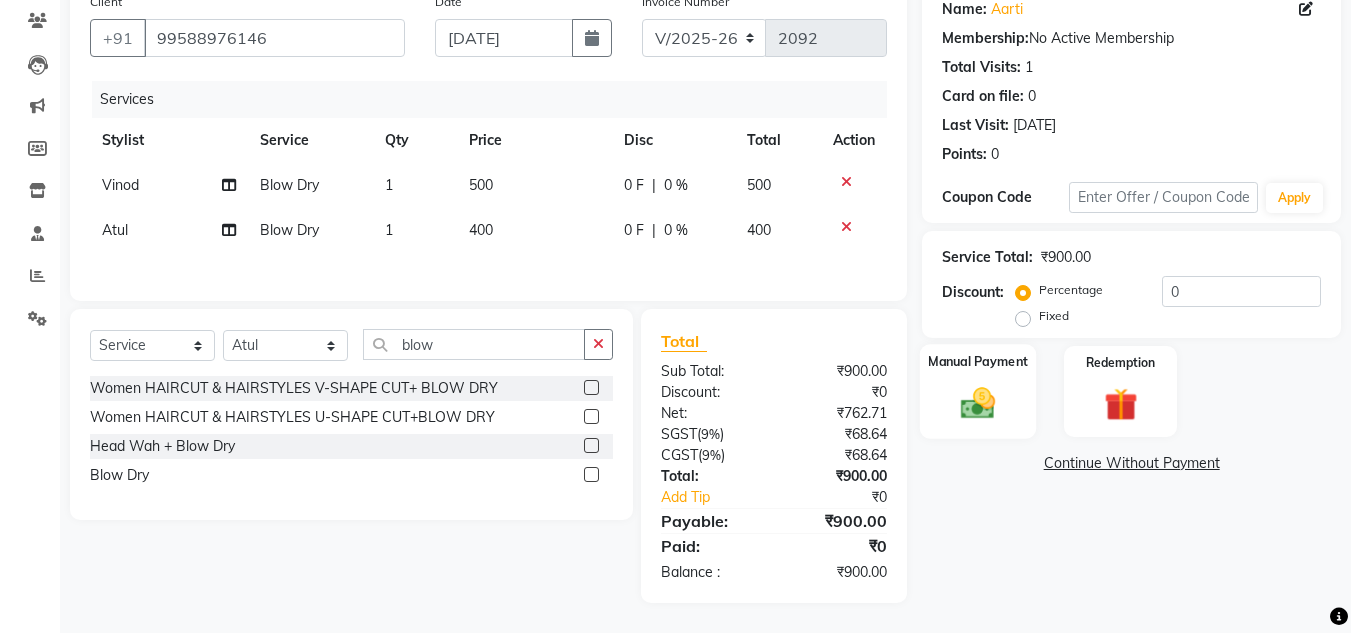 click 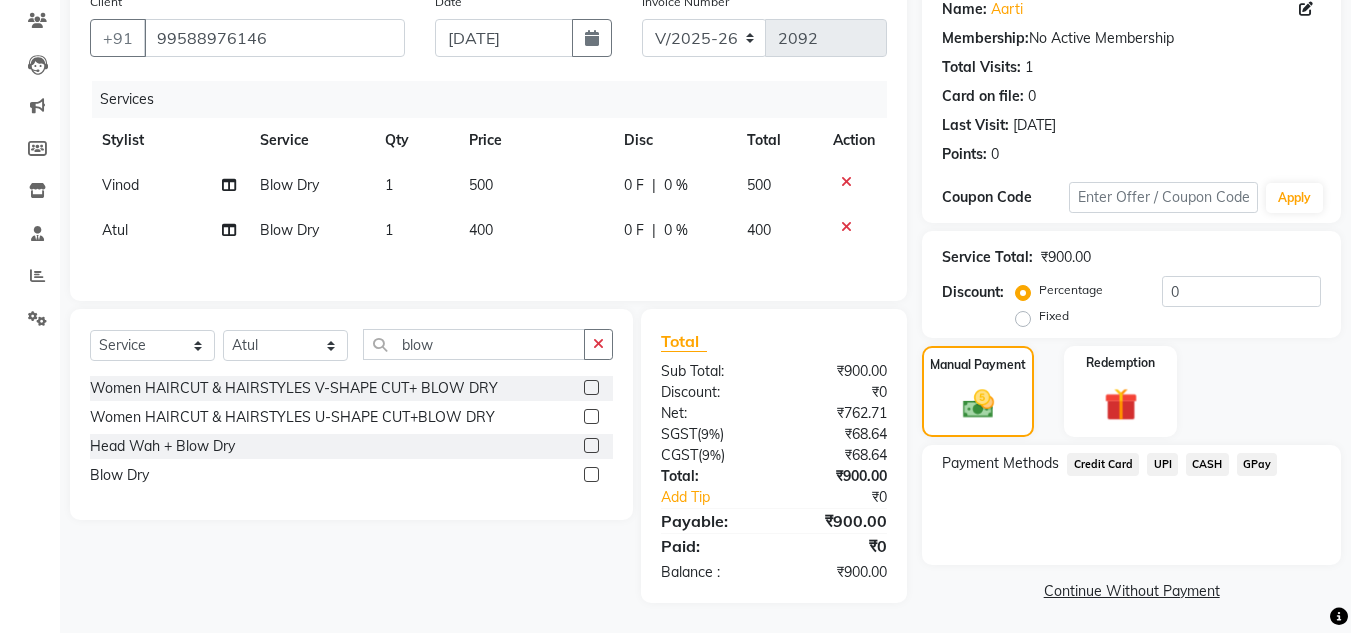 click on "UPI" 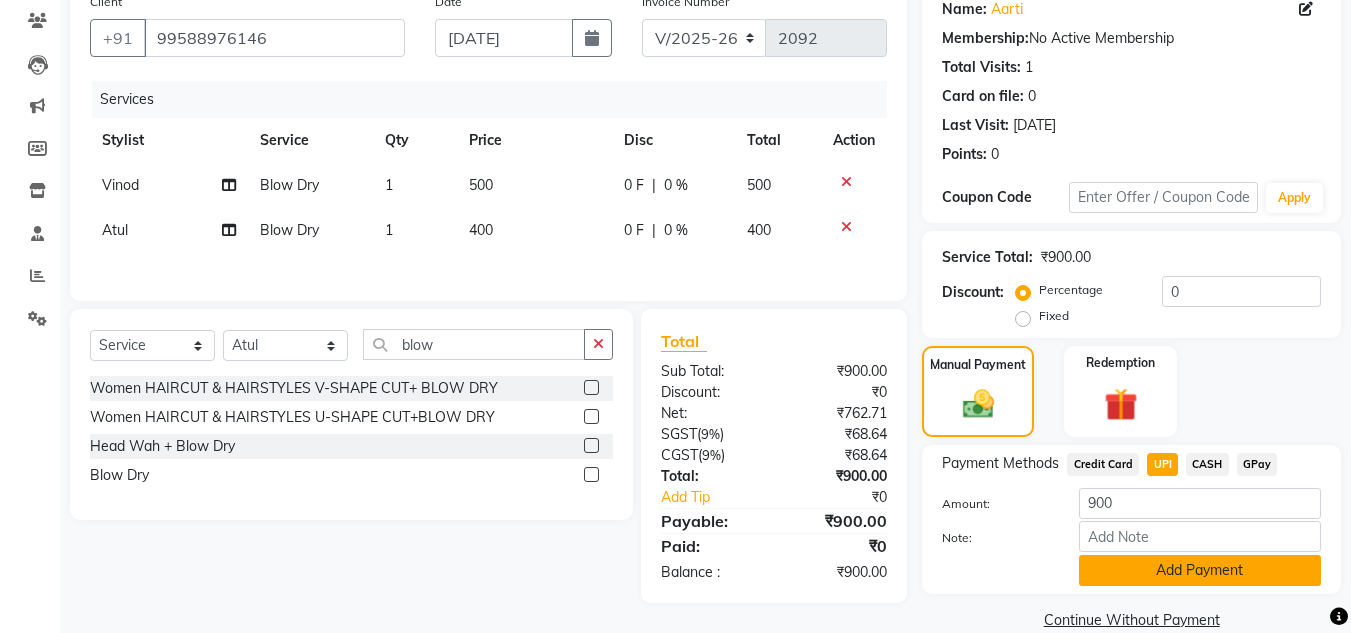click on "Add Payment" 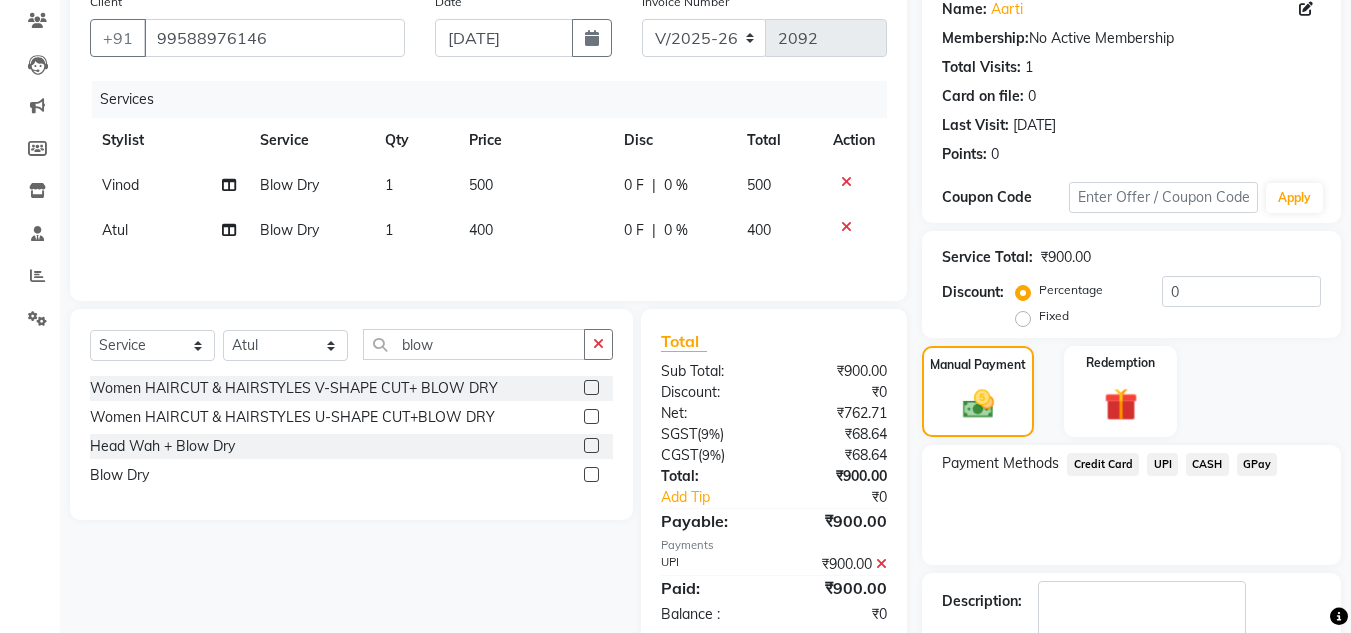 scroll, scrollTop: 281, scrollLeft: 0, axis: vertical 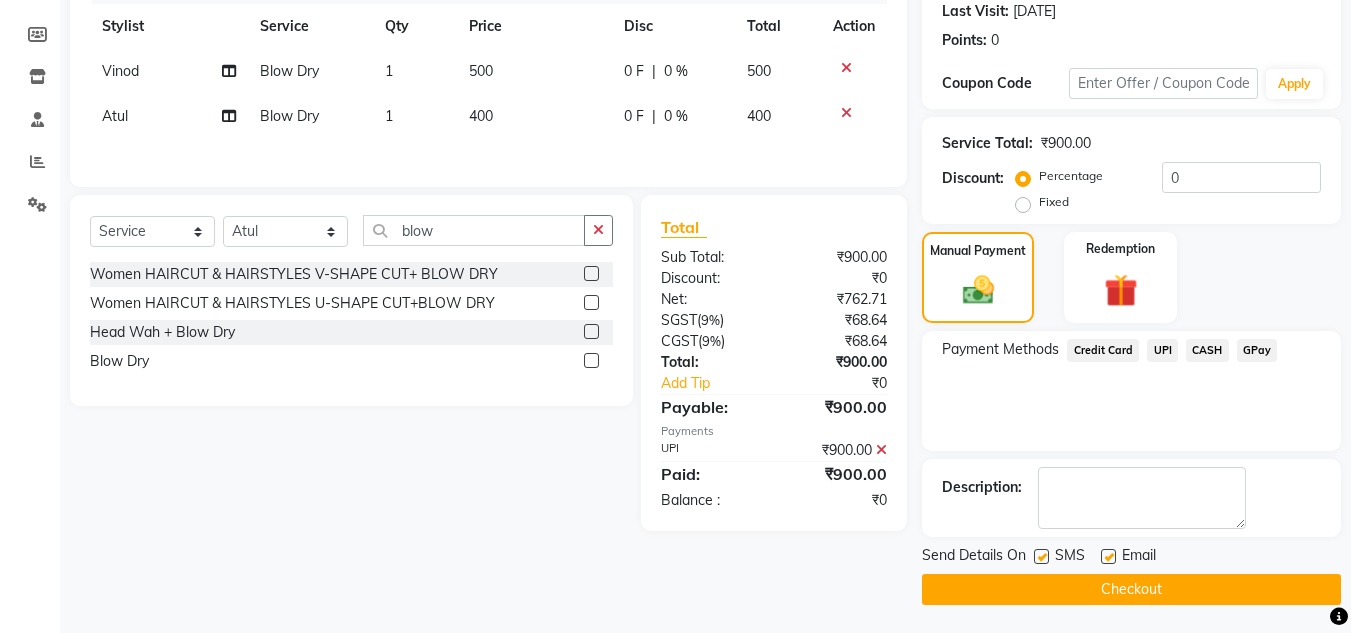 click on "Checkout" 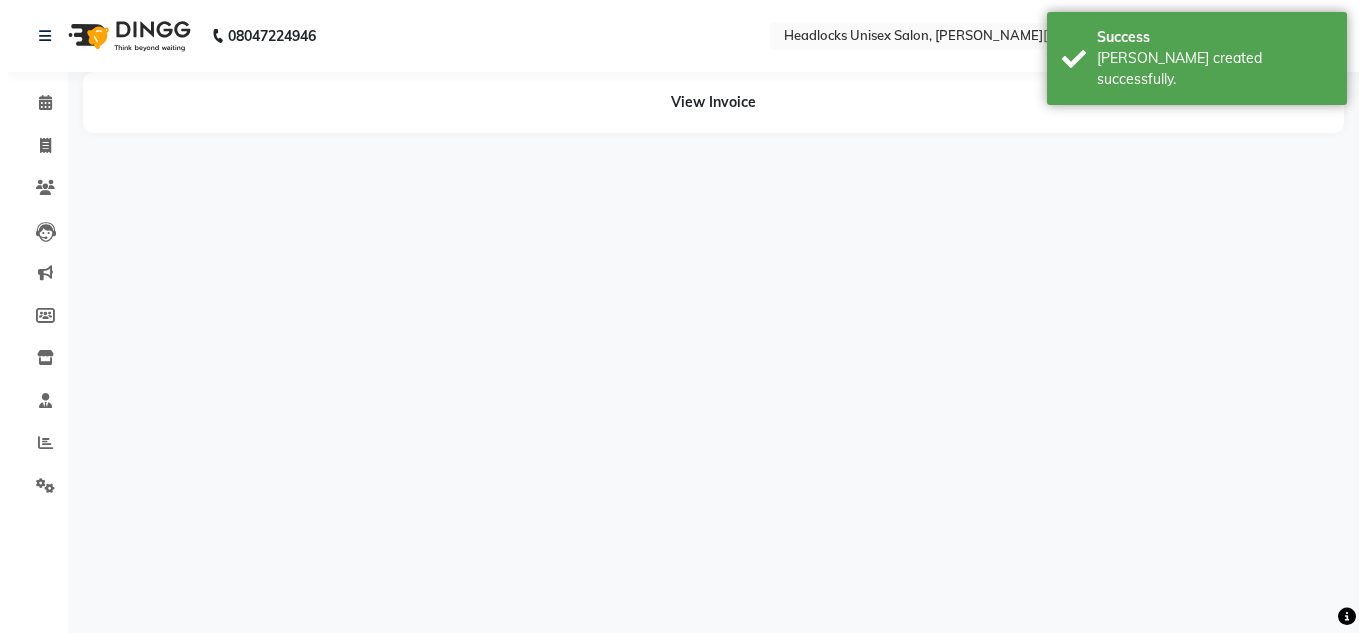 scroll, scrollTop: 0, scrollLeft: 0, axis: both 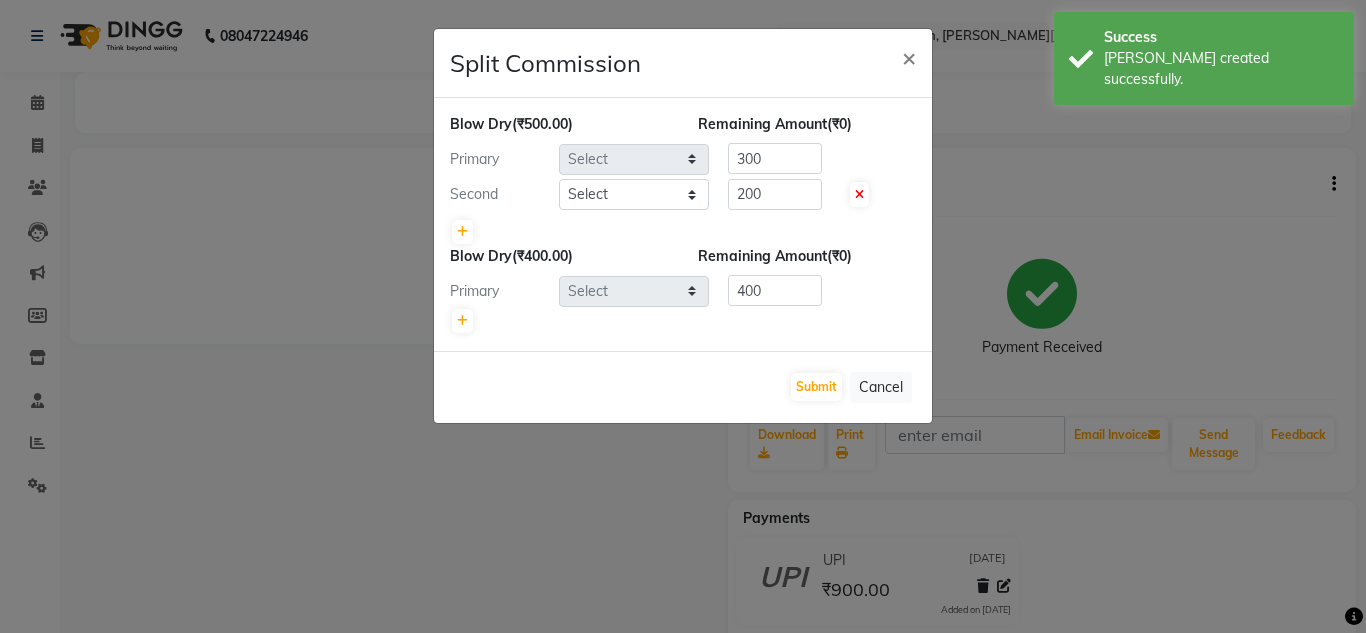 select on "53613" 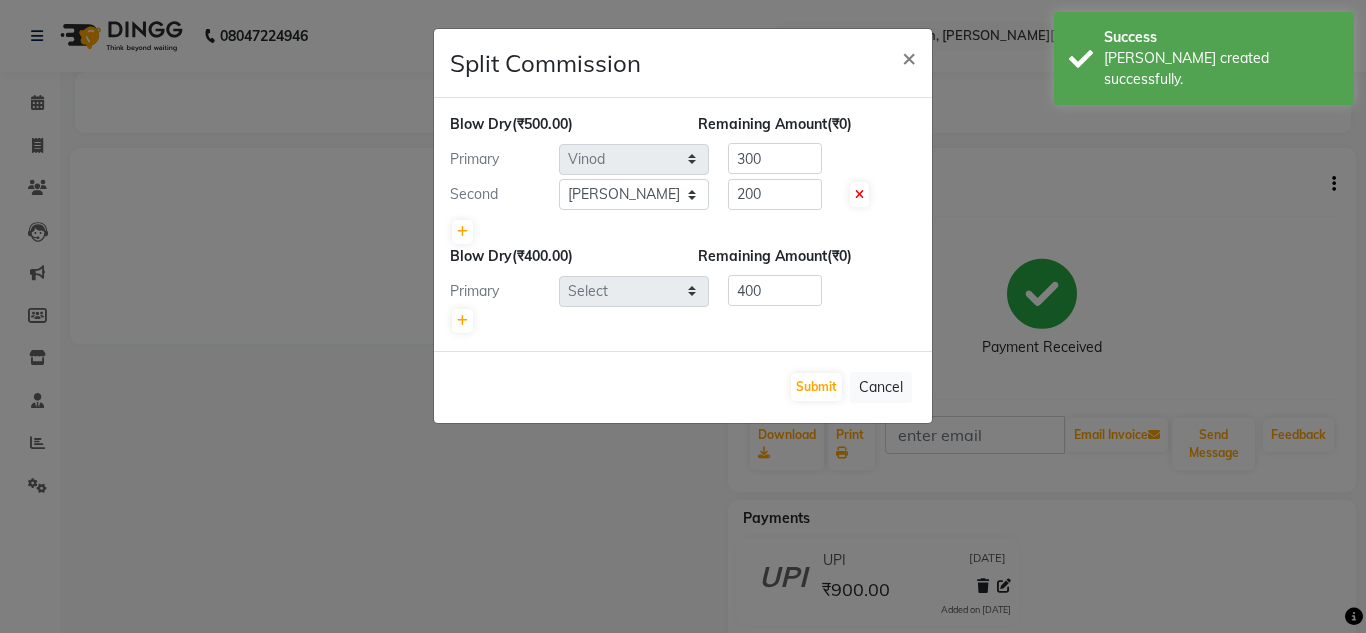 select on "53625" 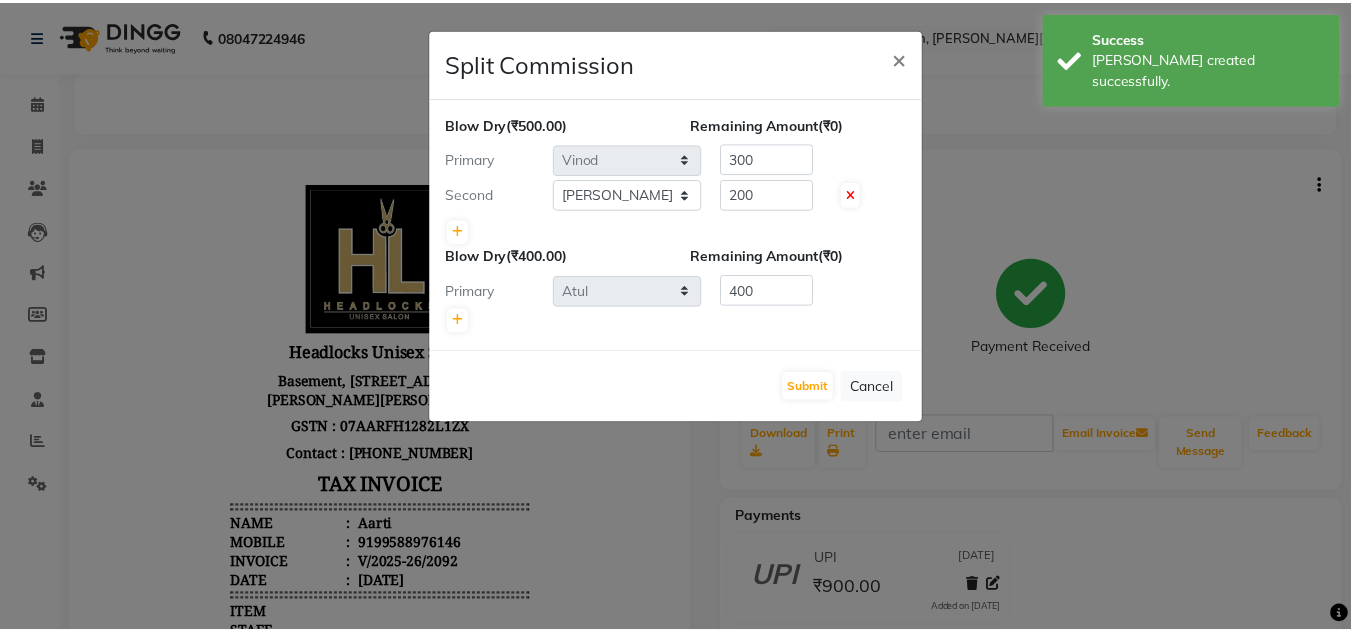 scroll, scrollTop: 0, scrollLeft: 0, axis: both 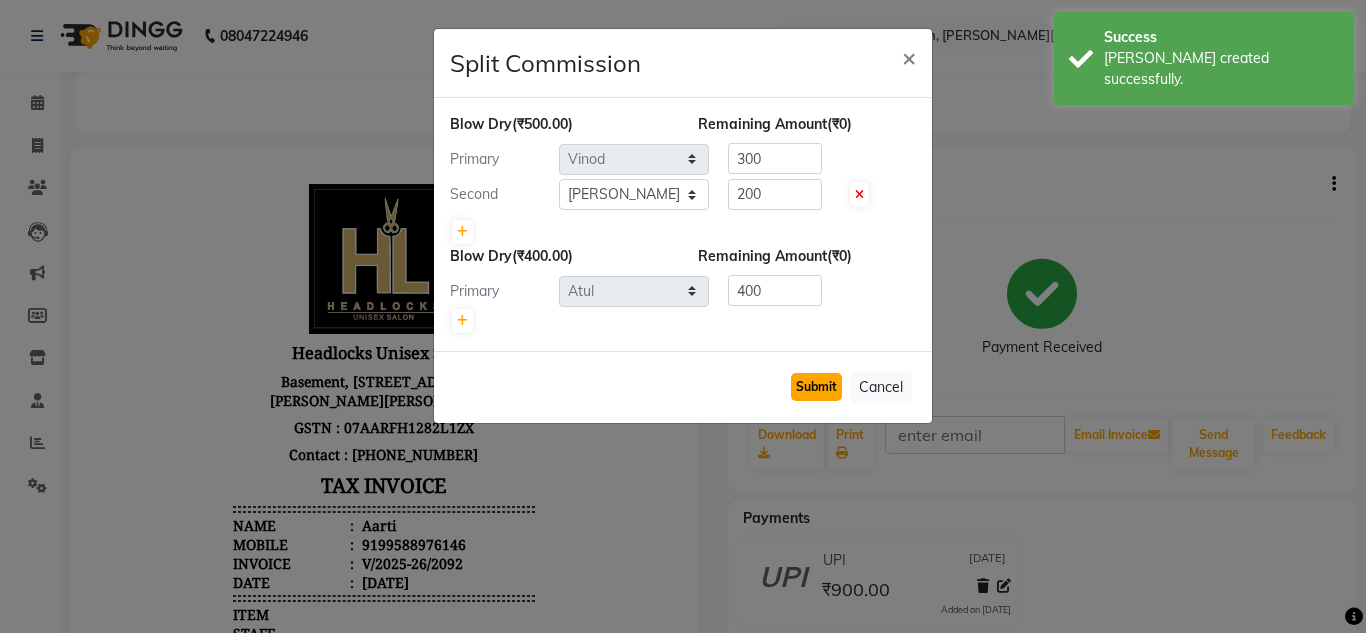 click on "Submit" 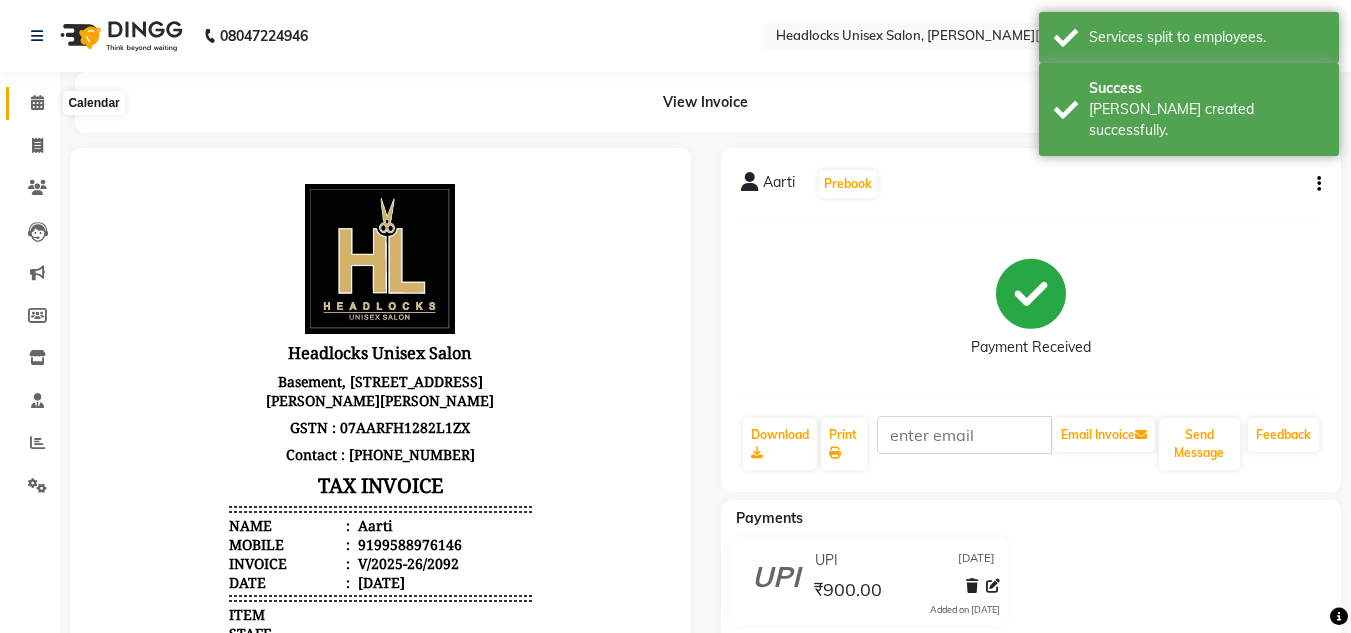 click 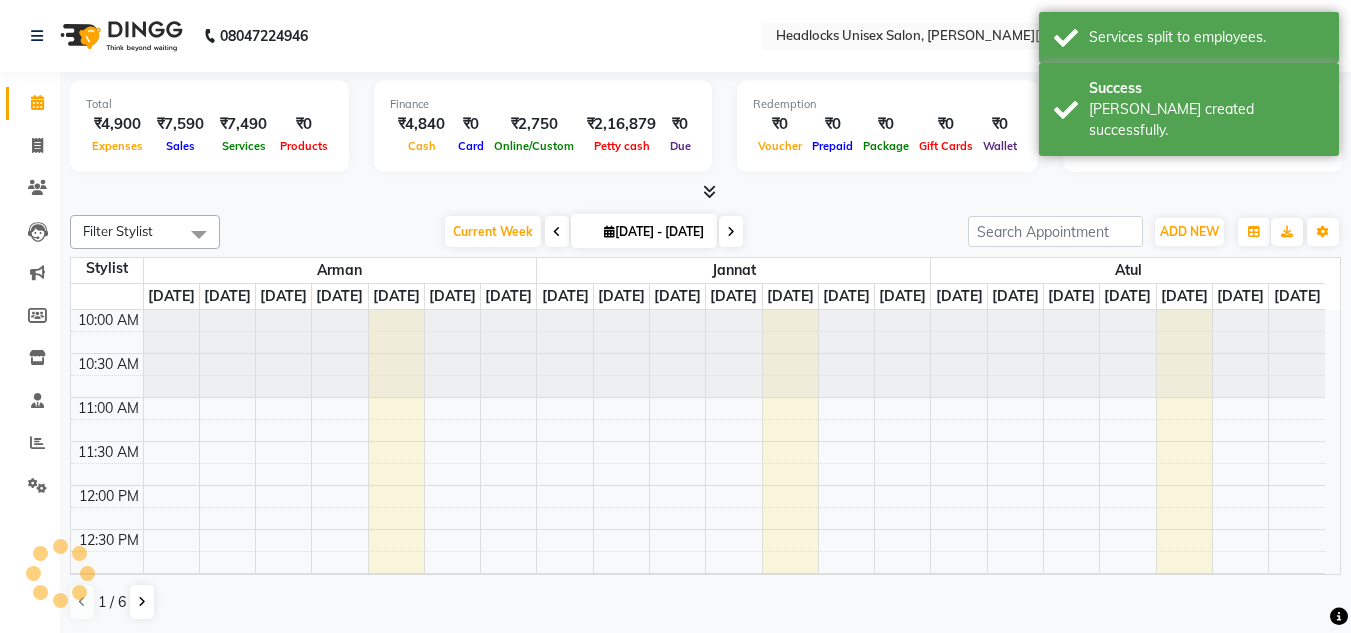 scroll, scrollTop: 0, scrollLeft: 0, axis: both 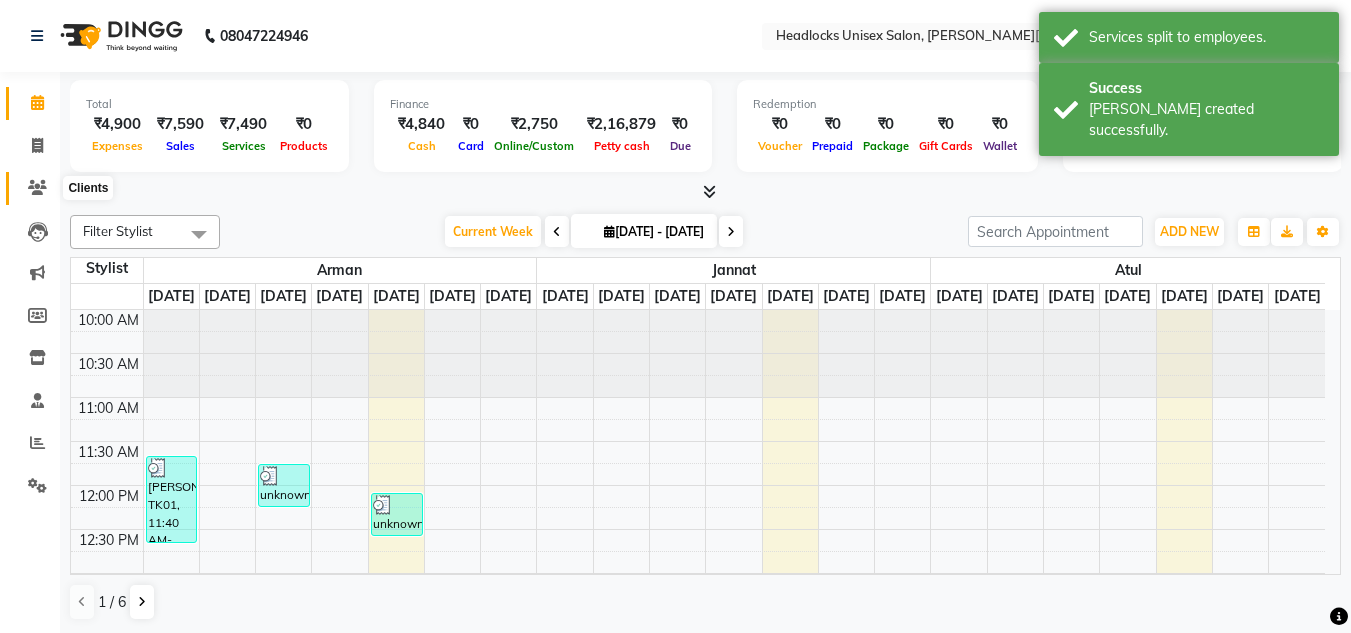 click 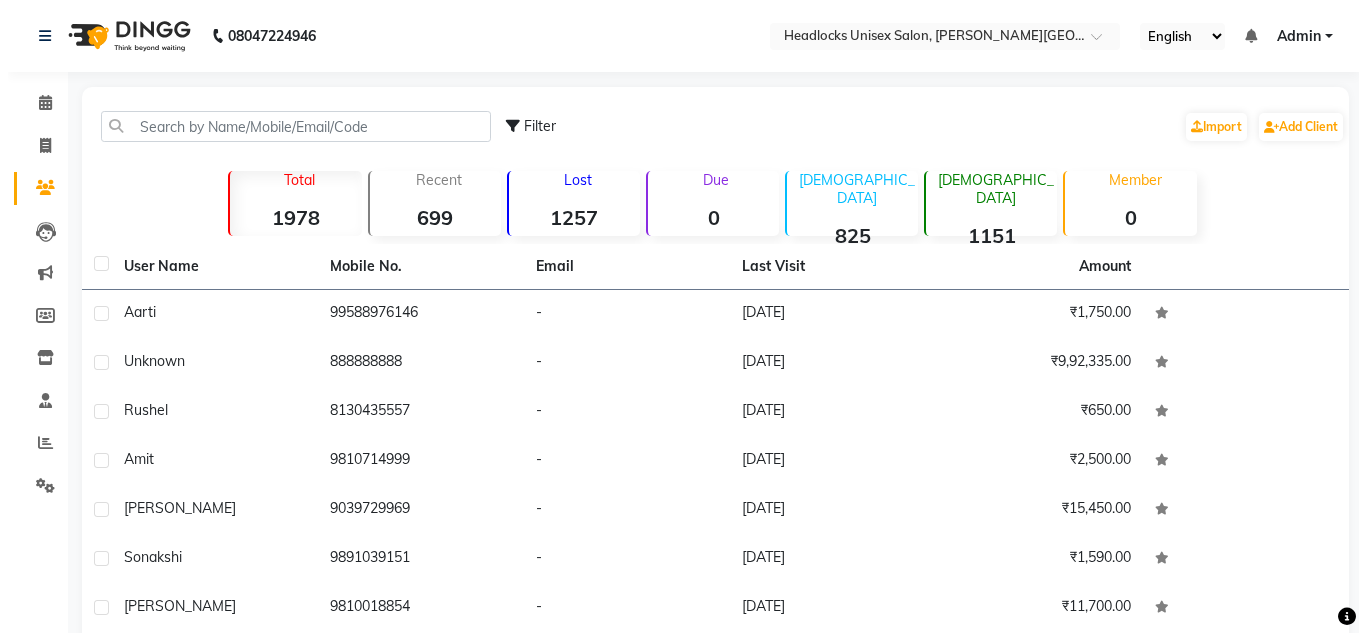 scroll, scrollTop: 233, scrollLeft: 0, axis: vertical 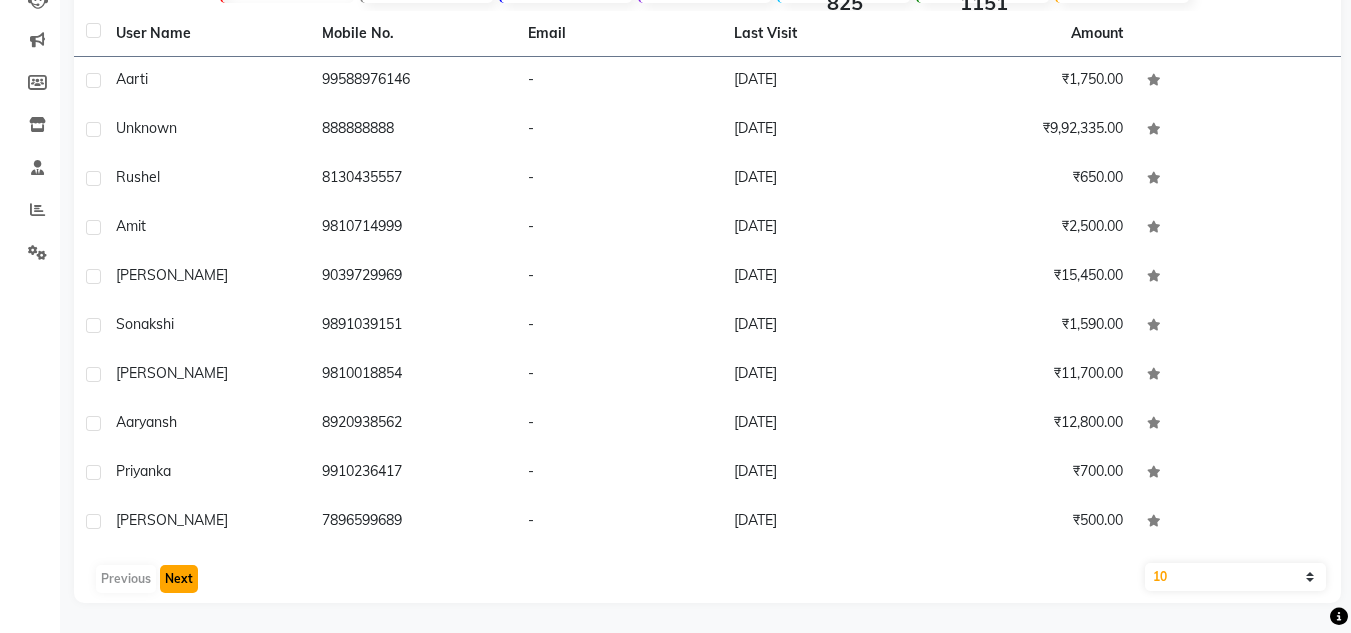 click on "Next" 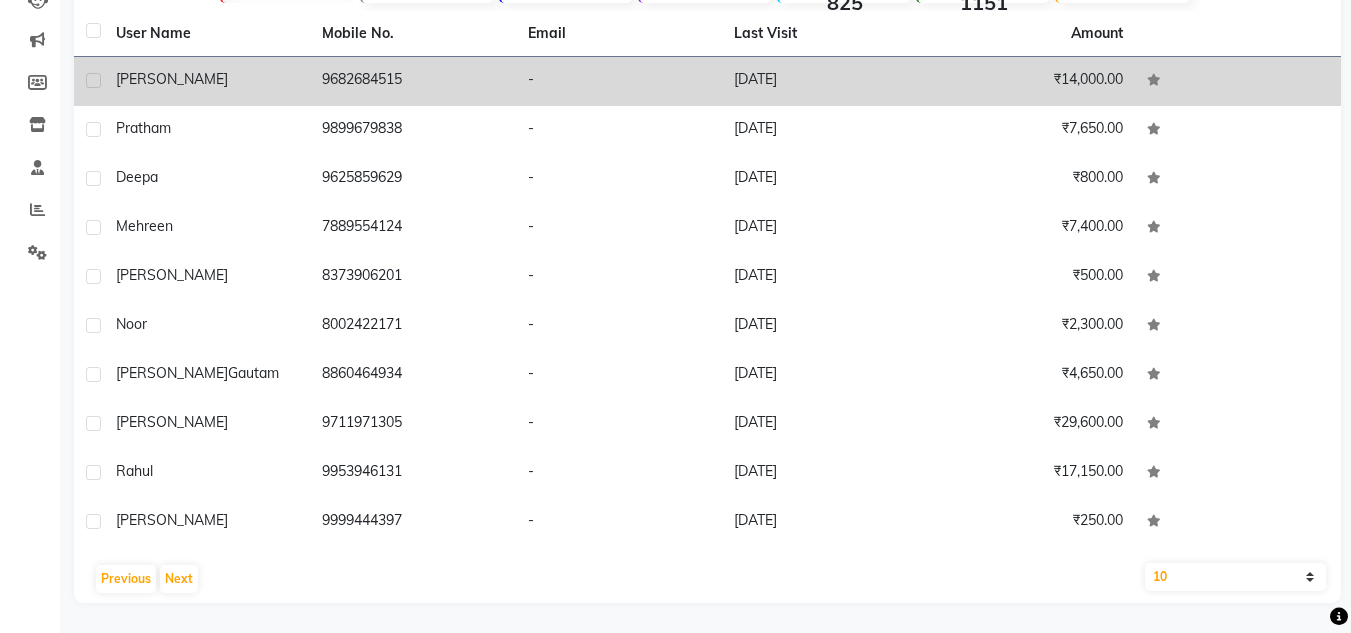click on "9682684515" 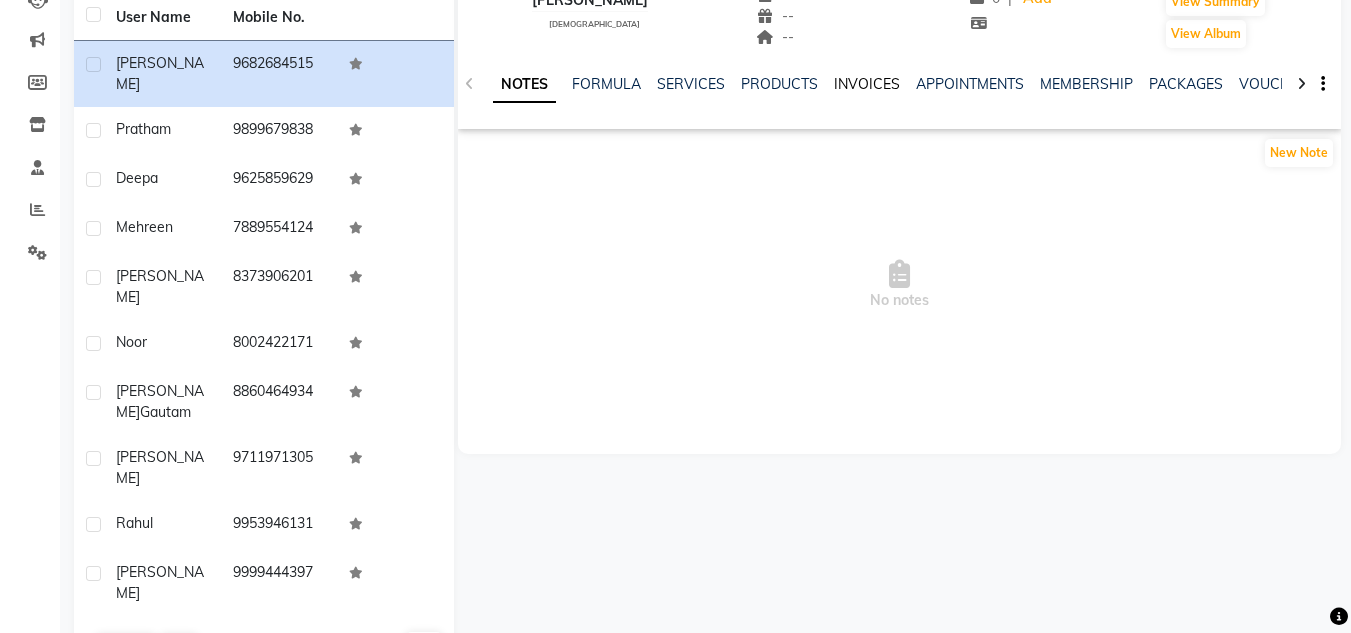 click on "INVOICES" 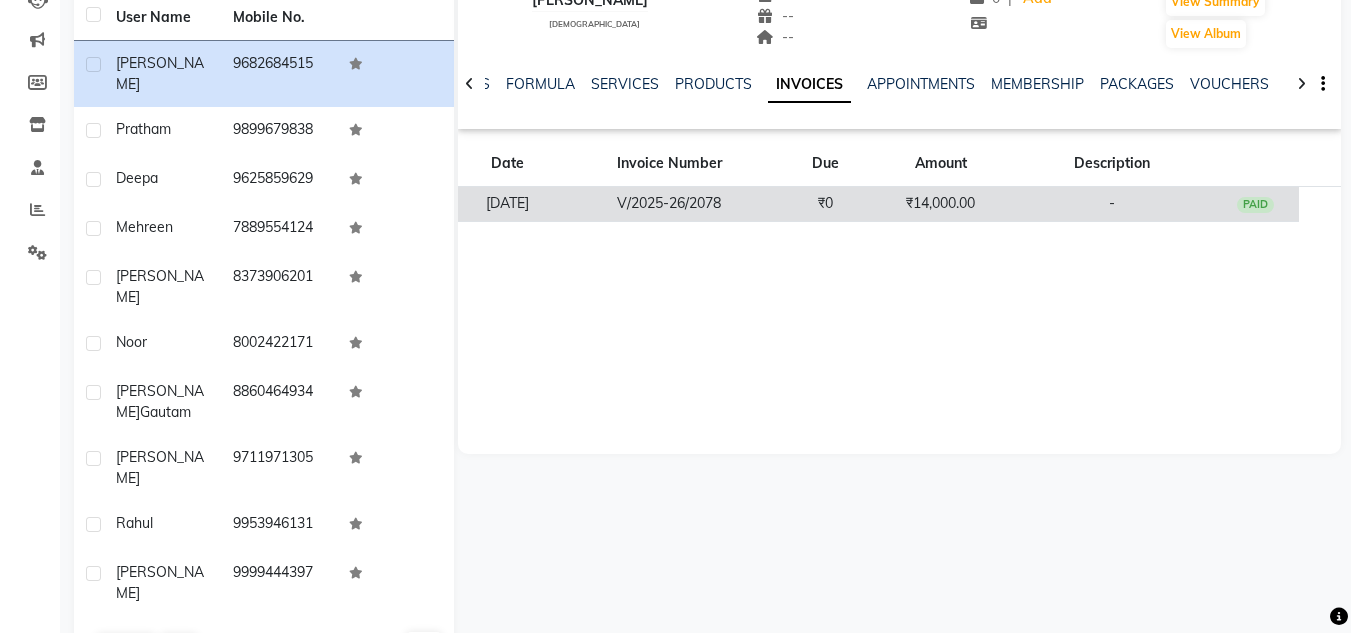 click on "₹14,000.00" 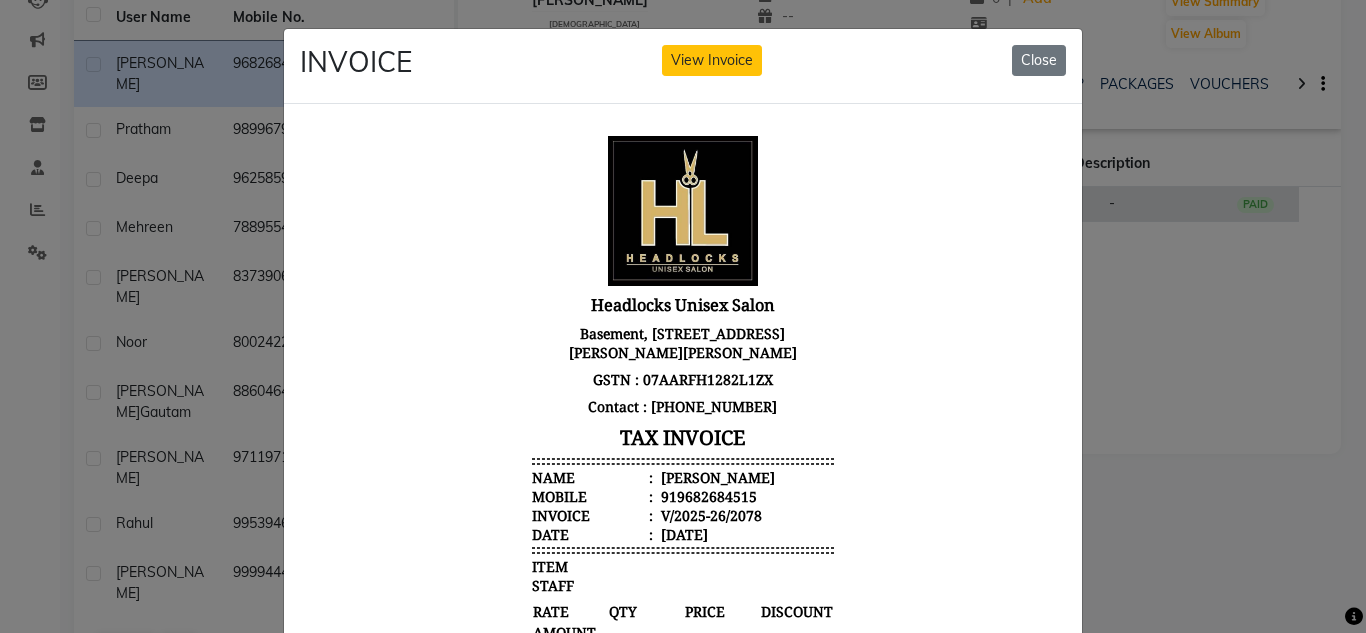 scroll, scrollTop: 0, scrollLeft: 0, axis: both 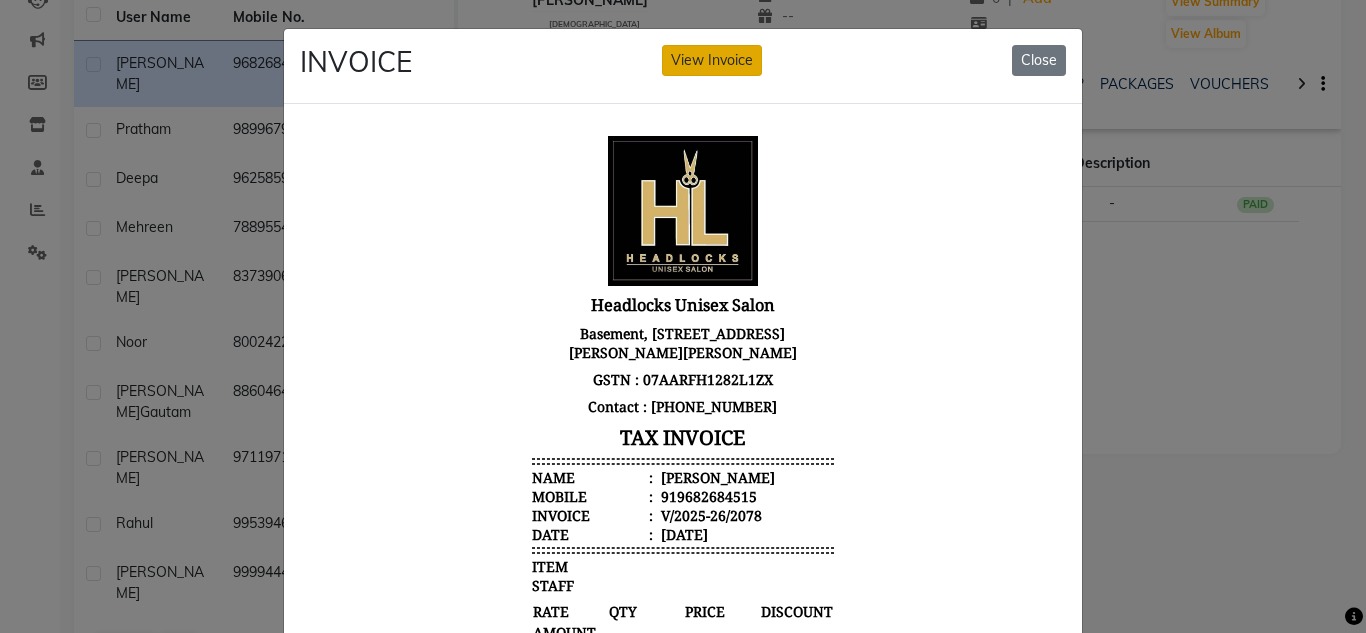 click on "View Invoice" 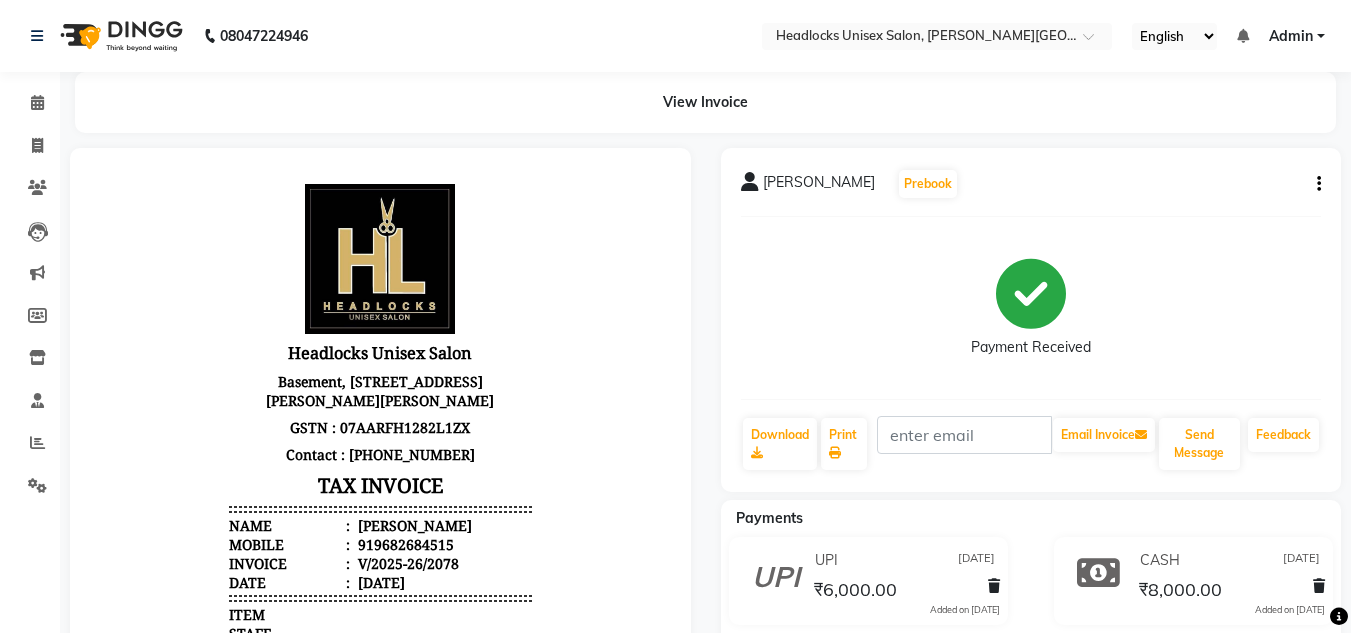 scroll, scrollTop: 0, scrollLeft: 0, axis: both 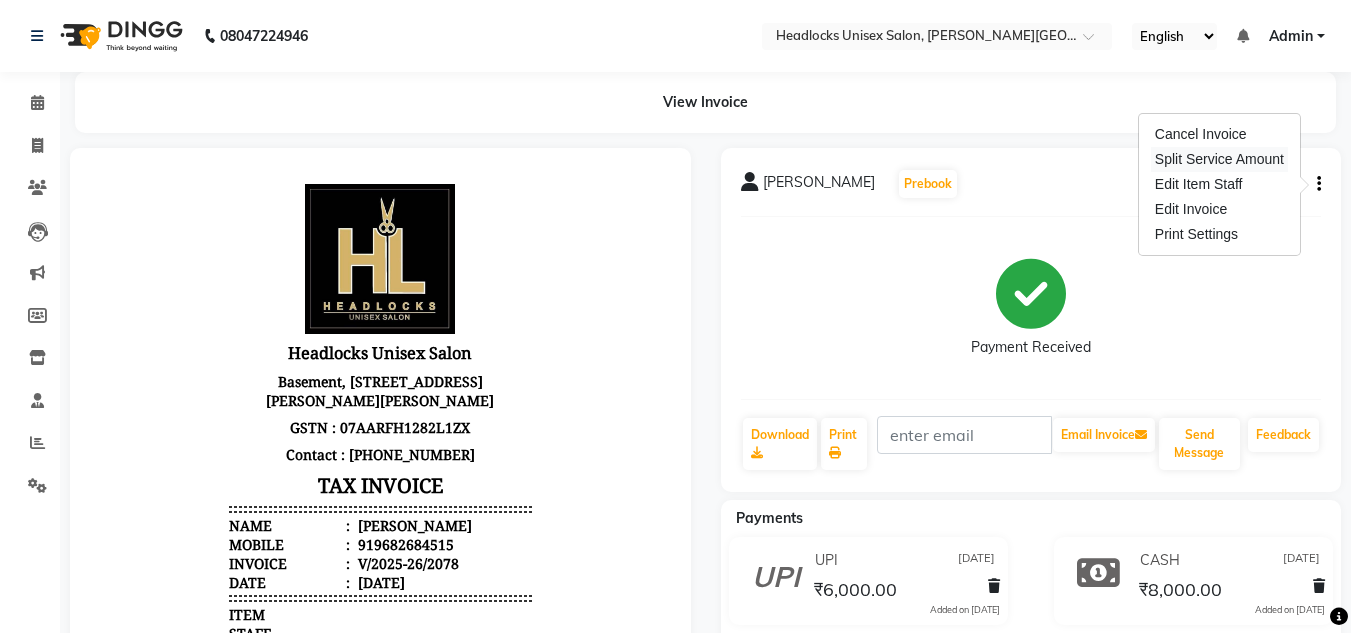 click on "Split Service Amount" at bounding box center [1219, 159] 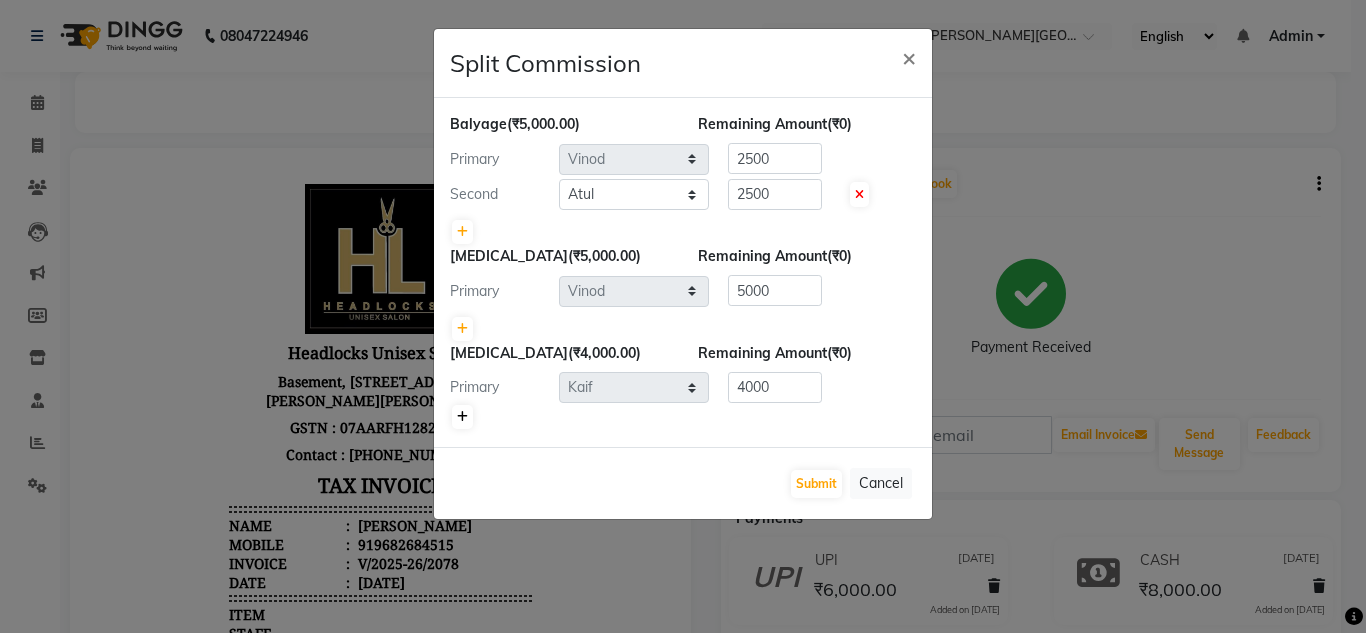 click 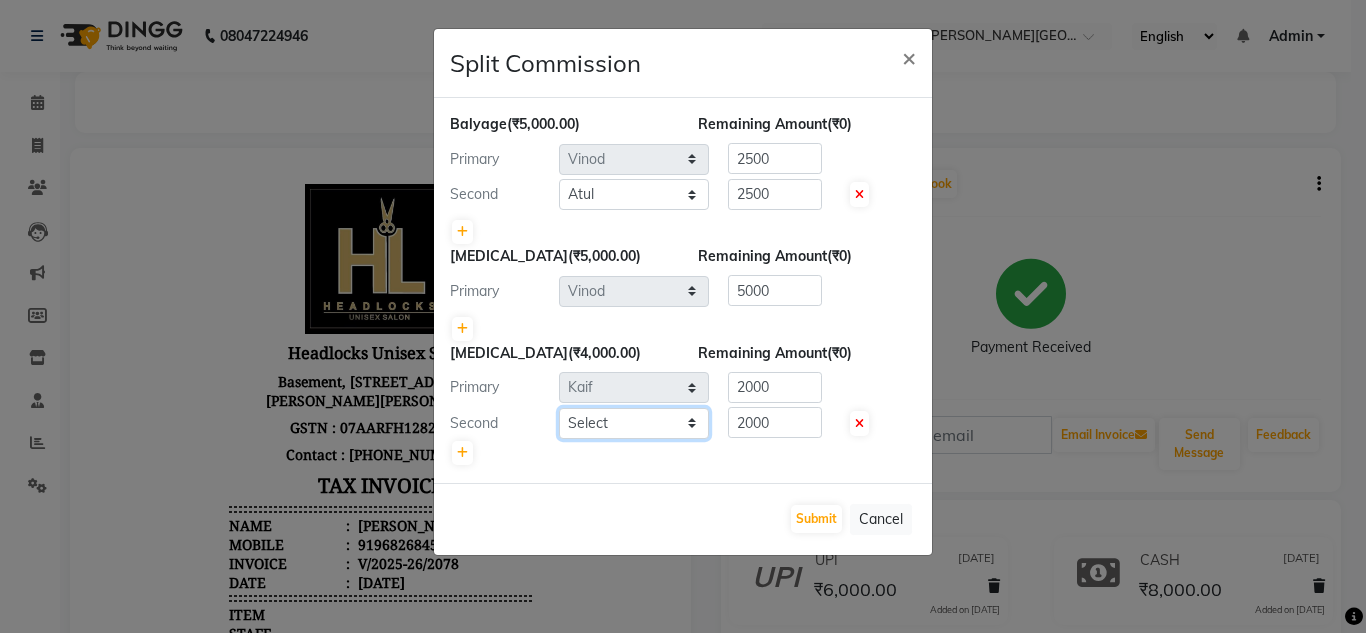 click on "Select  [PERSON_NAME]   Jannat   Kaif   [DATE]   Lucky   Nazia   Pinky   [PERSON_NAME]   [PERSON_NAME]   [PERSON_NAME]   [PERSON_NAME]   Suraj   Vikas   [PERSON_NAME]   [PERSON_NAME]" 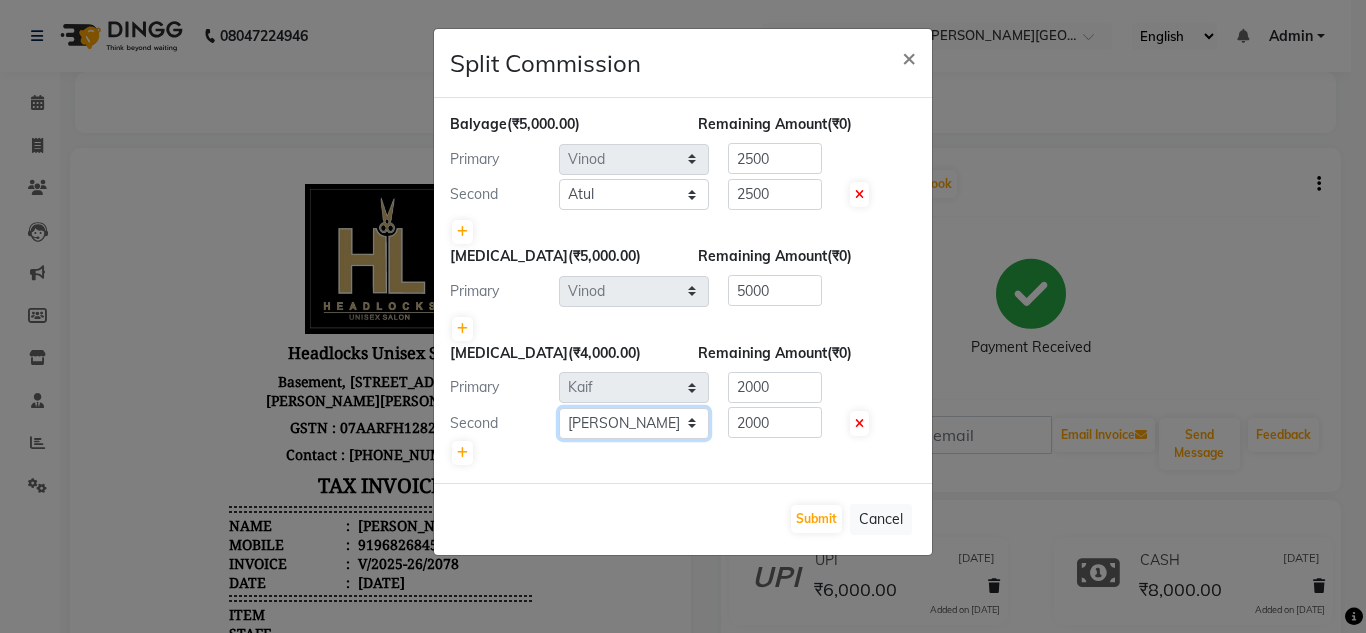 click on "Select  [PERSON_NAME]   Jannat   Kaif   [DATE]   Lucky   Nazia   Pinky   [PERSON_NAME]   [PERSON_NAME]   [PERSON_NAME]   [PERSON_NAME]   Suraj   Vikas   [PERSON_NAME]   [PERSON_NAME]" 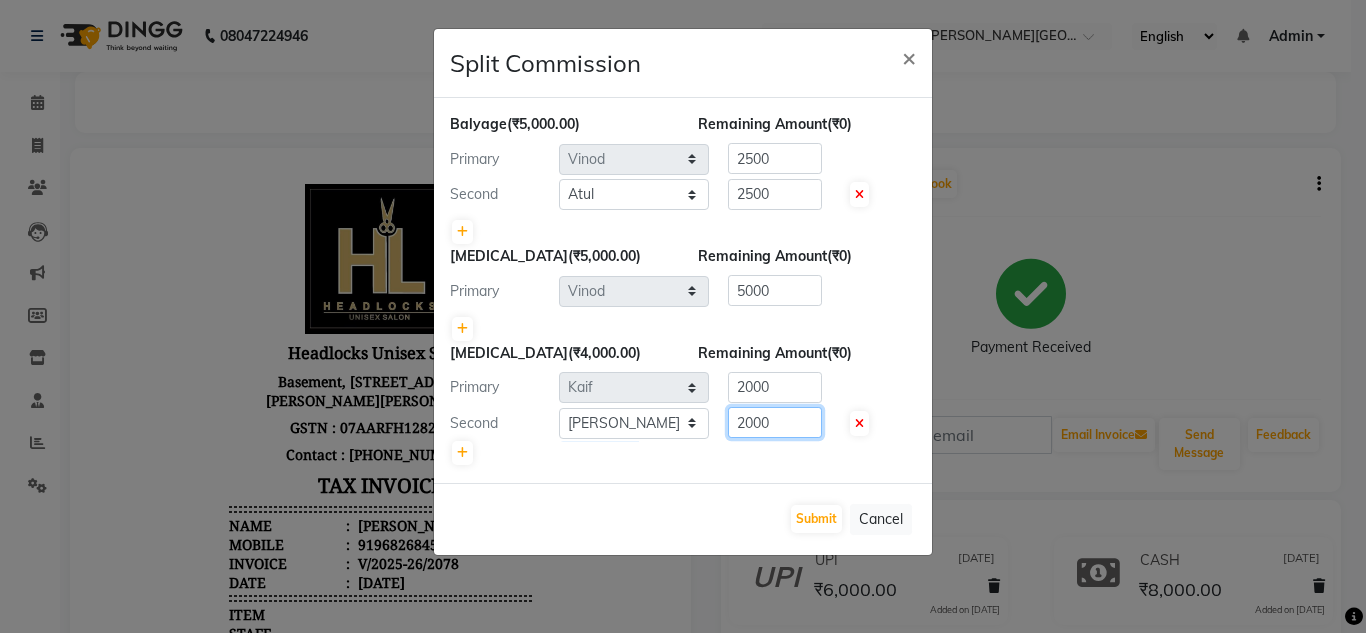 click on "2000" 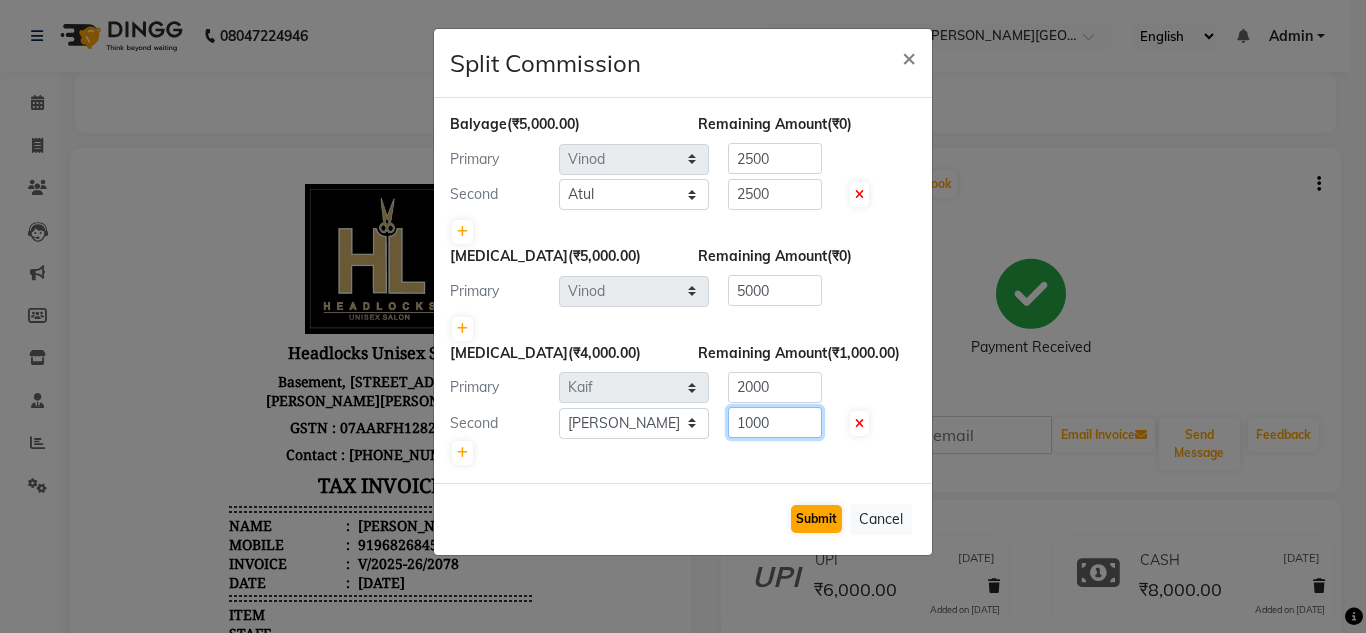 type on "1000" 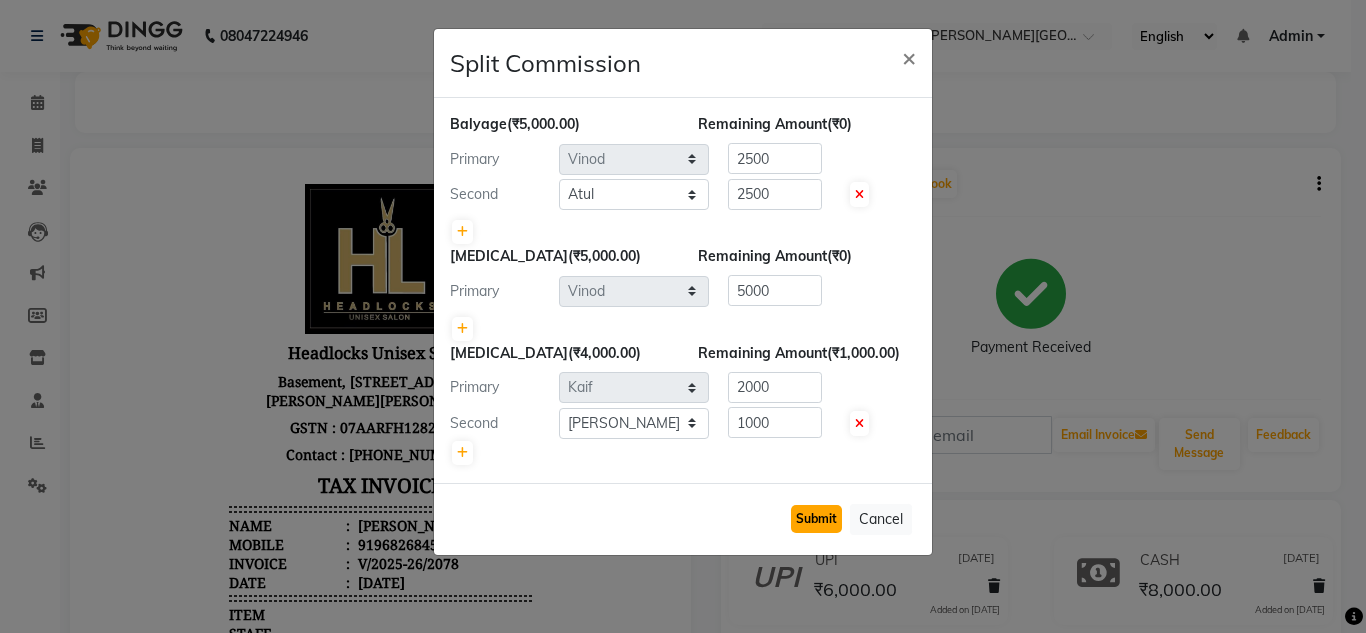 click on "Submit" 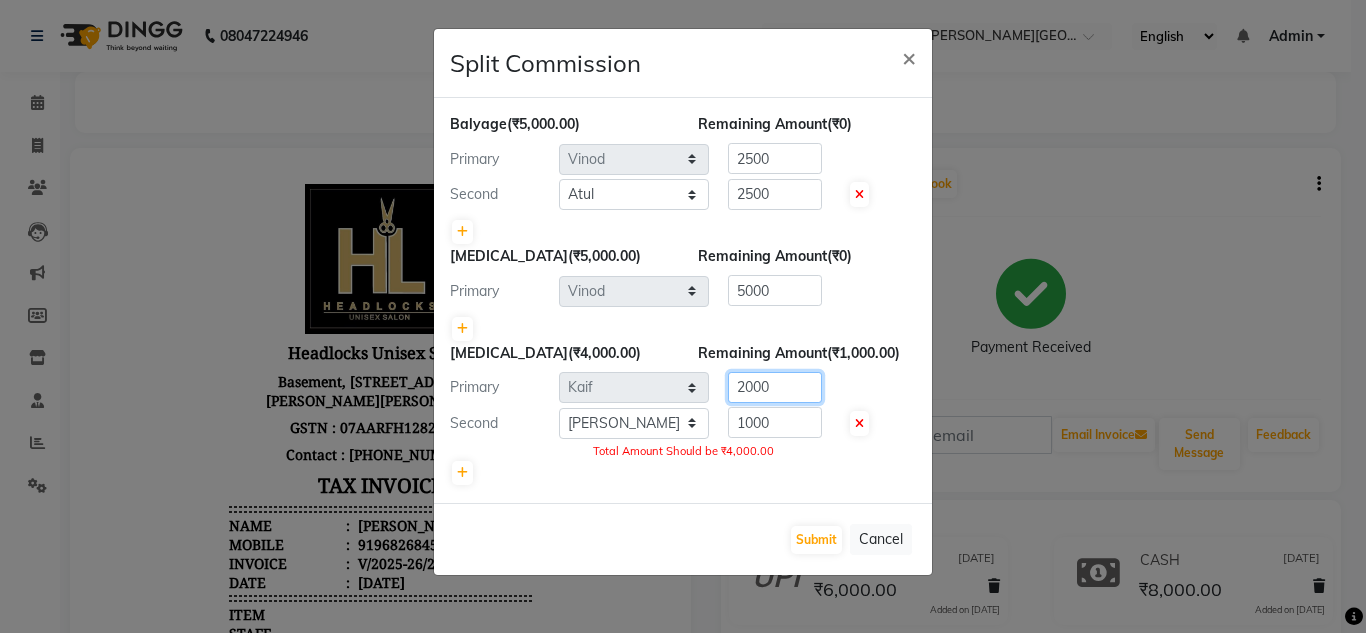 click on "2000" 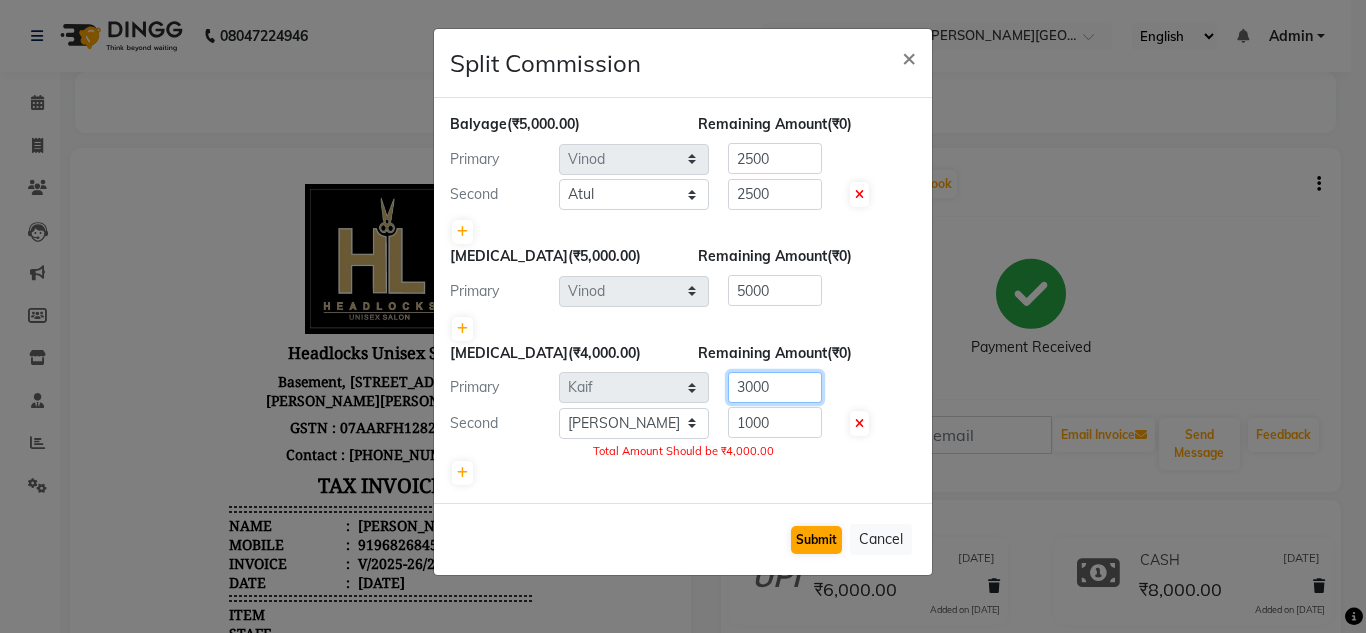 type on "3000" 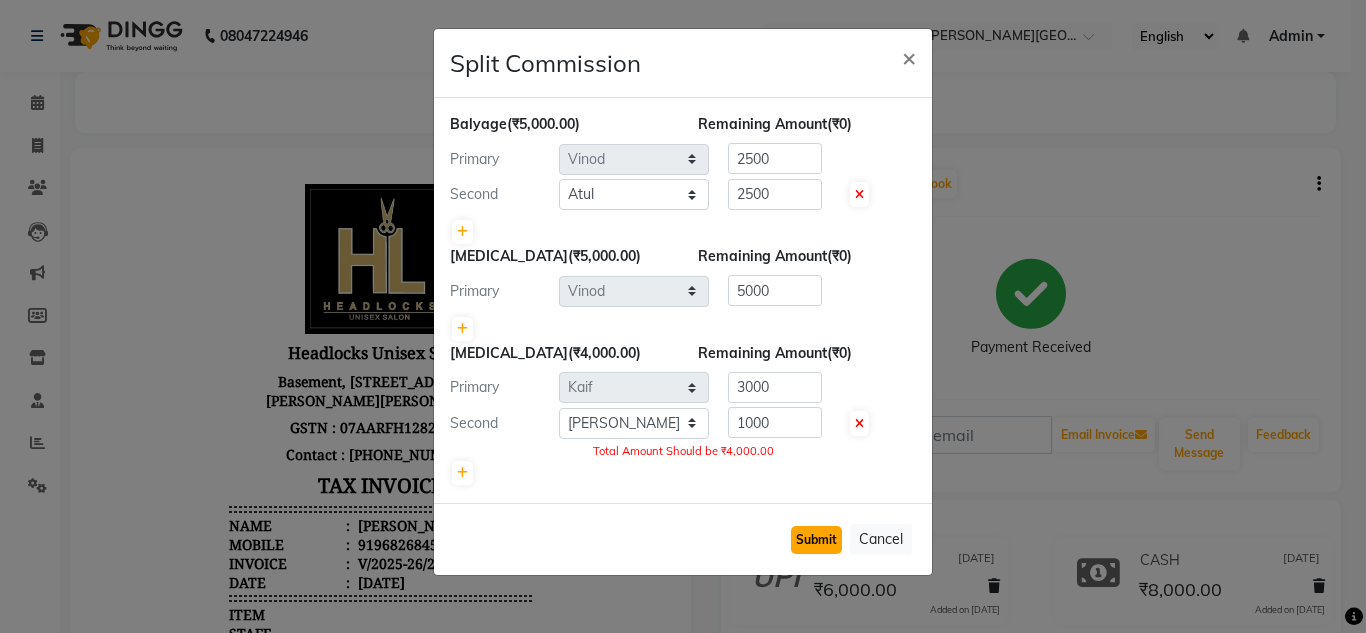 click on "Submit" 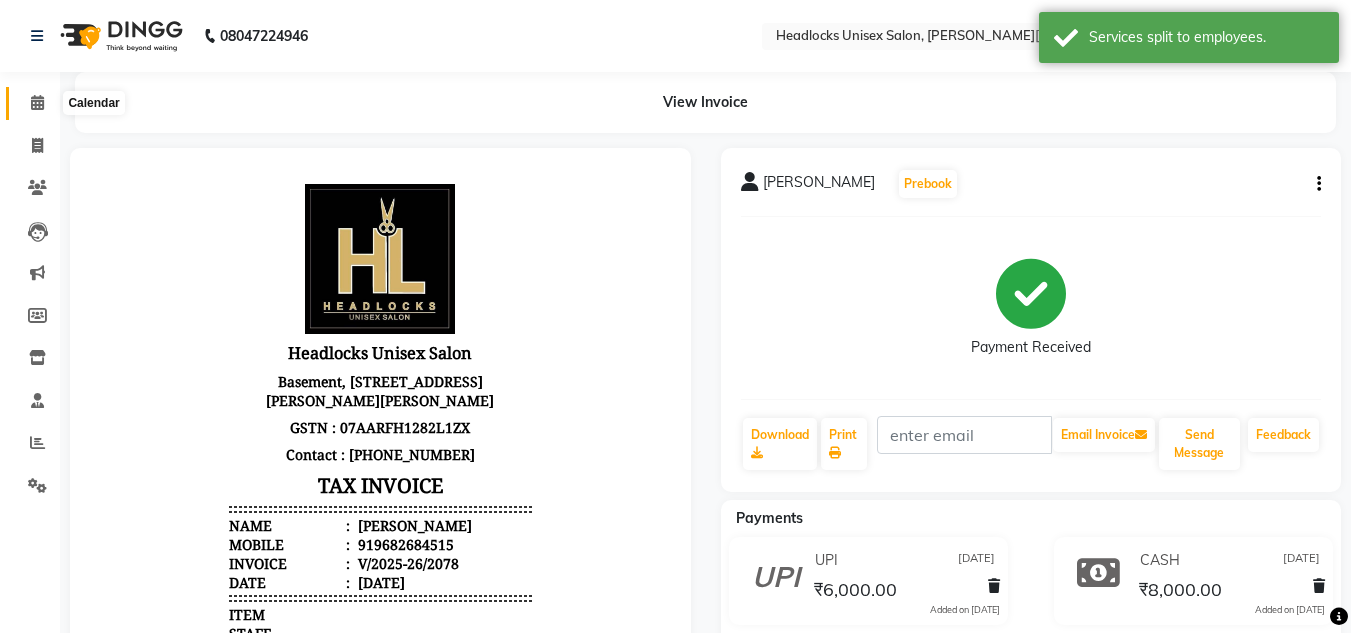 click 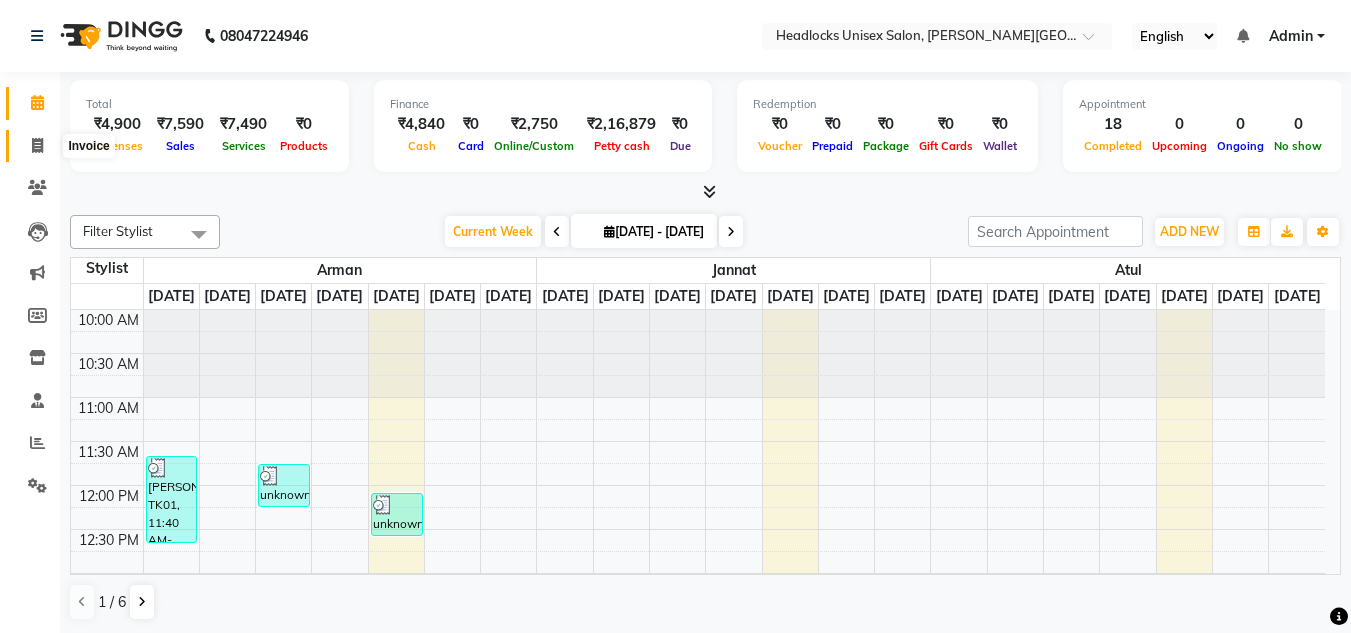 click 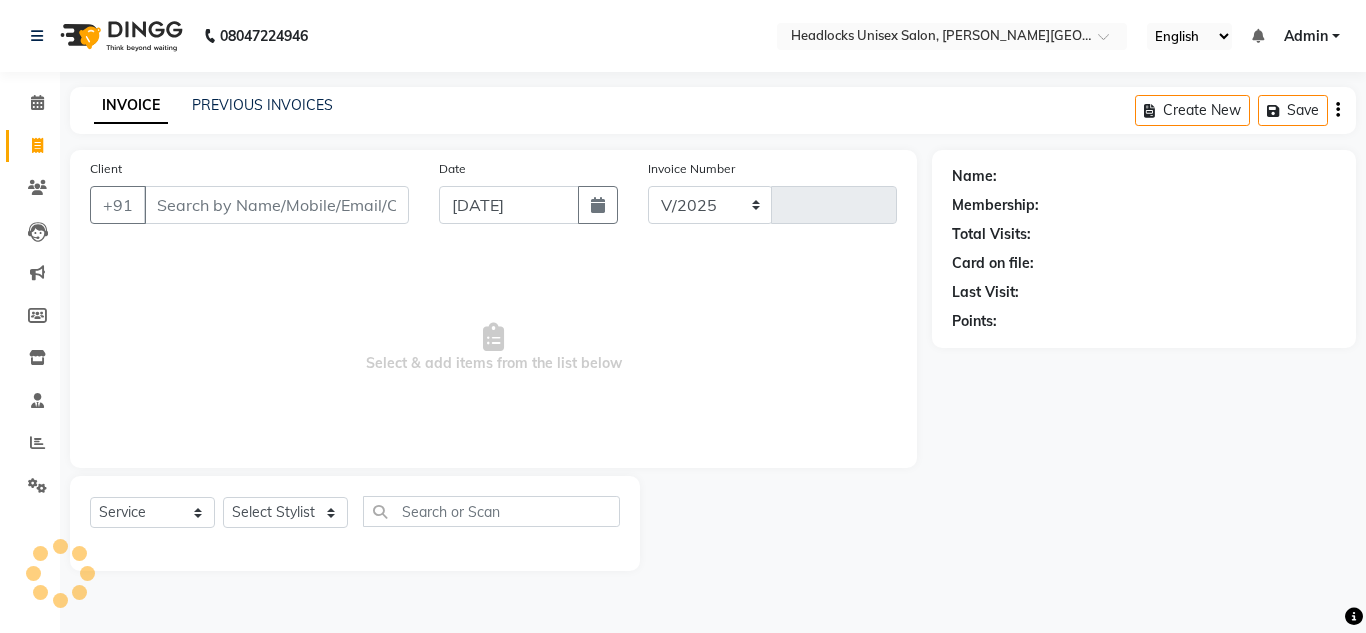 select on "6850" 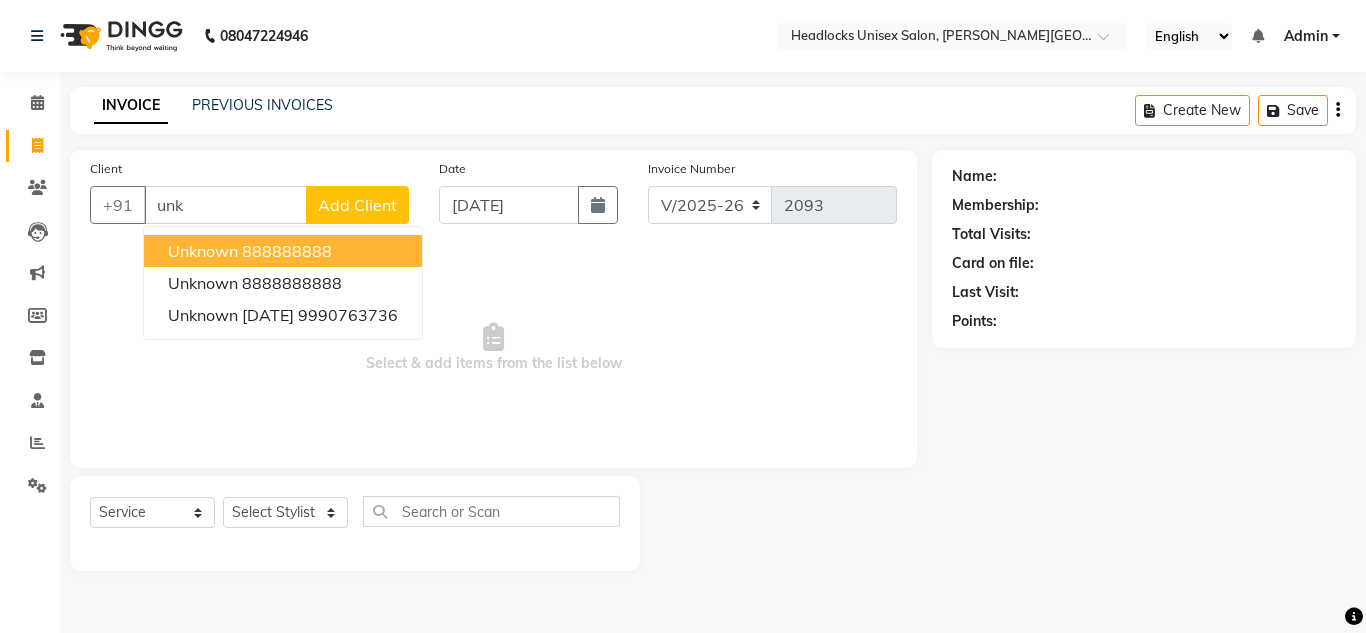 click on "unknown" at bounding box center (203, 251) 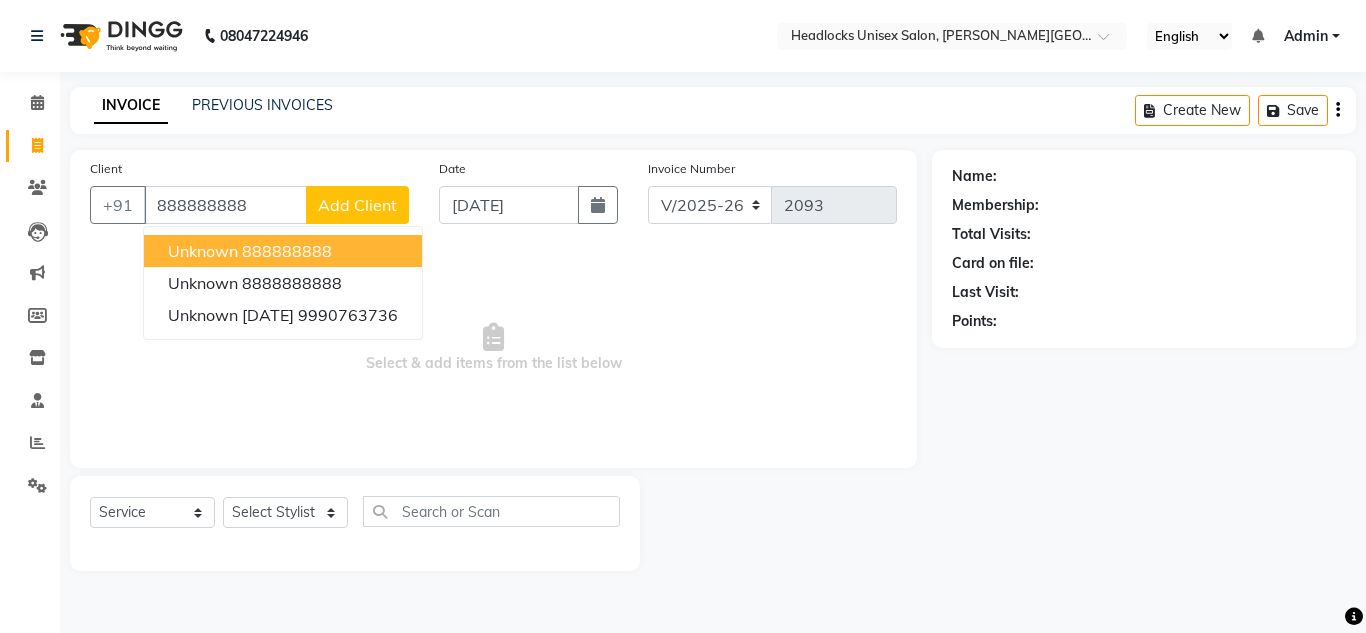 type on "888888888" 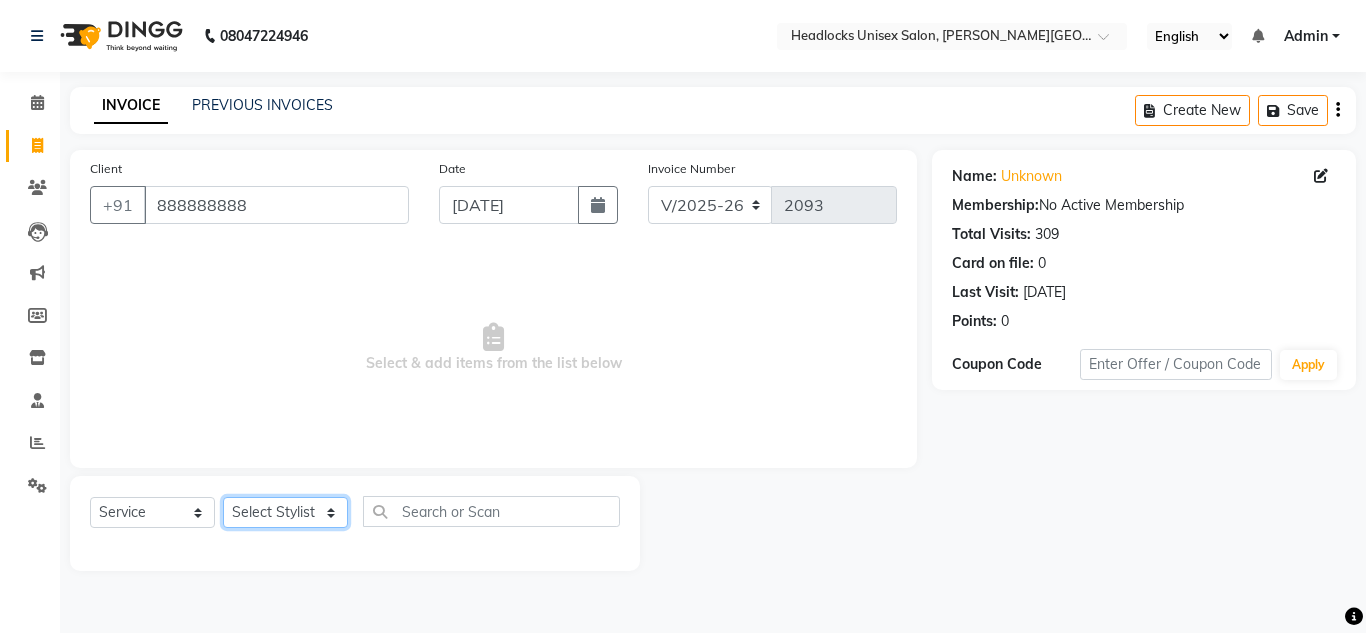 click on "Select Stylist [PERSON_NAME] Jannat Kaif [DATE] Lucky [PERSON_NAME] Pinky [PERSON_NAME] [PERSON_NAME] [PERSON_NAME] [PERSON_NAME] Suraj Vikas [PERSON_NAME] [PERSON_NAME]" 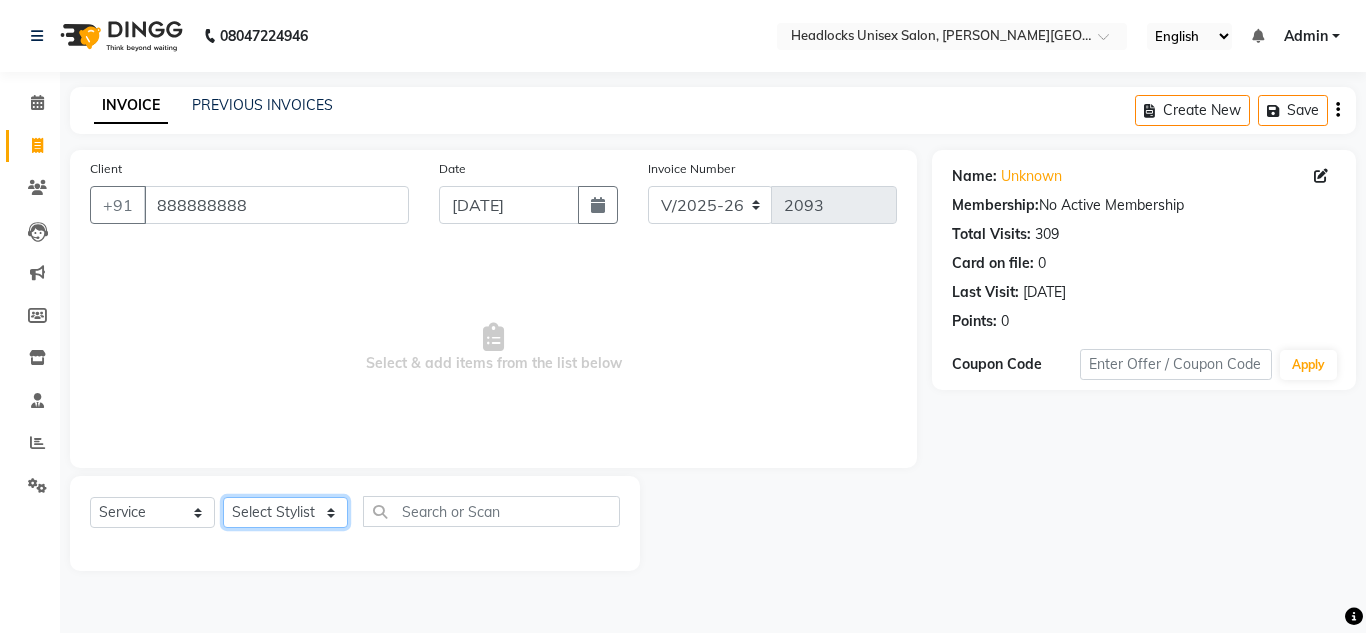 select on "53616" 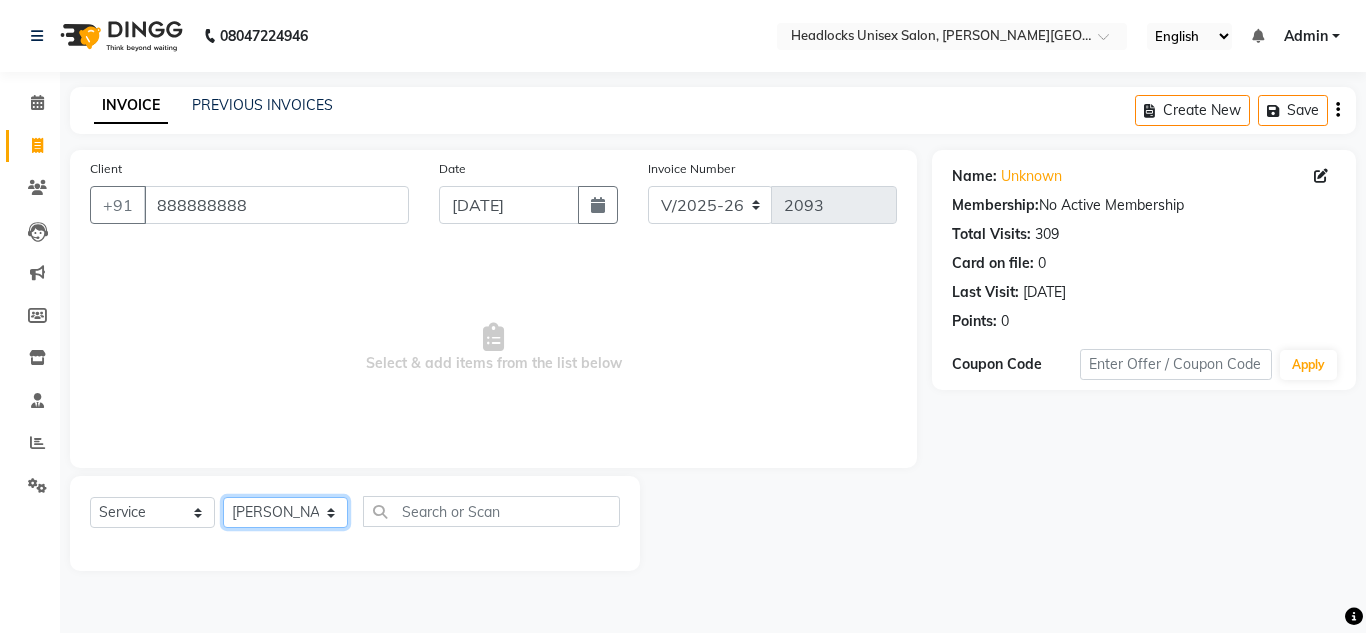 click on "Select Stylist [PERSON_NAME] Jannat Kaif [DATE] Lucky [PERSON_NAME] Pinky [PERSON_NAME] [PERSON_NAME] [PERSON_NAME] [PERSON_NAME] Suraj Vikas [PERSON_NAME] [PERSON_NAME]" 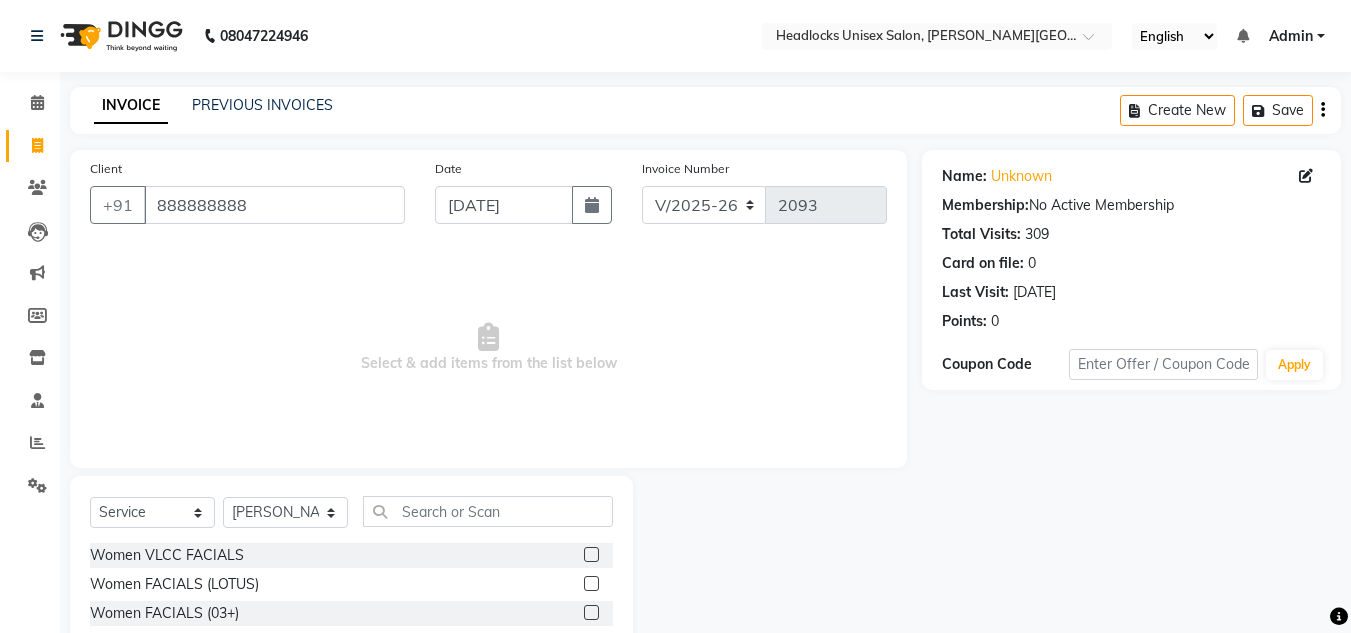 click on "Select & add items from the list below" at bounding box center (488, 348) 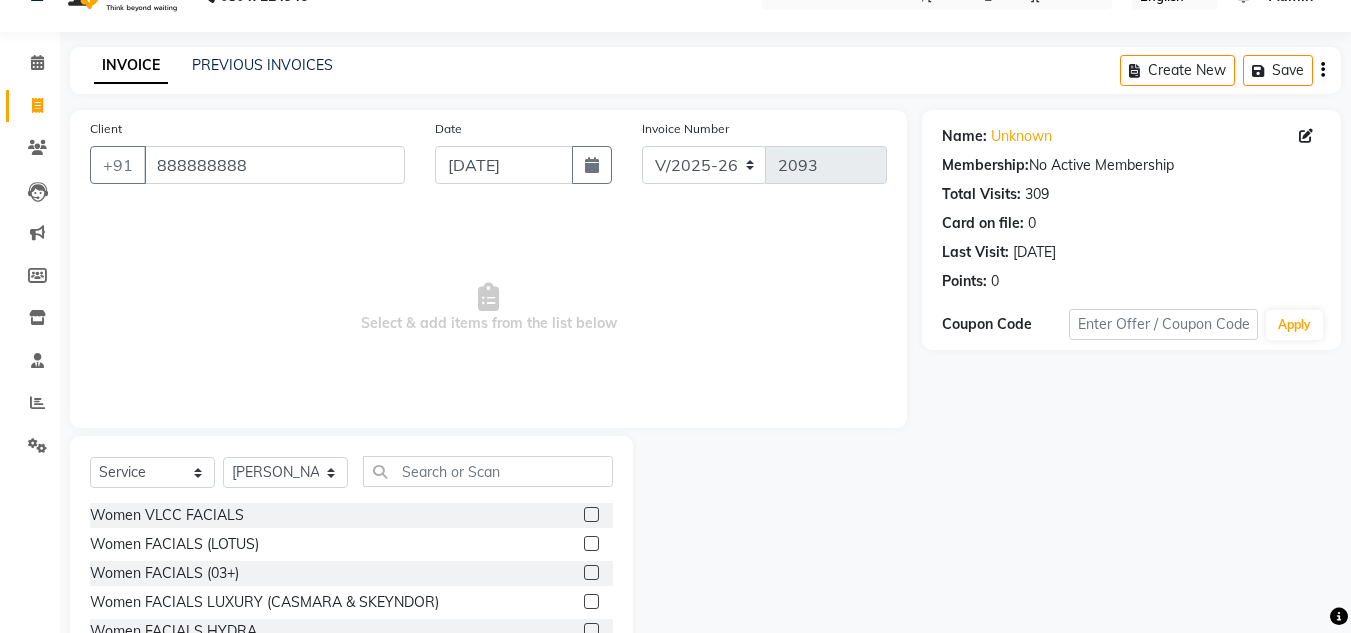 scroll, scrollTop: 168, scrollLeft: 0, axis: vertical 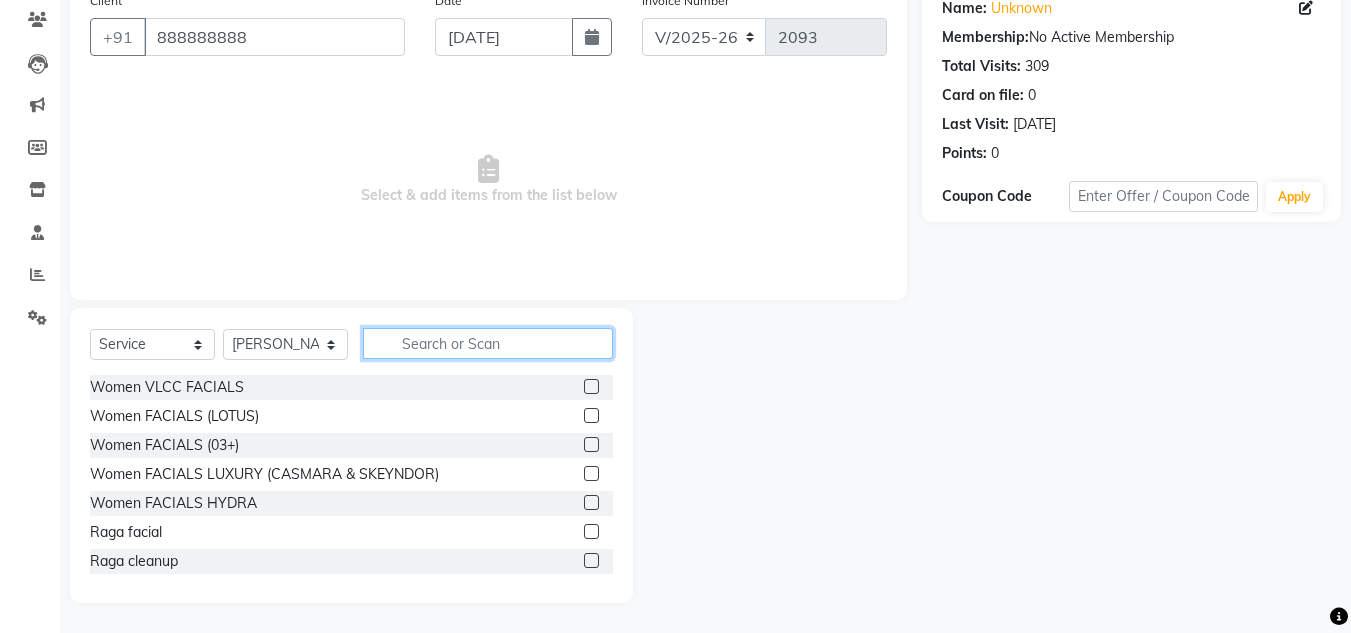click 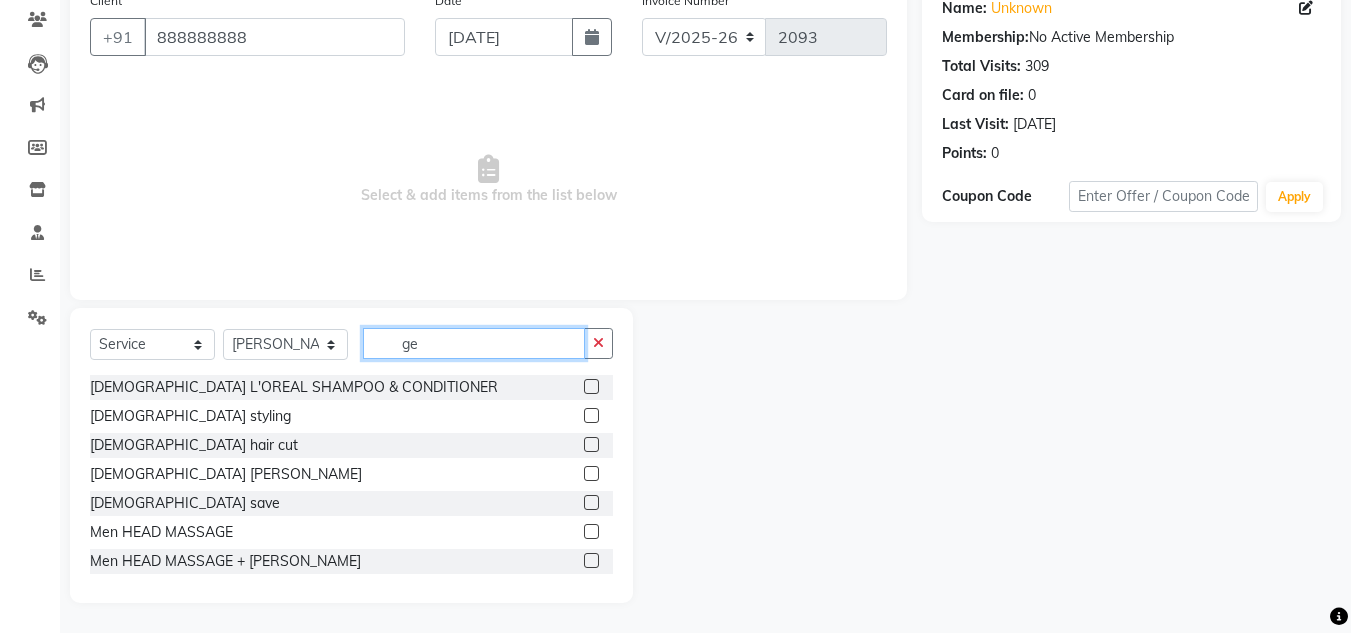 type on "ge" 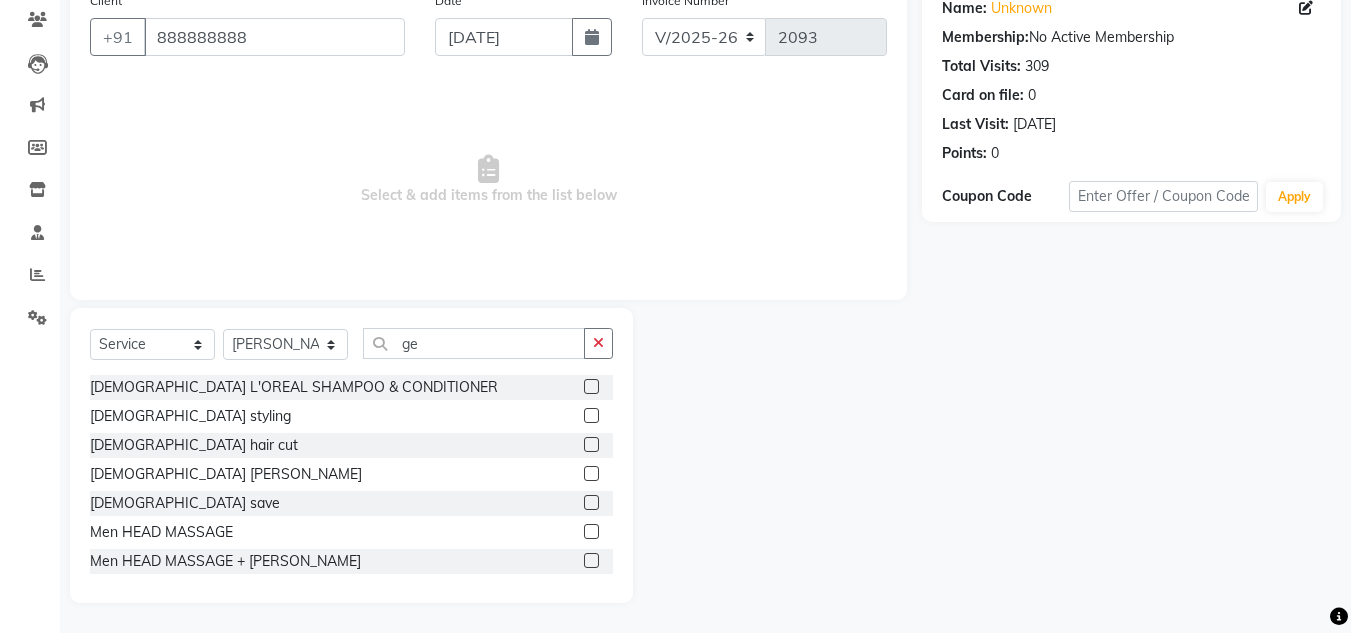 click 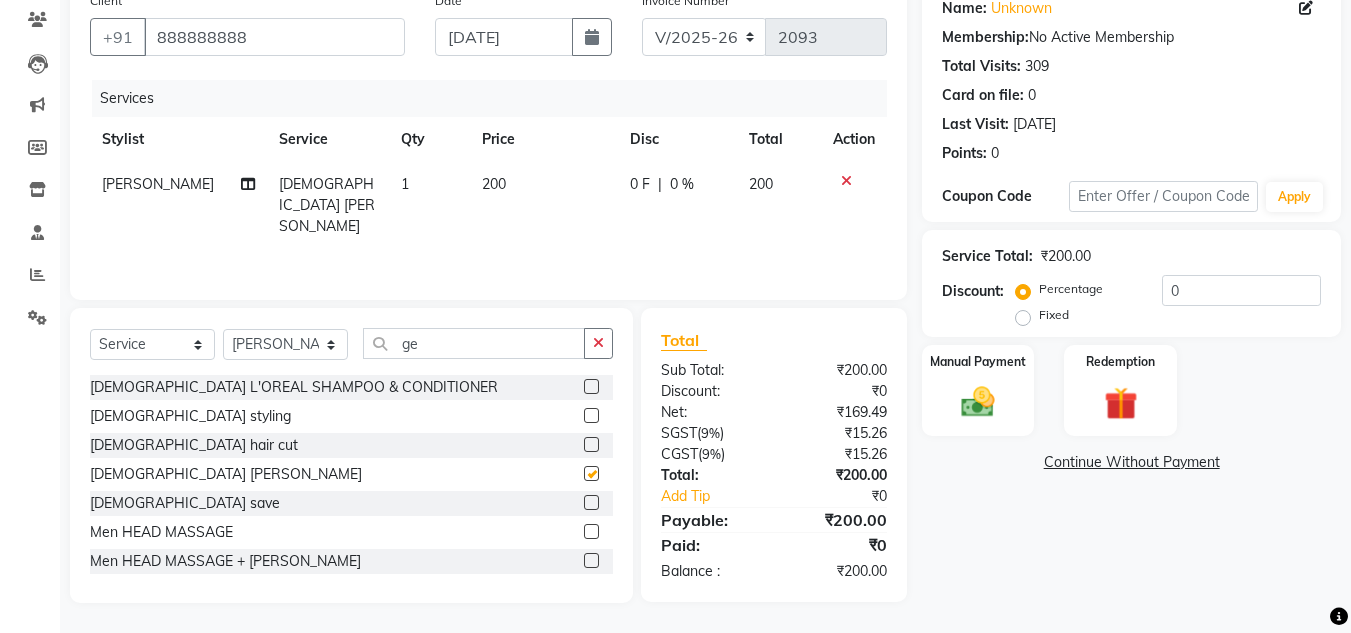 checkbox on "false" 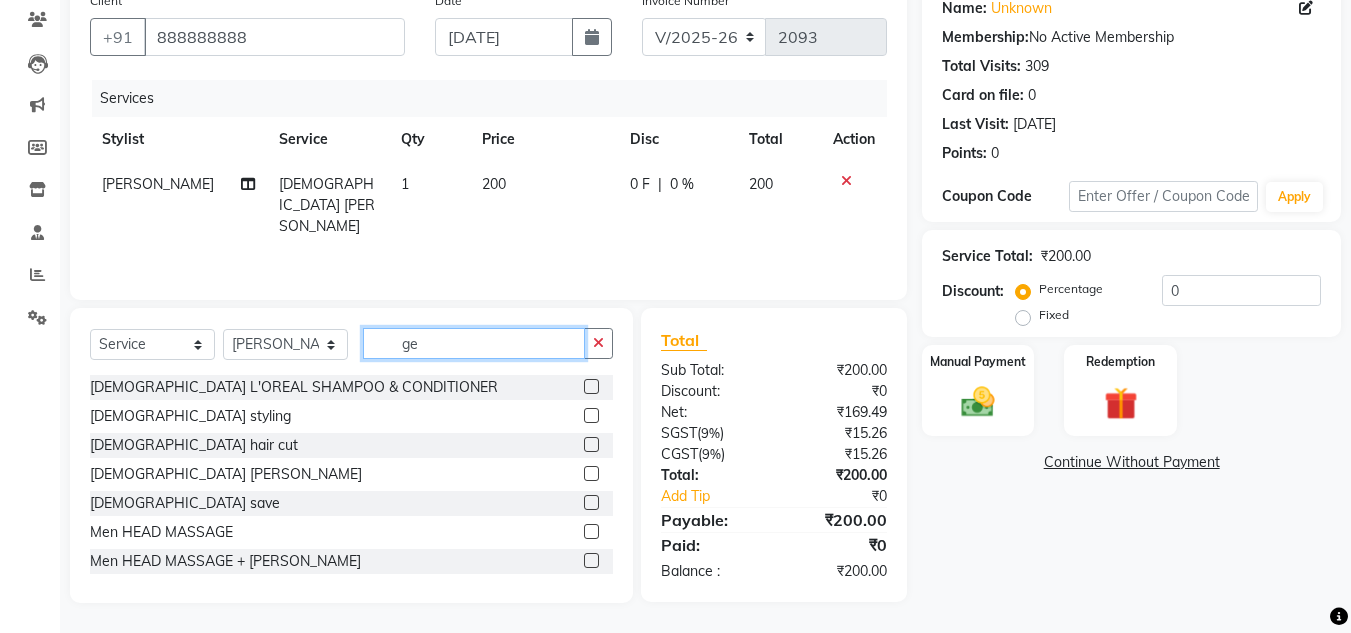 click on "ge" 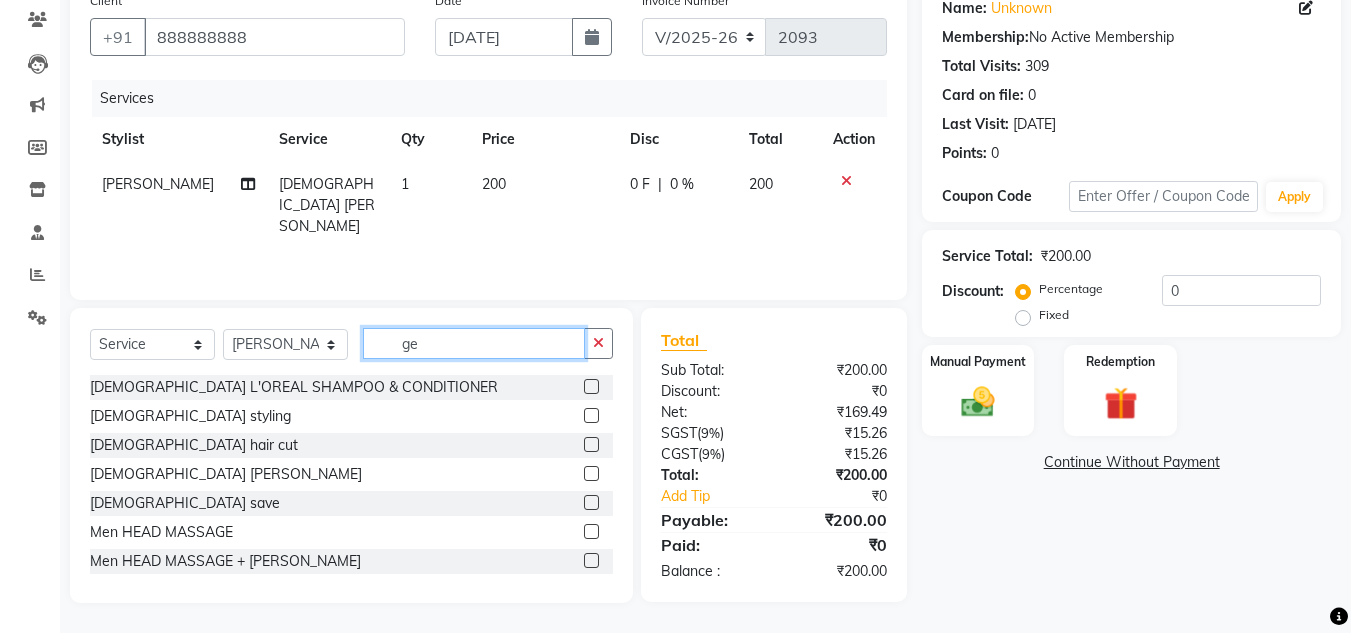 type on "g" 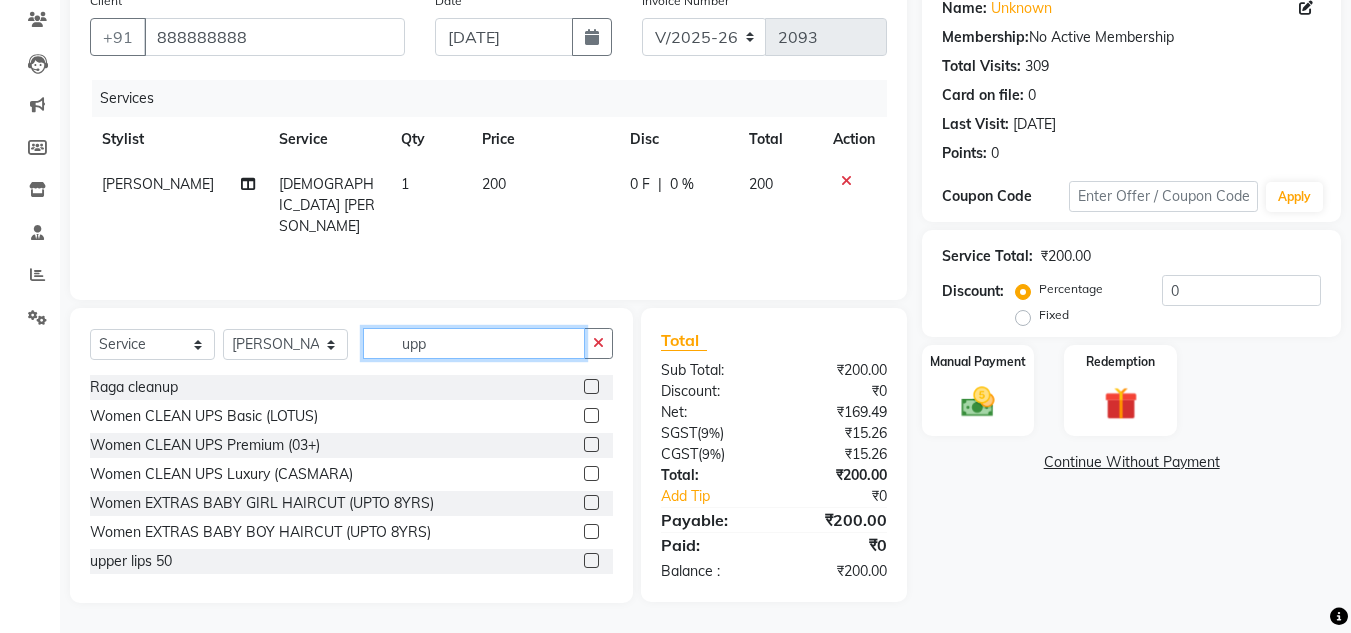 scroll, scrollTop: 167, scrollLeft: 0, axis: vertical 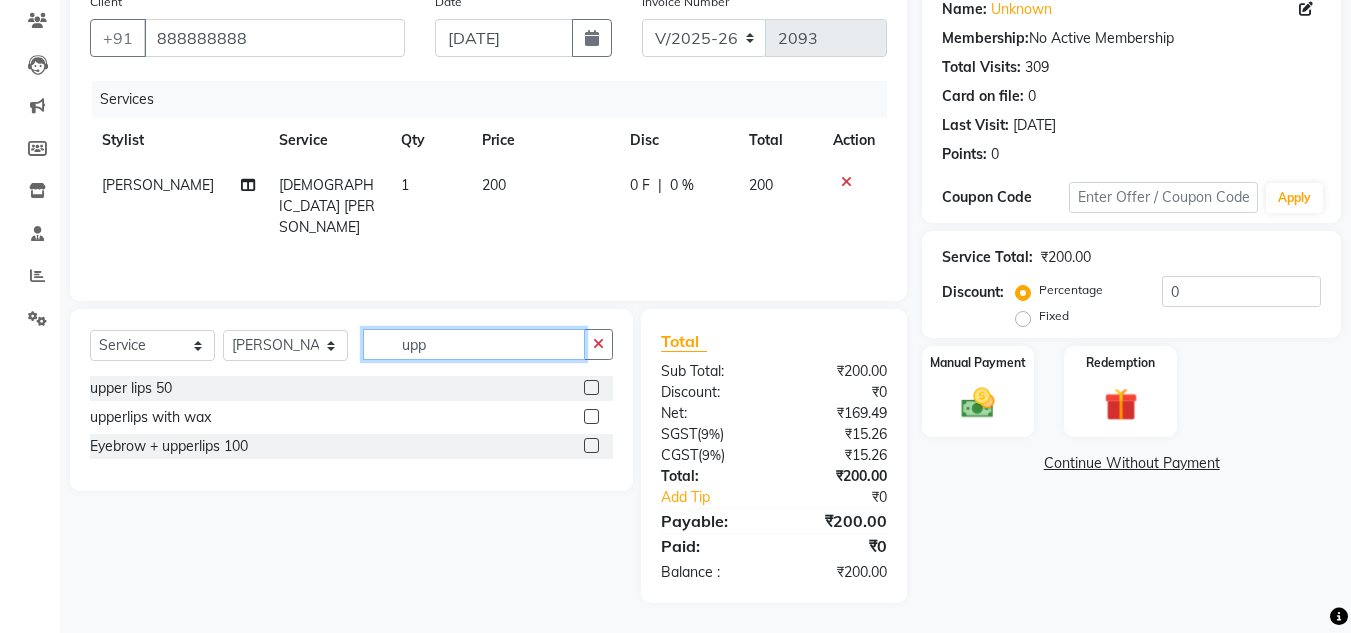 type on "upp" 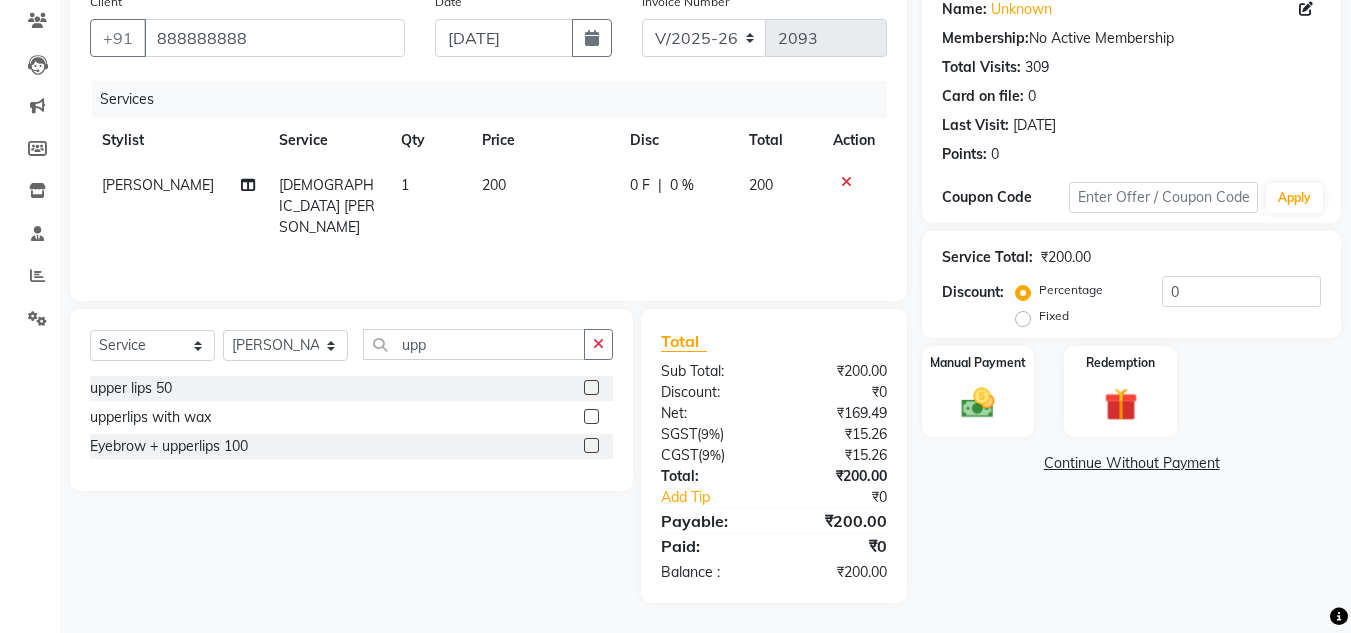 click 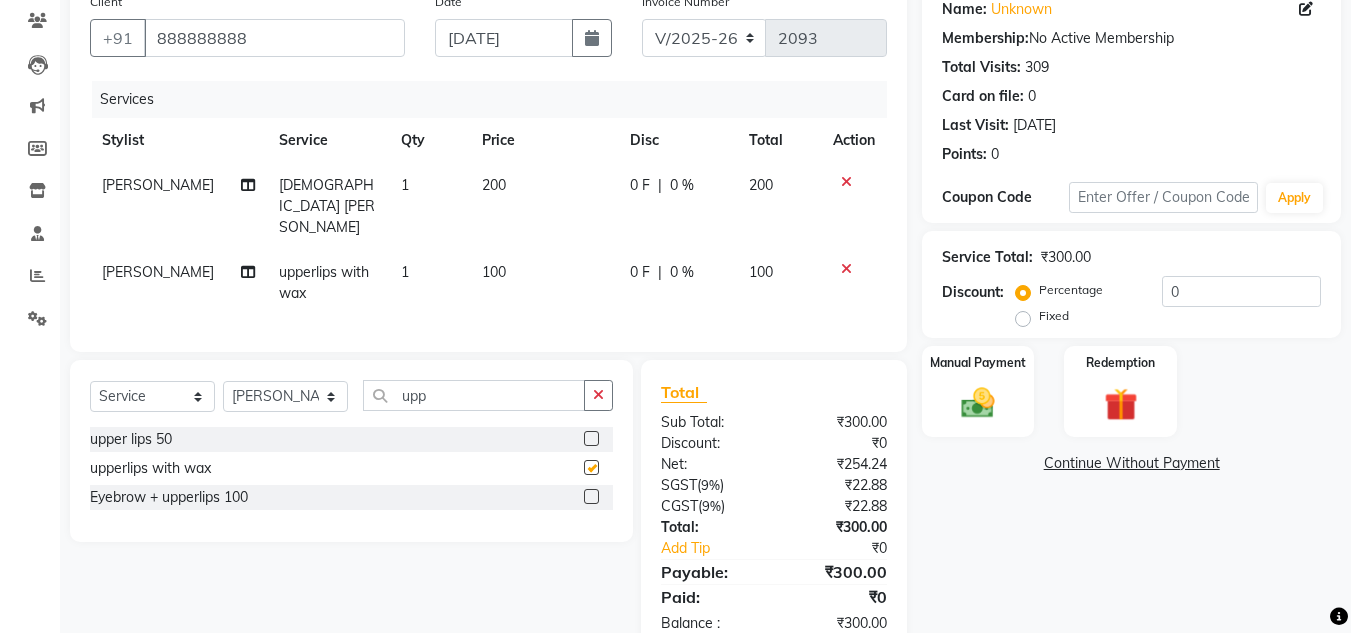 checkbox on "false" 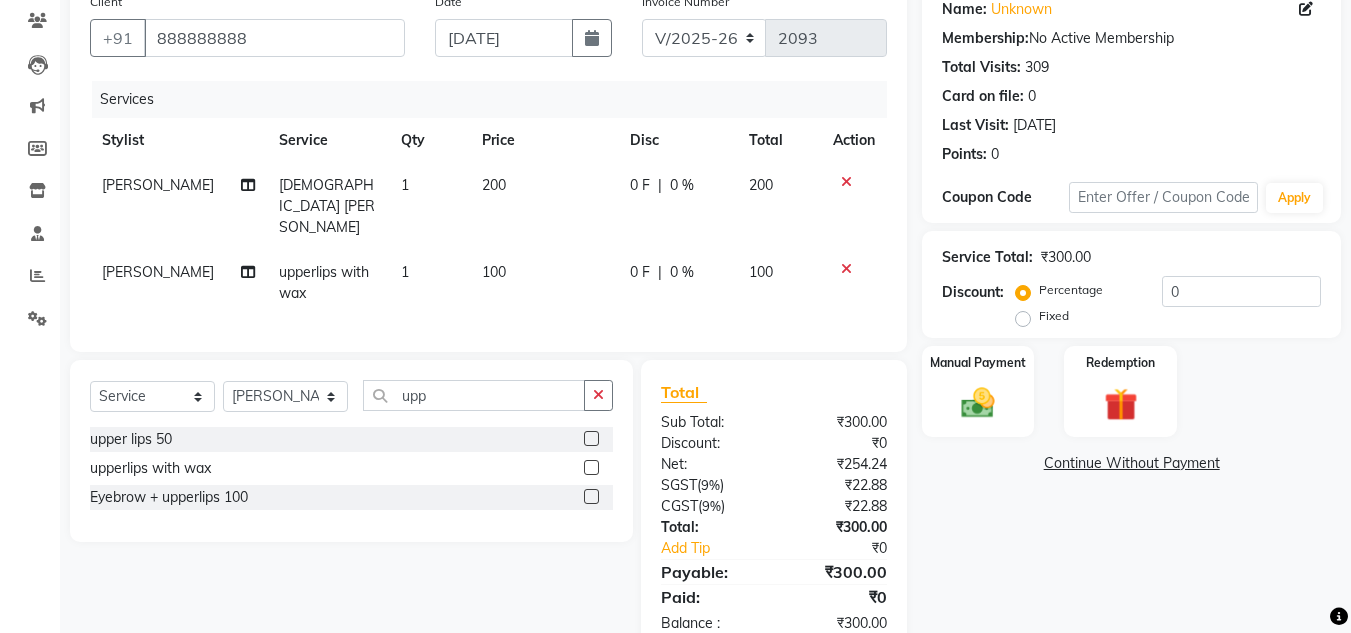 click on "[PERSON_NAME]" 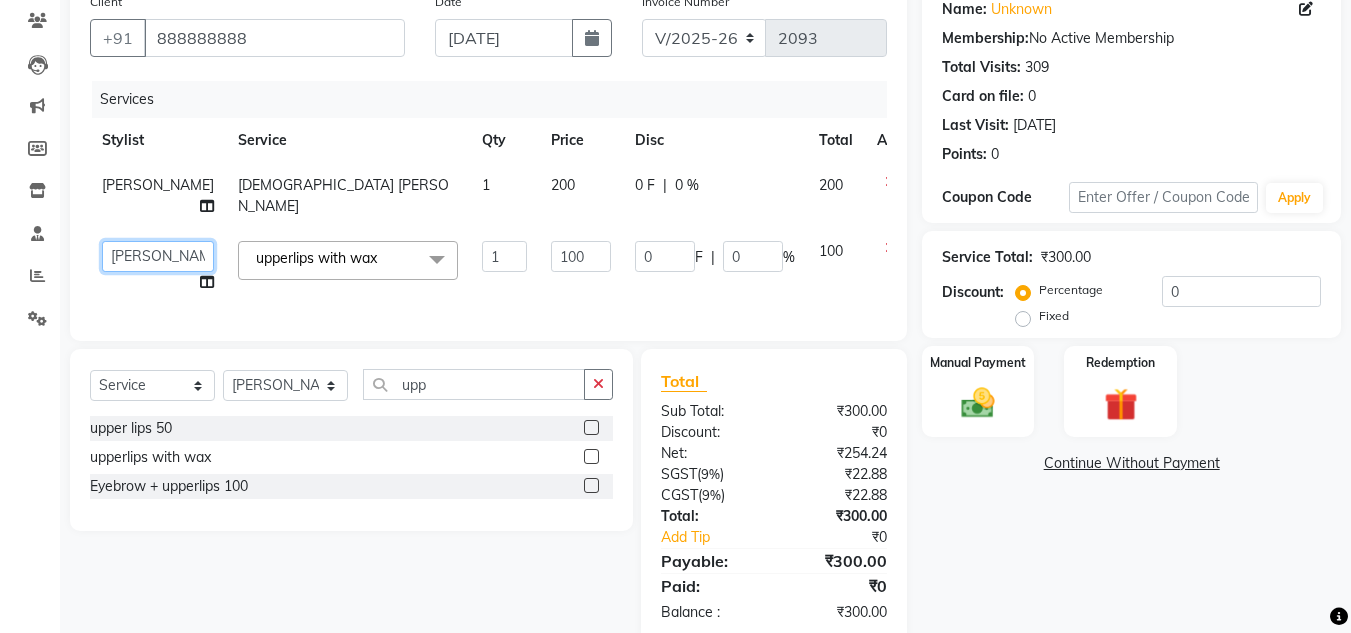 click on "[PERSON_NAME]   [PERSON_NAME][DATE]   Lucky   [PERSON_NAME]   Pinky   [PERSON_NAME]   [PERSON_NAME]   [PERSON_NAME]   [PERSON_NAME]   Suraj   Vikas   [PERSON_NAME]   [PERSON_NAME]" 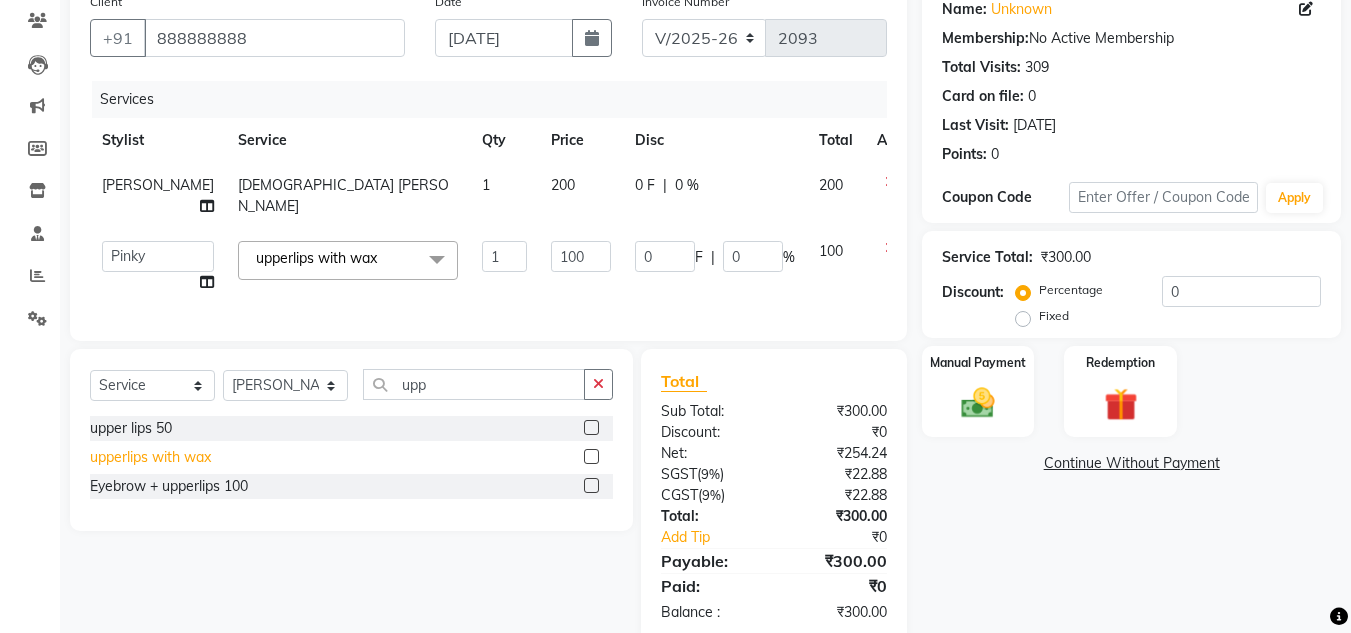 select on "53620" 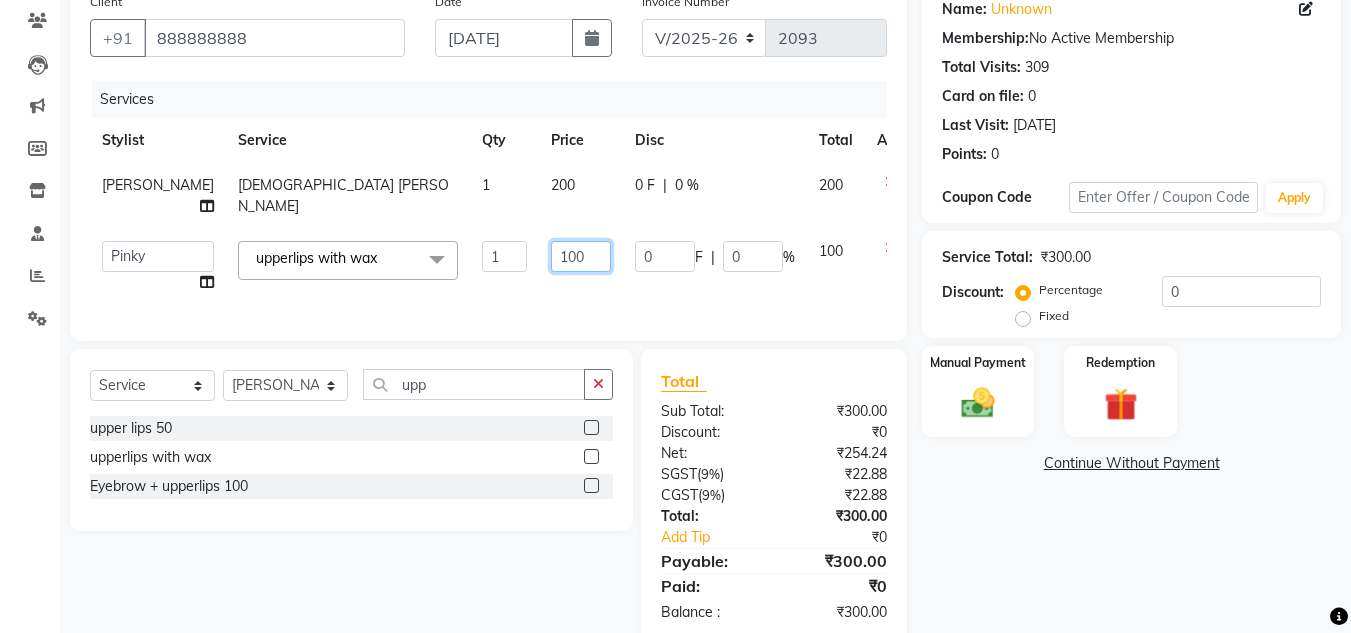 click on "100" 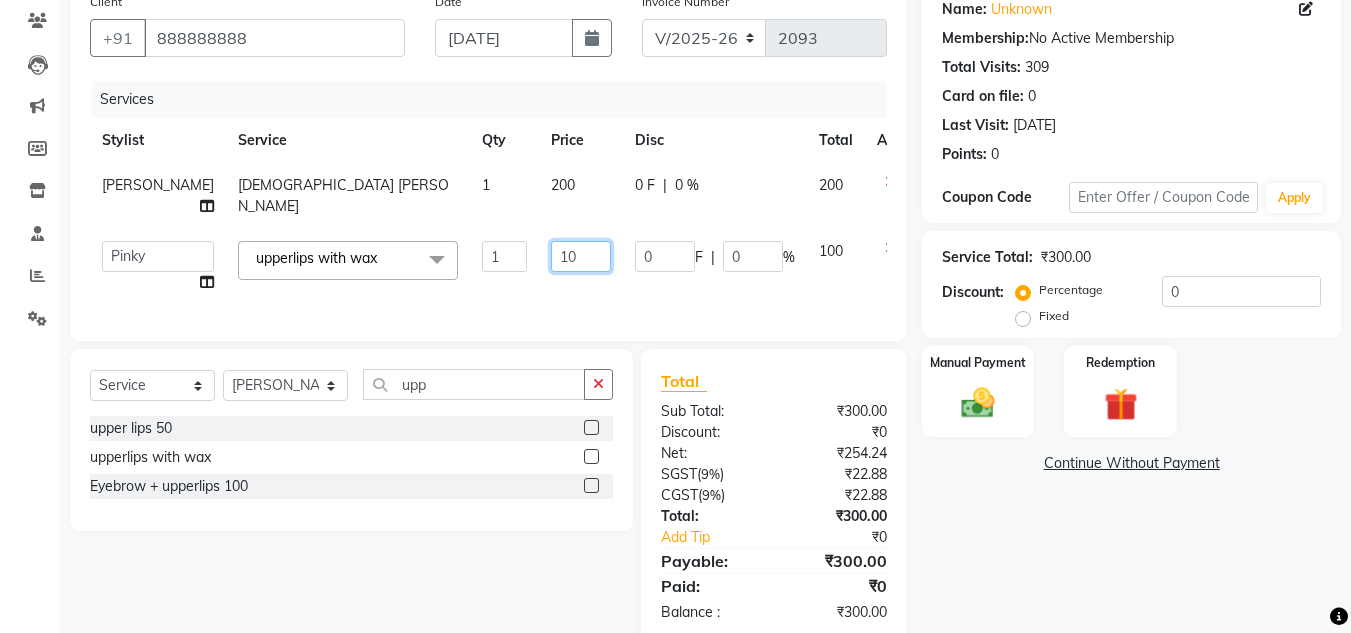 type on "1" 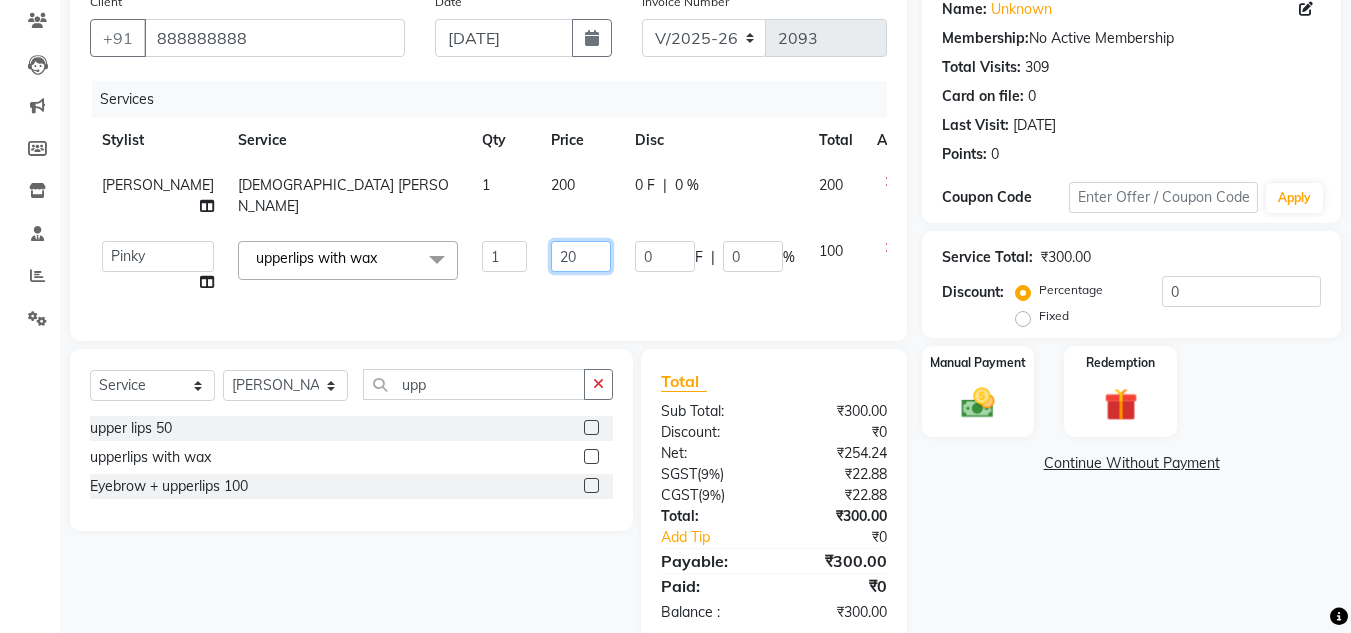 type on "200" 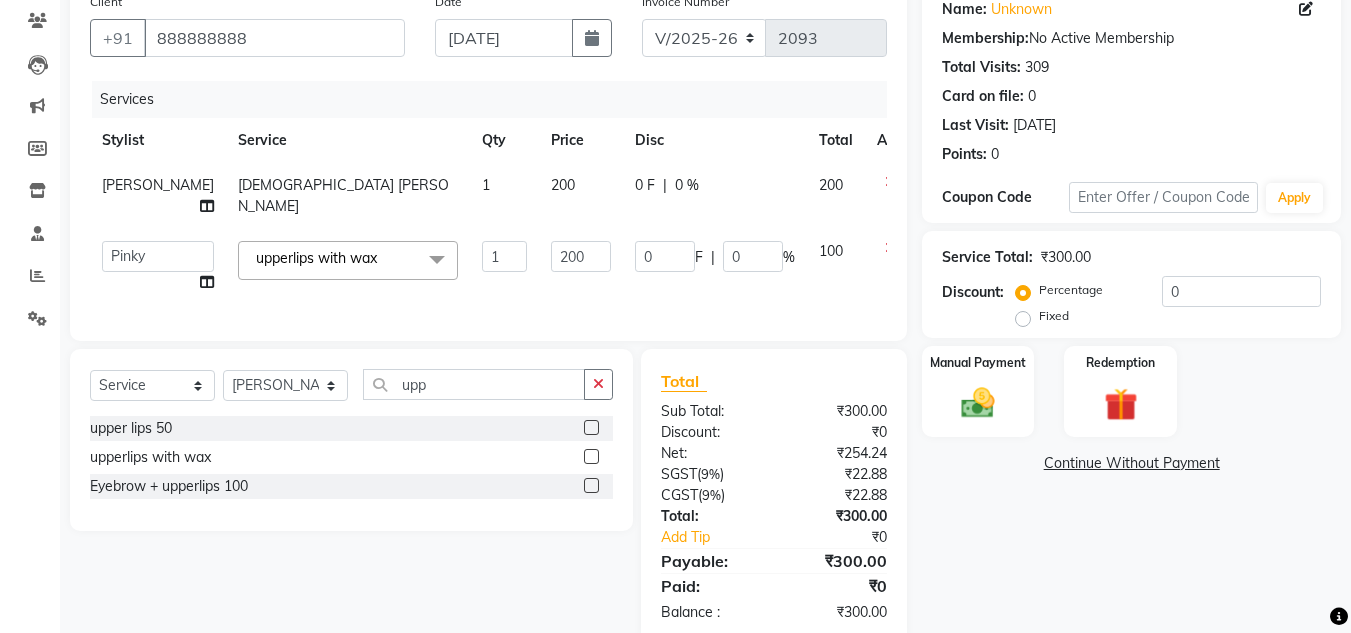 click on "Services Stylist Service Qty Price Disc Total Action Rashid [DEMOGRAPHIC_DATA] [PERSON_NAME] 1 200 0 F | 0 % 200  [PERSON_NAME]   Jannat   Kaif   [DATE]   Lucky   Nazia   Pinky   [PERSON_NAME]   [PERSON_NAME]   [PERSON_NAME]   [PERSON_NAME]   Suraj   Vikas   [PERSON_NAME]   [PERSON_NAME]  upperlips with wax  x Women VLCC FACIALS Women FACIALS (LOTUS) Women FACIALS (03+) Women FACIALS LUXURY (CASMARA & SKEYNDOR) Women FACIALS HYDRA Raga facial Raga cleanup Raga bridal facial 3000 Women CLEAN UPS Basic (LOTUS) Women CLEAN UPS Premium (03+) Women CLEAN UPS Luxury (CASMARA) Women BLEACH OXY FACE BLEACH Women BLEACH [PERSON_NAME]'S FACE BLEACH Women BLEACH NECK BLEACH Women BLEACH BACK+NECK BLEACH Women BLEACH STOMACH BLEACH Women BLEACH ARMS BLEACH Women BLEACH LEGS BLEACH Women BLEACH HALF LEG BLEACH Women BLEACH FULL BODY BLEACH Women SCRUBS BODY SCRUB Women SCRUBS BODY POLISHING Full body scrub Women D-TAN FACE D-TAN Women D-TAN ARMS D-TAN Women D-TAN LEGS D-TAN Women D-TAN BACK D-TAN Women D-TAN FULL BODY D-TAN Women HAIRCUT & HAIRSTYLES (TRIM) chin" 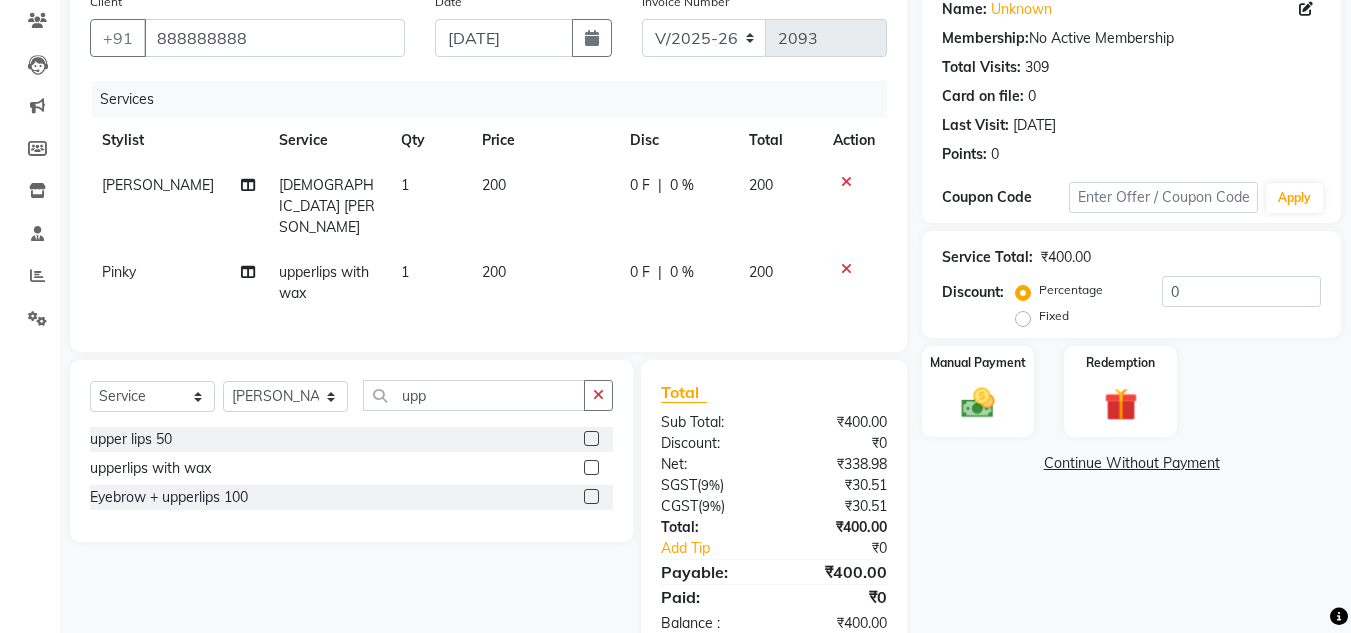 click on "Total Sub Total: ₹400.00 Discount: ₹0 Net: ₹338.98 SGST  ( 9% ) ₹30.51 CGST  ( 9% ) ₹30.51 Total: ₹400.00 Add Tip ₹0 Payable: ₹400.00 Paid: ₹0 Balance   : ₹400.00" 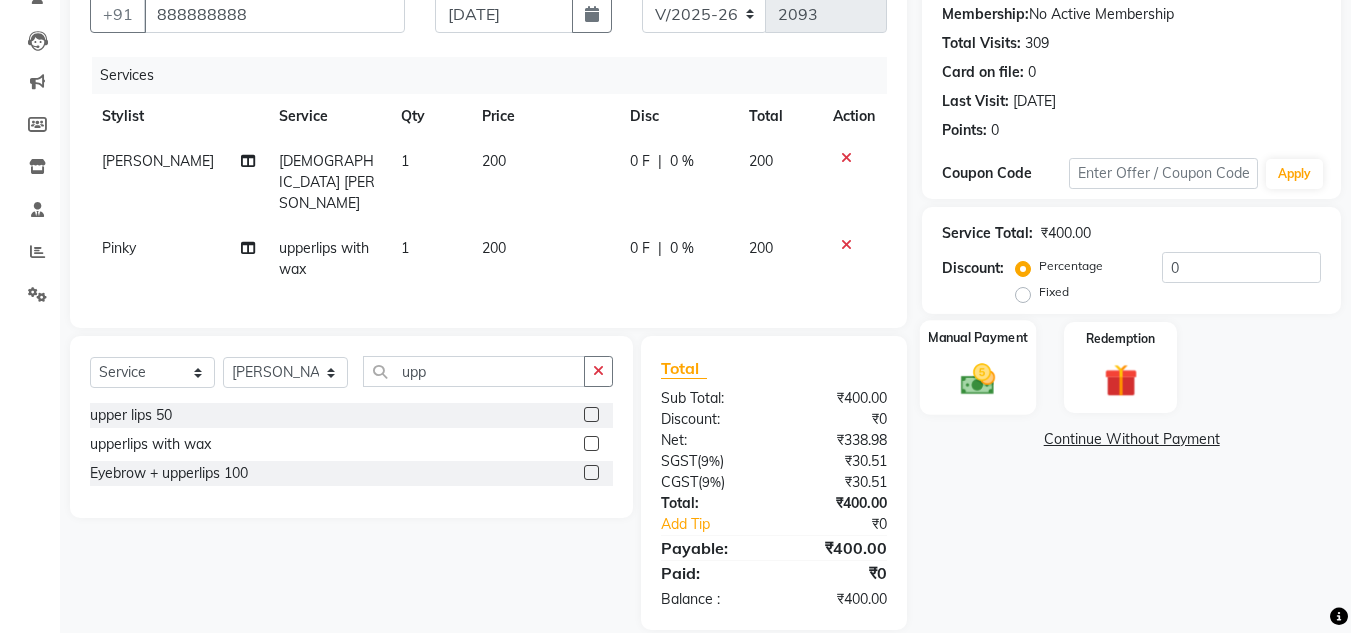 click on "Manual Payment" 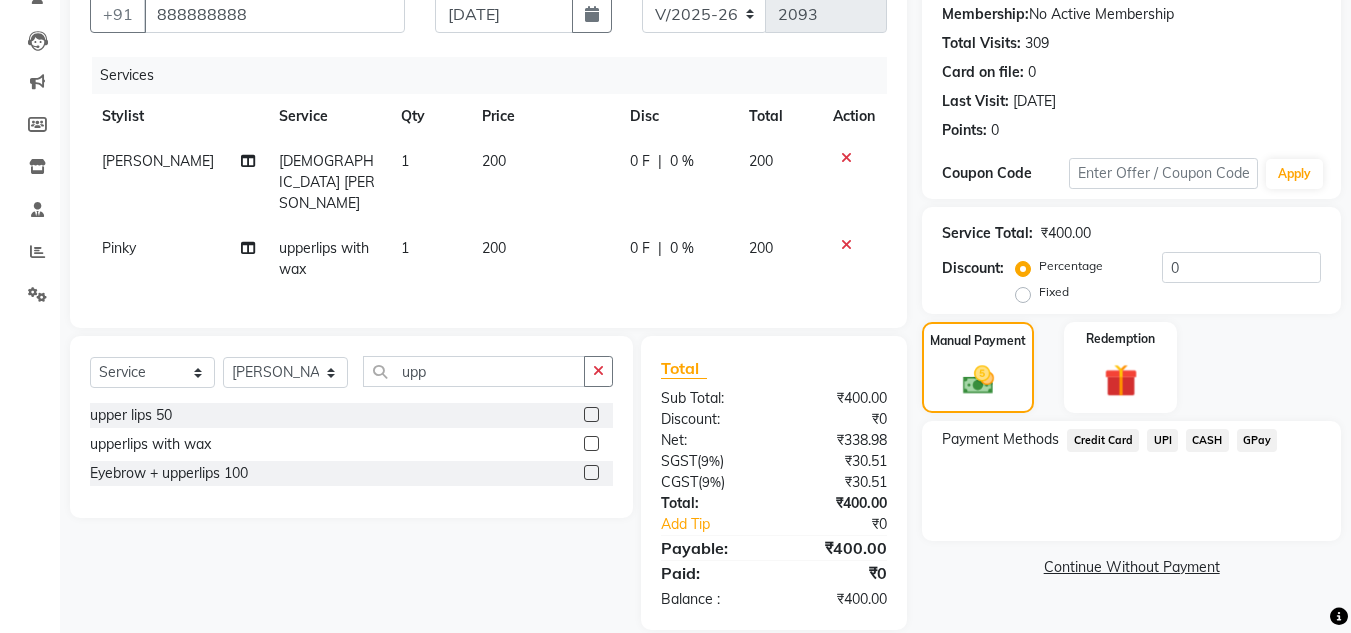 click on "UPI" 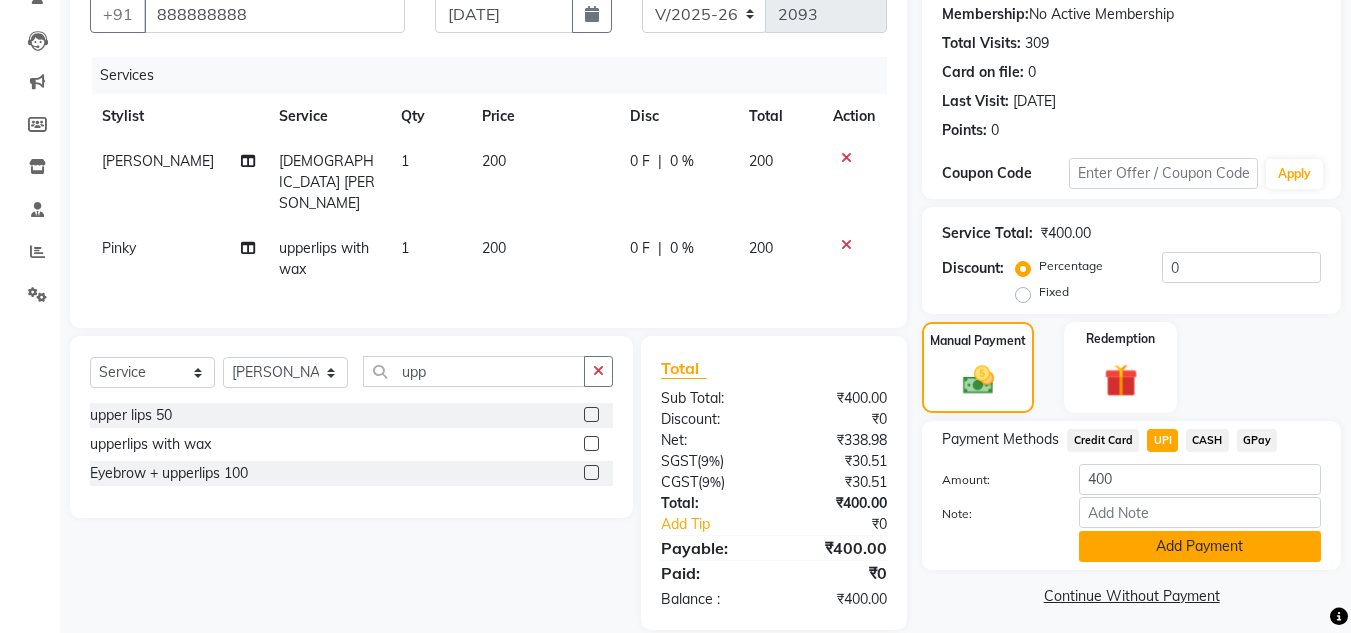 click on "Add Payment" 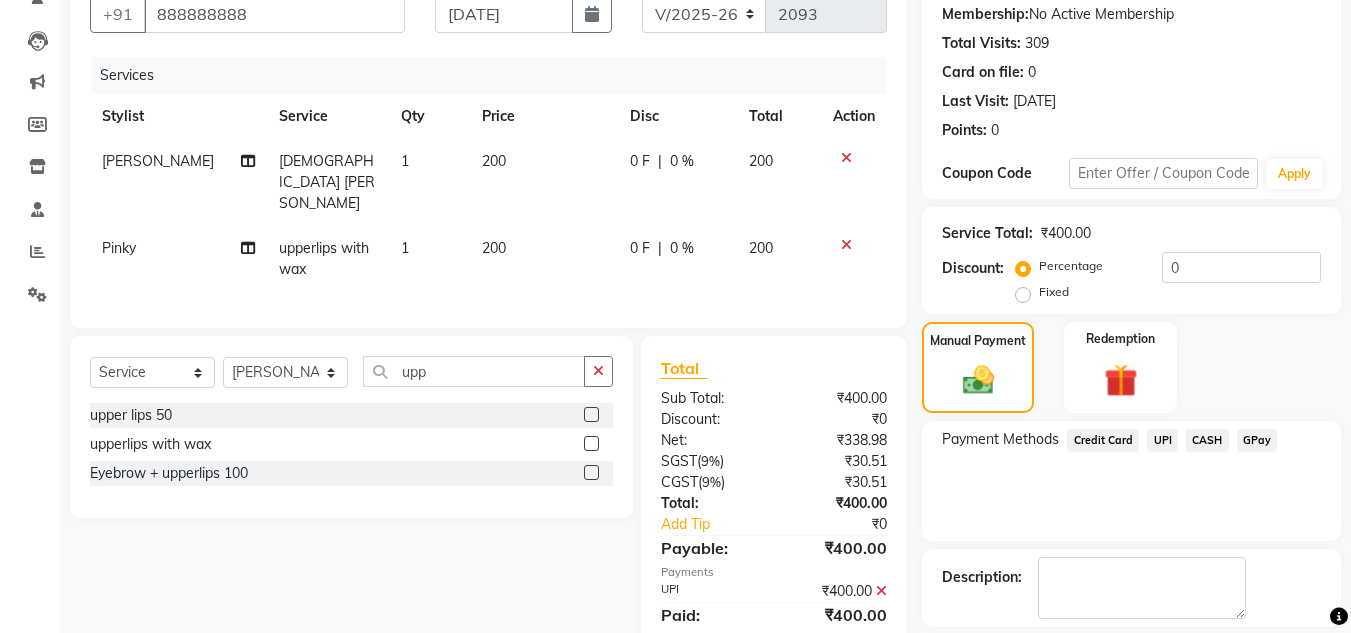 click on "Payment Methods  Credit Card   UPI   CASH   GPay" 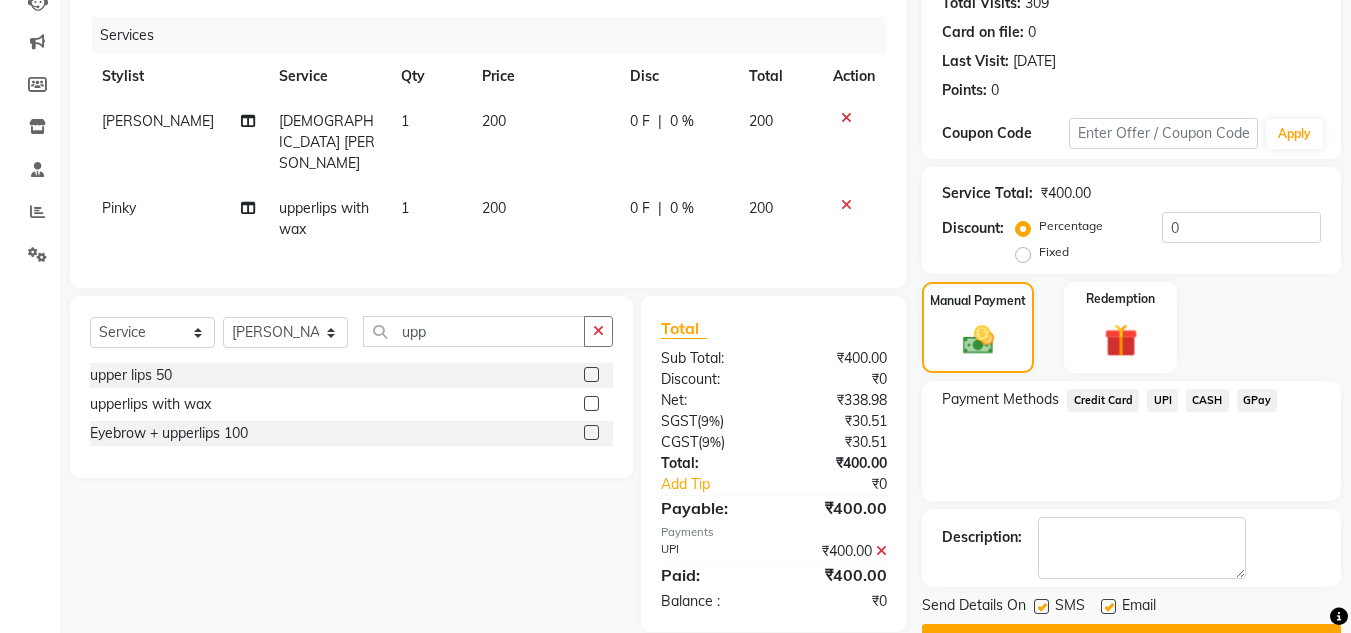 scroll, scrollTop: 283, scrollLeft: 0, axis: vertical 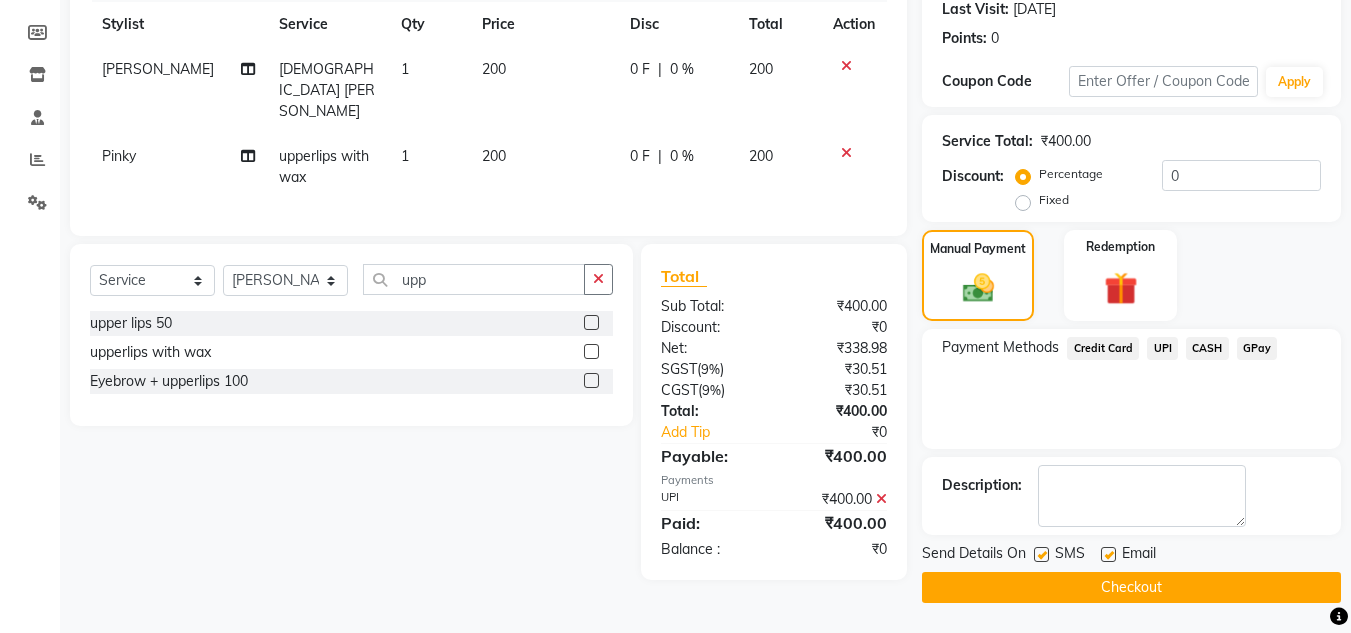 click on "Checkout" 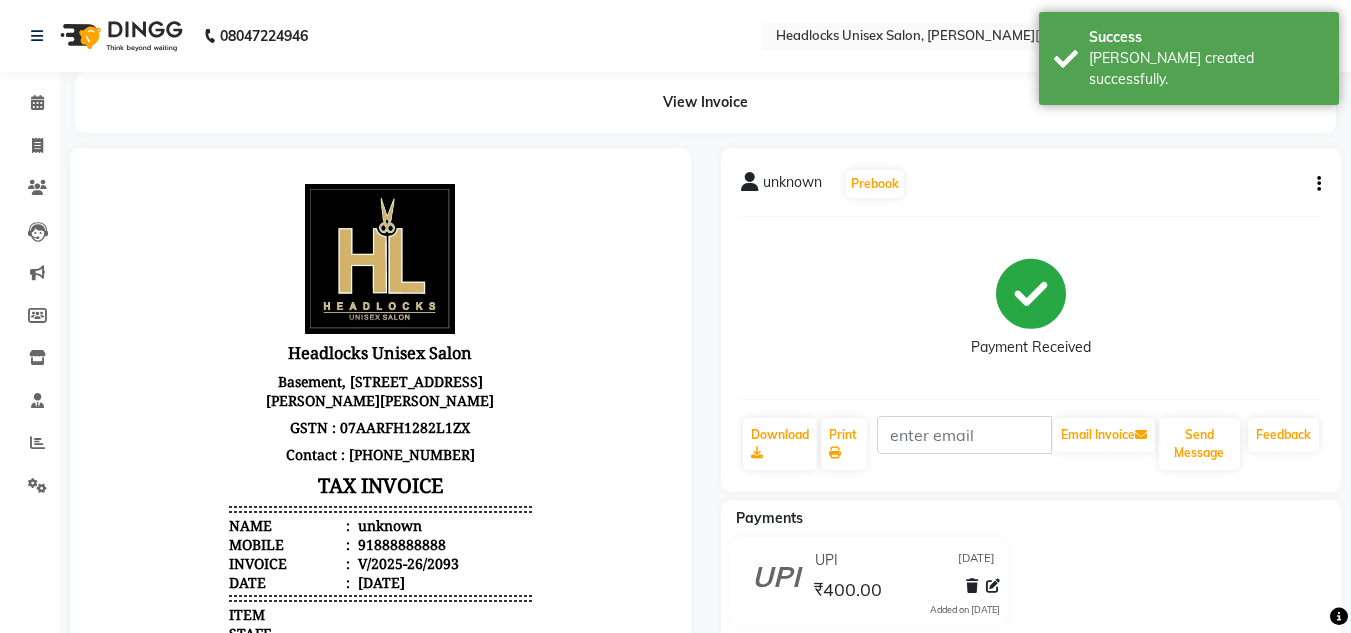 scroll, scrollTop: 0, scrollLeft: 0, axis: both 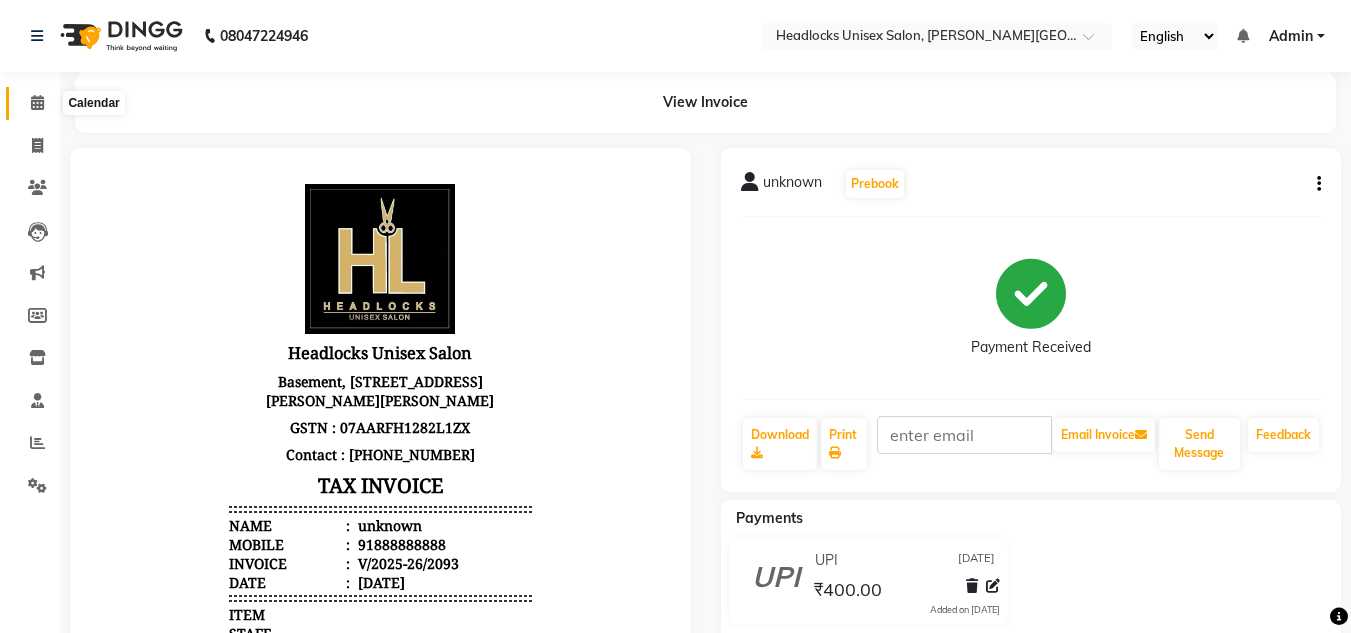 click 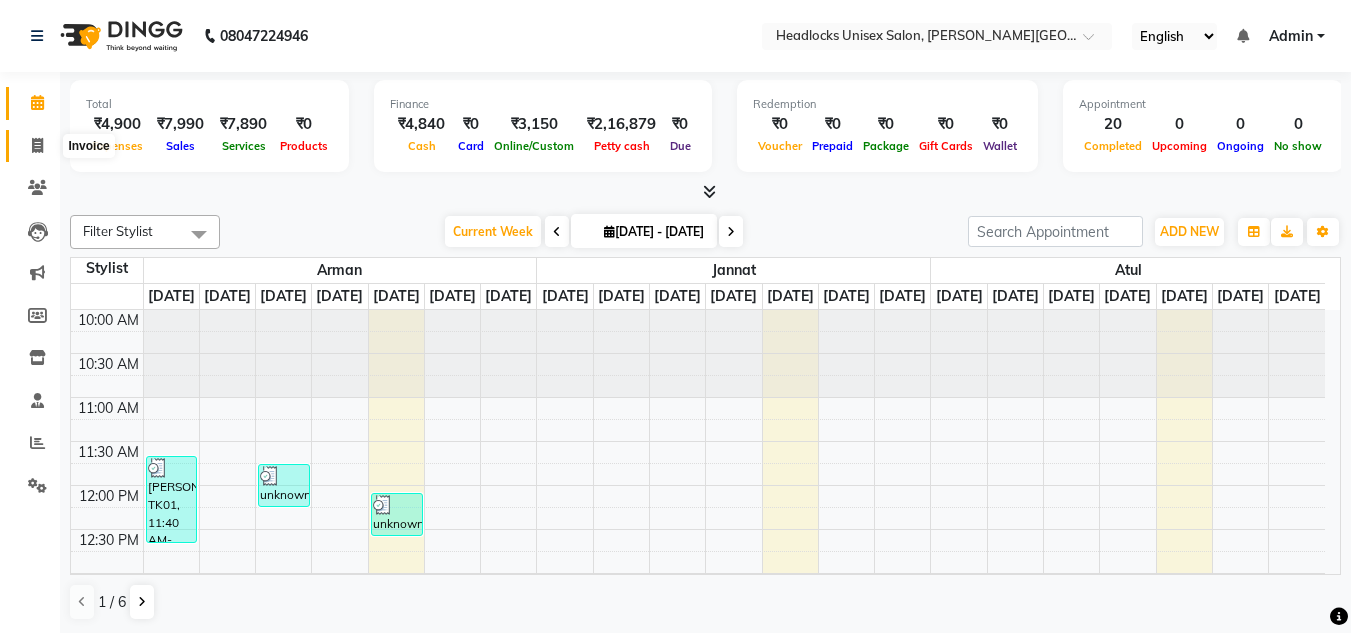 click 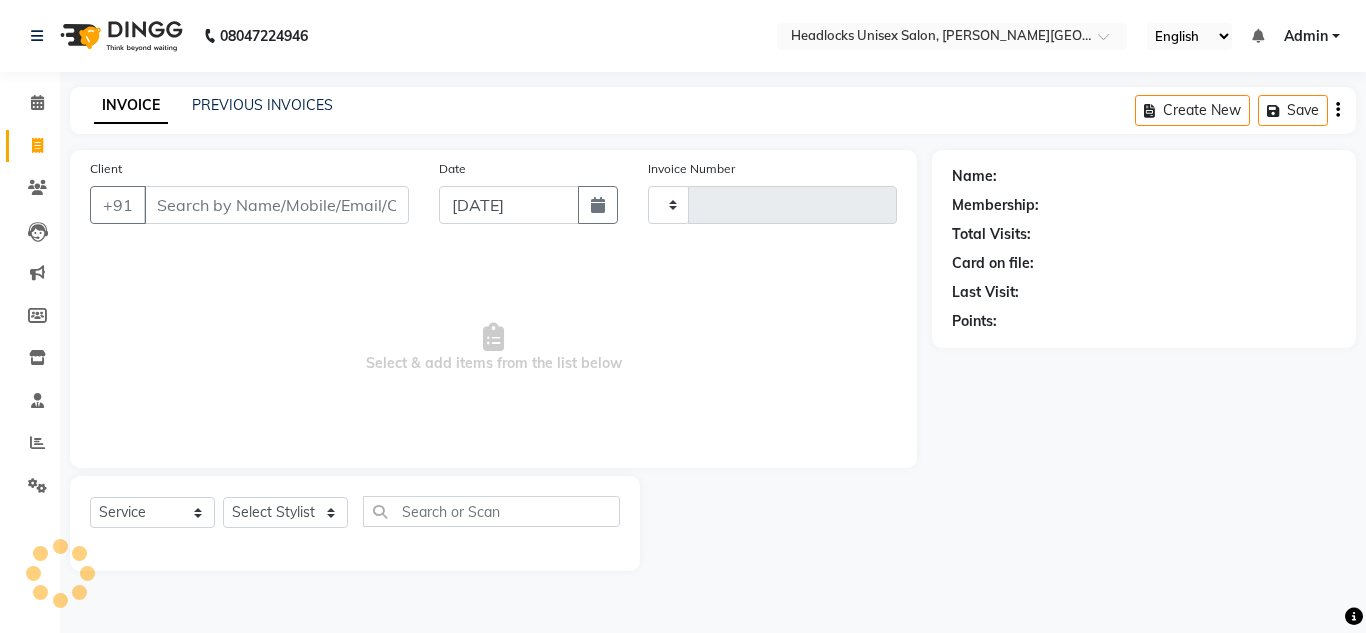 type on "2094" 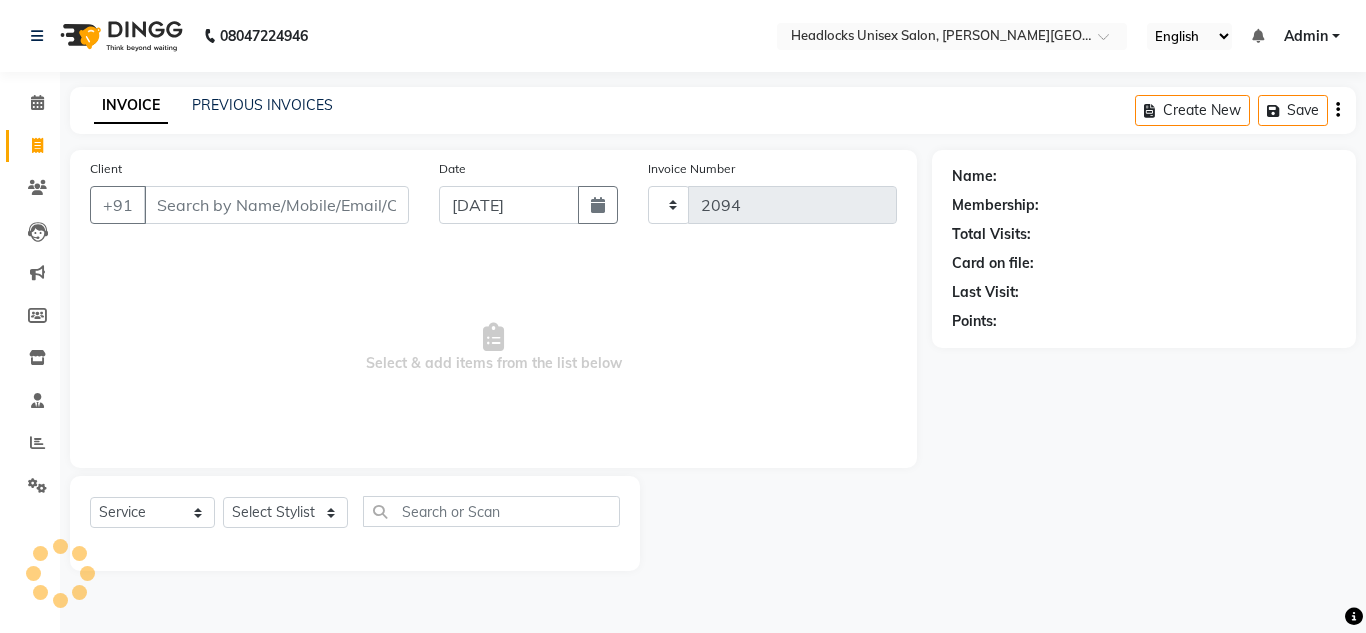 select on "6850" 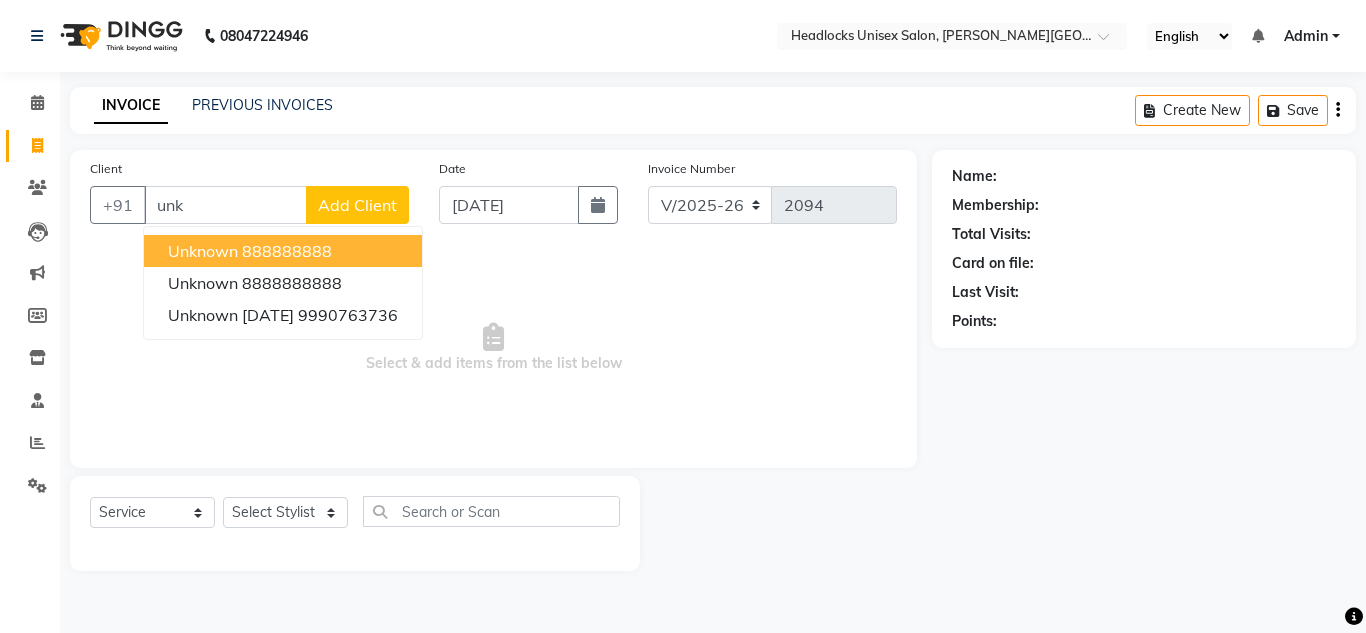 click on "unknown" at bounding box center [203, 251] 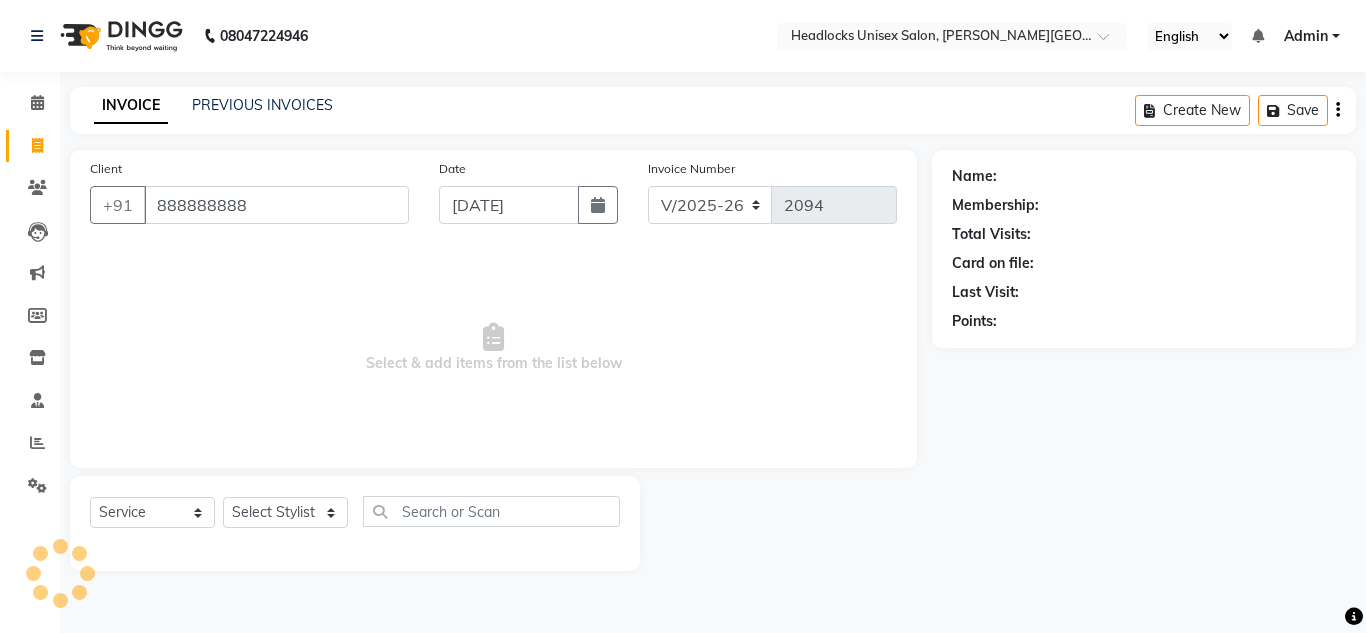 type on "888888888" 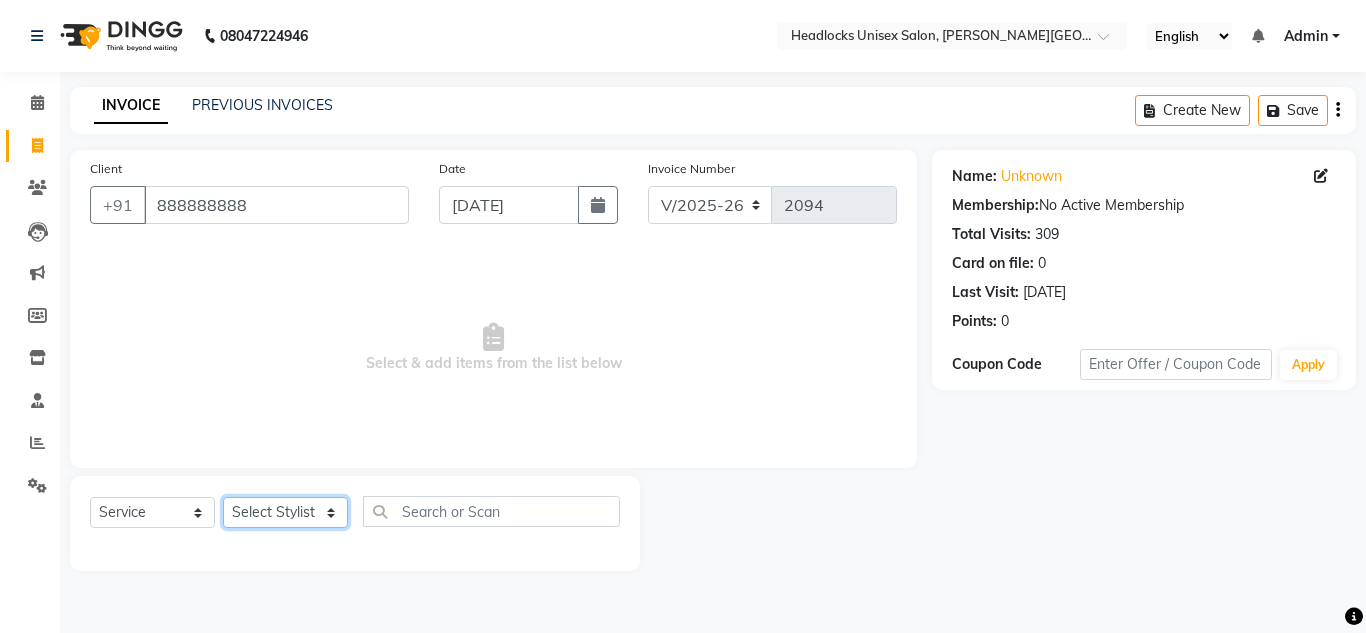 click on "Select Stylist [PERSON_NAME] Jannat Kaif [DATE] Lucky [PERSON_NAME] Pinky [PERSON_NAME] [PERSON_NAME] [PERSON_NAME] [PERSON_NAME] Suraj Vikas [PERSON_NAME] [PERSON_NAME]" 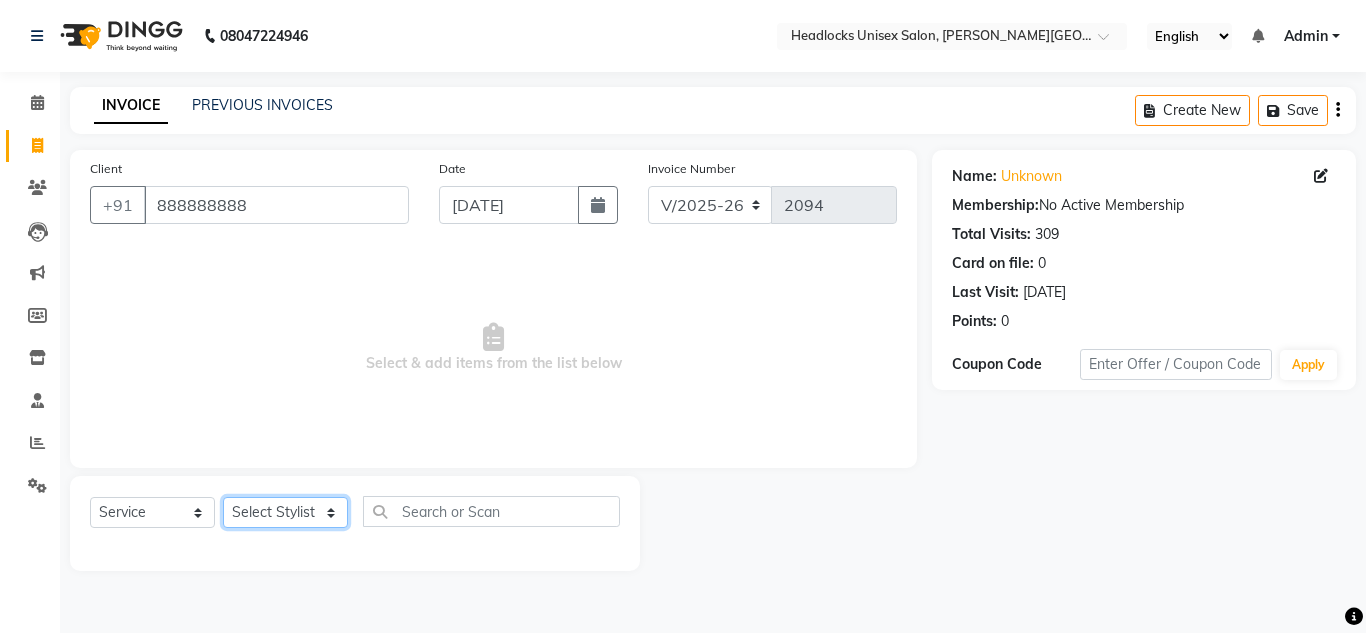 select on "53614" 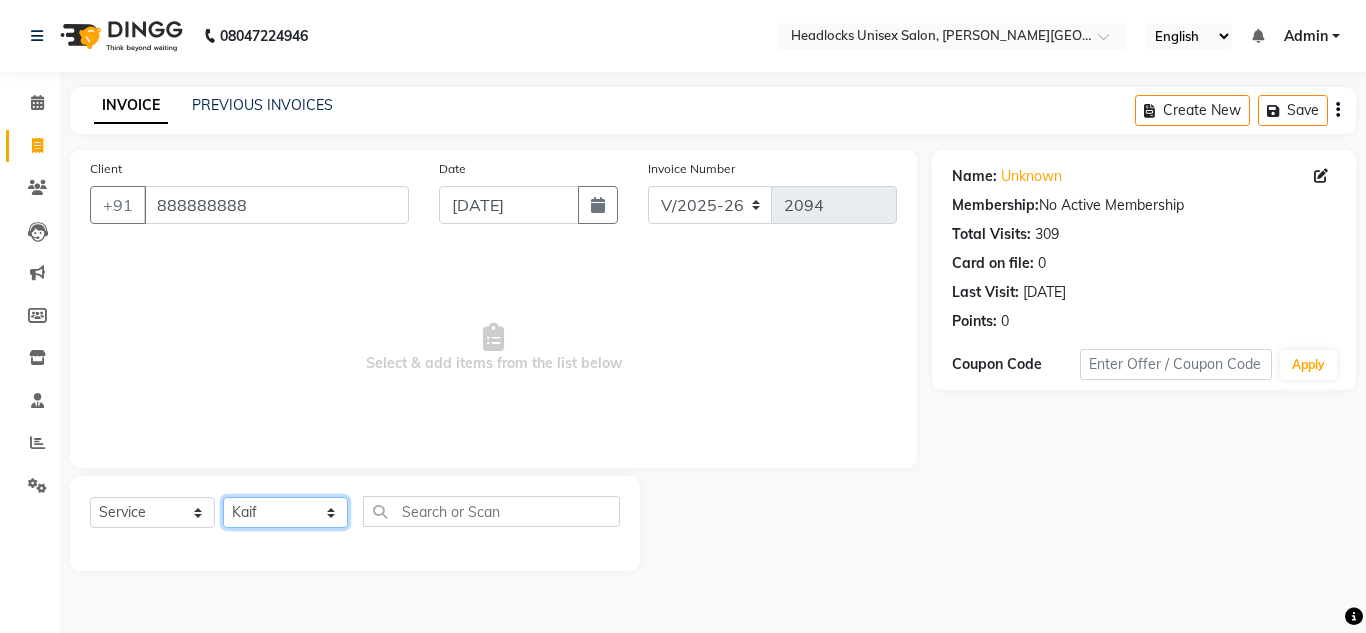 click on "Select Stylist [PERSON_NAME] Jannat Kaif [DATE] Lucky [PERSON_NAME] Pinky [PERSON_NAME] [PERSON_NAME] [PERSON_NAME] [PERSON_NAME] Suraj Vikas [PERSON_NAME] [PERSON_NAME]" 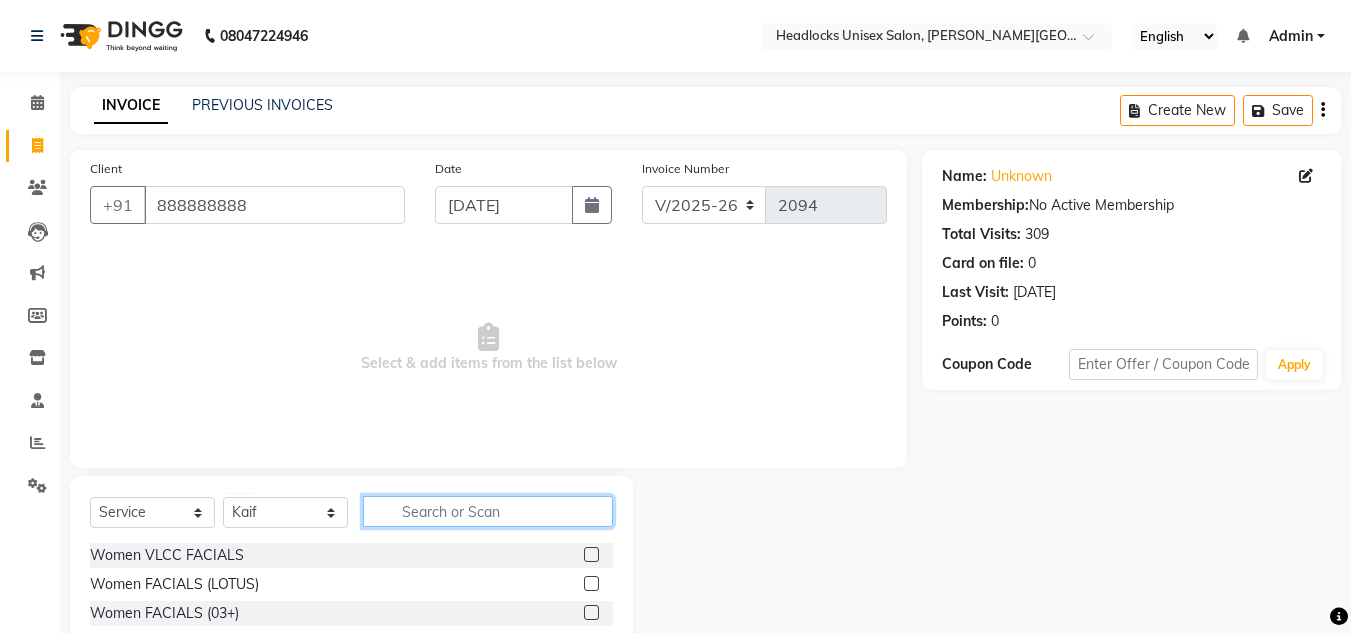 click 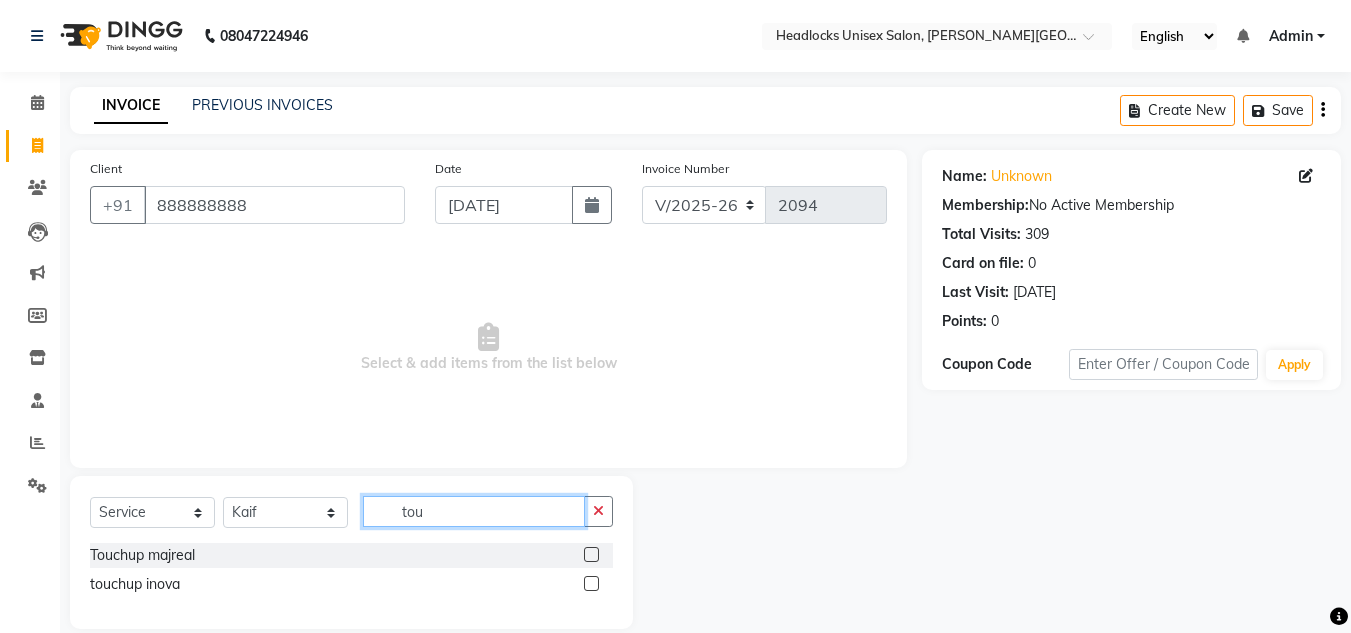 type on "tou" 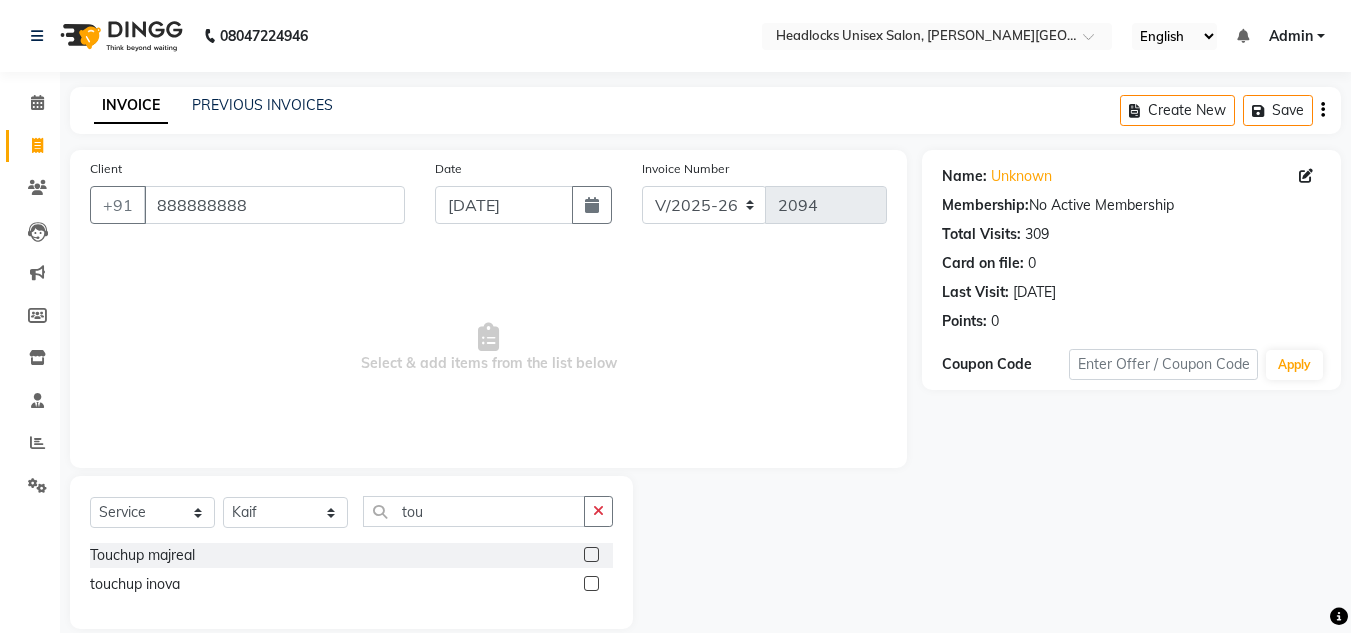 click 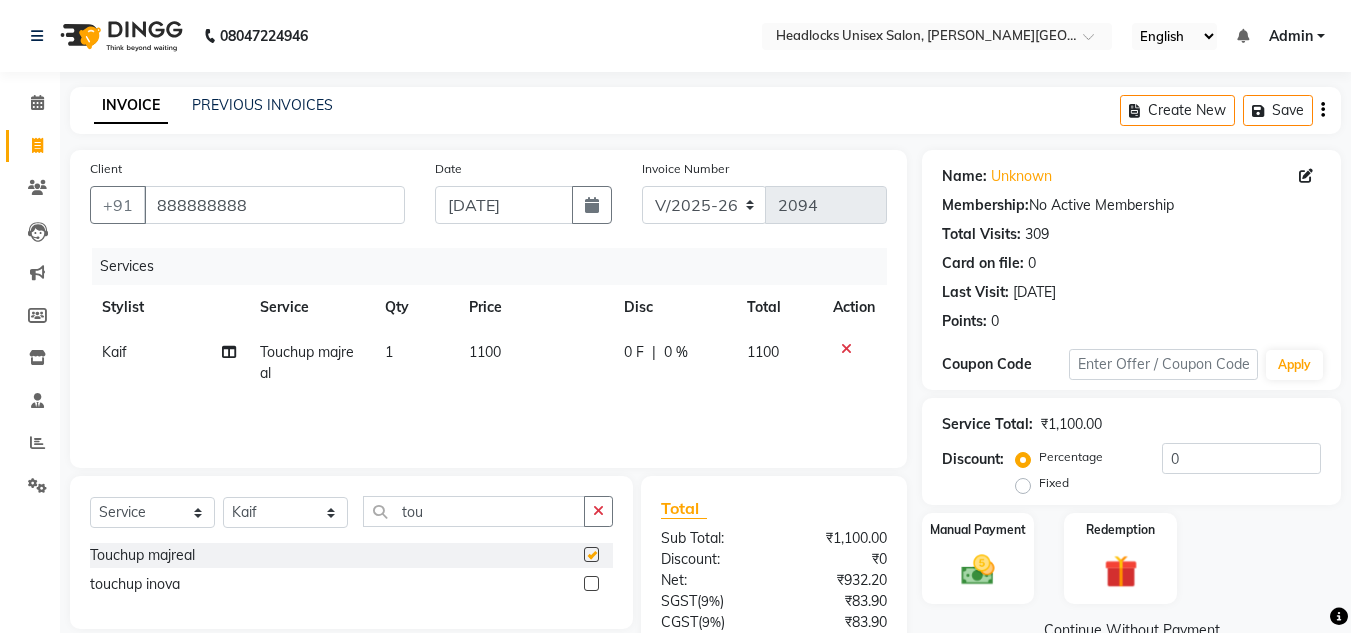 checkbox on "false" 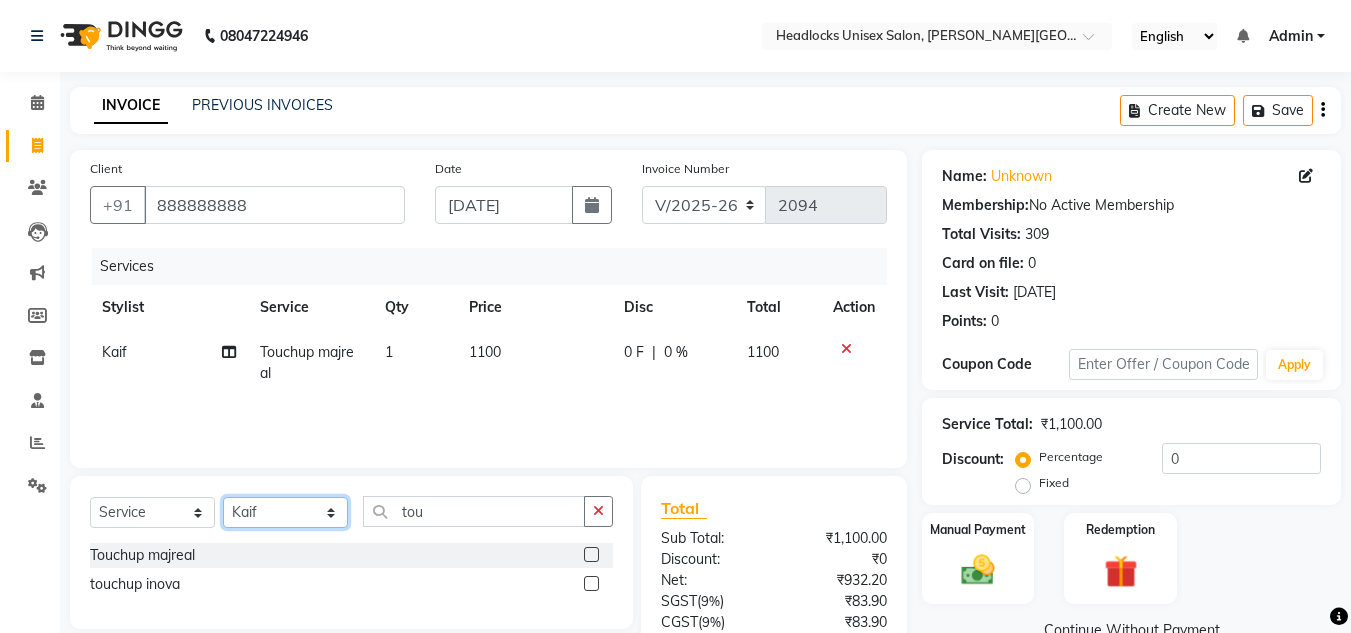 click on "Select Stylist [PERSON_NAME] Jannat Kaif [DATE] Lucky [PERSON_NAME] Pinky [PERSON_NAME] [PERSON_NAME] [PERSON_NAME] [PERSON_NAME] Suraj Vikas [PERSON_NAME] [PERSON_NAME]" 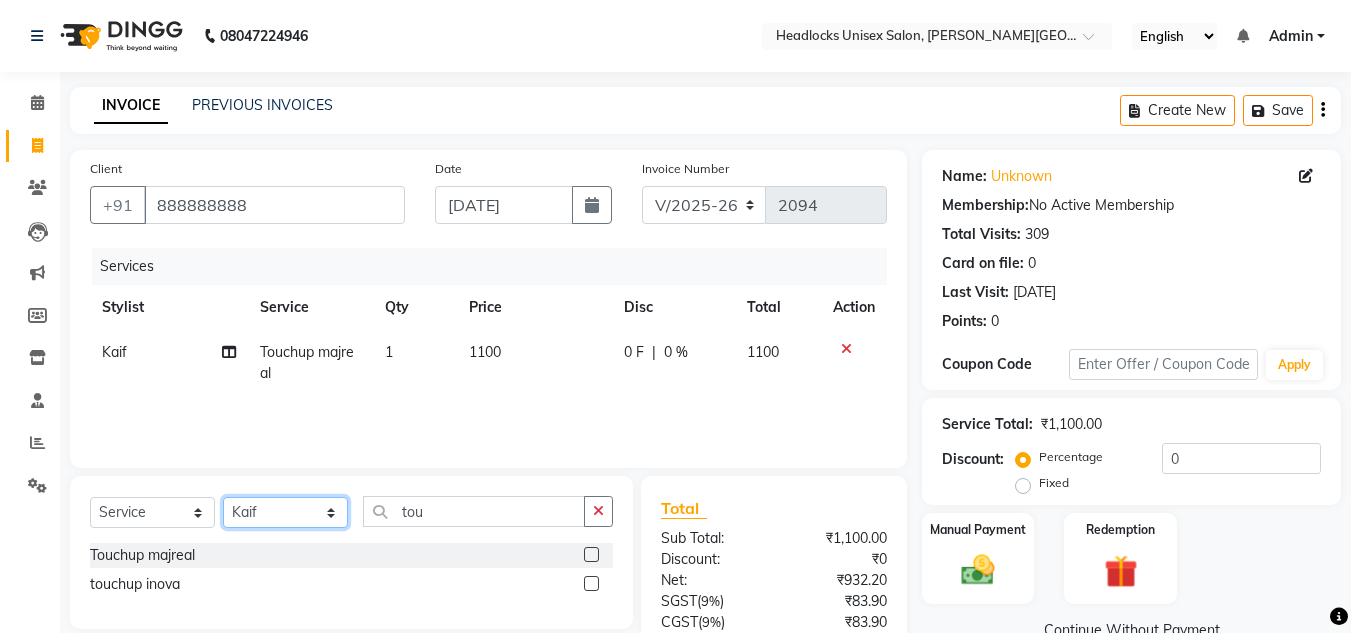 select on "53616" 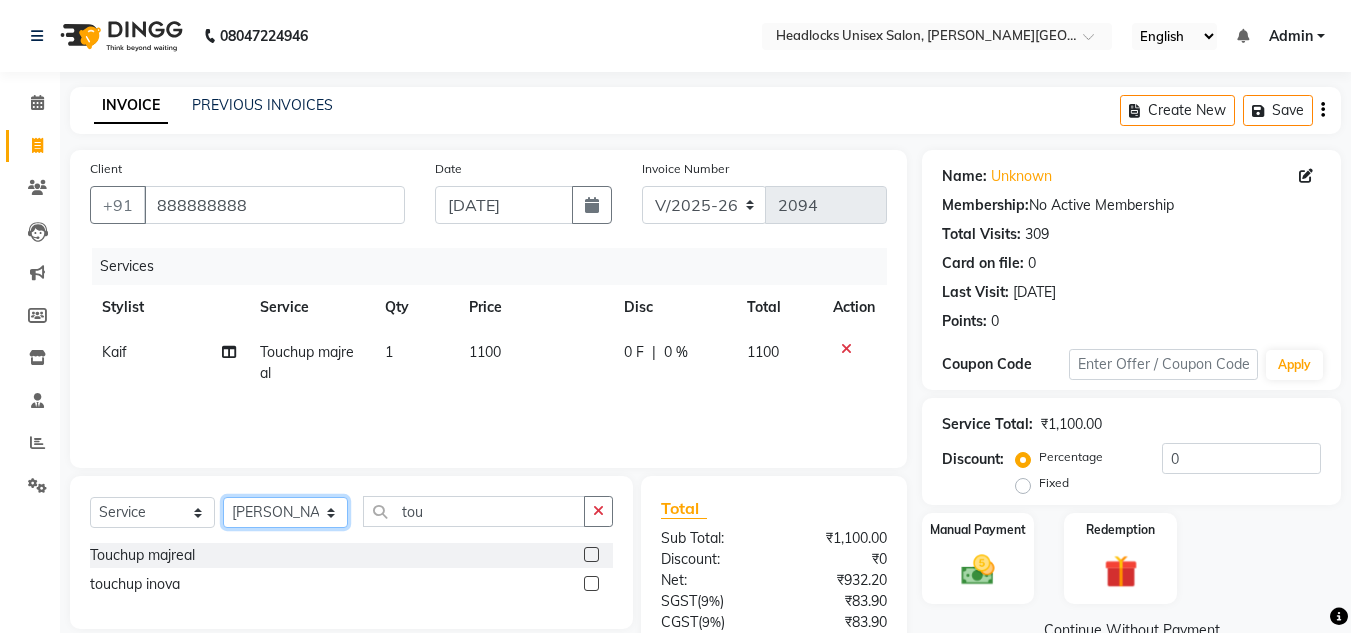 click on "Select Stylist [PERSON_NAME] Jannat Kaif [DATE] Lucky [PERSON_NAME] Pinky [PERSON_NAME] [PERSON_NAME] [PERSON_NAME] [PERSON_NAME] Suraj Vikas [PERSON_NAME] [PERSON_NAME]" 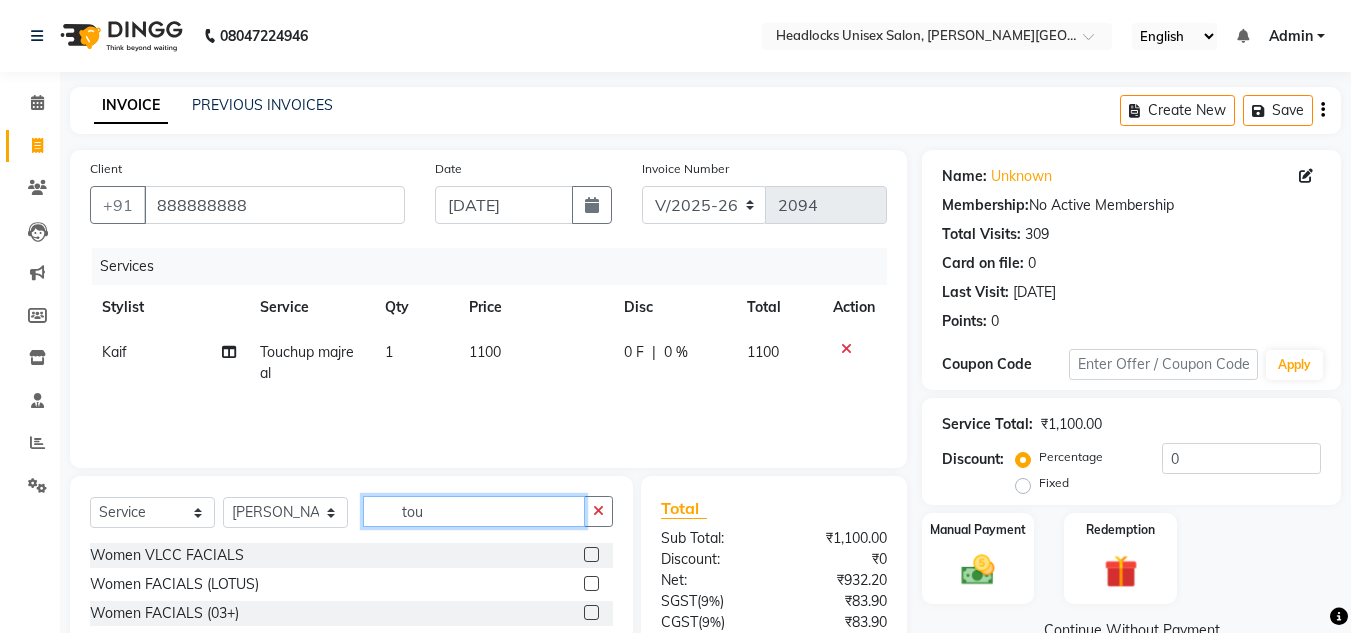 click on "tou" 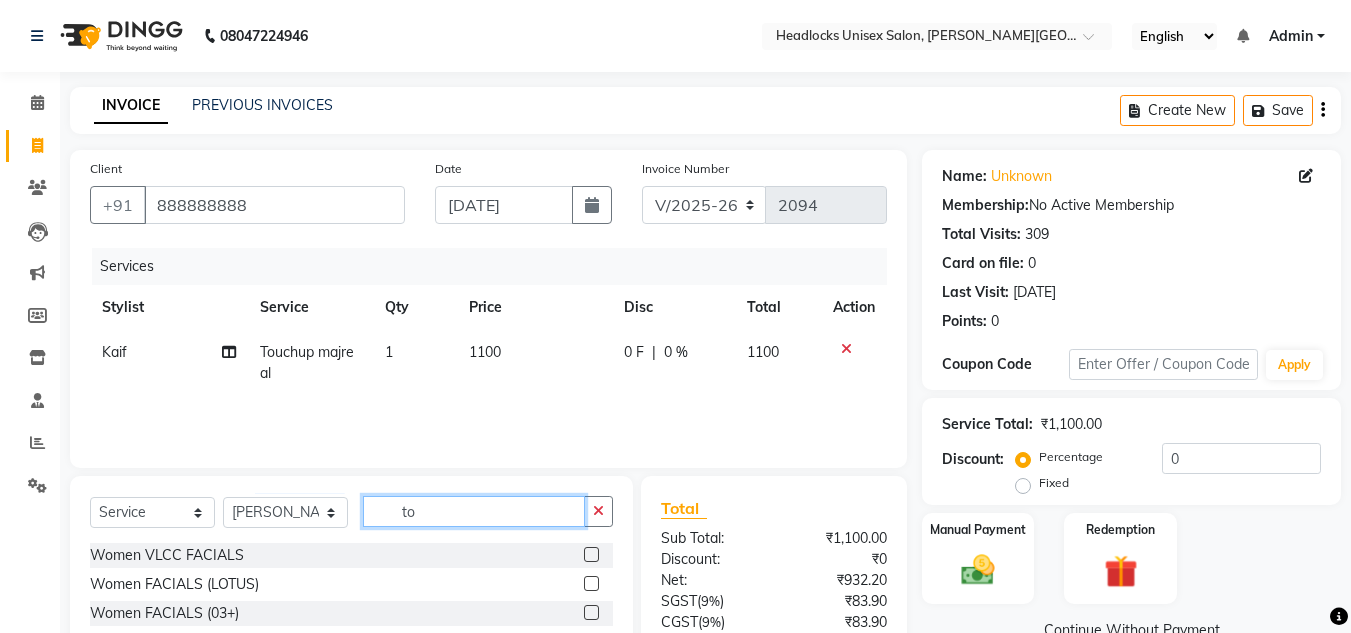 type on "t" 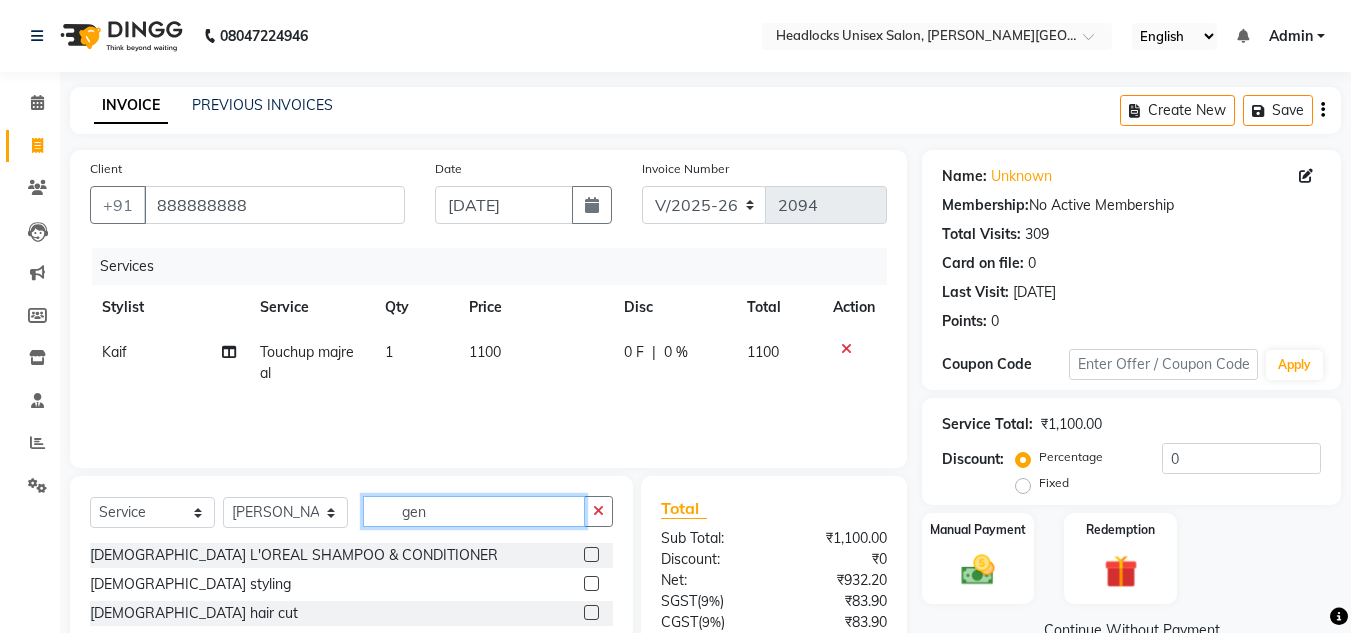 type on "gen" 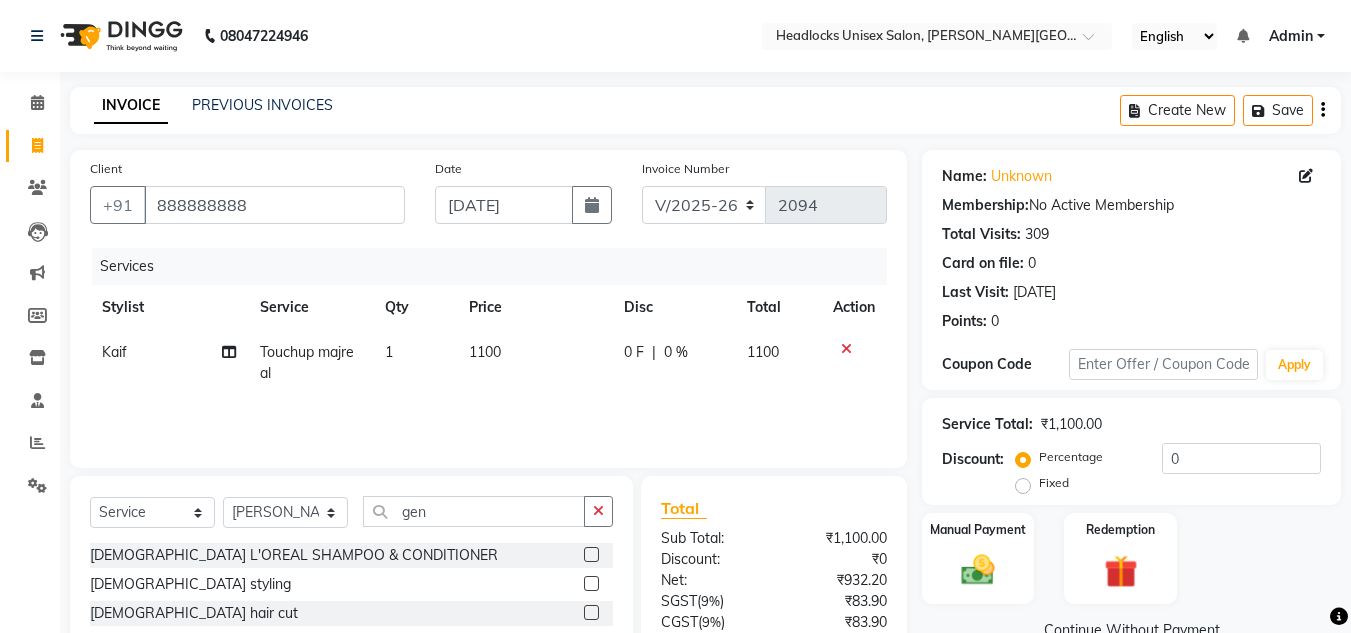 click on "Manual Payment Redemption" 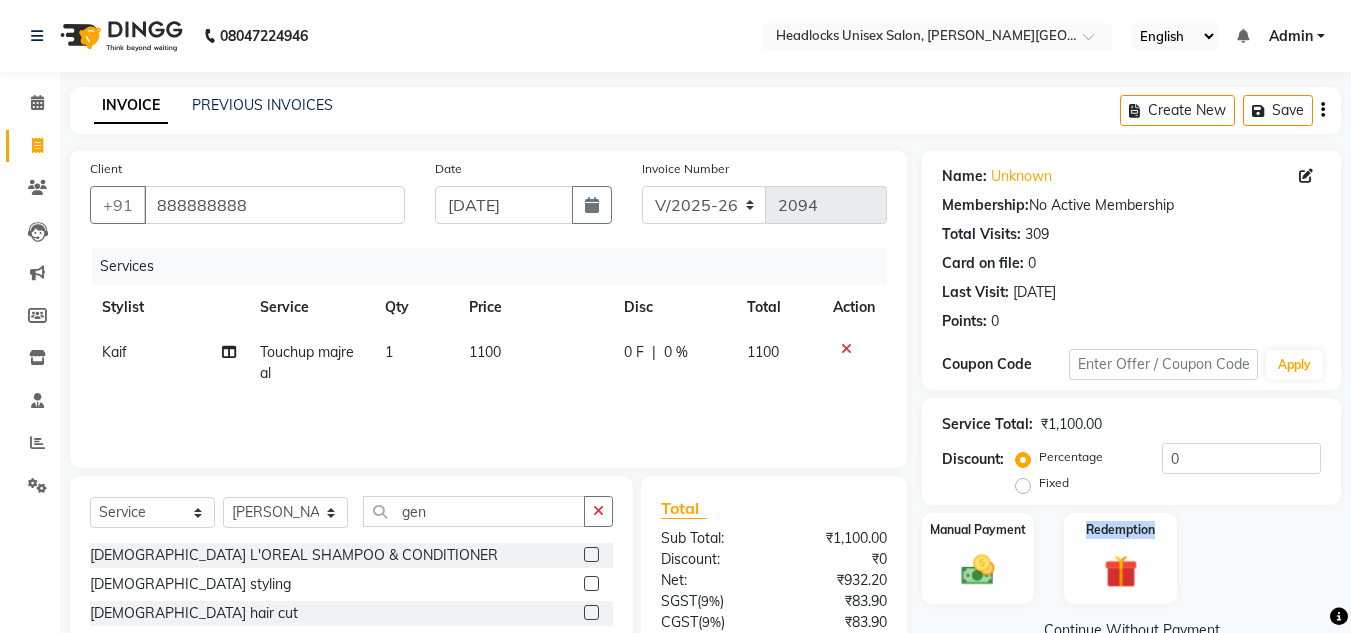 click on "Manual Payment Redemption" 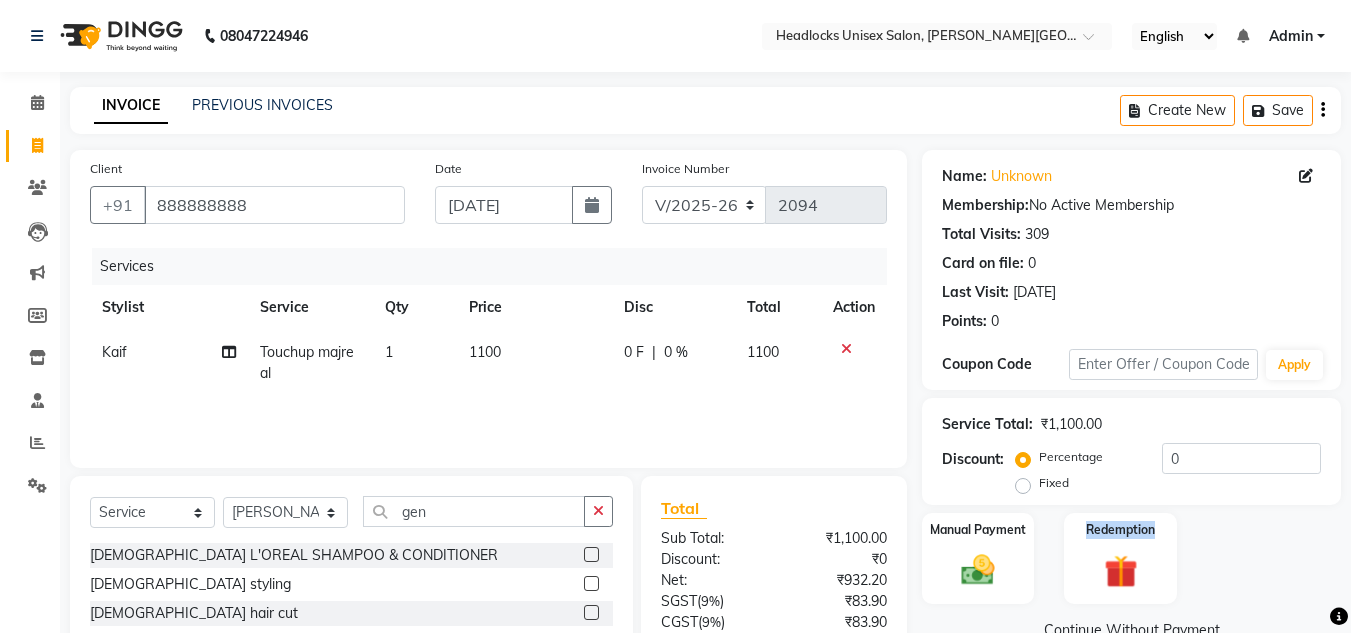 scroll, scrollTop: 167, scrollLeft: 0, axis: vertical 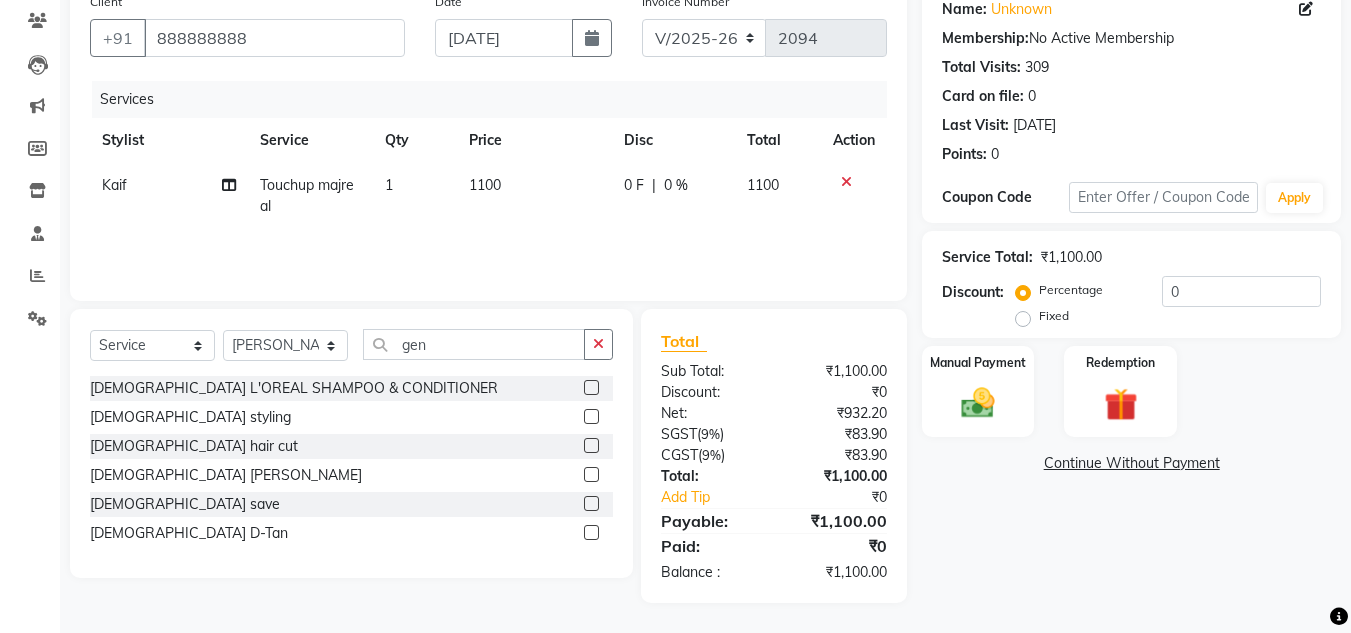 click 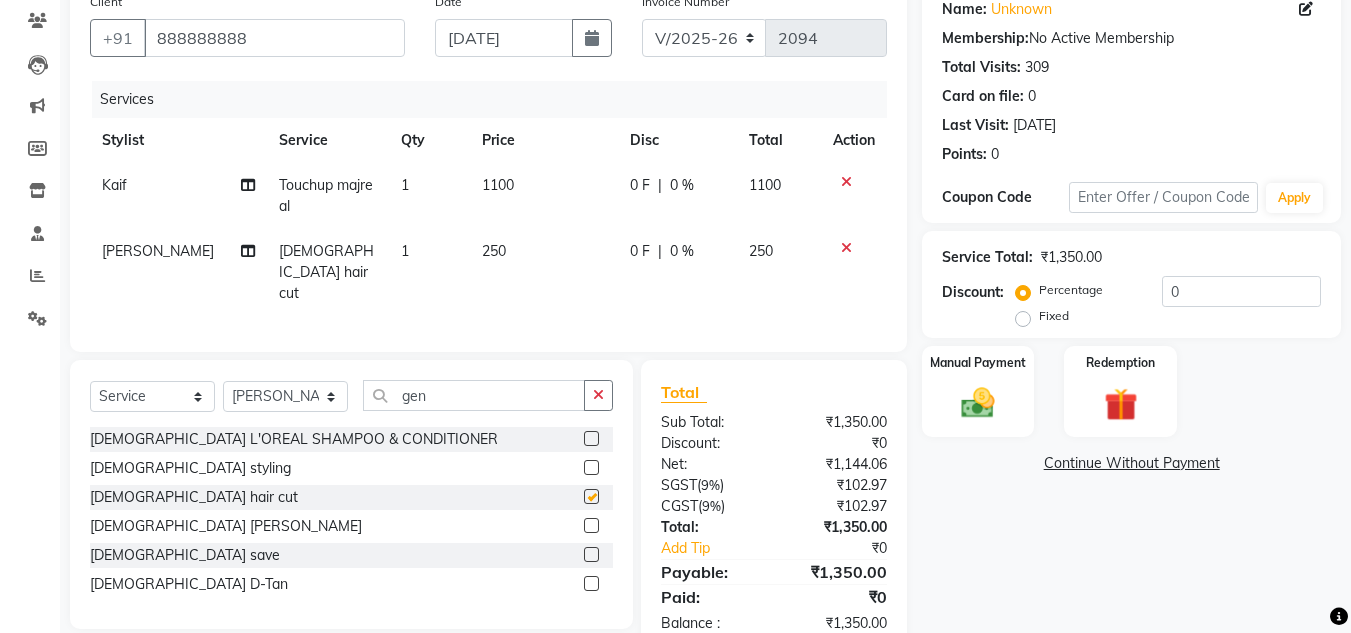 checkbox on "false" 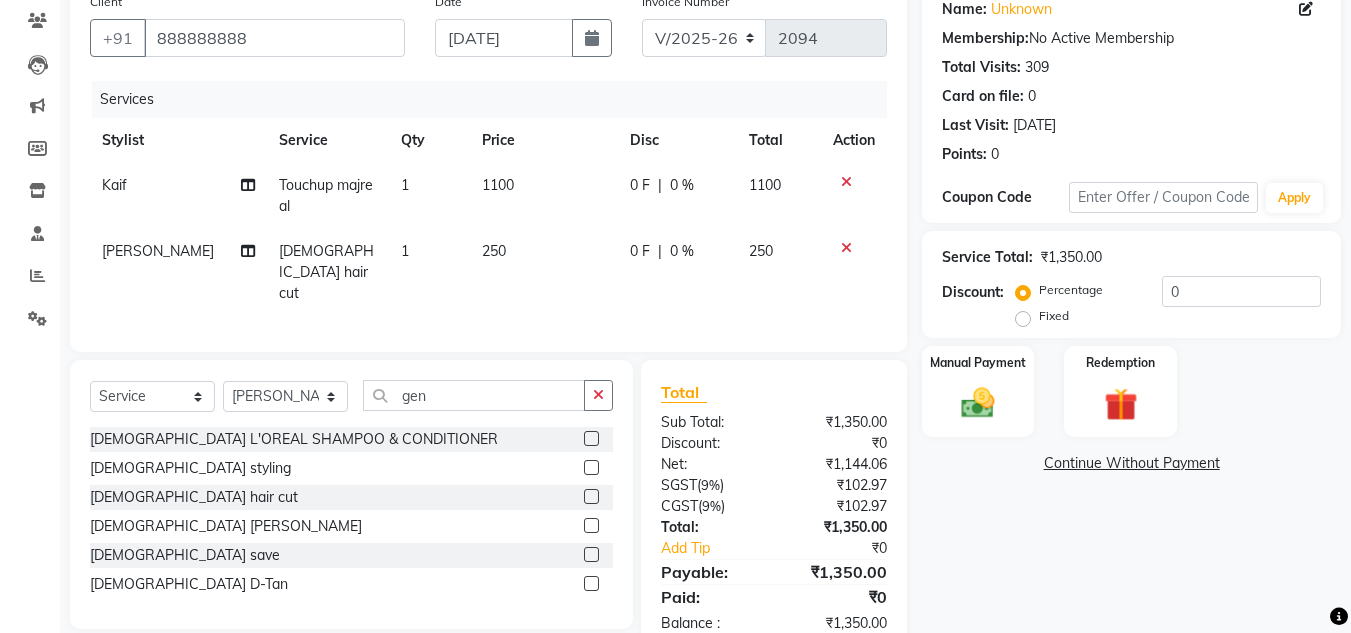 click on "250" 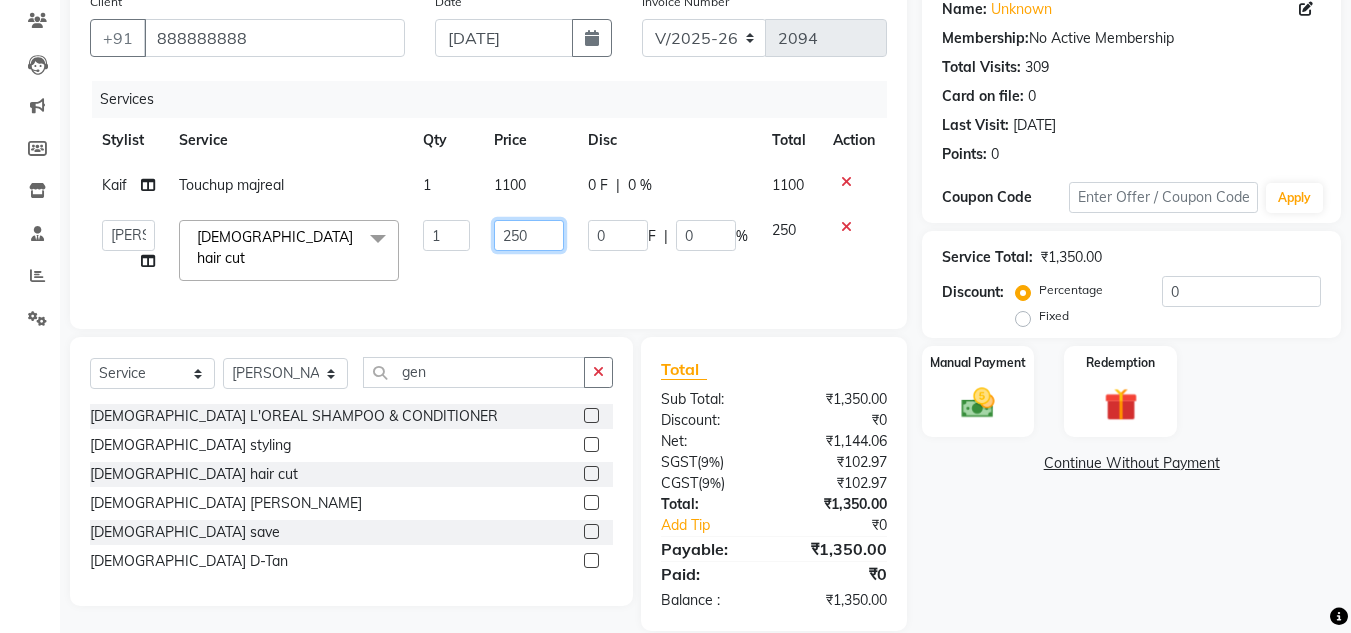 click on "250" 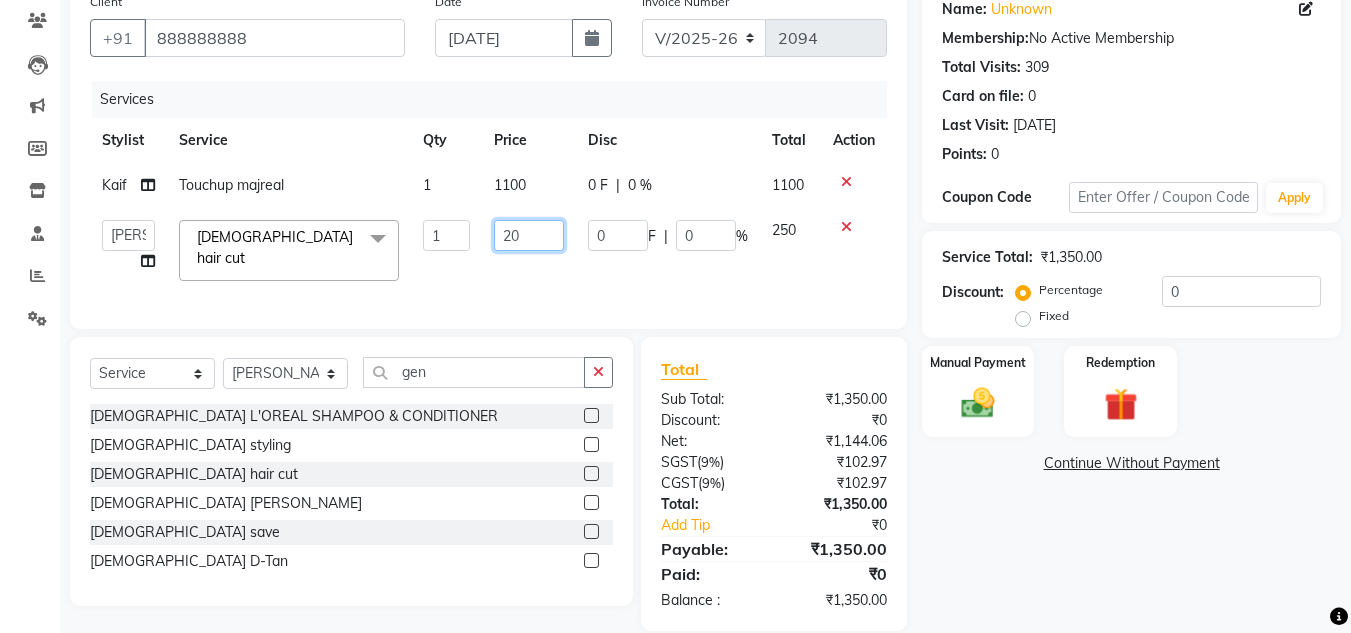 type on "200" 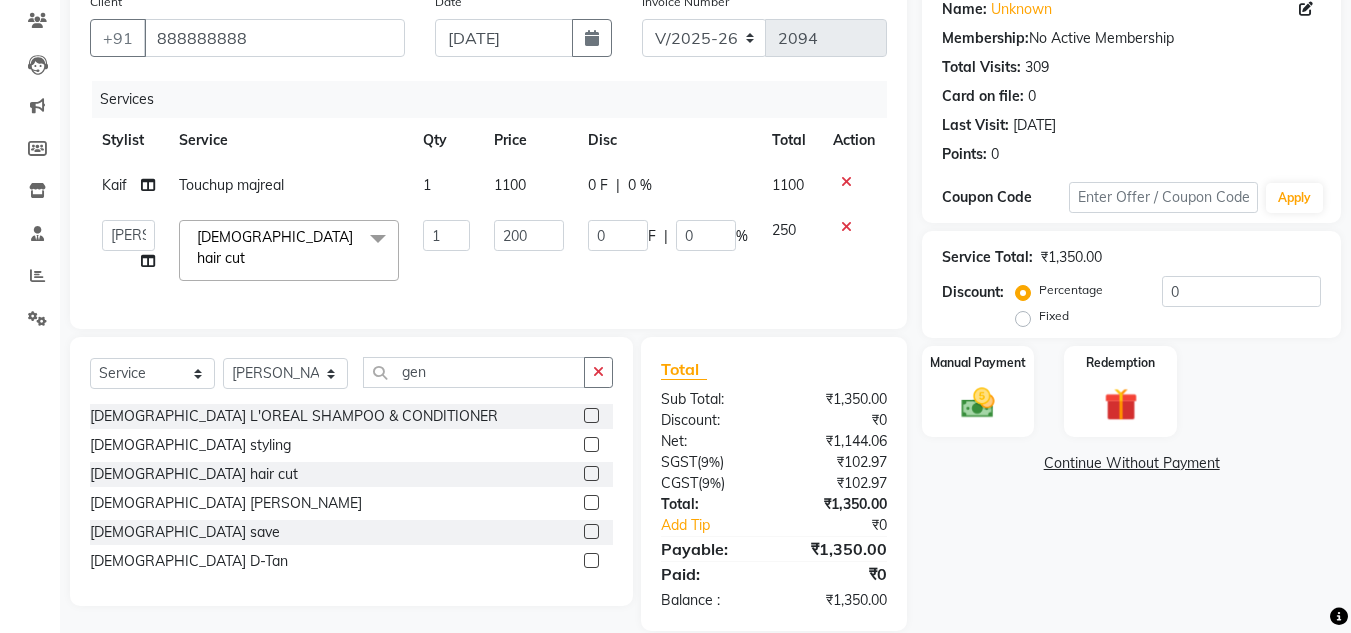 click on "Name: Unknown  Membership:  No Active Membership  Total Visits:  309 Card on file:  0 Last Visit:   [DATE] Points:   0  Coupon Code Apply Service Total:  ₹1,350.00  Discount:  Percentage   Fixed  0 Manual Payment Redemption  Continue Without Payment" 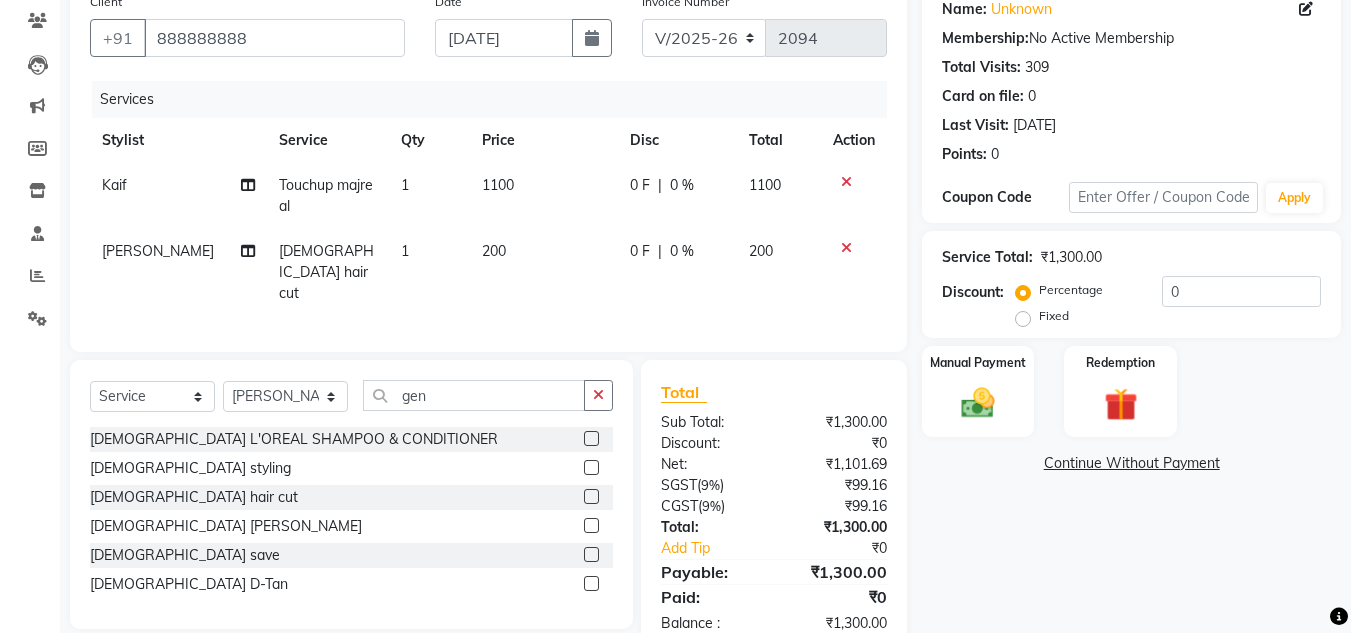 click on "1100" 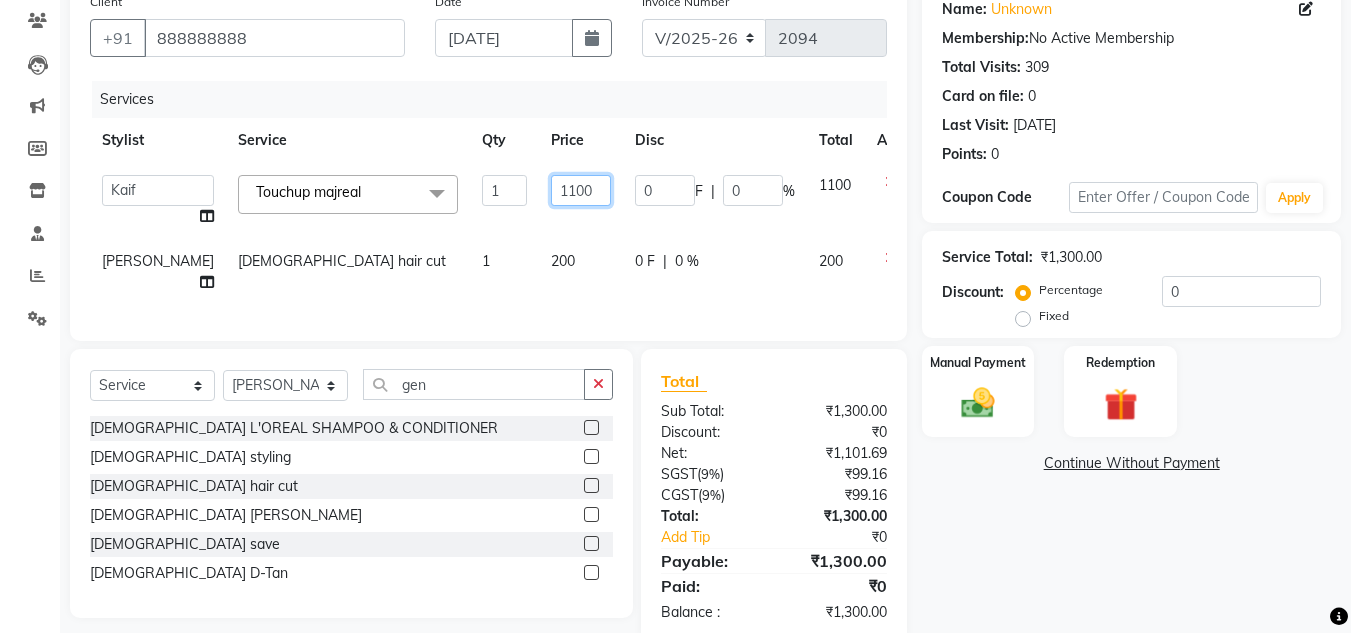 click on "1100" 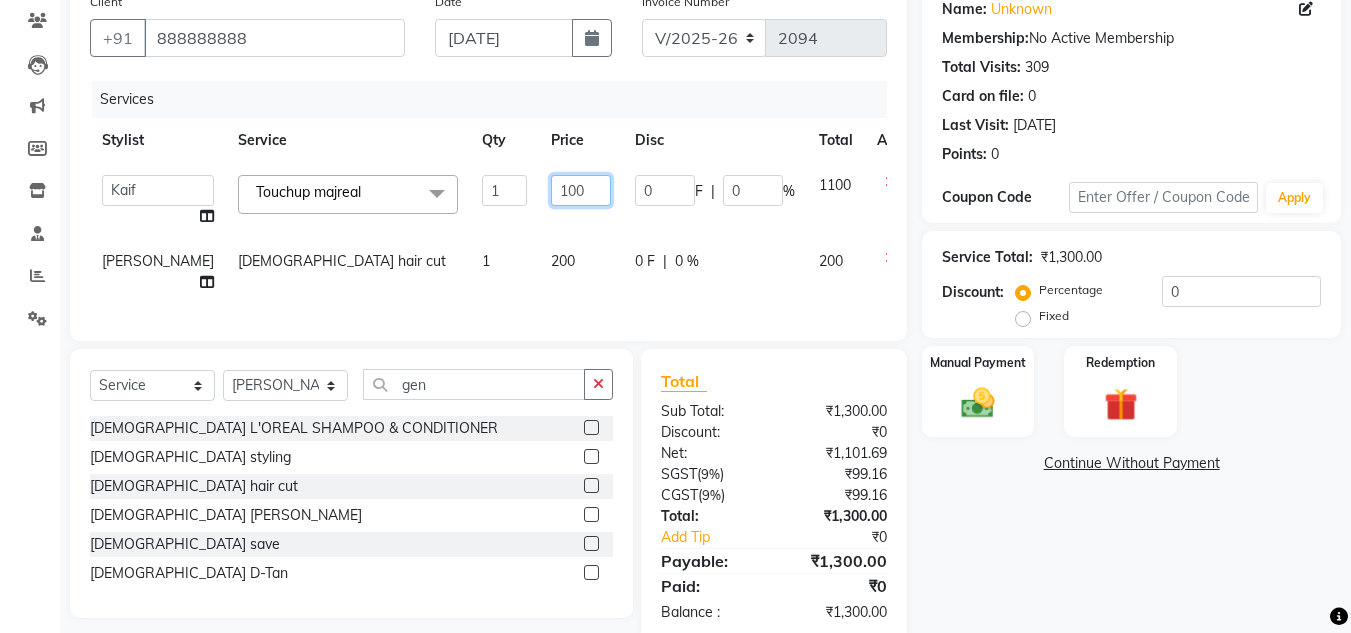 type on "1000" 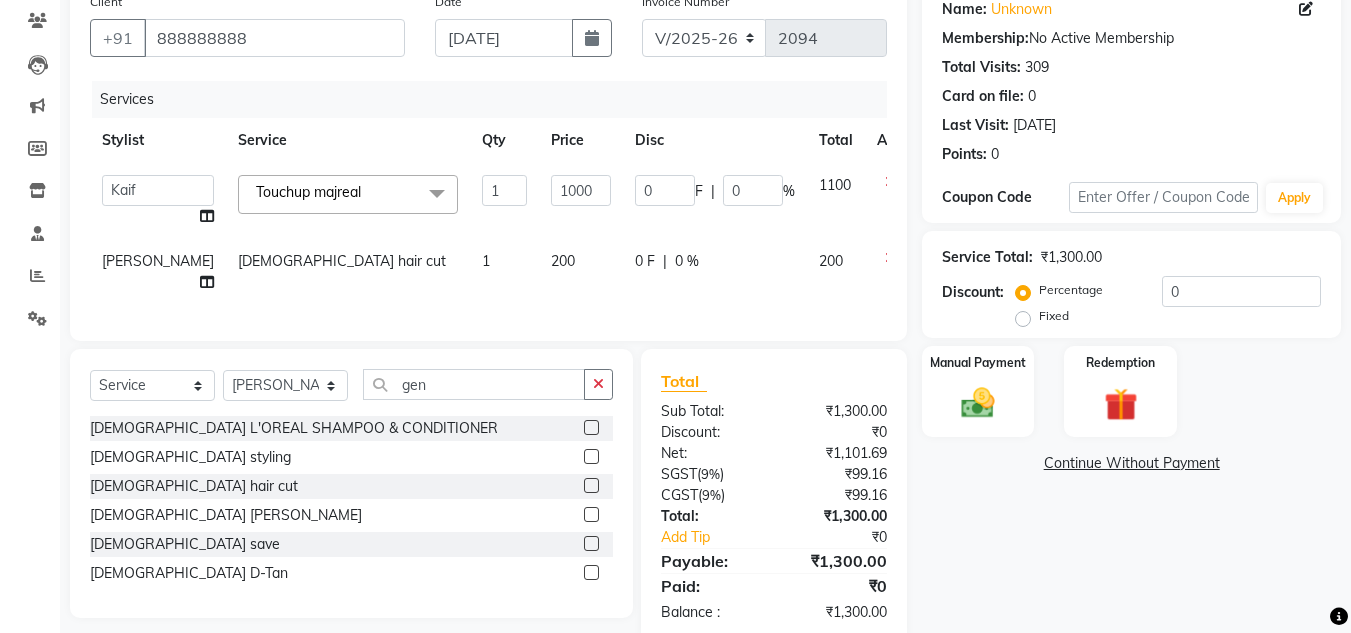 click on "Name: Unknown  Membership:  No Active Membership  Total Visits:  309 Card on file:  0 Last Visit:   [DATE] Points:   0  Coupon Code Apply Service Total:  ₹1,300.00  Discount:  Percentage   Fixed  0 Manual Payment Redemption  Continue Without Payment" 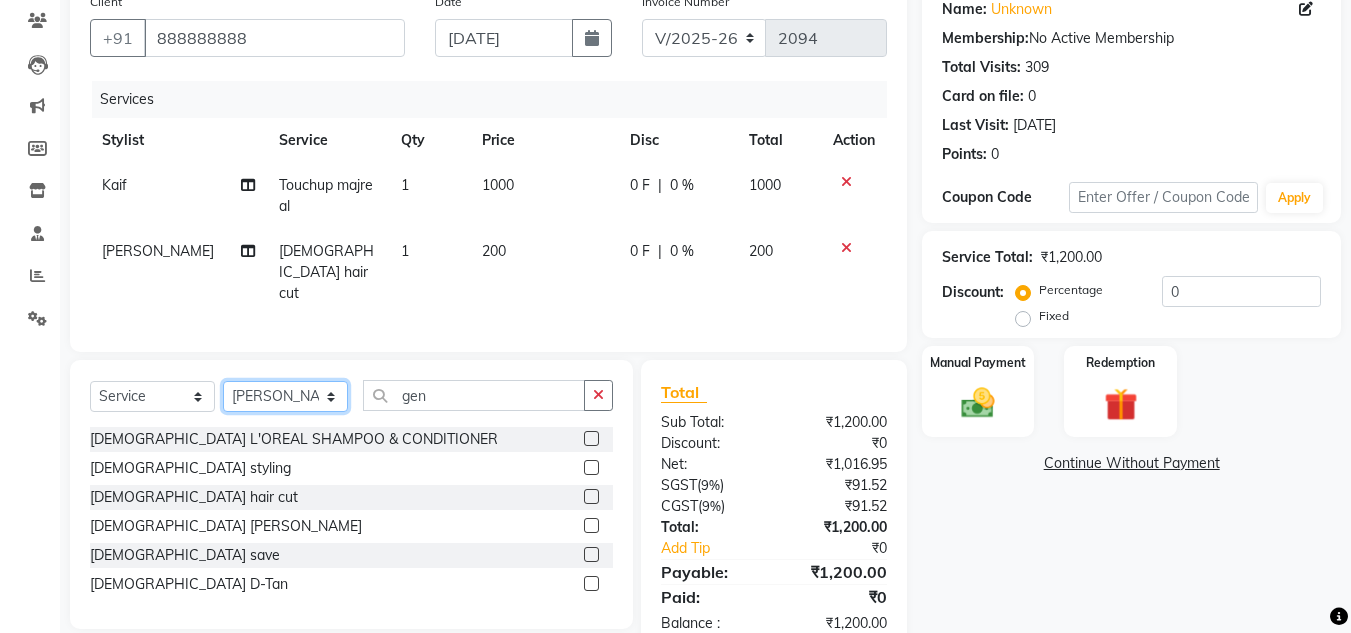 click on "Select Stylist [PERSON_NAME] Jannat Kaif [DATE] Lucky [PERSON_NAME] Pinky [PERSON_NAME] [PERSON_NAME] [PERSON_NAME] [PERSON_NAME] Suraj Vikas [PERSON_NAME] [PERSON_NAME]" 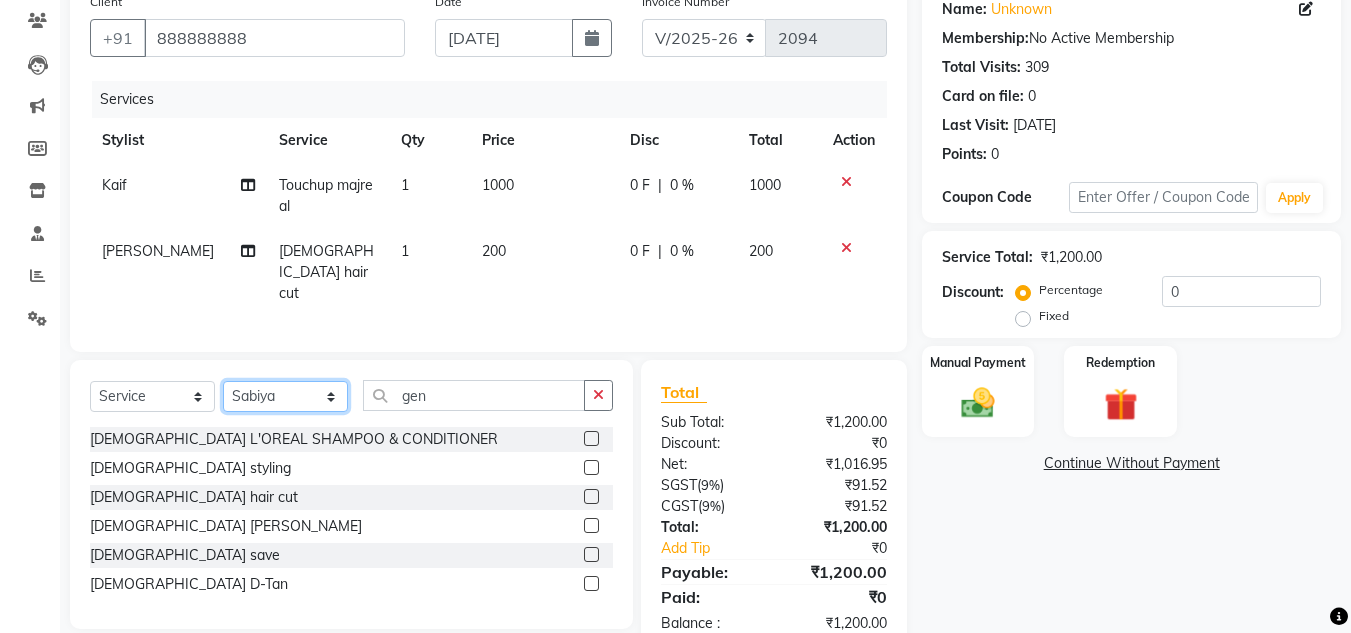 click on "Select Stylist [PERSON_NAME] Jannat Kaif [DATE] Lucky [PERSON_NAME] Pinky [PERSON_NAME] [PERSON_NAME] [PERSON_NAME] [PERSON_NAME] Suraj Vikas [PERSON_NAME] [PERSON_NAME]" 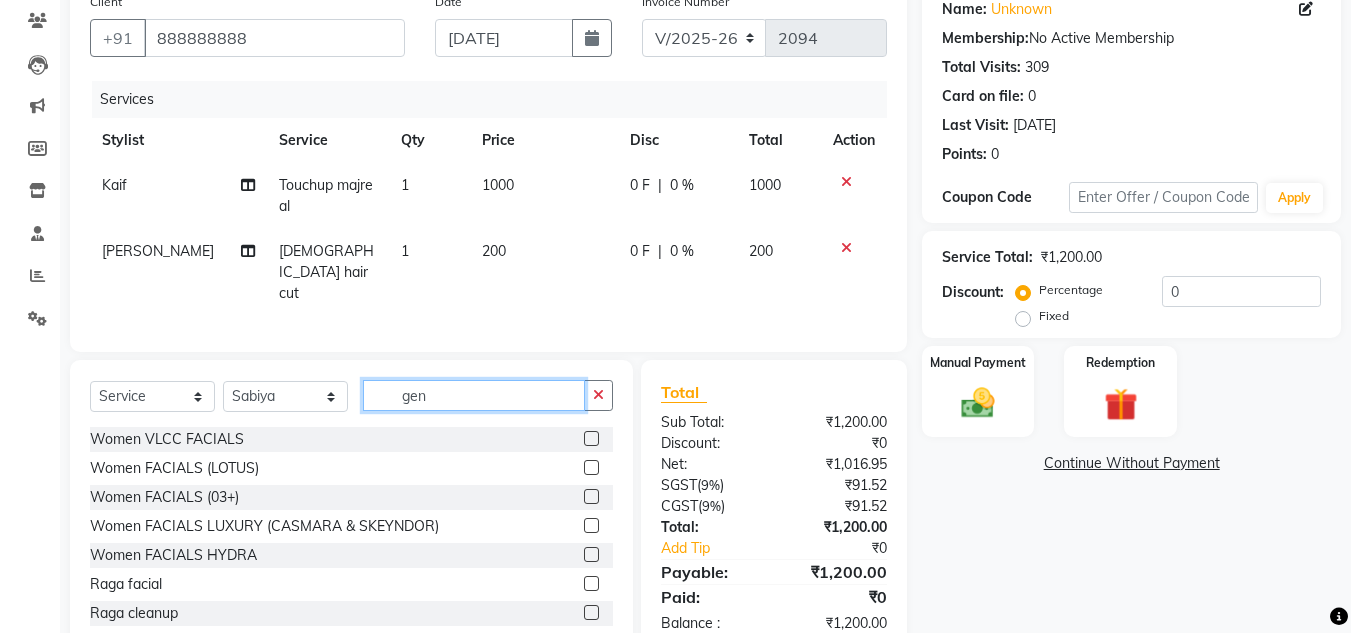 click on "gen" 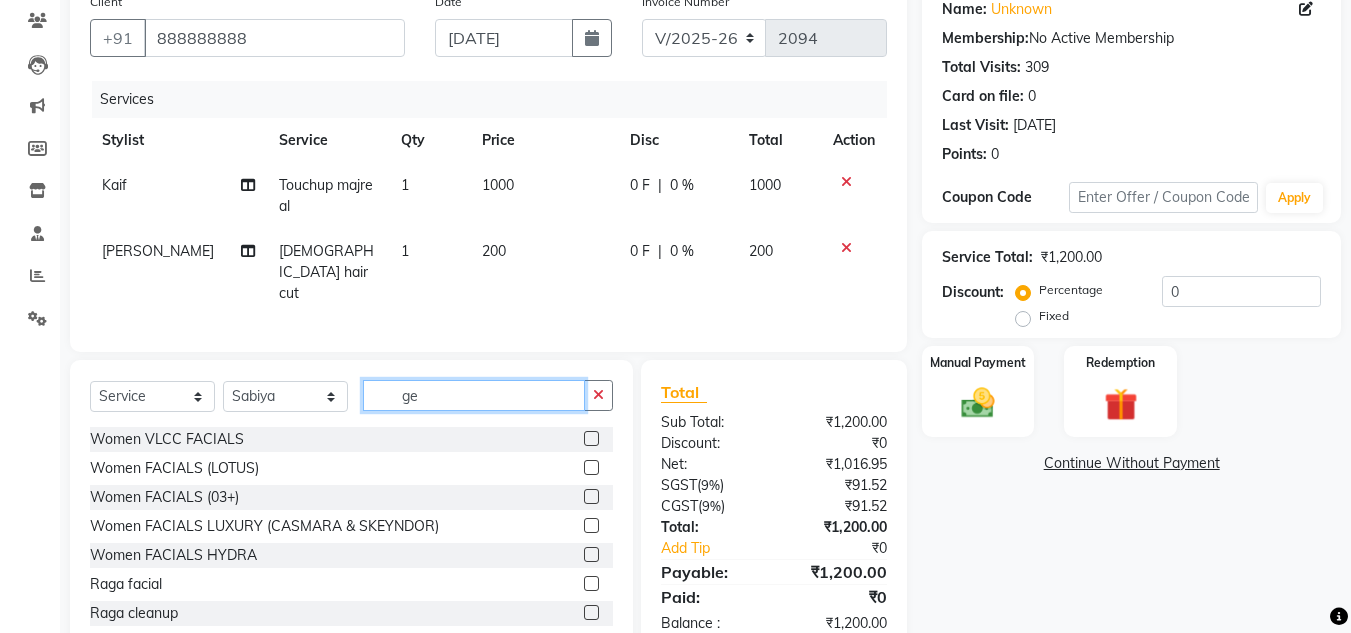 type on "g" 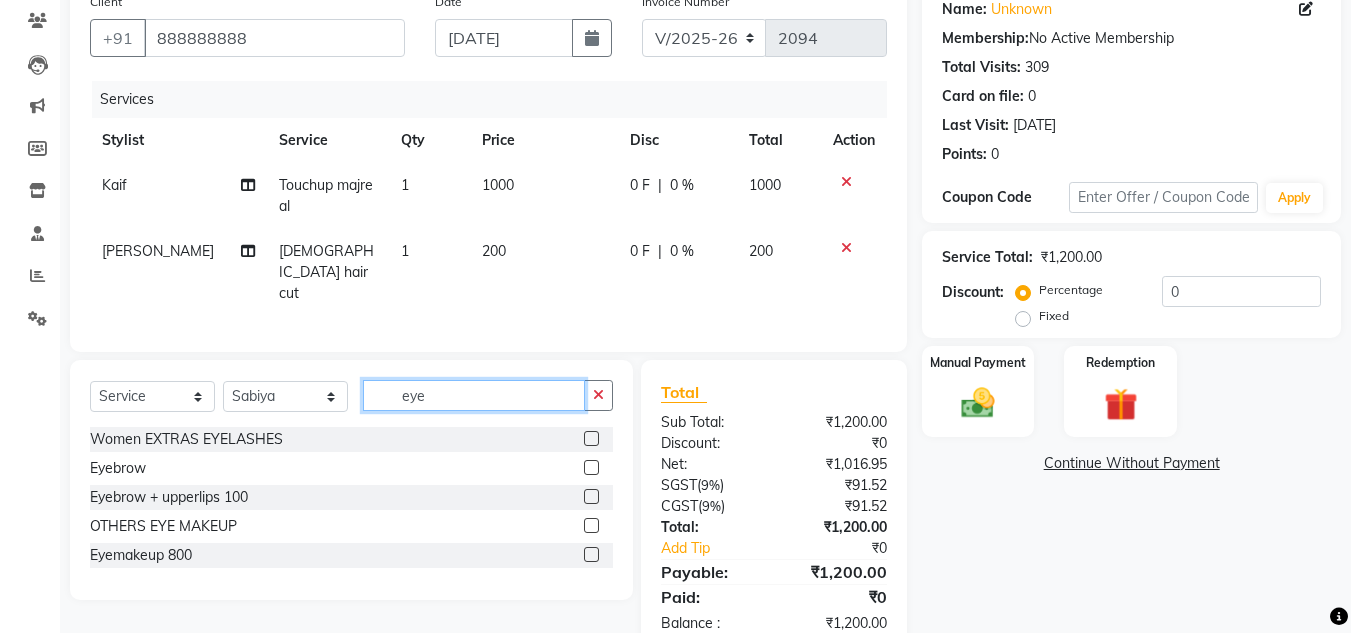 type on "eye" 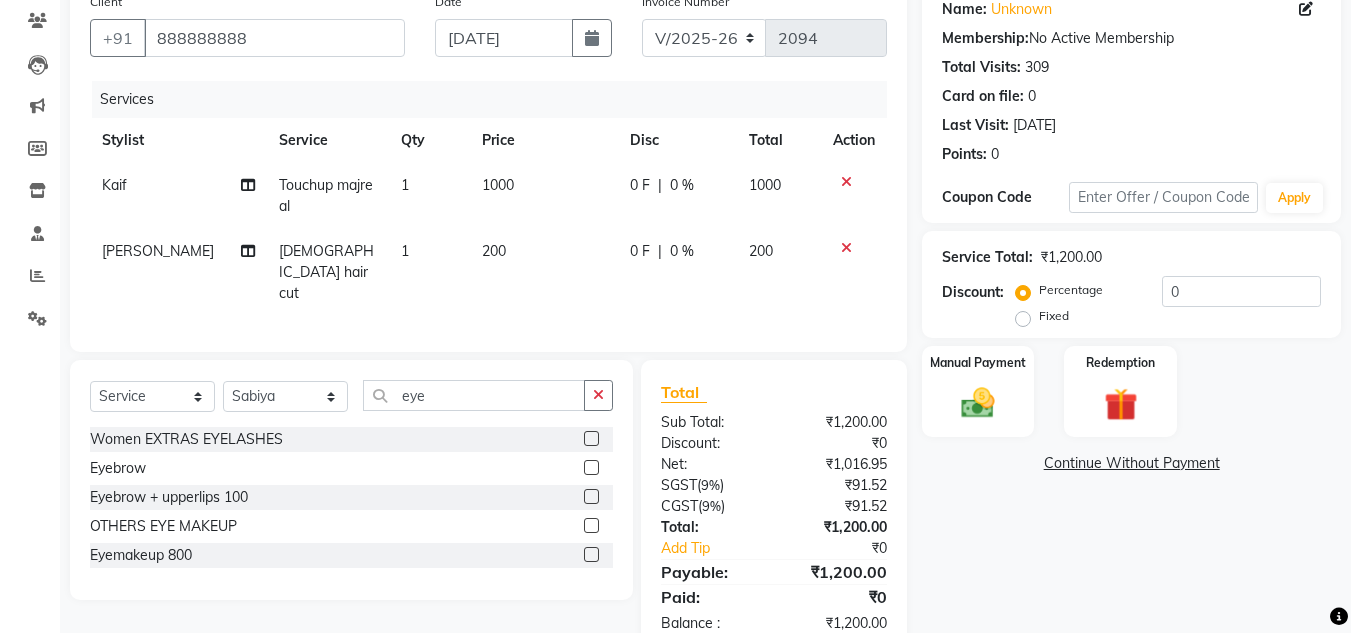 click 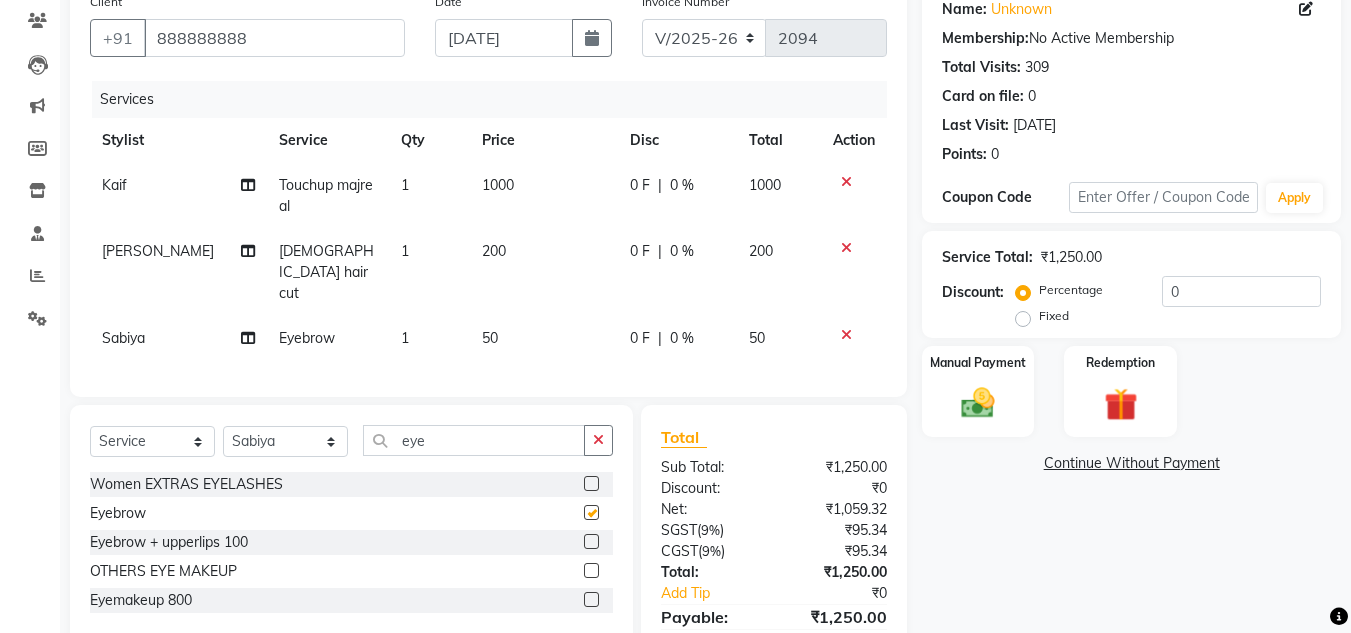 checkbox on "false" 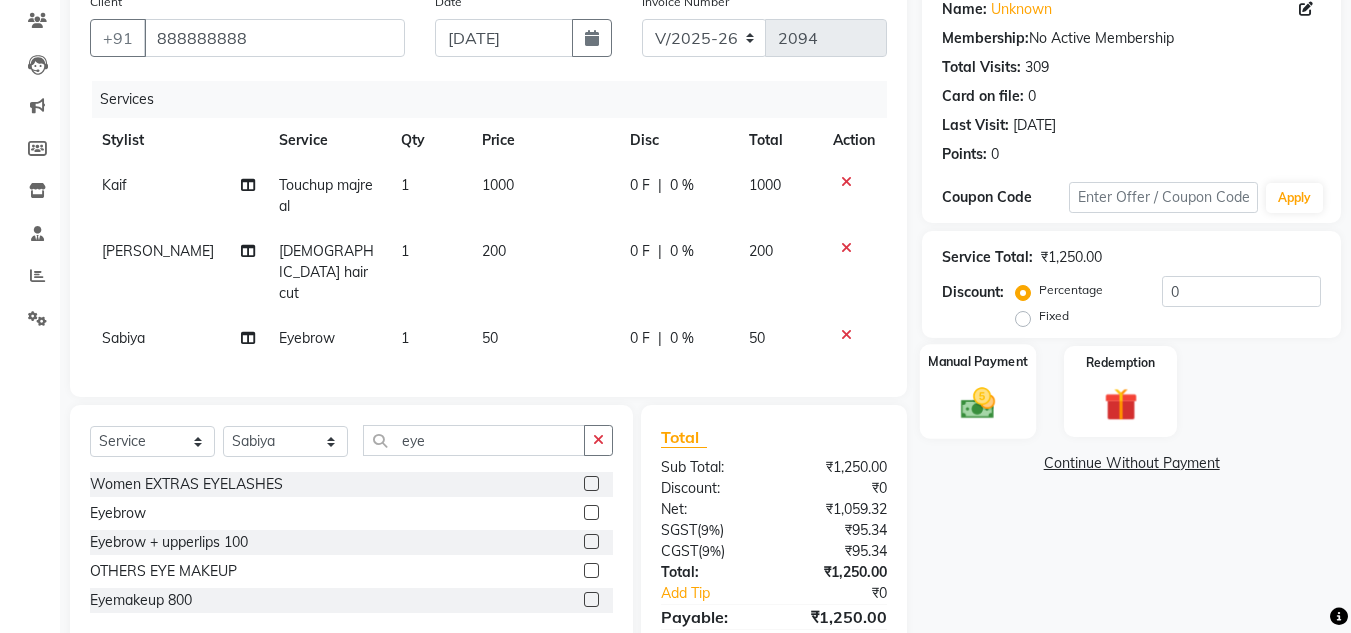 click 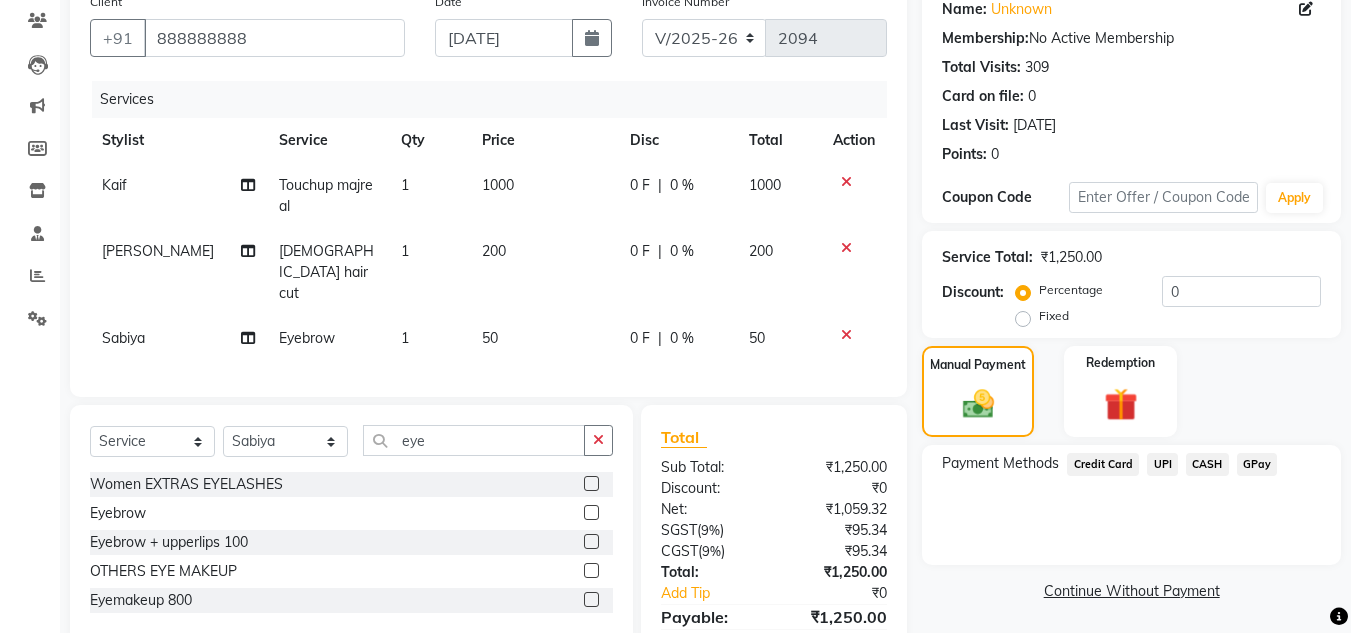 click on "Credit Card" 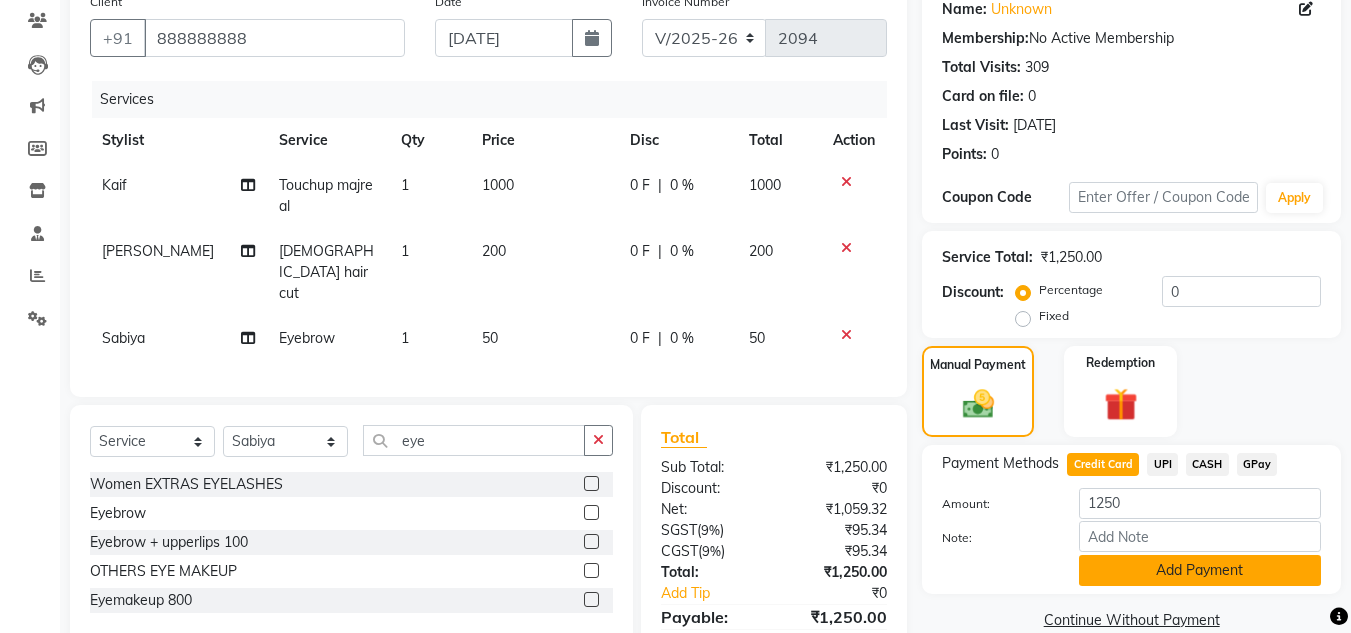 click on "Add Payment" 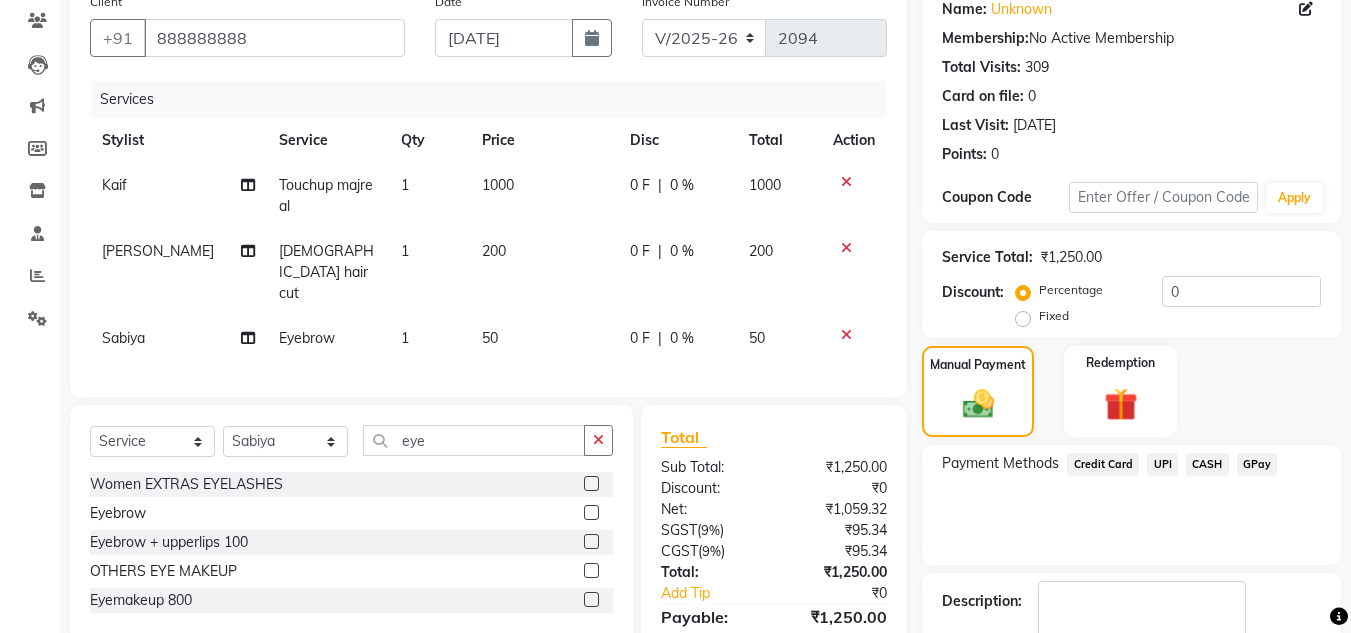 scroll, scrollTop: 283, scrollLeft: 0, axis: vertical 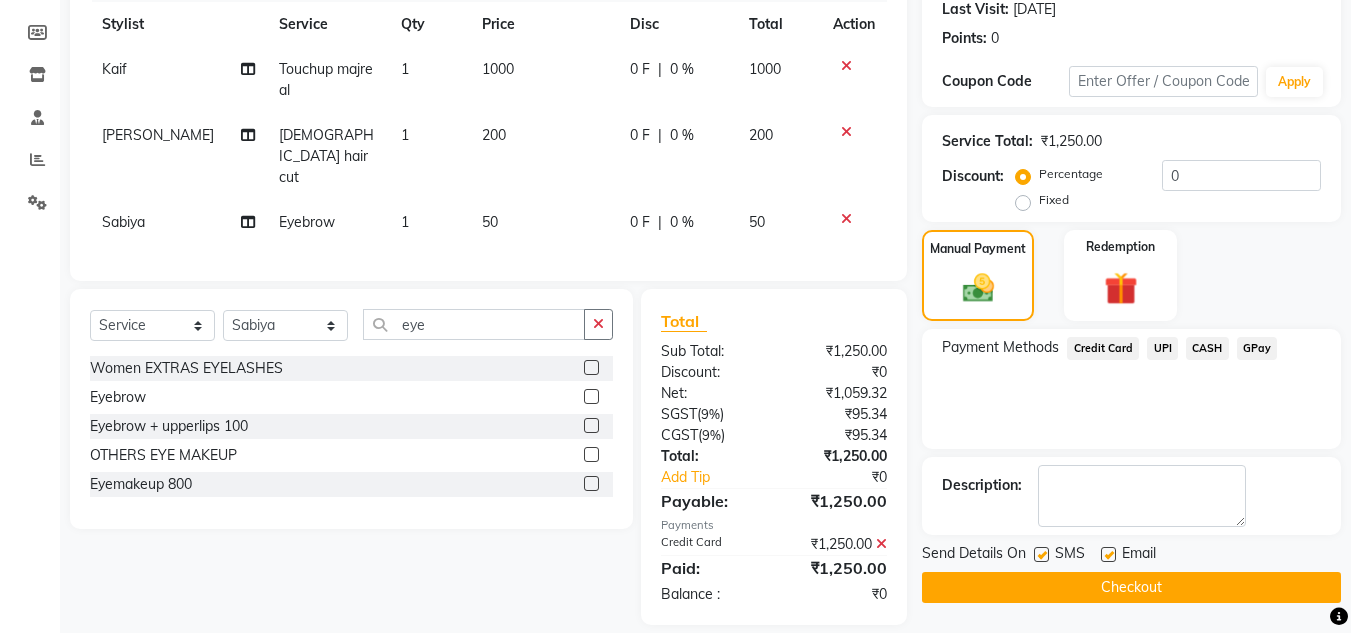click on "Checkout" 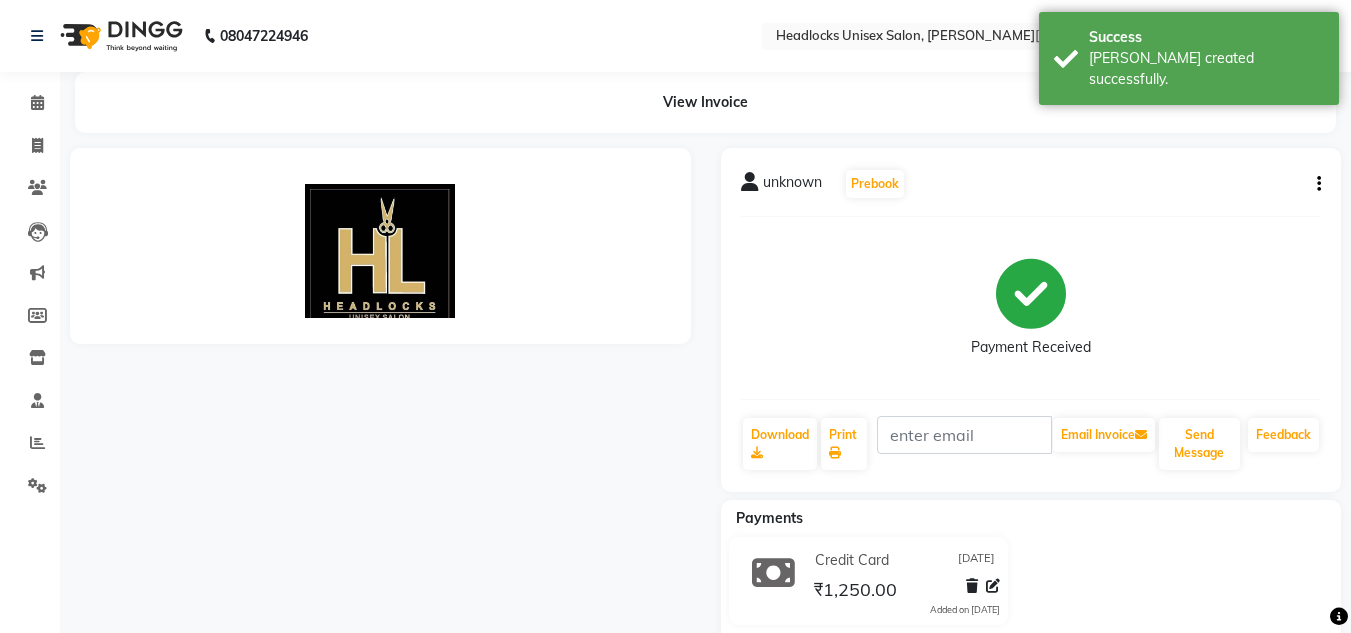 scroll, scrollTop: 0, scrollLeft: 0, axis: both 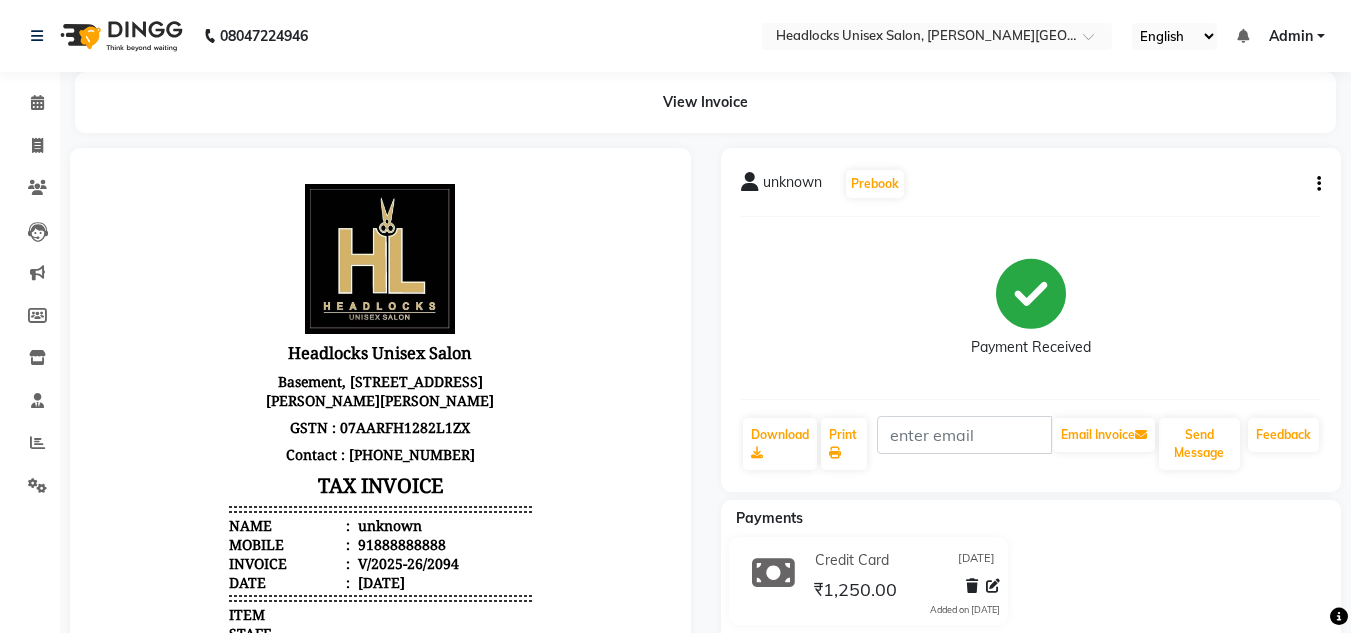 click on "Contact : [PHONE_NUMBER]" at bounding box center (380, 454) 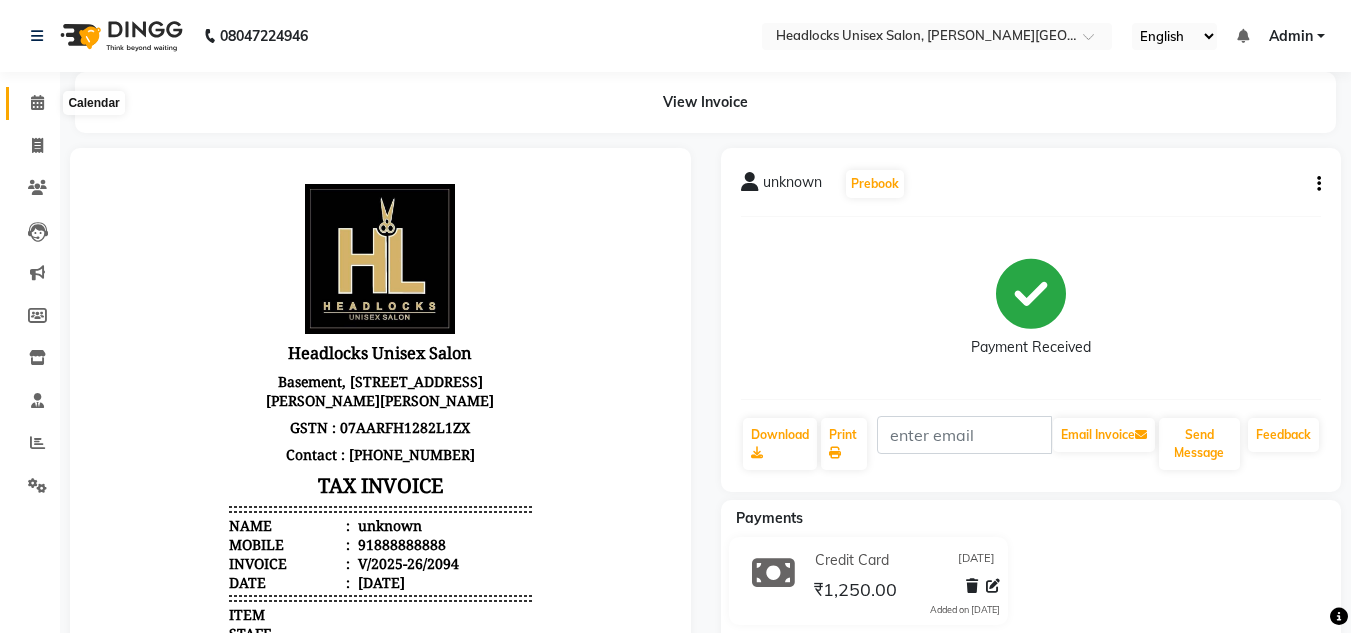 click 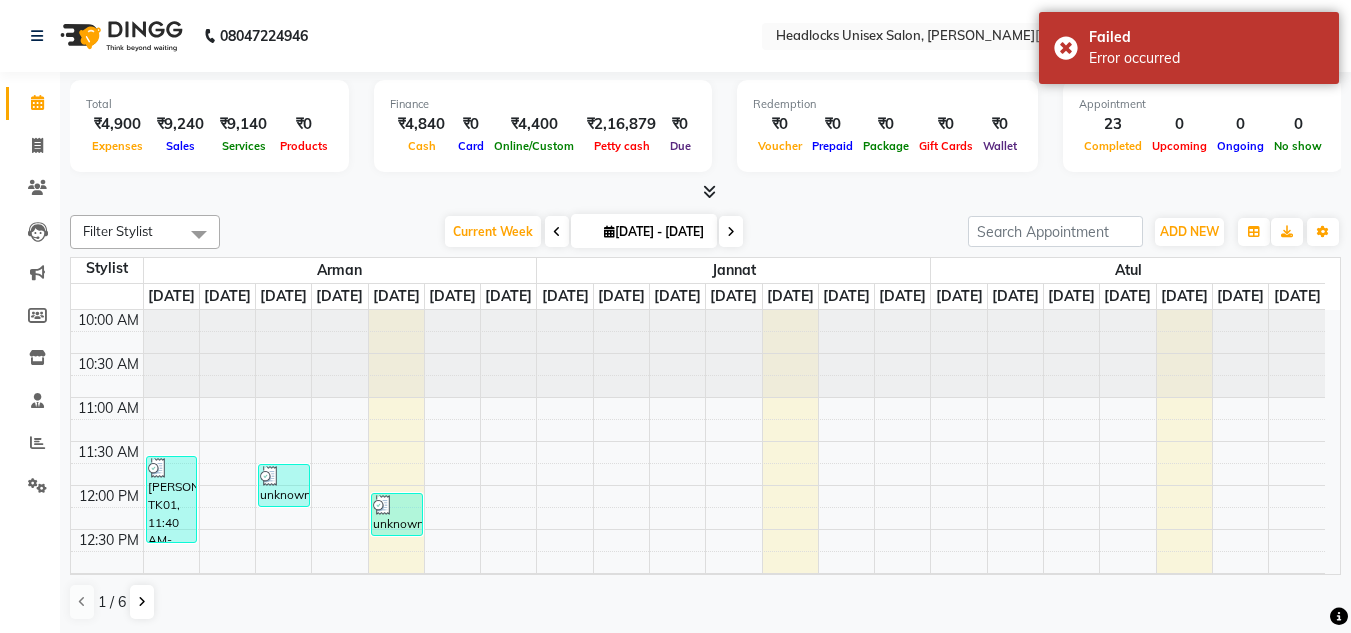 scroll, scrollTop: 705, scrollLeft: 0, axis: vertical 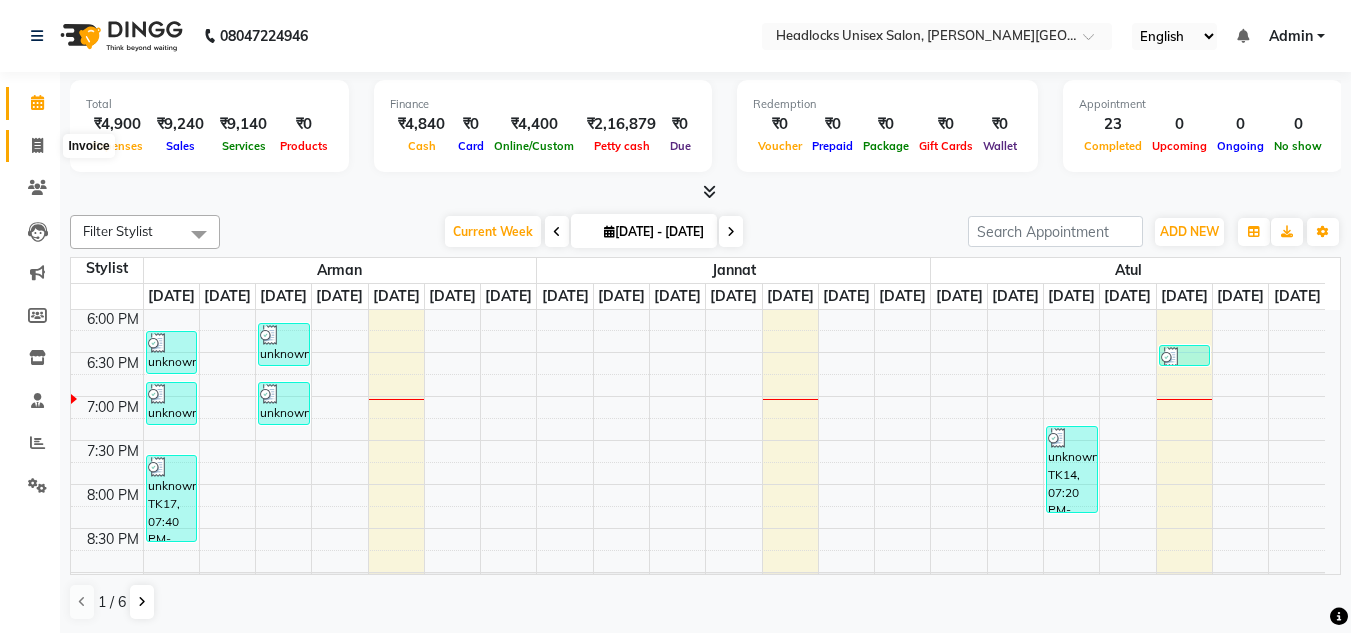 click 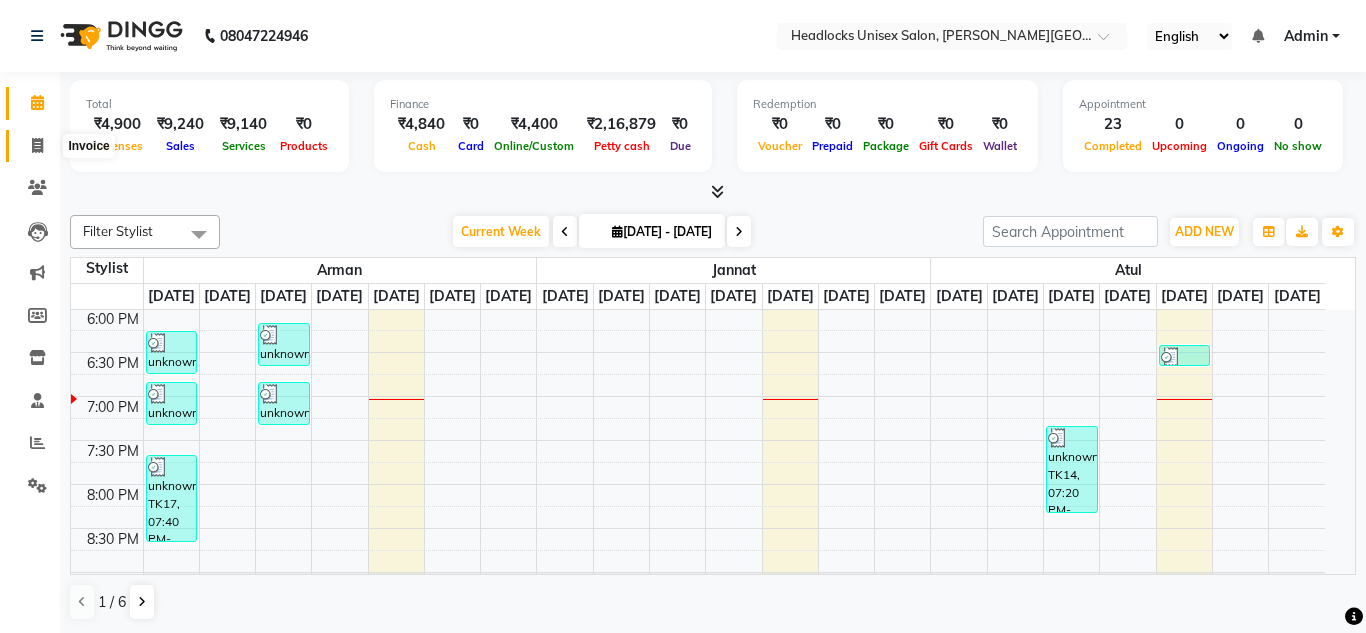 select on "service" 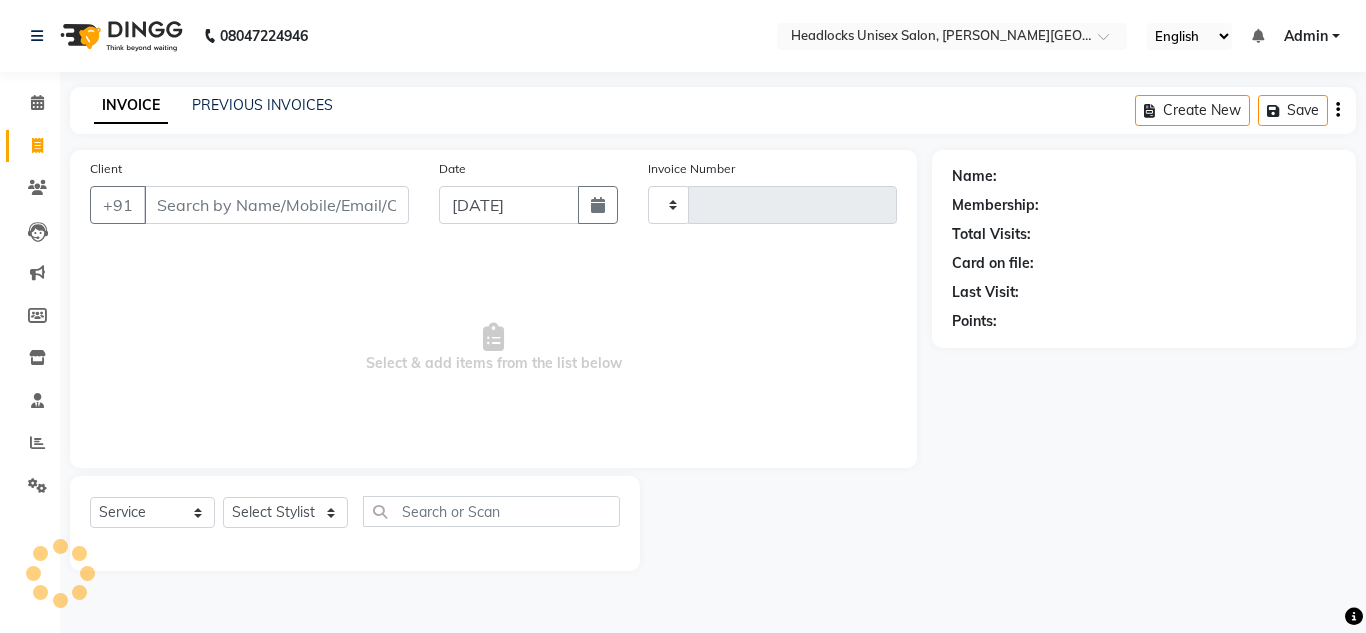 type on "2095" 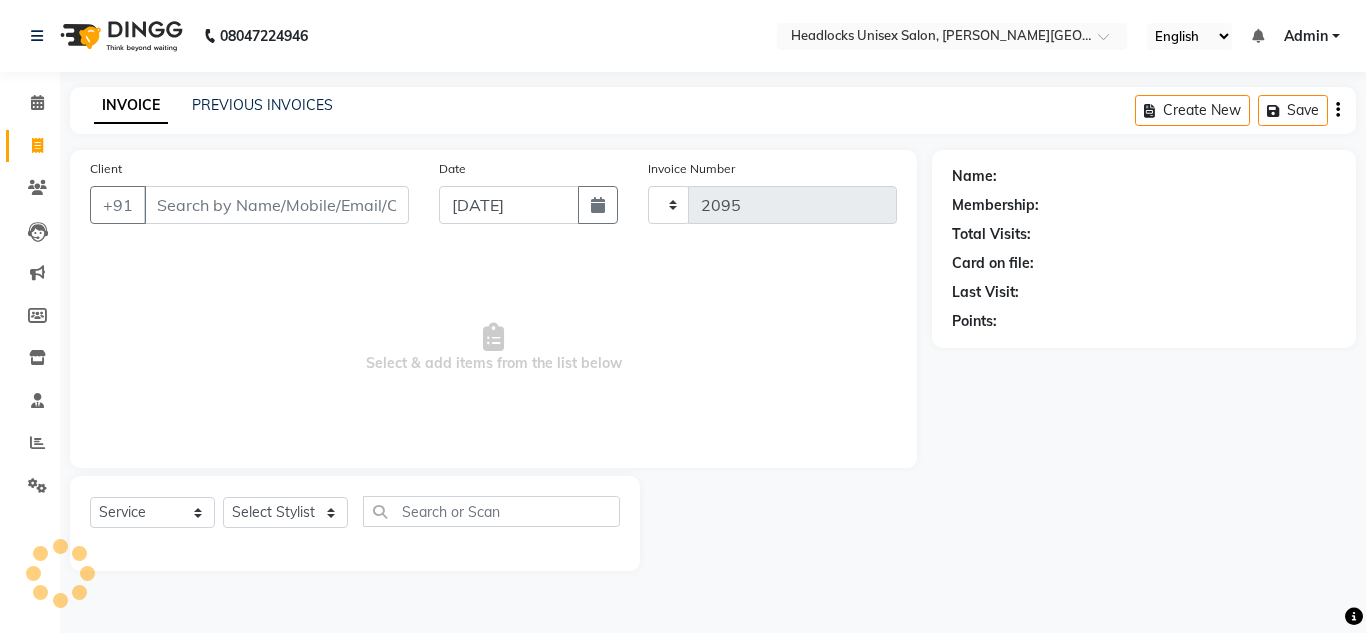 select on "6850" 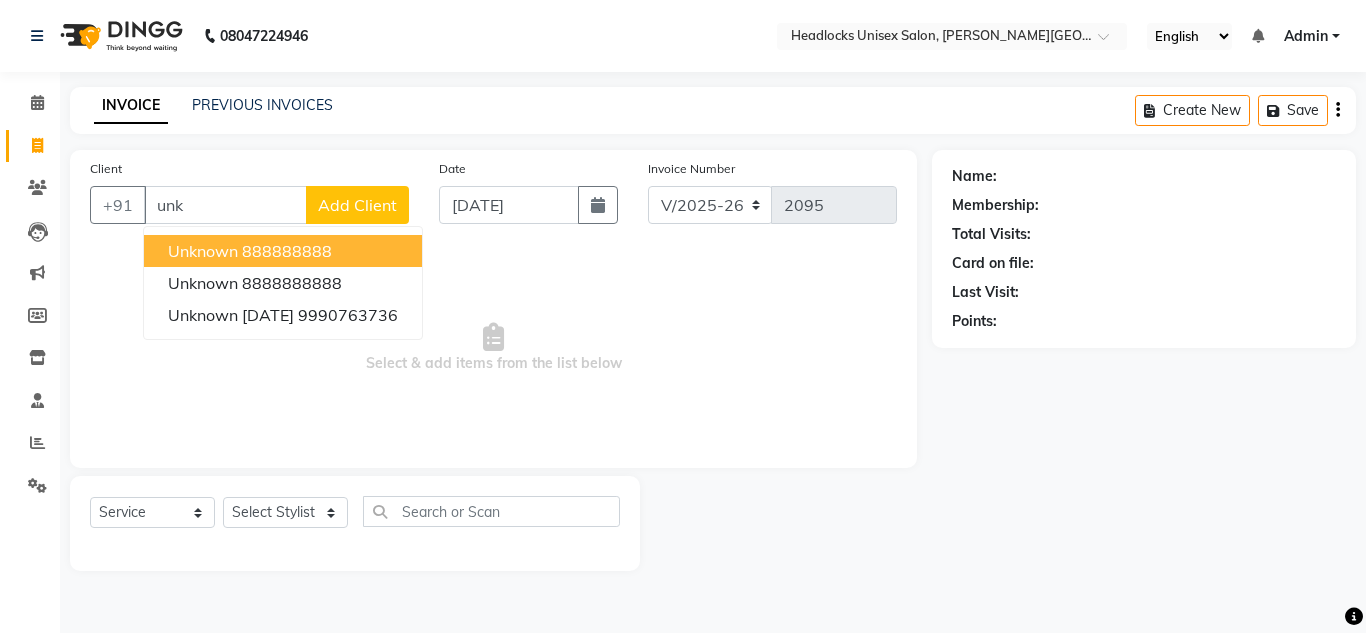 click on "unknown" at bounding box center (203, 251) 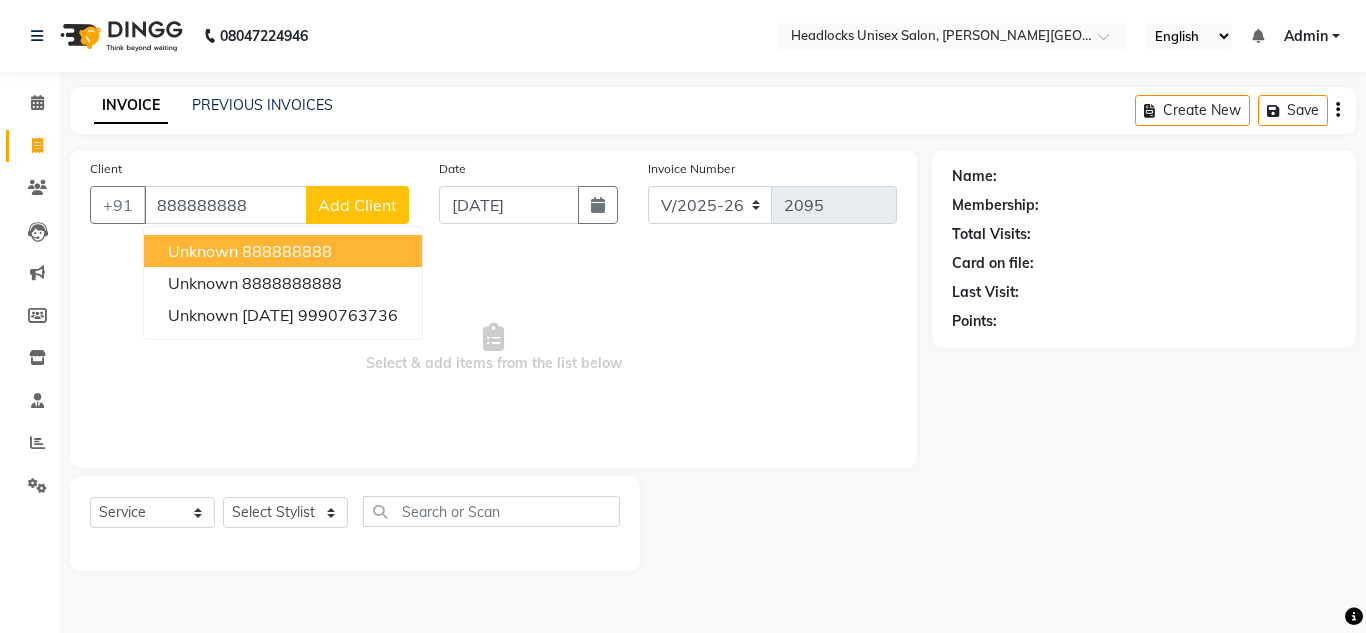 type on "888888888" 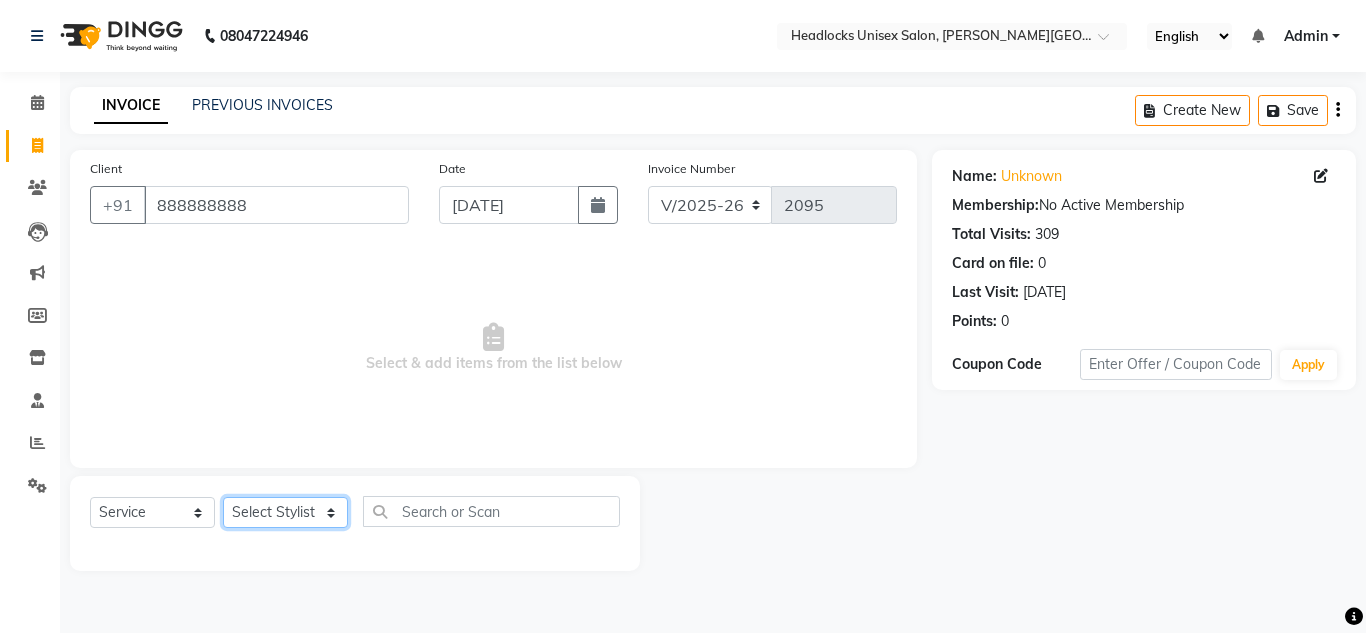 click on "Select Stylist [PERSON_NAME] Jannat Kaif [DATE] Lucky [PERSON_NAME] Pinky [PERSON_NAME] [PERSON_NAME] [PERSON_NAME] [PERSON_NAME] Suraj Vikas [PERSON_NAME] [PERSON_NAME]" 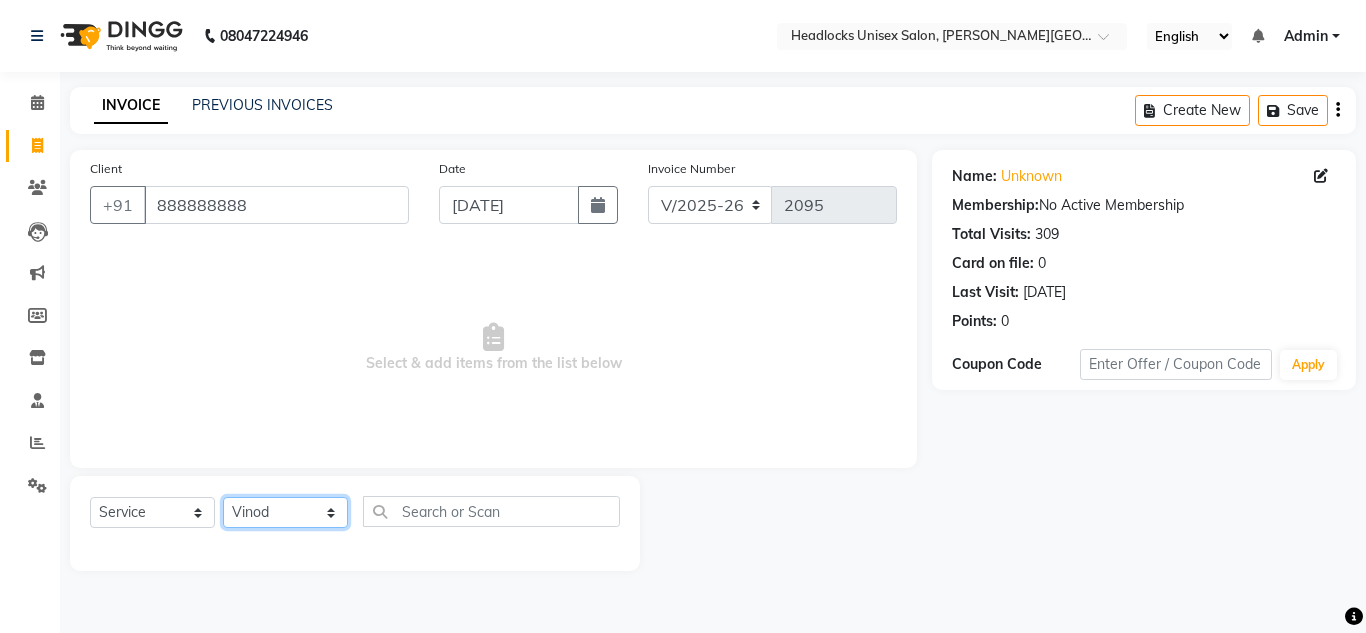 click on "Select Stylist [PERSON_NAME] Jannat Kaif [DATE] Lucky [PERSON_NAME] Pinky [PERSON_NAME] [PERSON_NAME] [PERSON_NAME] [PERSON_NAME] Suraj Vikas [PERSON_NAME] [PERSON_NAME]" 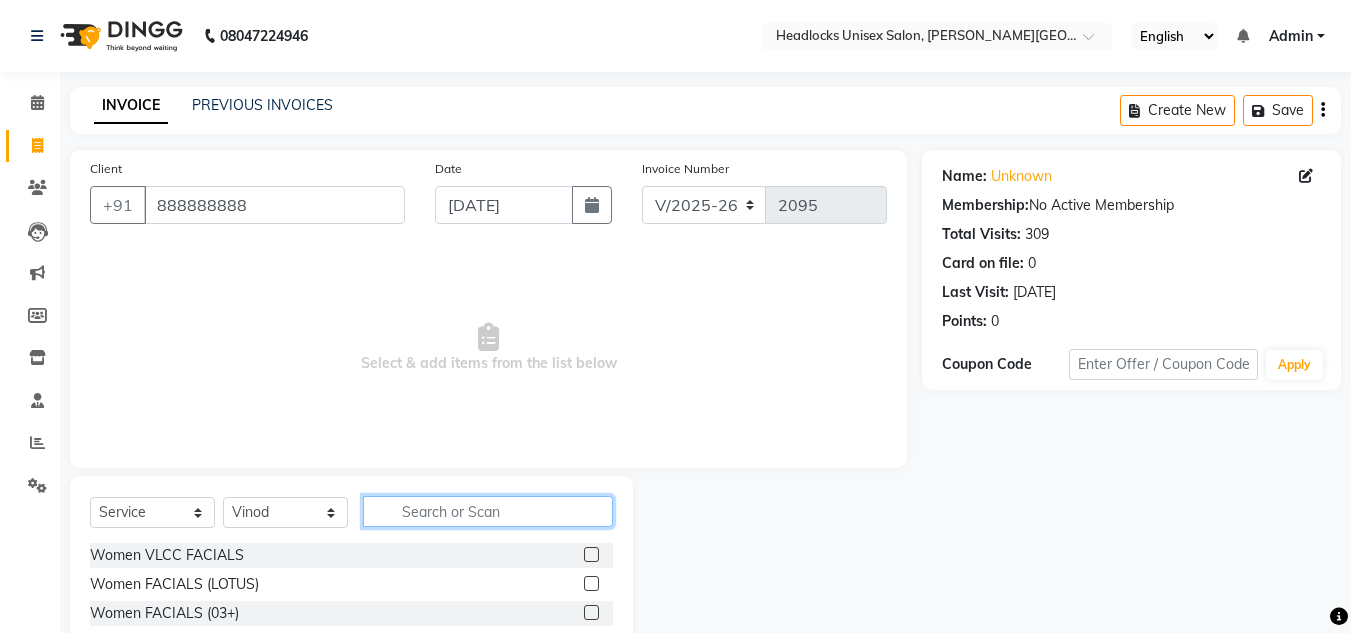 click 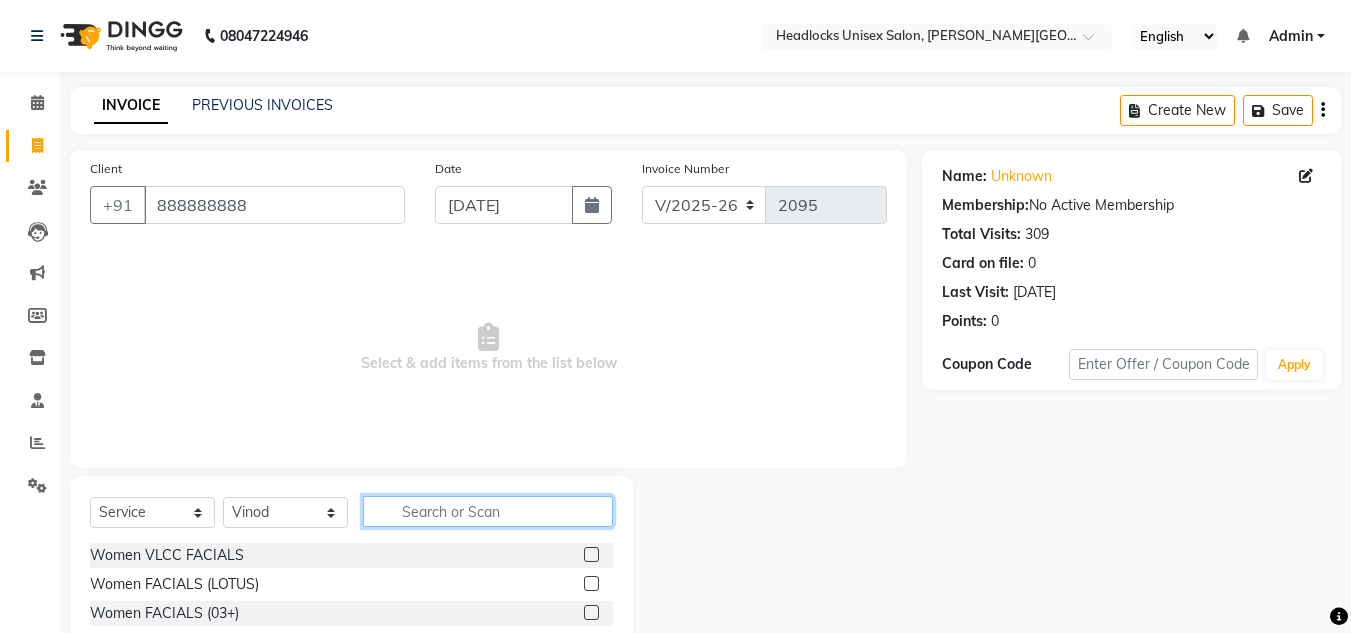 type on "h" 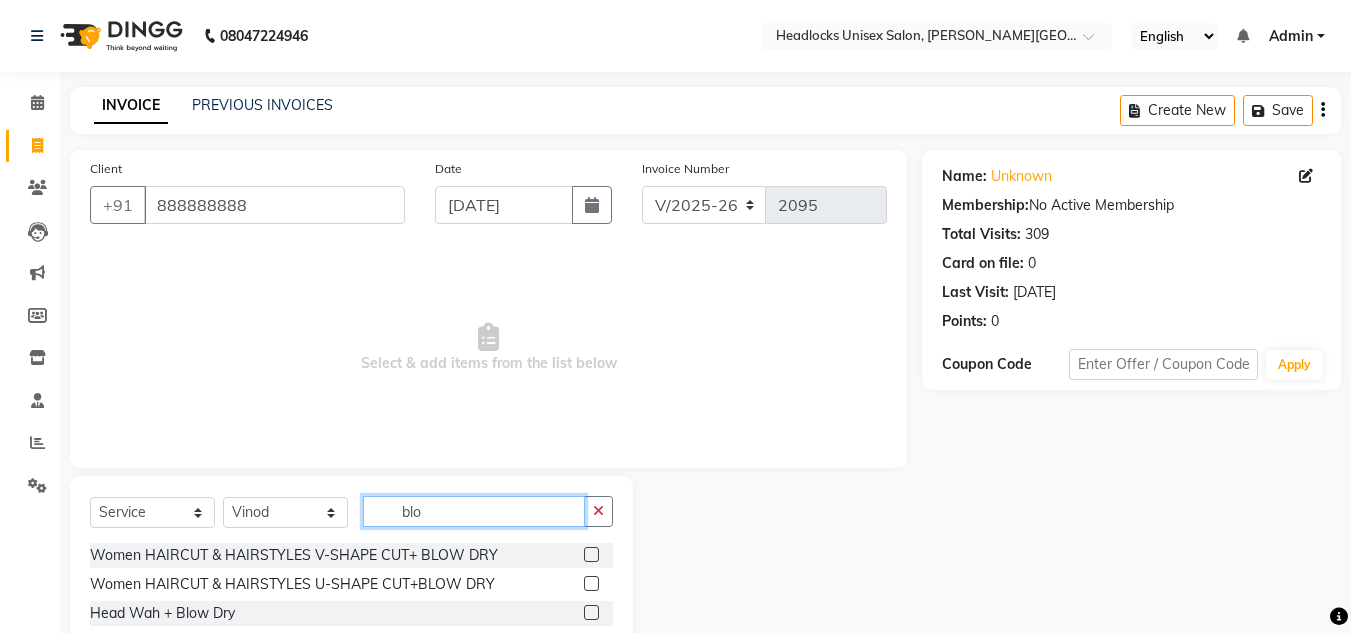 scroll, scrollTop: 84, scrollLeft: 0, axis: vertical 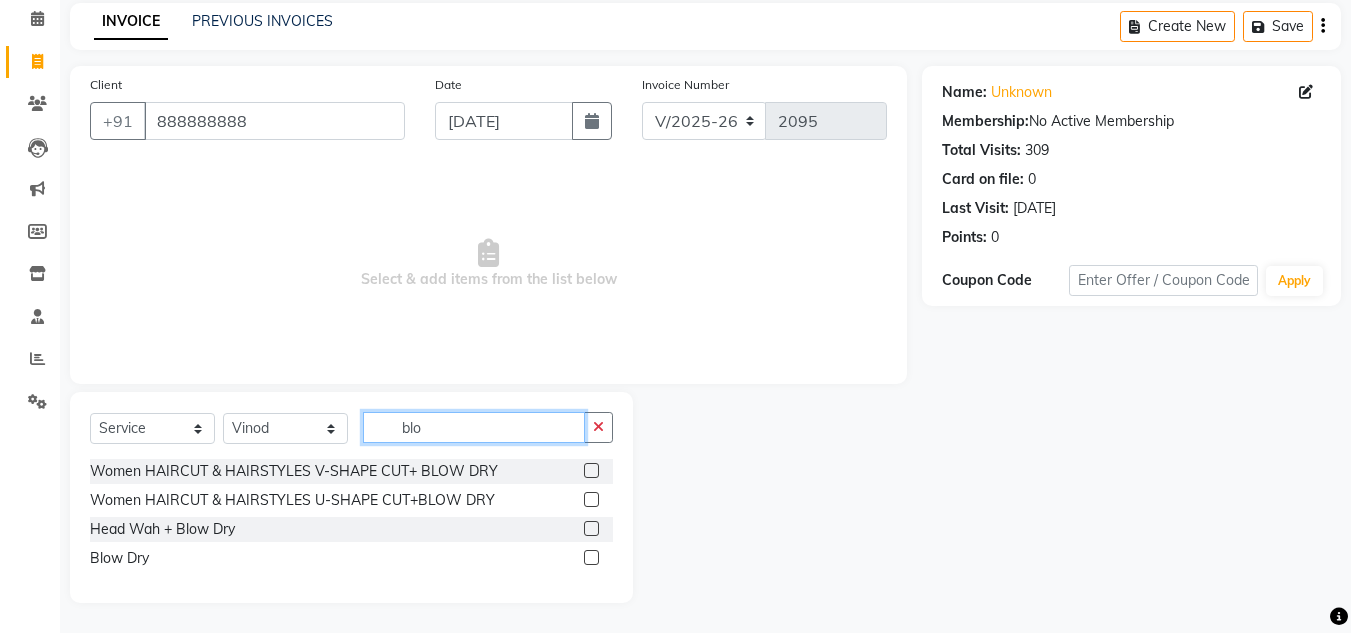 type on "blo" 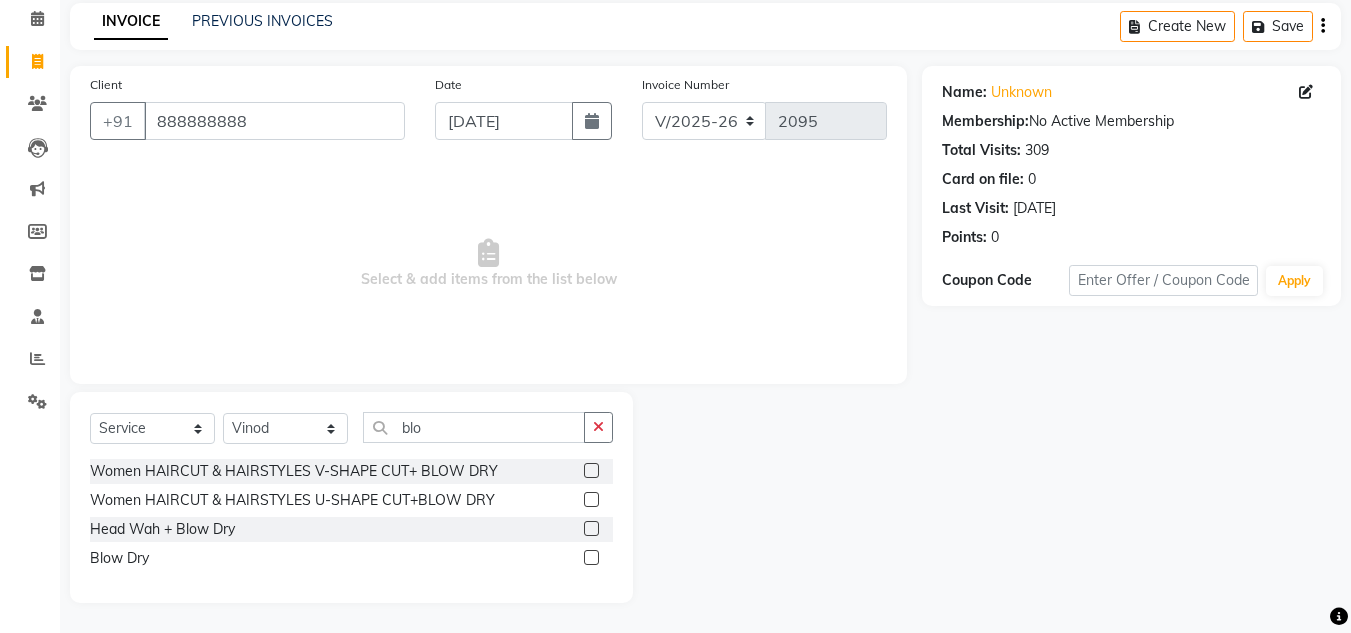 click 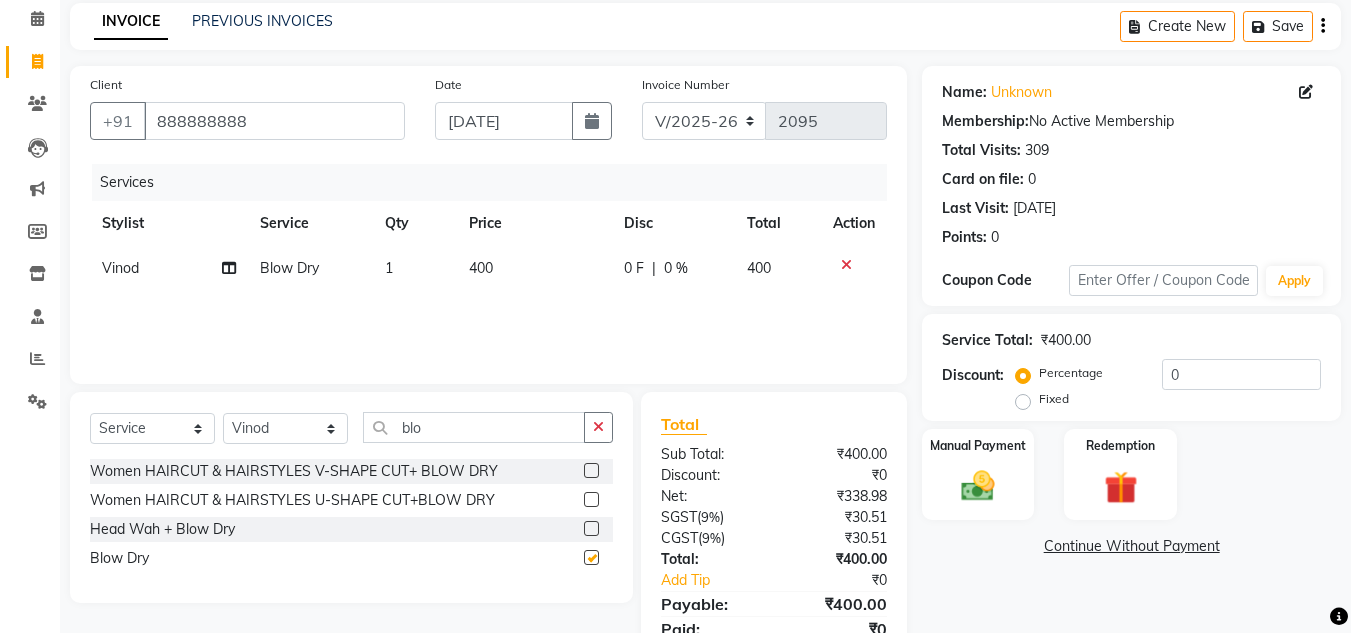 checkbox on "false" 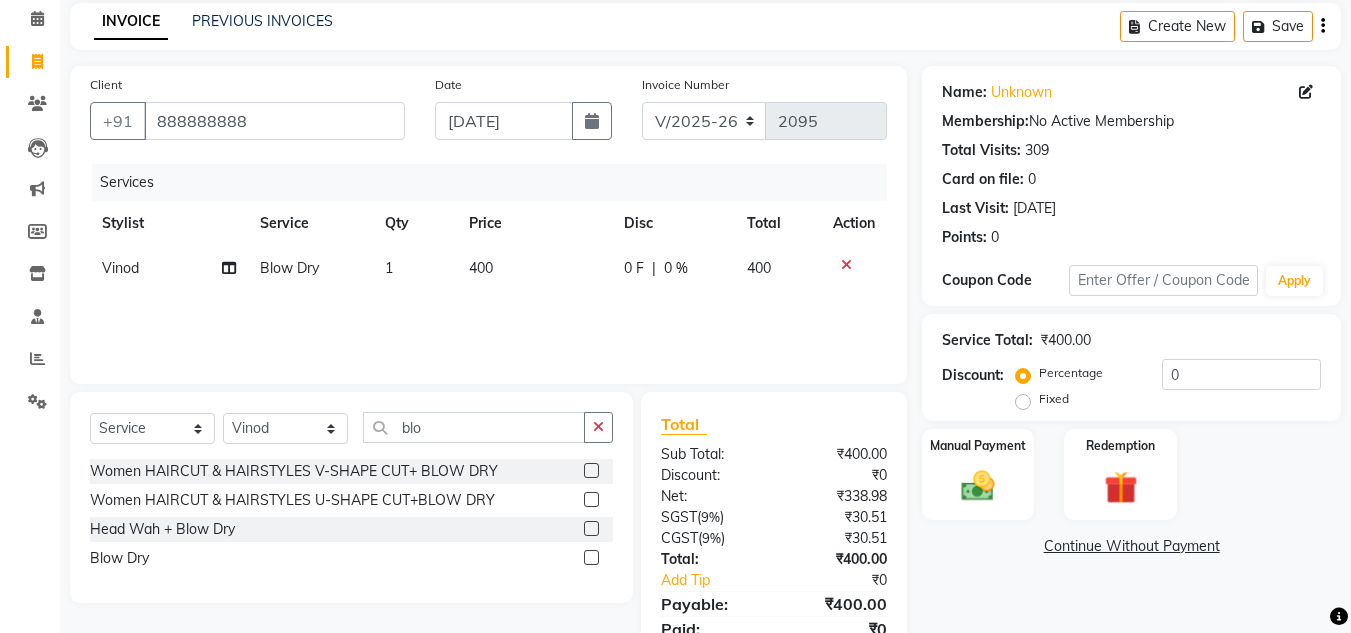 click on "400" 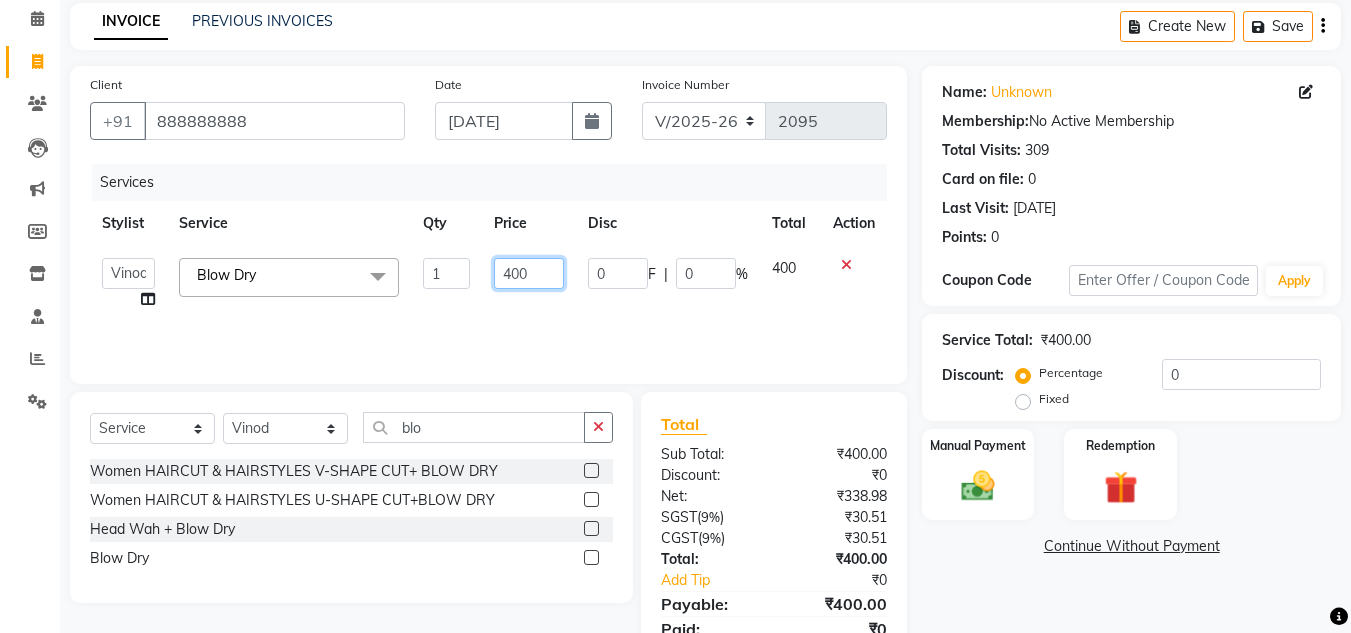 click on "400" 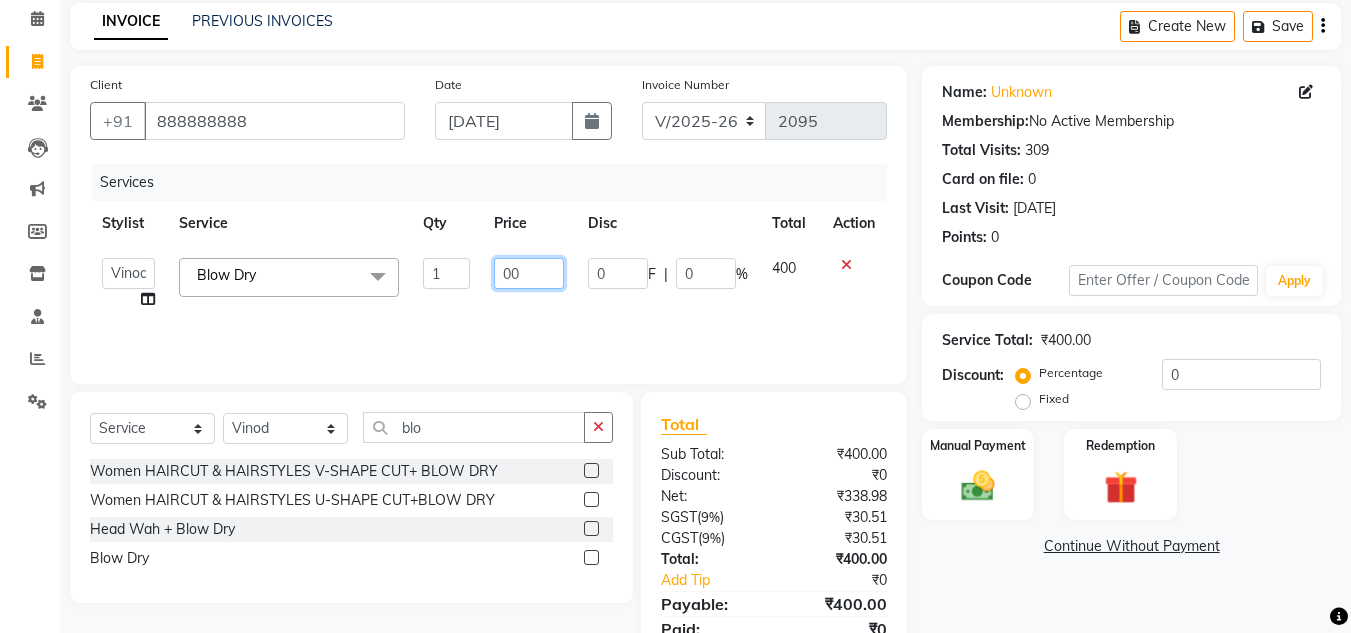 type on "300" 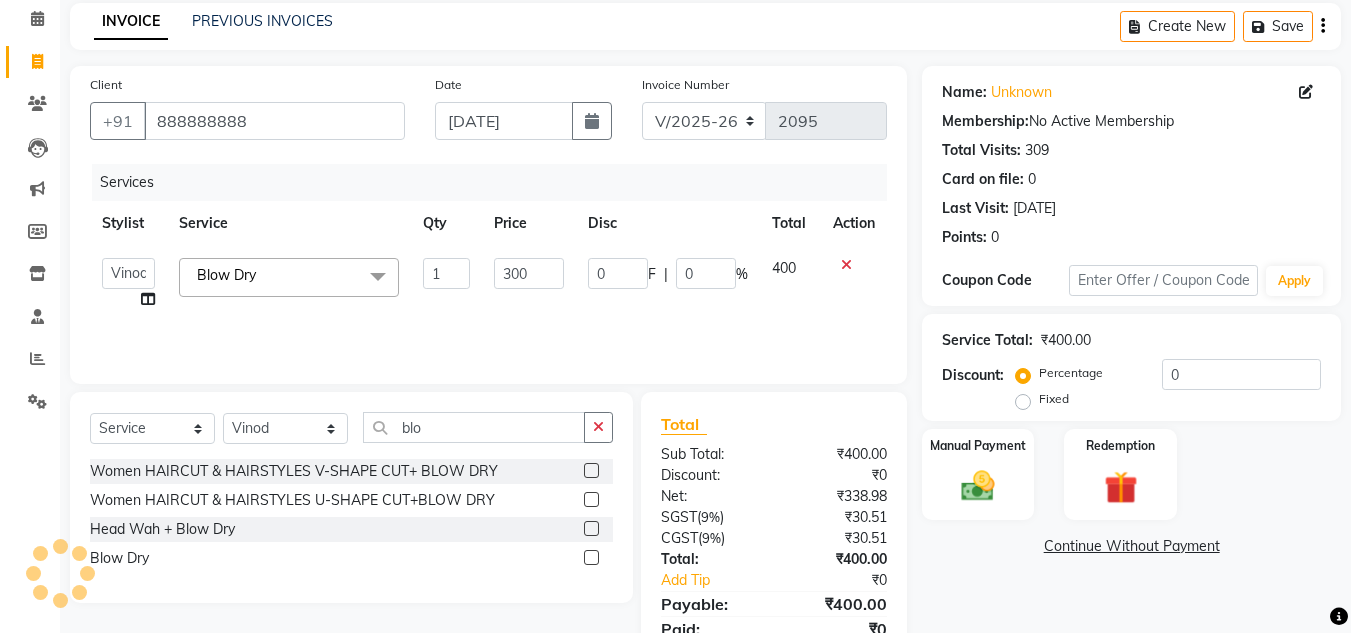 click on "Name: Unknown  Membership:  No Active Membership  Total Visits:  309 Card on file:  0 Last Visit:   [DATE] Points:   0  Coupon Code Apply Service Total:  ₹400.00  Discount:  Percentage   Fixed  0 Manual Payment Redemption  Continue Without Payment" 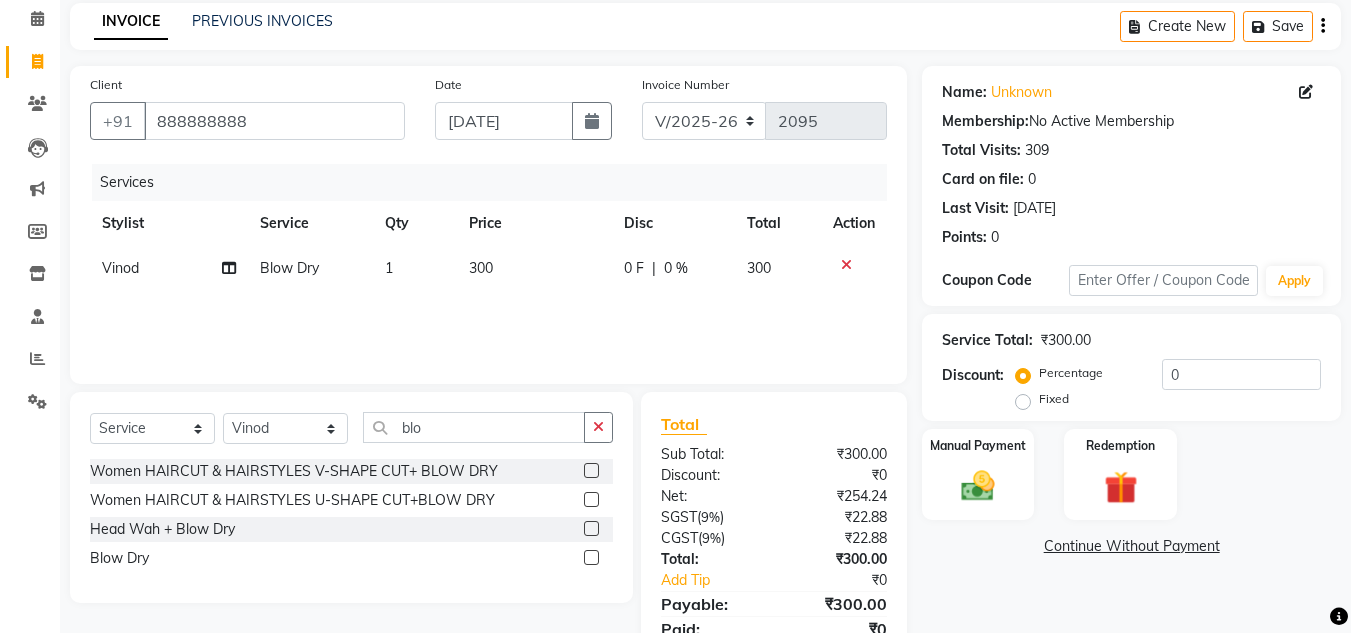 scroll, scrollTop: 162, scrollLeft: 0, axis: vertical 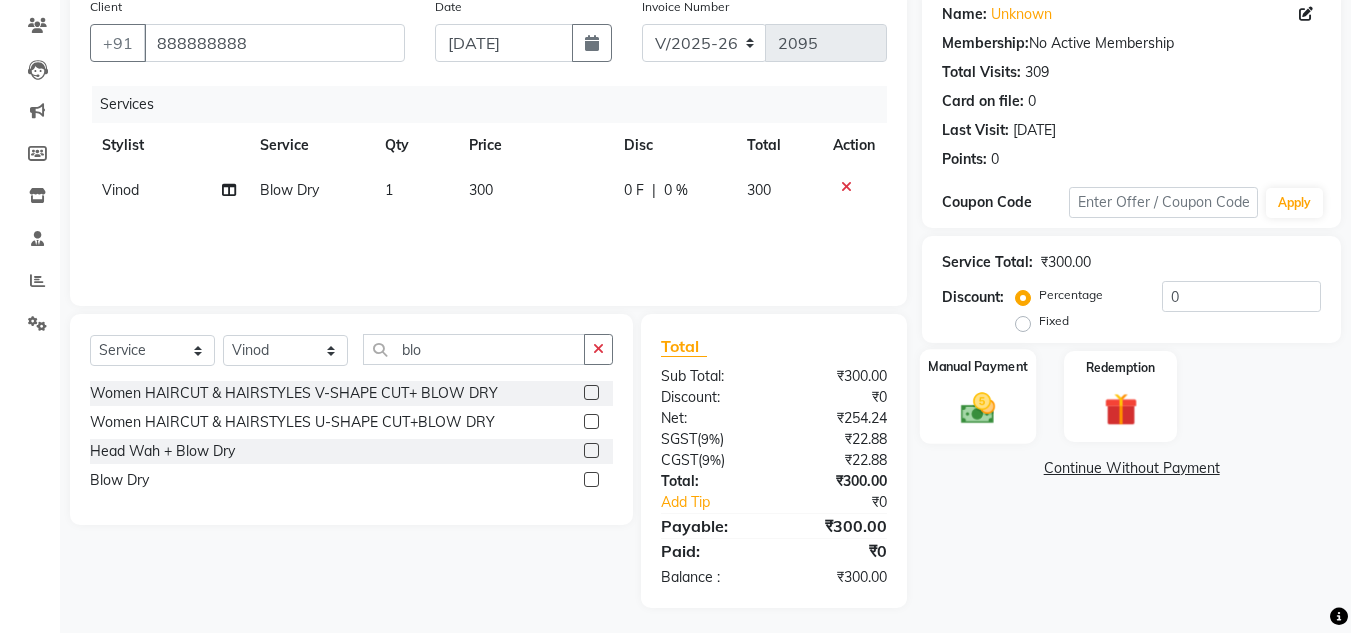 click 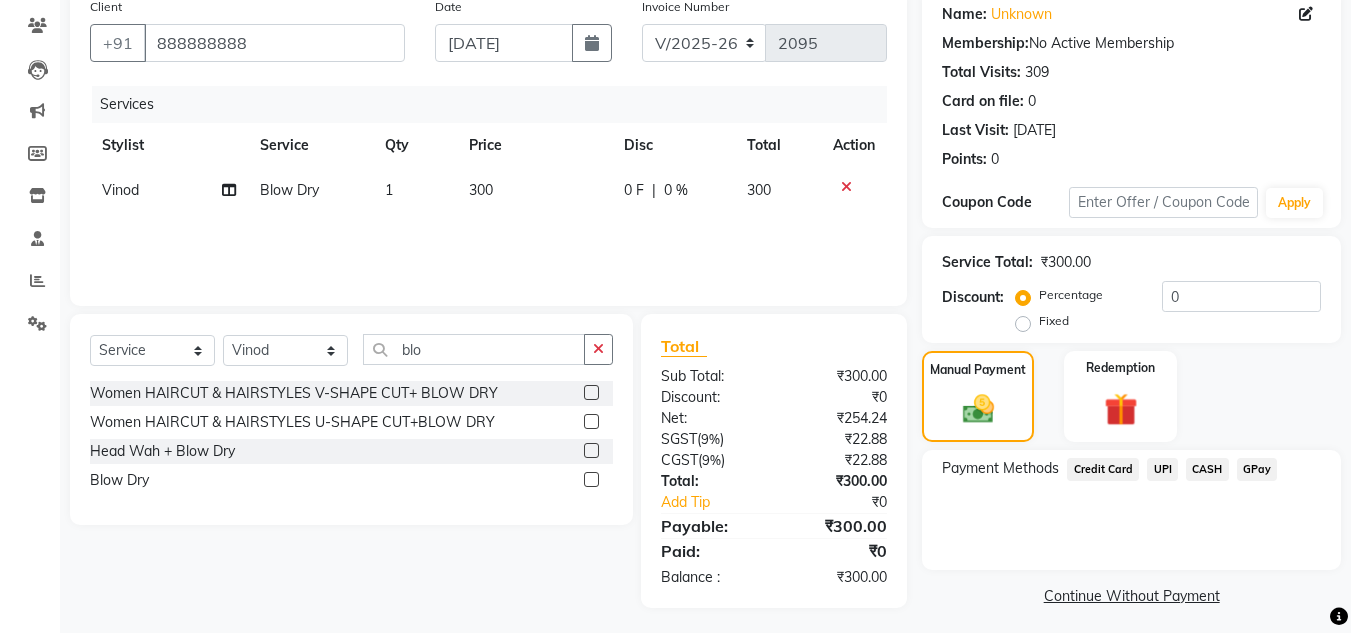 click on "UPI" 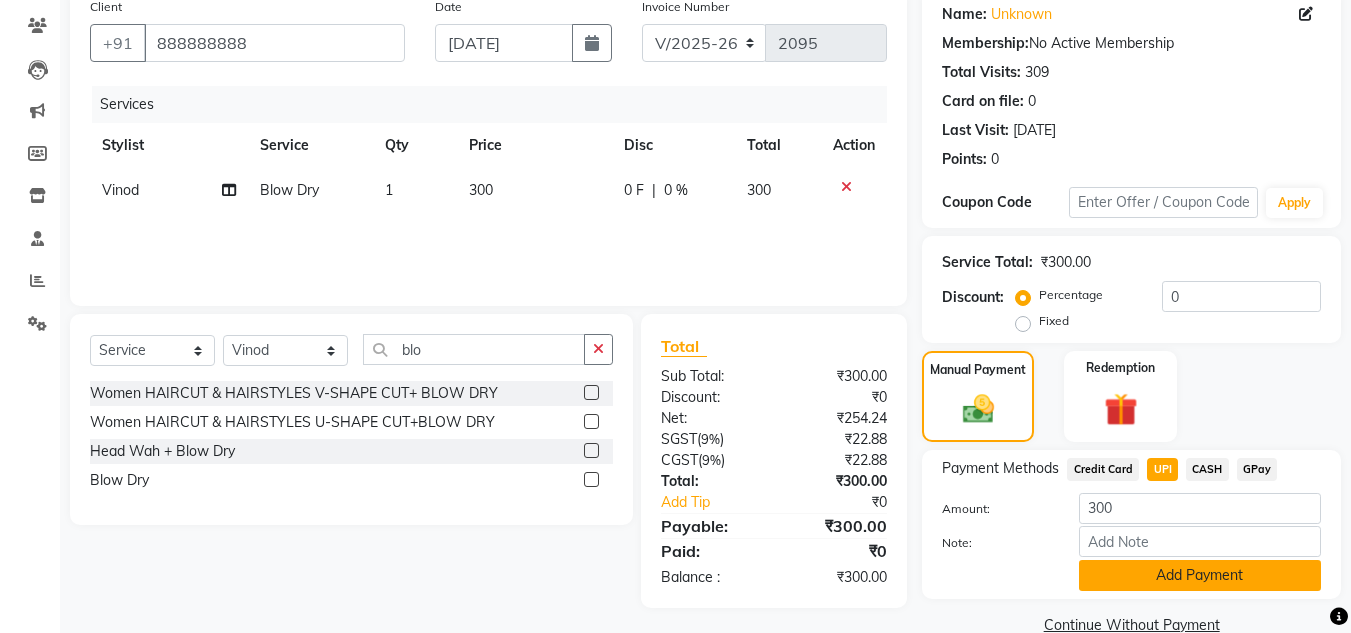 click on "Add Payment" 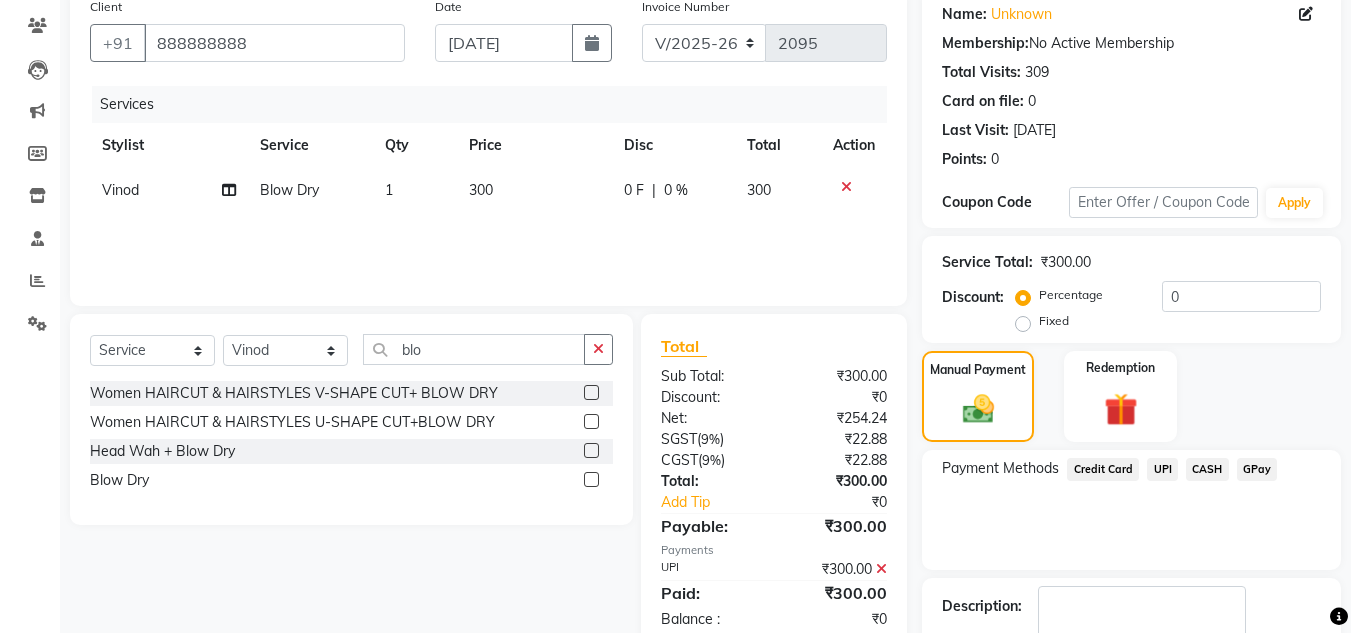 scroll, scrollTop: 280, scrollLeft: 0, axis: vertical 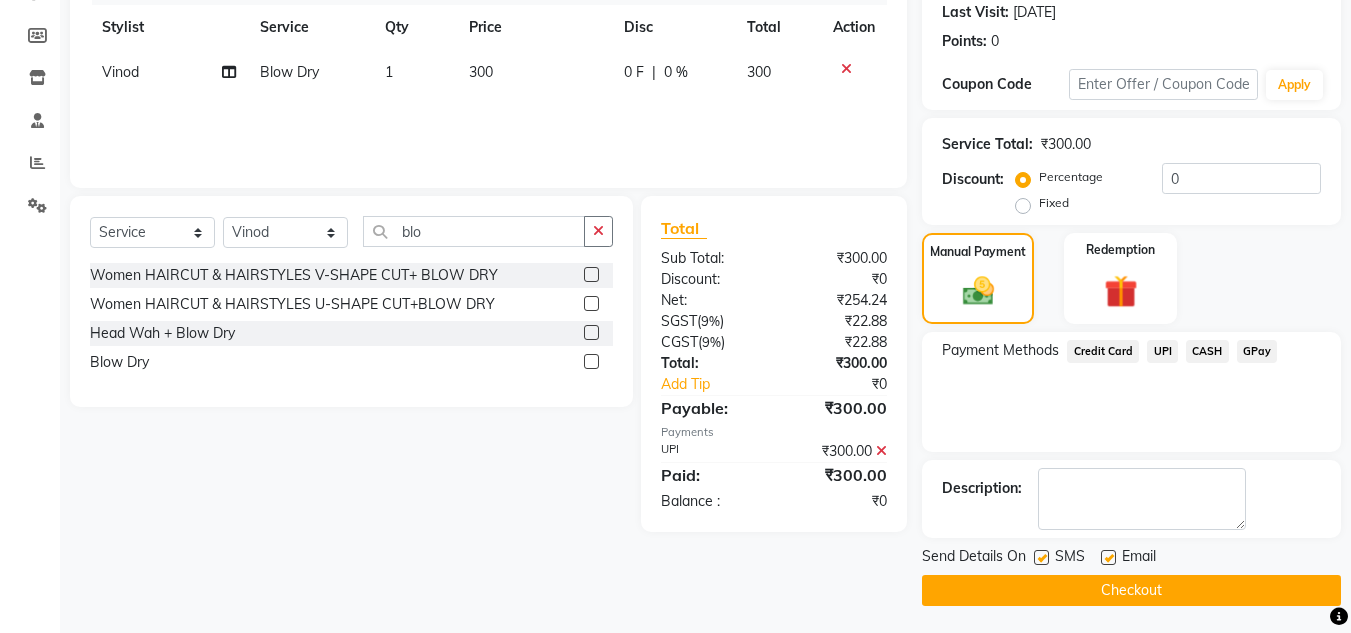 click on "Checkout" 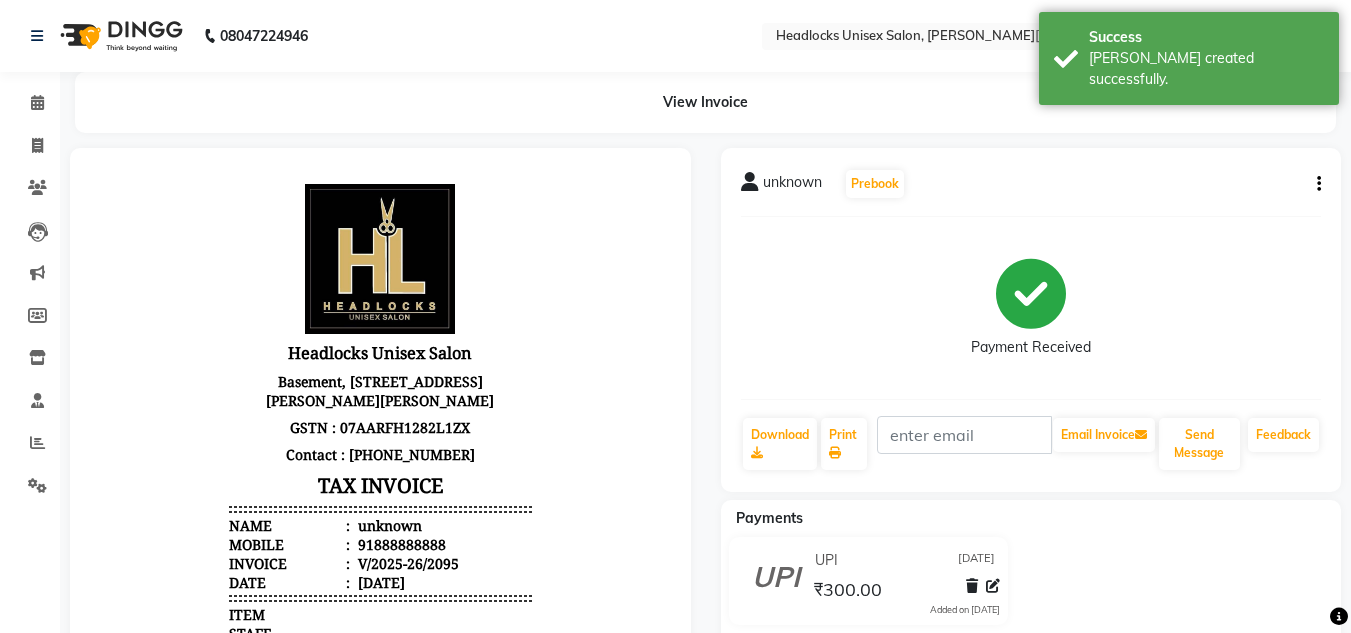 scroll, scrollTop: 0, scrollLeft: 0, axis: both 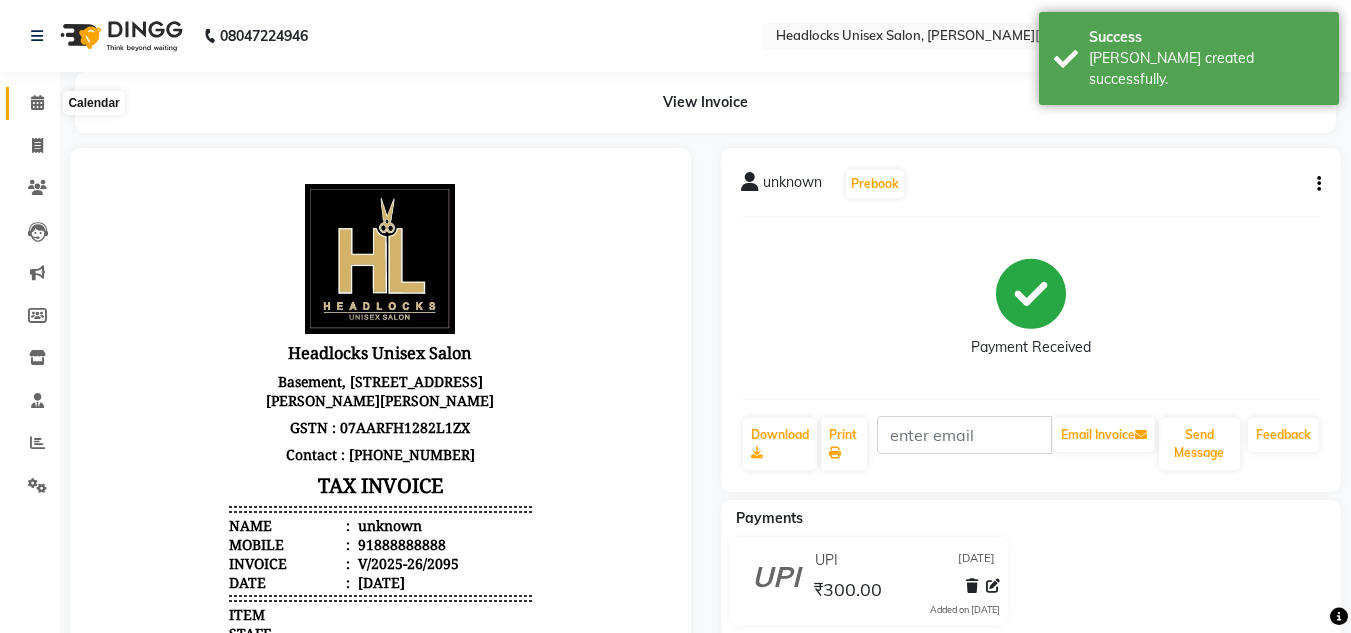 click 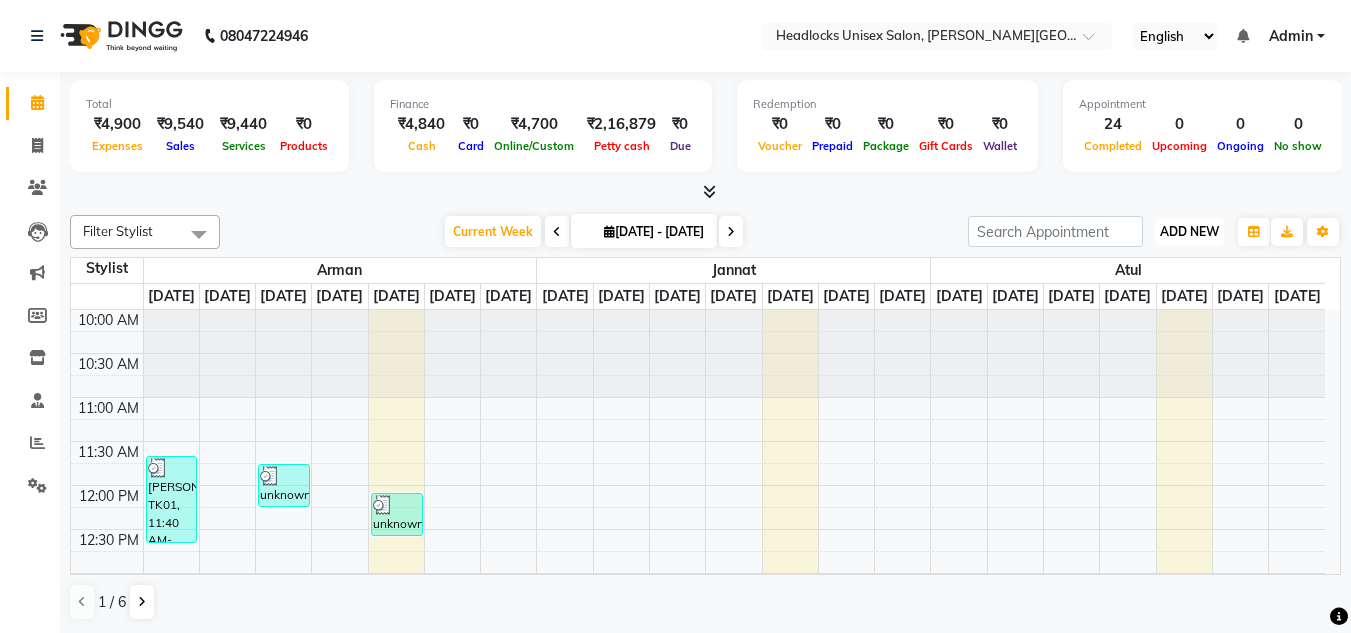 click on "ADD NEW" at bounding box center (1189, 231) 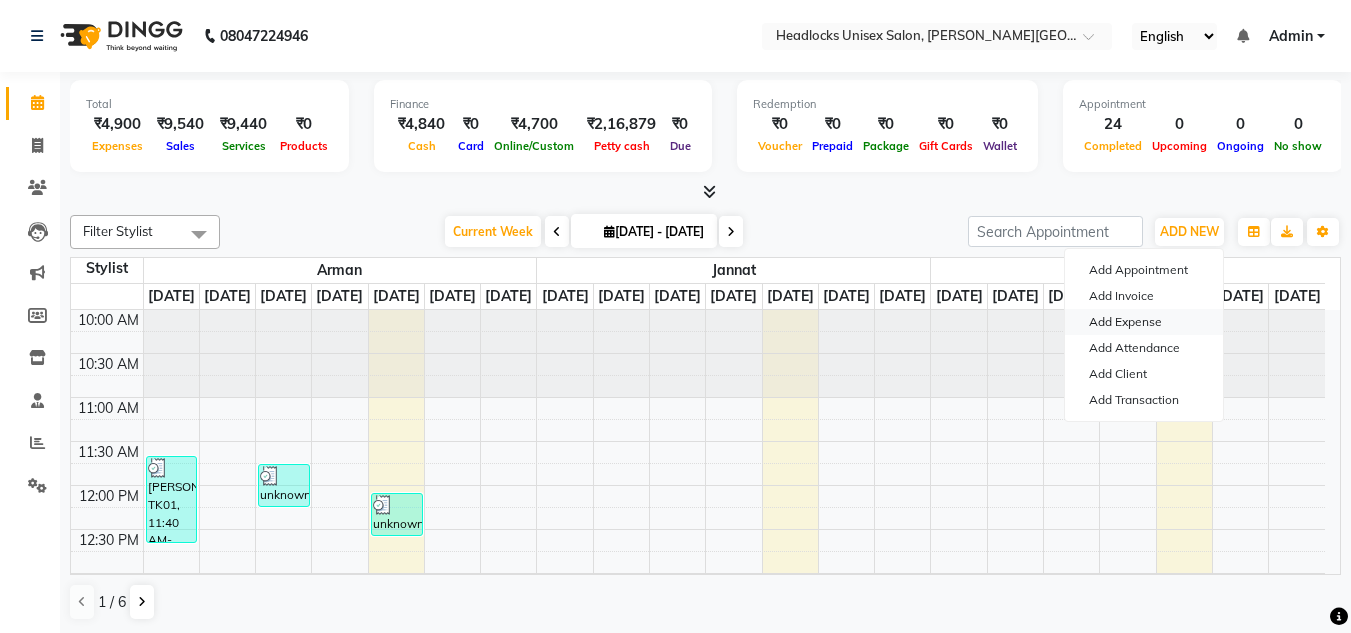 click on "Add Expense" at bounding box center [1144, 322] 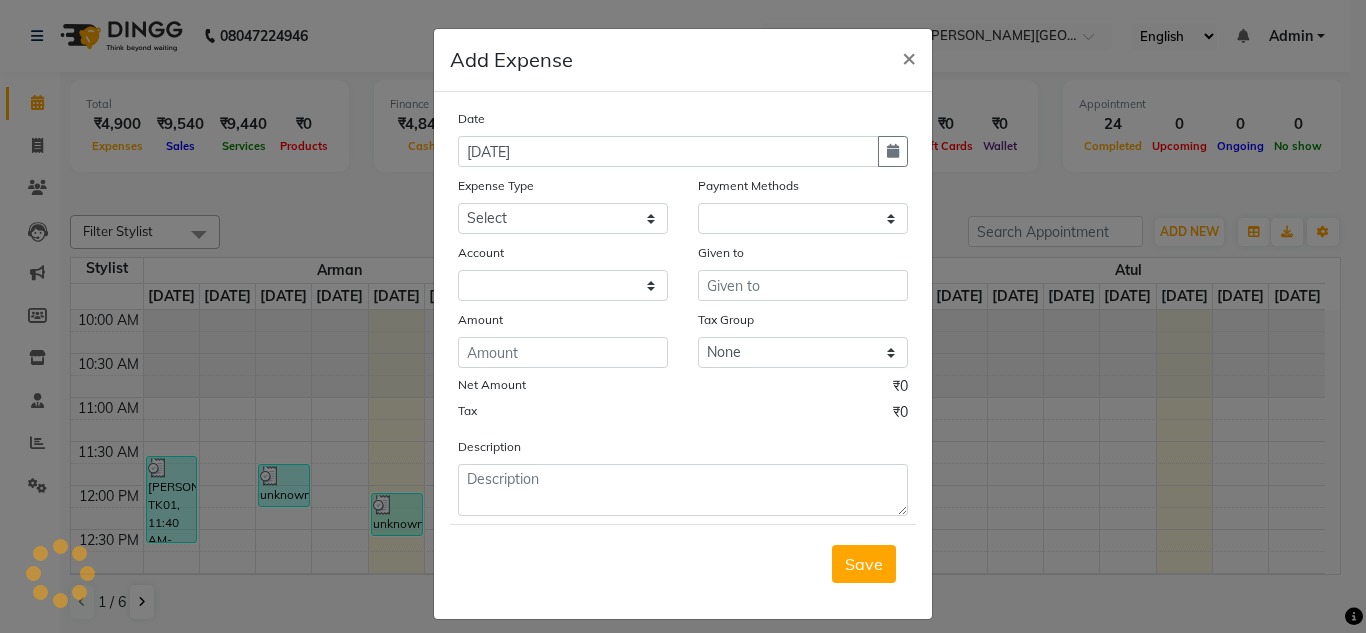 select 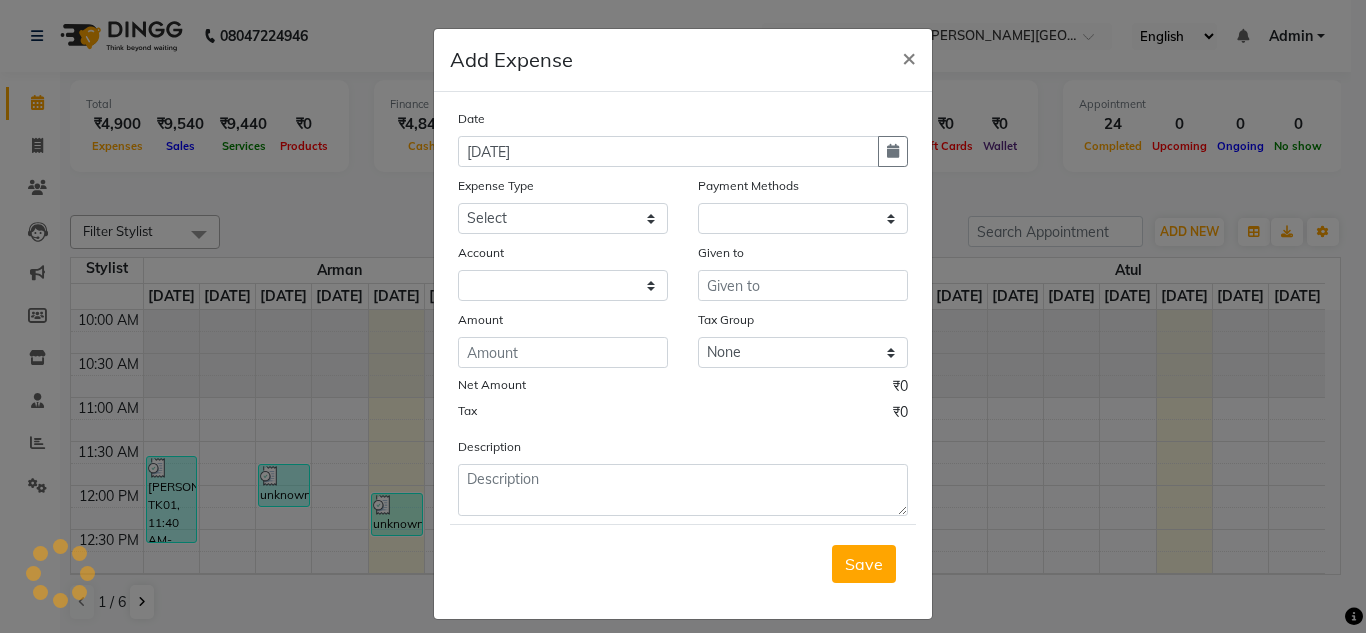 select on "1" 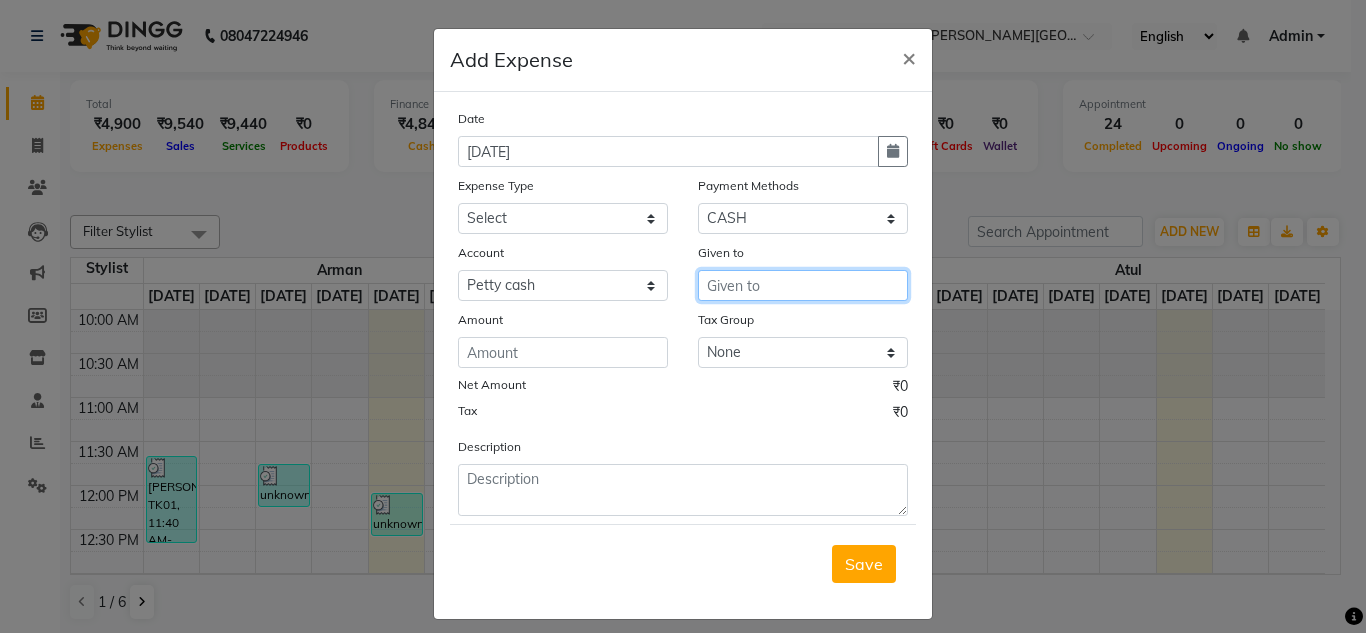 click at bounding box center [803, 285] 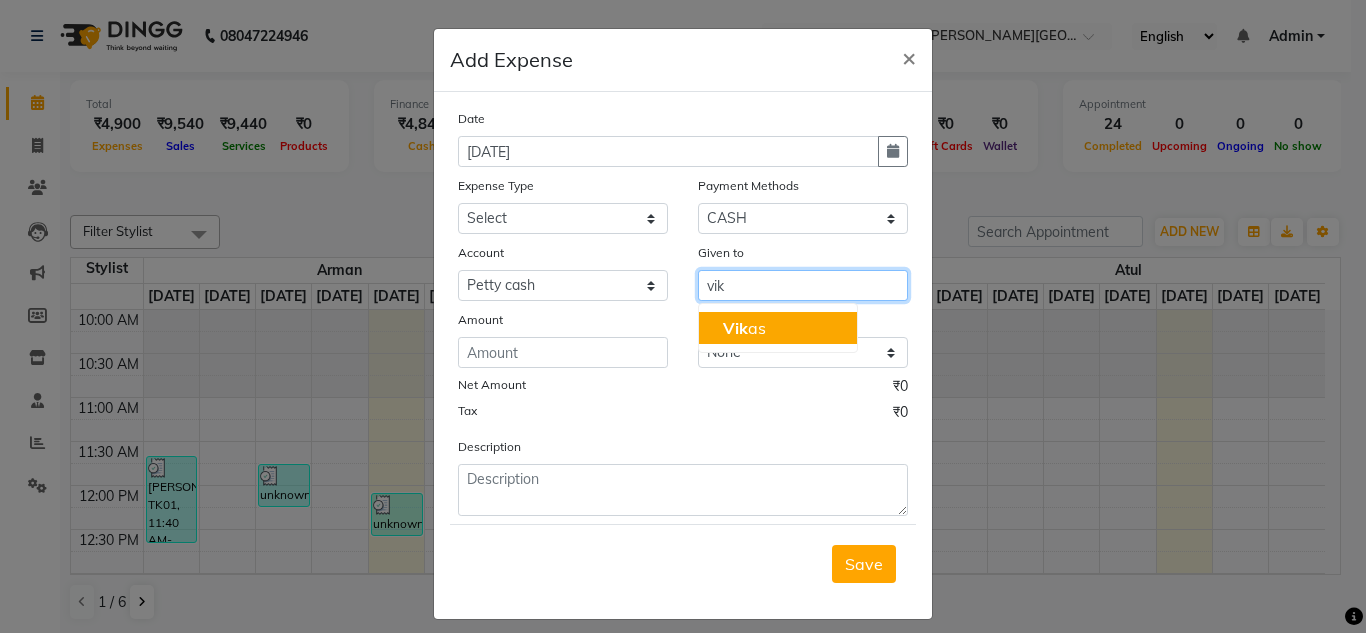 click on "Vik" 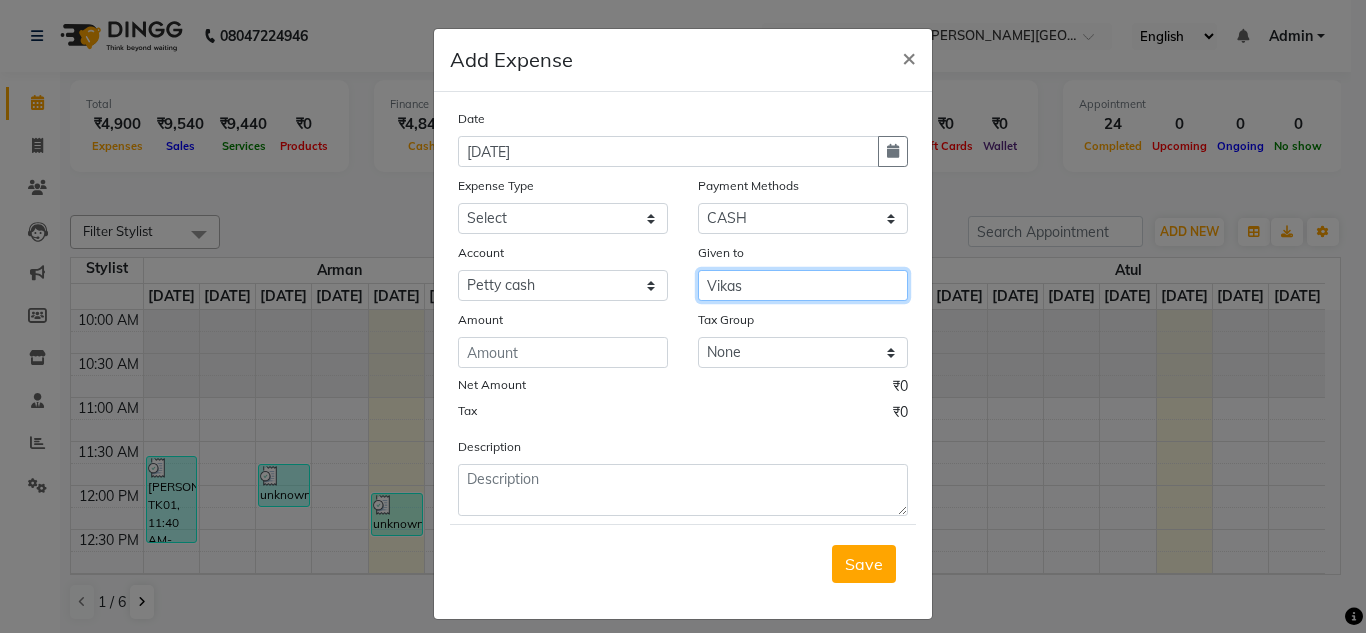 type on "Vikas" 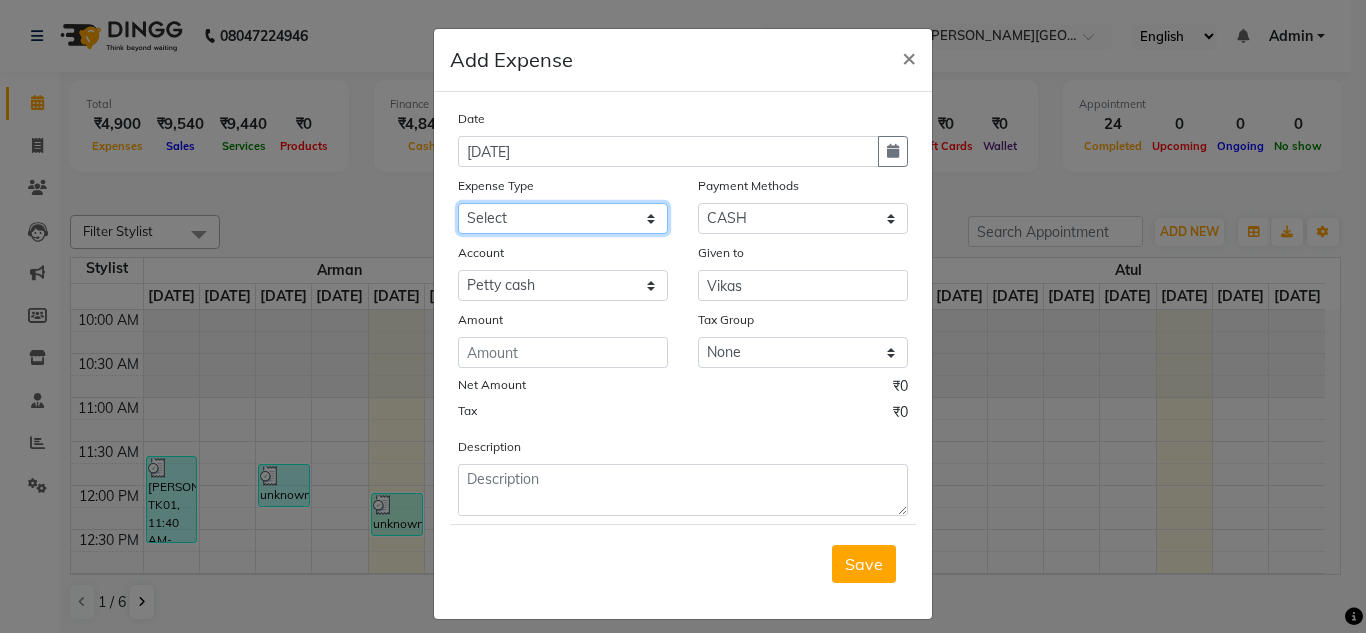 click on "Select Advance Salary Bank charges Car maintenance  Cash transfer to bank Cash transfer to hub charity client food Client Snacks Clinical charges coffee Equipment Fuel Govt fee Incentive Insurance International purchase Loan Repayment Maintenance maintenance Marketing milk Miscellaneous MRA night convence oil Other Pantry pentary item Product product incentive Rent Salary Staff Snacks sugar Tax tea Tea & Refreshment tip urgent stock Utilities water bottles" 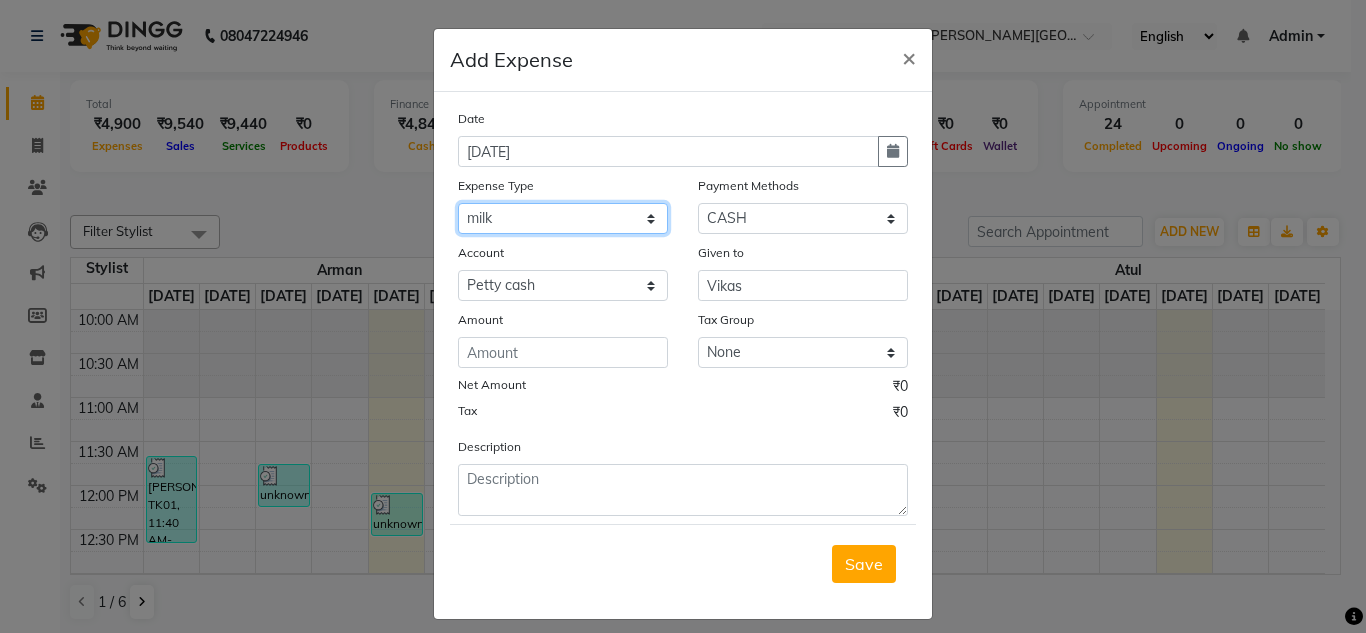 click on "Select Advance Salary Bank charges Car maintenance  Cash transfer to bank Cash transfer to hub charity client food Client Snacks Clinical charges coffee Equipment Fuel Govt fee Incentive Insurance International purchase Loan Repayment Maintenance maintenance Marketing milk Miscellaneous MRA night convence oil Other Pantry pentary item Product product incentive Rent Salary Staff Snacks sugar Tax tea Tea & Refreshment tip urgent stock Utilities water bottles" 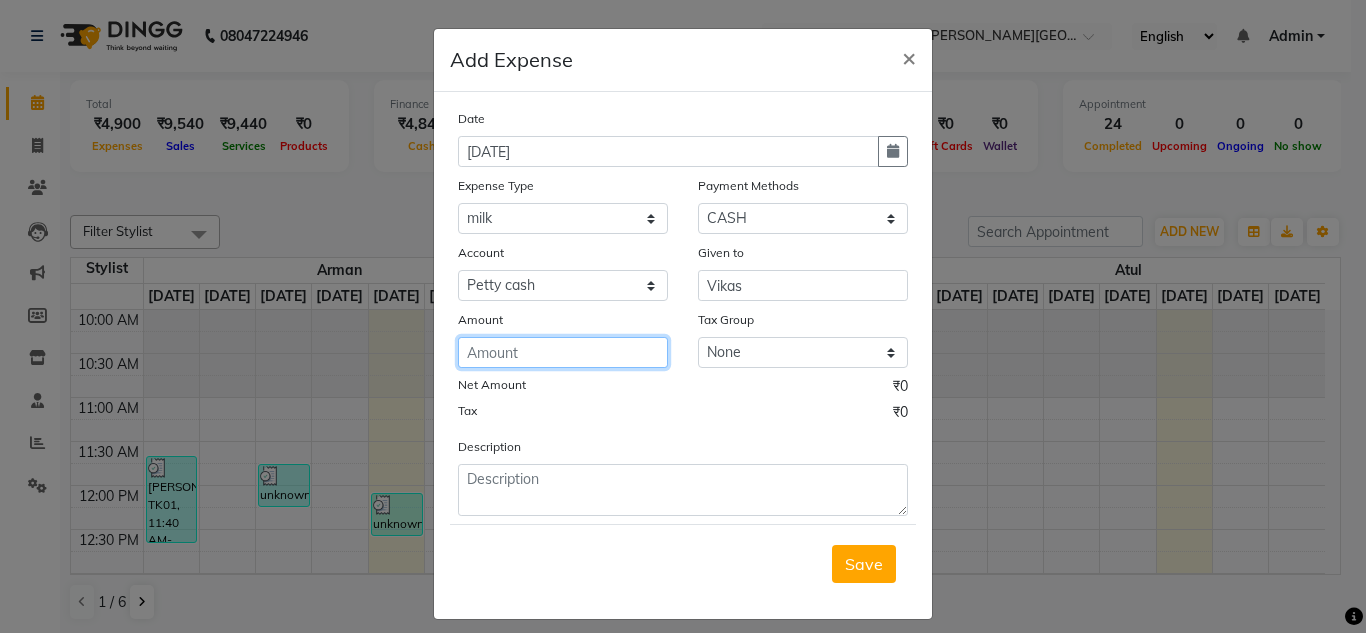 click 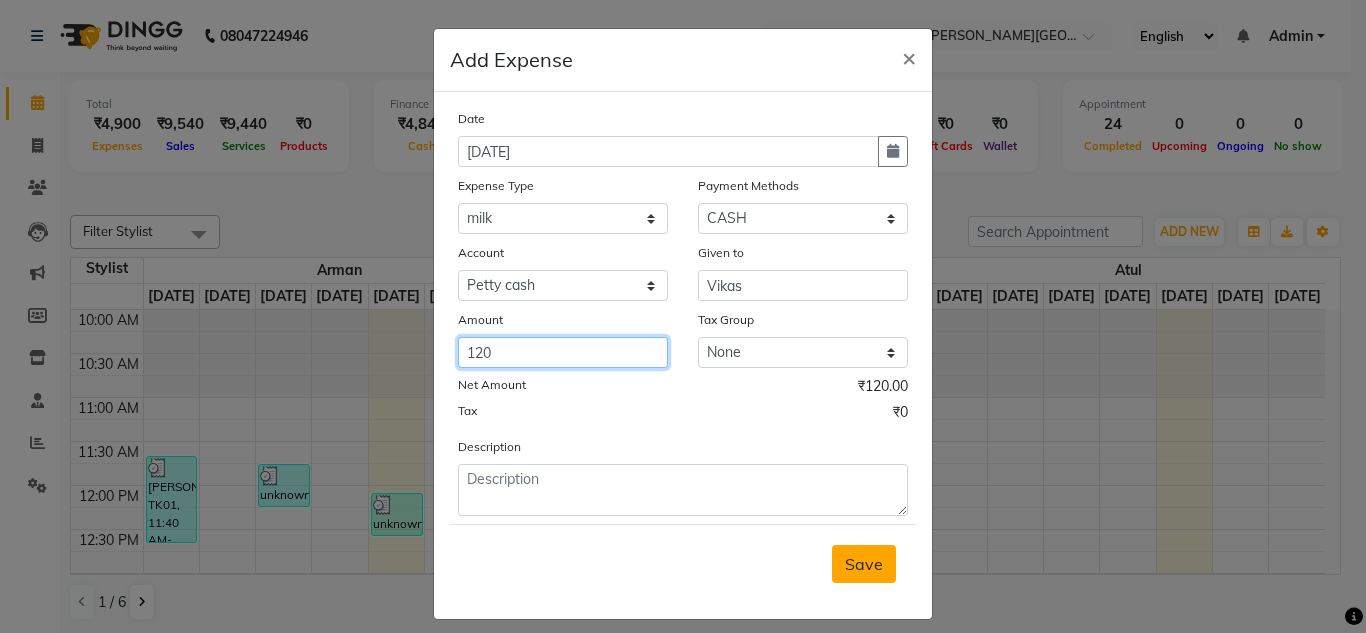 type on "120" 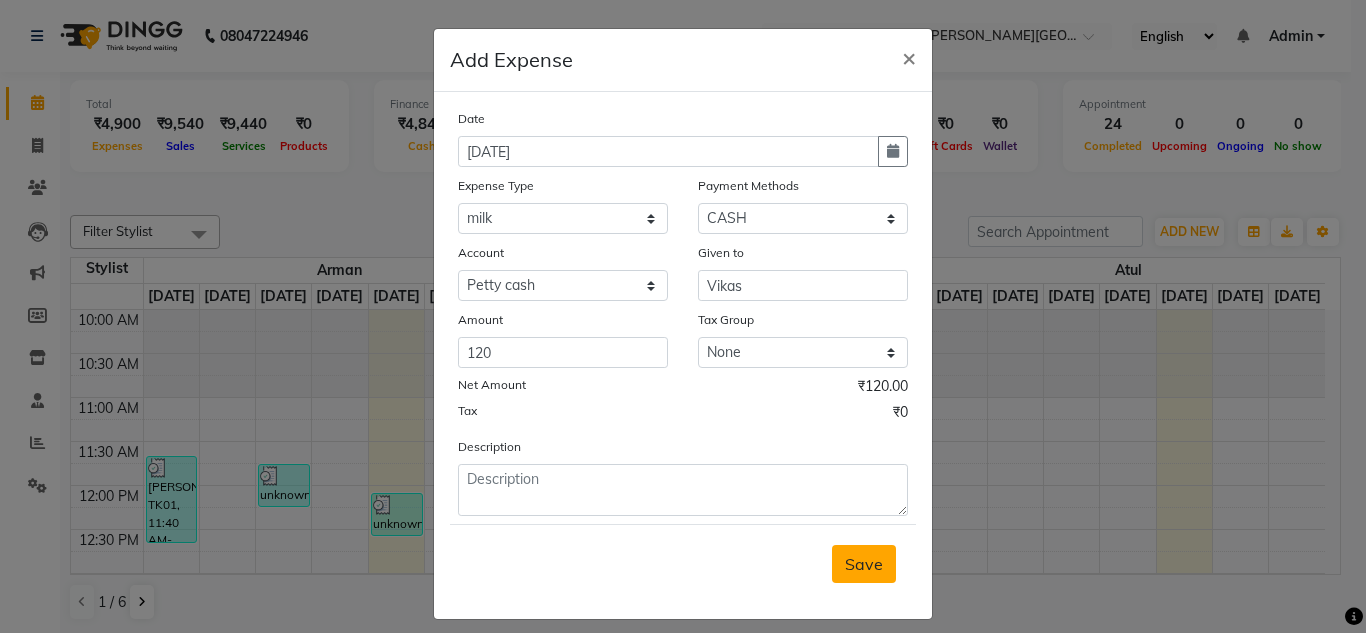 click on "Save" at bounding box center (864, 564) 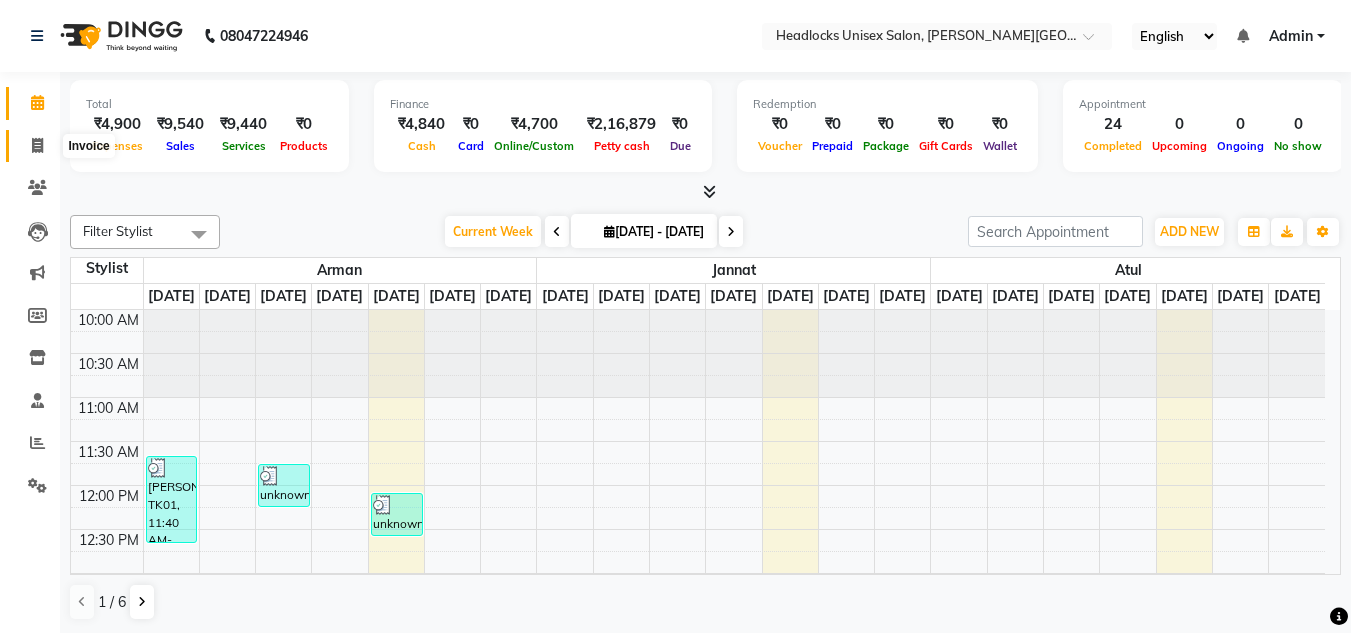 click 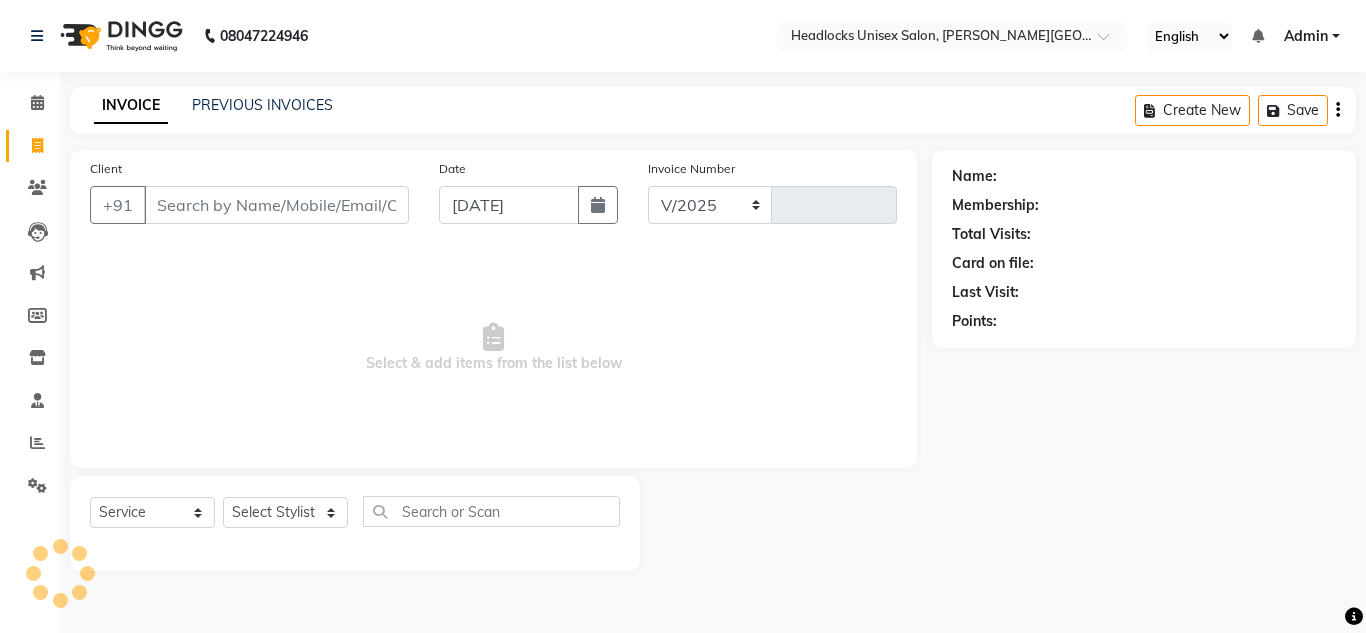 select on "6850" 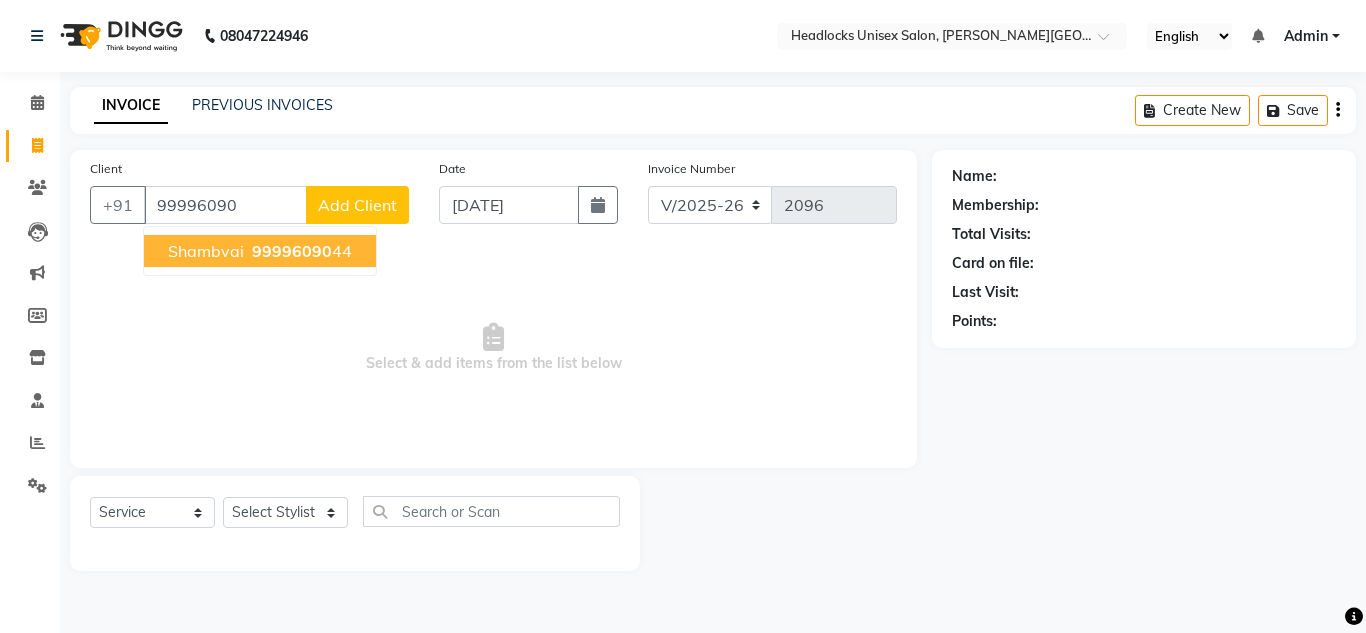 click on "Shambvai   99996090 44" at bounding box center (260, 251) 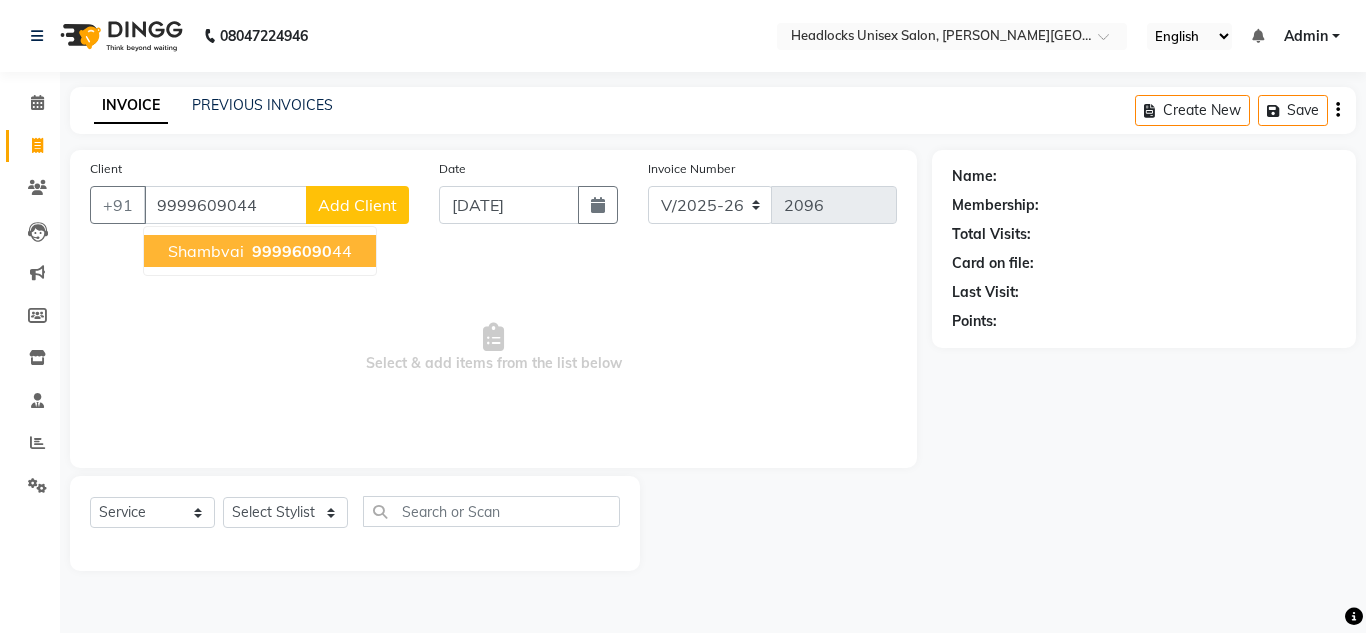 type on "9999609044" 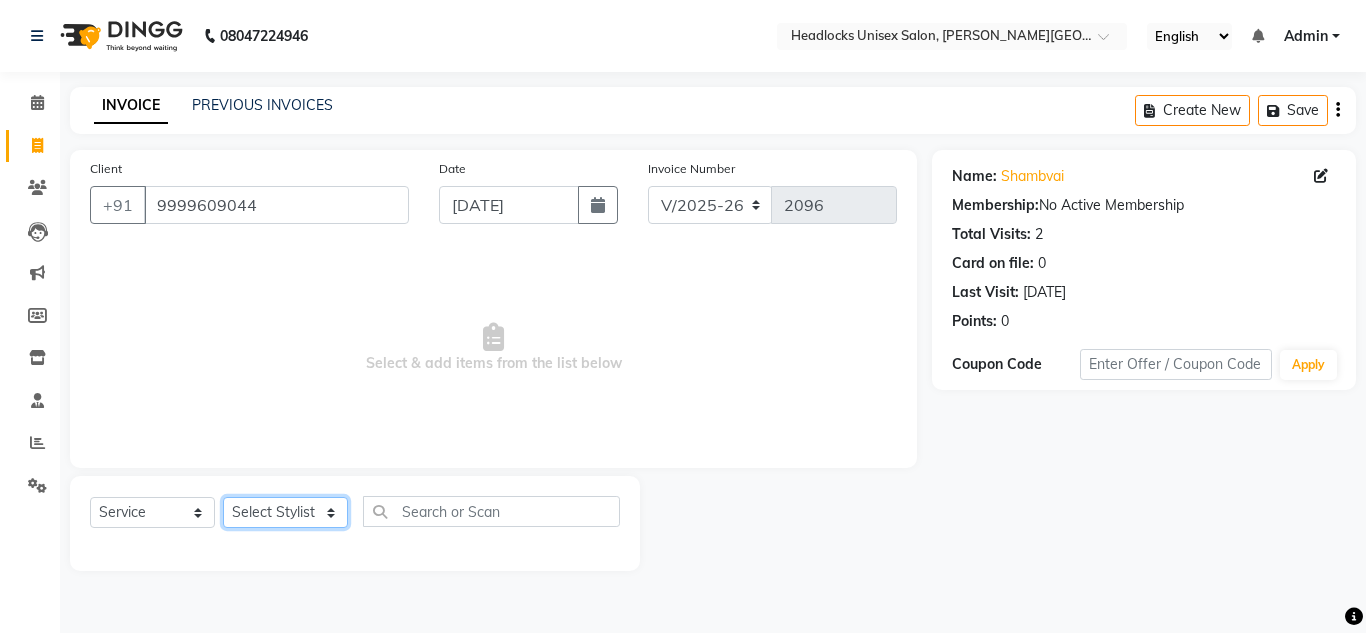 click on "Select Stylist [PERSON_NAME] Jannat Kaif [DATE] Lucky [PERSON_NAME] Pinky [PERSON_NAME] [PERSON_NAME] [PERSON_NAME] [PERSON_NAME] Suraj Vikas [PERSON_NAME] [PERSON_NAME]" 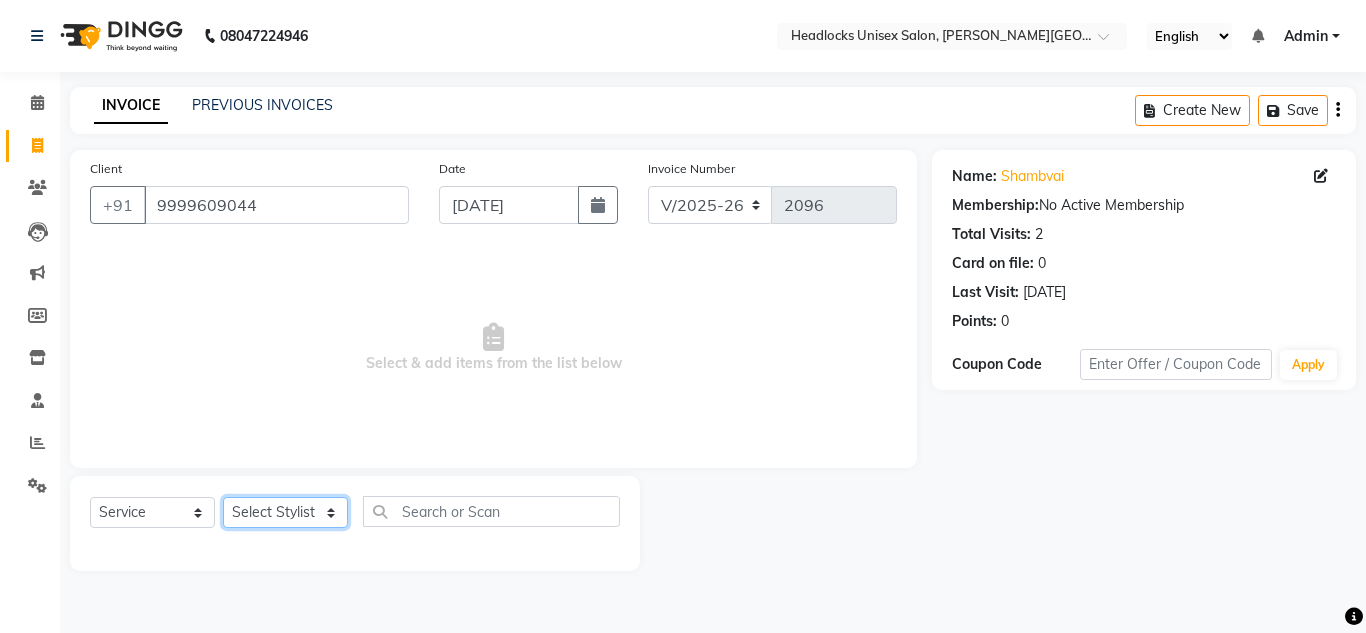 select on "53620" 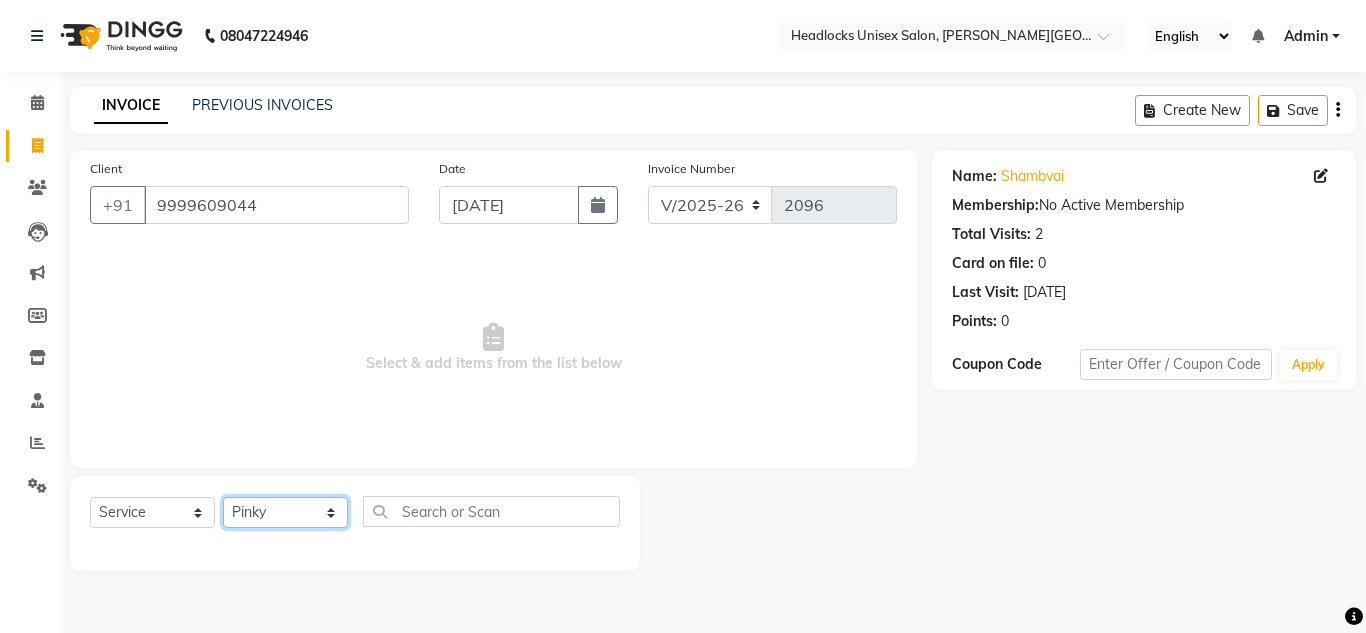 click on "Select Stylist [PERSON_NAME] Jannat Kaif [DATE] Lucky [PERSON_NAME] Pinky [PERSON_NAME] [PERSON_NAME] [PERSON_NAME] [PERSON_NAME] Suraj Vikas [PERSON_NAME] [PERSON_NAME]" 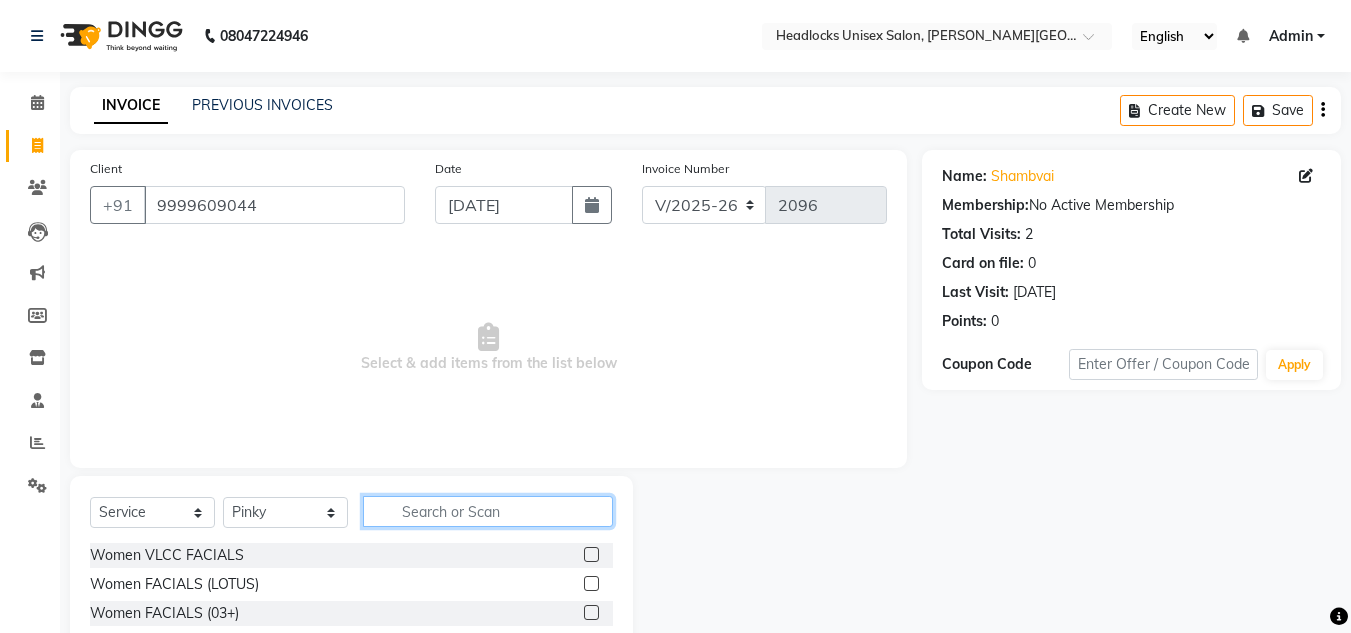 click 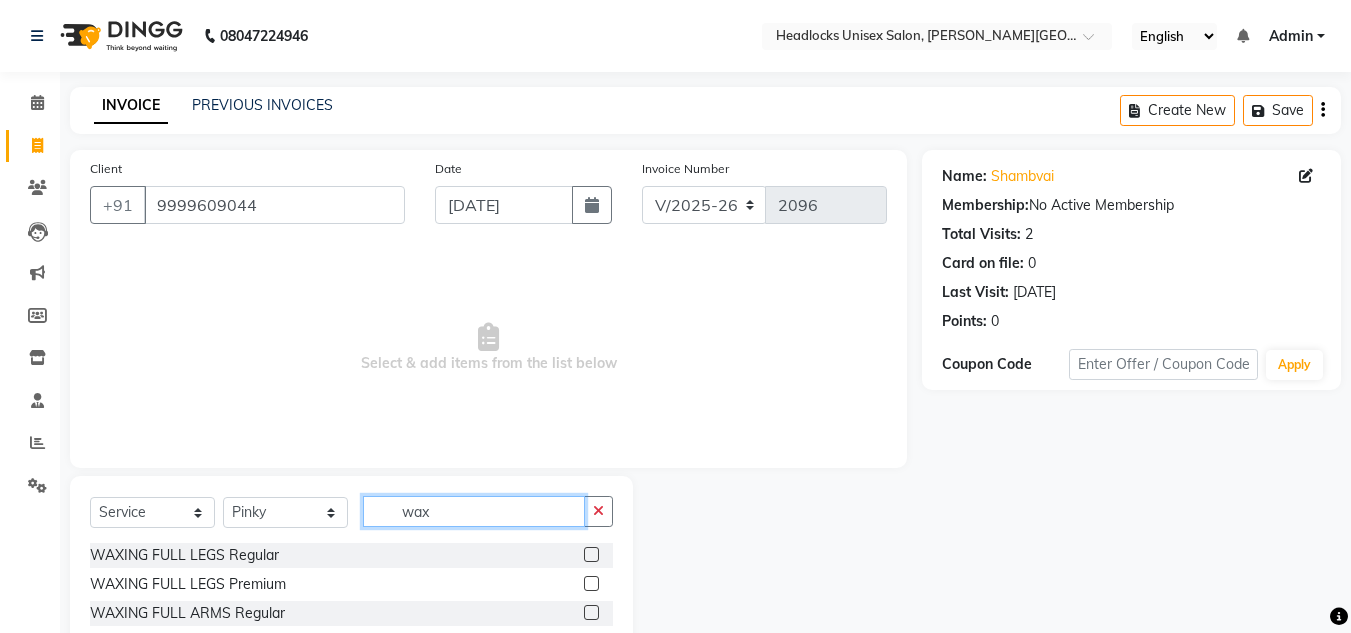 type on "wax" 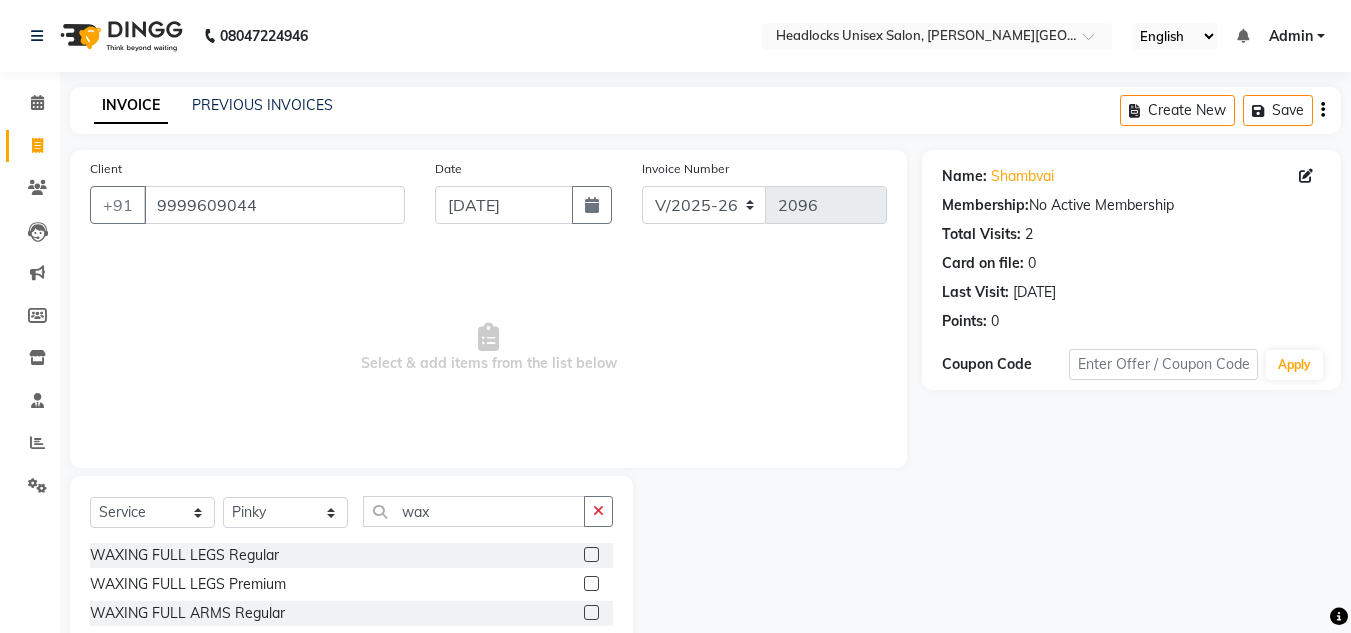 click 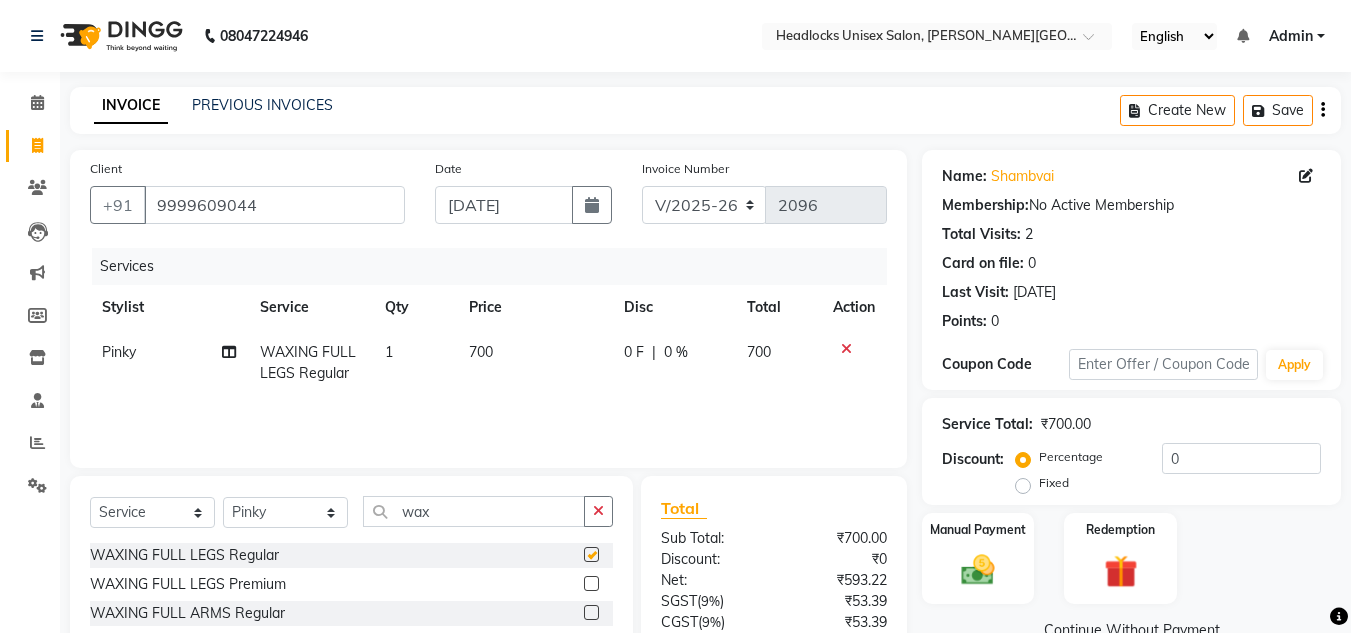 checkbox on "false" 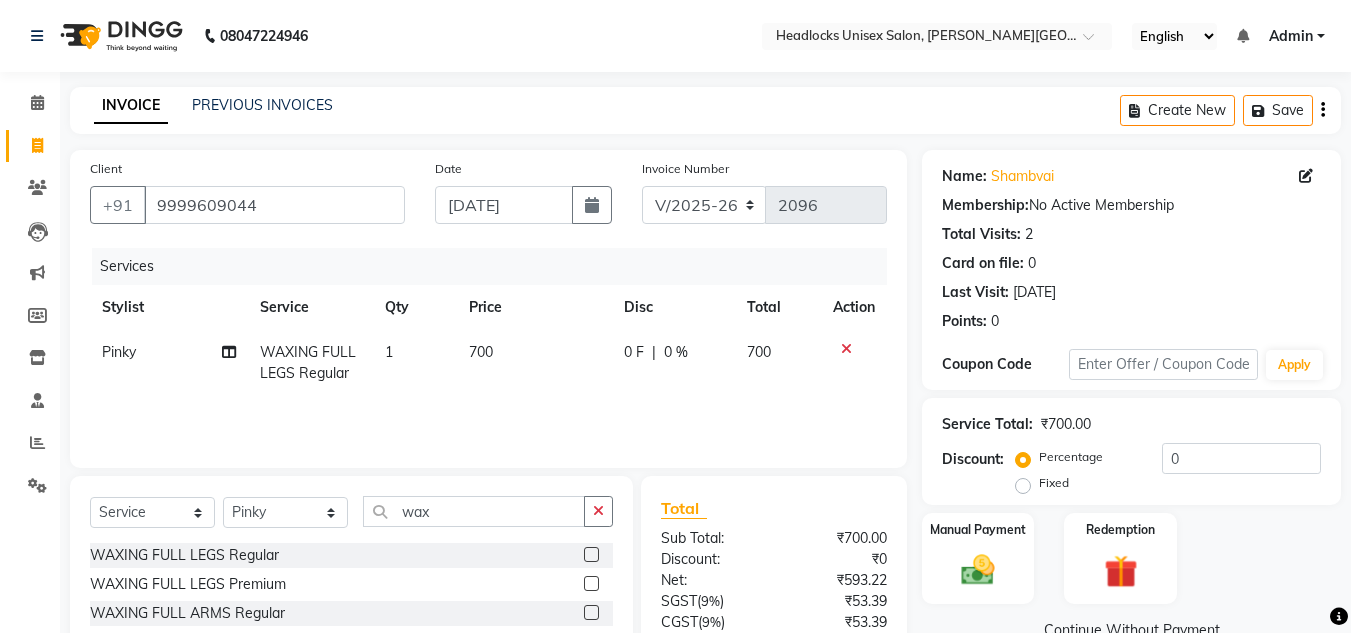 click 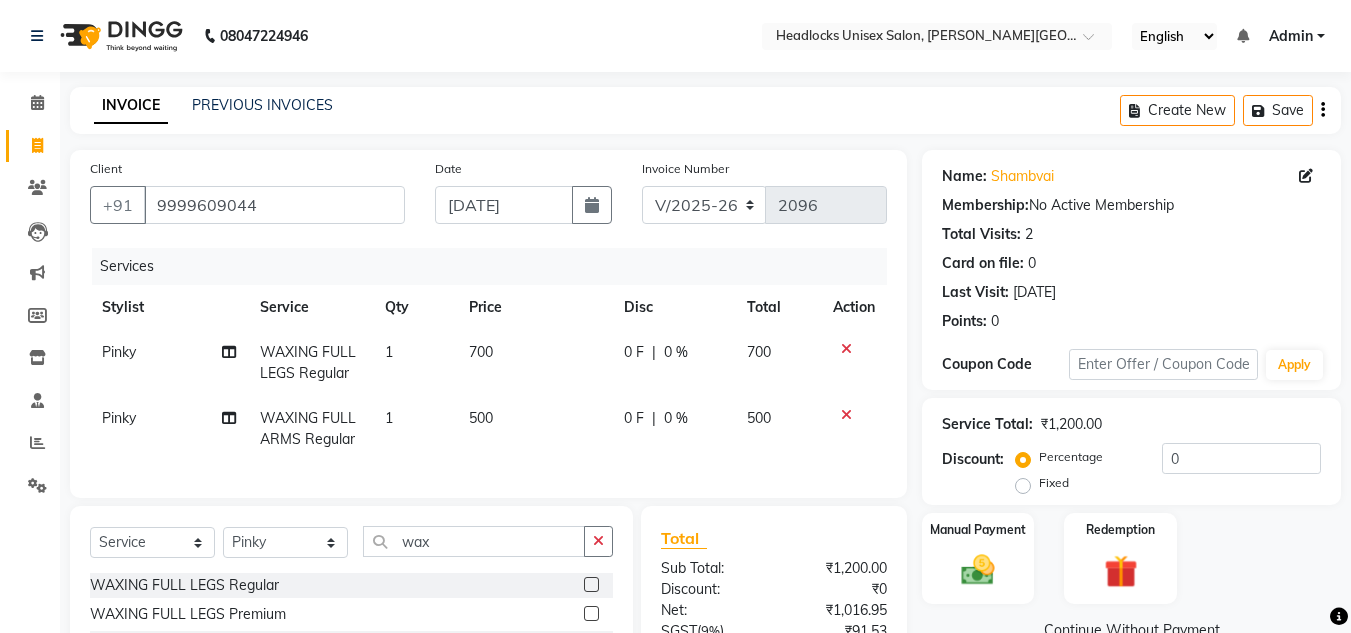checkbox on "false" 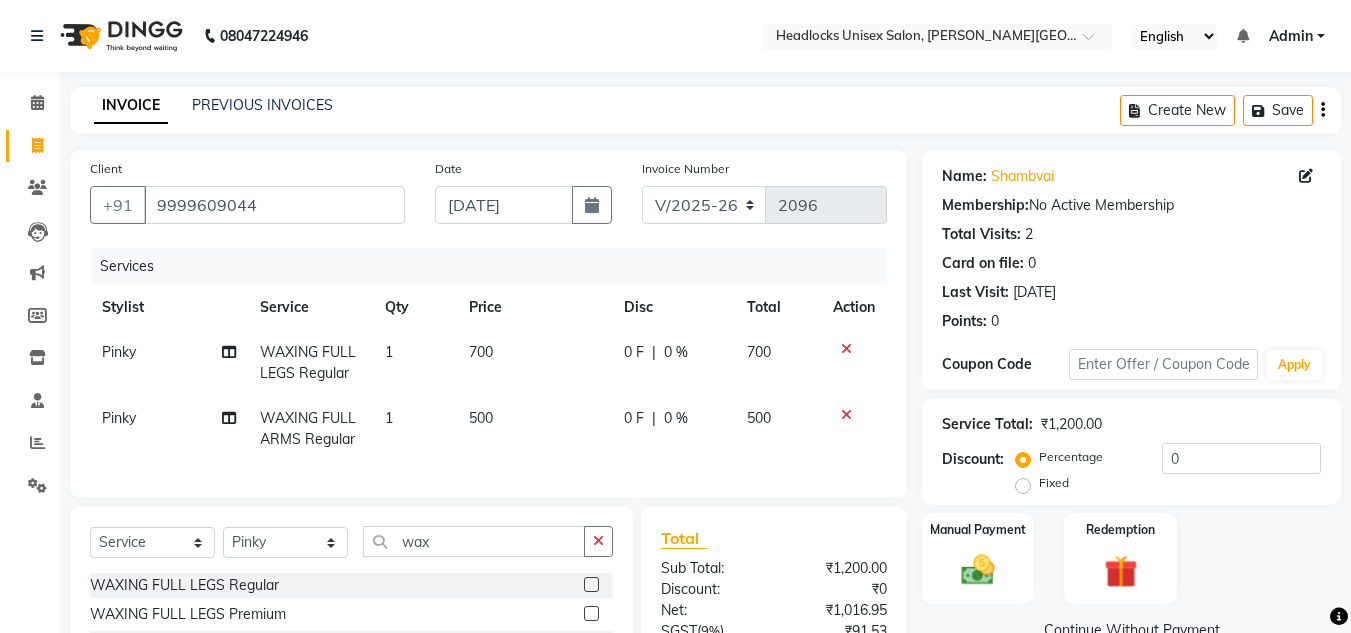 click on "700" 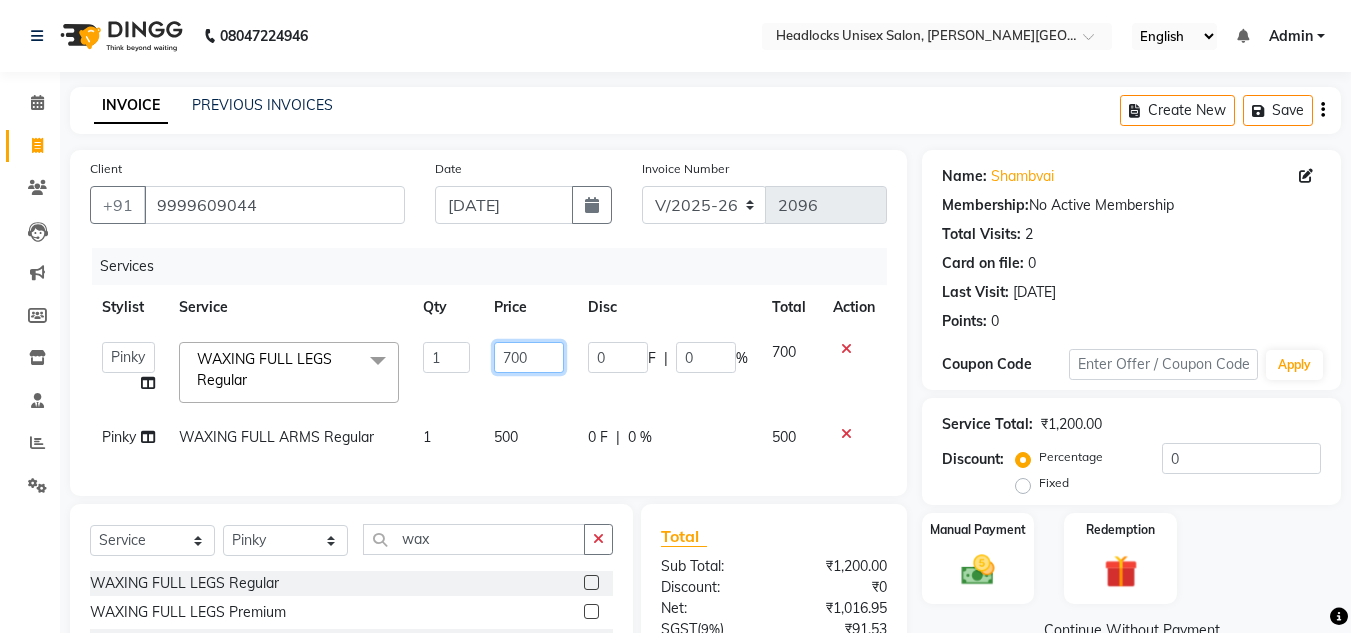 click on "700" 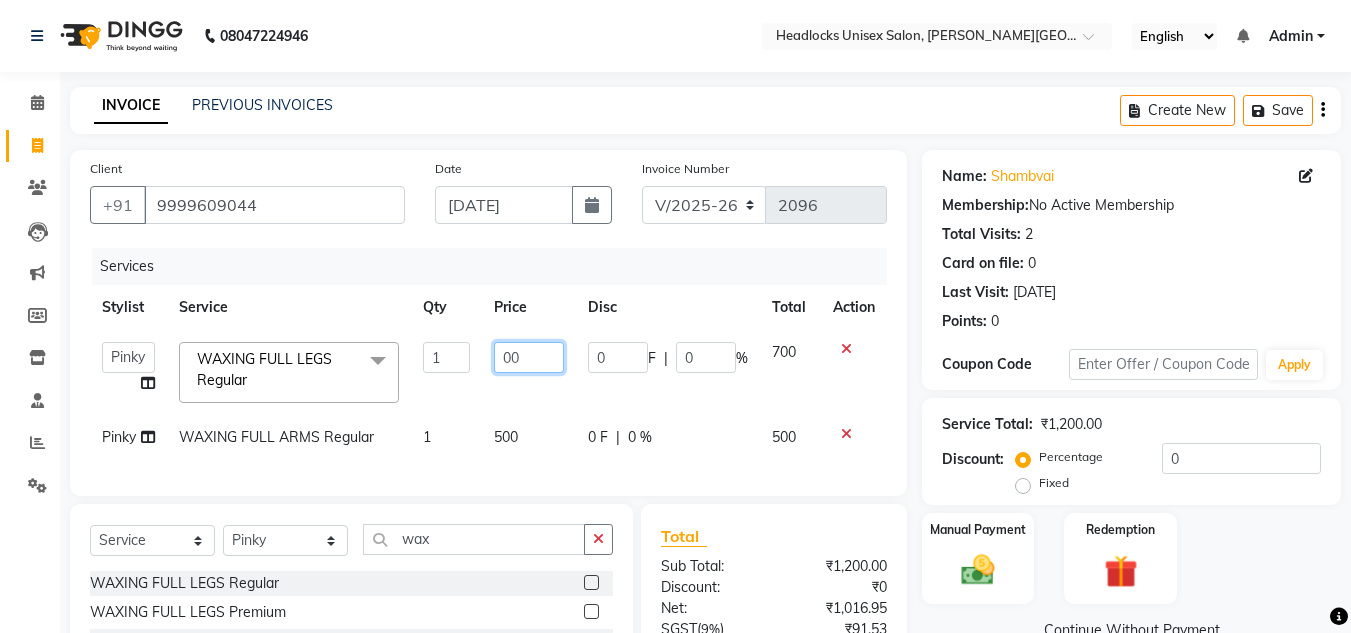 type on "600" 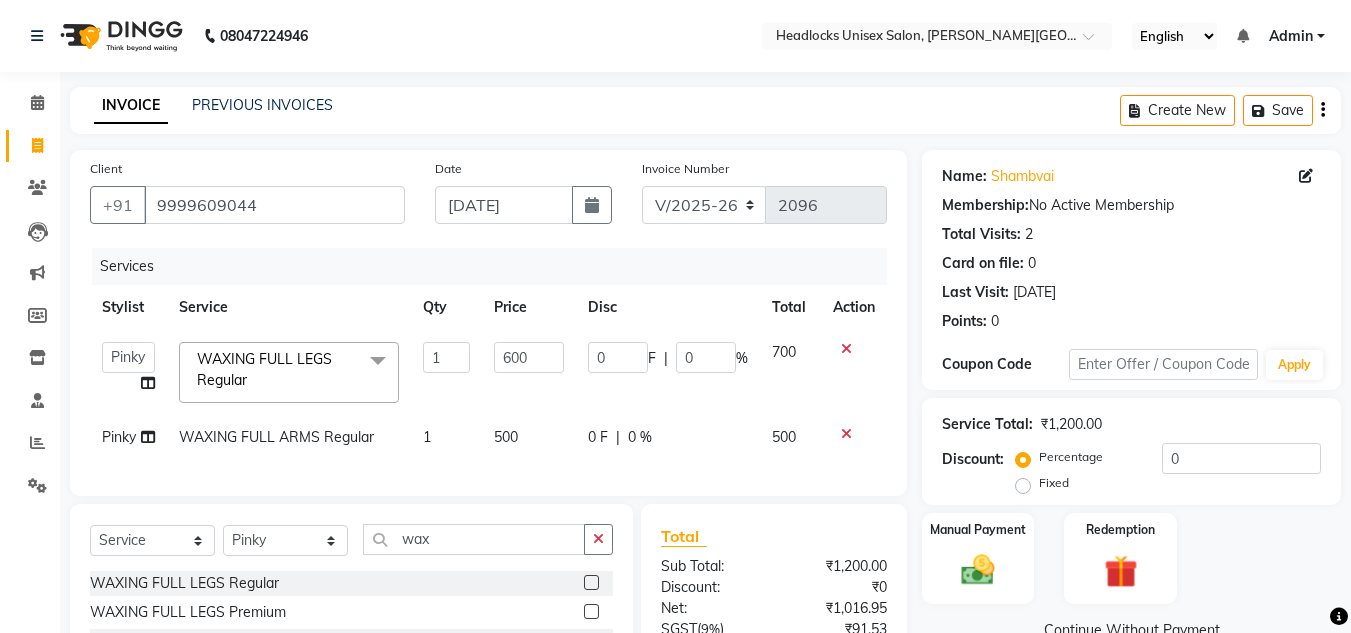 click on "Manual Payment Redemption" 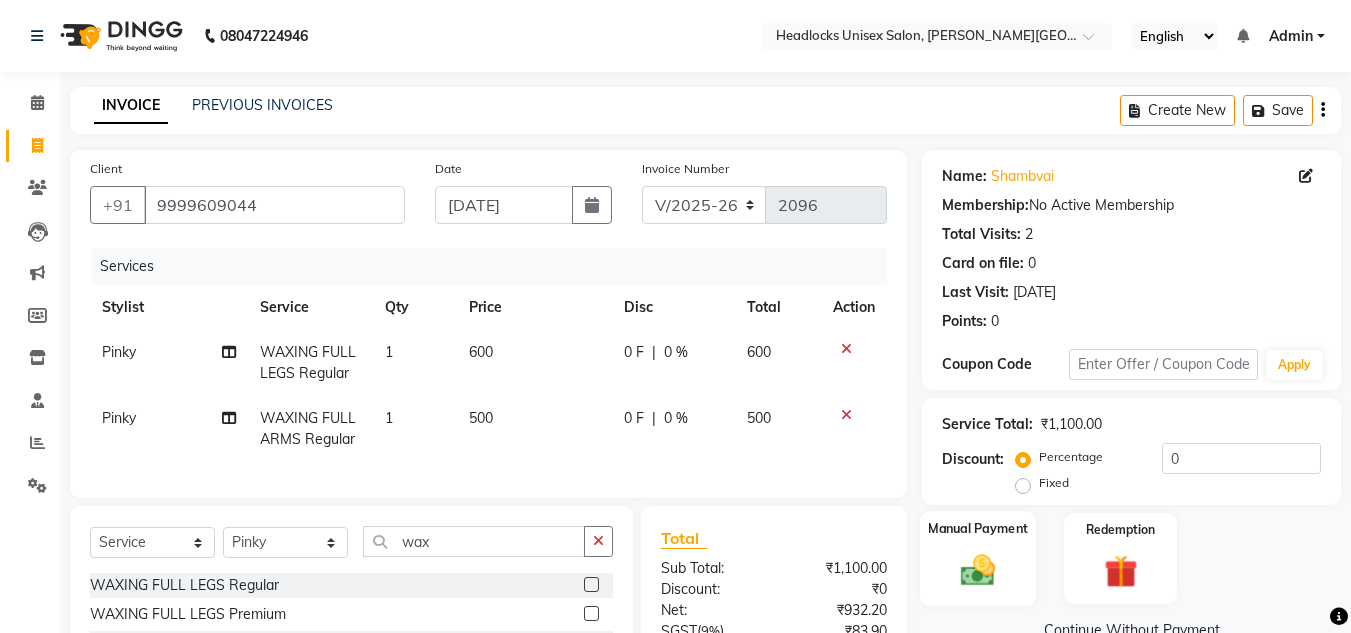 scroll, scrollTop: 213, scrollLeft: 0, axis: vertical 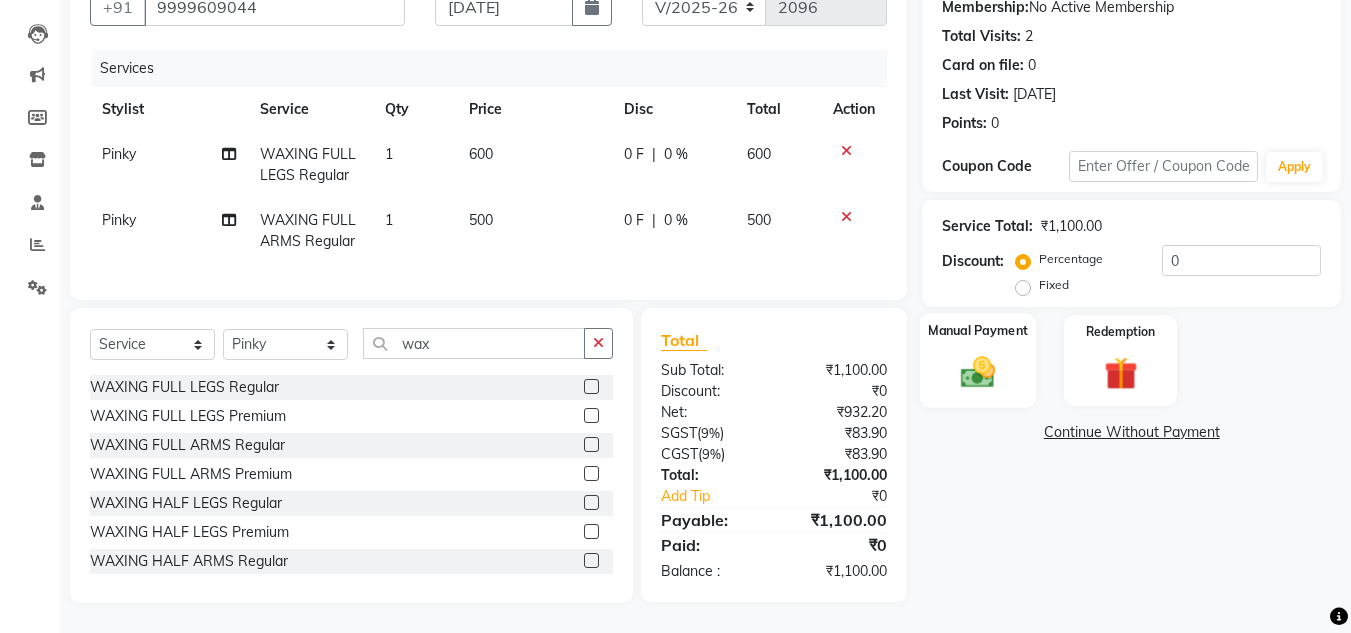click 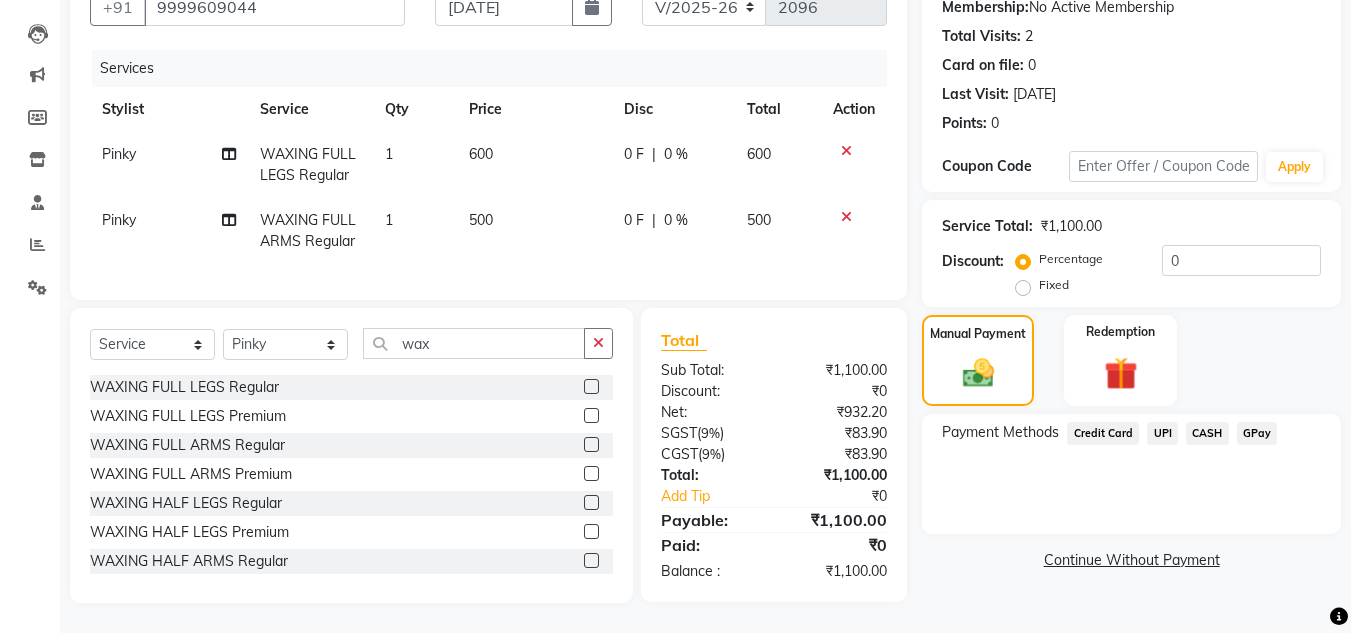 click on "UPI" 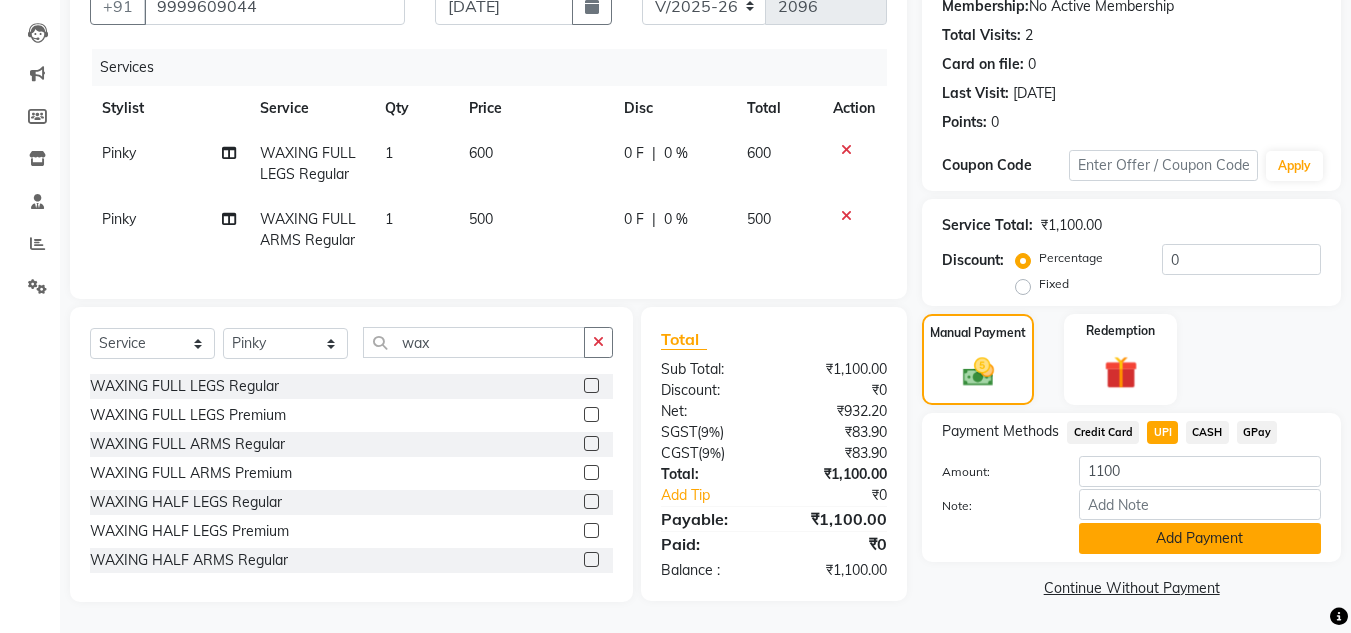 click on "Add Payment" 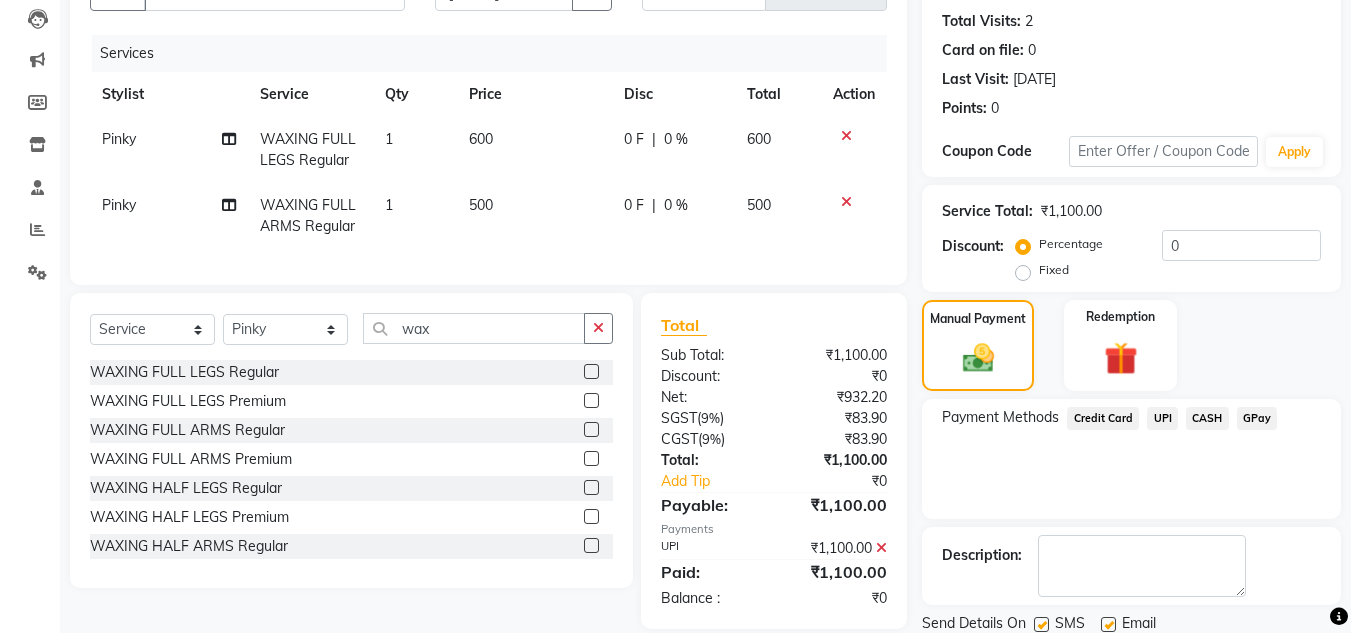 scroll, scrollTop: 279, scrollLeft: 0, axis: vertical 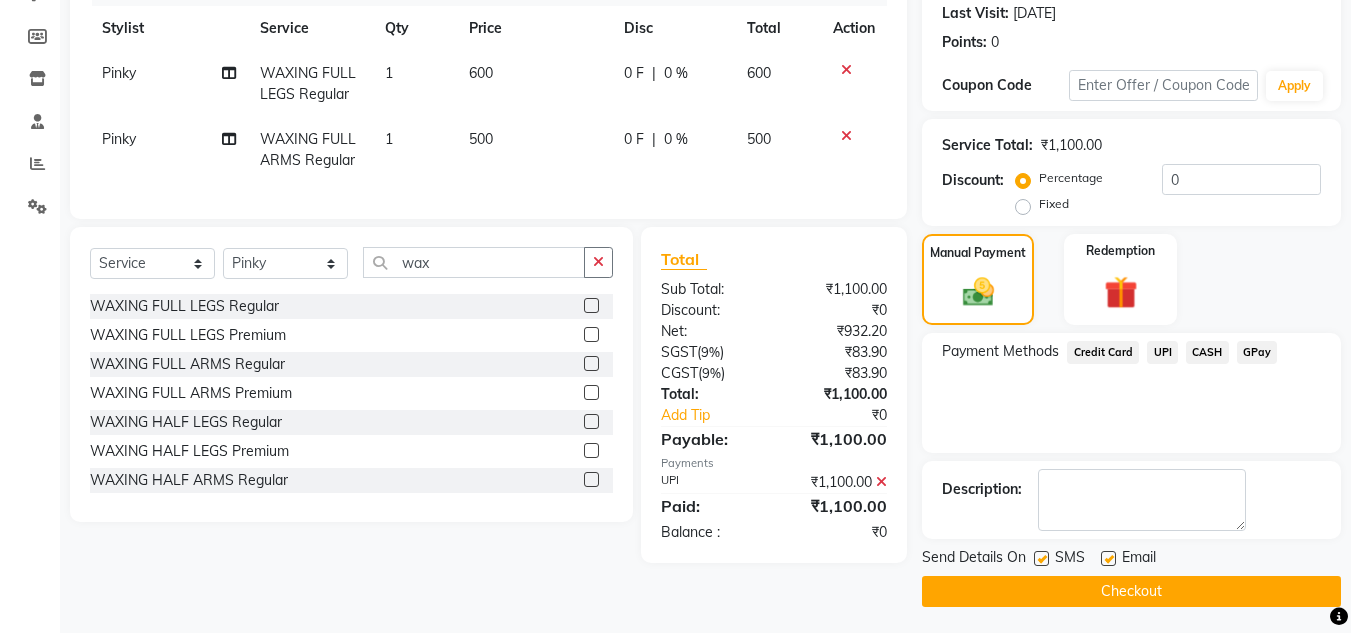 click on "Checkout" 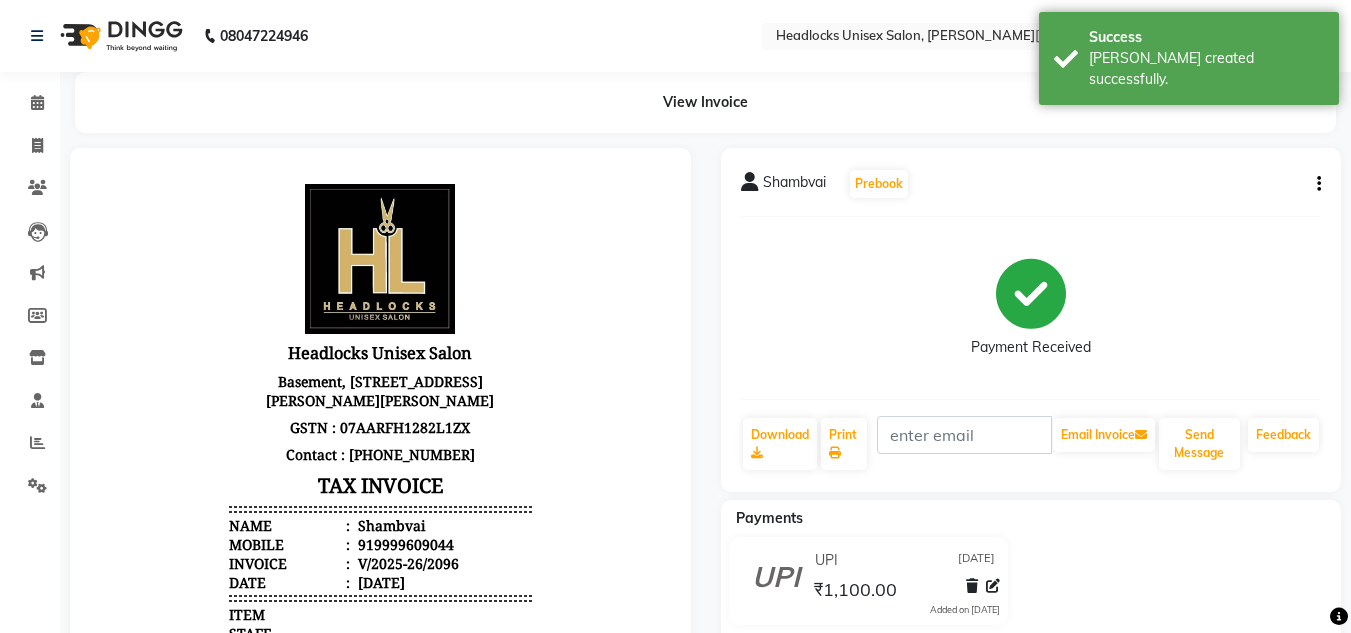 scroll, scrollTop: 0, scrollLeft: 0, axis: both 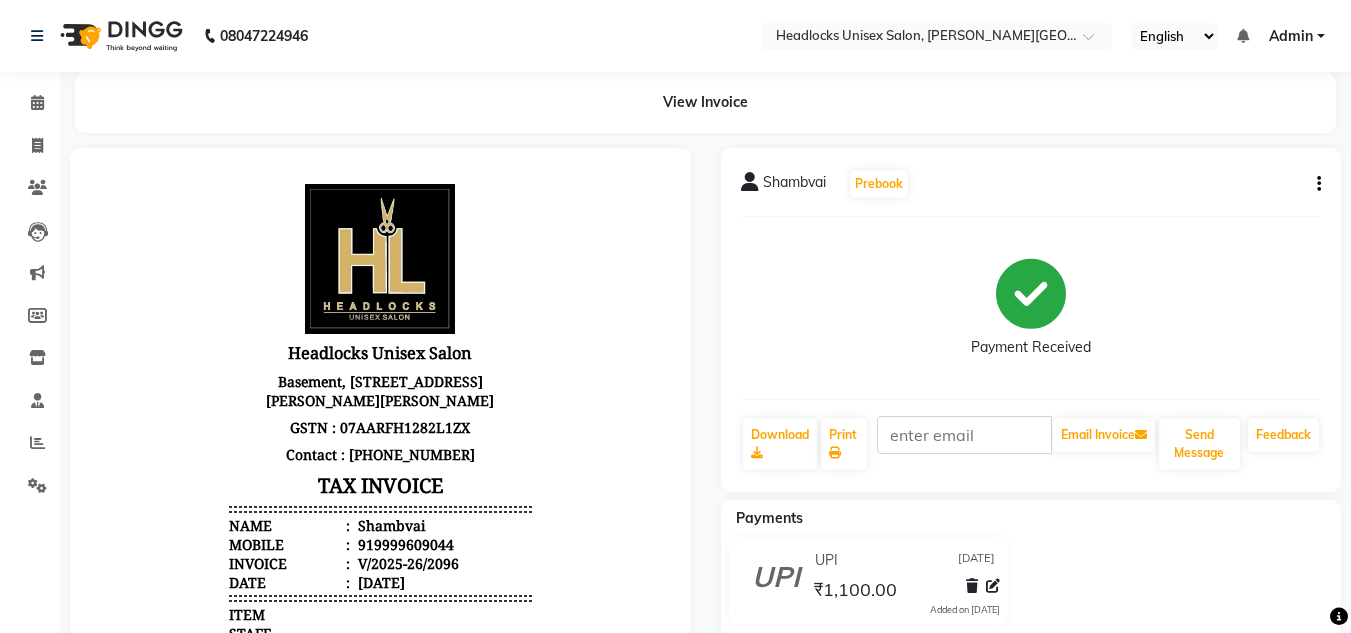 click on "Headlocks Unisex Salon
[STREET_ADDRESS][PERSON_NAME][PERSON_NAME]
GSTN :
07AARFH1282L1ZX
Contact : [PHONE_NUMBER]
TAX INVOICE
Name  :
Shambvai
Mobile :
919999609044
Invoice  :
V/2025-26/2096
Date  :
[DATE]
ITEM
QTY" at bounding box center (380, 606) 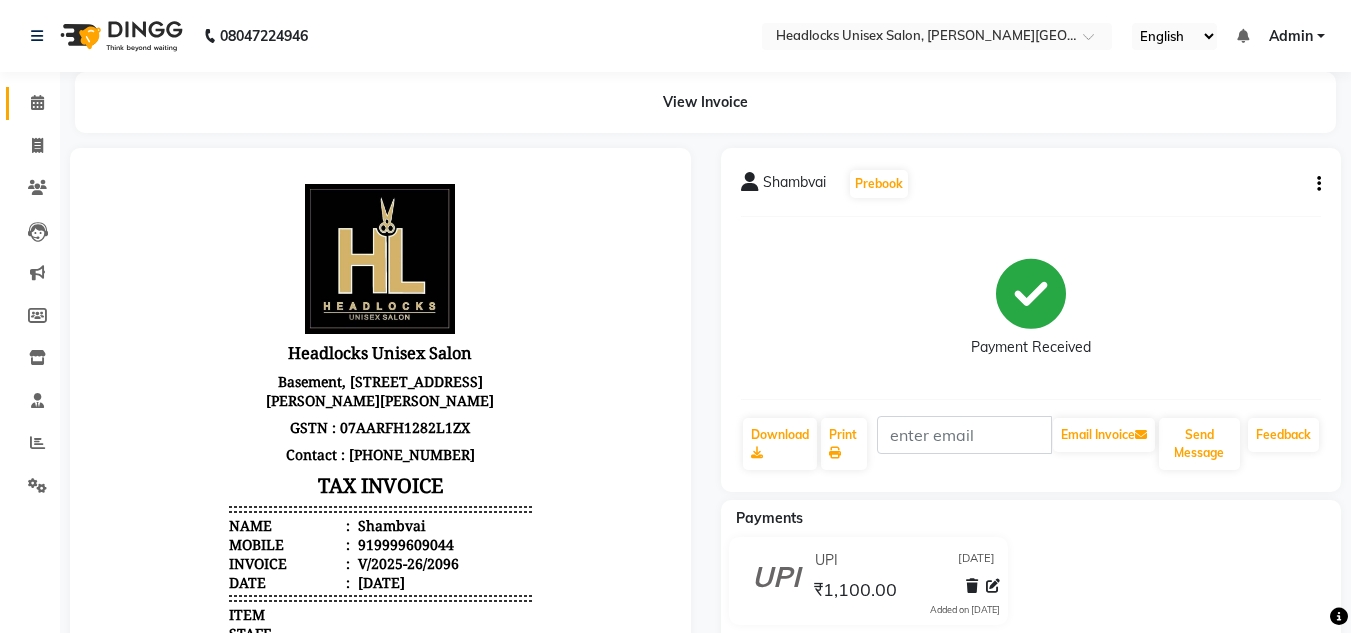 click on "Calendar" 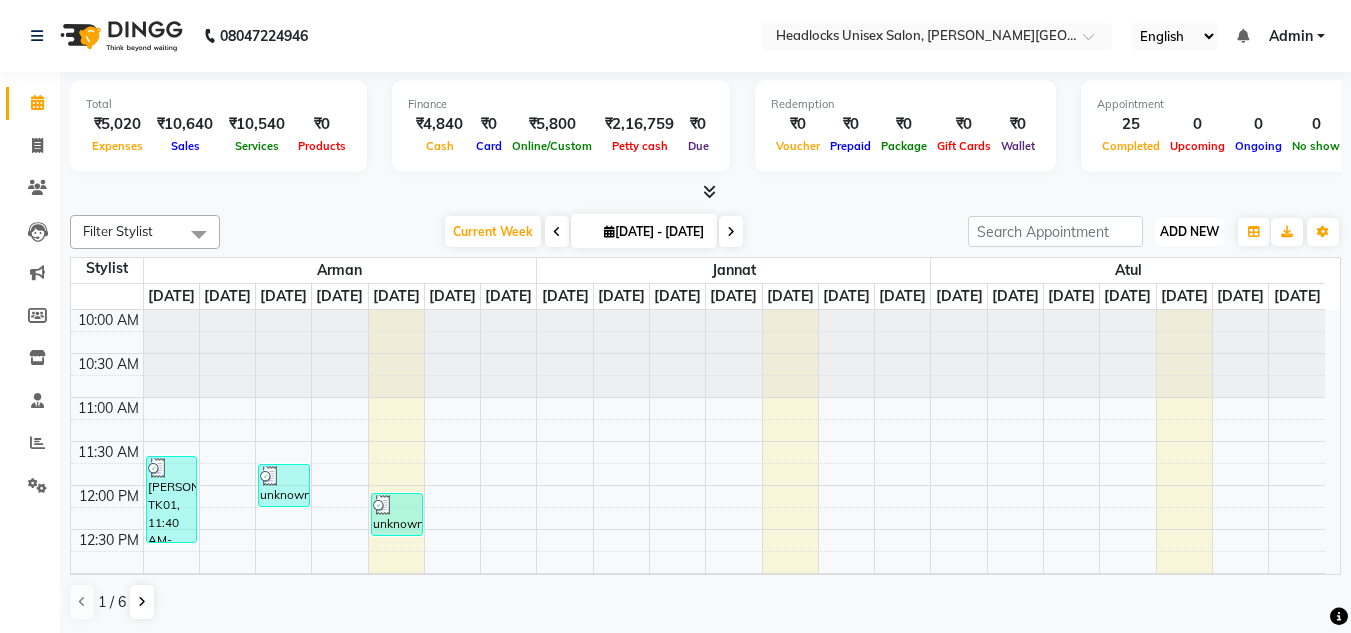 click on "ADD NEW Toggle Dropdown" at bounding box center (1189, 232) 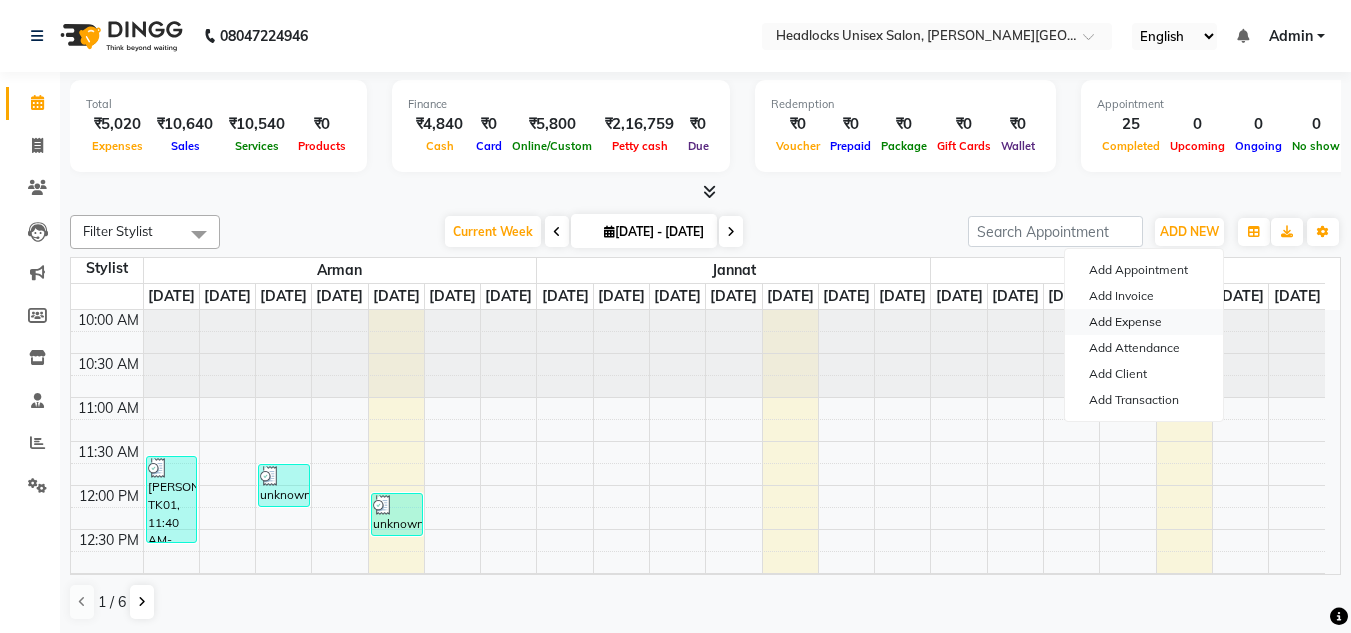 click on "Add Expense" at bounding box center (1144, 322) 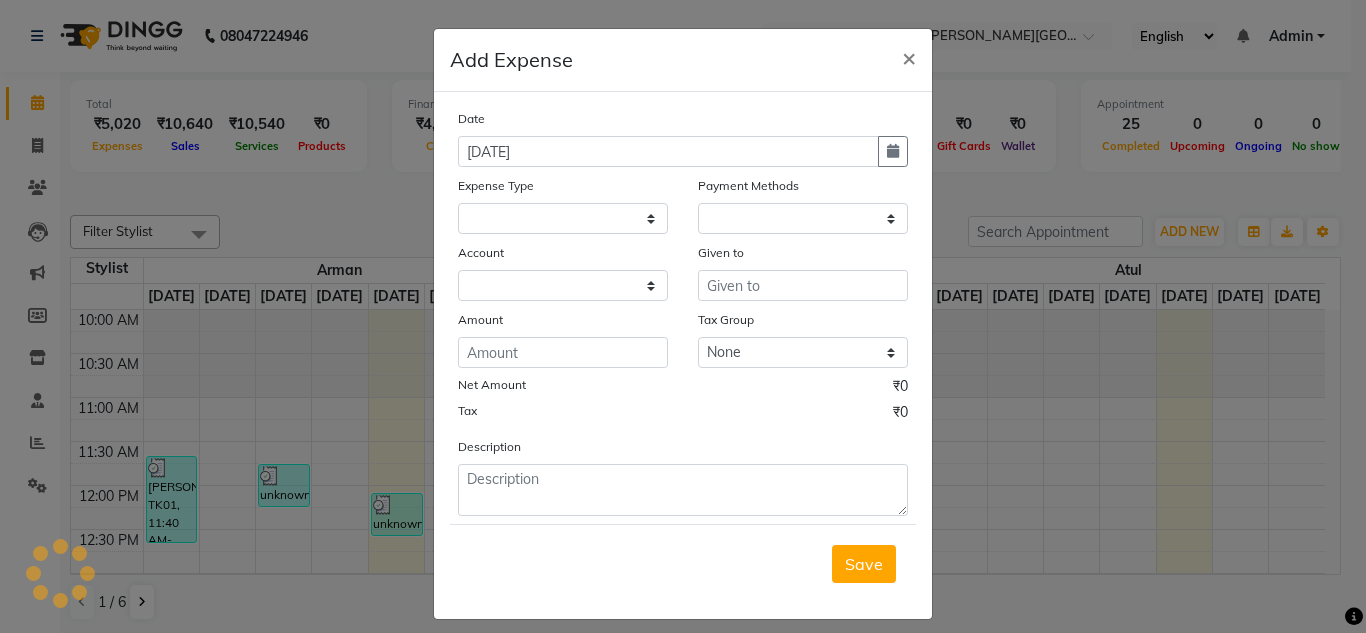 type 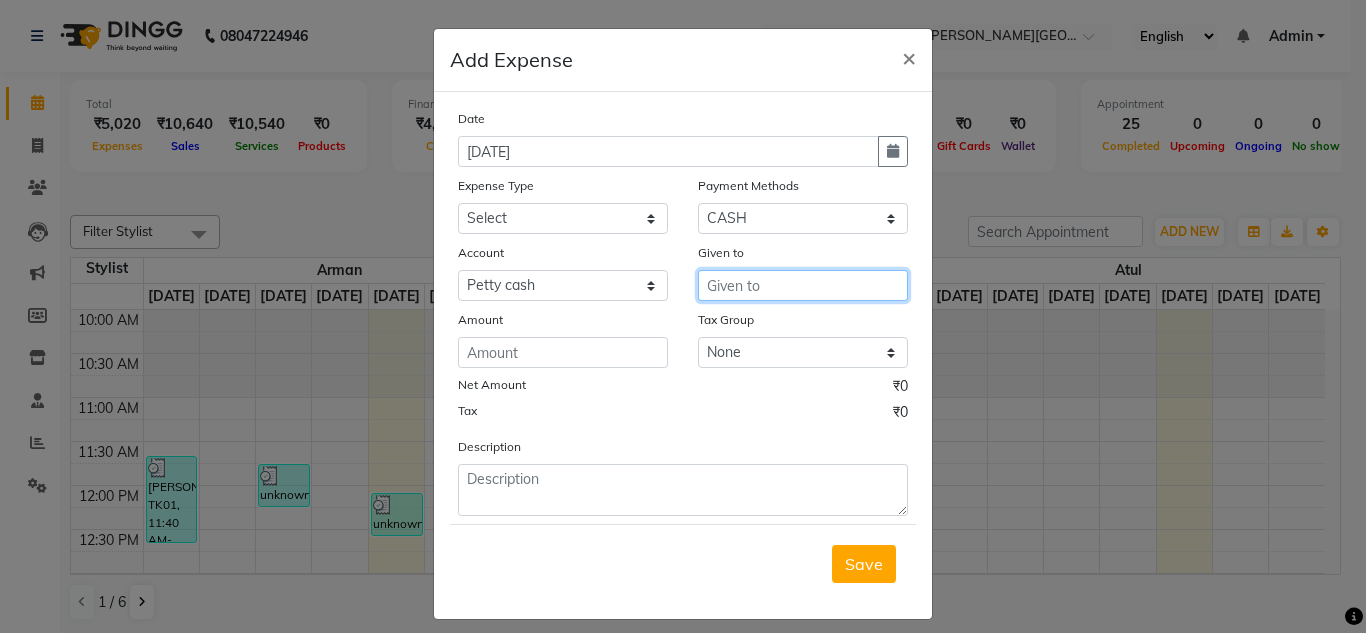 click at bounding box center [803, 285] 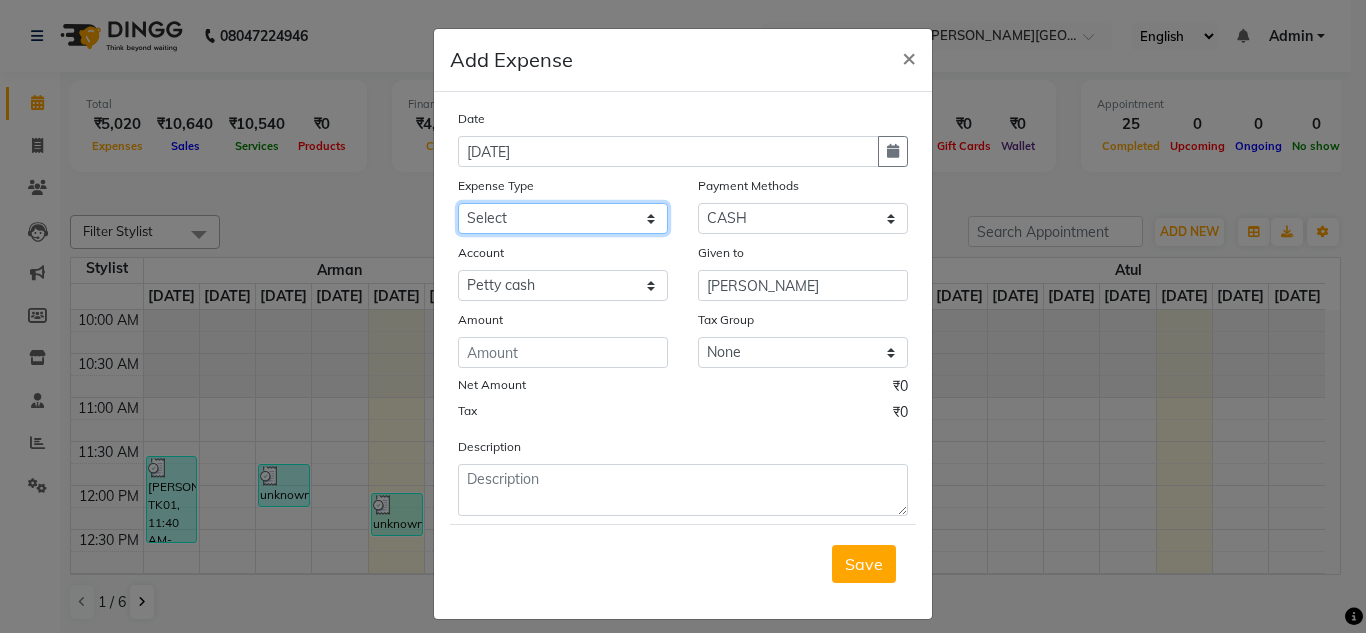 click on "Select Advance Salary Bank charges Car maintenance  Cash transfer to bank Cash transfer to hub charity client food Client Snacks Clinical charges coffee Equipment Fuel Govt fee Incentive Insurance International purchase Loan Repayment Maintenance maintenance Marketing milk Miscellaneous MRA night convence oil Other Pantry pentary item Product product incentive Rent Salary Staff Snacks sugar Tax tea Tea & Refreshment tip urgent stock Utilities water bottles" 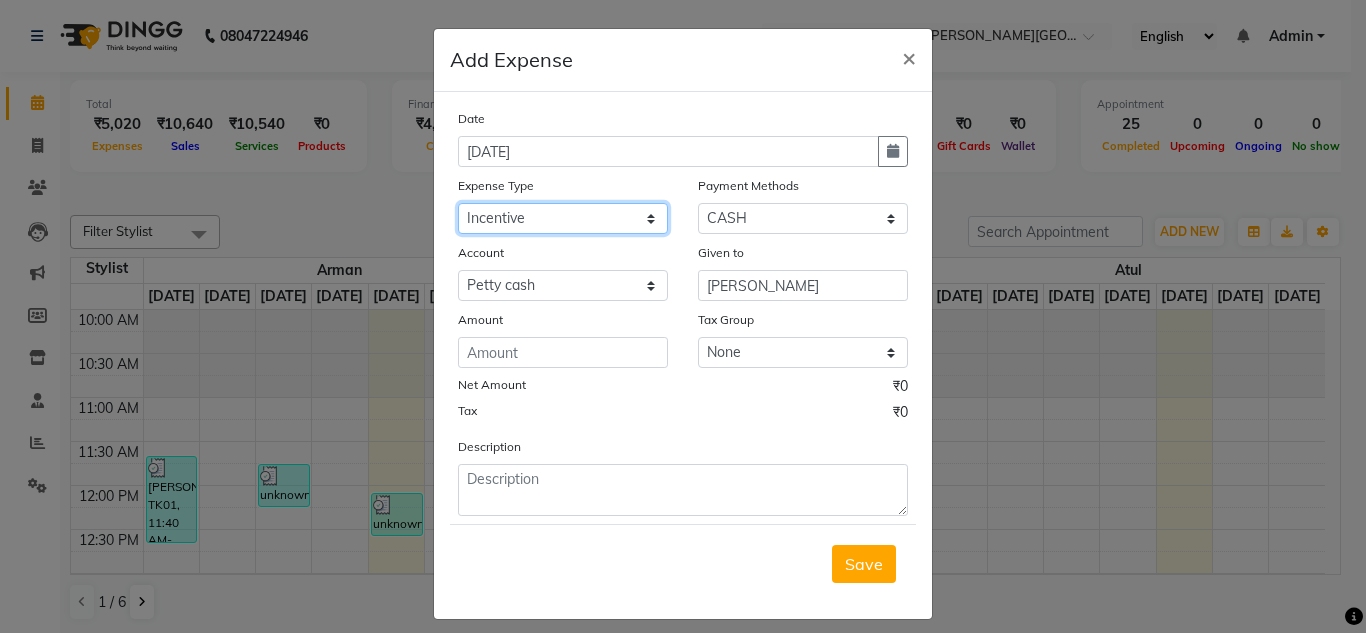 click on "Select Advance Salary Bank charges Car maintenance  Cash transfer to bank Cash transfer to hub charity client food Client Snacks Clinical charges coffee Equipment Fuel Govt fee Incentive Insurance International purchase Loan Repayment Maintenance maintenance Marketing milk Miscellaneous MRA night convence oil Other Pantry pentary item Product product incentive Rent Salary Staff Snacks sugar Tax tea Tea & Refreshment tip urgent stock Utilities water bottles" 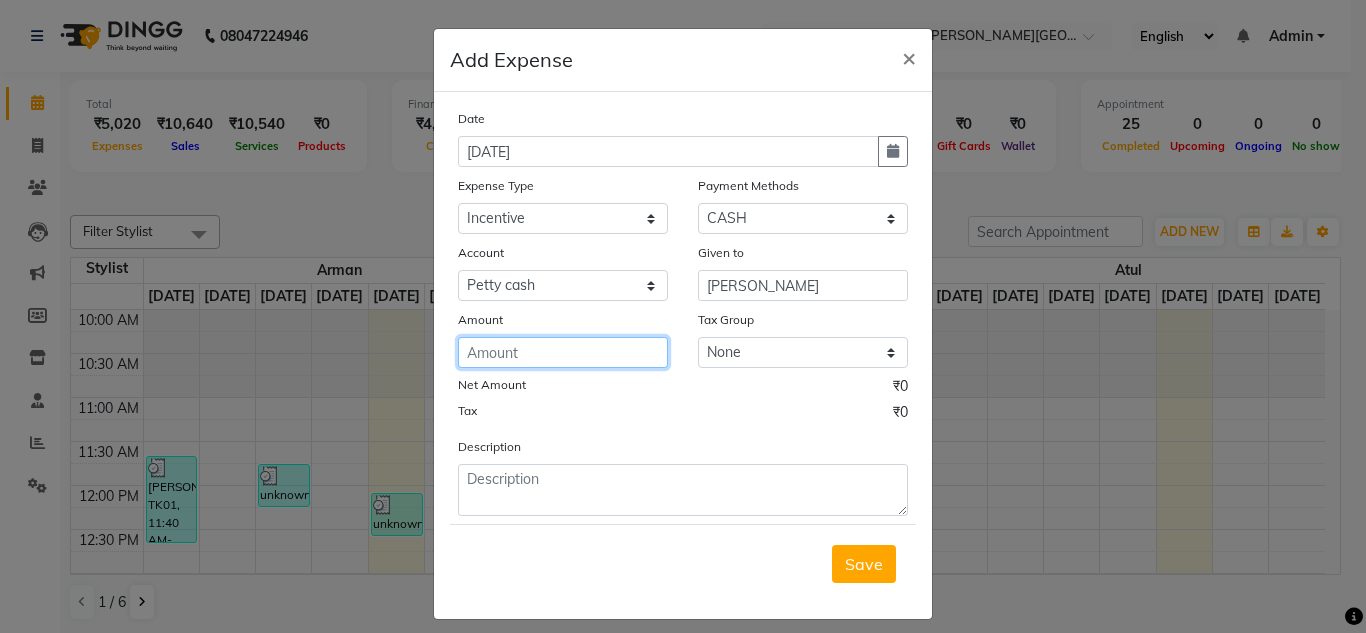 click 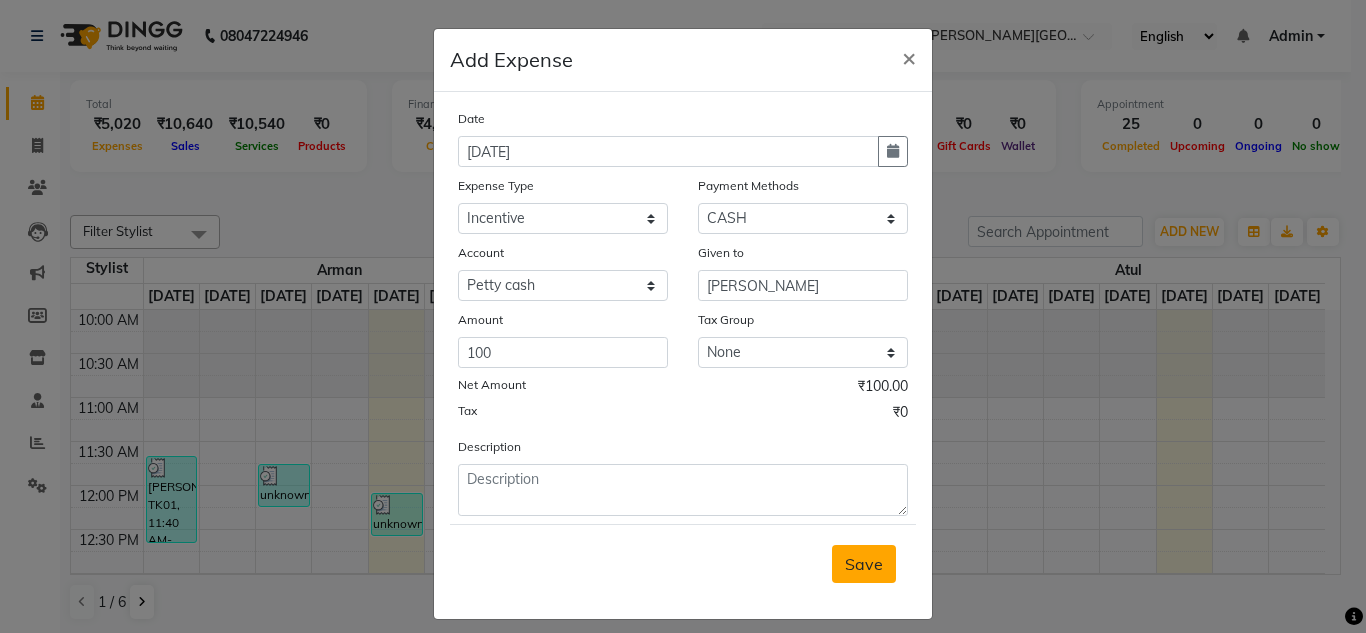 click on "Save" at bounding box center (864, 564) 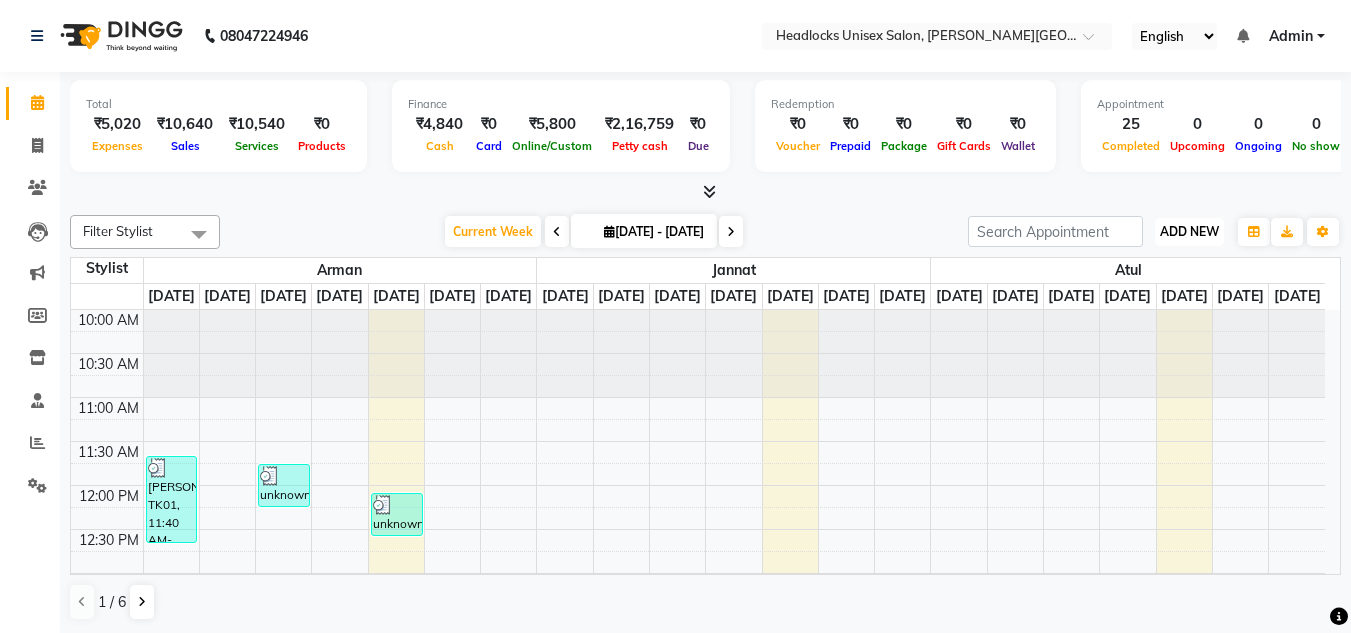 click on "ADD NEW" at bounding box center [1189, 231] 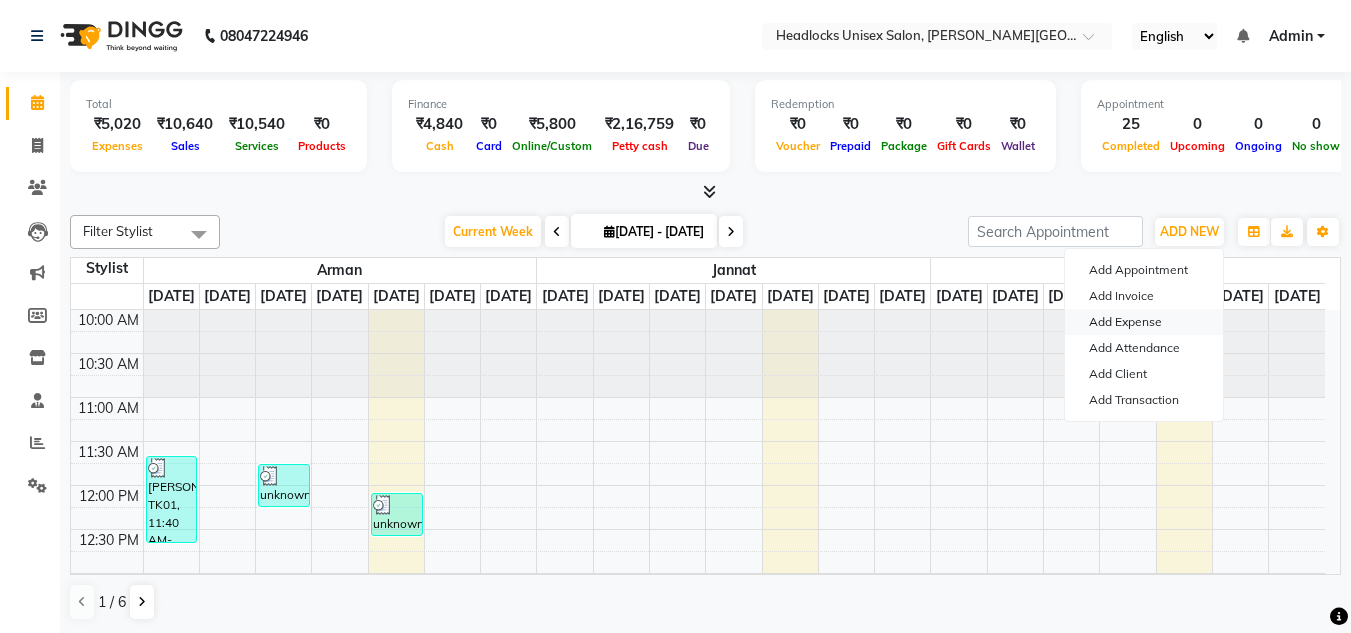 click on "Add Expense" at bounding box center (1144, 322) 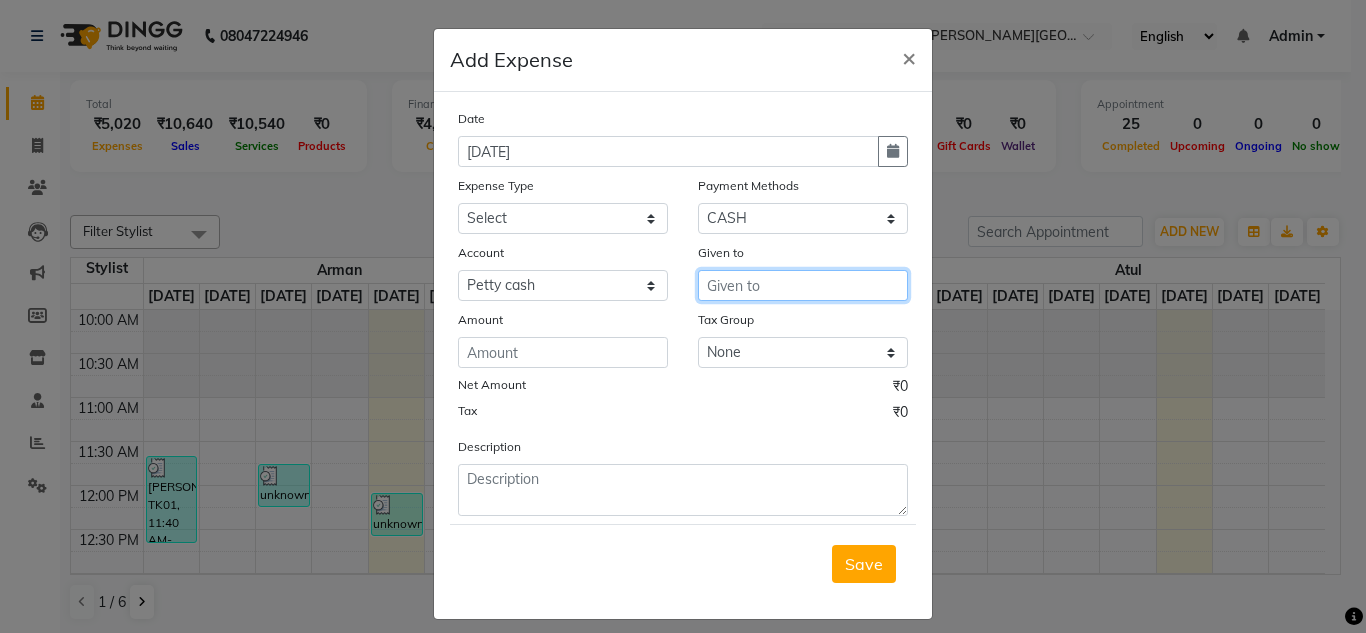 click at bounding box center [803, 285] 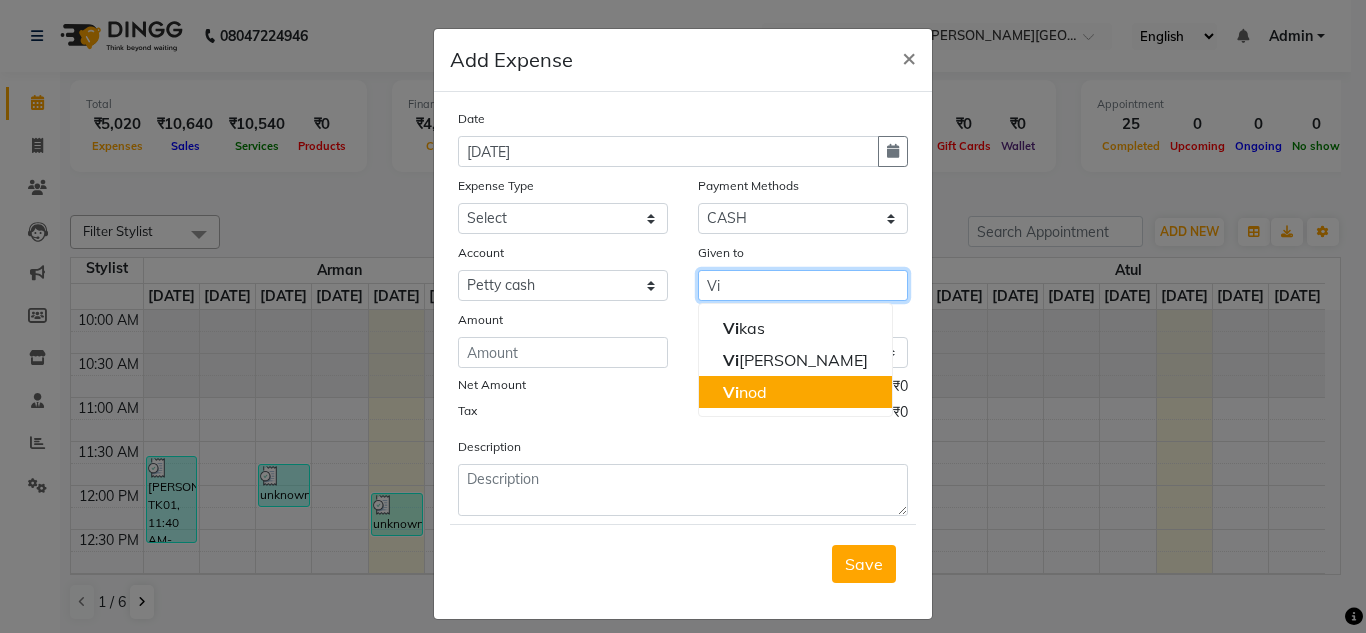 click on "Vi nod" at bounding box center (745, 392) 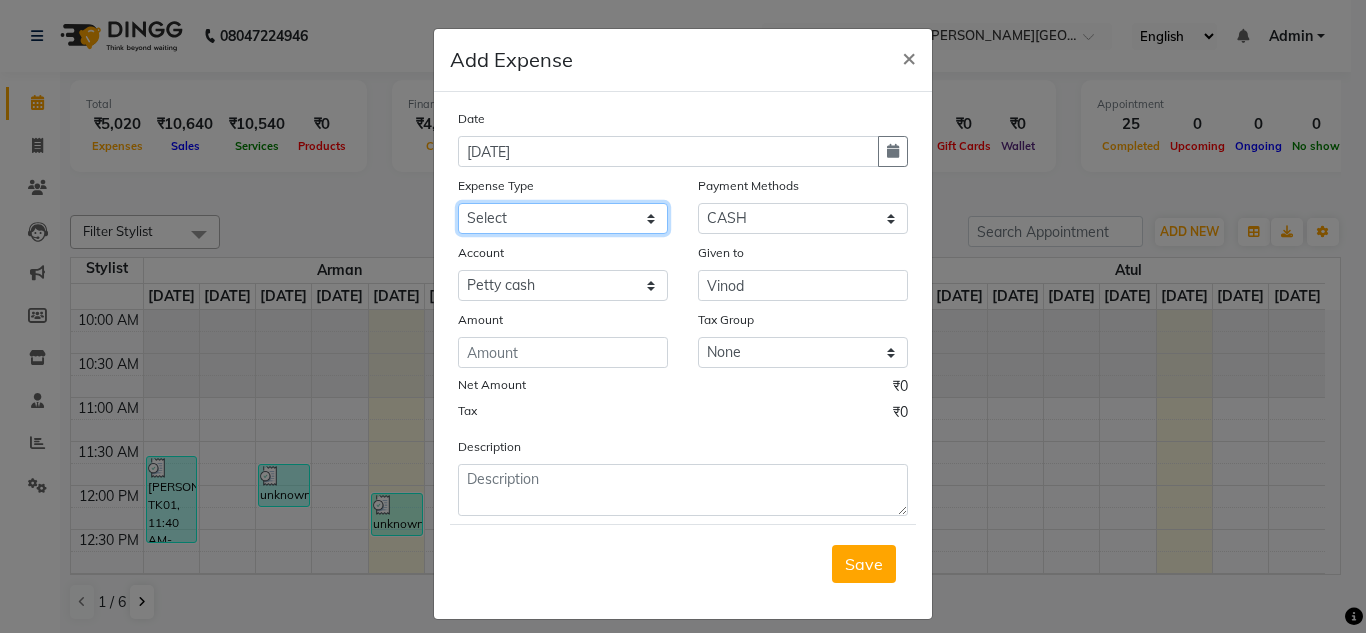 click on "Select Advance Salary Bank charges Car maintenance  Cash transfer to bank Cash transfer to hub charity client food Client Snacks Clinical charges coffee Equipment Fuel Govt fee Incentive Insurance International purchase Loan Repayment Maintenance maintenance Marketing milk Miscellaneous MRA night convence oil Other Pantry pentary item Product product incentive Rent Salary Staff Snacks sugar Tax tea Tea & Refreshment tip urgent stock Utilities water bottles" 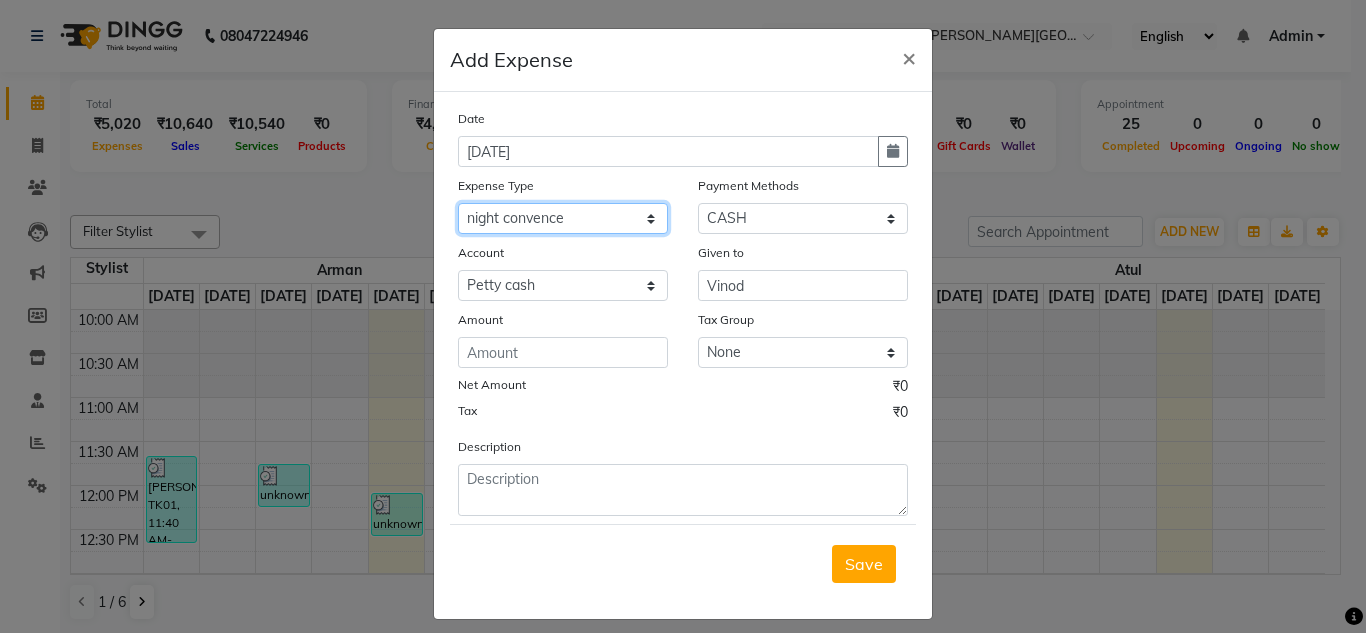 click on "Select Advance Salary Bank charges Car maintenance  Cash transfer to bank Cash transfer to hub charity client food Client Snacks Clinical charges coffee Equipment Fuel Govt fee Incentive Insurance International purchase Loan Repayment Maintenance maintenance Marketing milk Miscellaneous MRA night convence oil Other Pantry pentary item Product product incentive Rent Salary Staff Snacks sugar Tax tea Tea & Refreshment tip urgent stock Utilities water bottles" 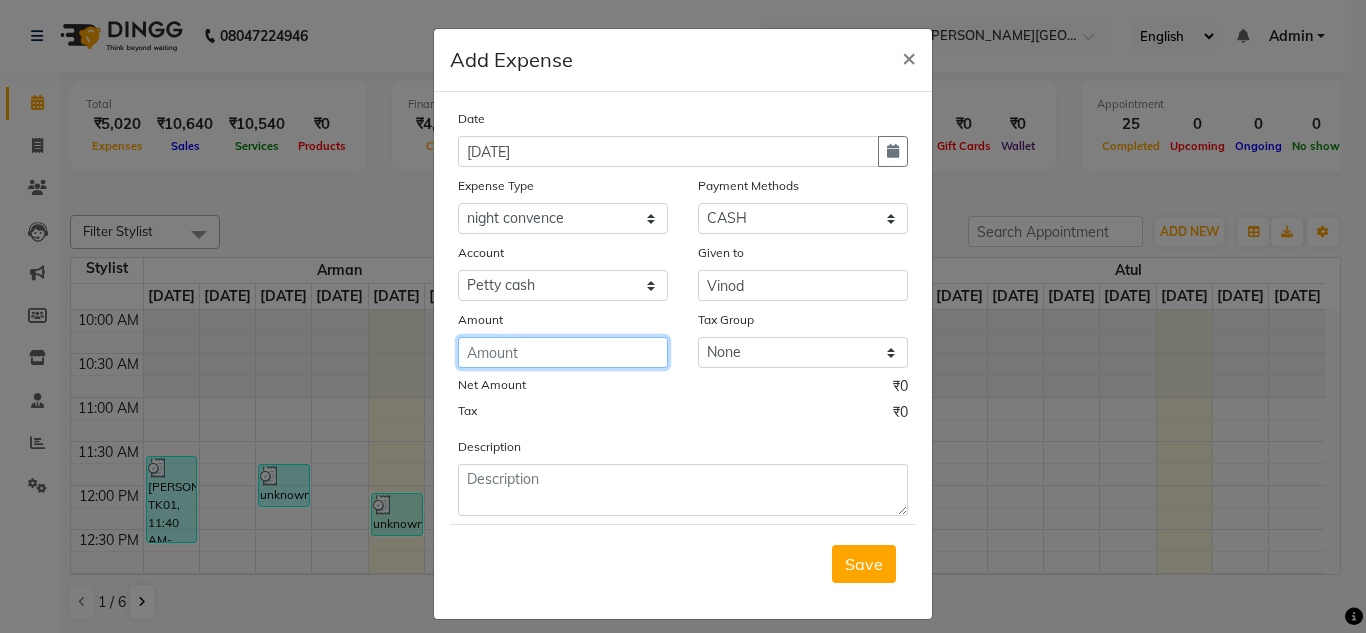 click 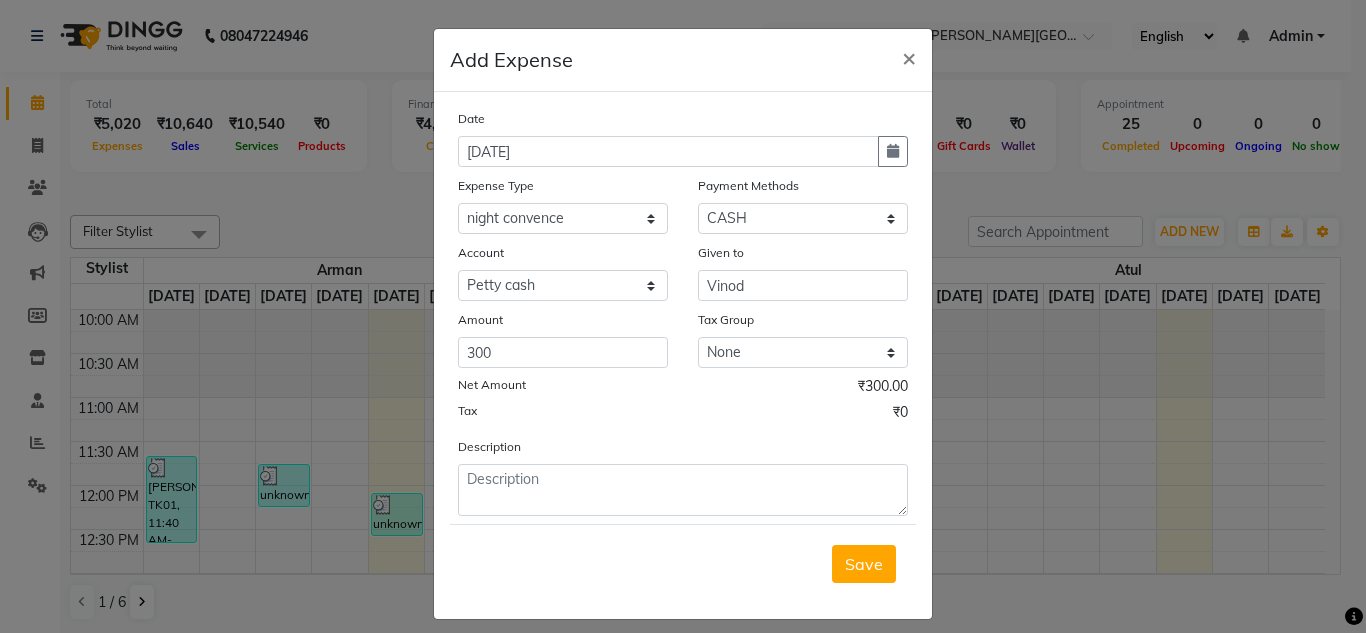 drag, startPoint x: 711, startPoint y: 463, endPoint x: 707, endPoint y: 490, distance: 27.294687 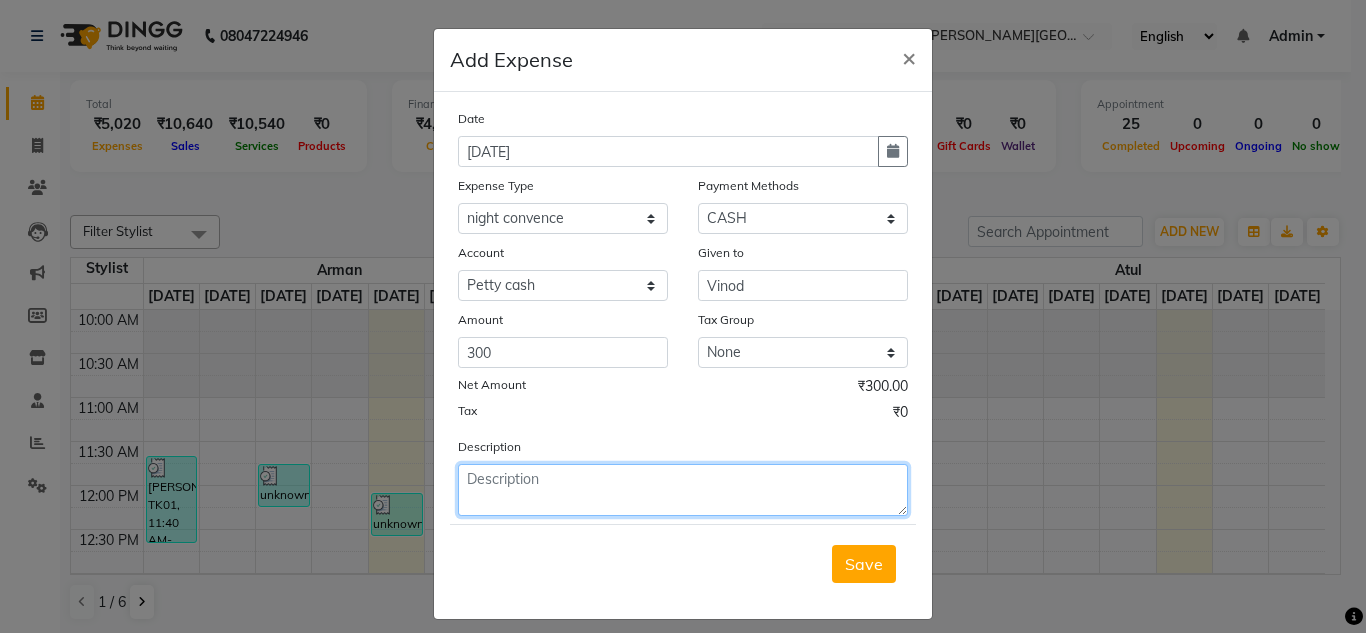 click 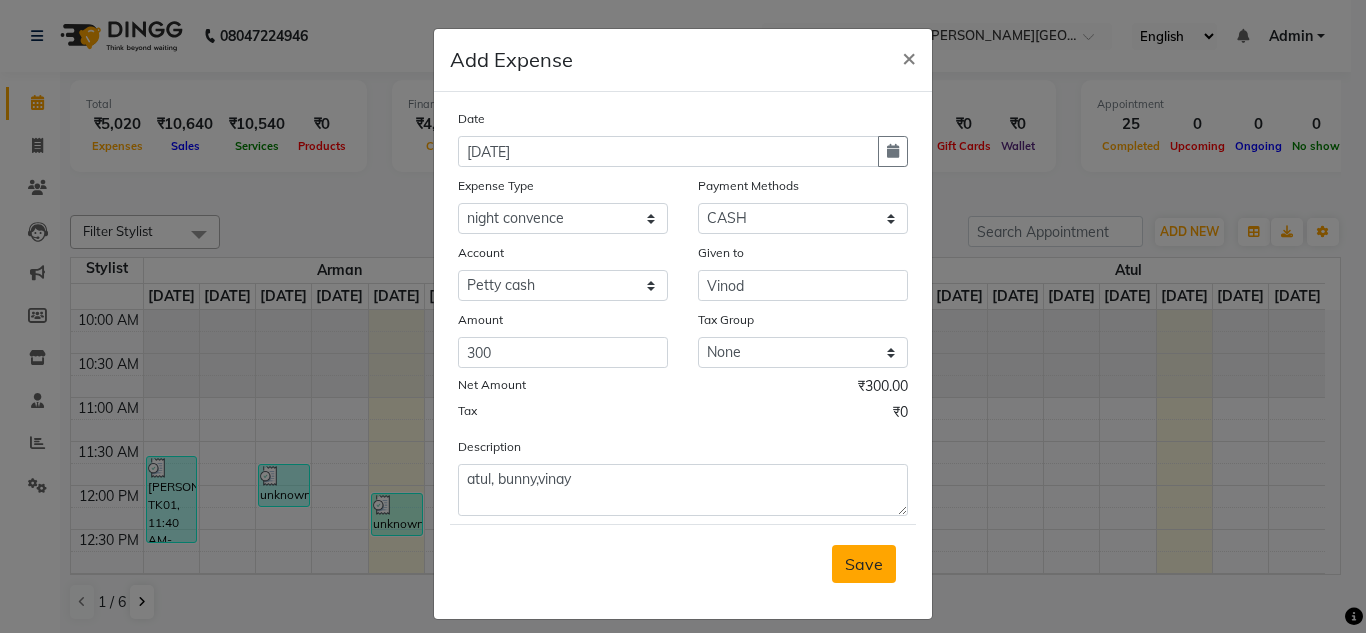 click on "Save" at bounding box center [864, 564] 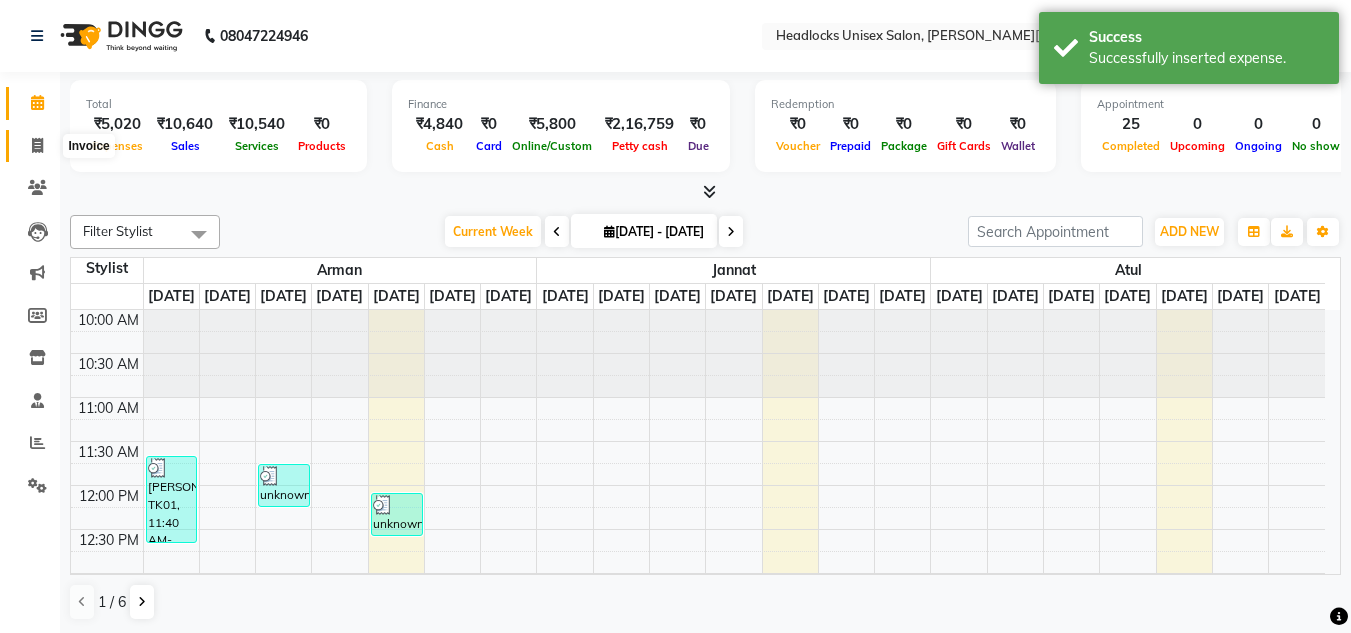 click 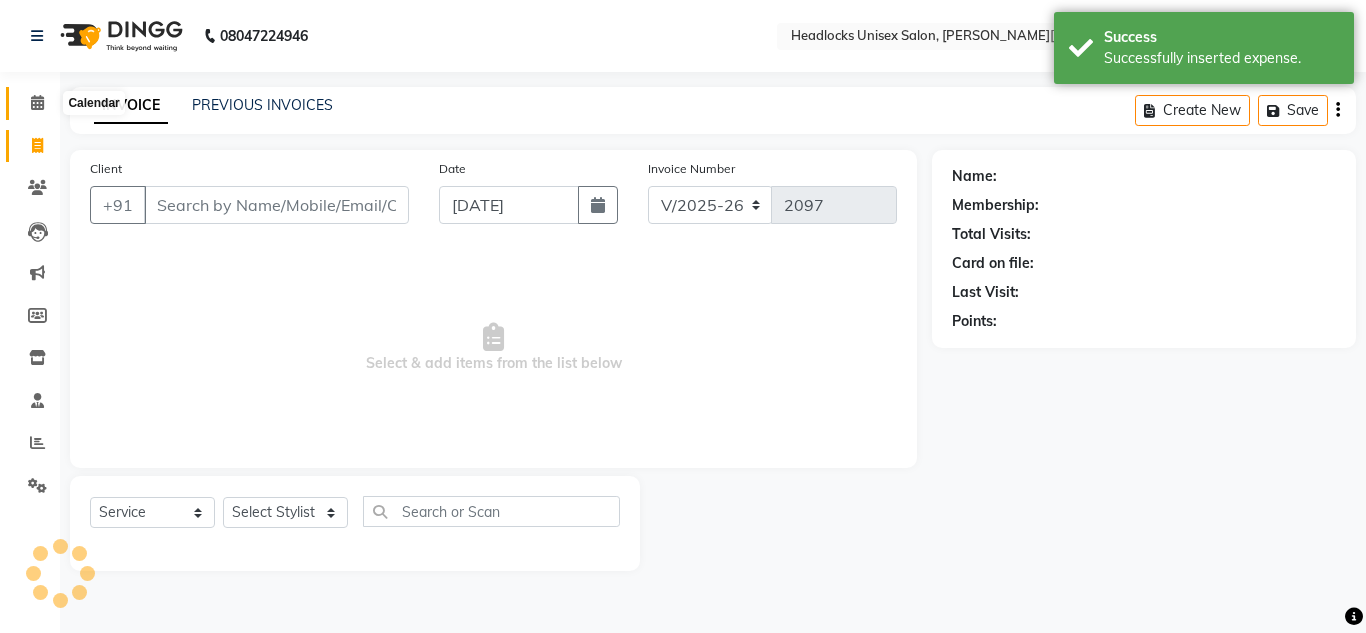 click 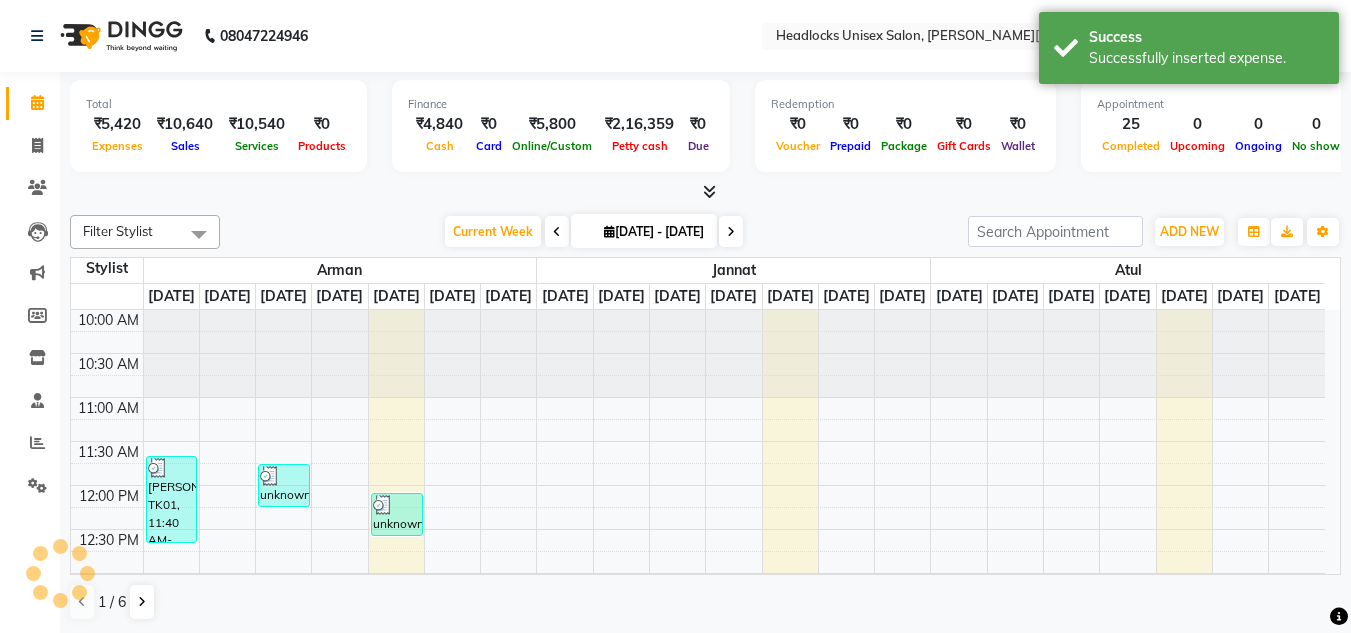 scroll, scrollTop: 0, scrollLeft: 0, axis: both 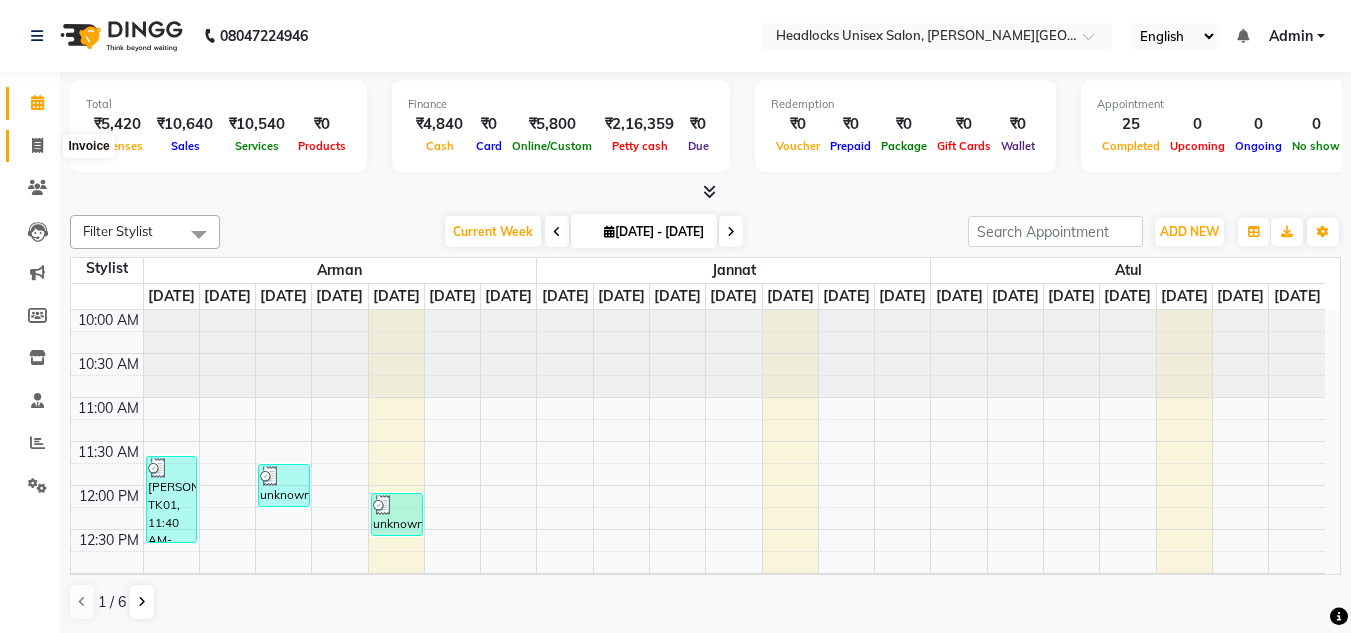 click 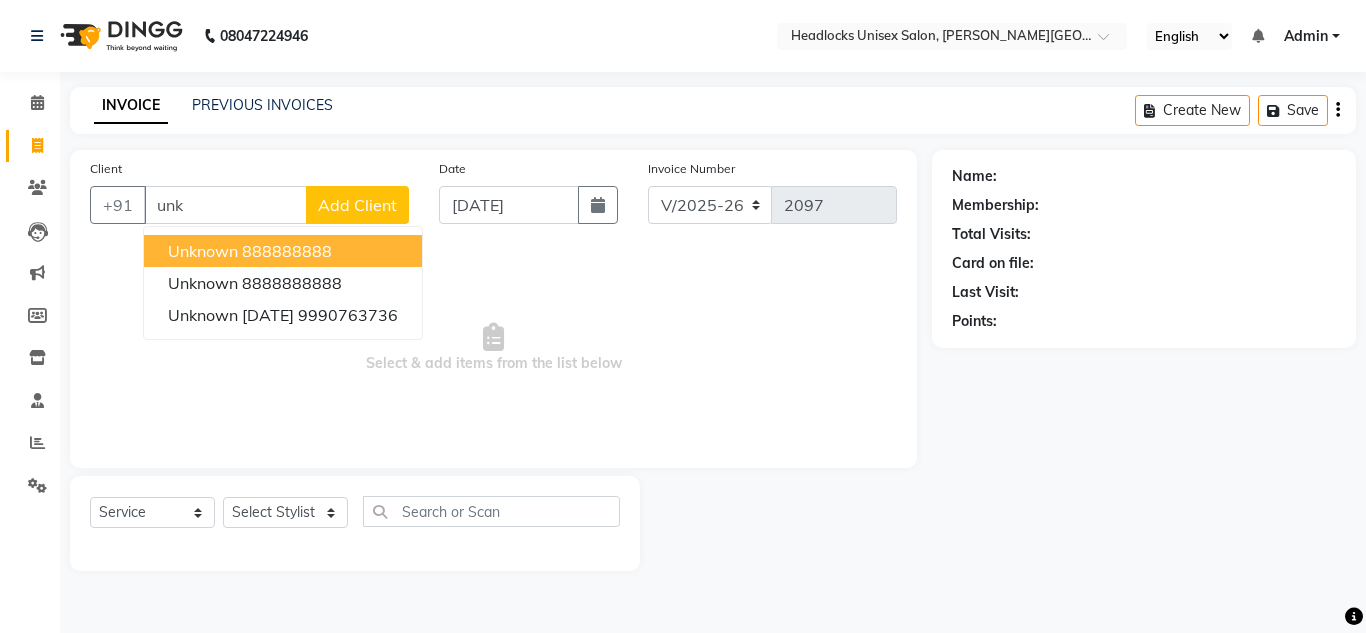 click on "888888888" at bounding box center (287, 251) 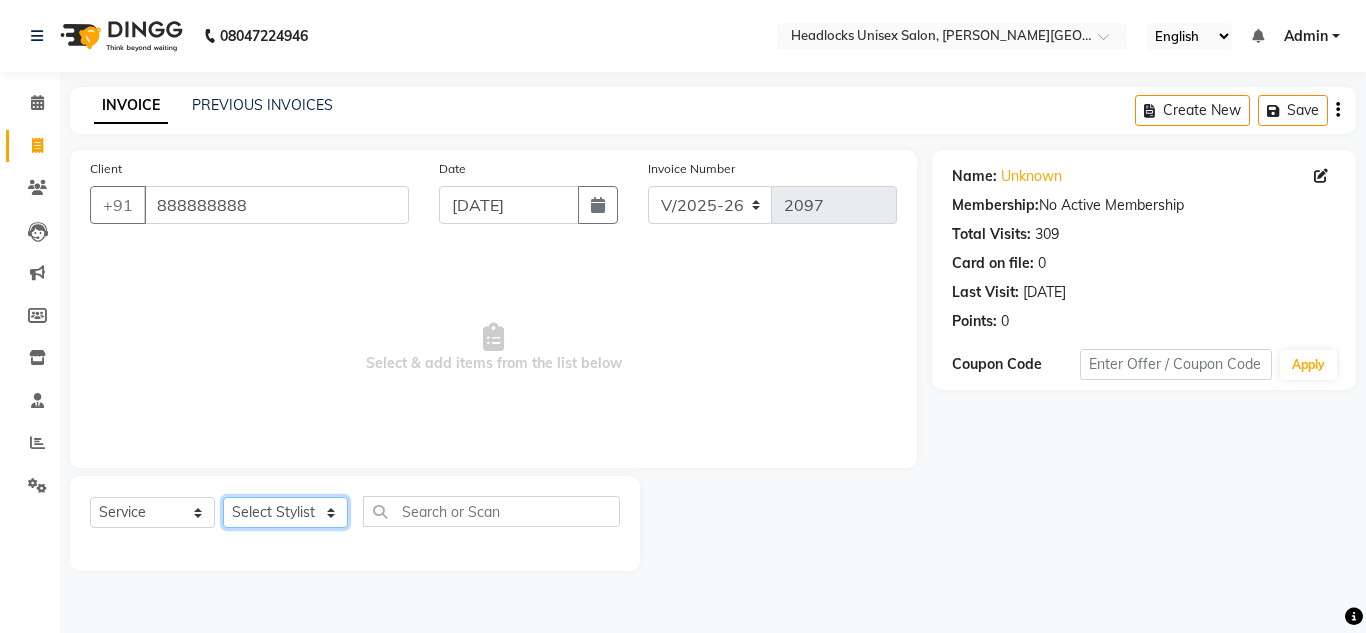 click on "Select Stylist [PERSON_NAME] Jannat Kaif [DATE] Lucky [PERSON_NAME] Pinky [PERSON_NAME] [PERSON_NAME] [PERSON_NAME] [PERSON_NAME] Suraj Vikas [PERSON_NAME] [PERSON_NAME]" 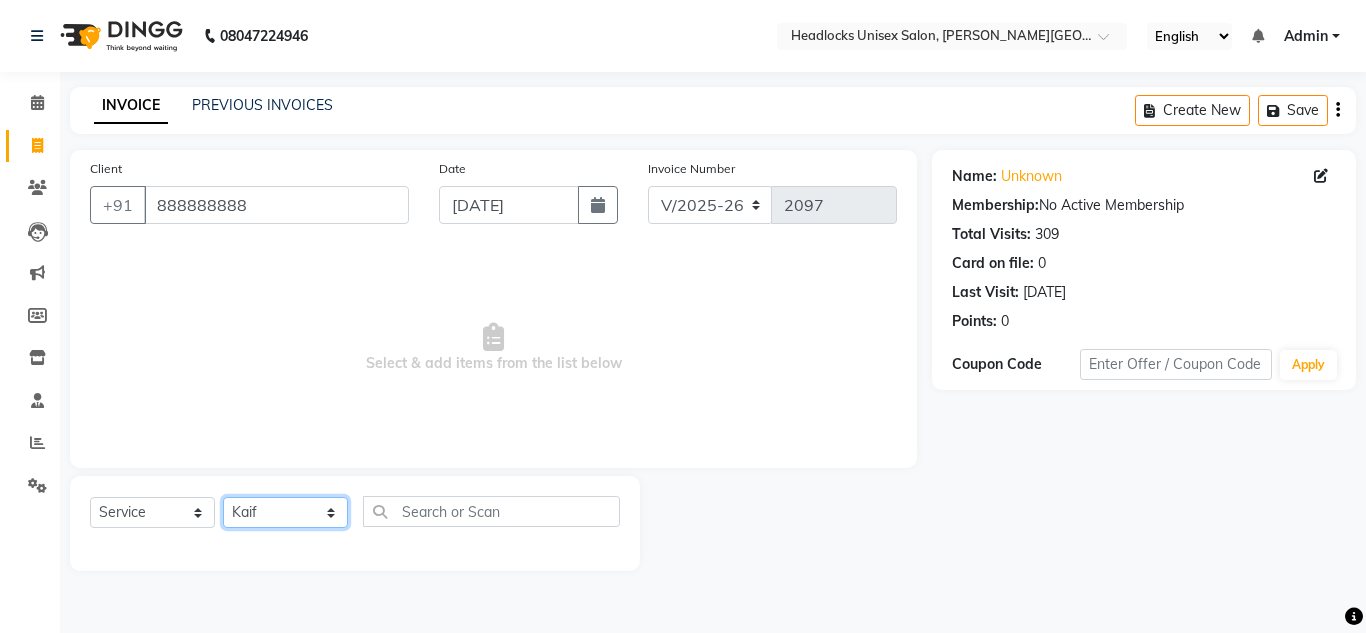 click on "Select Stylist [PERSON_NAME] Jannat Kaif [DATE] Lucky [PERSON_NAME] Pinky [PERSON_NAME] [PERSON_NAME] [PERSON_NAME] [PERSON_NAME] Suraj Vikas [PERSON_NAME] [PERSON_NAME]" 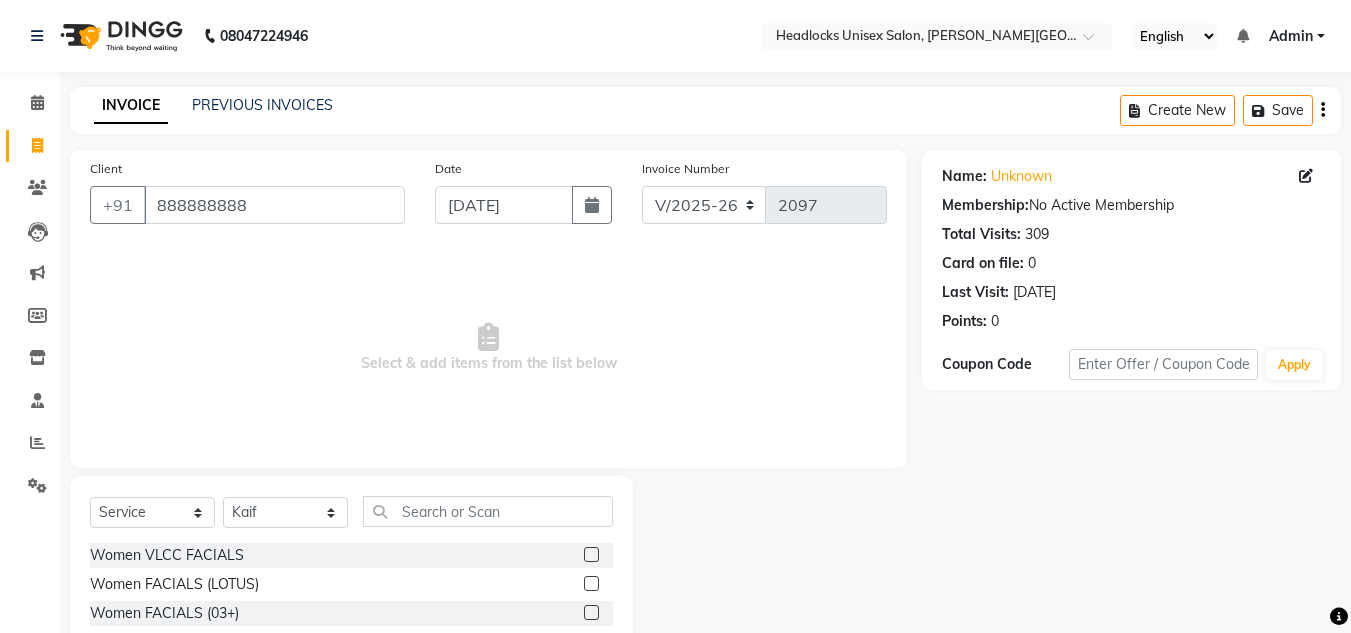 click on "Select & add items from the list below" at bounding box center [488, 348] 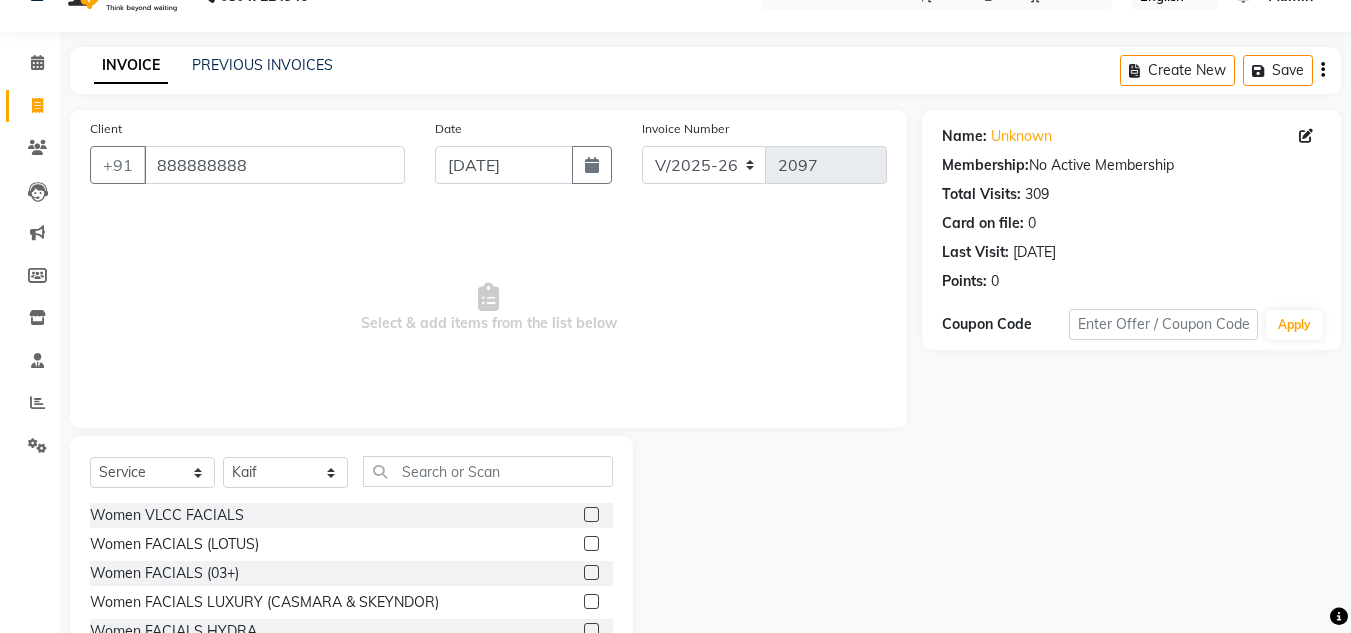 scroll, scrollTop: 168, scrollLeft: 0, axis: vertical 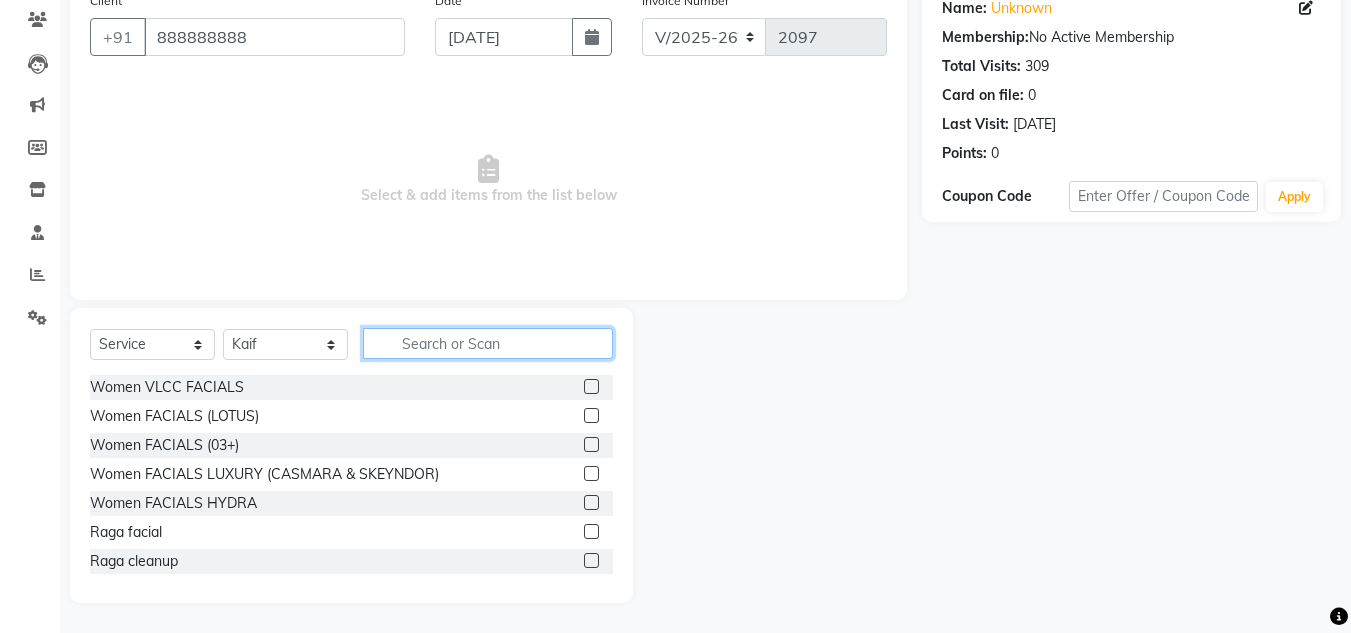 click 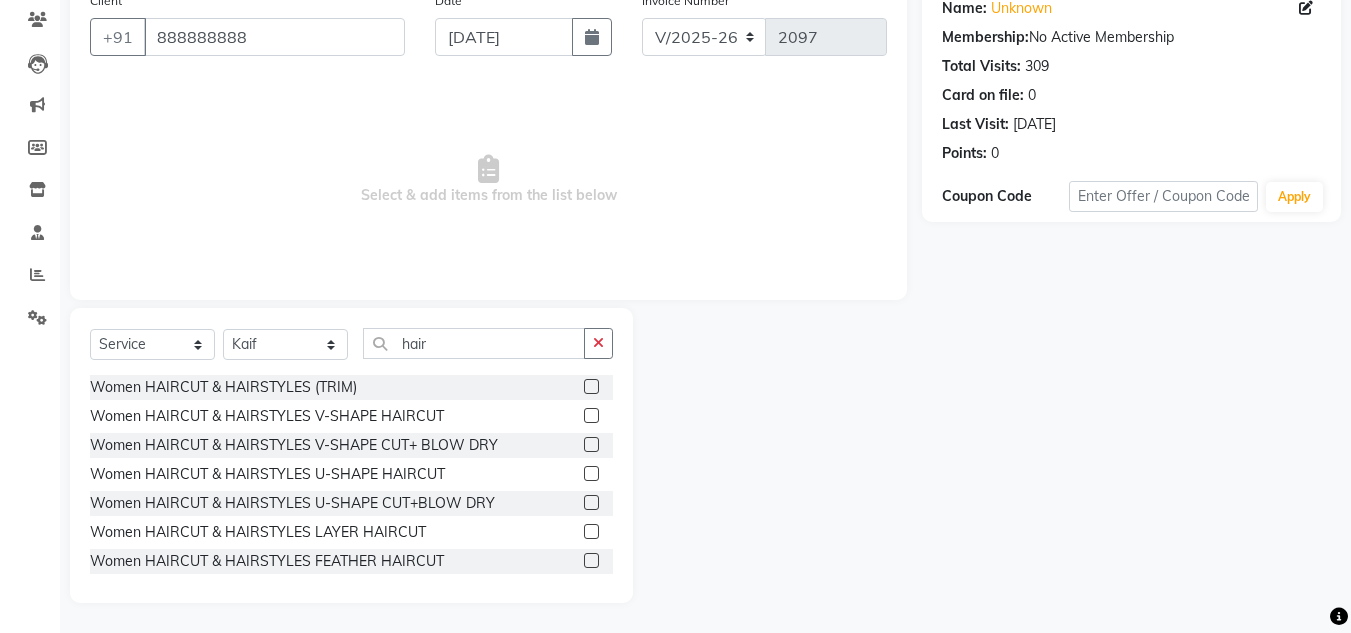 click 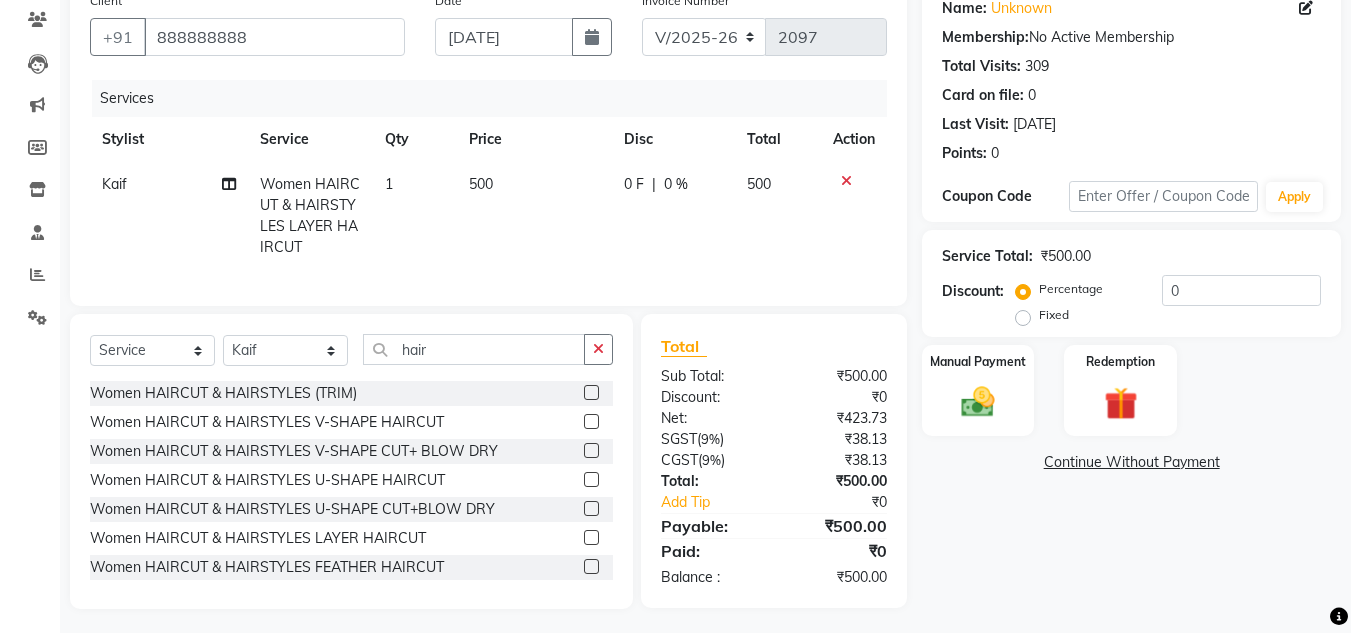 click on "500" 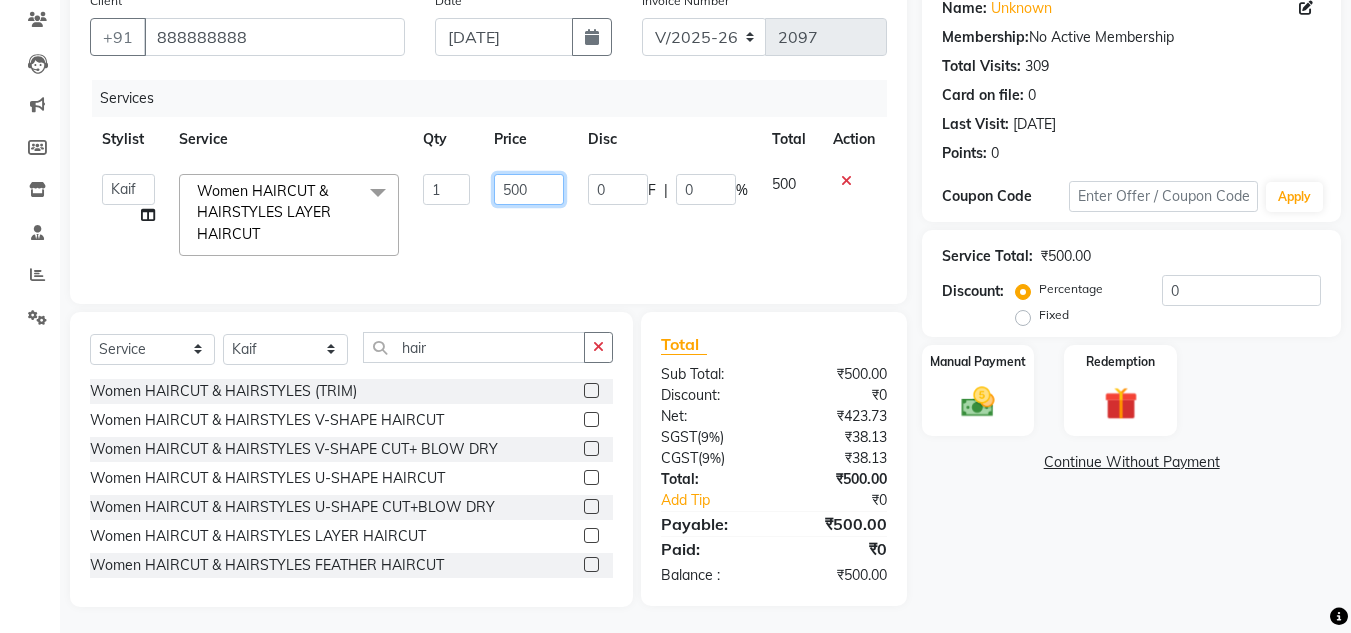 click on "500" 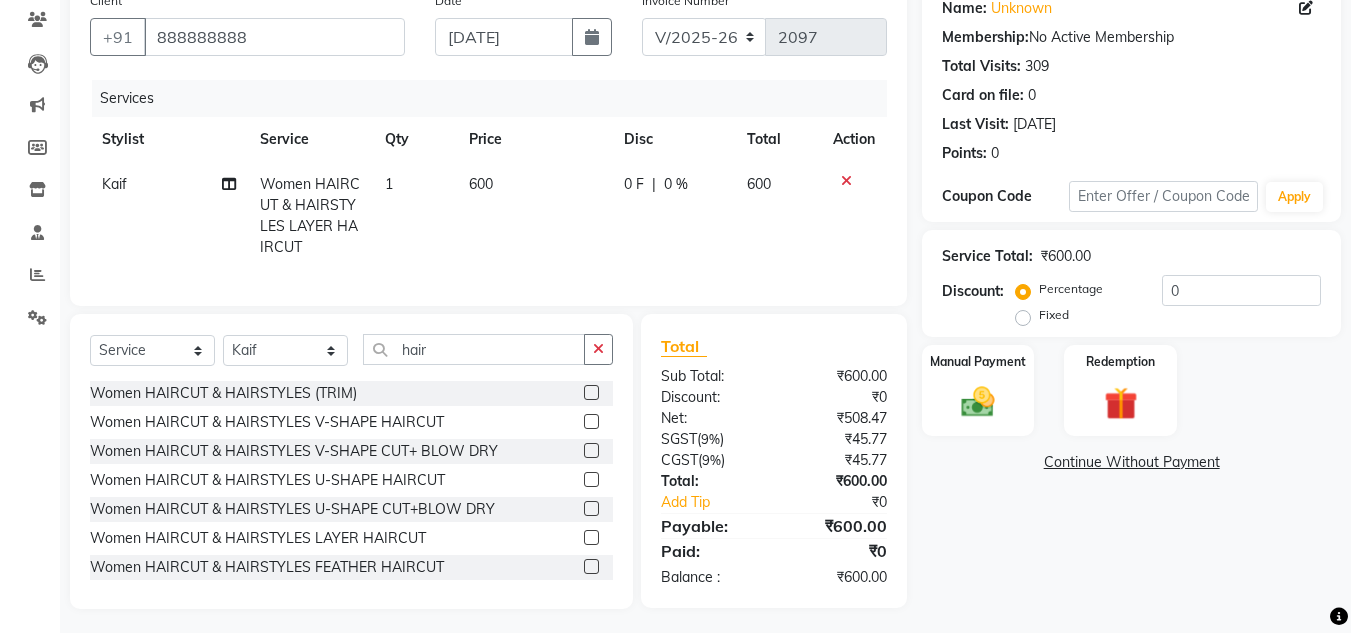 click on "600" 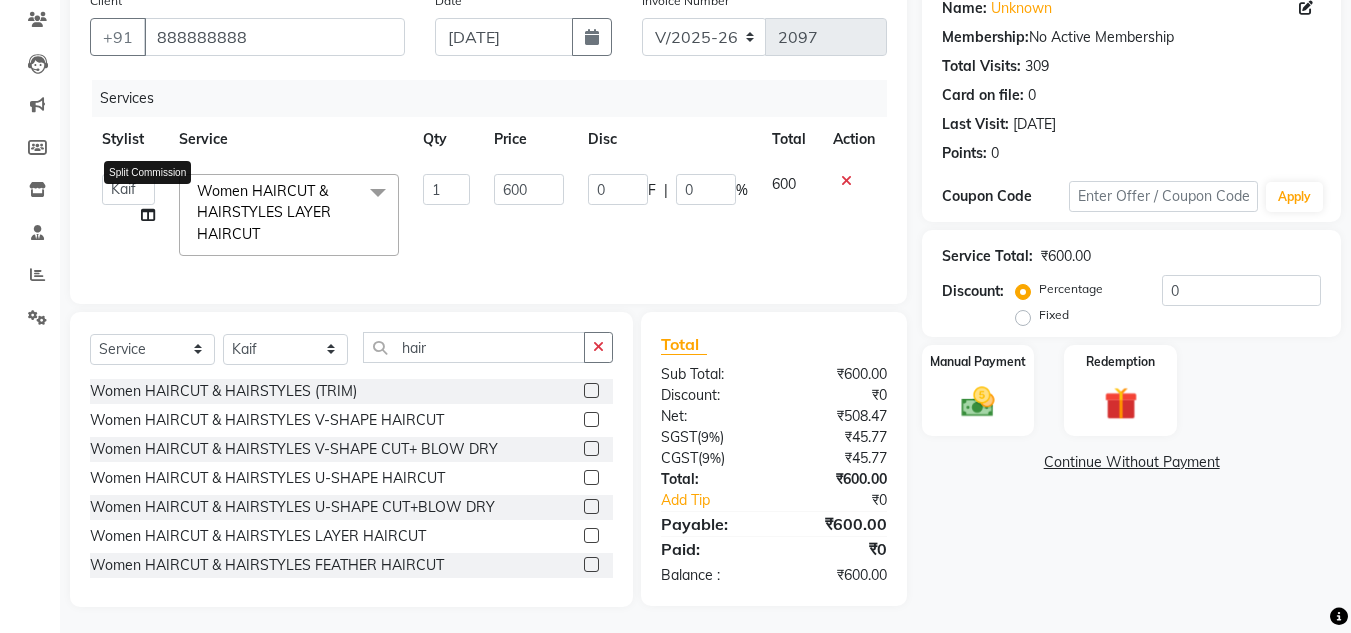 click 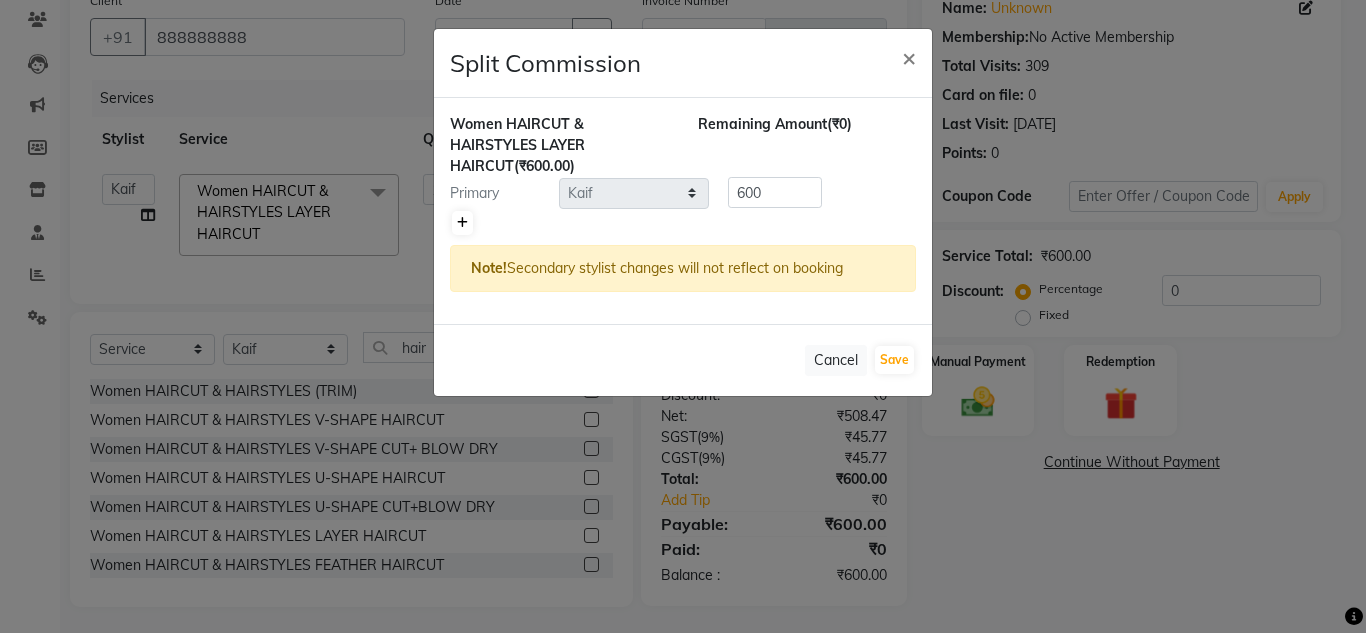 click 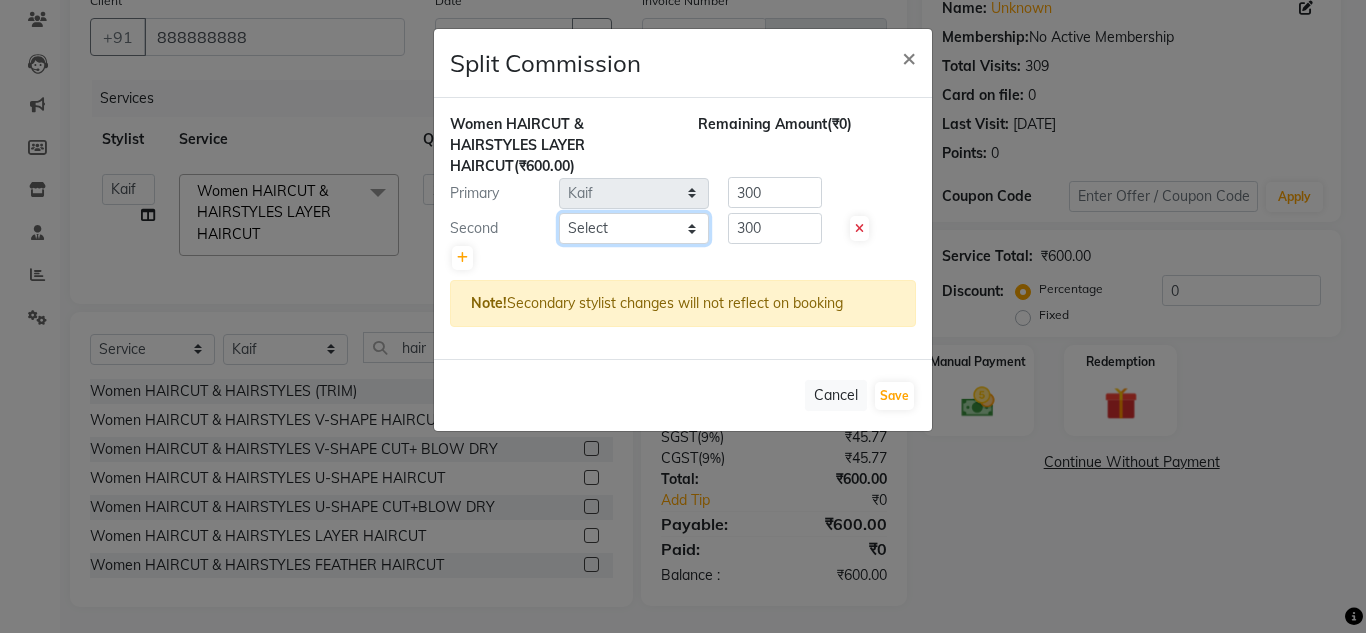 click on "Select  [PERSON_NAME]   Jannat   Kaif   [DATE]   Lucky   Nazia   Pinky   [PERSON_NAME]   [PERSON_NAME]   [PERSON_NAME]   [PERSON_NAME]   Suraj   Vikas   [PERSON_NAME]   [PERSON_NAME]" 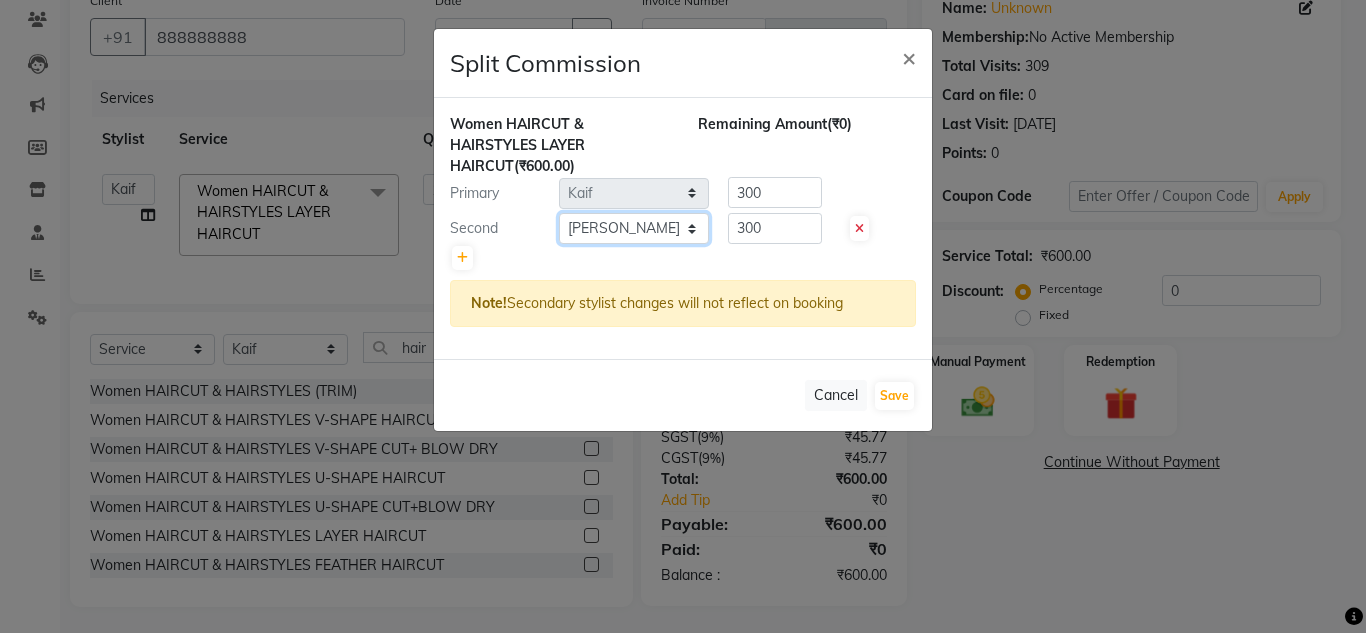 click on "Select  [PERSON_NAME]   Jannat   Kaif   [DATE]   Lucky   Nazia   Pinky   [PERSON_NAME]   [PERSON_NAME]   [PERSON_NAME]   [PERSON_NAME]   Suraj   Vikas   [PERSON_NAME]   [PERSON_NAME]" 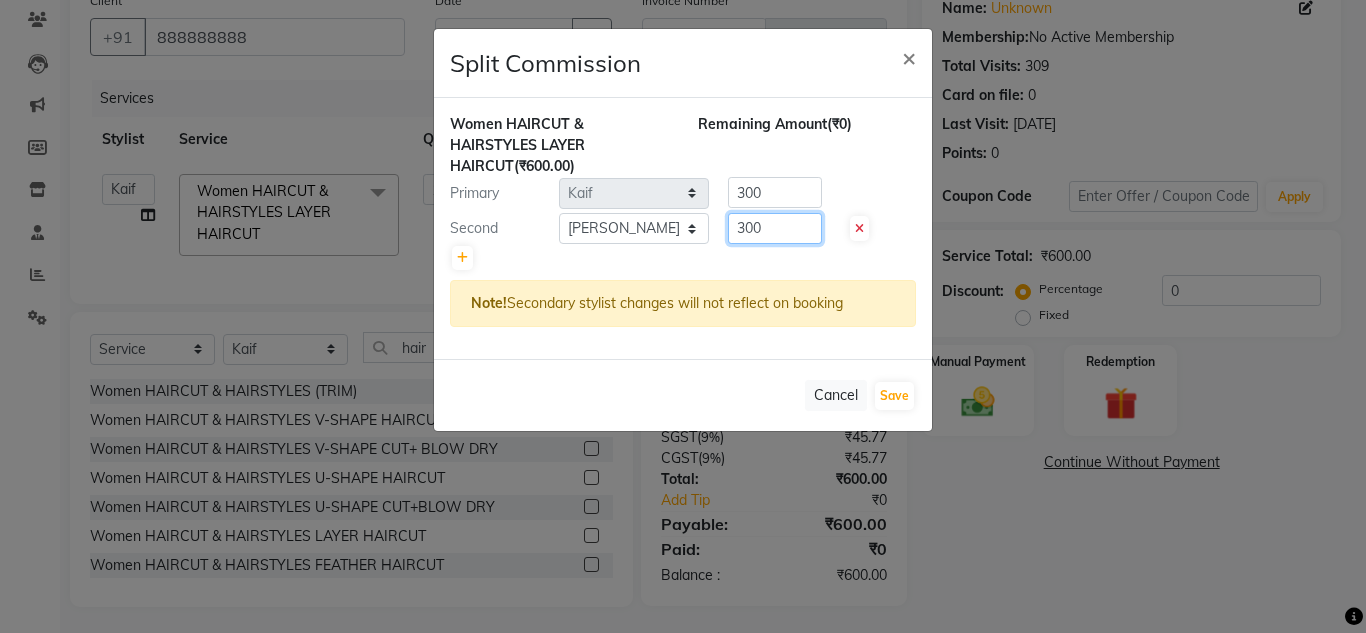 click on "300" 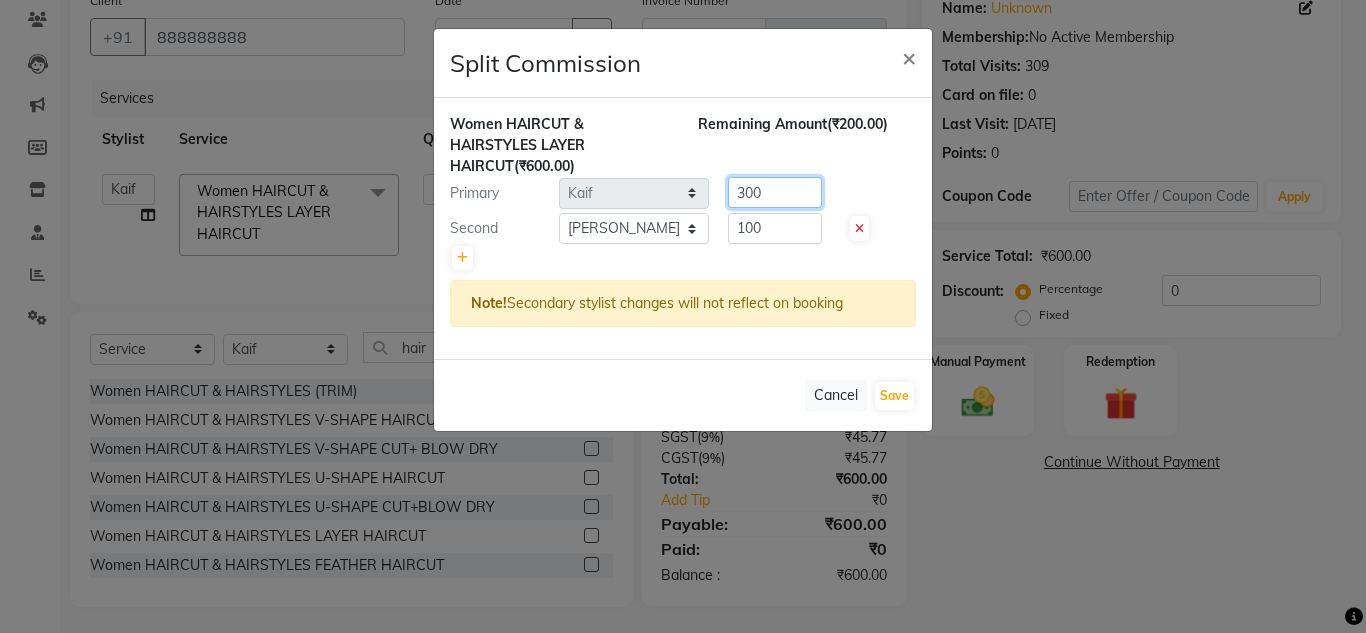 click on "300" 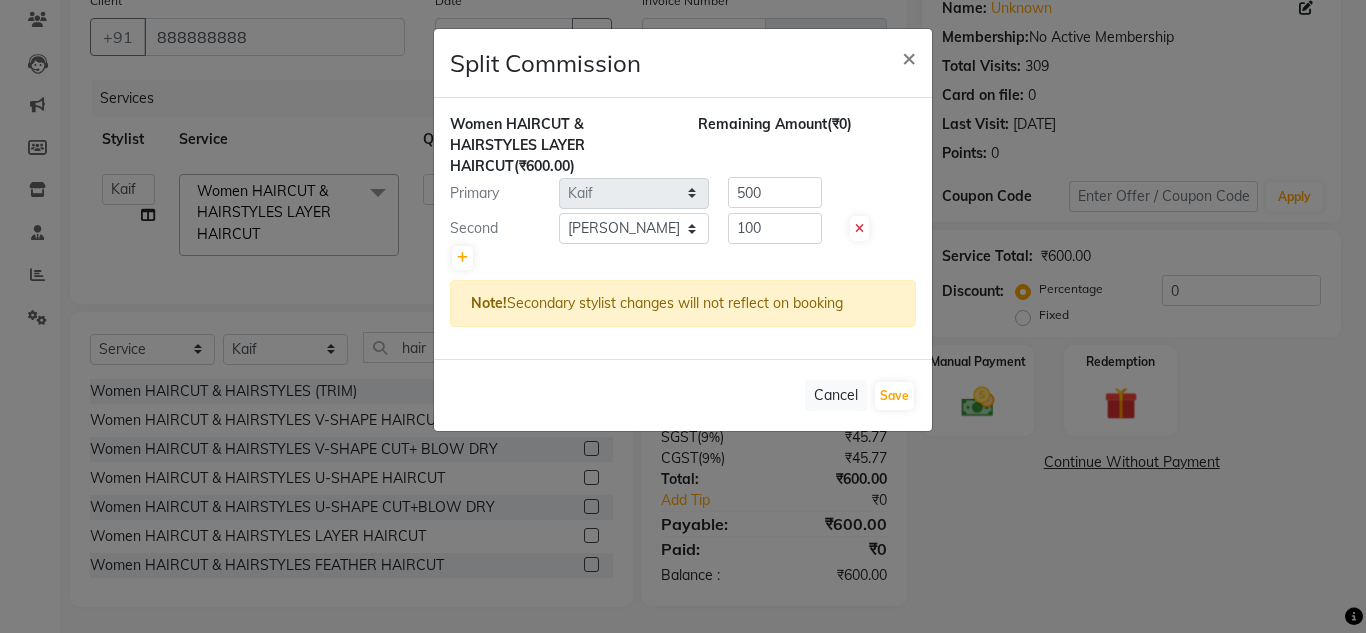 click 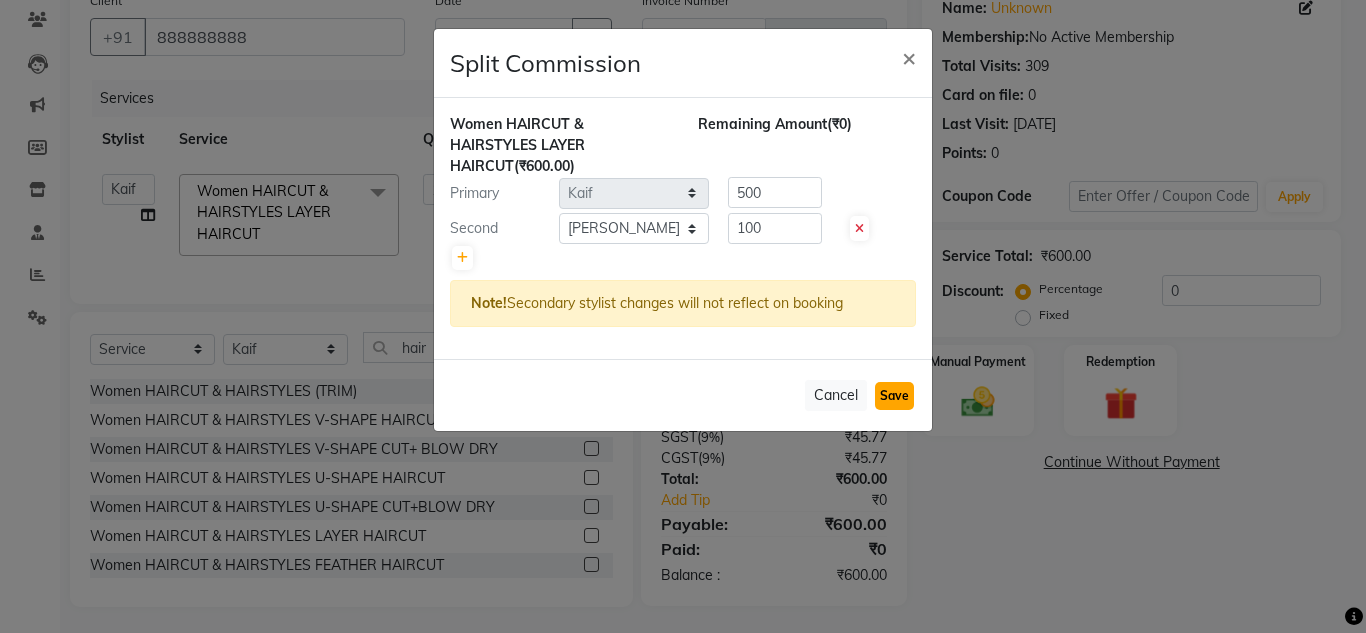 click on "Save" 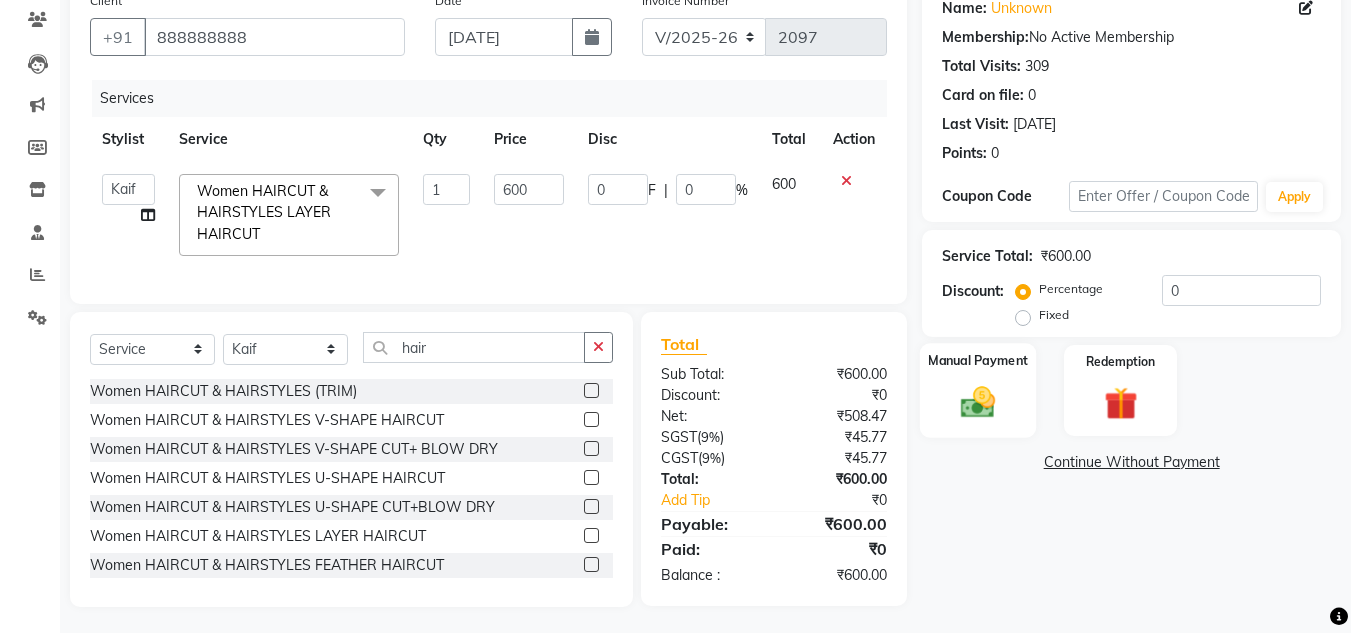 click 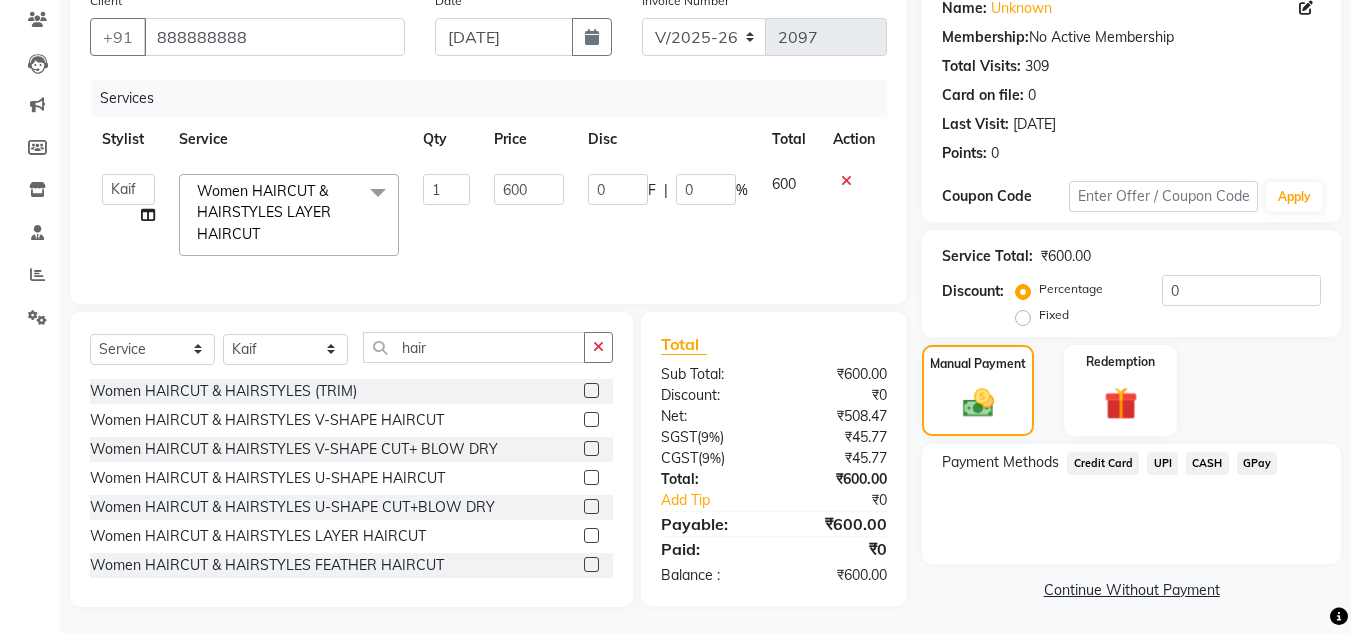 click on "UPI" 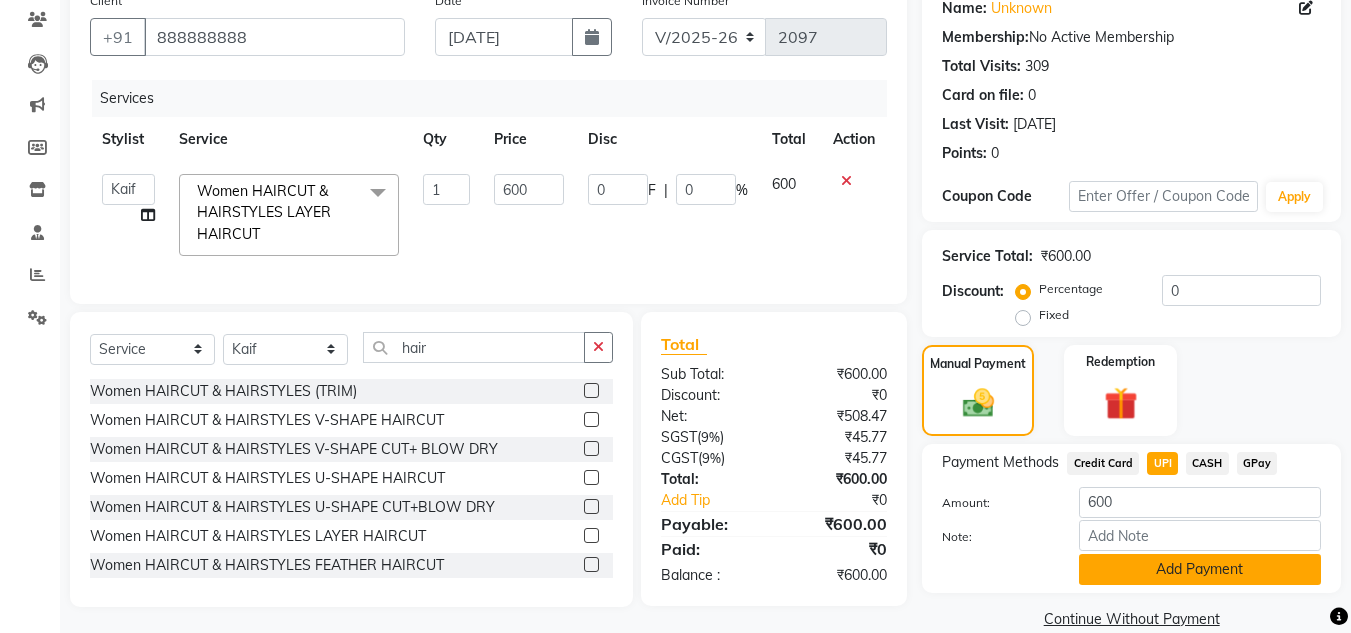 click on "Add Payment" 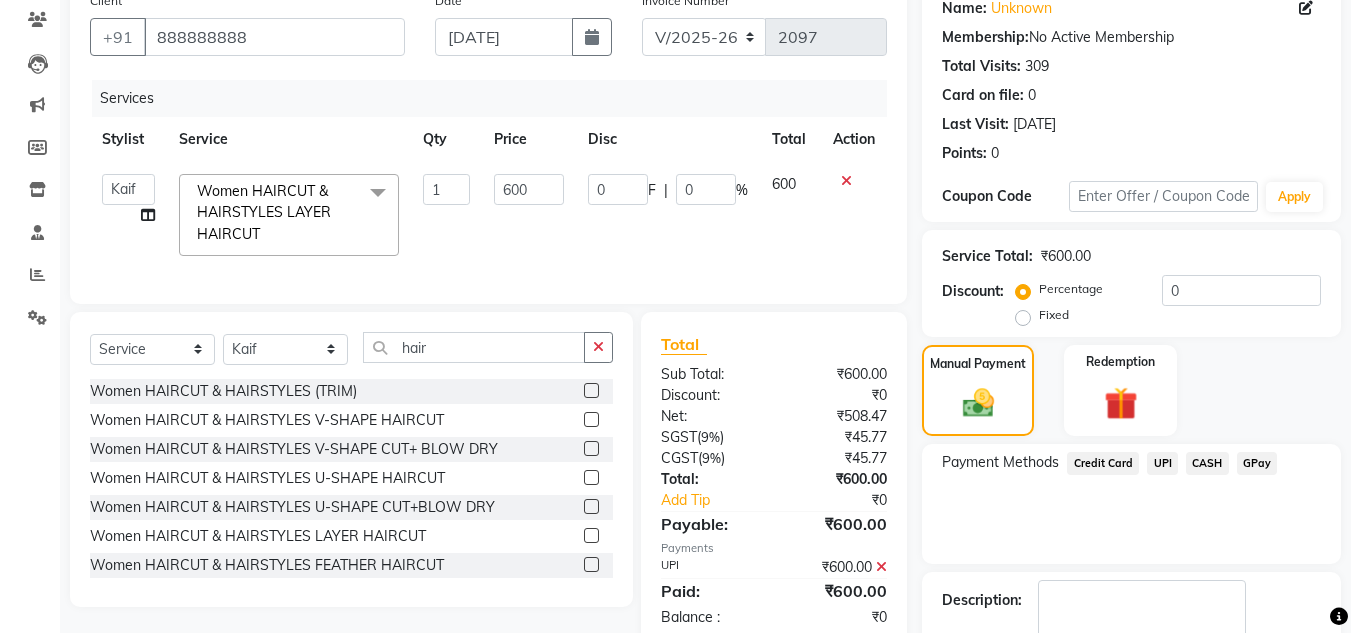 click on "Payment Methods  Credit Card   UPI   CASH   GPay" 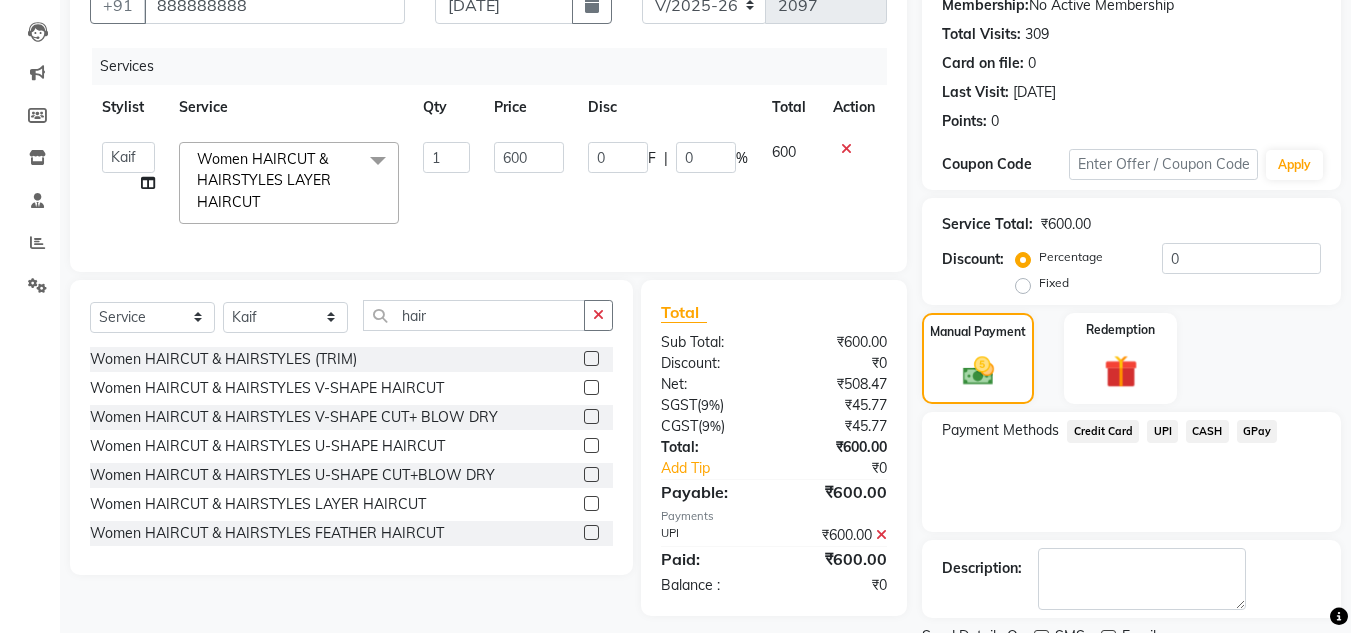 scroll, scrollTop: 283, scrollLeft: 0, axis: vertical 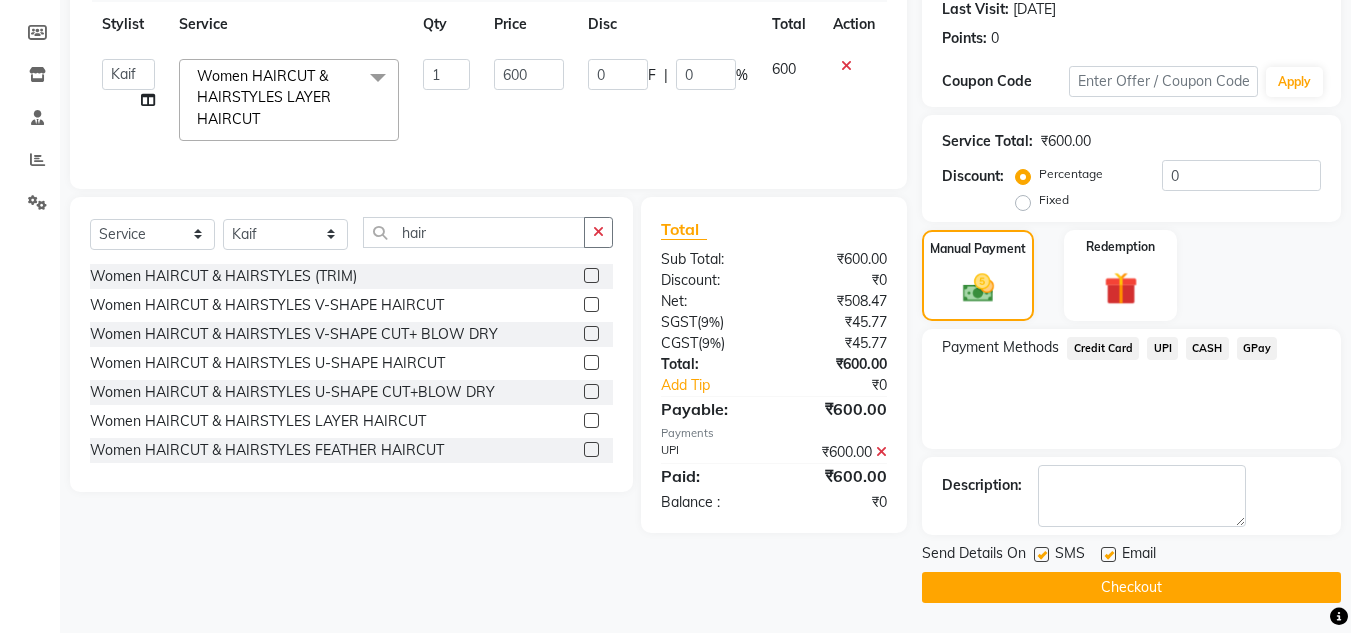 click on "Checkout" 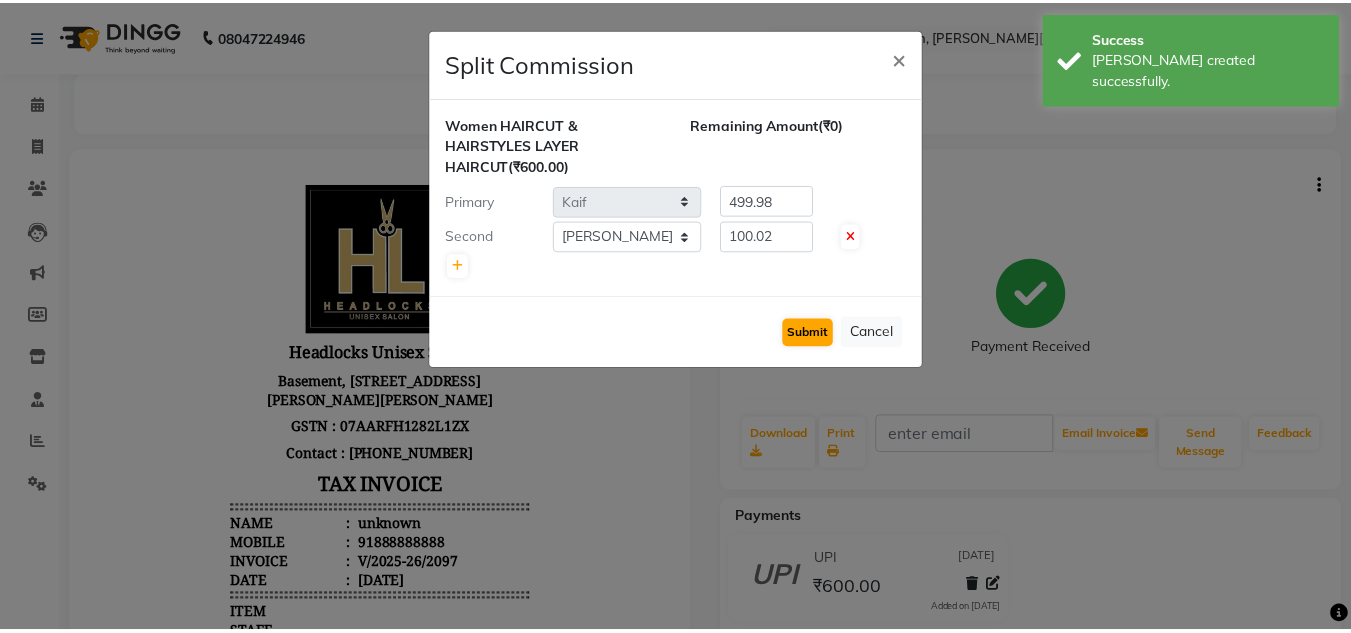 scroll, scrollTop: 0, scrollLeft: 0, axis: both 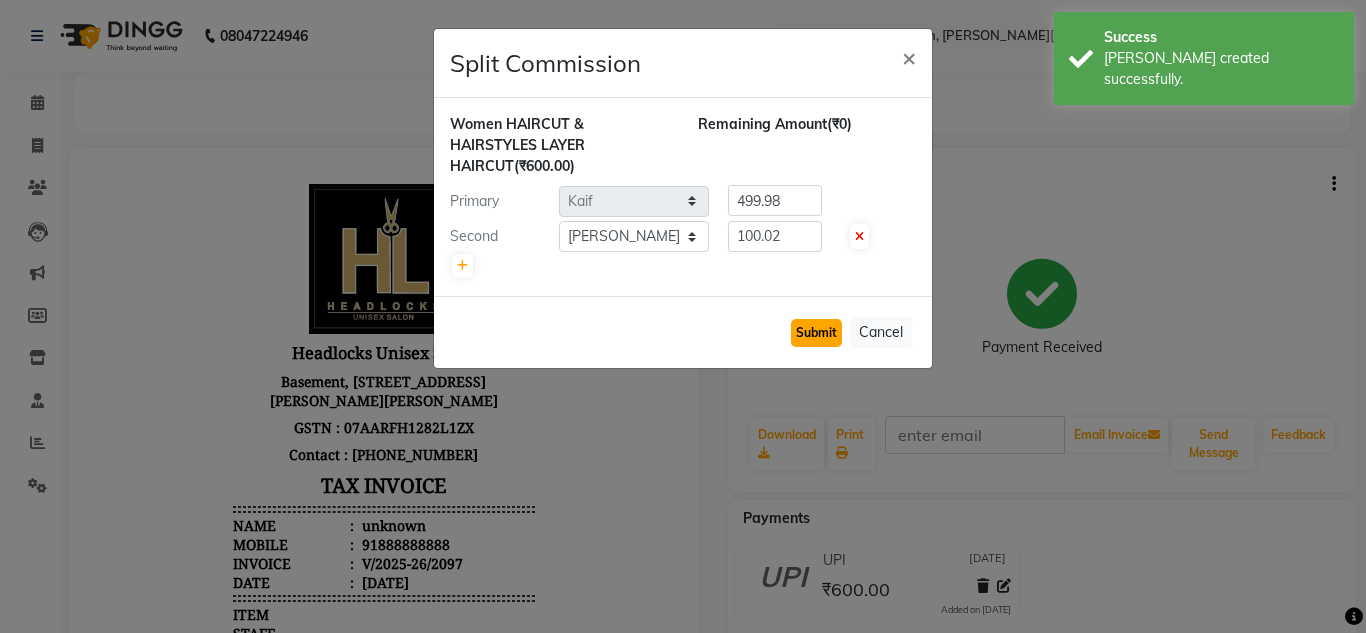 click on "Submit" 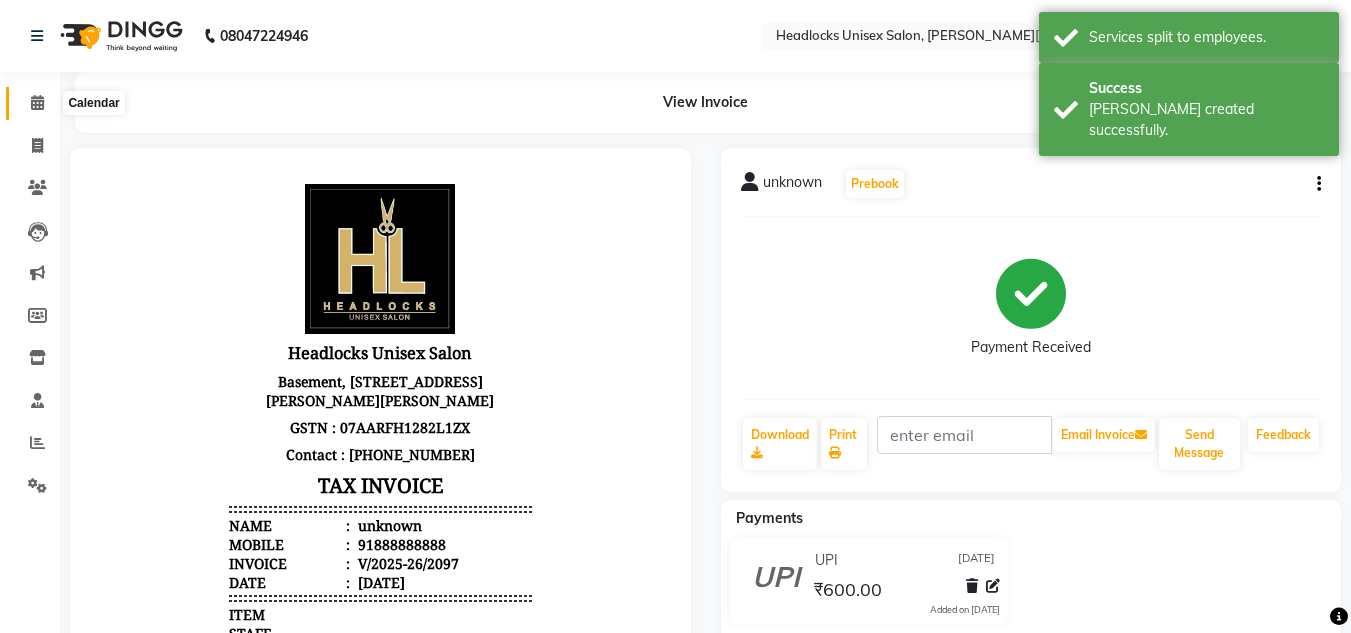 click 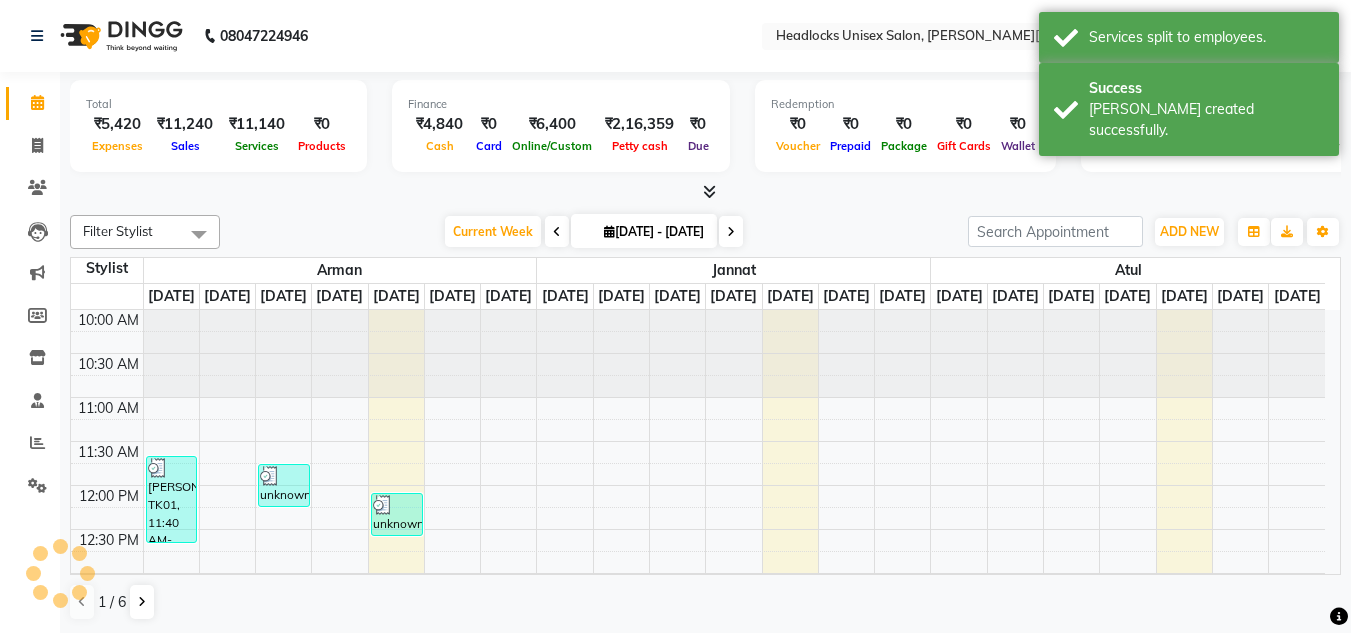 scroll, scrollTop: 0, scrollLeft: 0, axis: both 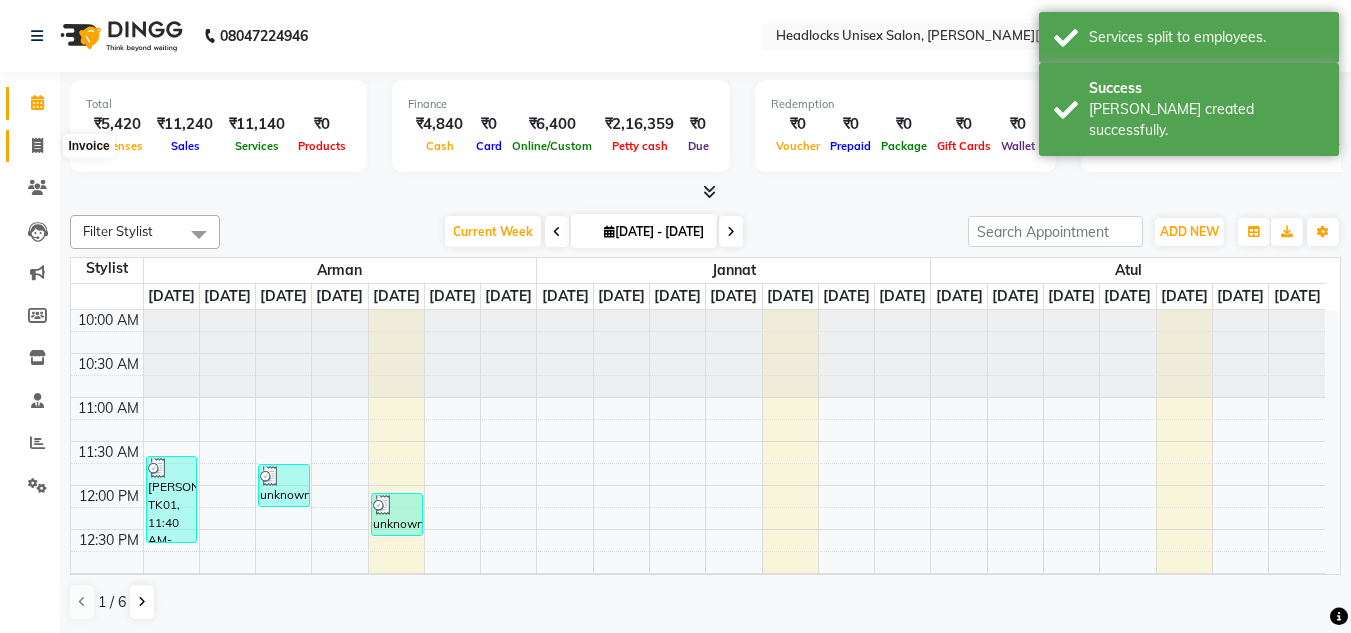 click 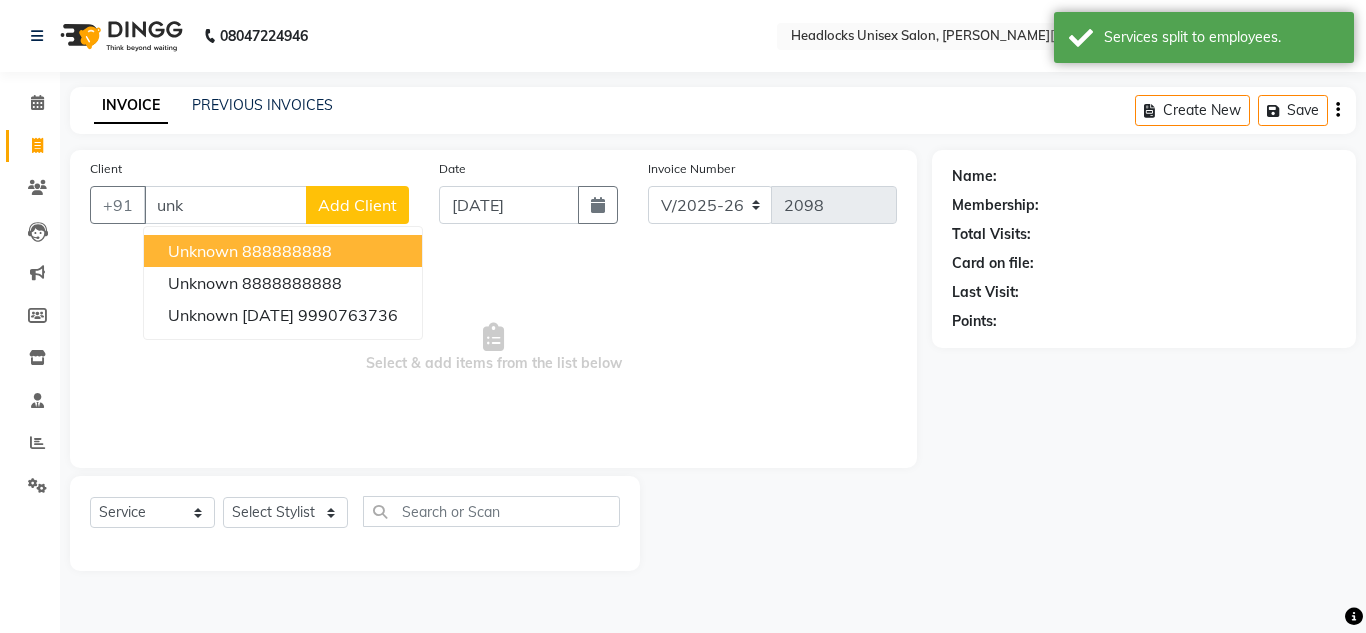 click on "888888888" at bounding box center (287, 251) 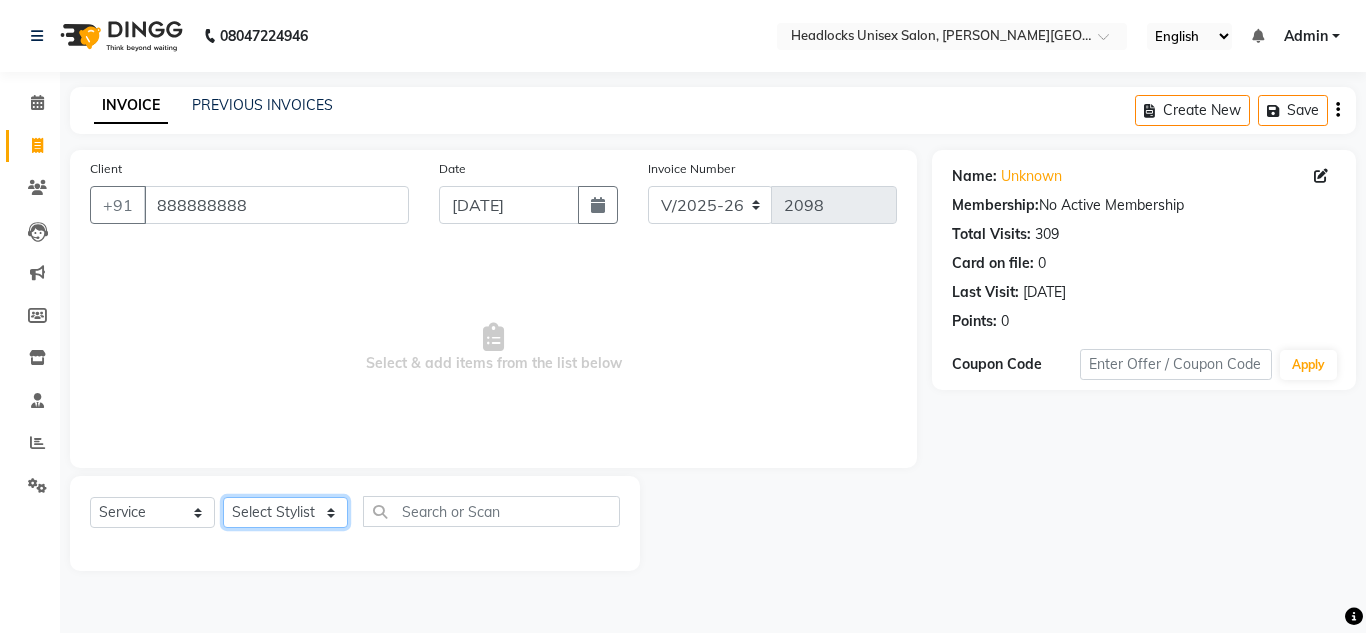 click on "Select Stylist [PERSON_NAME] Jannat Kaif [DATE] Lucky [PERSON_NAME] Pinky [PERSON_NAME] [PERSON_NAME] [PERSON_NAME] [PERSON_NAME] Suraj Vikas [PERSON_NAME] [PERSON_NAME]" 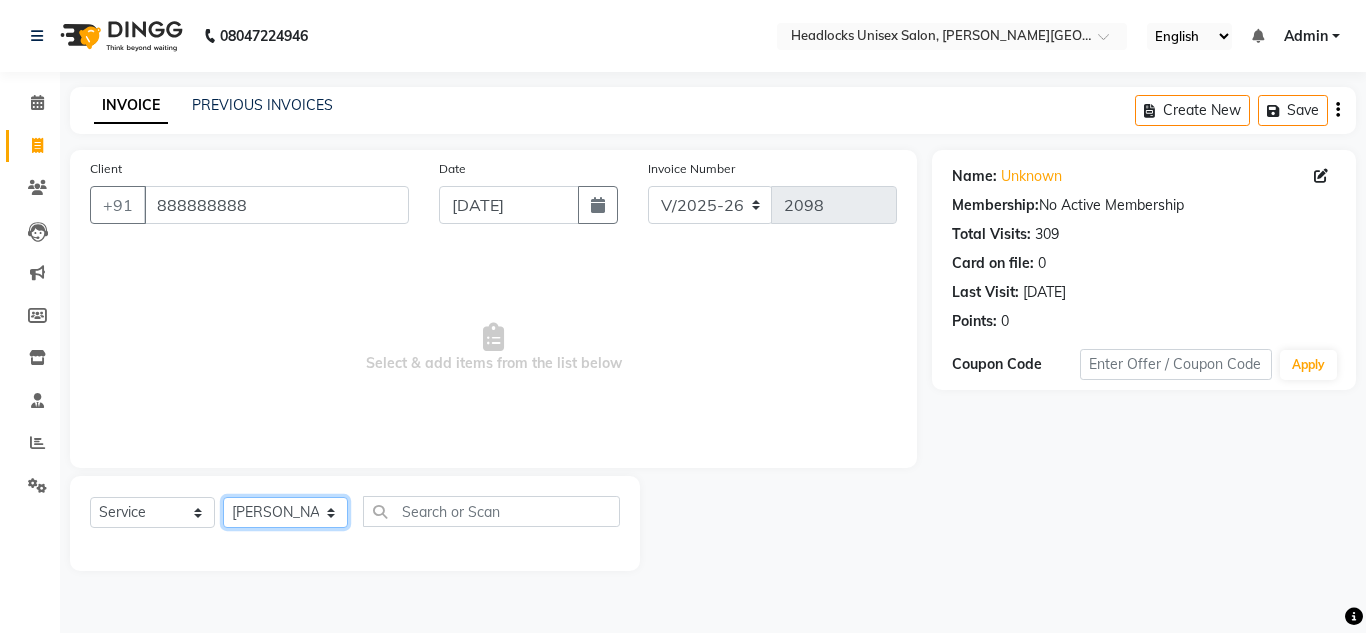 click on "Select Stylist [PERSON_NAME] Jannat Kaif [DATE] Lucky [PERSON_NAME] Pinky [PERSON_NAME] [PERSON_NAME] [PERSON_NAME] [PERSON_NAME] Suraj Vikas [PERSON_NAME] [PERSON_NAME]" 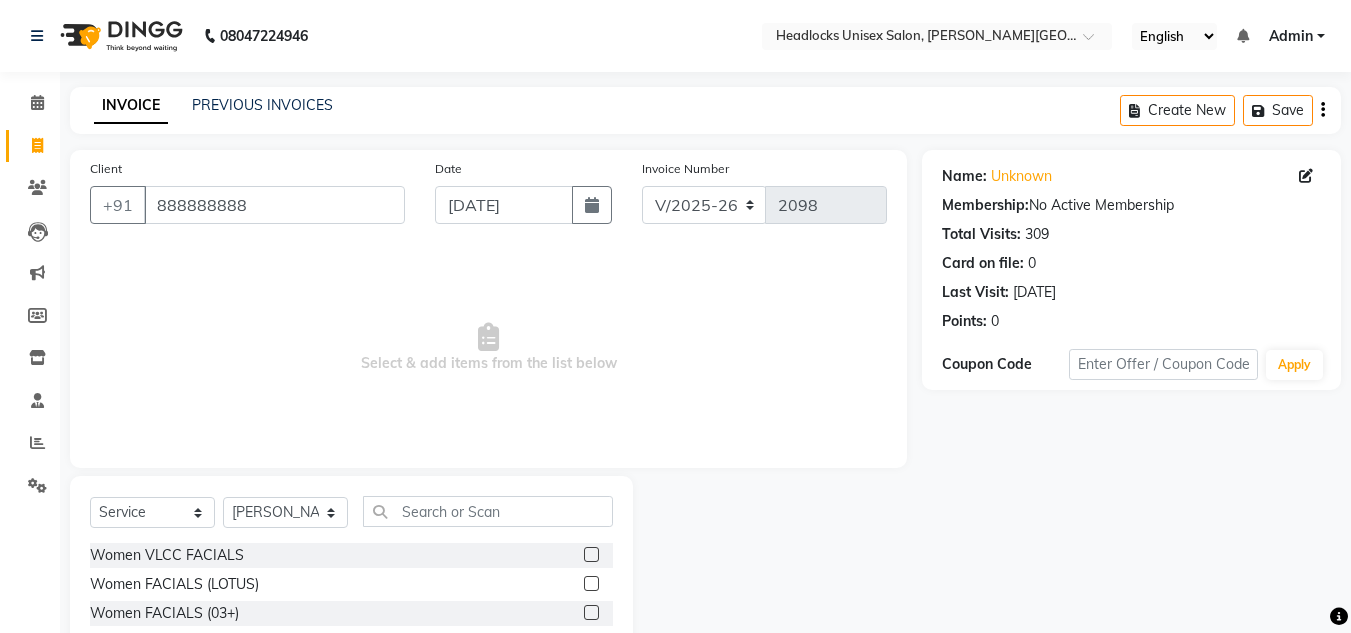click on "Select & add items from the list below" at bounding box center (488, 348) 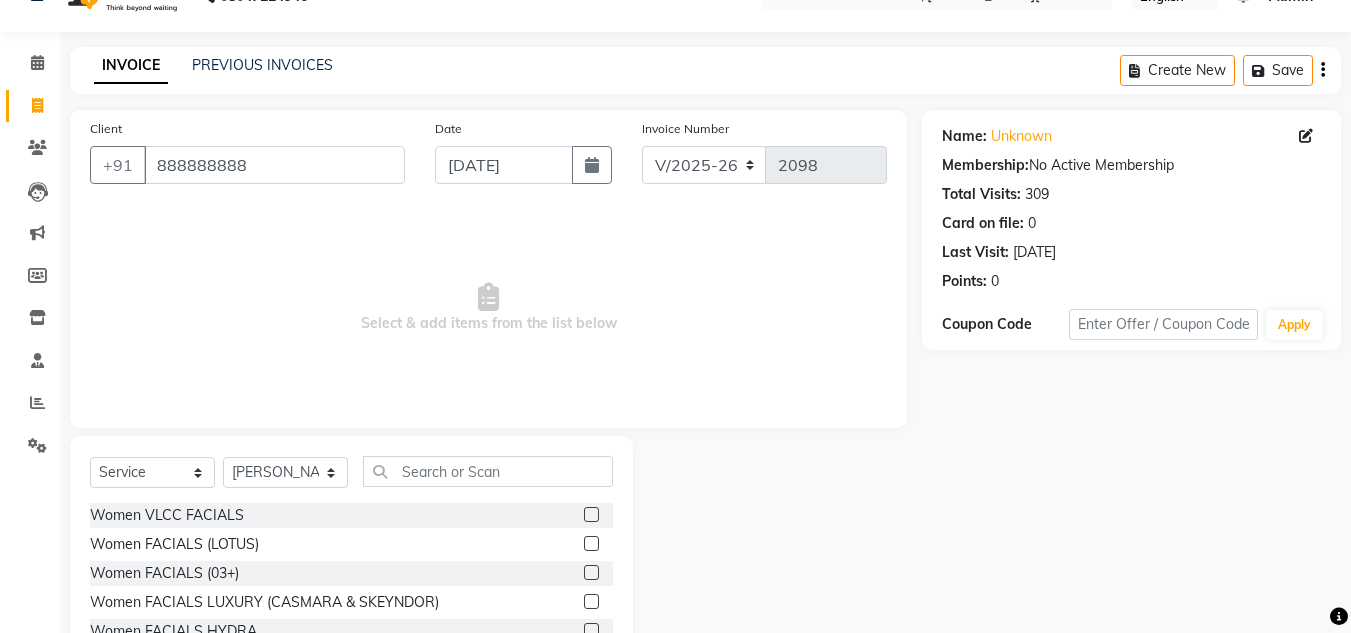scroll, scrollTop: 168, scrollLeft: 0, axis: vertical 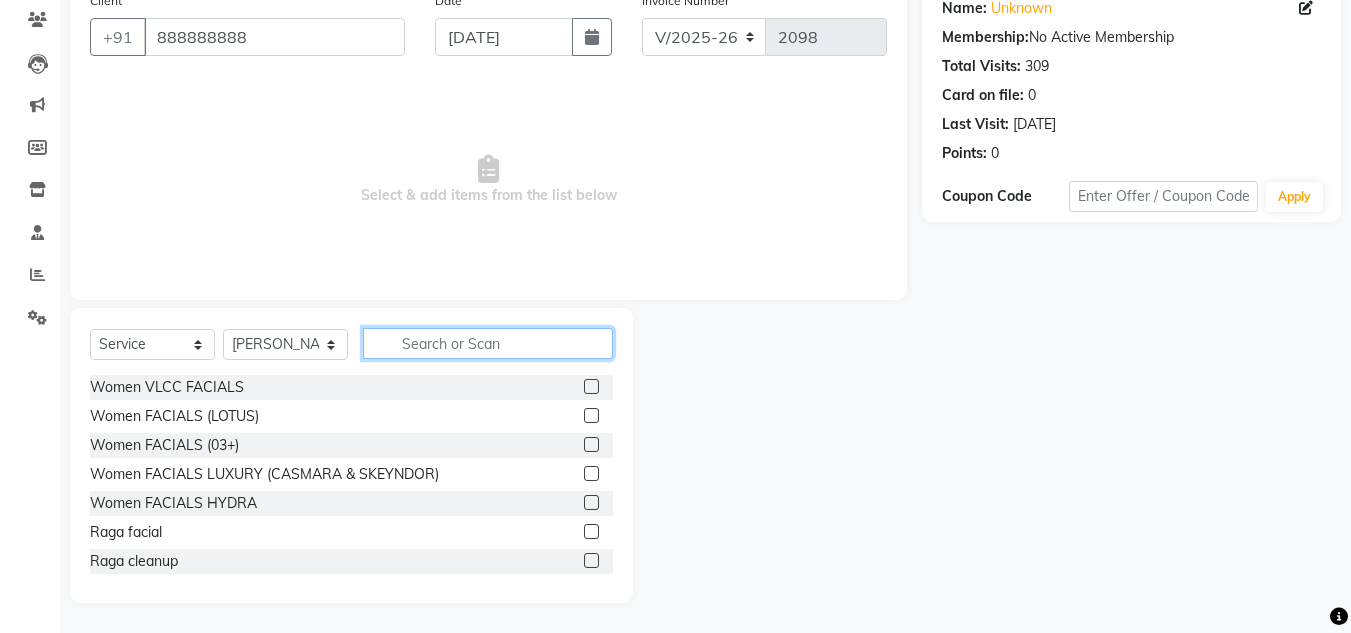 click 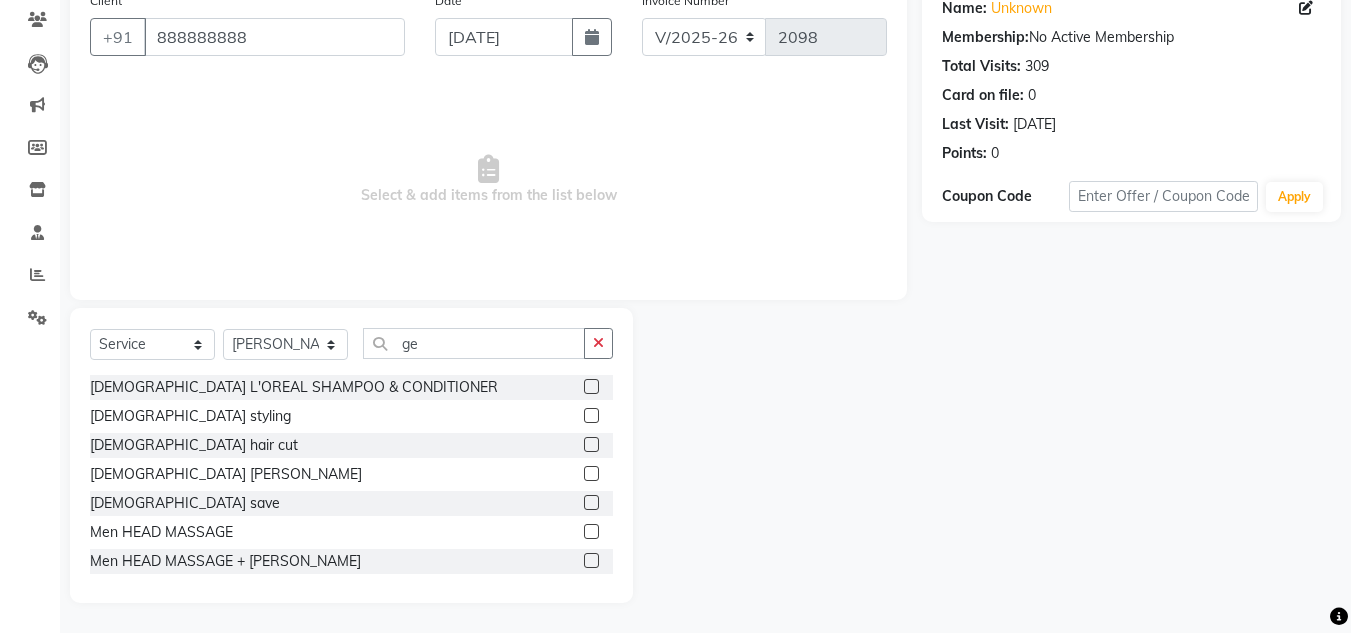 click 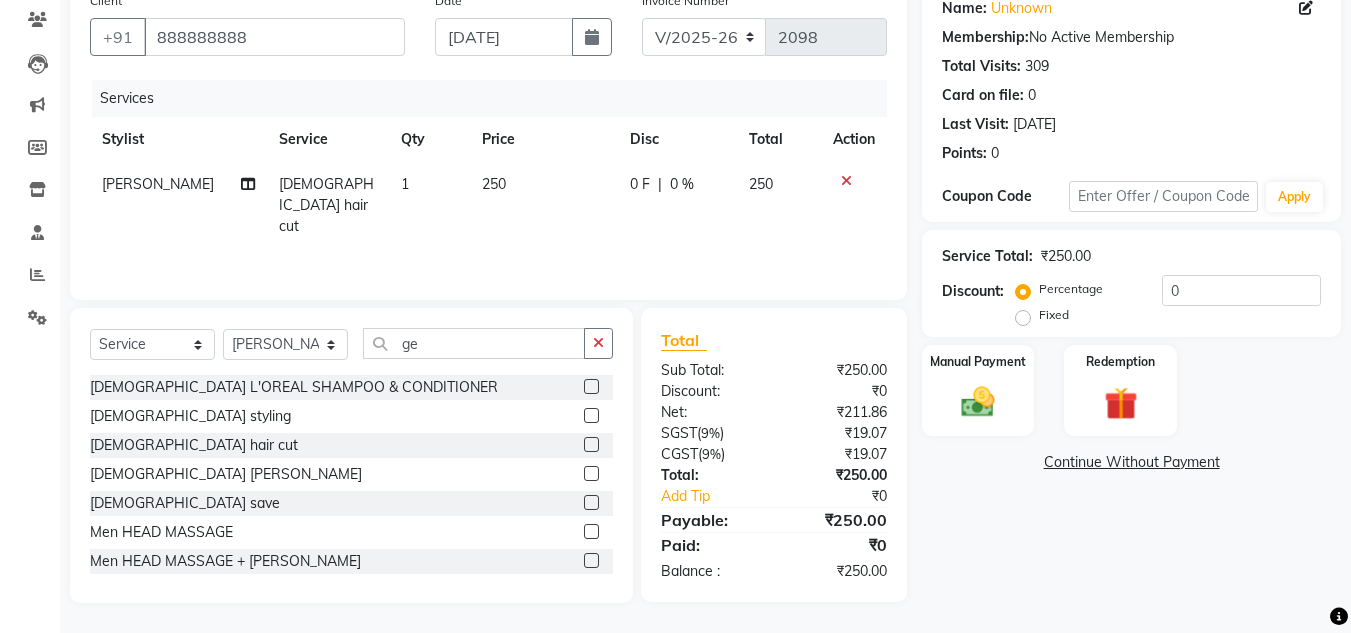 click 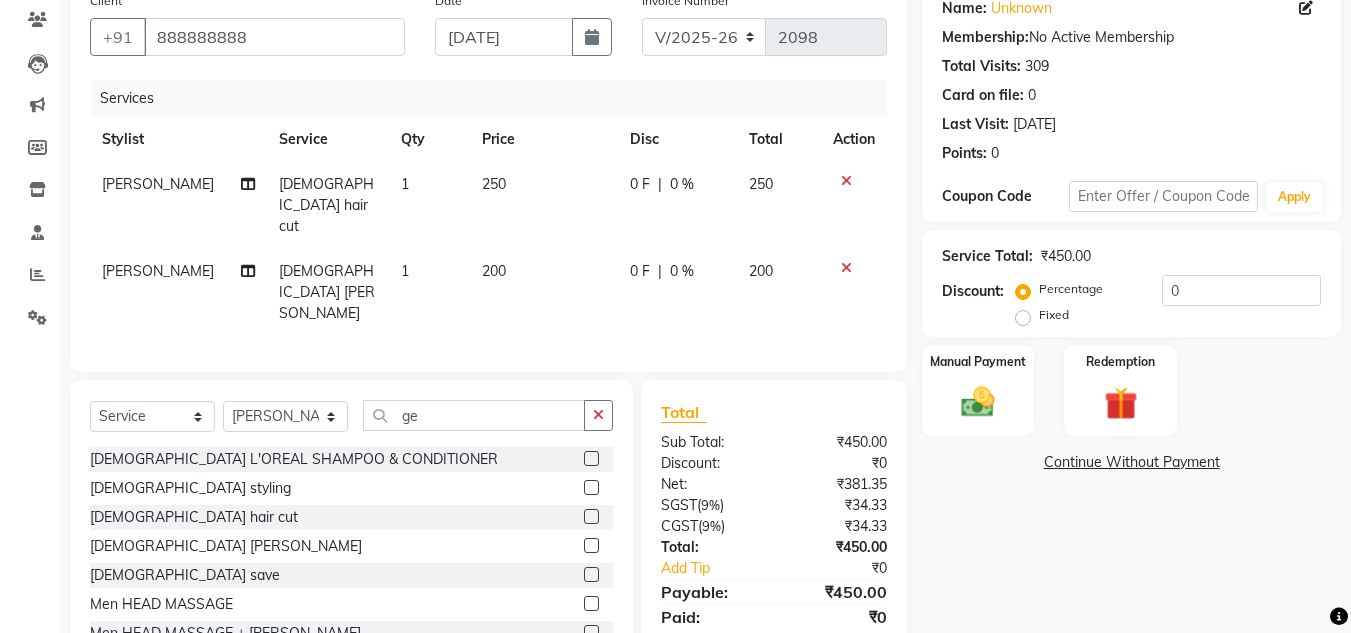 click on "250" 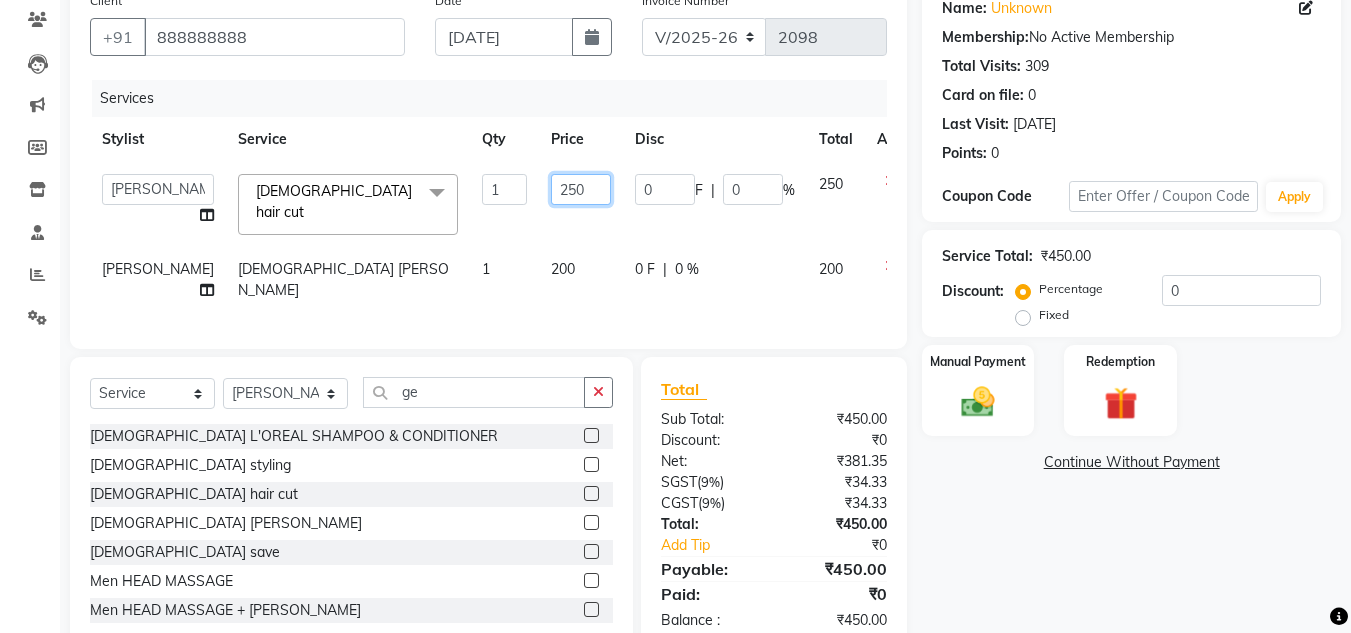 click on "250" 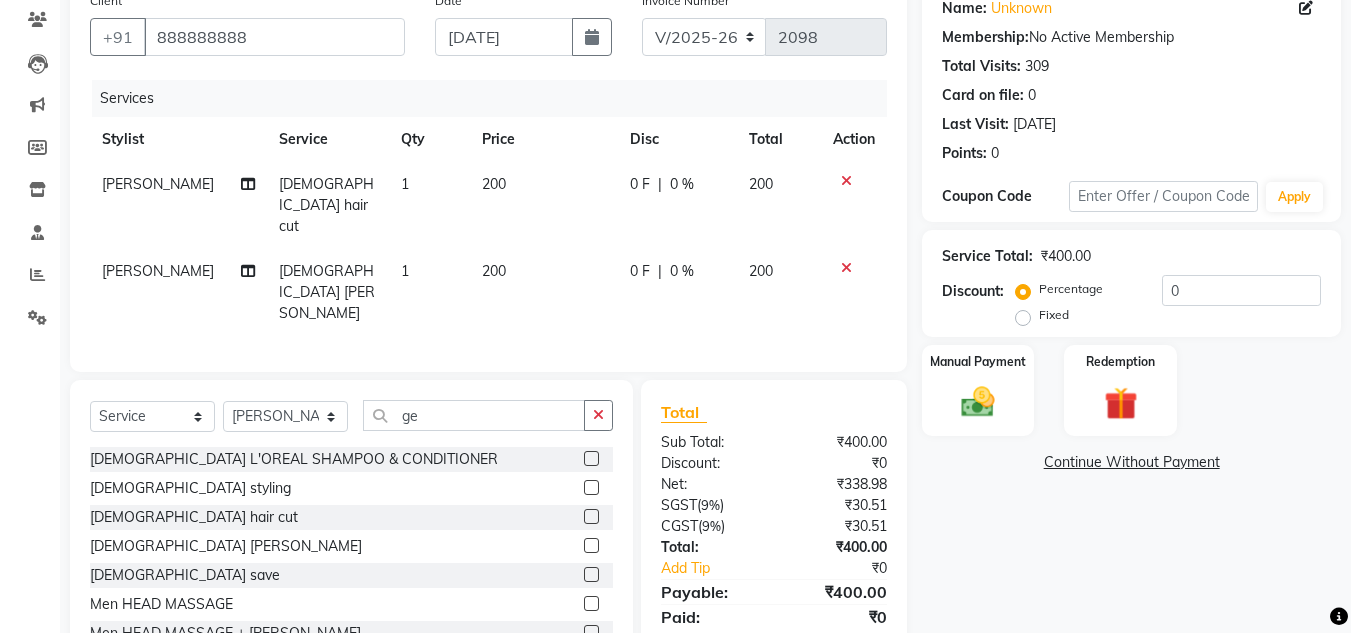 click on "[PERSON_NAME][DEMOGRAPHIC_DATA] hair cut 1 200 0 F | 0 % 200 Rashid [DEMOGRAPHIC_DATA] [PERSON_NAME] 1 200 0 F | 0 % 200" 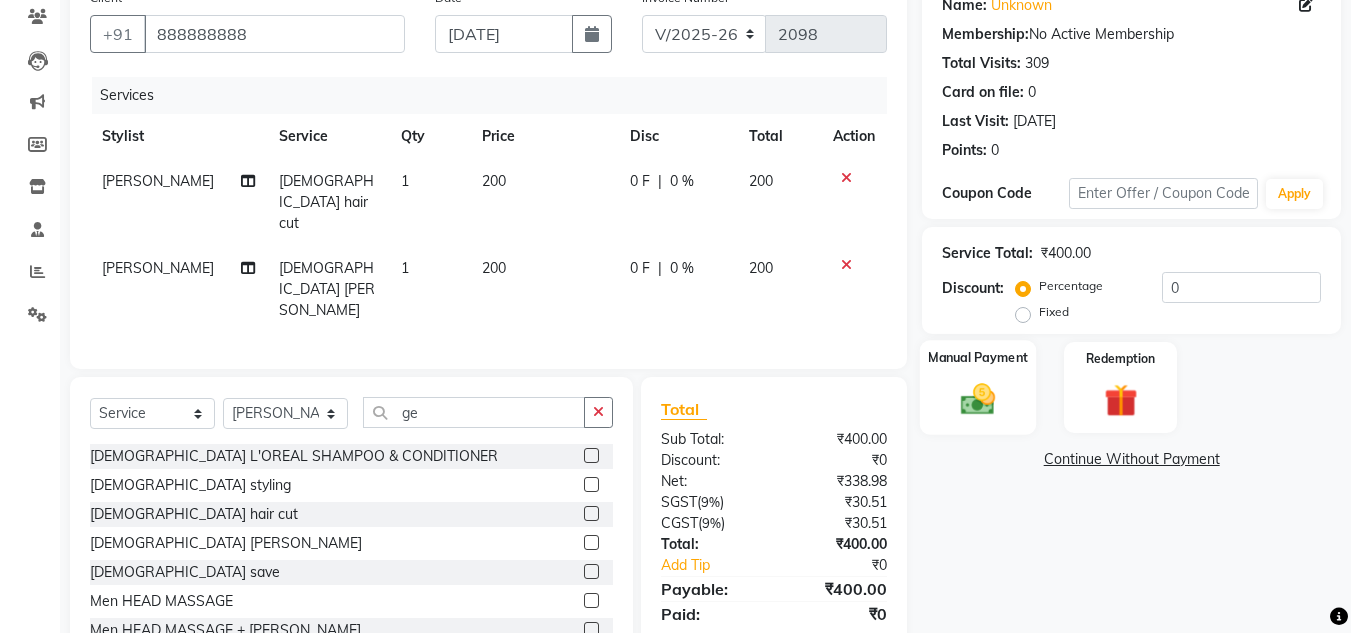 click on "Manual Payment" 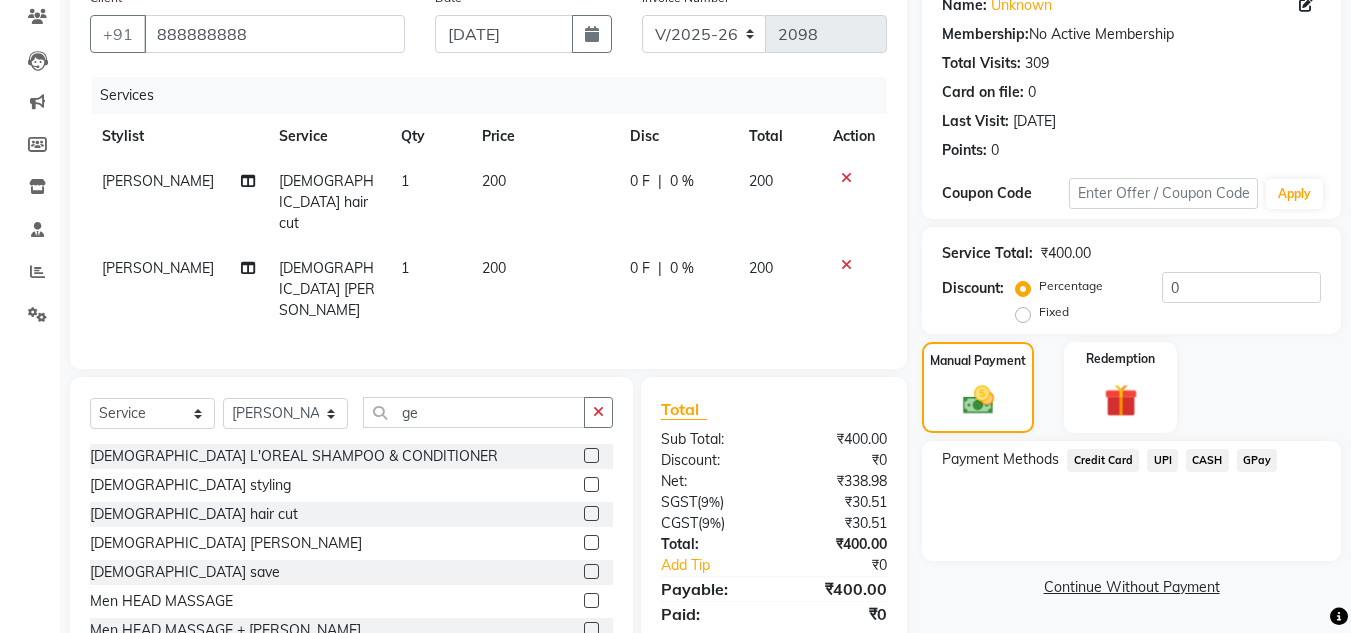 click on "CASH" 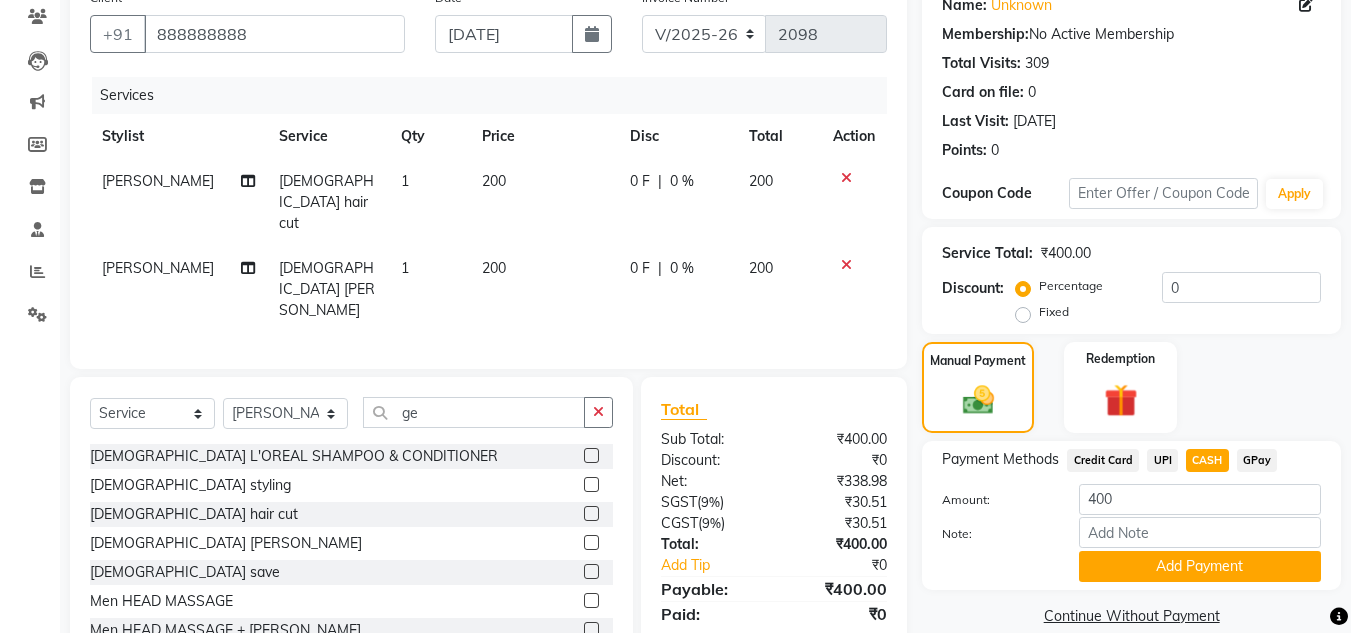 drag, startPoint x: 1203, startPoint y: 560, endPoint x: 1178, endPoint y: 514, distance: 52.35456 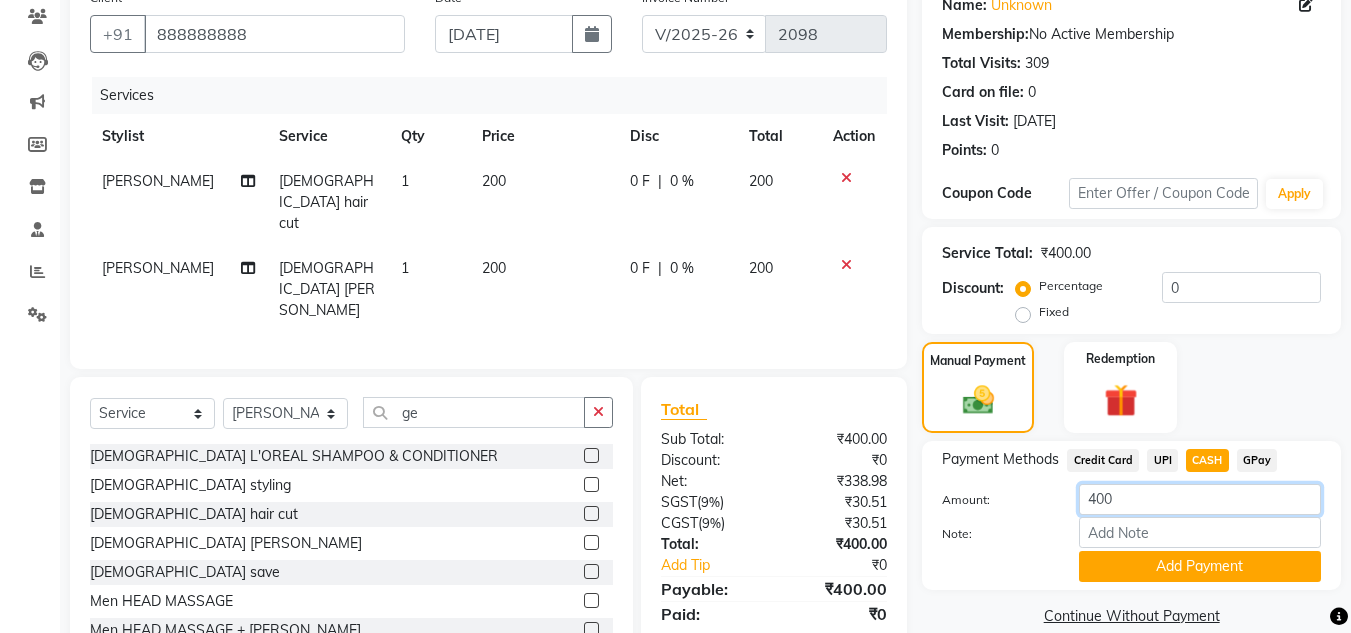 click on "400" 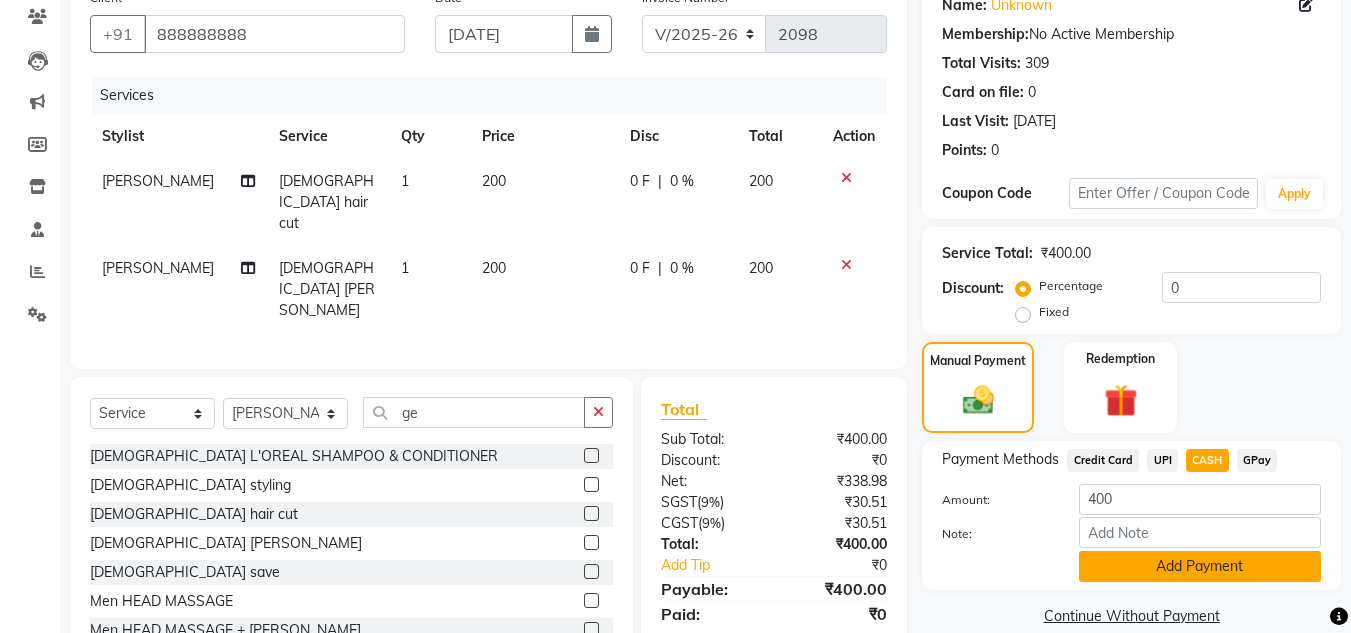 click on "Add Payment" 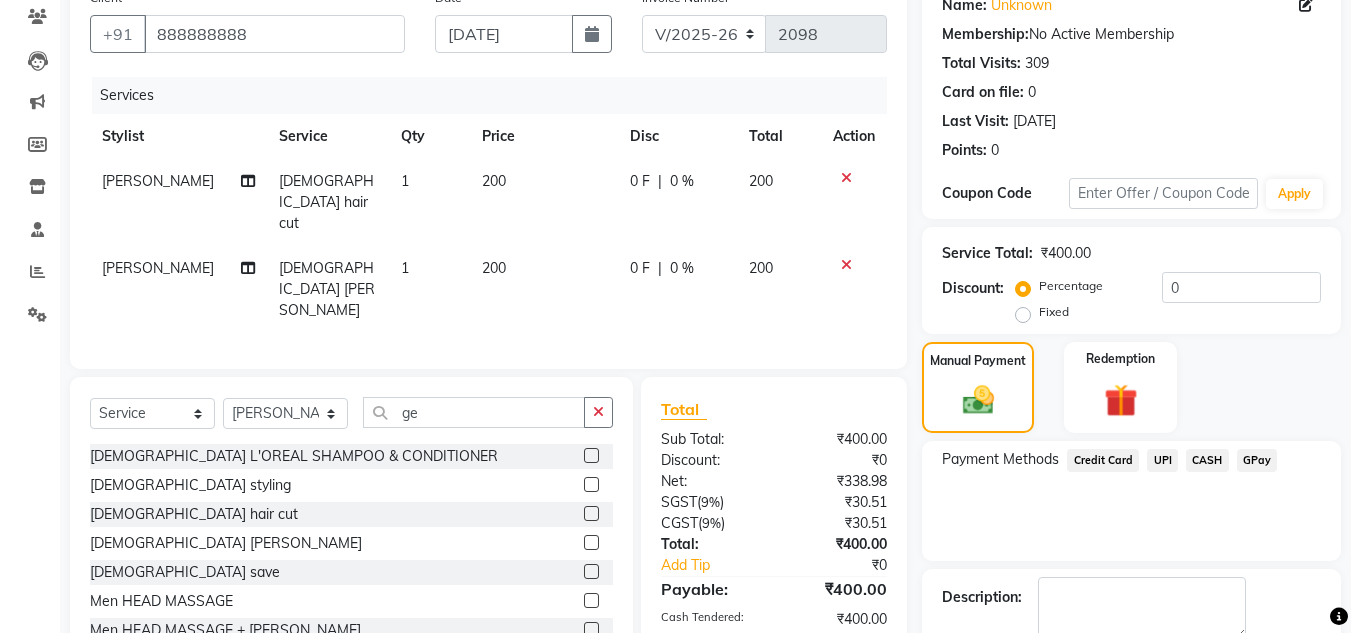 click on "Payment Methods  Credit Card   UPI   CASH   GPay" 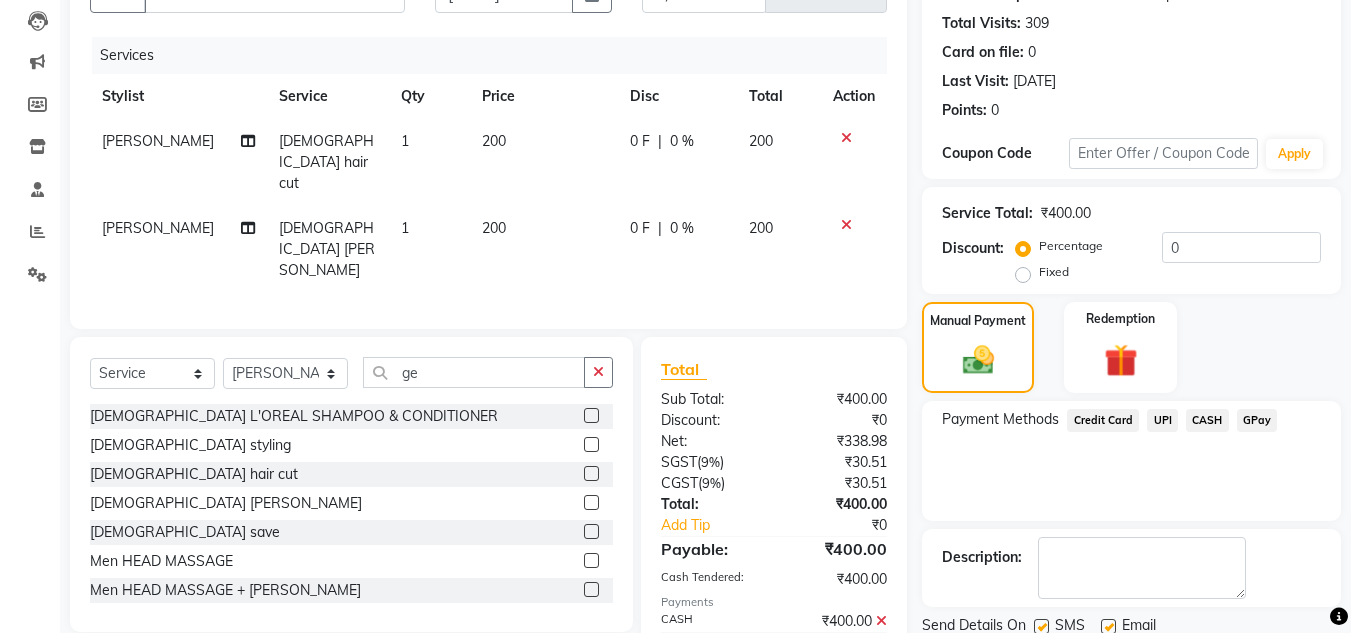 scroll, scrollTop: 283, scrollLeft: 0, axis: vertical 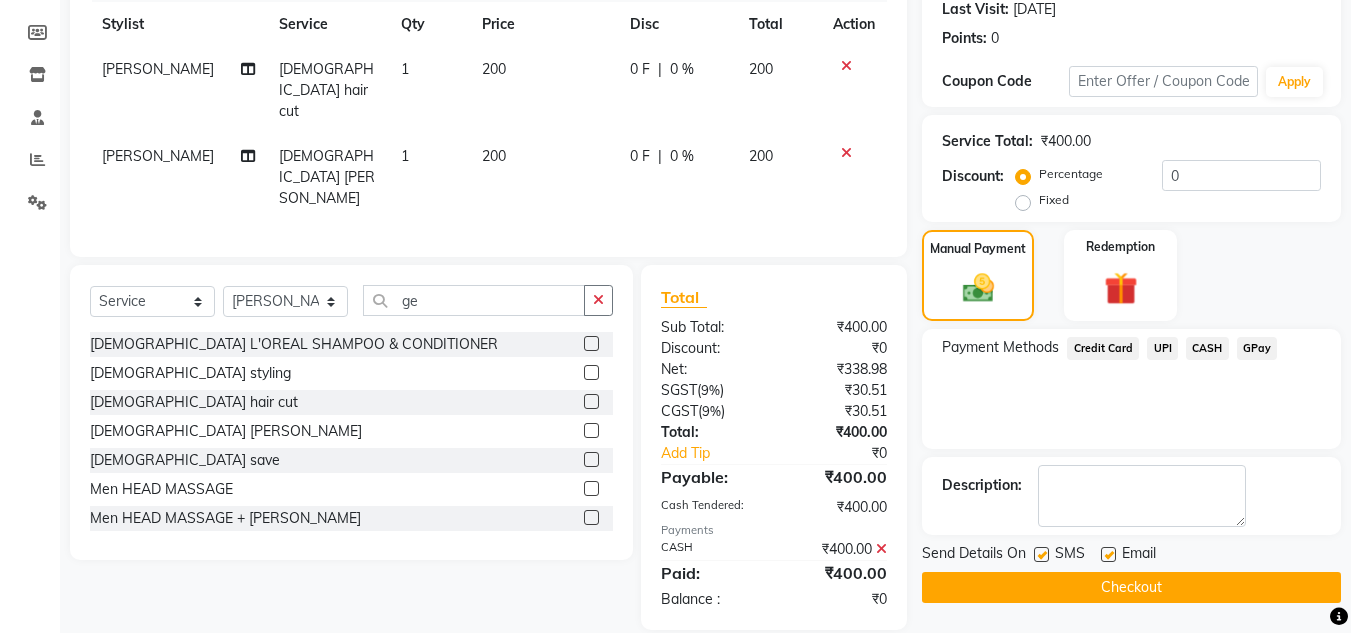 click on "Checkout" 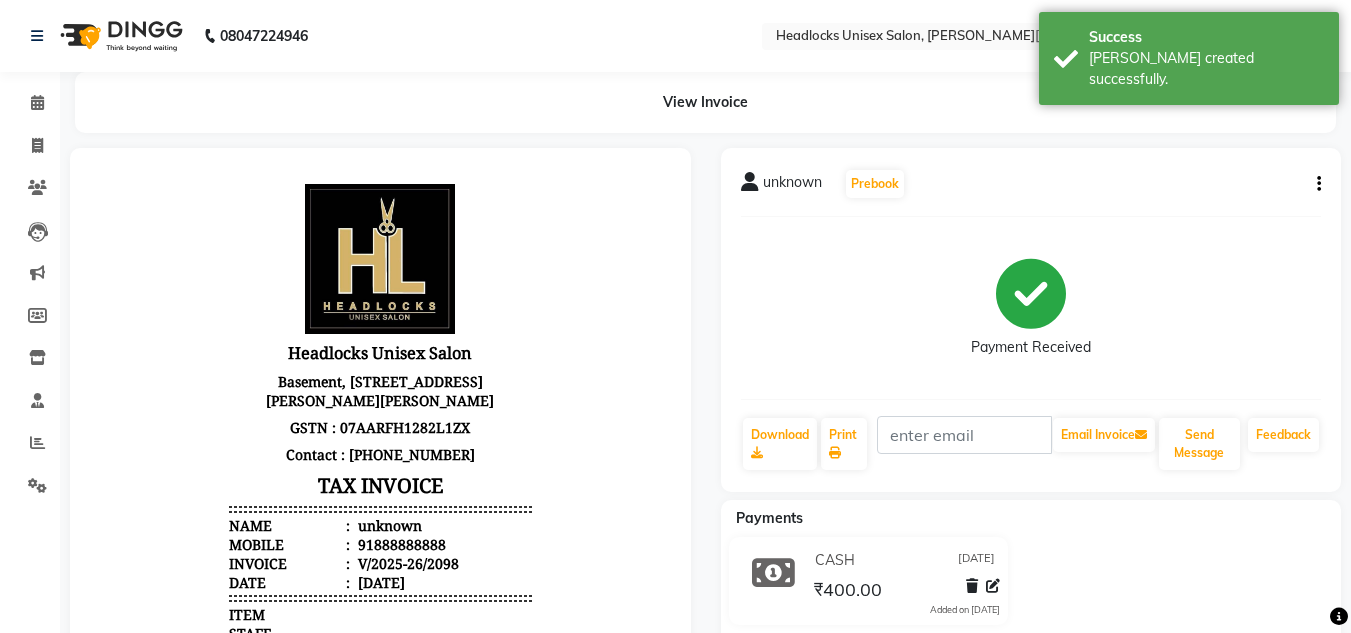 scroll, scrollTop: 0, scrollLeft: 0, axis: both 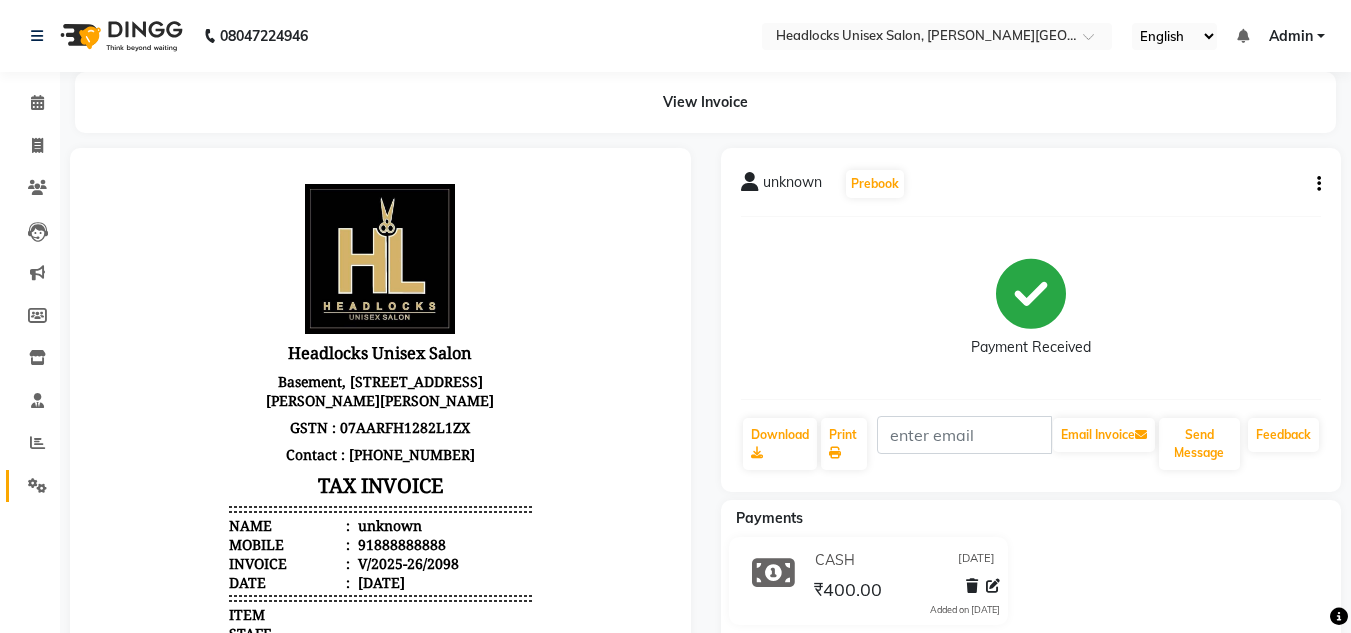click 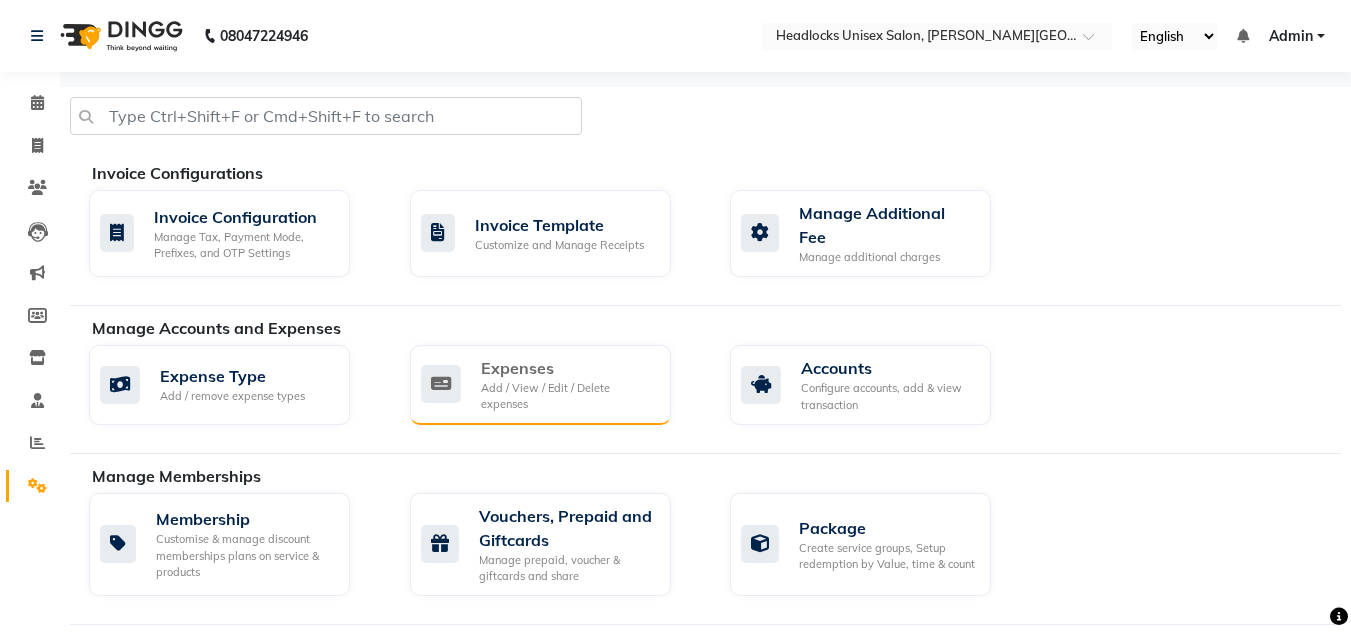click on "Add / View / Edit / Delete expenses" 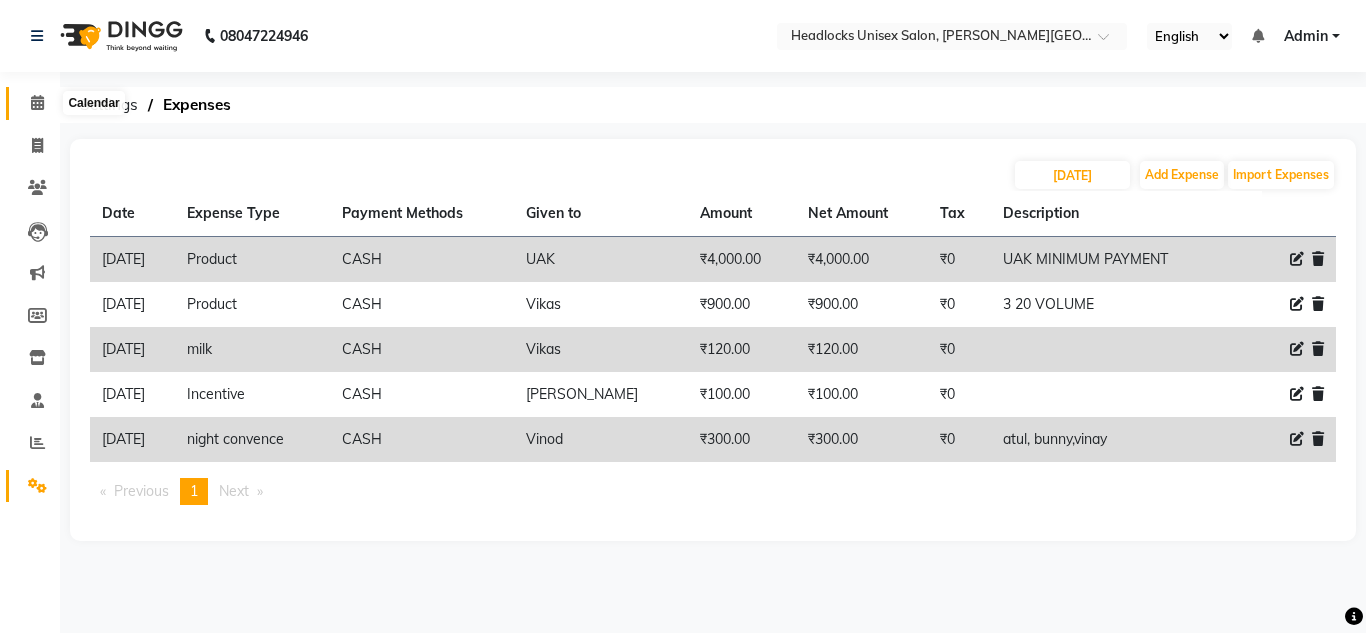 click 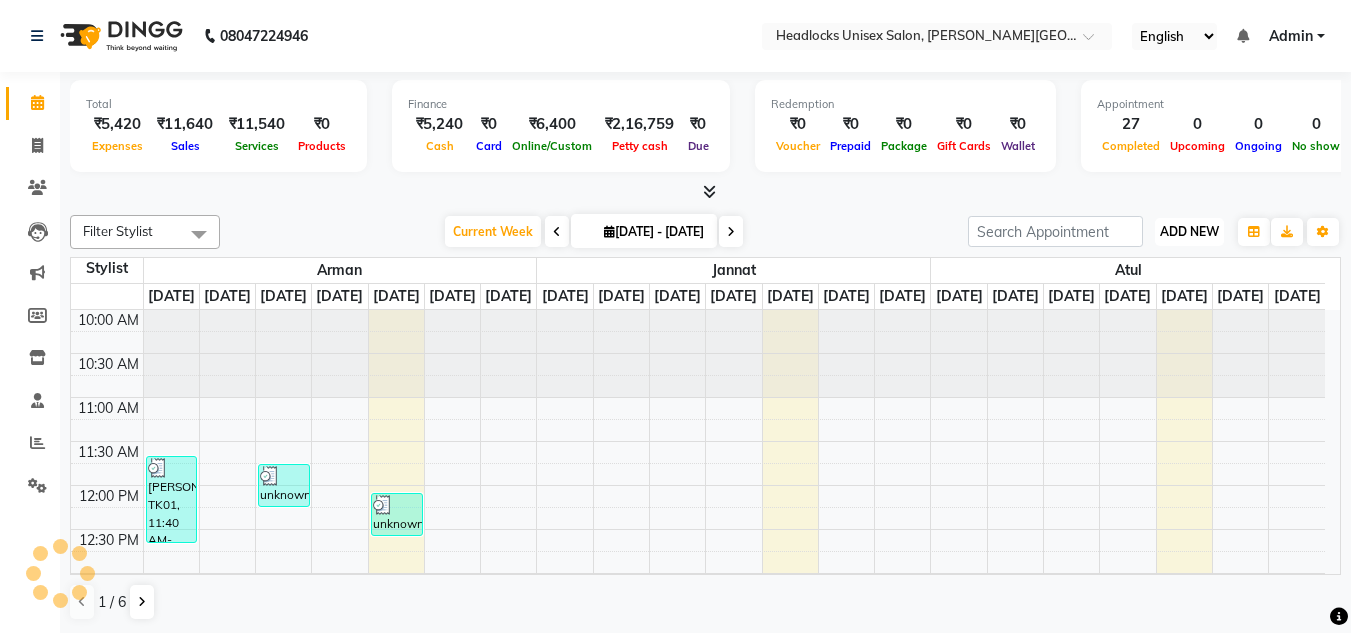 click on "ADD NEW Toggle Dropdown" at bounding box center (1189, 232) 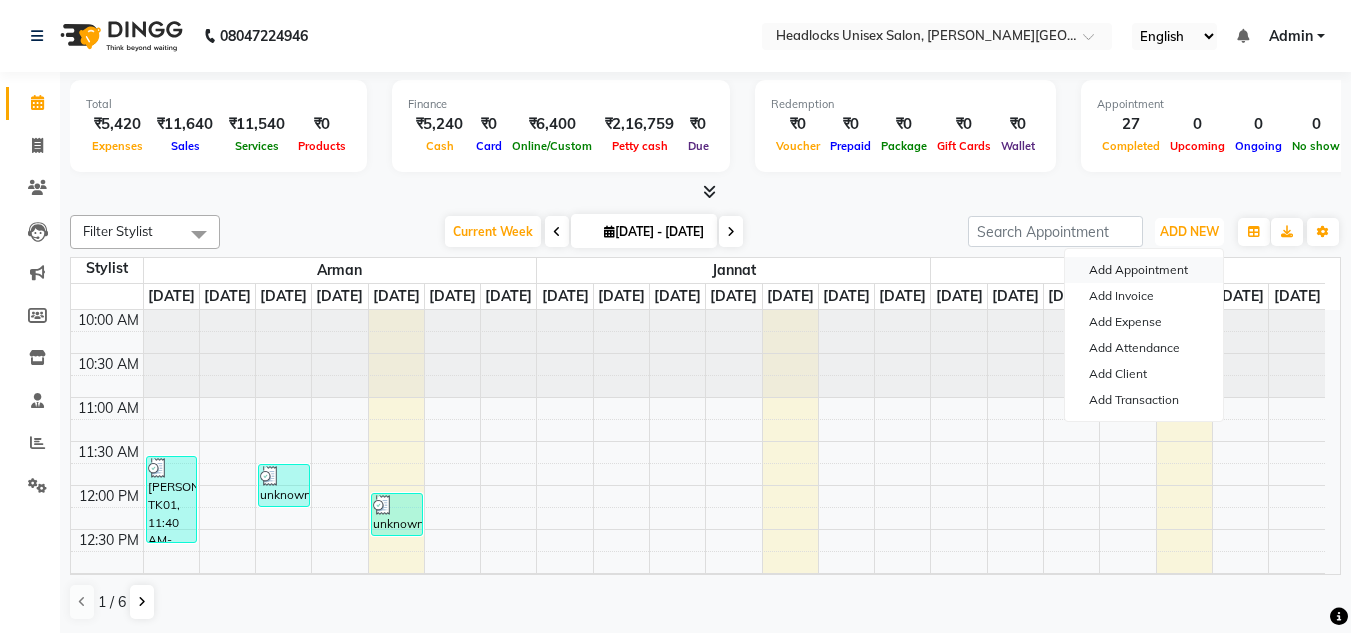 scroll, scrollTop: 0, scrollLeft: 0, axis: both 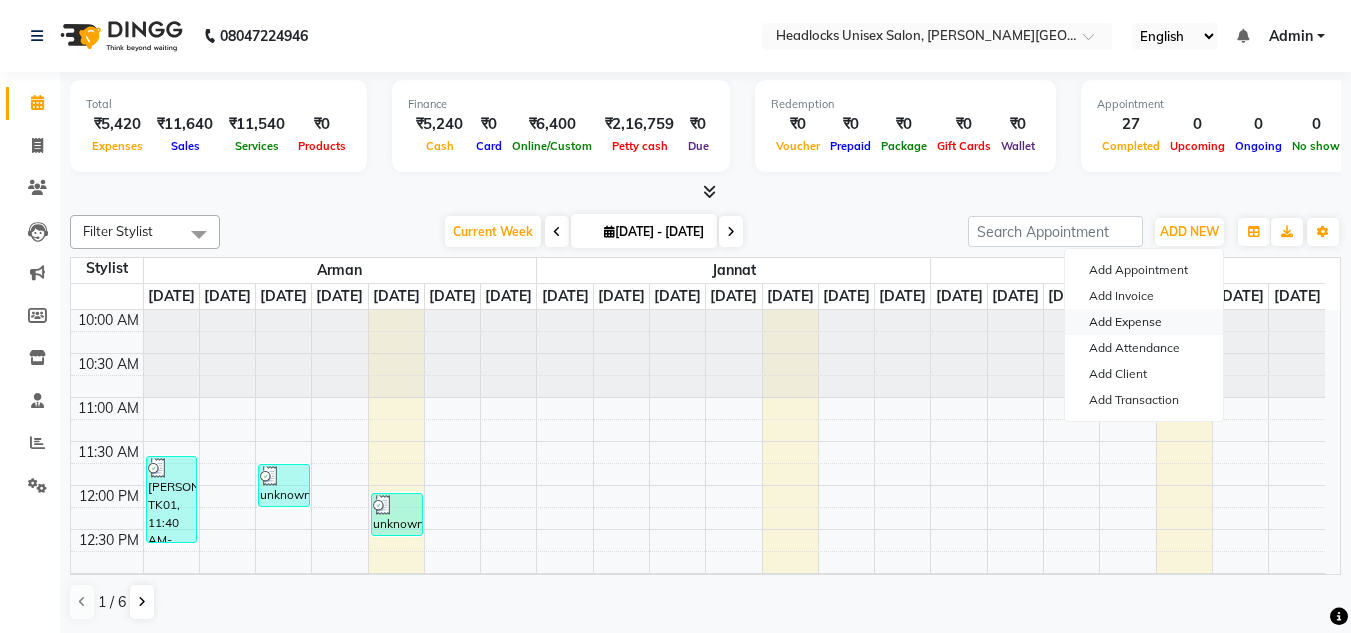 click on "Add Expense" at bounding box center (1144, 322) 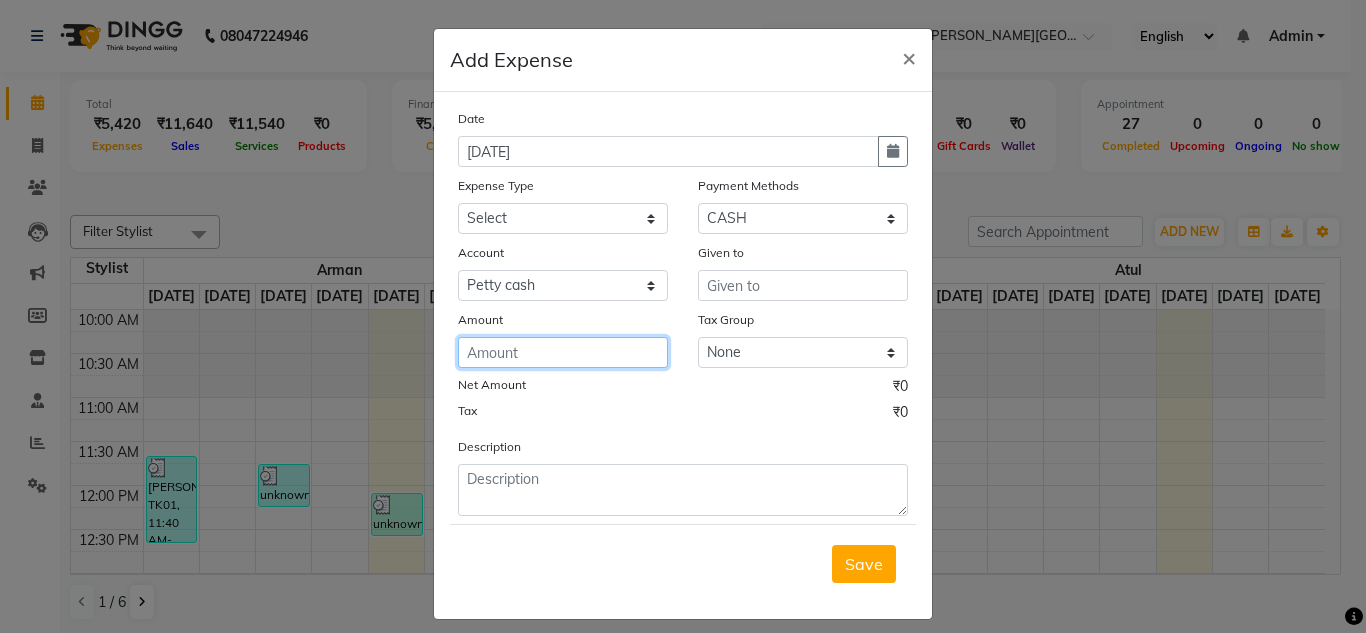 click 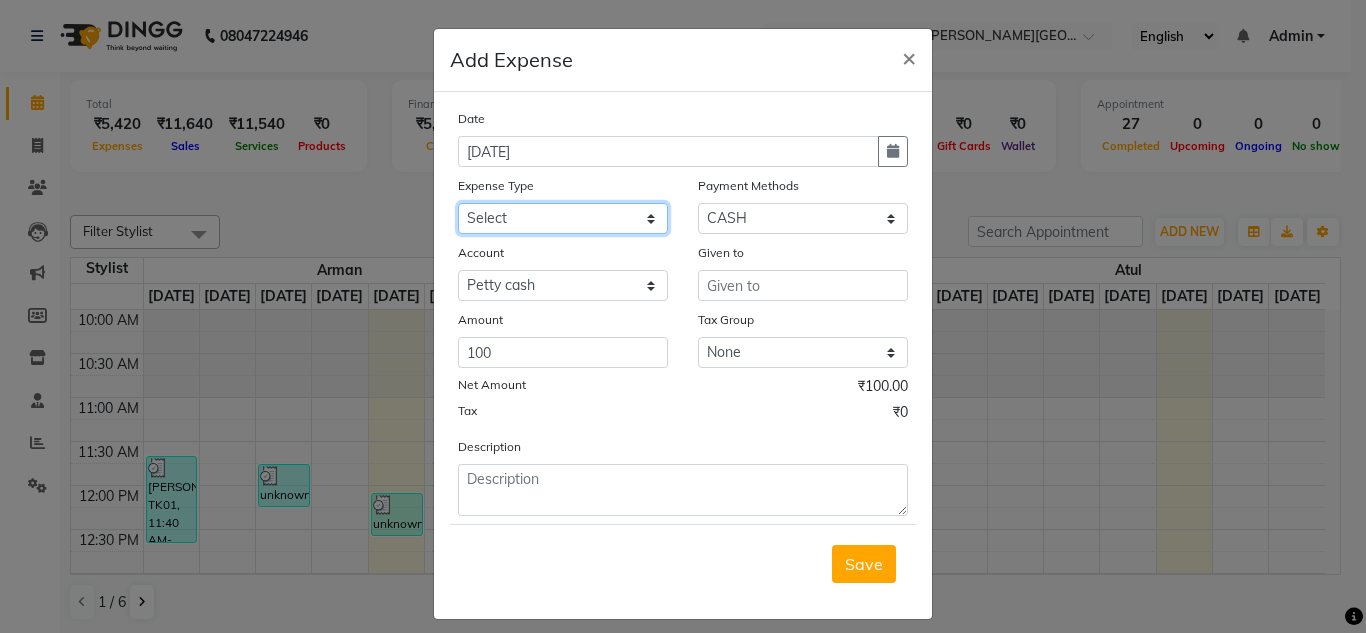click on "Select Advance Salary Bank charges Car maintenance  Cash transfer to bank Cash transfer to hub charity client food Client Snacks Clinical charges coffee Equipment Fuel Govt fee Incentive Insurance International purchase Loan Repayment Maintenance maintenance Marketing milk Miscellaneous MRA night convence oil Other Pantry pentary item Product product incentive Rent Salary Staff Snacks sugar Tax tea Tea & Refreshment tip urgent stock Utilities water bottles" 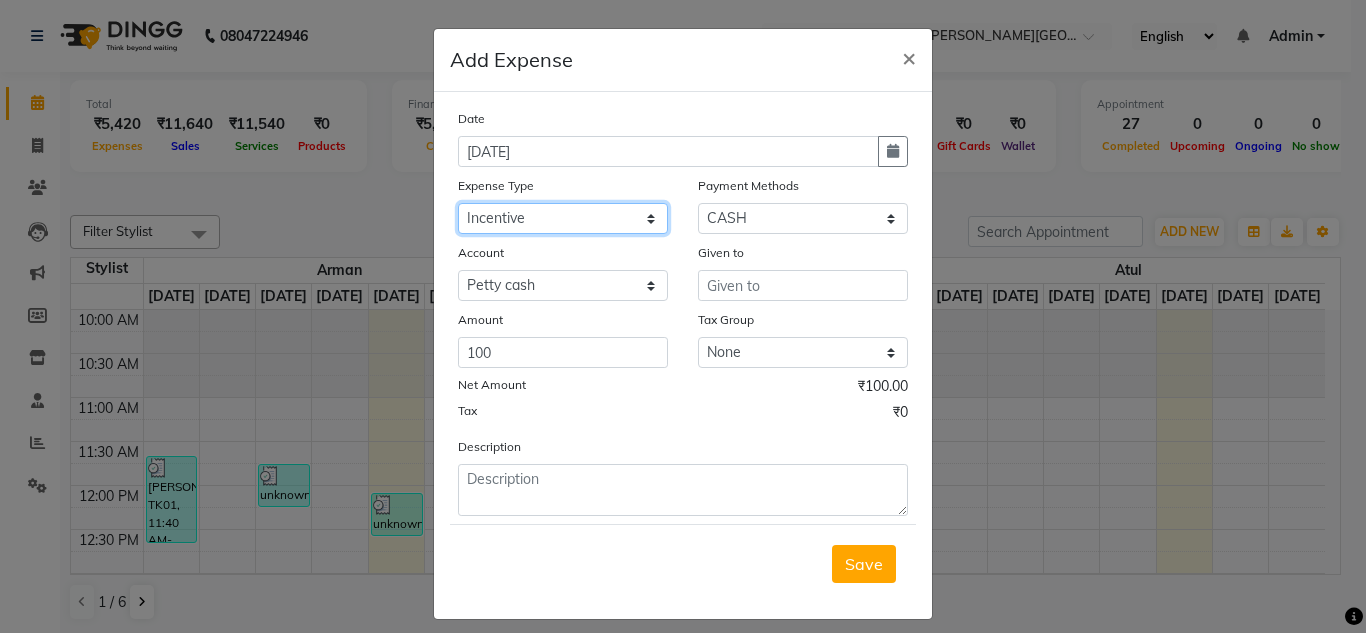 click on "Select Advance Salary Bank charges Car maintenance  Cash transfer to bank Cash transfer to hub charity client food Client Snacks Clinical charges coffee Equipment Fuel Govt fee Incentive Insurance International purchase Loan Repayment Maintenance maintenance Marketing milk Miscellaneous MRA night convence oil Other Pantry pentary item Product product incentive Rent Salary Staff Snacks sugar Tax tea Tea & Refreshment tip urgent stock Utilities water bottles" 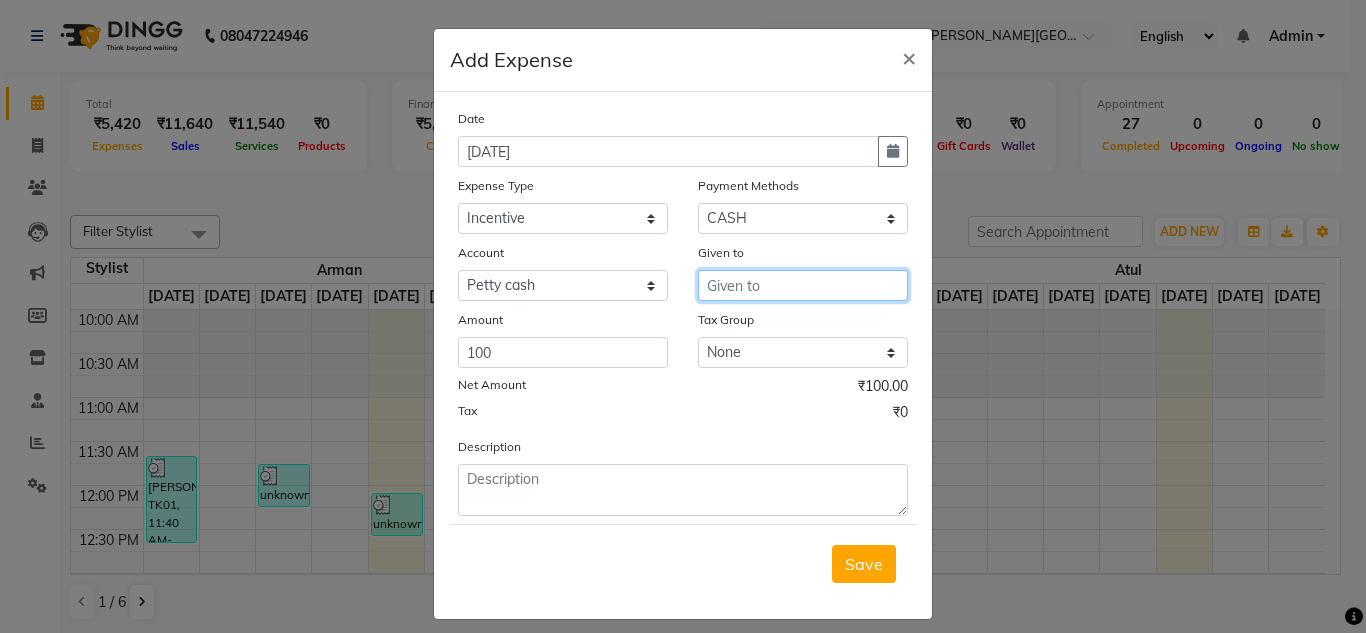 click at bounding box center (803, 285) 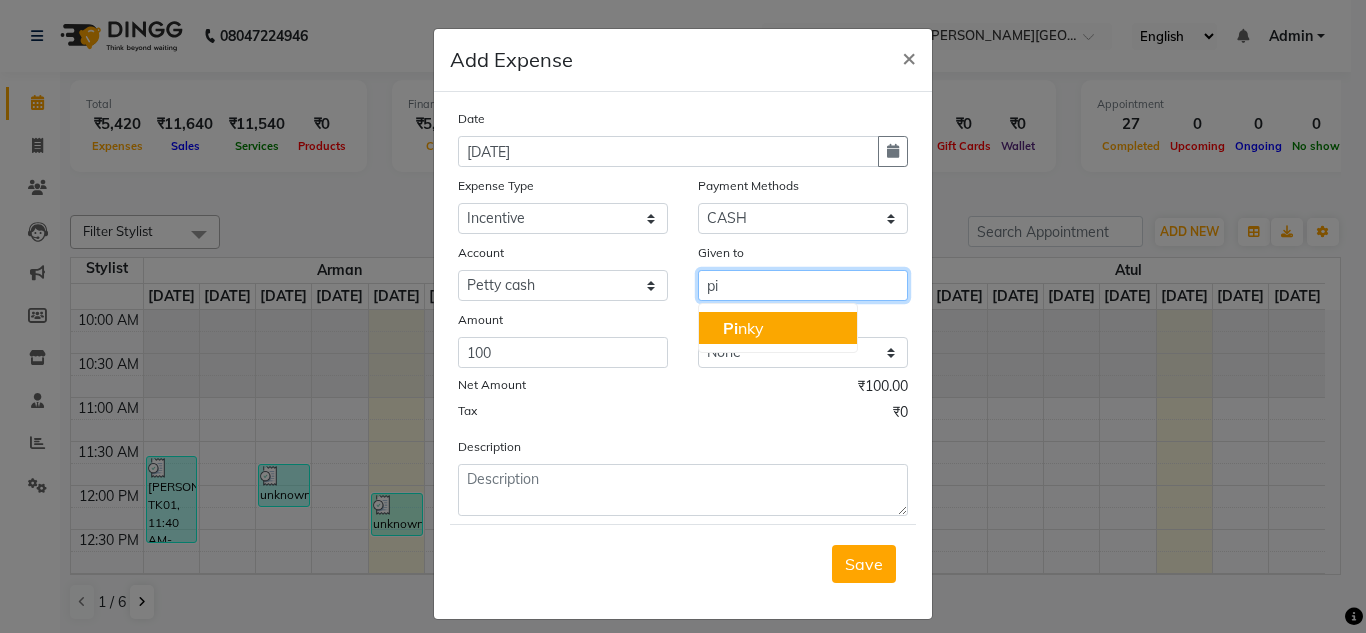 click on "Pi nky" at bounding box center (743, 328) 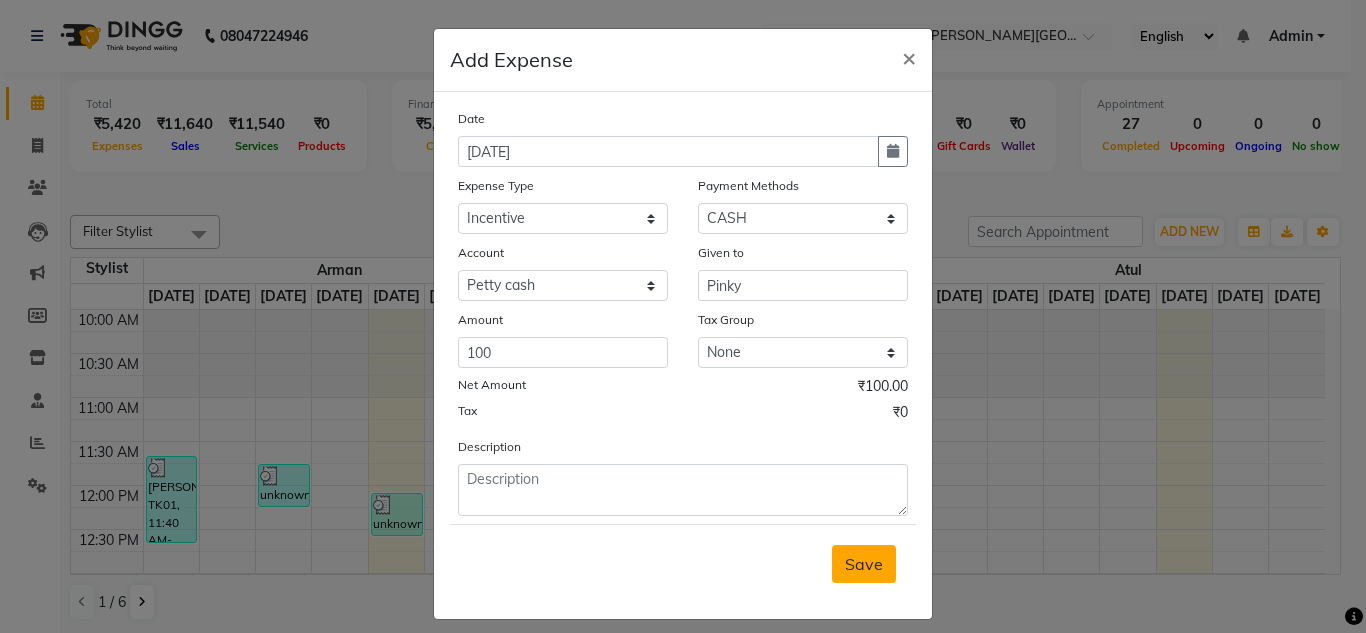 click on "Save" at bounding box center (864, 564) 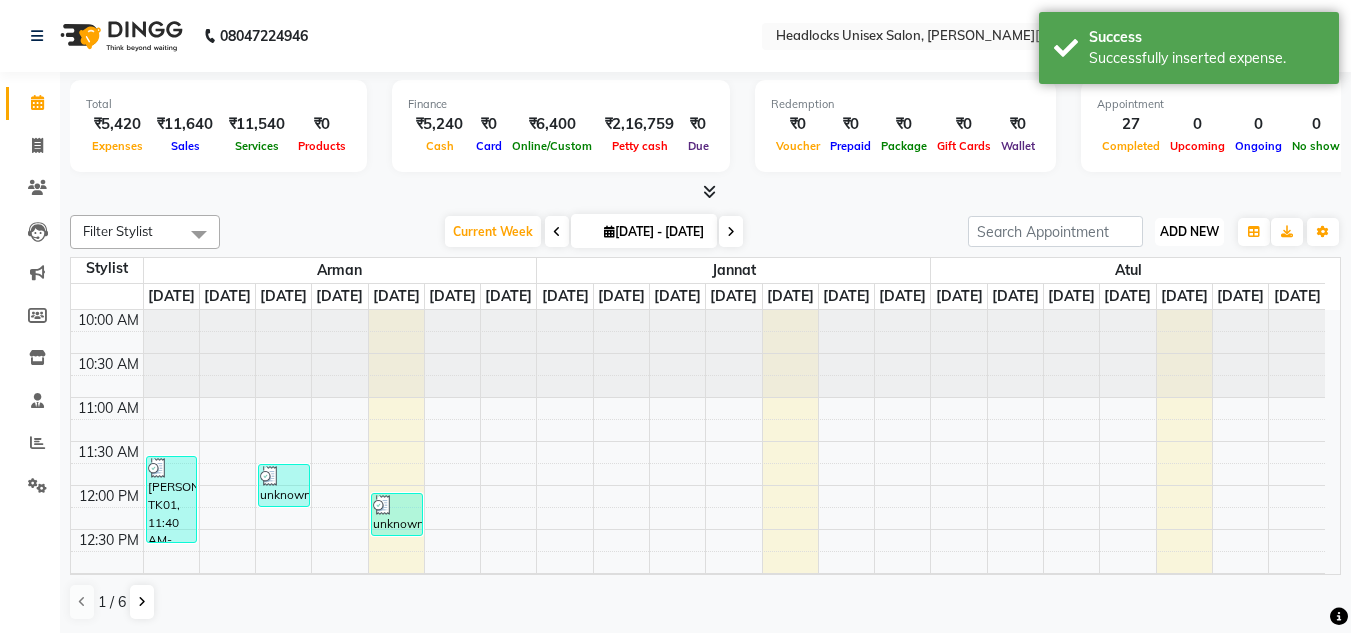 click on "ADD NEW Toggle Dropdown" at bounding box center [1189, 232] 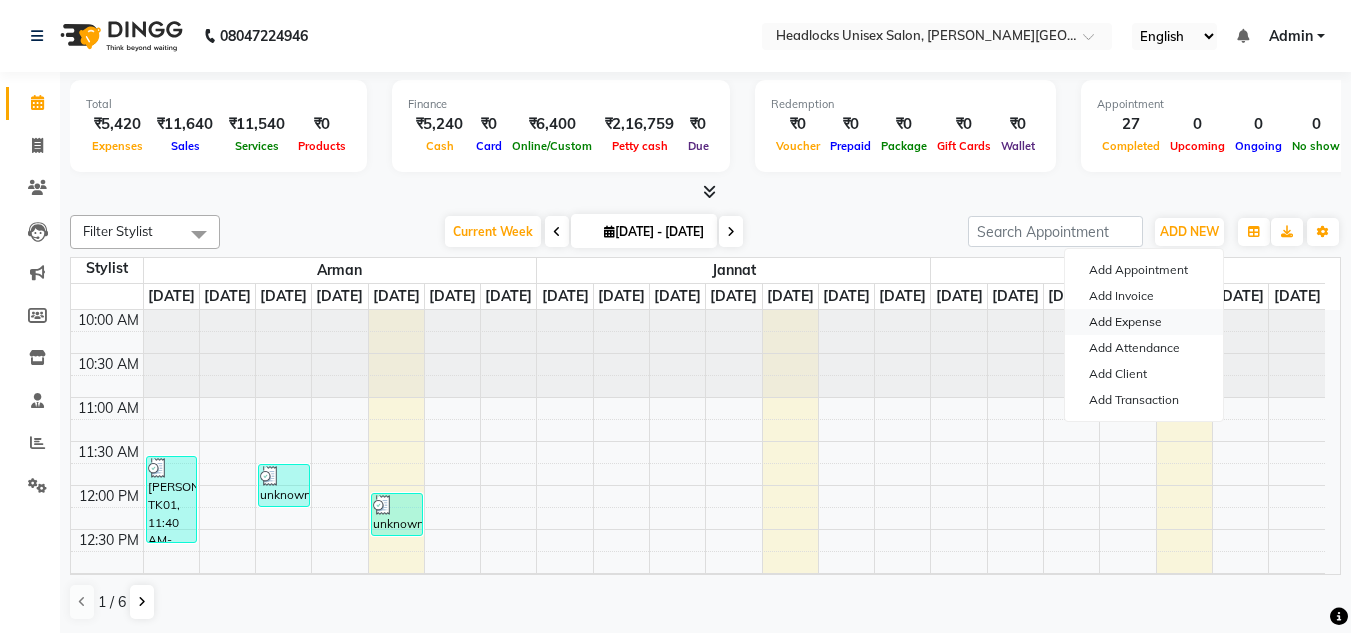 click on "Add Expense" at bounding box center (1144, 322) 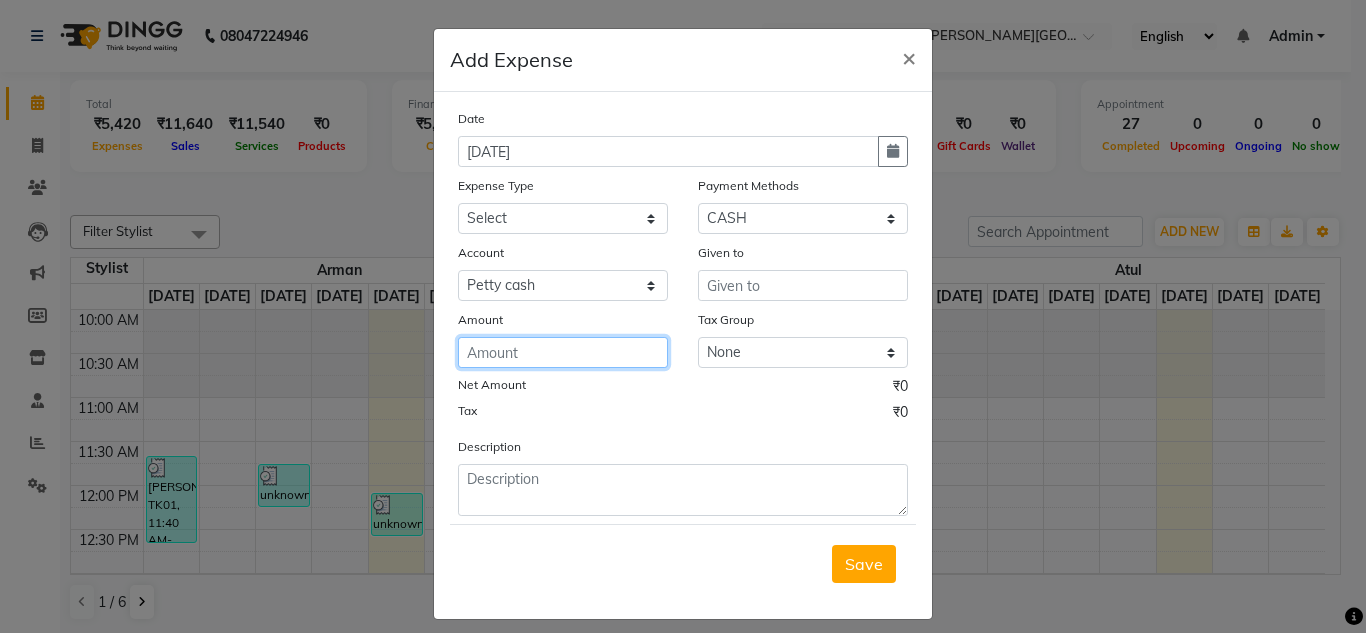 click 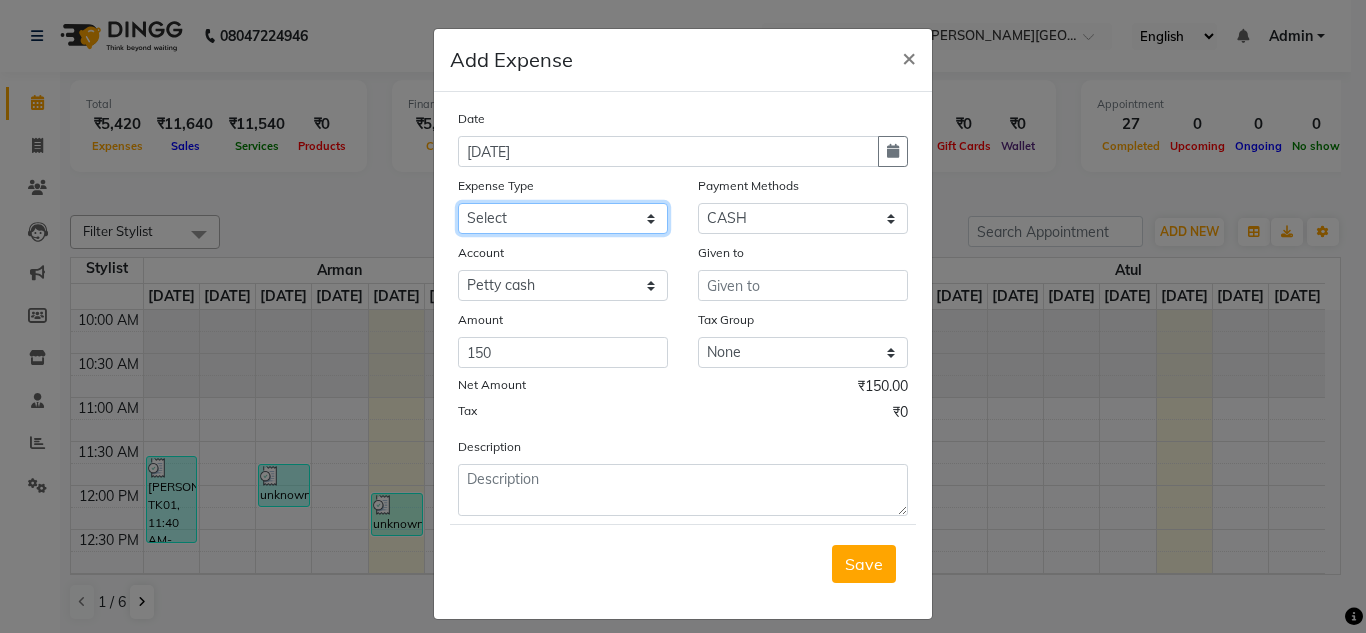 click on "Select Advance Salary Bank charges Car maintenance  Cash transfer to bank Cash transfer to hub charity client food Client Snacks Clinical charges coffee Equipment Fuel Govt fee Incentive Insurance International purchase Loan Repayment Maintenance maintenance Marketing milk Miscellaneous MRA night convence oil Other Pantry pentary item Product product incentive Rent Salary Staff Snacks sugar Tax tea Tea & Refreshment tip urgent stock Utilities water bottles" 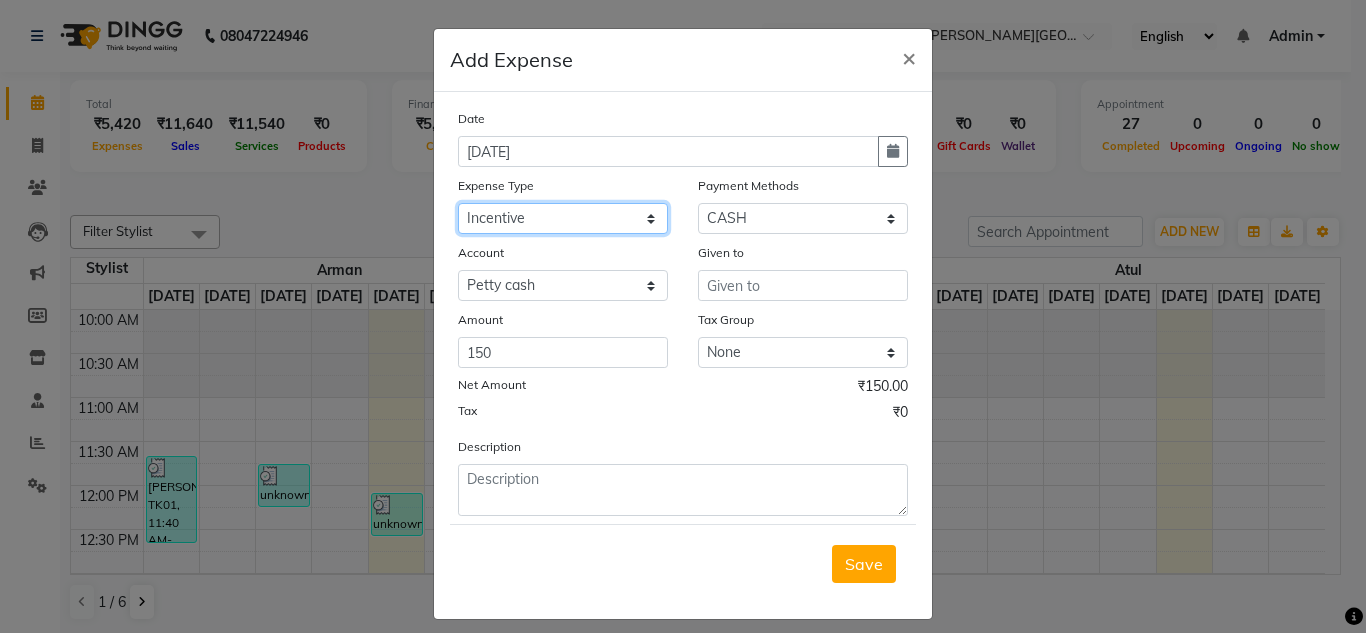 click on "Select Advance Salary Bank charges Car maintenance  Cash transfer to bank Cash transfer to hub charity client food Client Snacks Clinical charges coffee Equipment Fuel Govt fee Incentive Insurance International purchase Loan Repayment Maintenance maintenance Marketing milk Miscellaneous MRA night convence oil Other Pantry pentary item Product product incentive Rent Salary Staff Snacks sugar Tax tea Tea & Refreshment tip urgent stock Utilities water bottles" 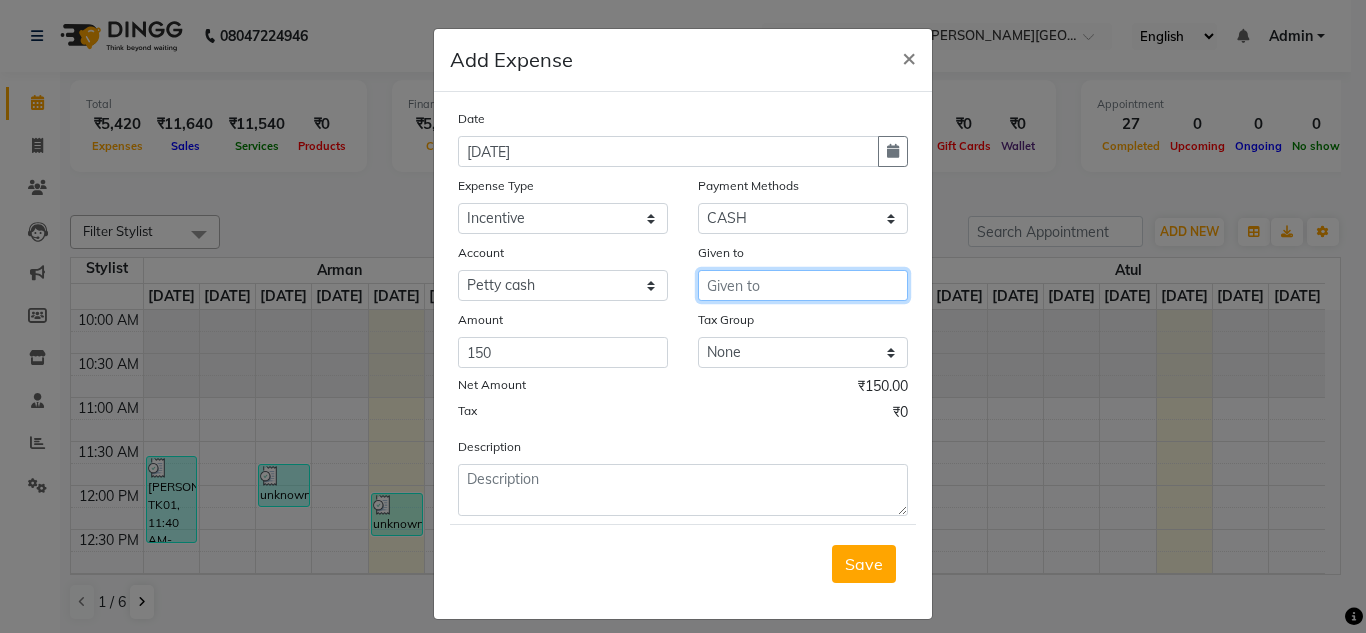 click at bounding box center [803, 285] 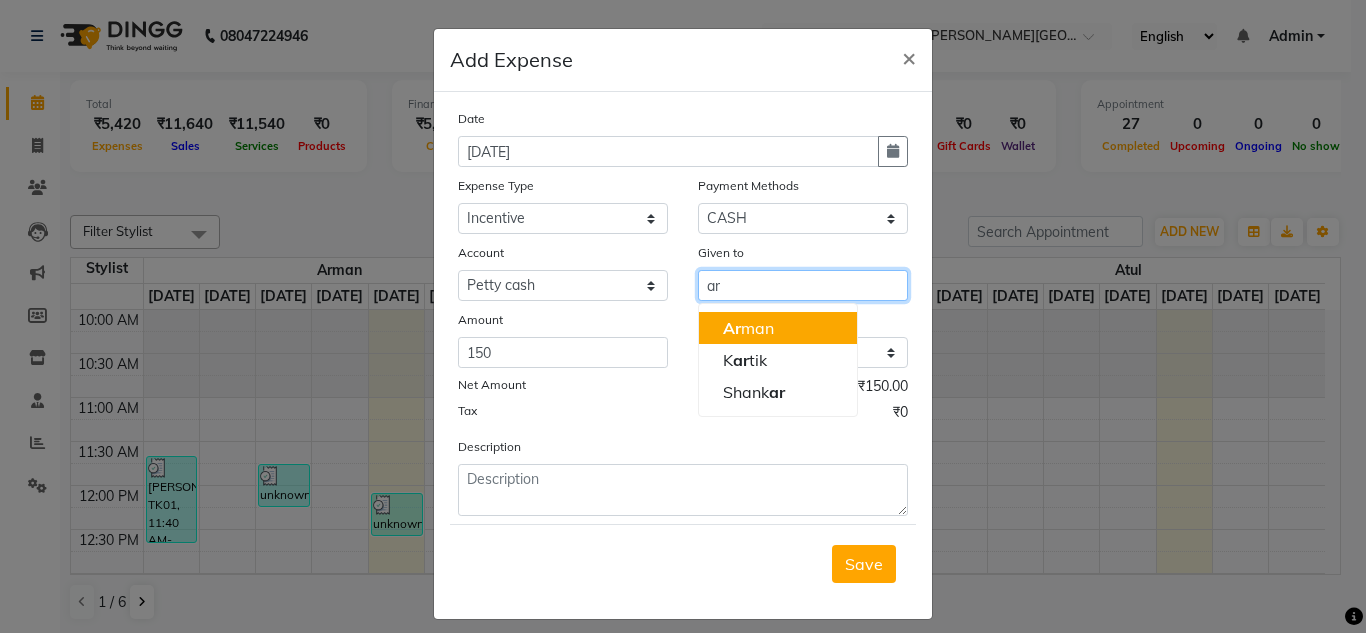 click on "Ar man" at bounding box center (778, 328) 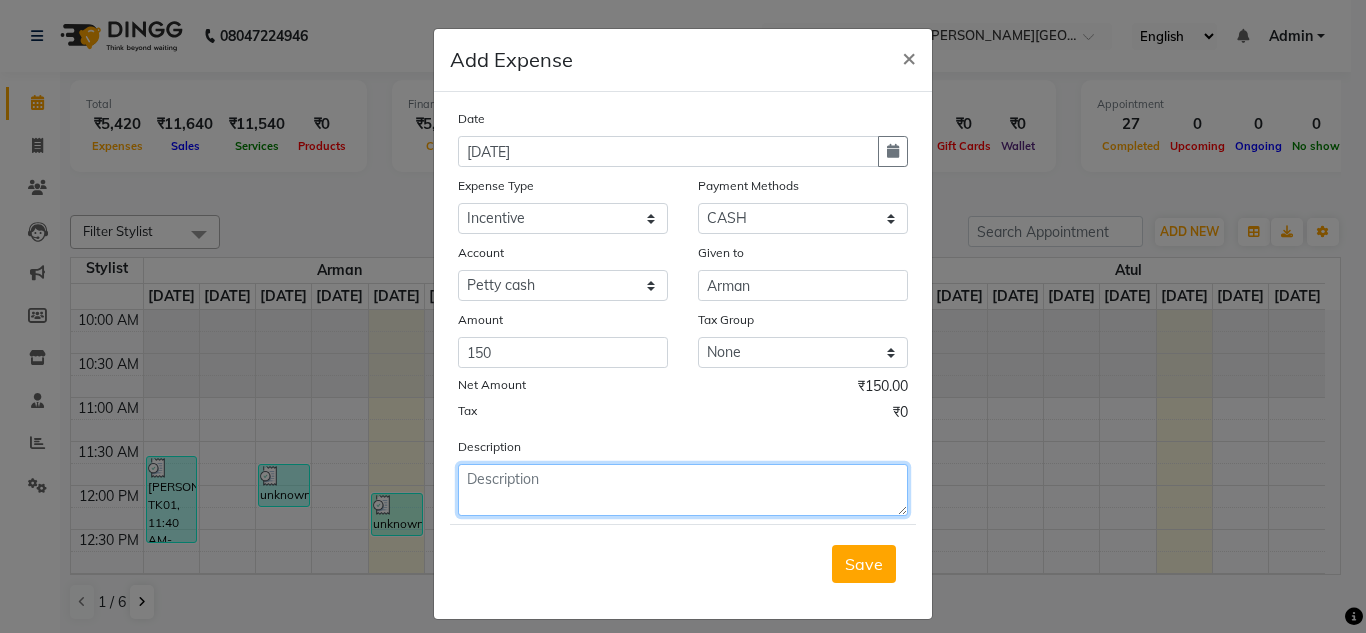 click 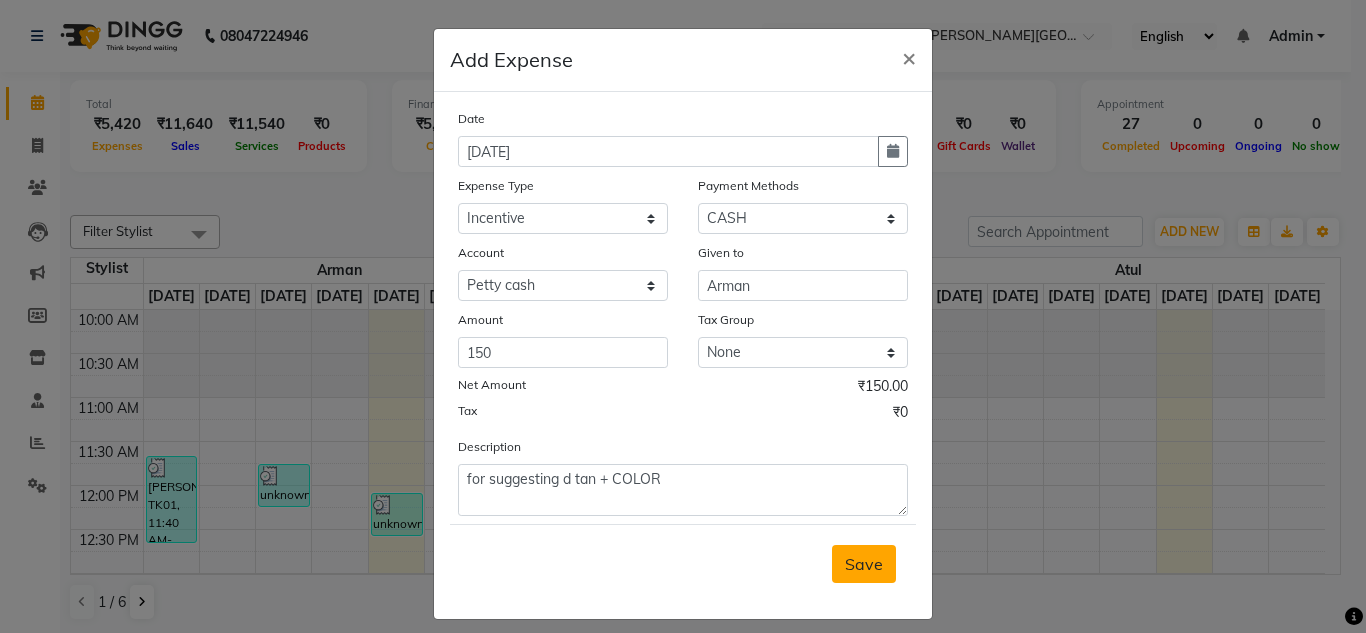 click on "Save" at bounding box center (864, 564) 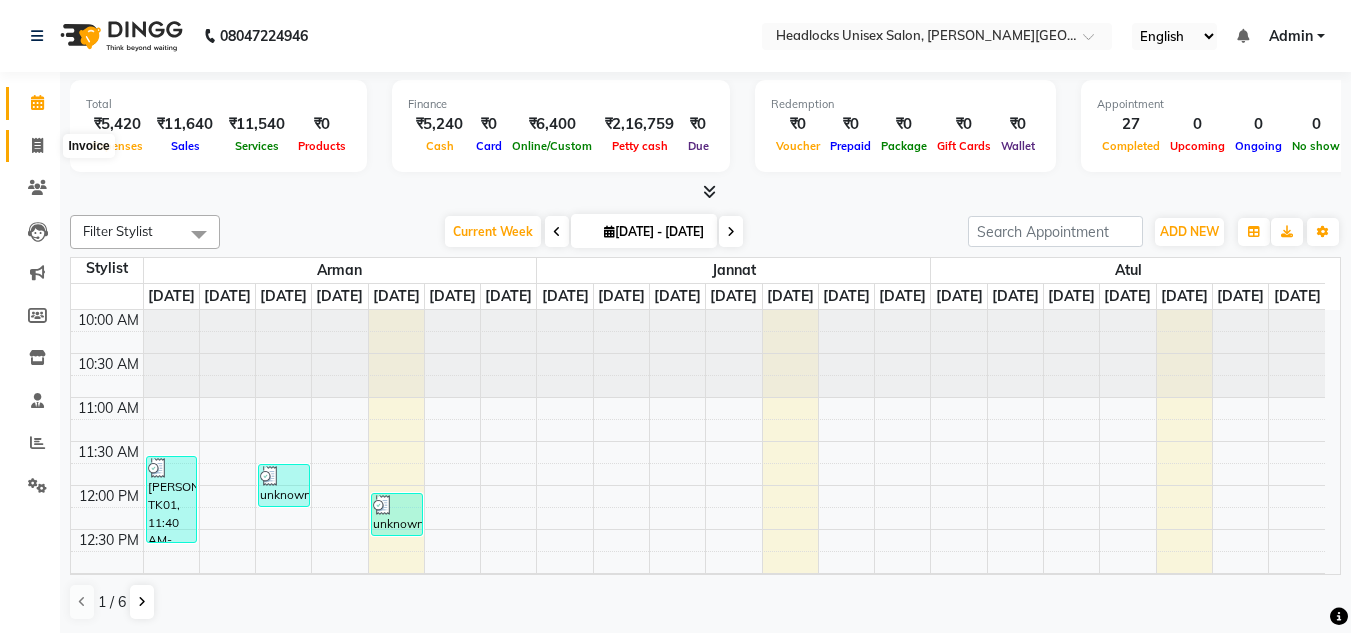 click 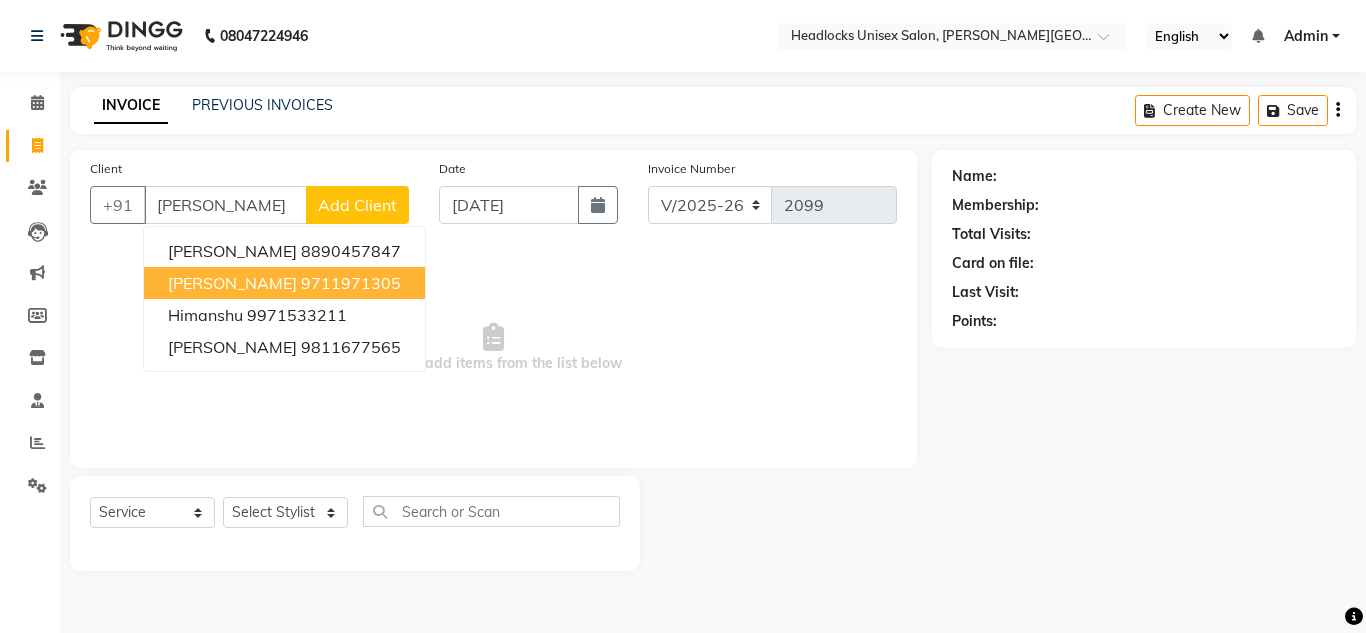 click on "9711971305" at bounding box center [351, 283] 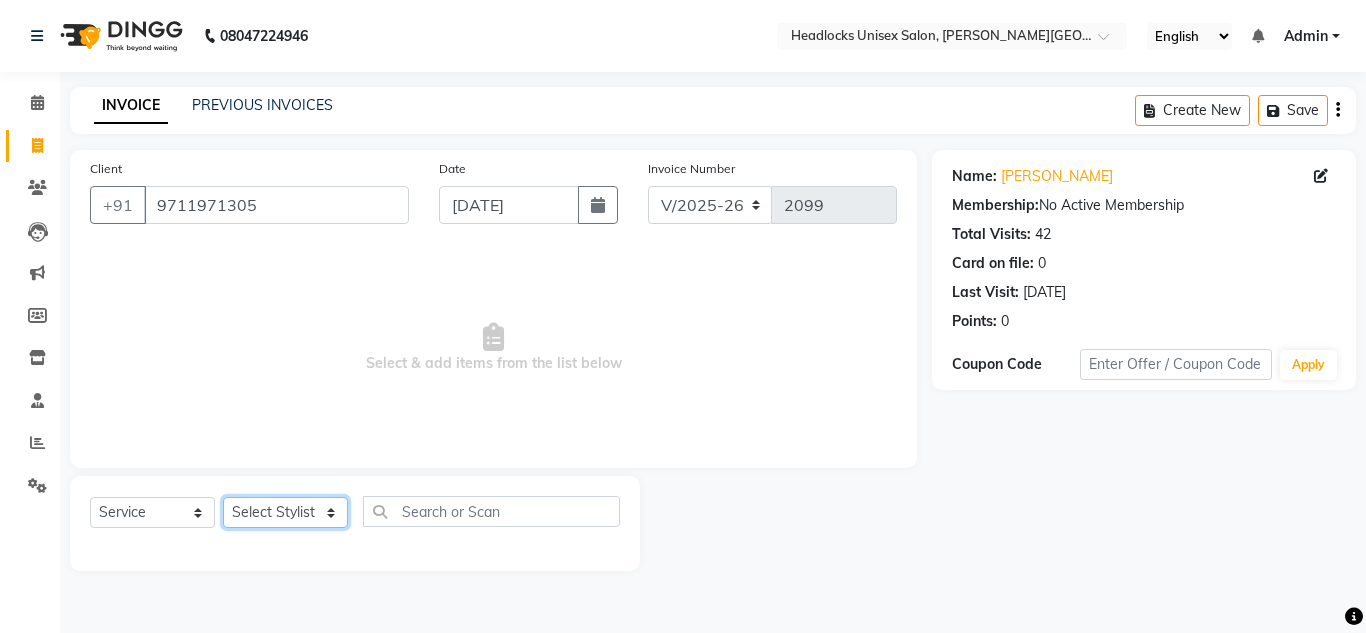 click on "Select Stylist [PERSON_NAME] Jannat Kaif [DATE] Lucky [PERSON_NAME] Pinky [PERSON_NAME] [PERSON_NAME] [PERSON_NAME] [PERSON_NAME] Suraj Vikas [PERSON_NAME] [PERSON_NAME]" 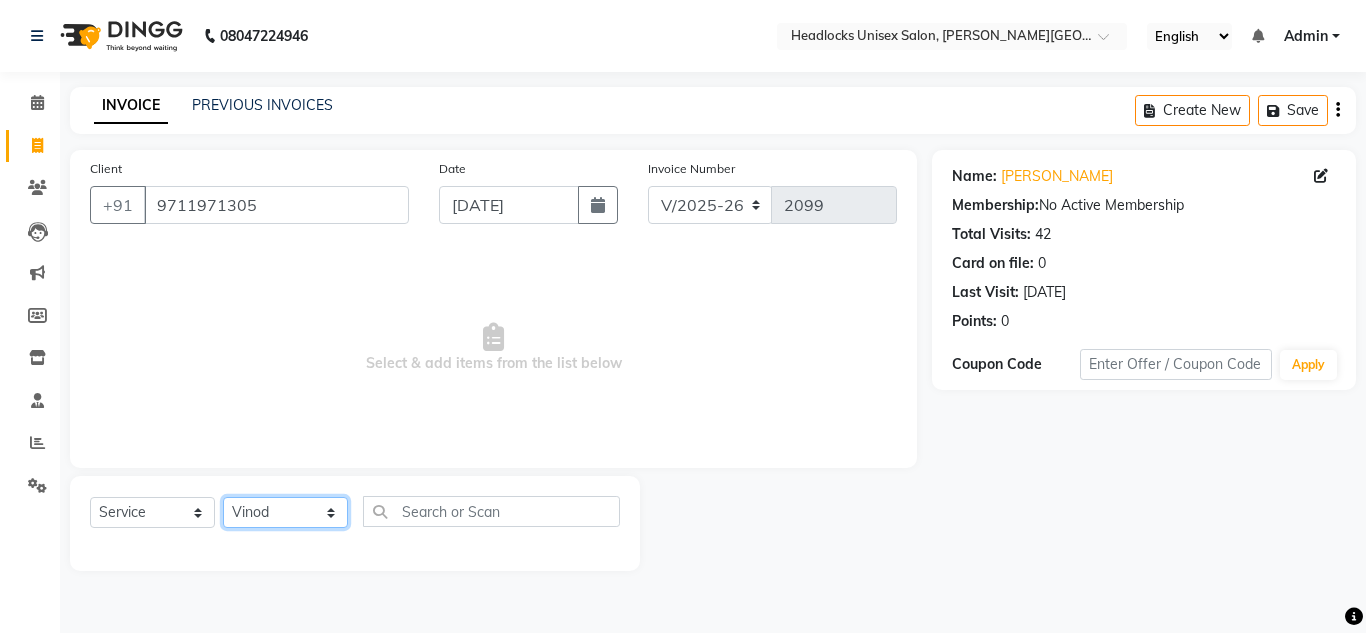 click on "Select Stylist [PERSON_NAME] Jannat Kaif [DATE] Lucky [PERSON_NAME] Pinky [PERSON_NAME] [PERSON_NAME] [PERSON_NAME] [PERSON_NAME] Suraj Vikas [PERSON_NAME] [PERSON_NAME]" 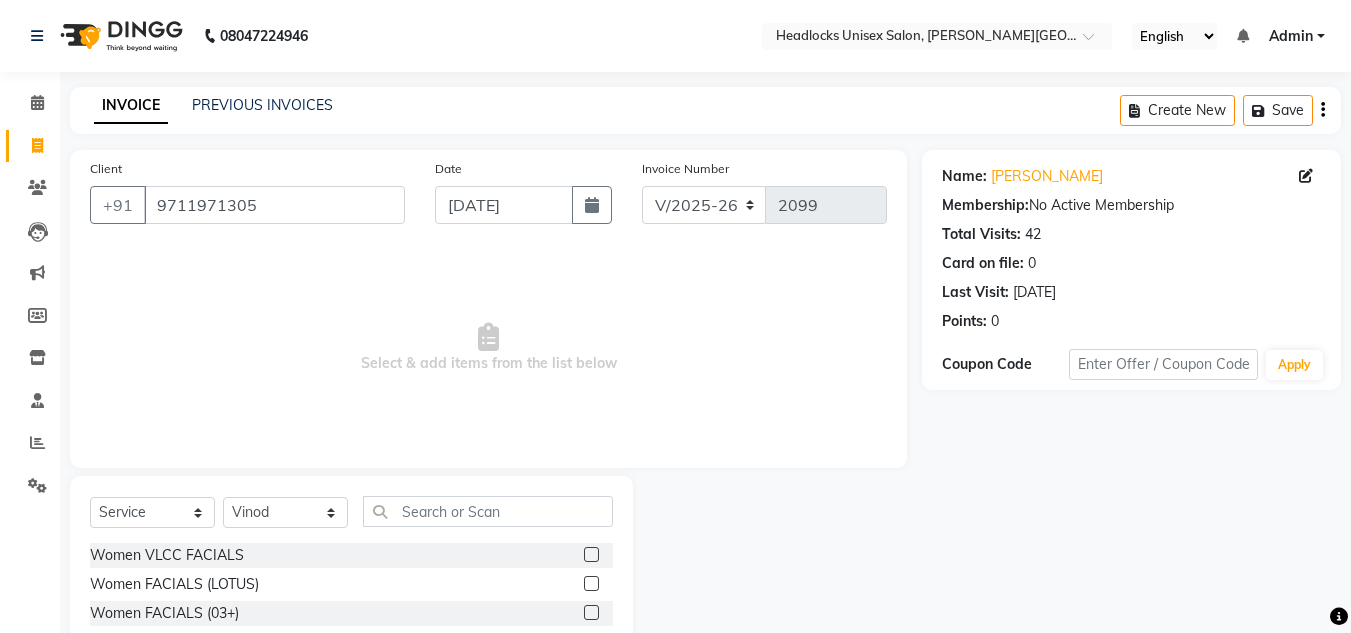 click on "Select & add items from the list below" at bounding box center [488, 348] 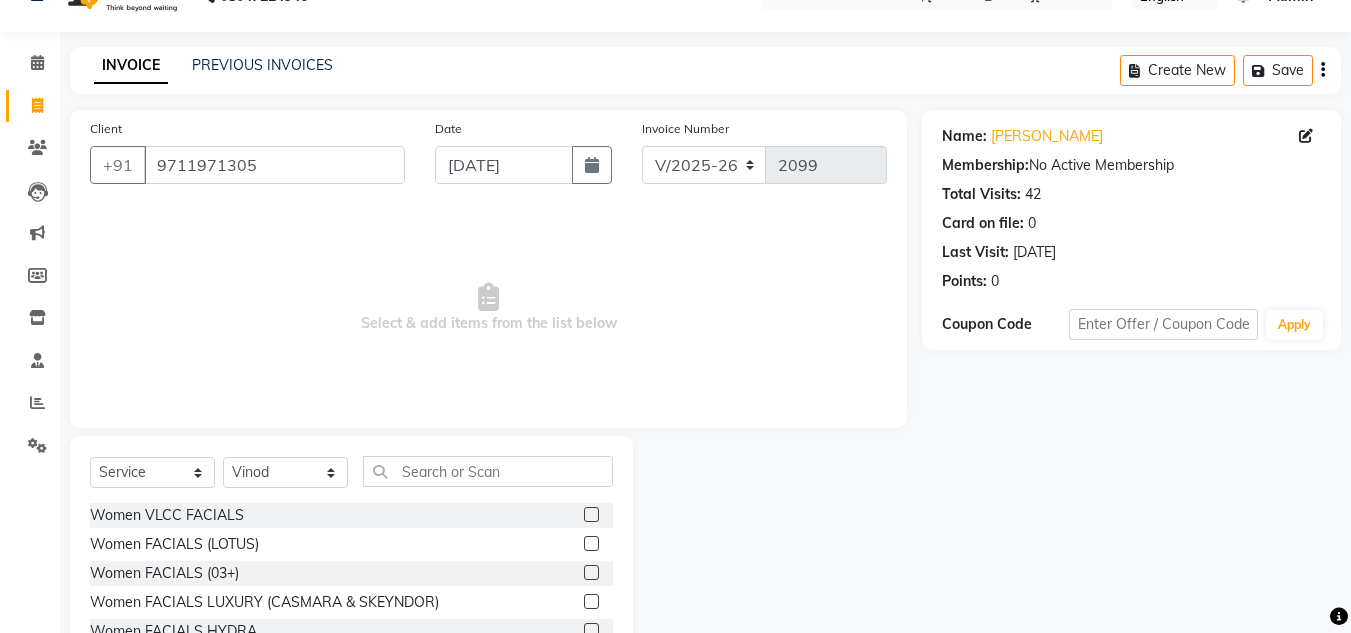 scroll, scrollTop: 168, scrollLeft: 0, axis: vertical 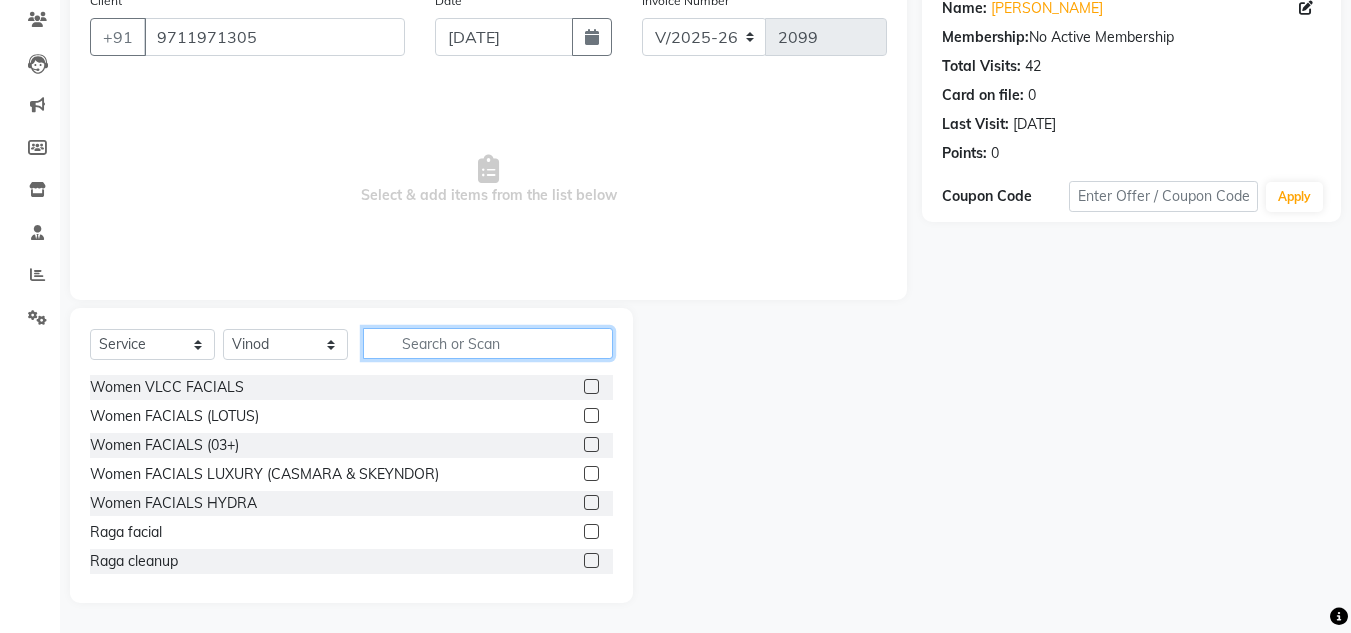 click 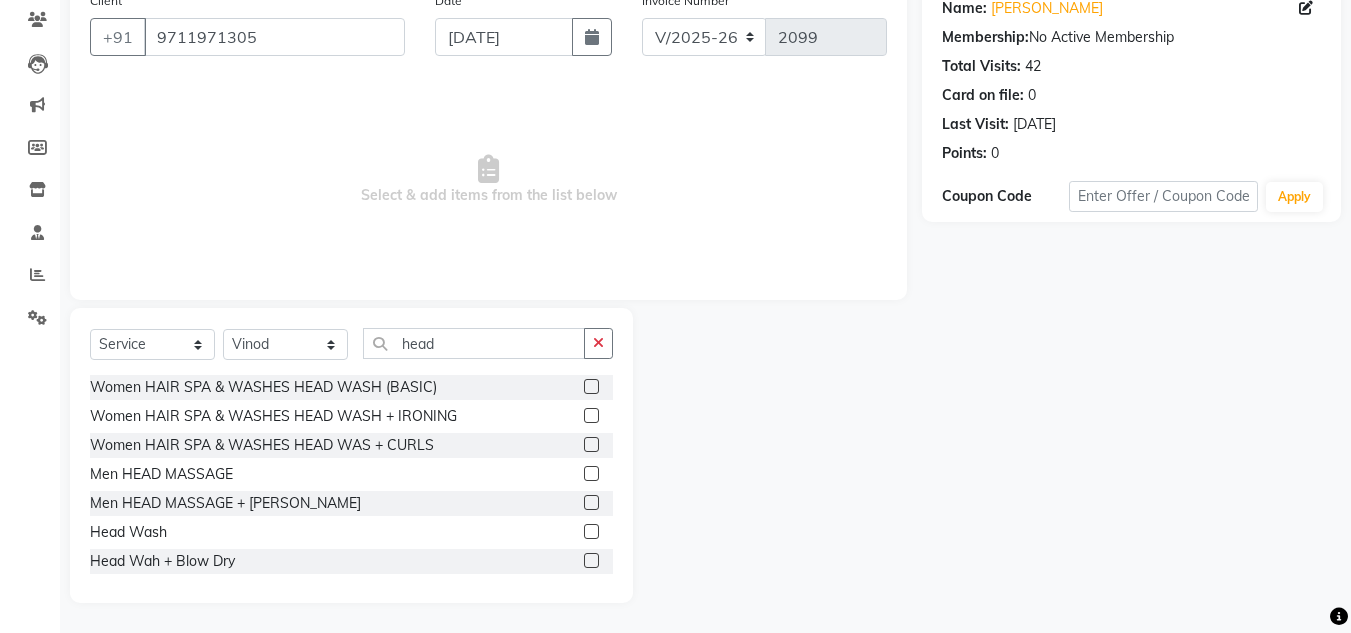 click 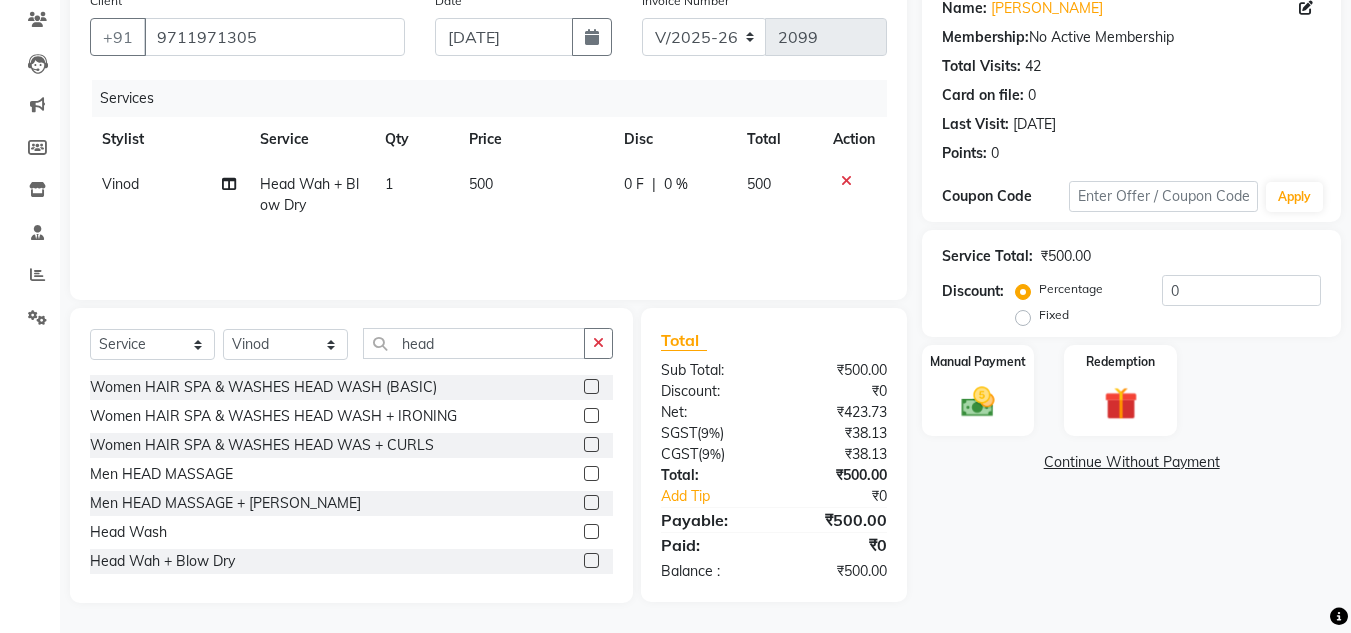 click on "500" 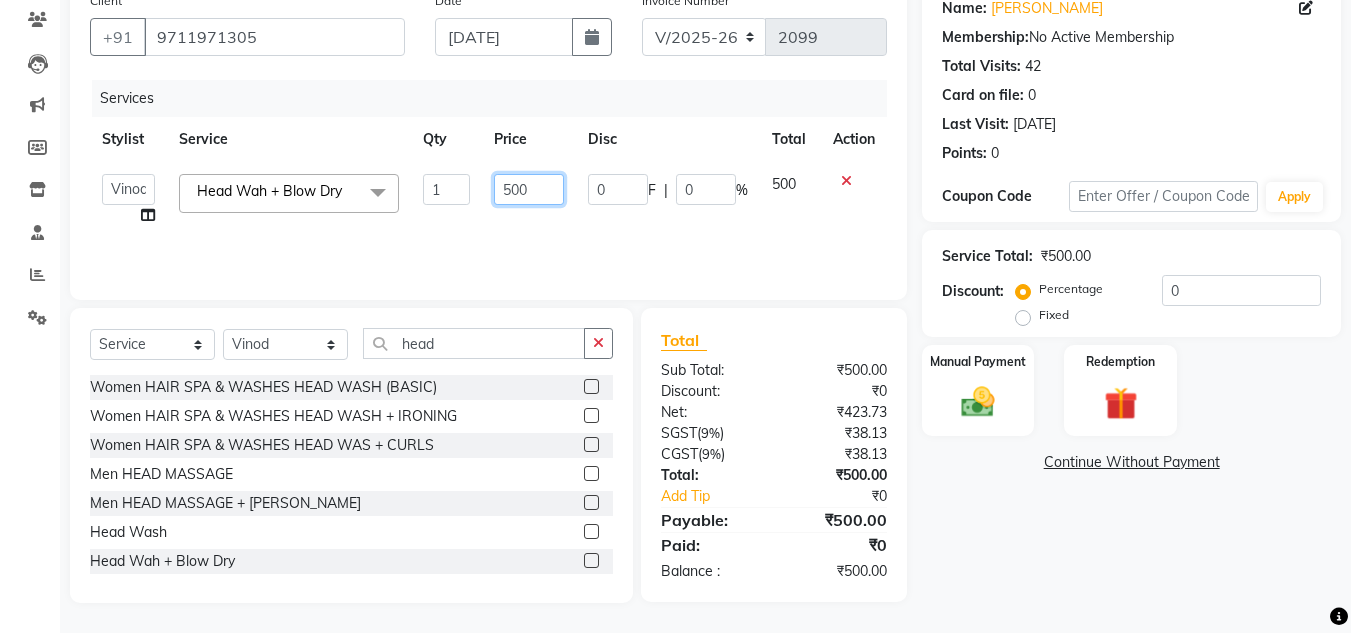 click on "500" 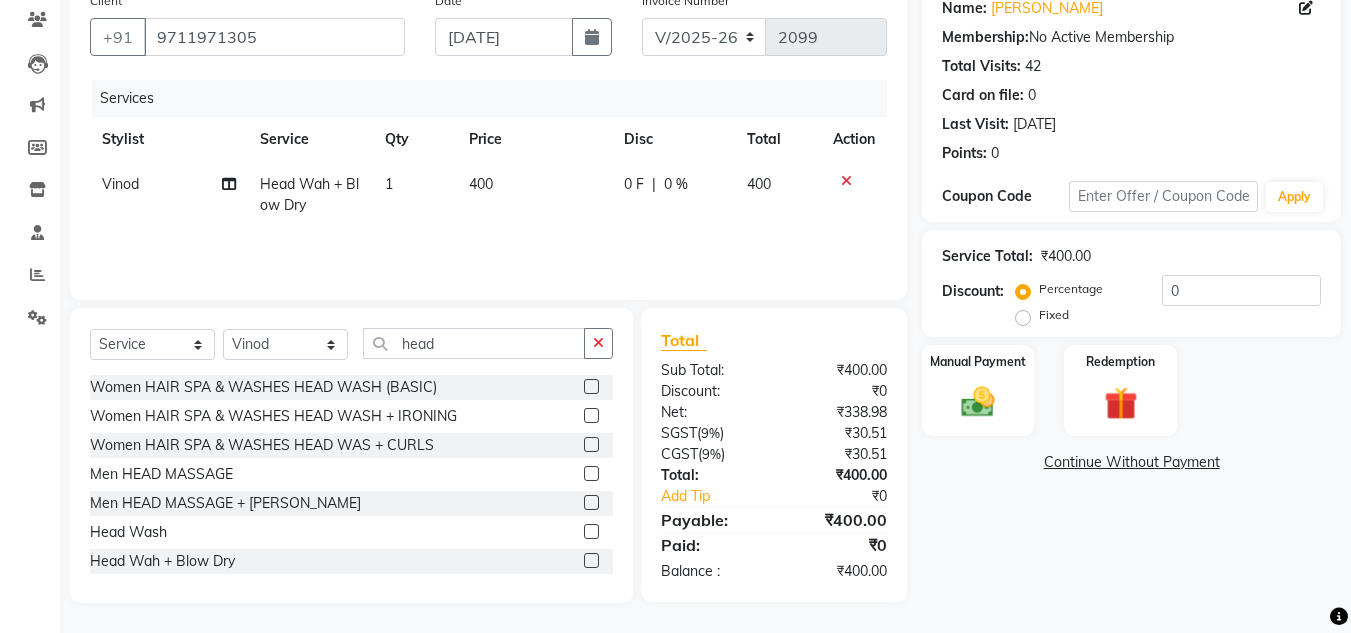 click on "400" 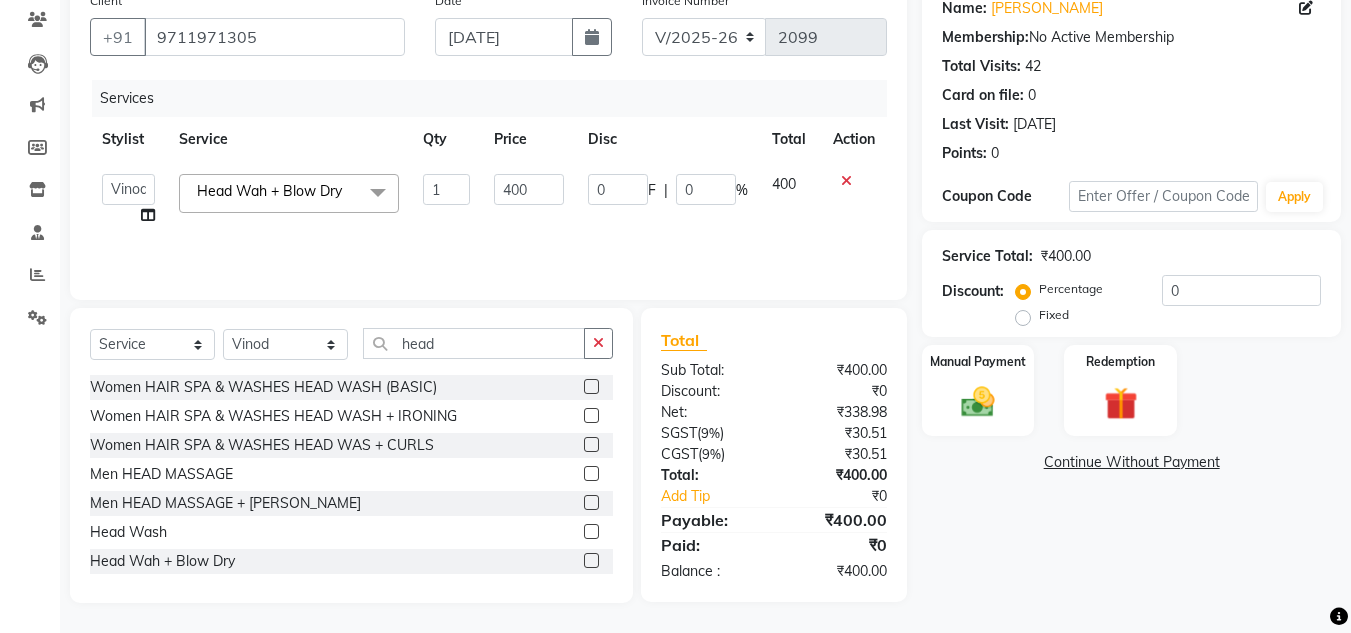click on "₹0" 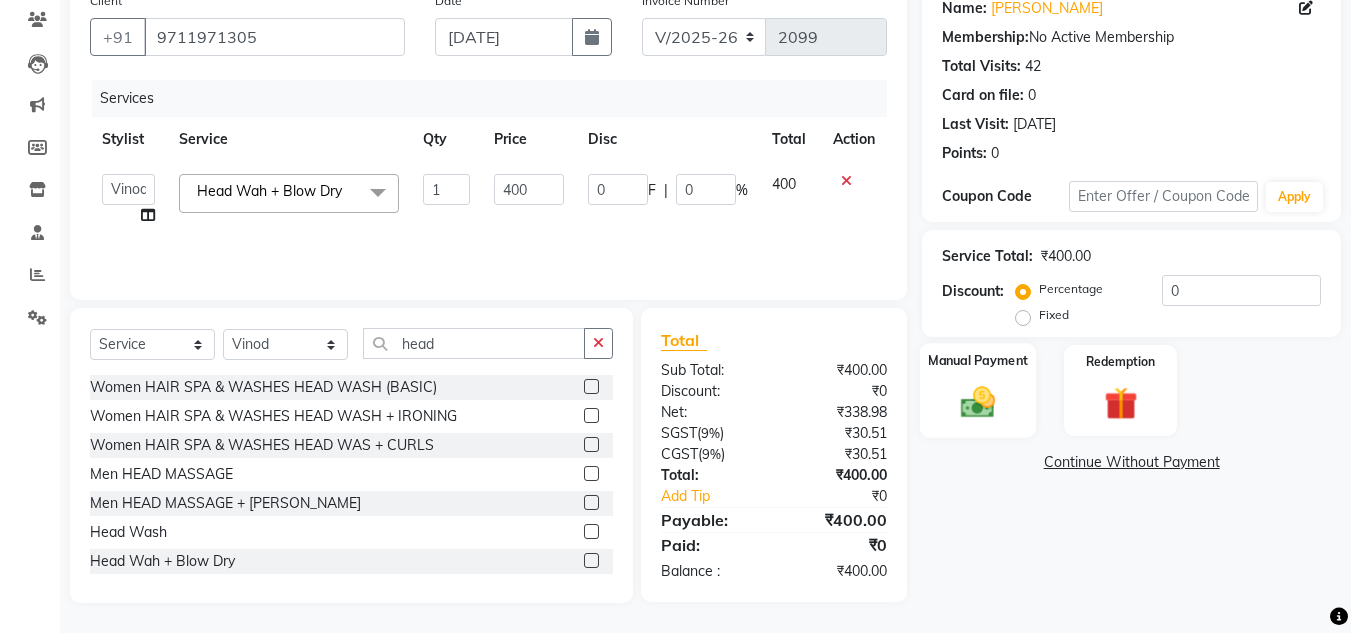 click on "Manual Payment" 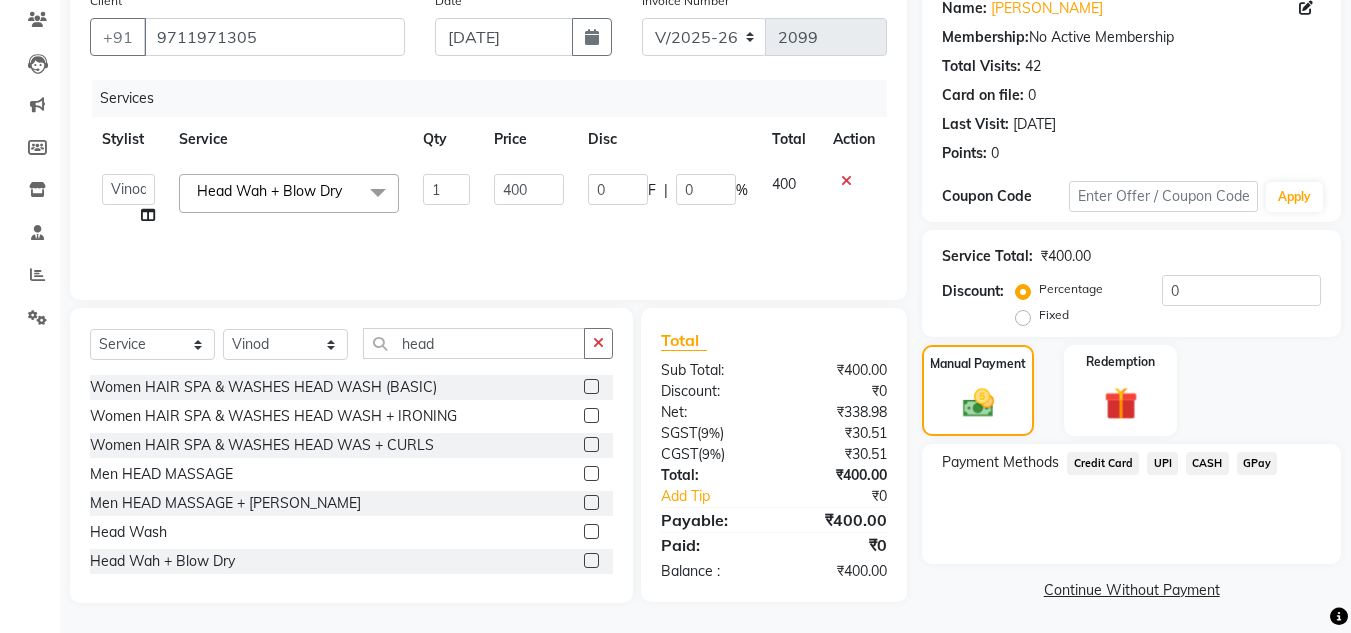 click on "CASH" 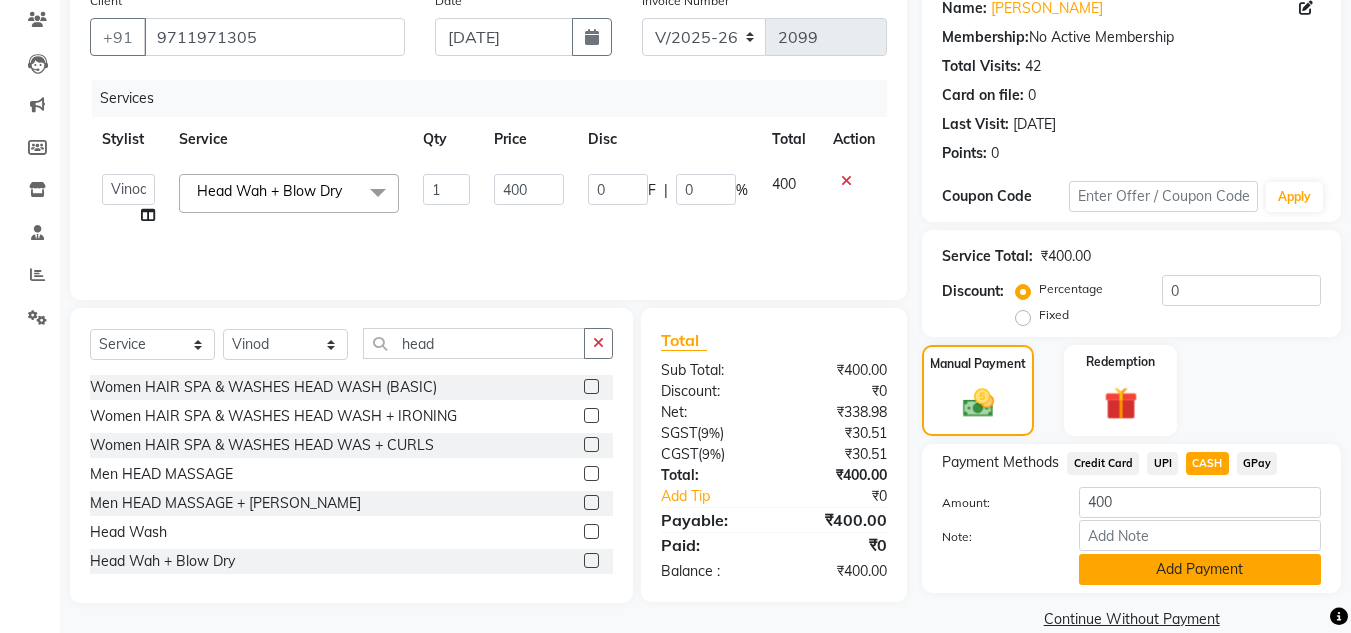 click on "Add Payment" 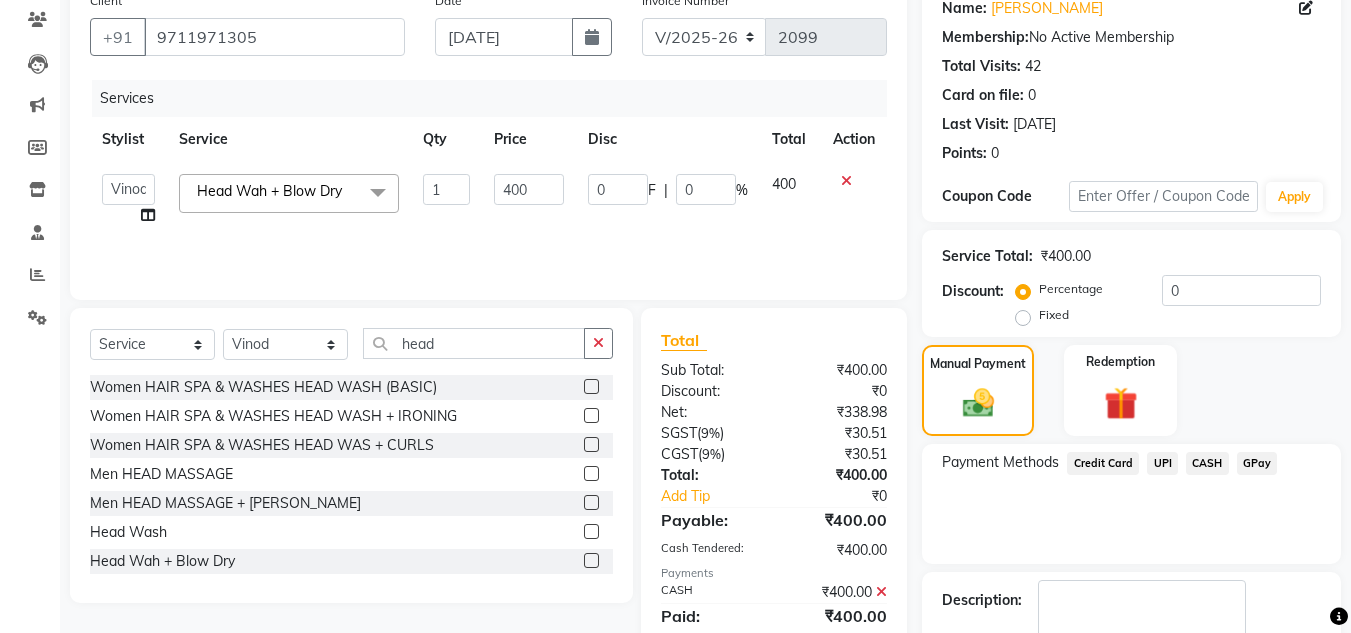 click on "Payment Methods  Credit Card   UPI   CASH   GPay" 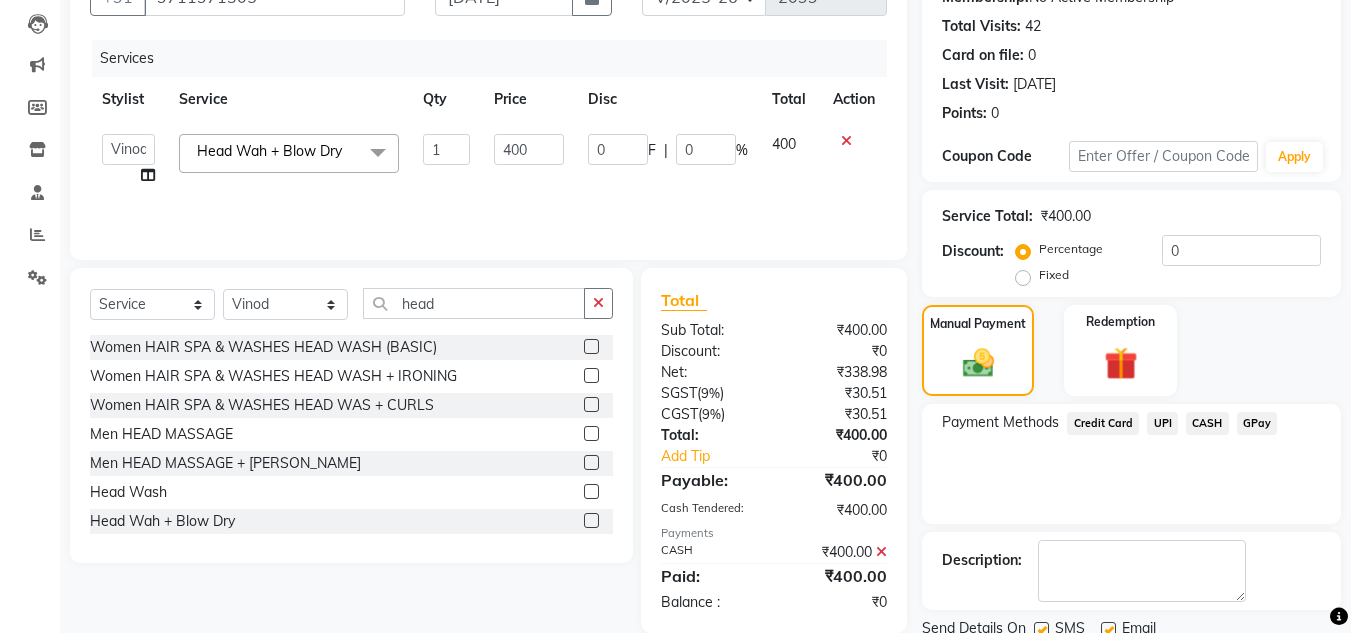 scroll, scrollTop: 283, scrollLeft: 0, axis: vertical 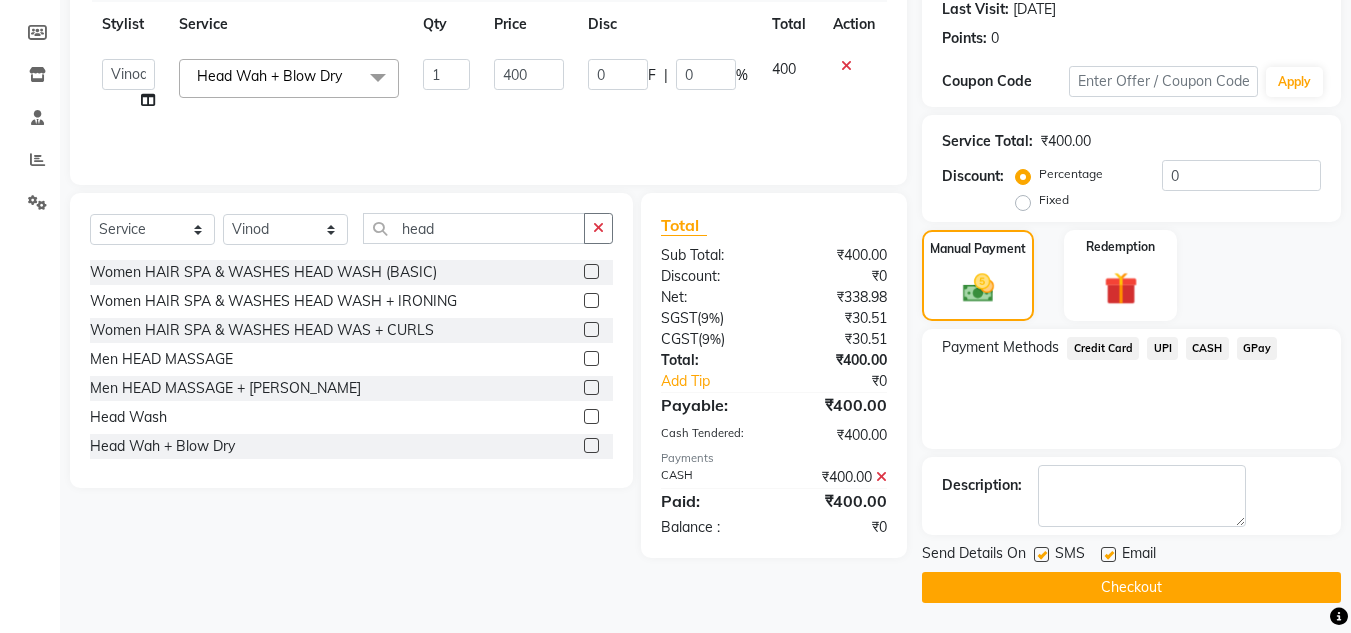 click on "Checkout" 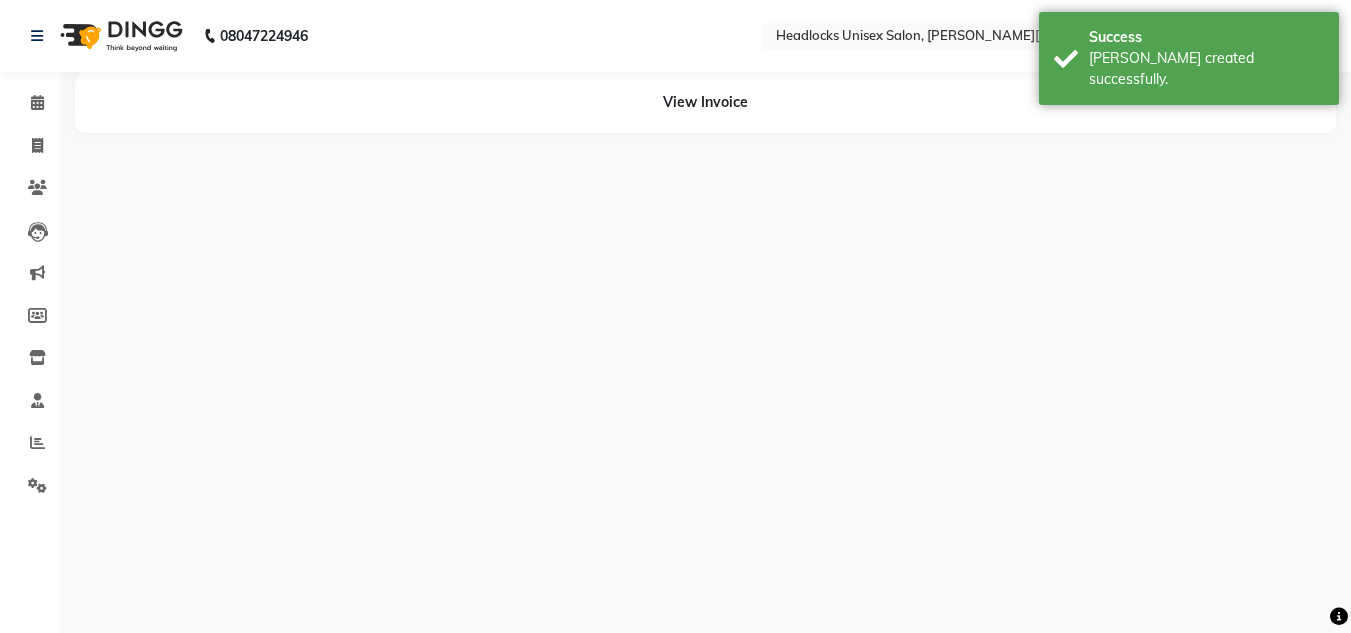 scroll, scrollTop: 0, scrollLeft: 0, axis: both 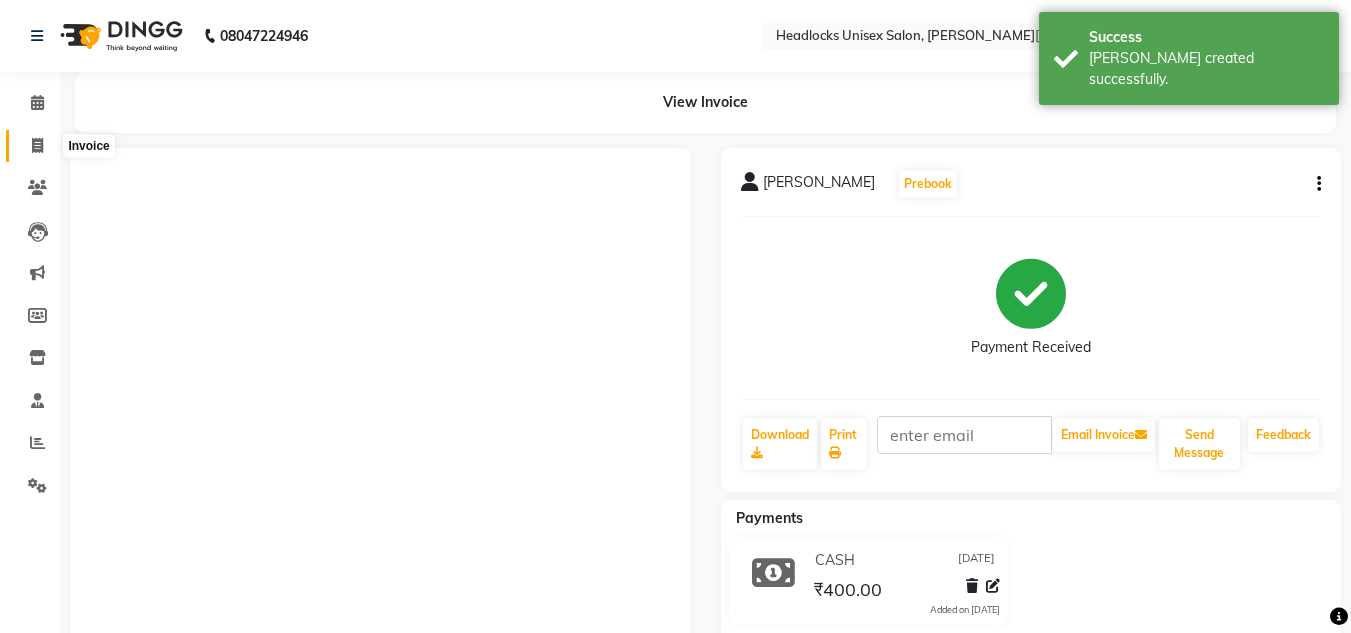 click 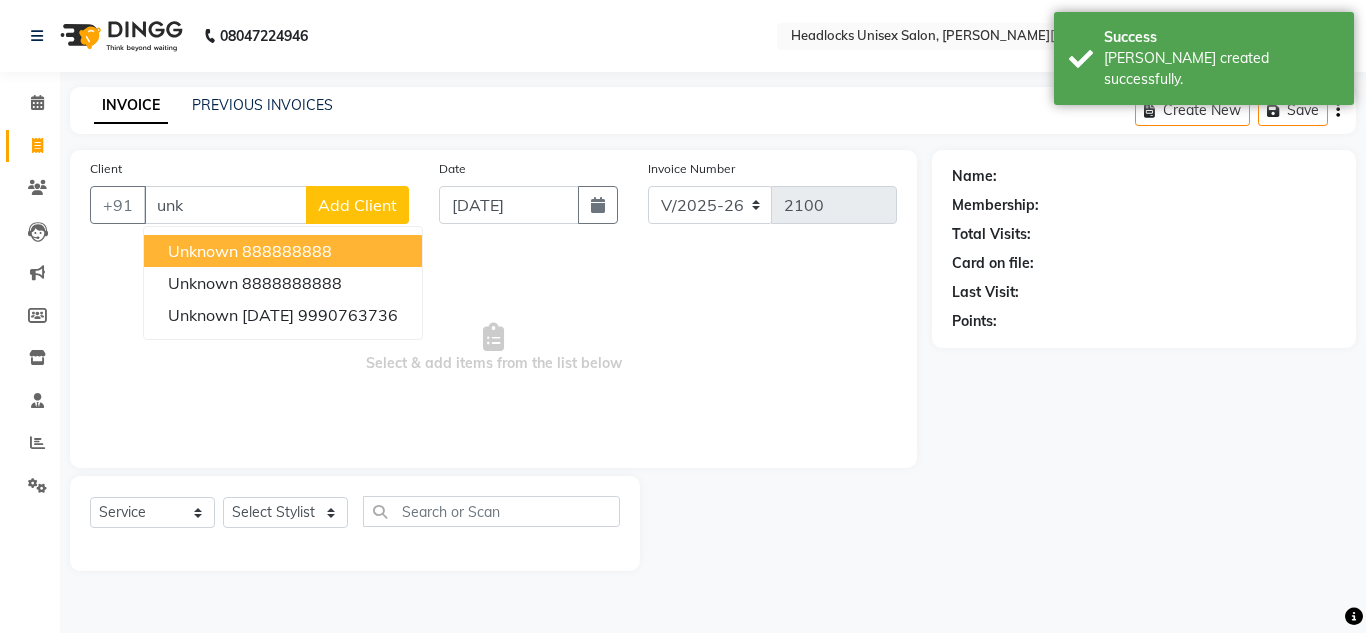 click on "unknown" at bounding box center (203, 251) 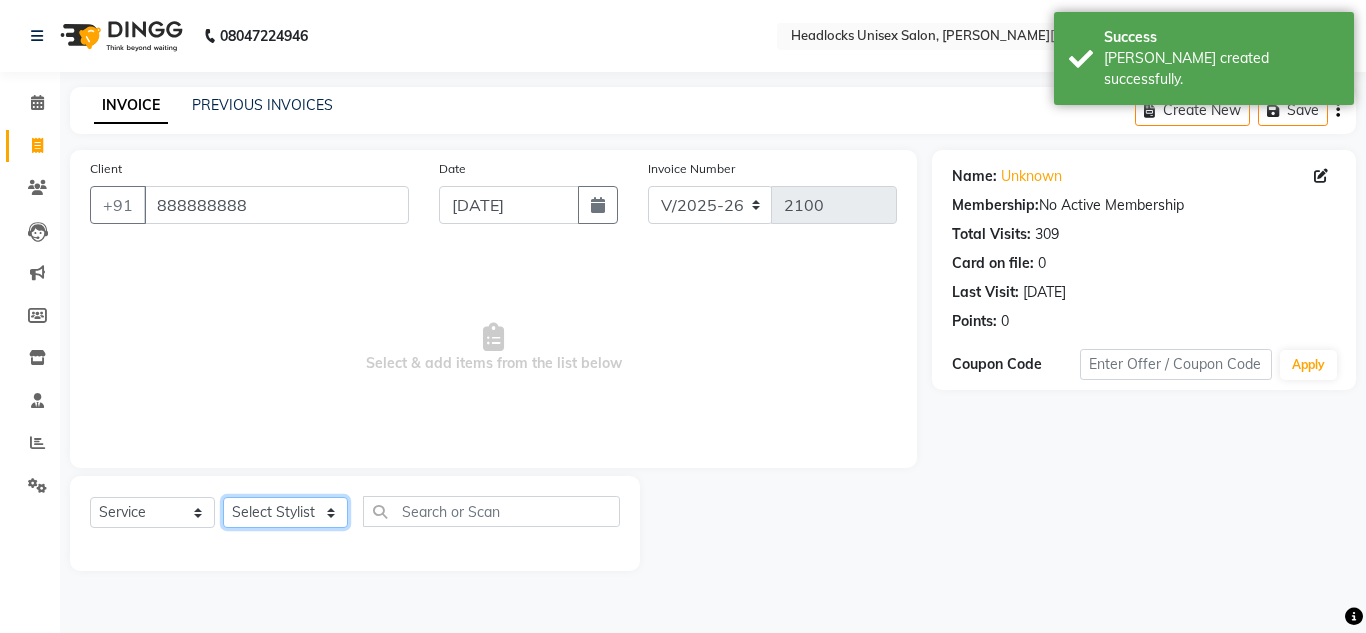 click on "Select Stylist [PERSON_NAME] Jannat Kaif [DATE] Lucky [PERSON_NAME] Pinky [PERSON_NAME] [PERSON_NAME] [PERSON_NAME] [PERSON_NAME] Suraj Vikas [PERSON_NAME] [PERSON_NAME]" 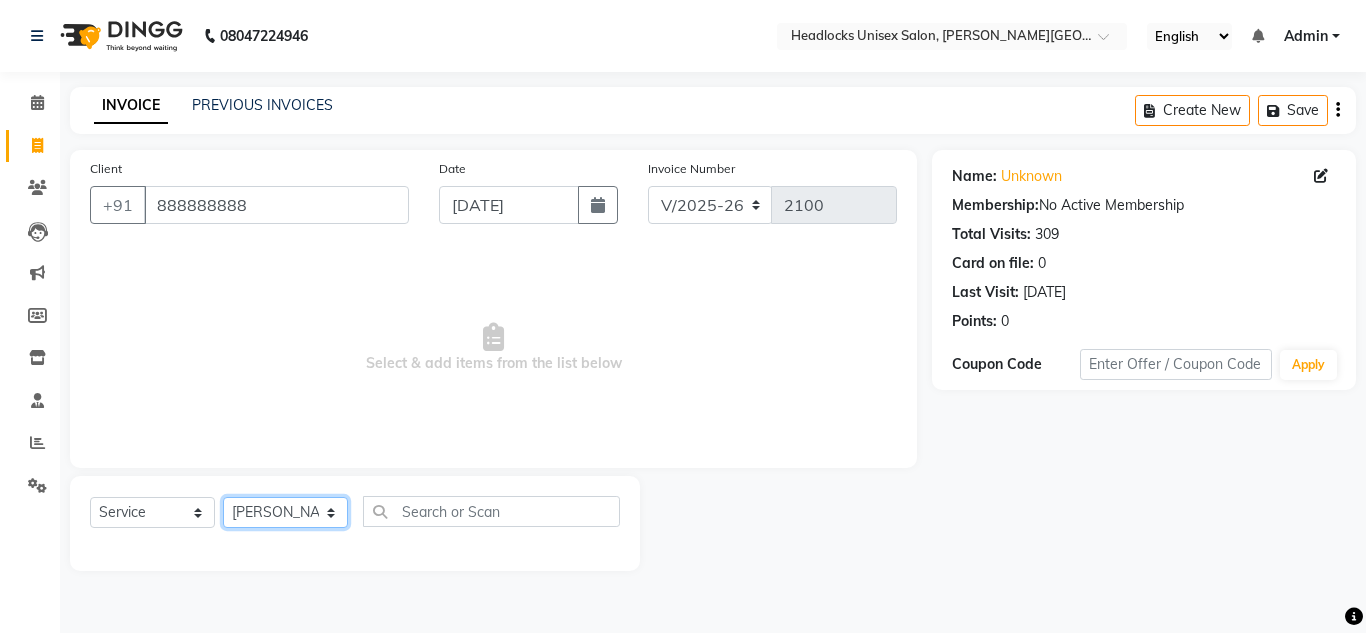 click on "Select Stylist [PERSON_NAME] Jannat Kaif [DATE] Lucky [PERSON_NAME] Pinky [PERSON_NAME] [PERSON_NAME] [PERSON_NAME] [PERSON_NAME] Suraj Vikas [PERSON_NAME] [PERSON_NAME]" 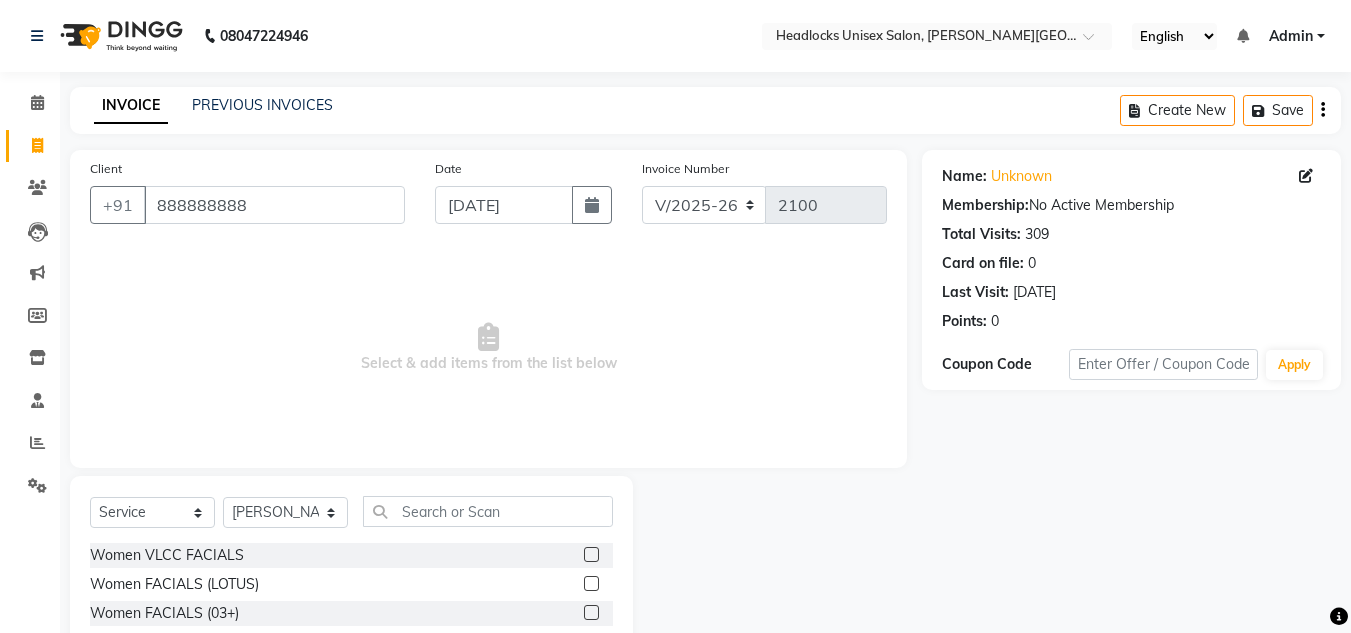click on "Select & add items from the list below" at bounding box center (488, 348) 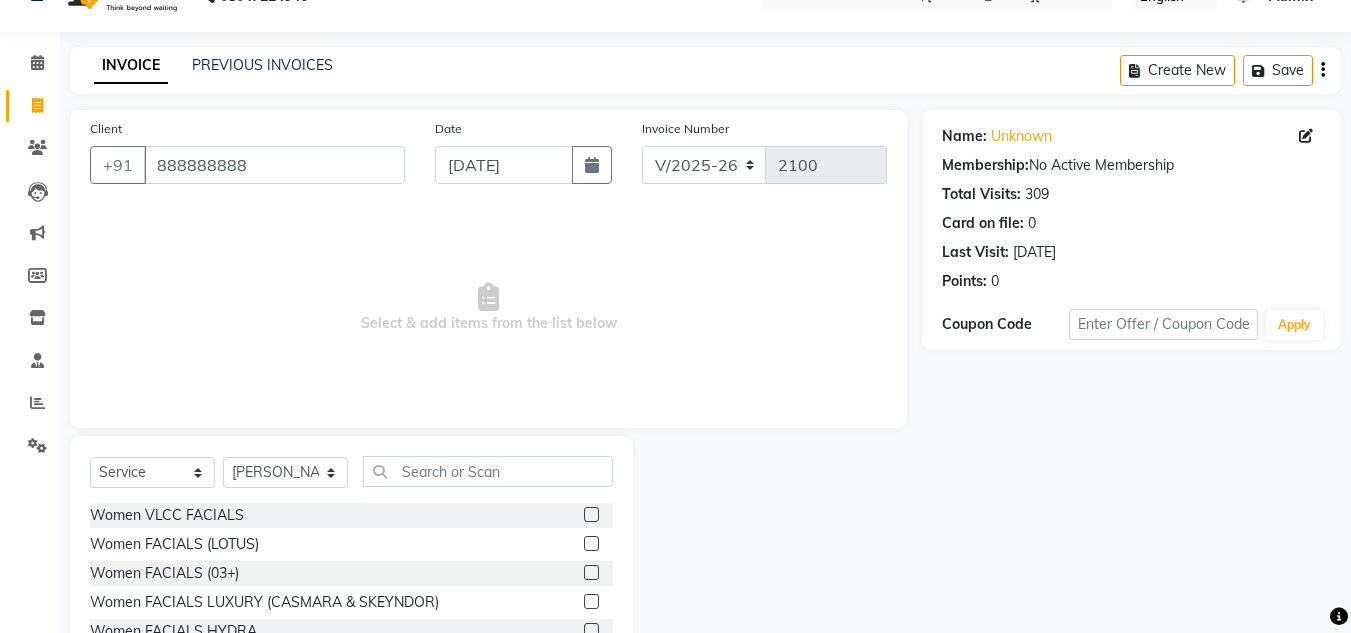 scroll, scrollTop: 168, scrollLeft: 0, axis: vertical 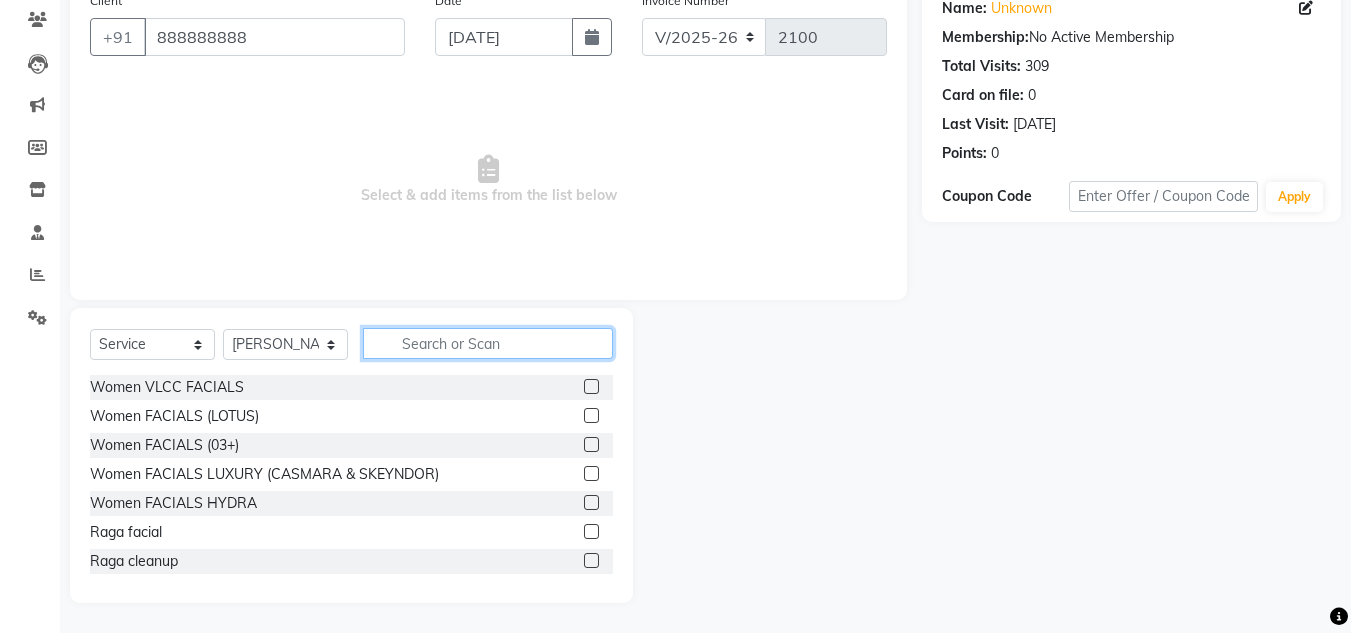 click 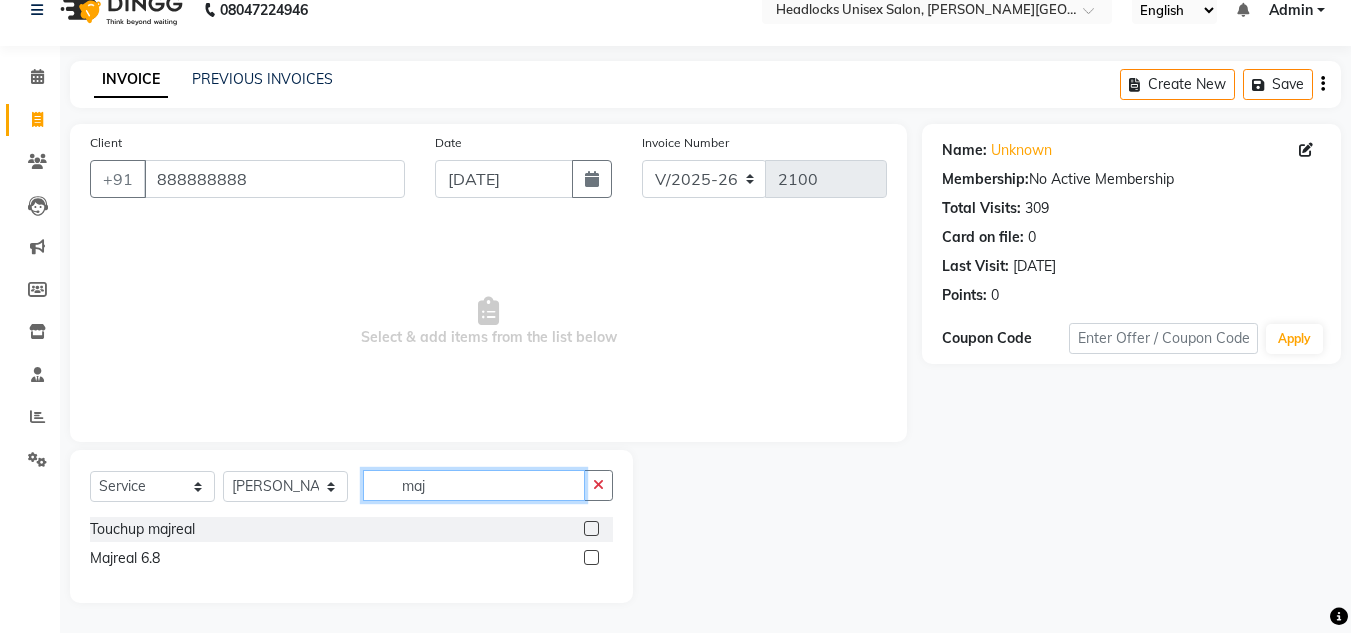 scroll, scrollTop: 26, scrollLeft: 0, axis: vertical 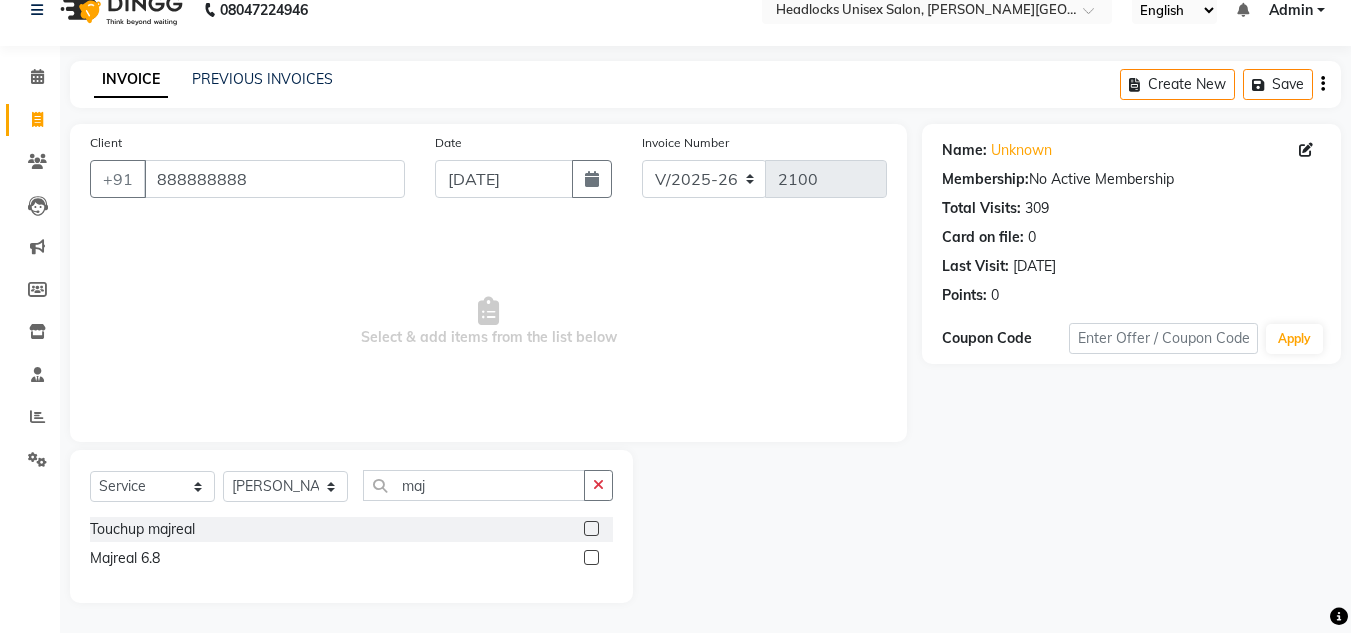 click 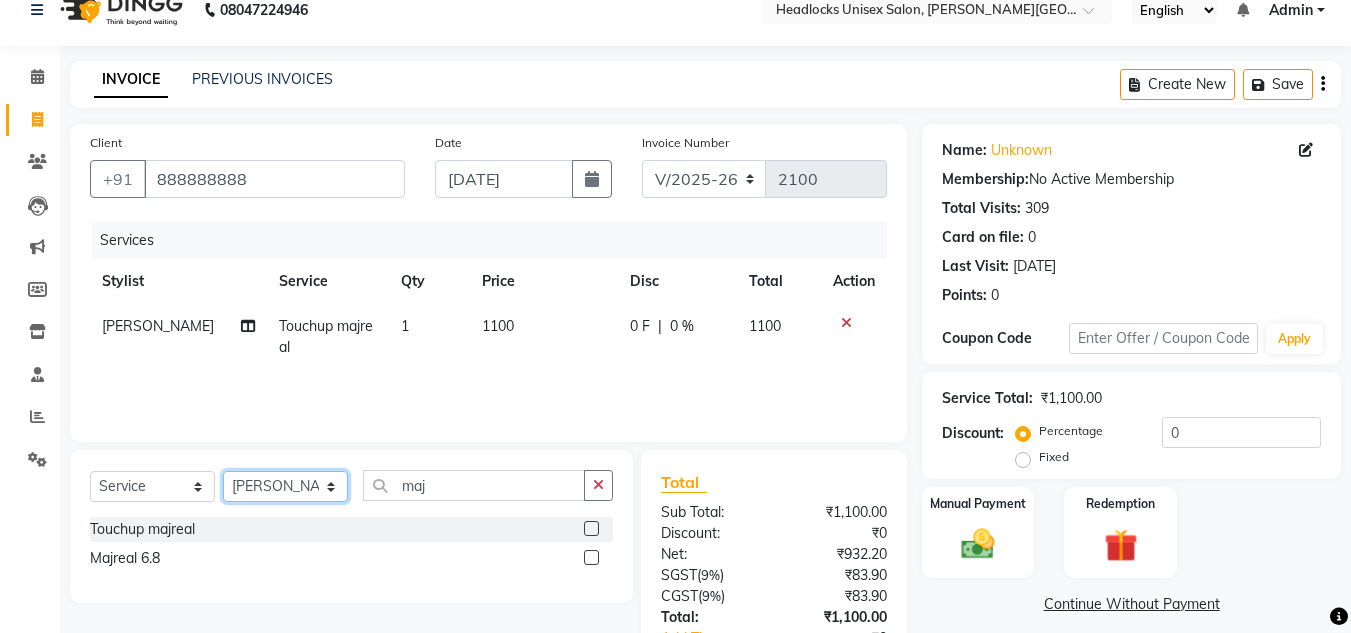 click on "Select Stylist [PERSON_NAME] Jannat Kaif [DATE] Lucky [PERSON_NAME] Pinky [PERSON_NAME] [PERSON_NAME] [PERSON_NAME] [PERSON_NAME] Suraj Vikas [PERSON_NAME] [PERSON_NAME]" 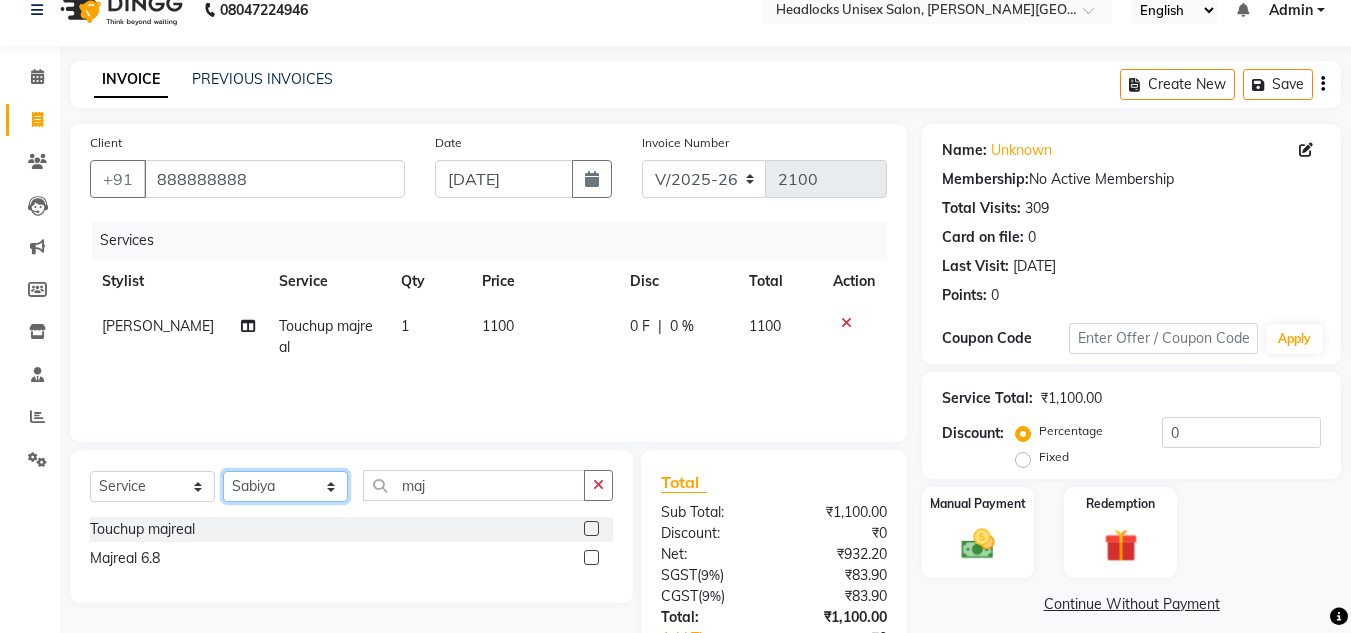 click on "Select Stylist [PERSON_NAME] Jannat Kaif [DATE] Lucky [PERSON_NAME] Pinky [PERSON_NAME] [PERSON_NAME] [PERSON_NAME] [PERSON_NAME] Suraj Vikas [PERSON_NAME] [PERSON_NAME]" 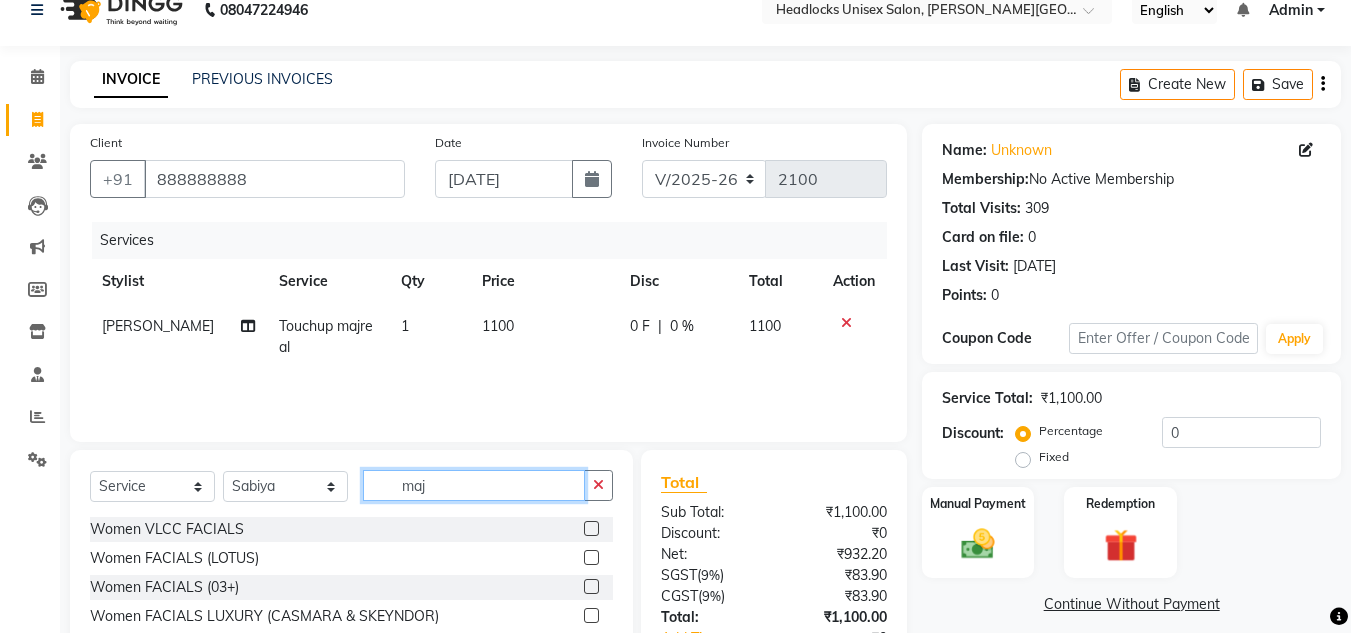 click on "maj" 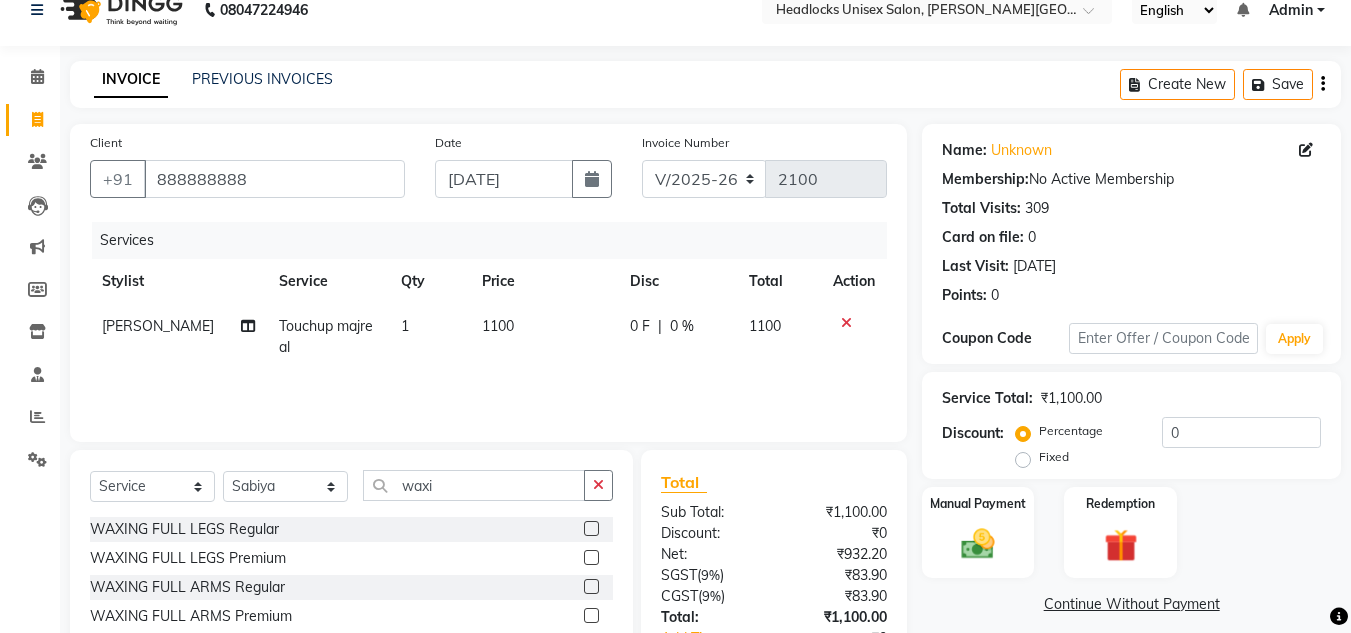 click on "Total" 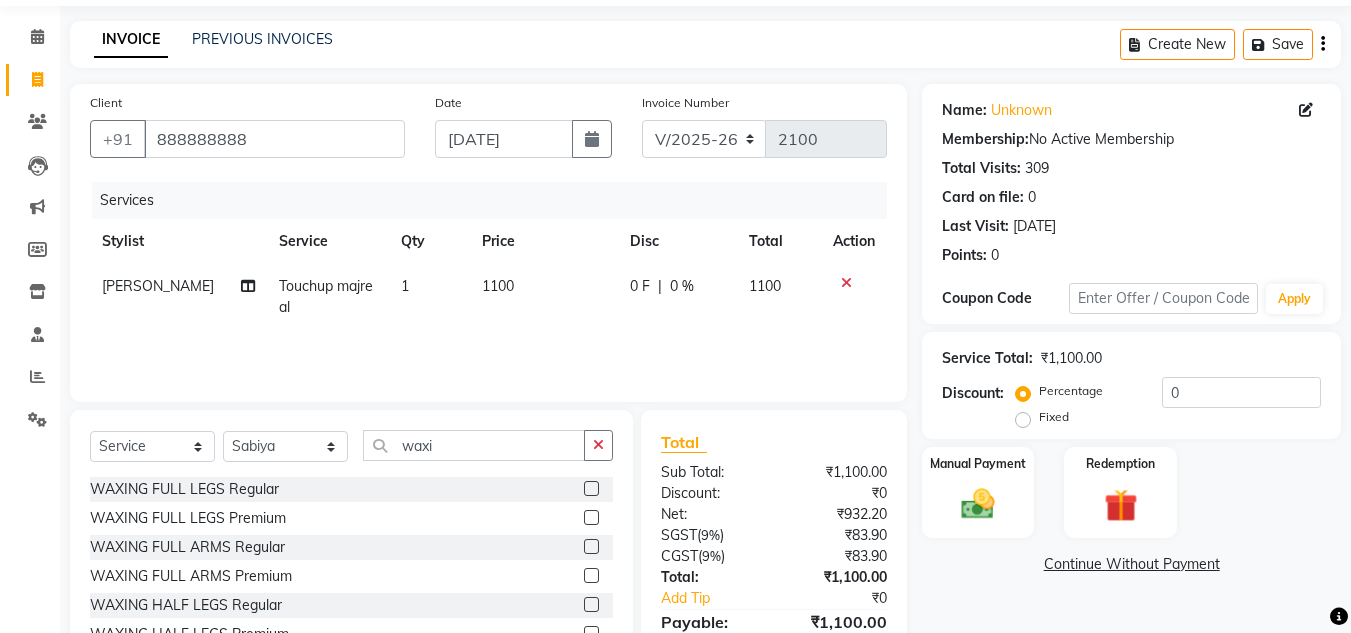 scroll, scrollTop: 168, scrollLeft: 0, axis: vertical 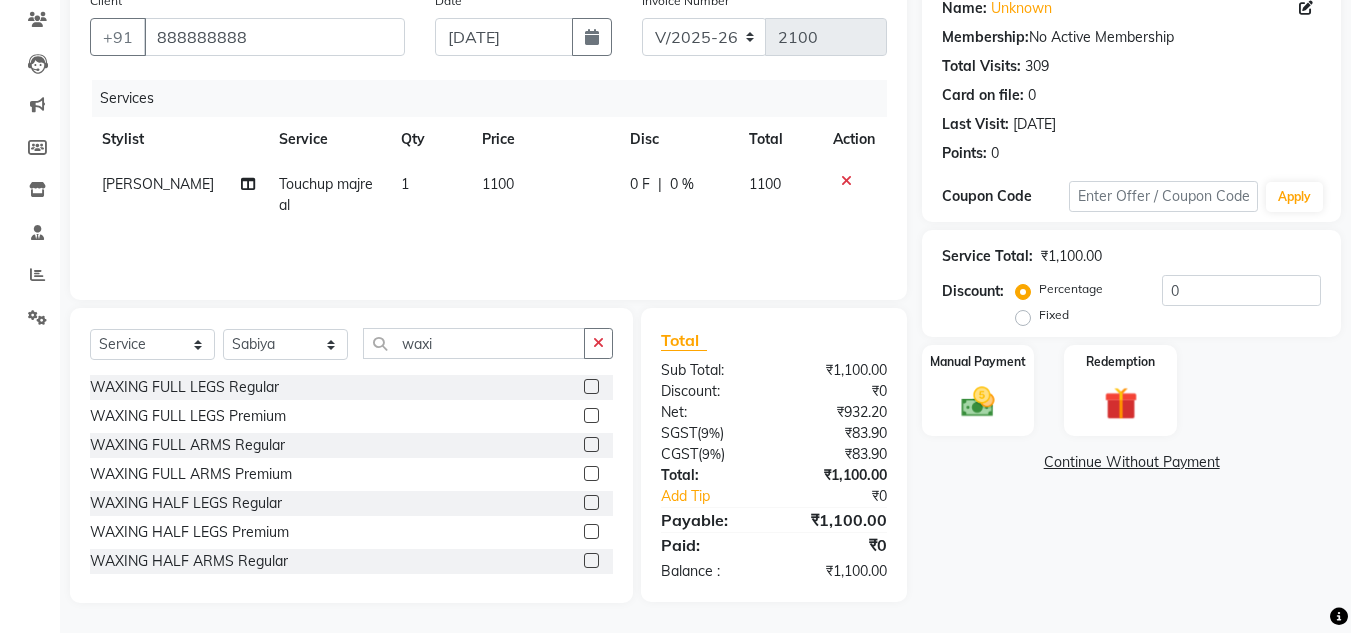 click 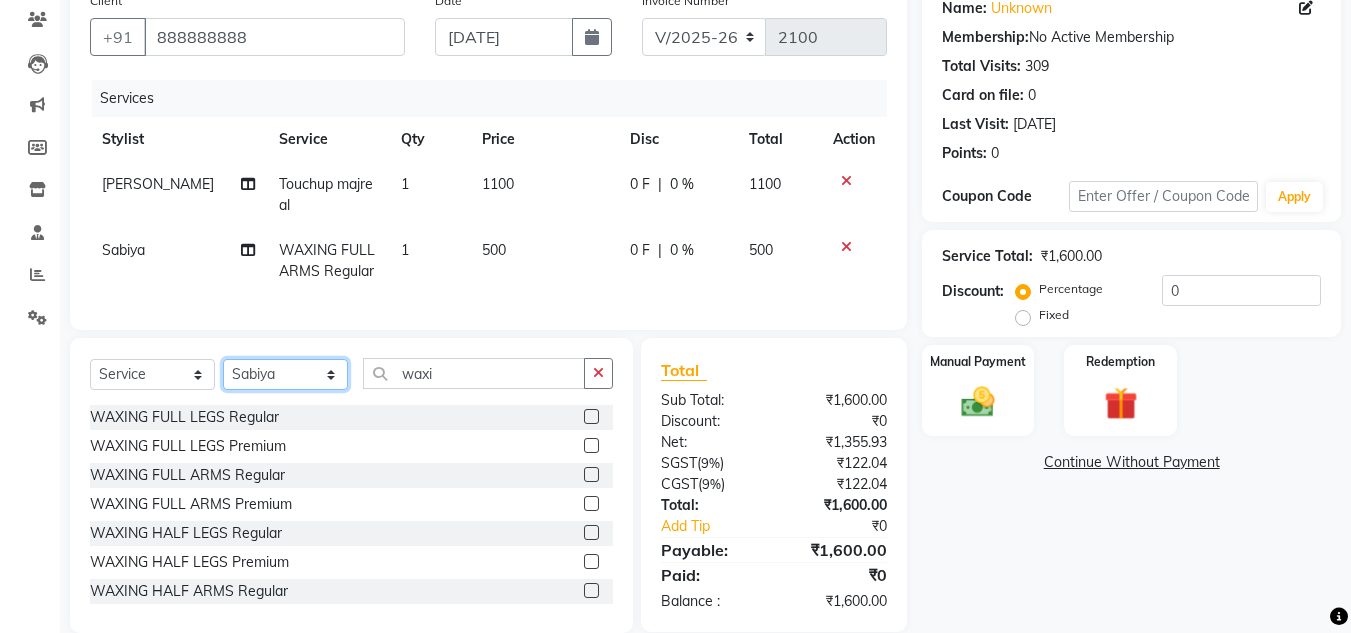 click on "Select Stylist [PERSON_NAME] Jannat Kaif [DATE] Lucky [PERSON_NAME] Pinky [PERSON_NAME] [PERSON_NAME] [PERSON_NAME] [PERSON_NAME] Suraj Vikas [PERSON_NAME] [PERSON_NAME]" 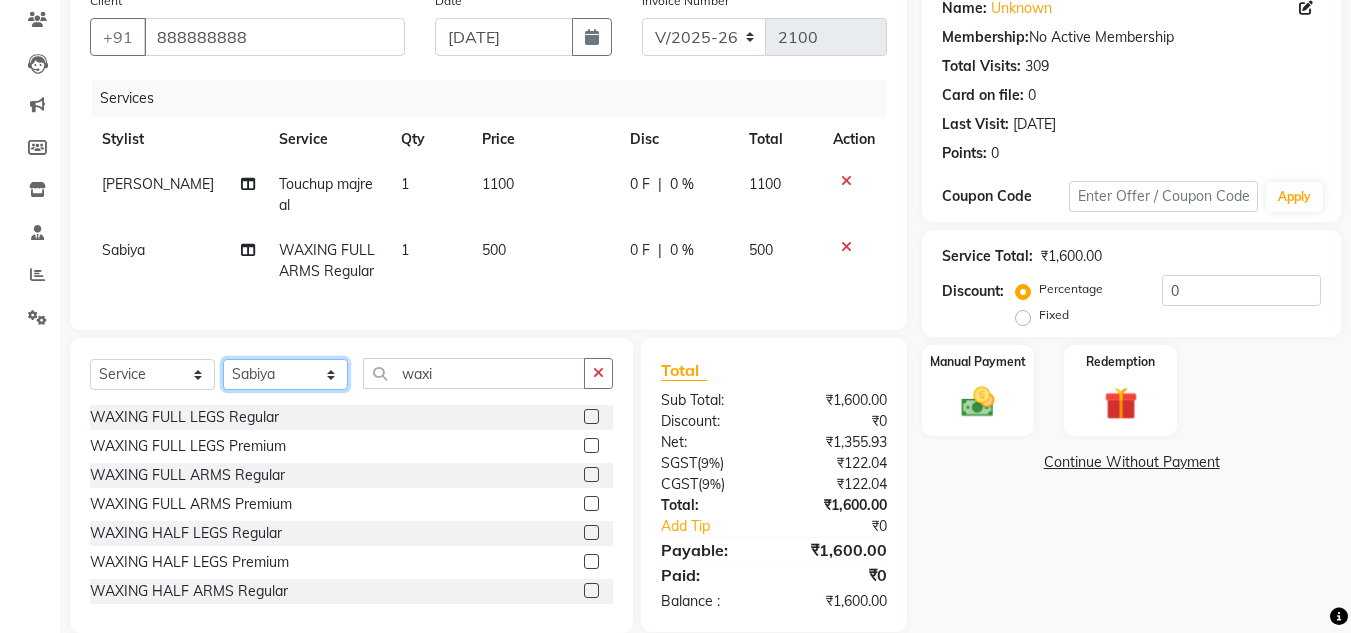 click on "Select Stylist [PERSON_NAME] Jannat Kaif [DATE] Lucky [PERSON_NAME] Pinky [PERSON_NAME] [PERSON_NAME] [PERSON_NAME] [PERSON_NAME] Suraj Vikas [PERSON_NAME] [PERSON_NAME]" 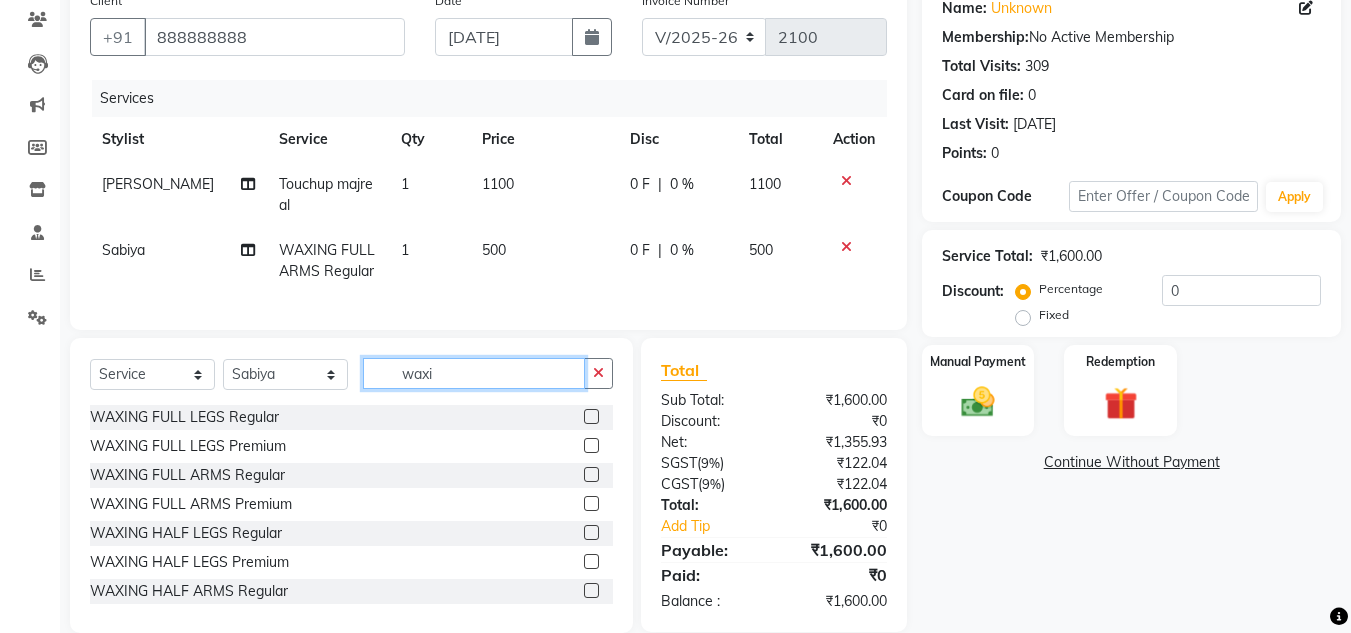 click on "waxi" 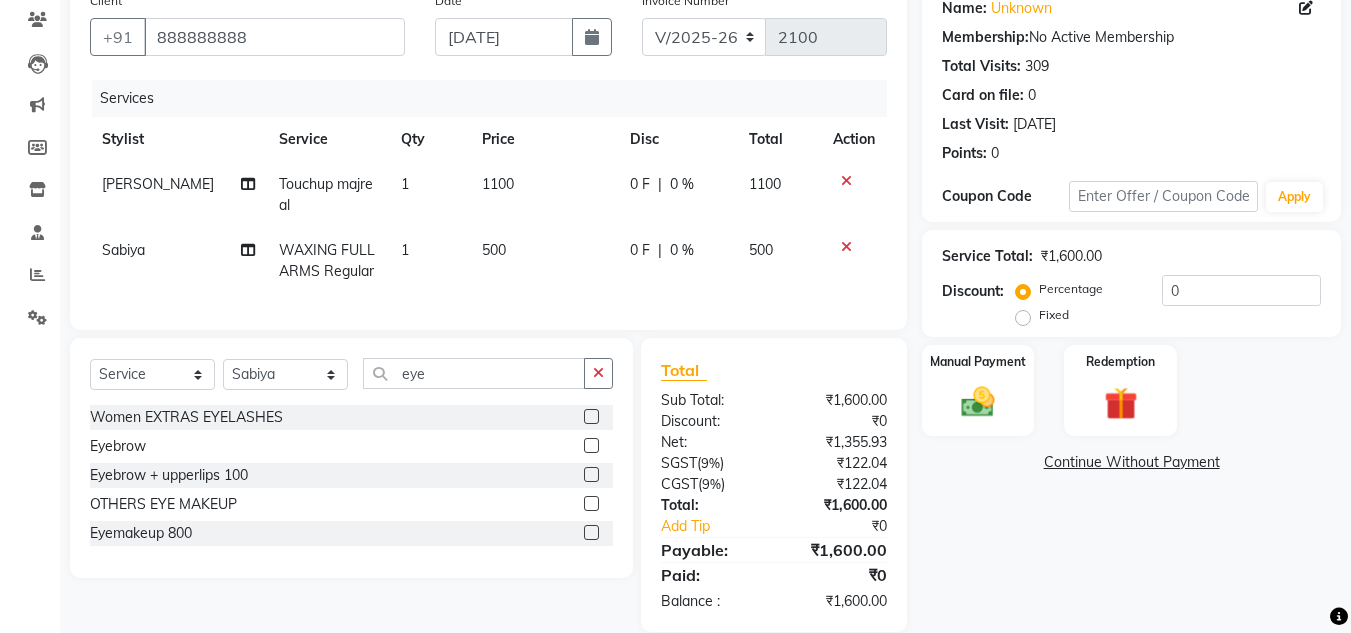 click 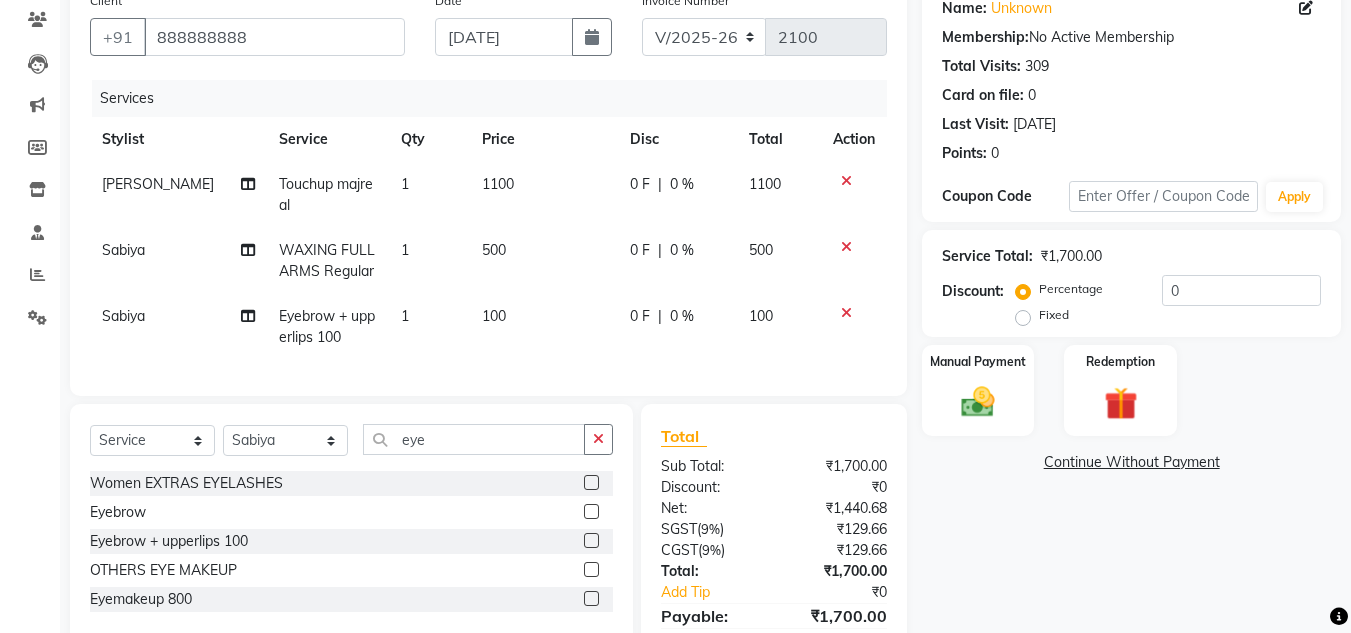 click on "1100" 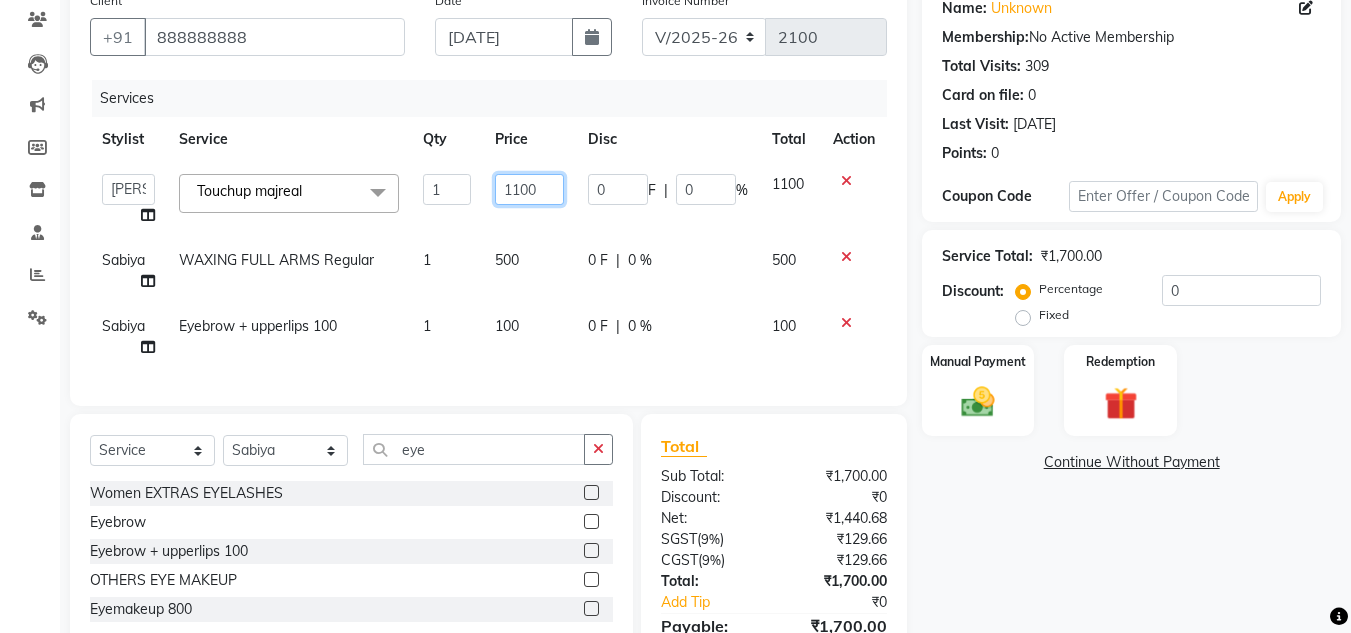 click on "1100" 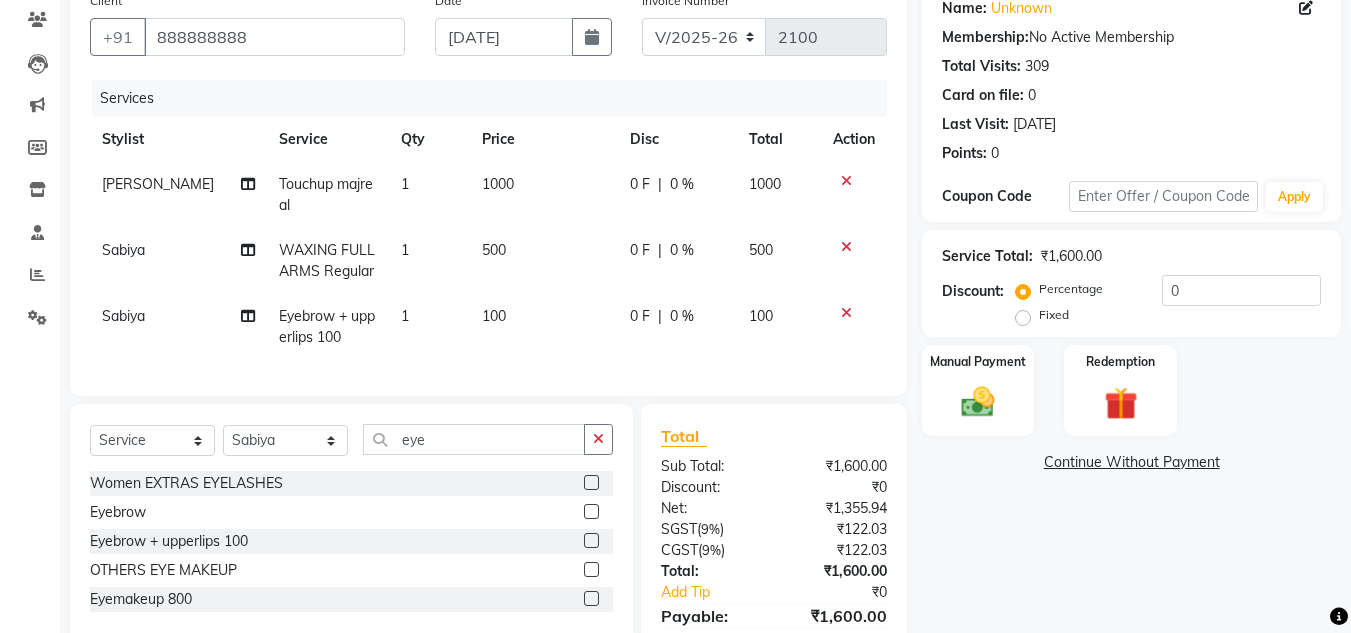 click on "[PERSON_NAME] Touchup majreal 1 1000 0 F | 0 % 1000 Sabiya WAXING FULL ARMS Regular 1 500 0 F | 0 % 500 Sabiya Eyebrow + upperlips 100 1 100 0 F | 0 % 100" 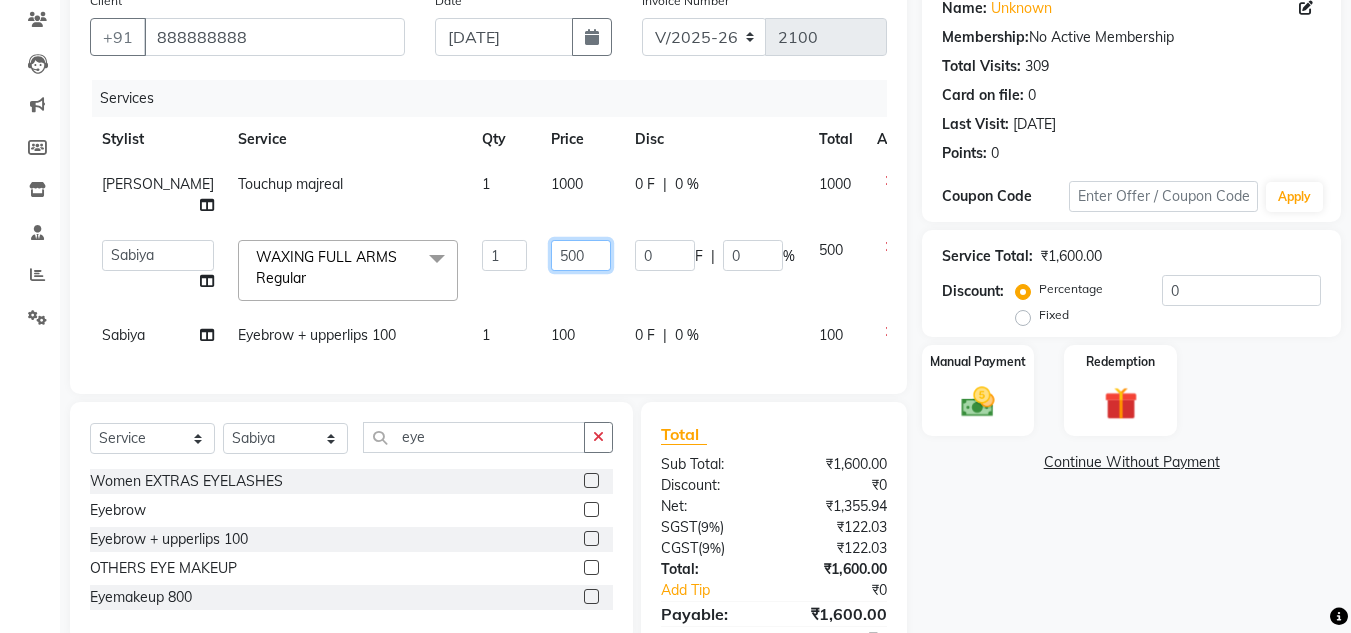 click on "500" 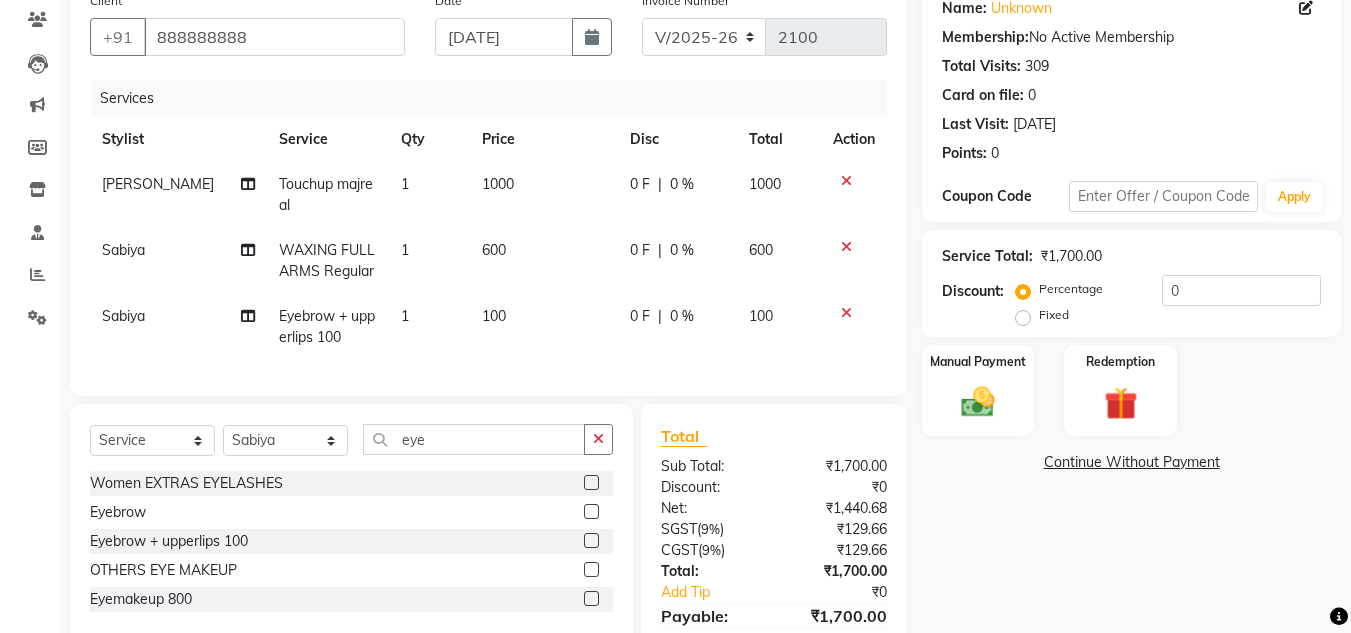 click on "[PERSON_NAME] Touchup majreal 1 1000 0 F | 0 % 1000 Sabiya WAXING FULL ARMS Regular 1 600 0 F | 0 % 600 Sabiya Eyebrow + upperlips 100 1 100 0 F | 0 % 100" 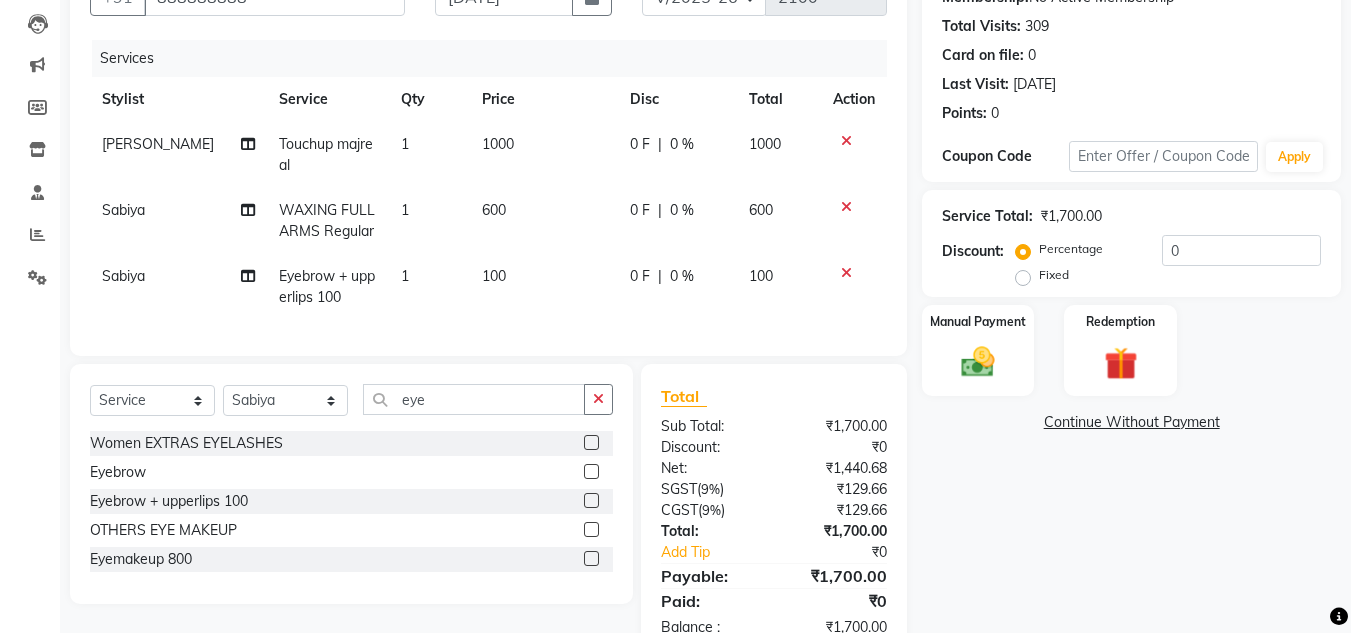 scroll, scrollTop: 278, scrollLeft: 0, axis: vertical 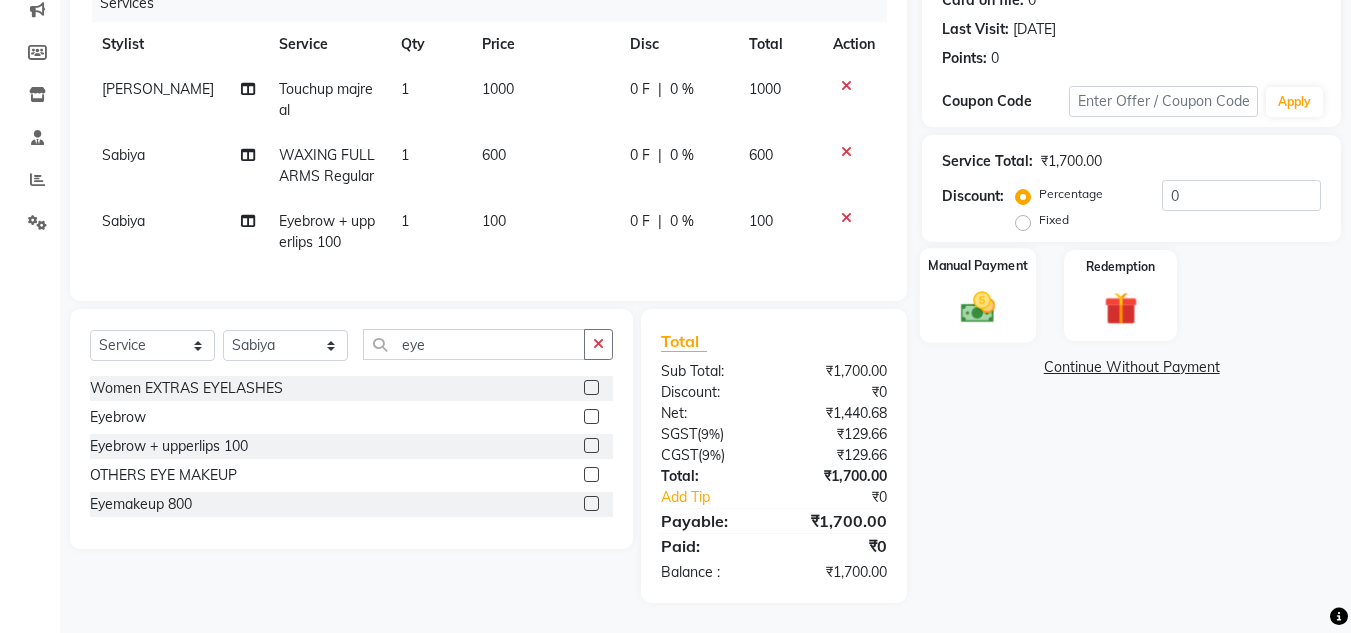 click on "Manual Payment" 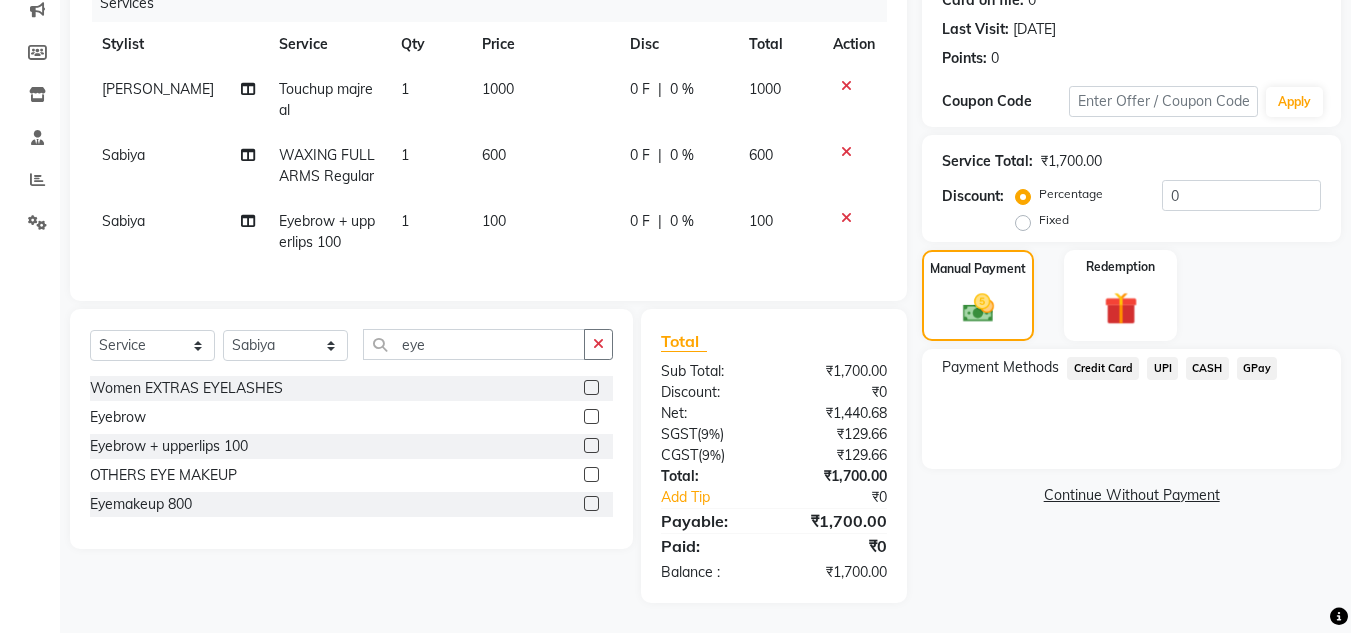 click on "Manual Payment Redemption" 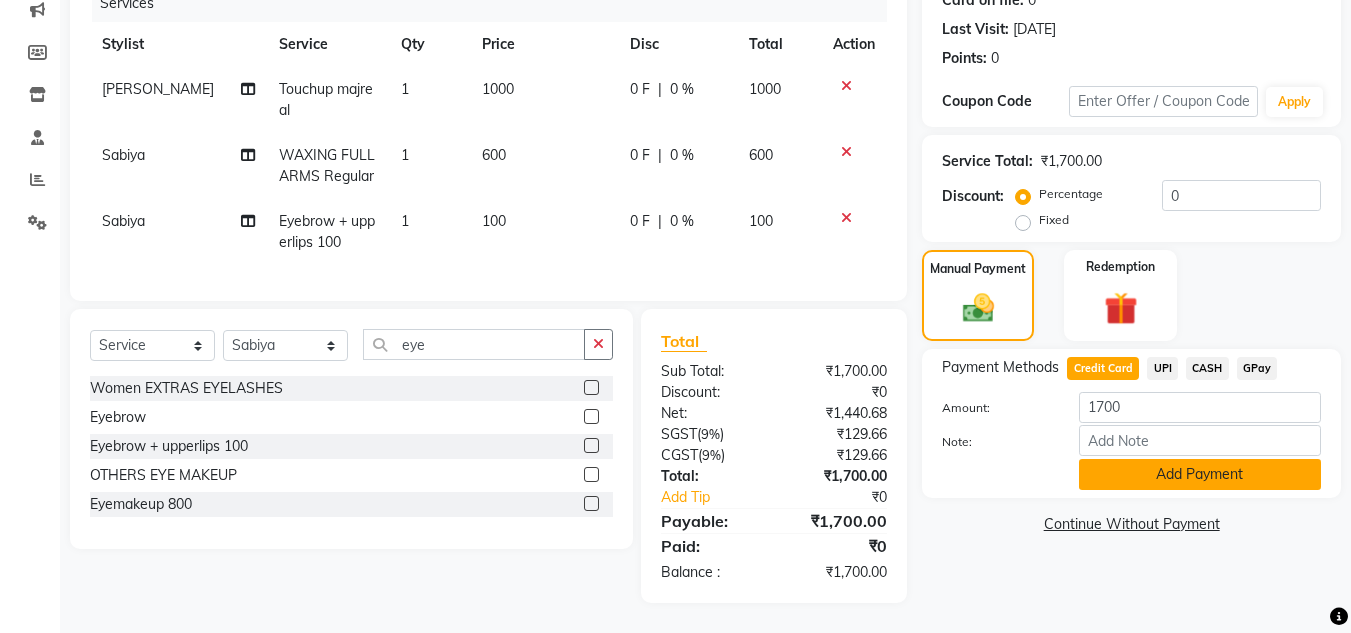 click on "Add Payment" 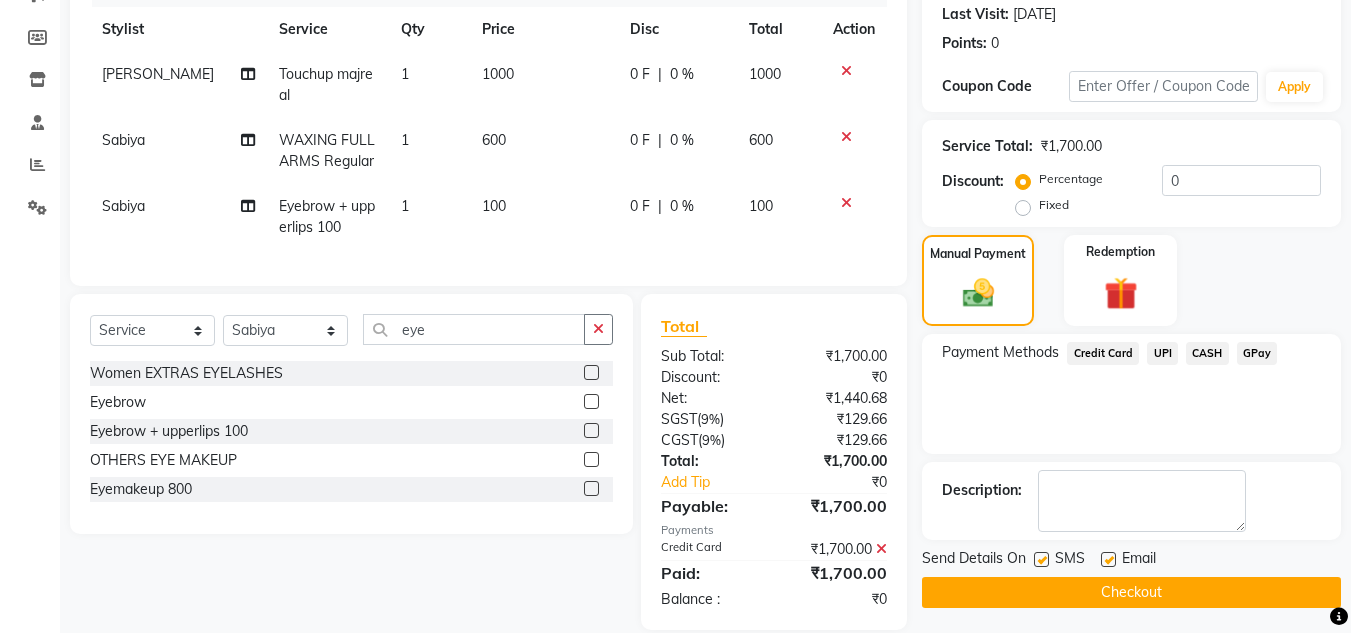 click on "Payment Methods  Credit Card   UPI   CASH   GPay" 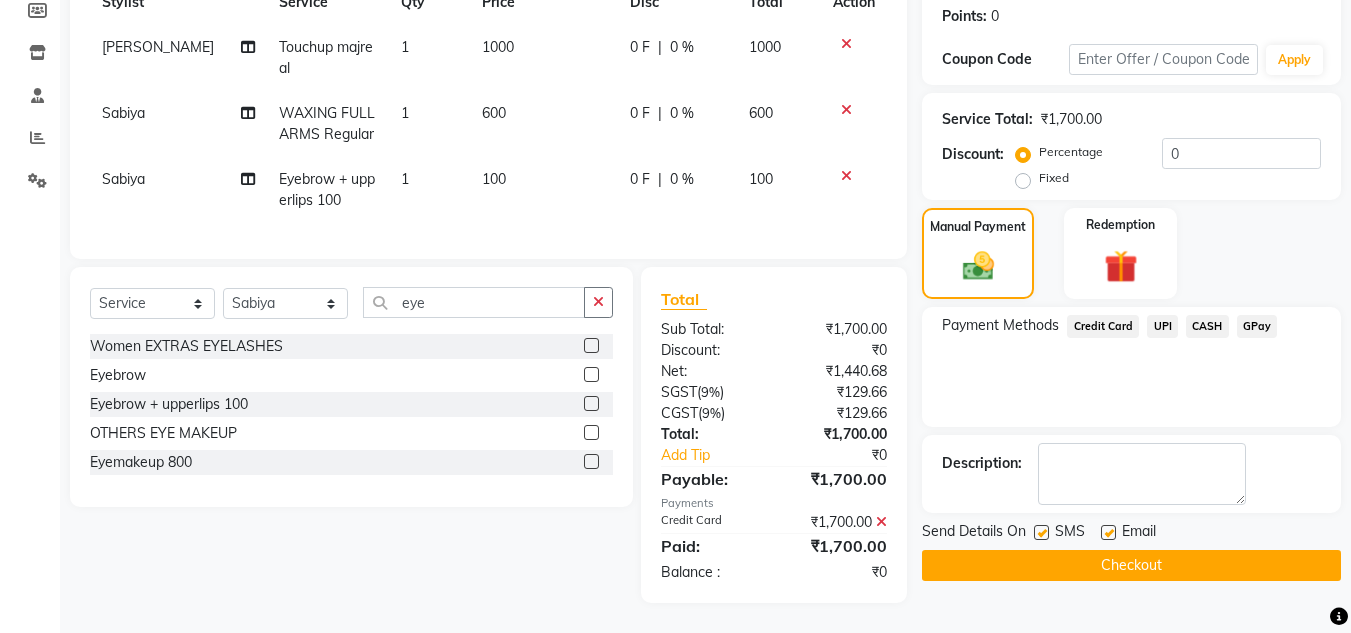 scroll, scrollTop: 320, scrollLeft: 0, axis: vertical 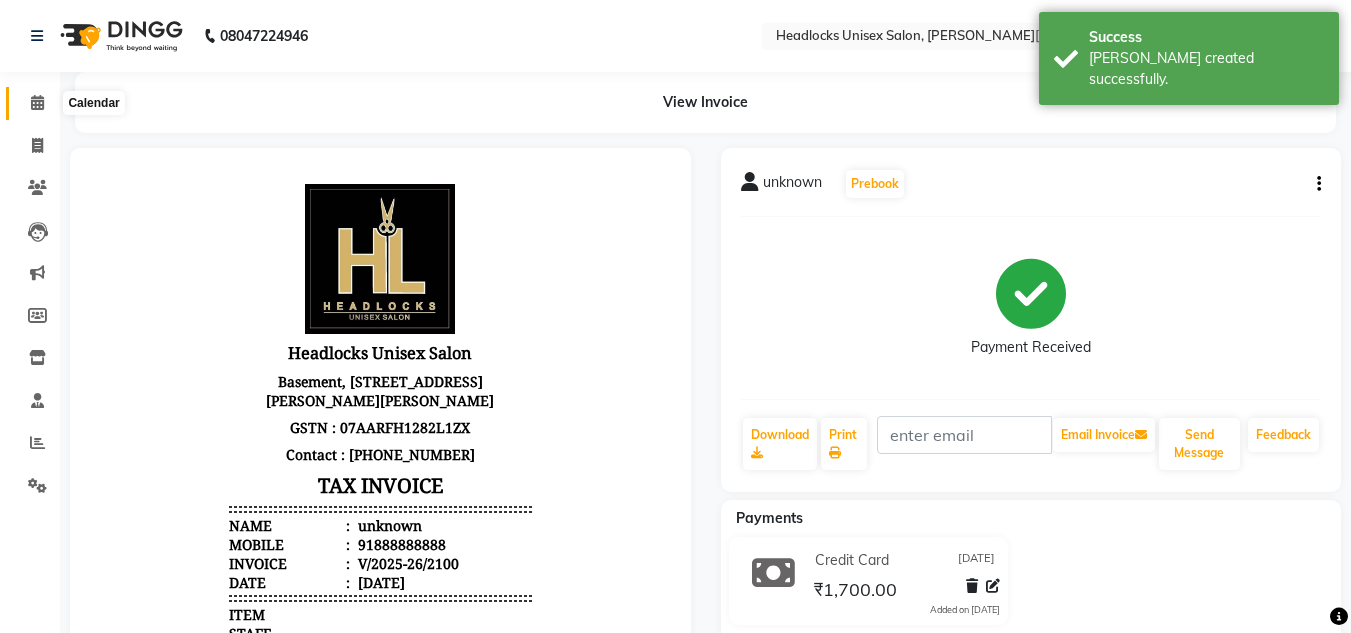 click 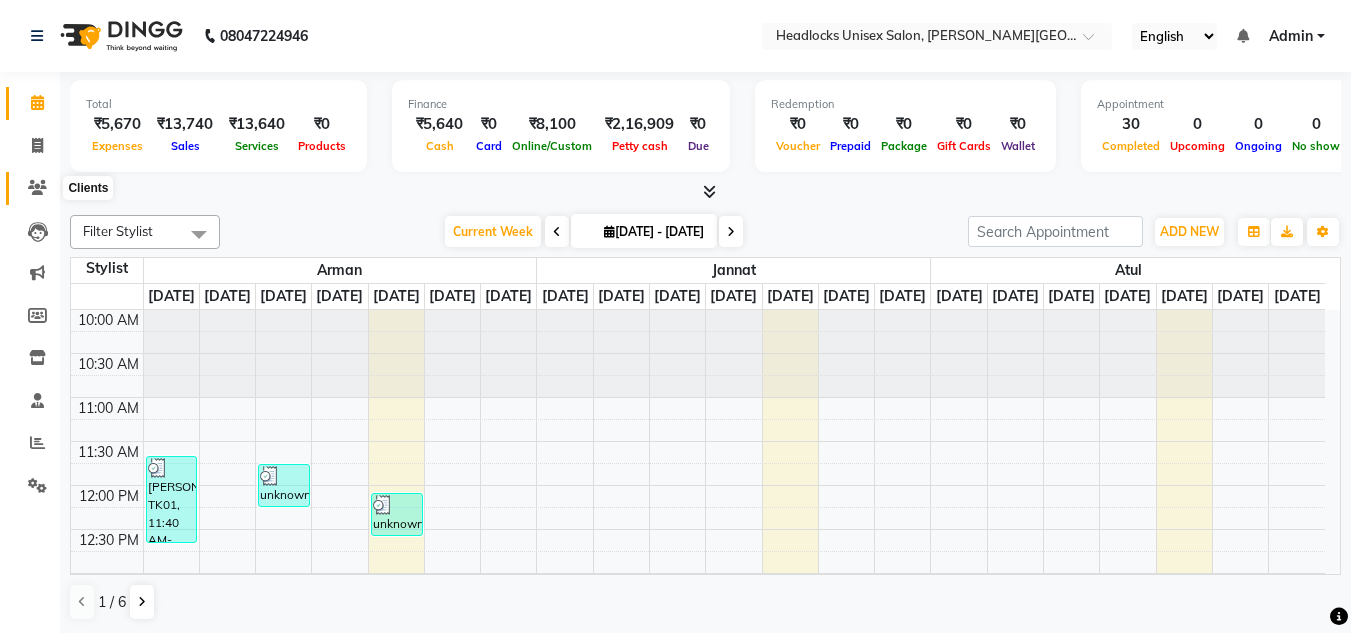 click 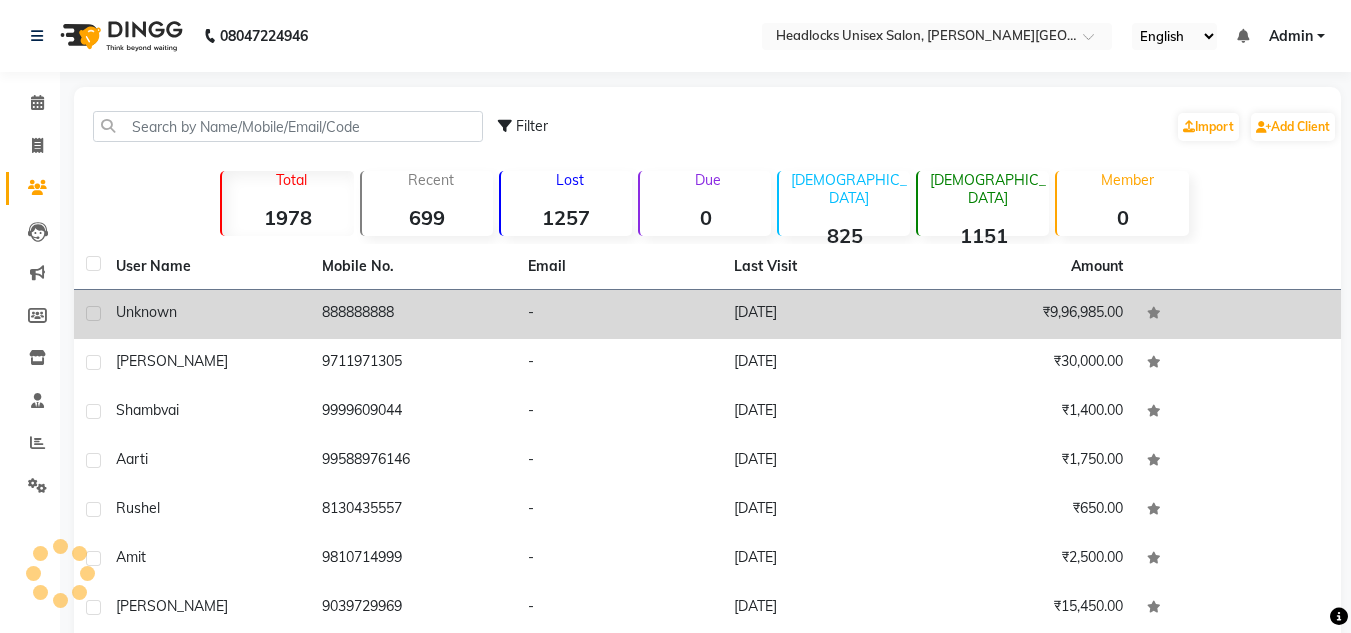 click on "888888888" 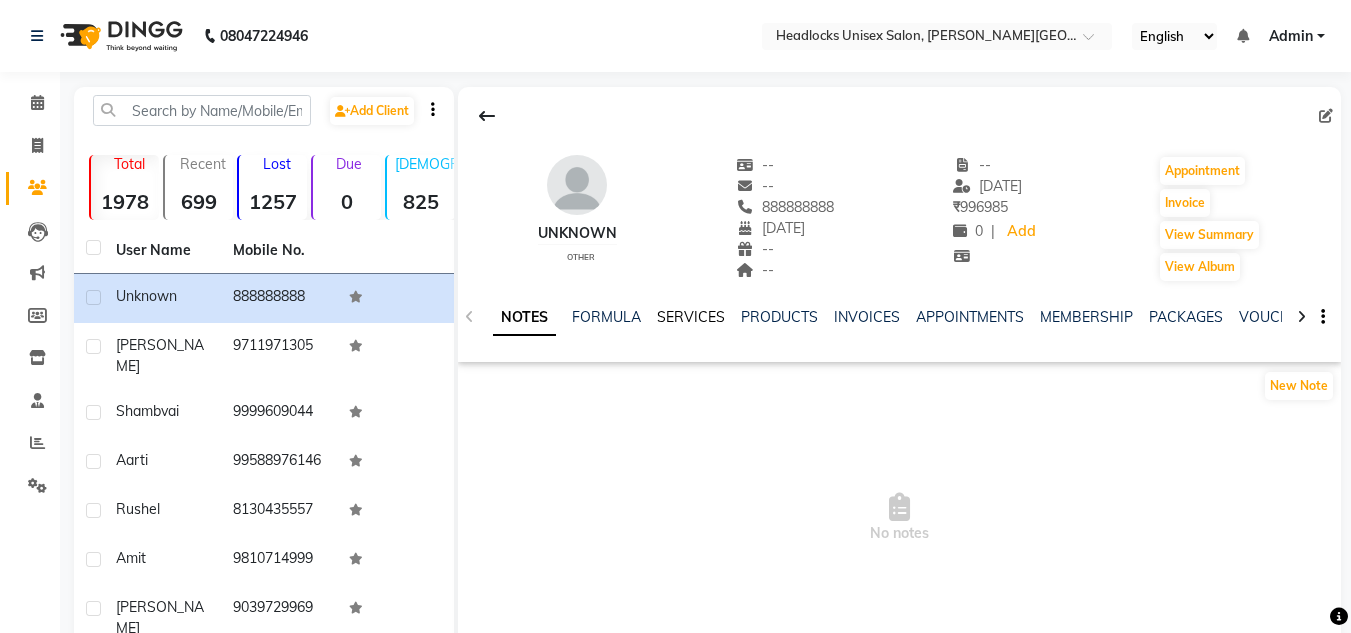 click on "SERVICES" 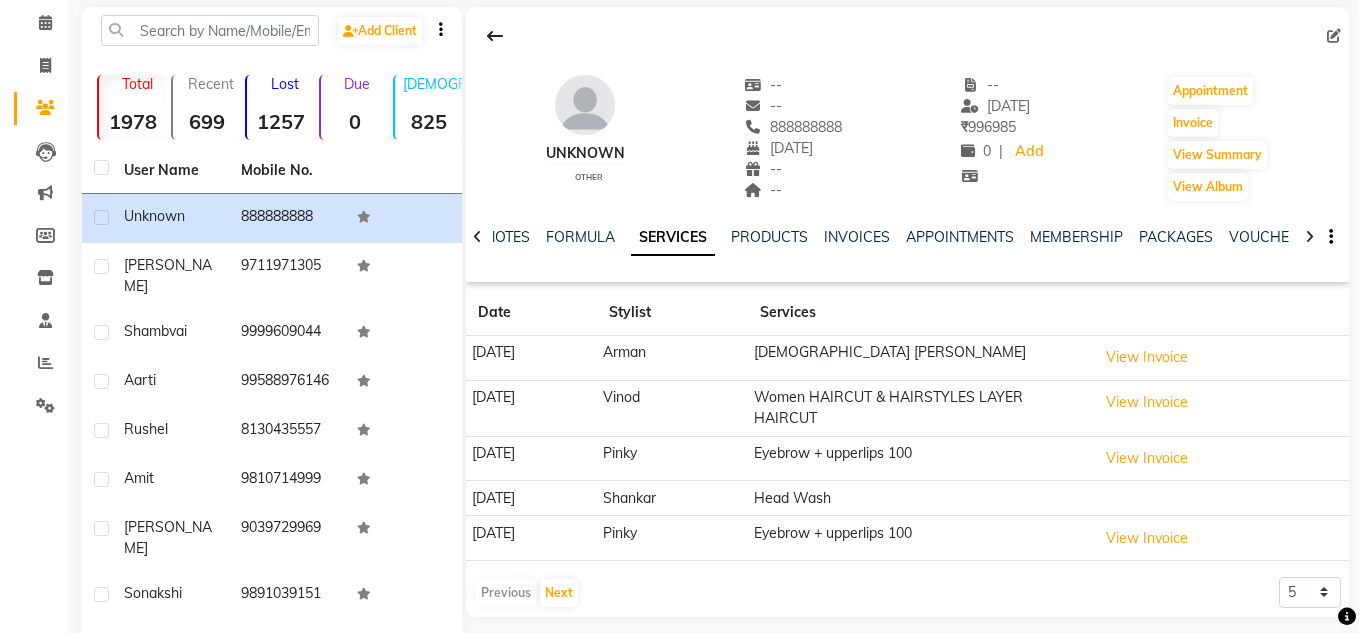 scroll, scrollTop: 120, scrollLeft: 0, axis: vertical 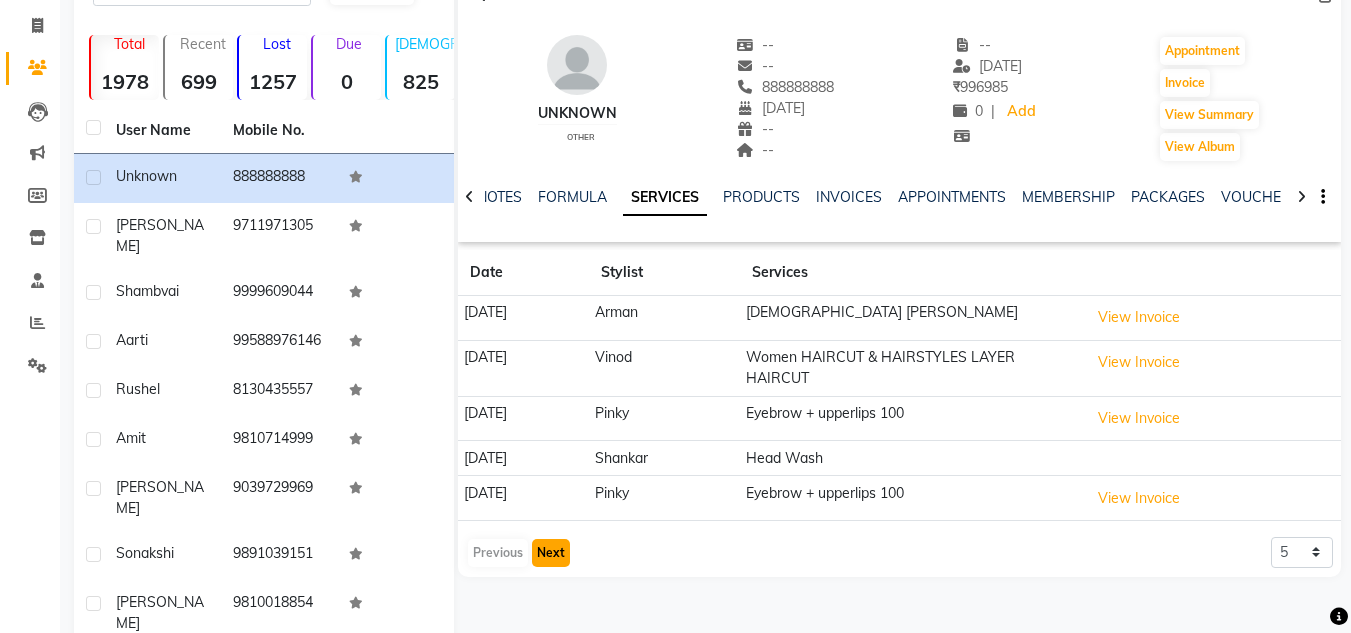 click on "Next" 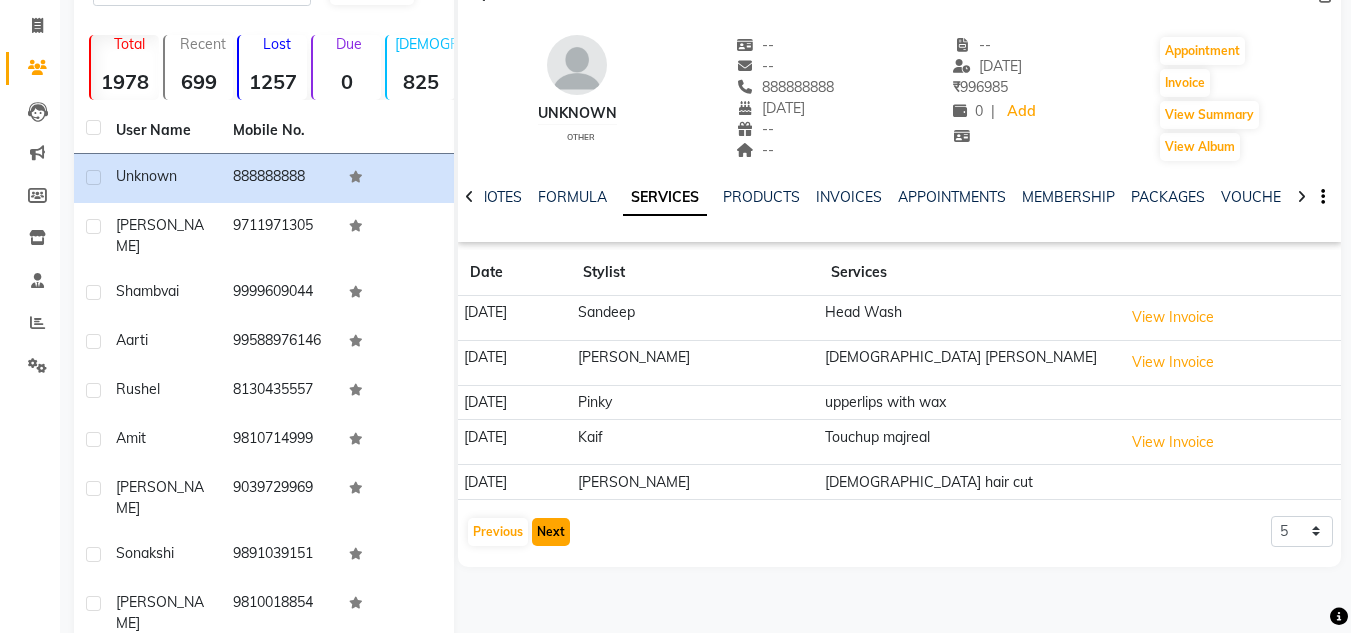 click on "Next" 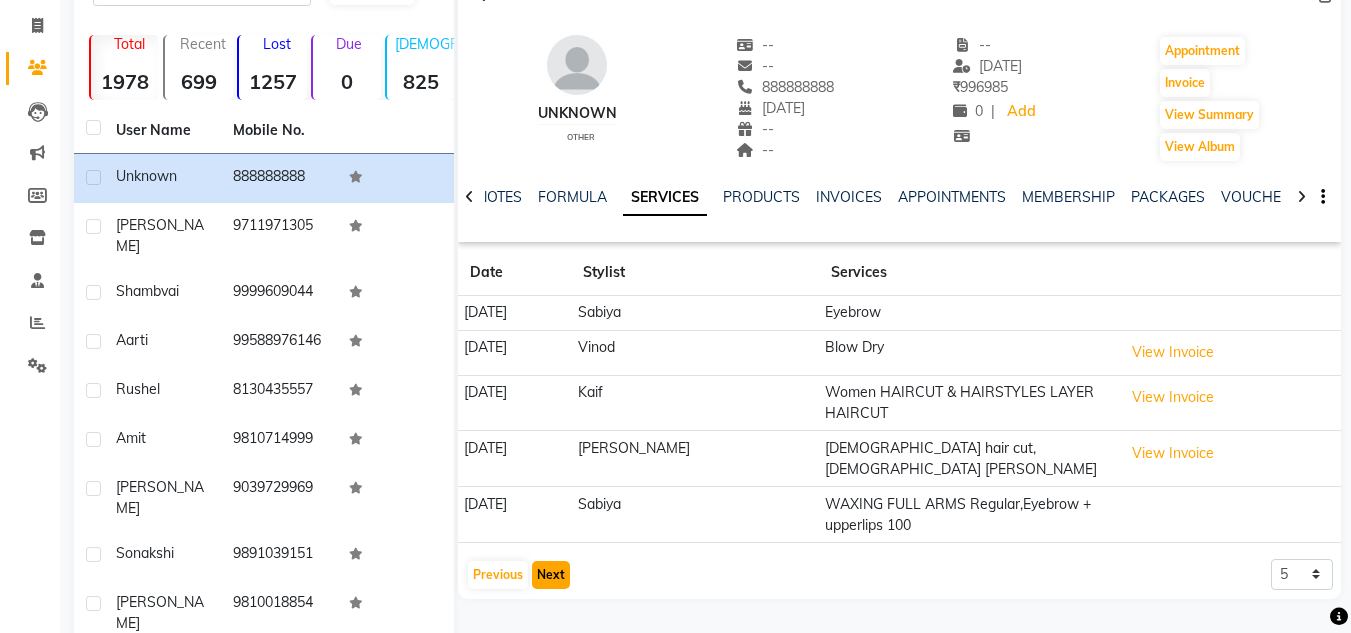 click on "Next" 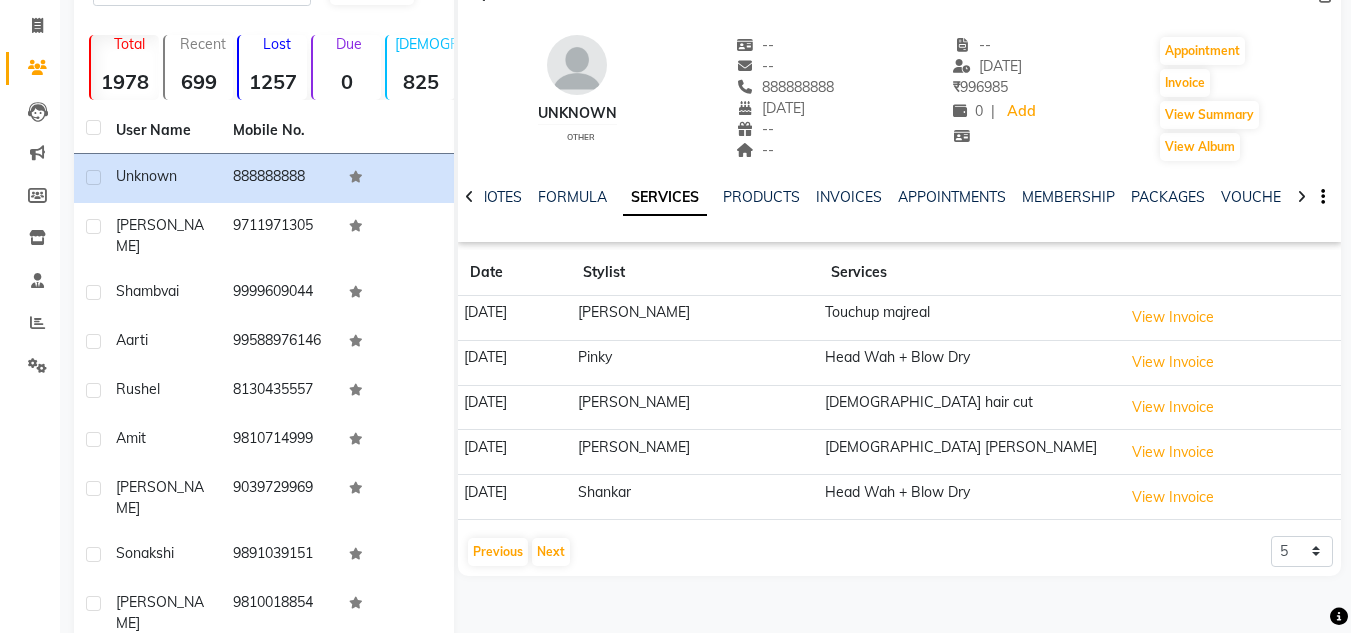 click on "[PERSON_NAME]" 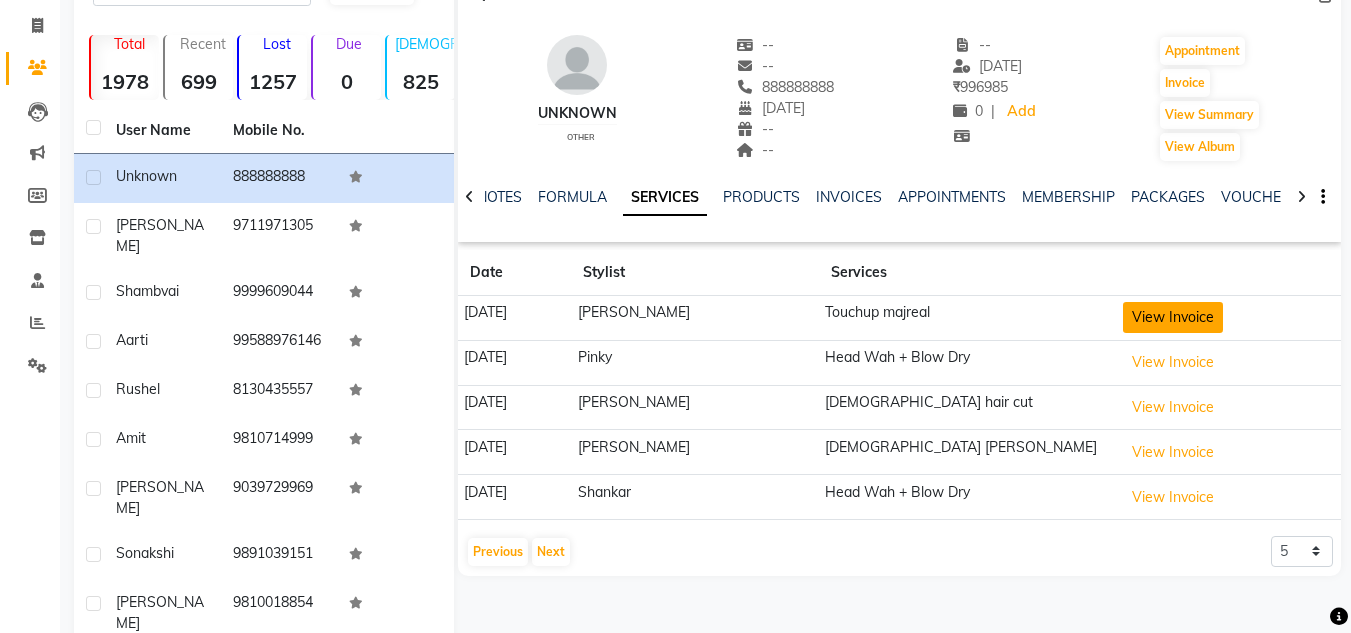 click on "View Invoice" 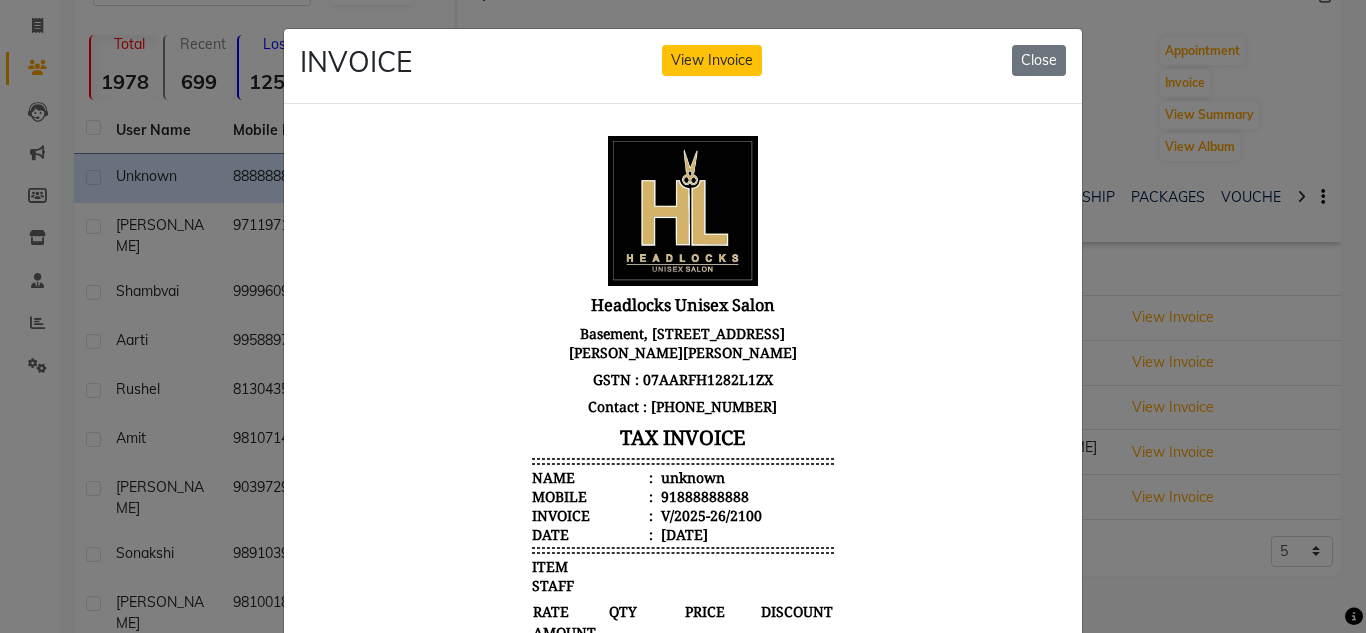 scroll, scrollTop: 0, scrollLeft: 0, axis: both 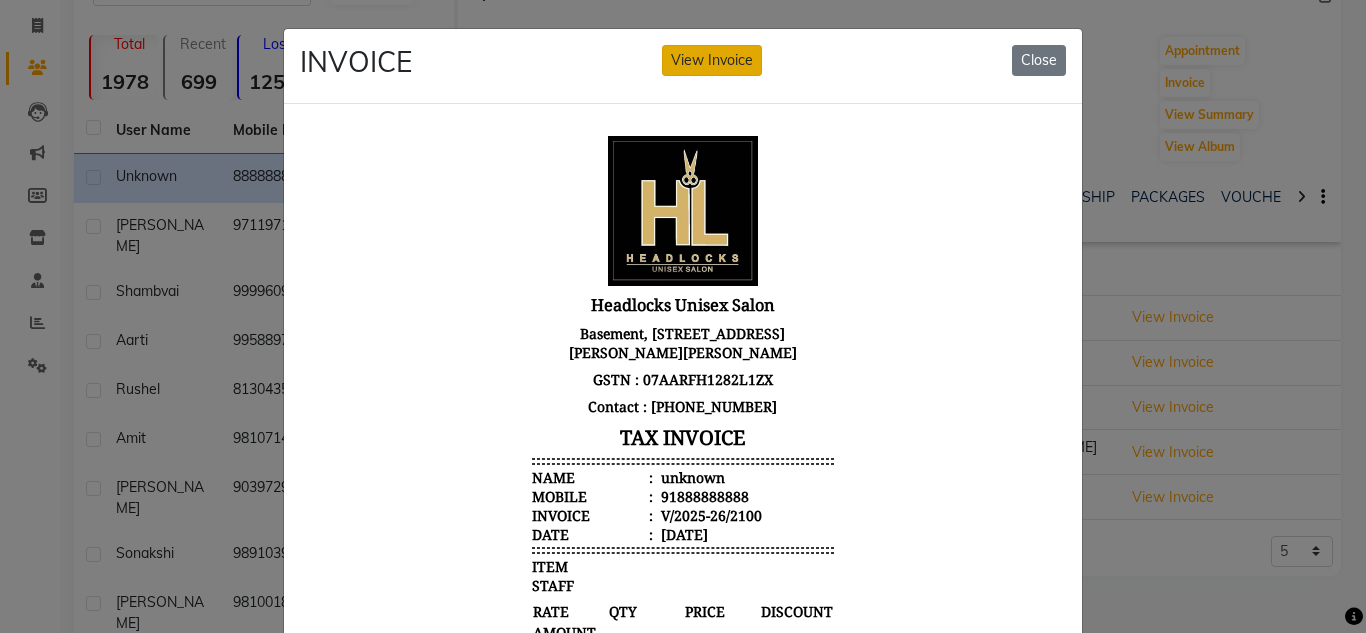 click on "View Invoice" 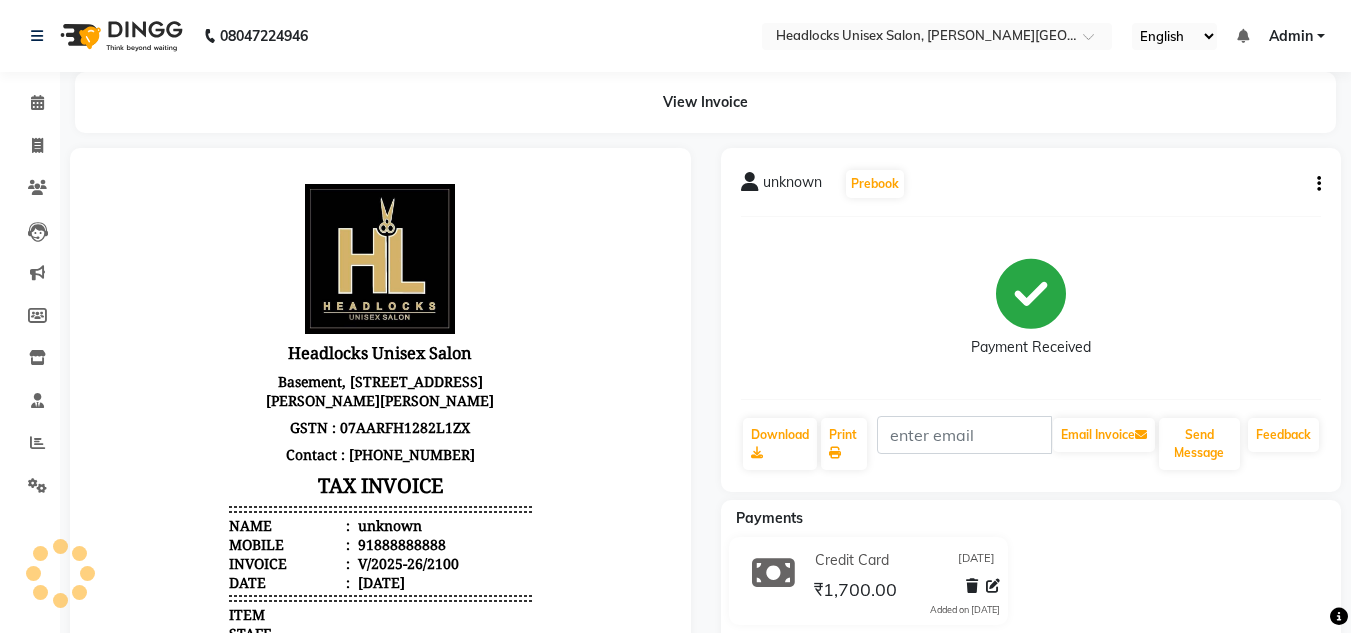 scroll, scrollTop: 0, scrollLeft: 0, axis: both 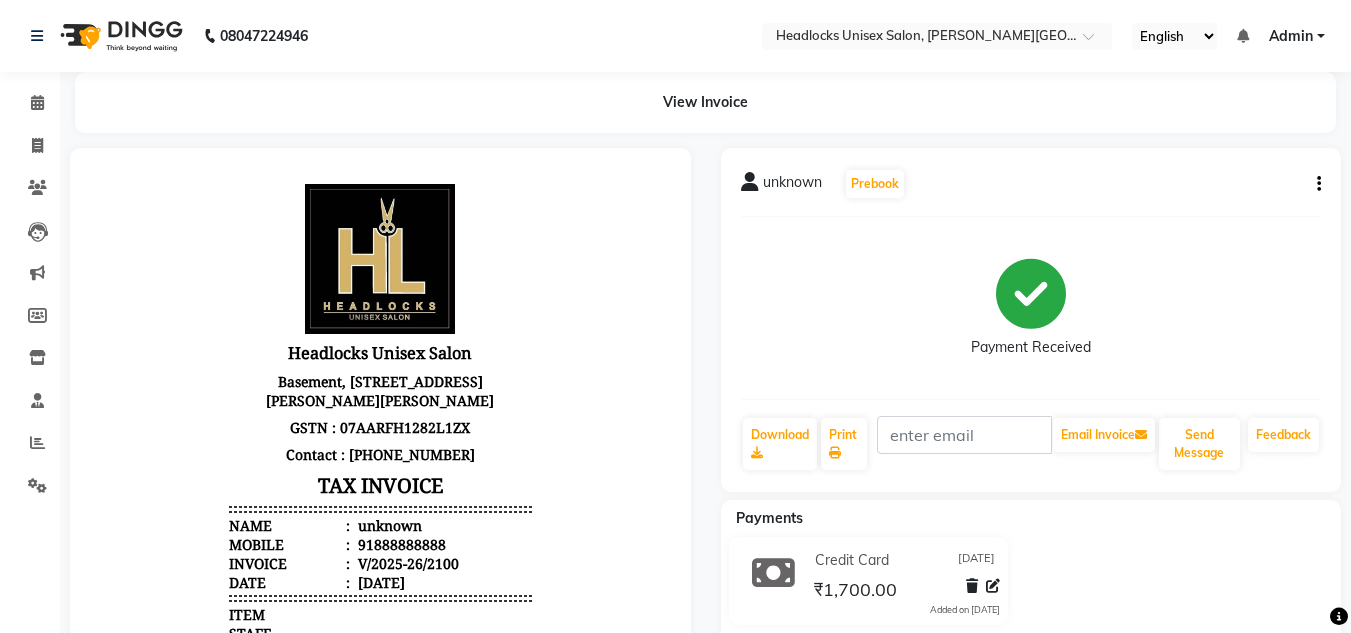 click 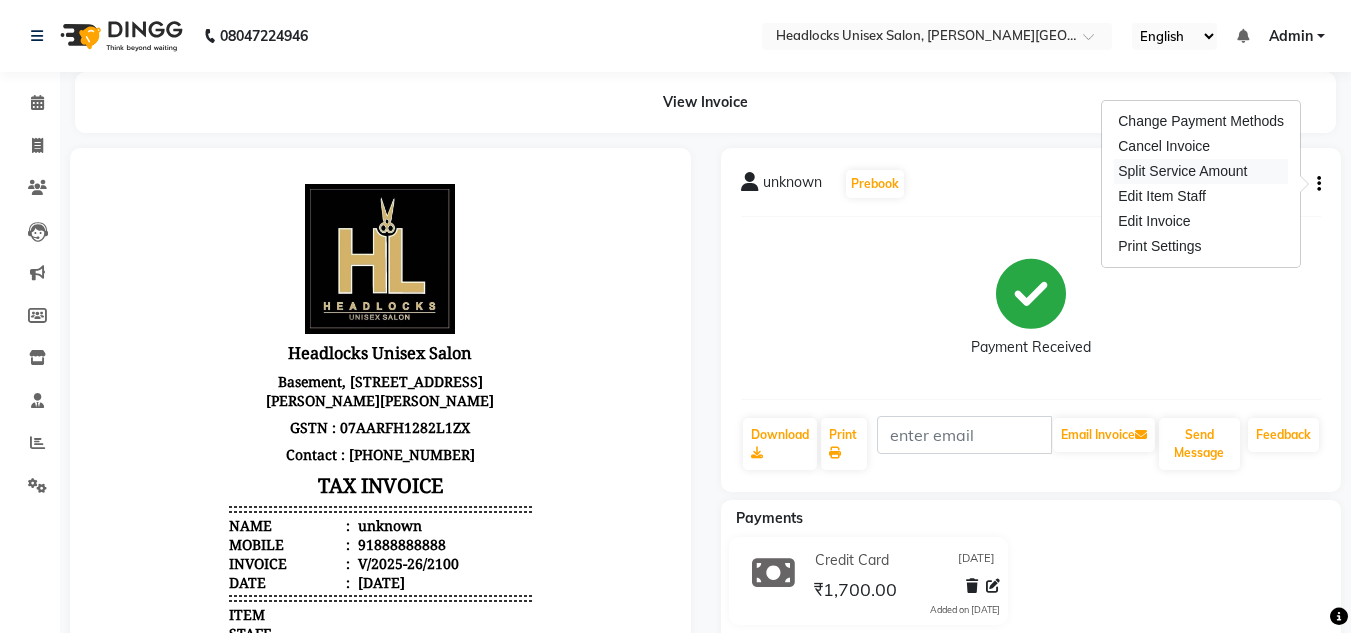 click on "Split Service Amount" at bounding box center (1201, 171) 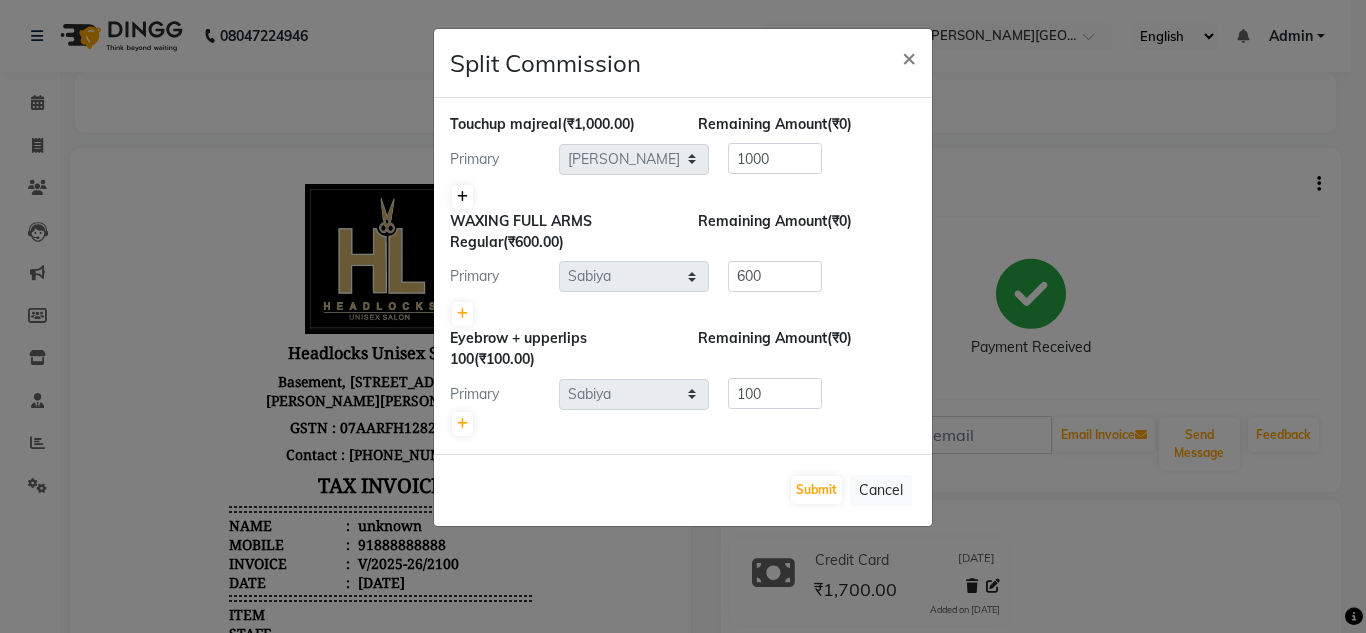 click 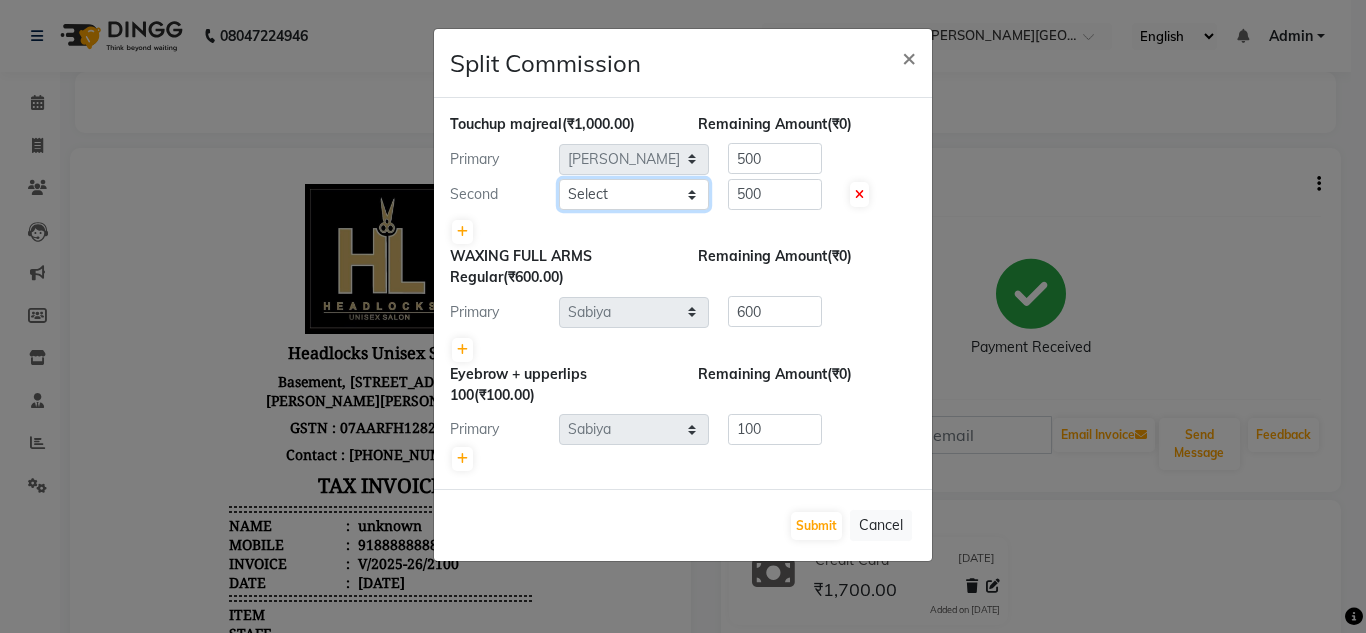 click on "Select  [PERSON_NAME]   Jannat   Kaif   [DATE]   Lucky   Nazia   Pinky   [PERSON_NAME]   [PERSON_NAME]   [PERSON_NAME]   [PERSON_NAME]   Suraj   Vikas   [PERSON_NAME]   [PERSON_NAME]" 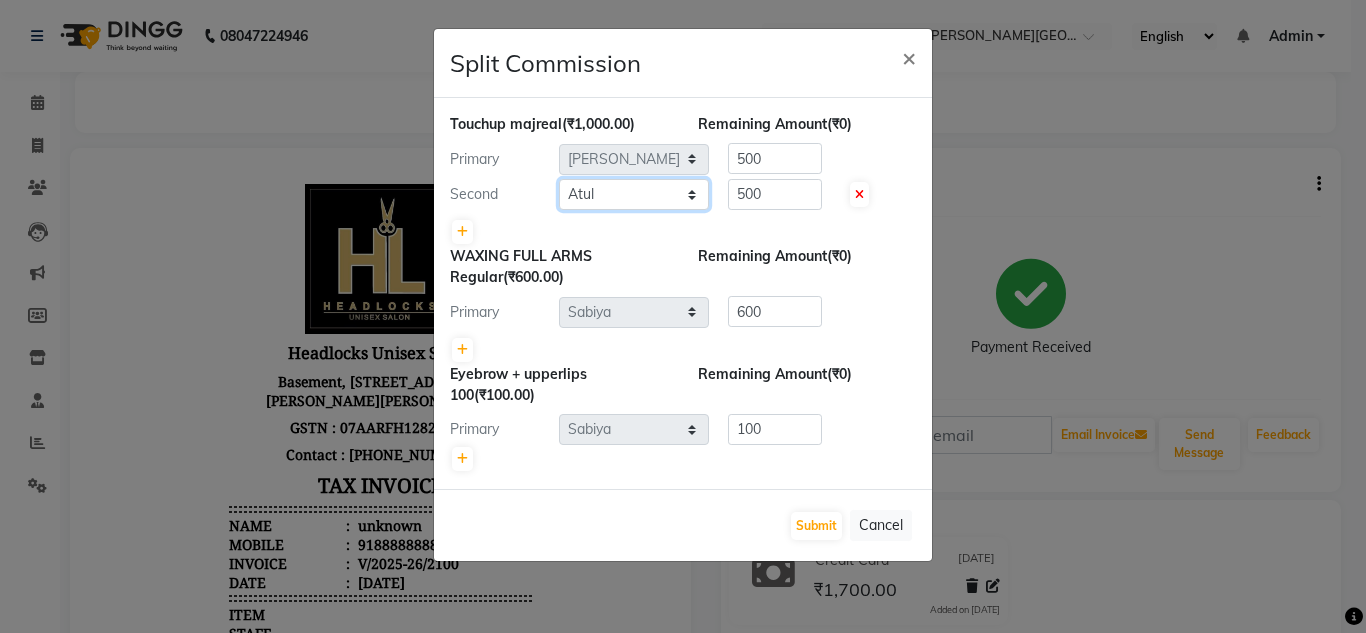 click on "Select  [PERSON_NAME]   Jannat   Kaif   [DATE]   Lucky   Nazia   Pinky   [PERSON_NAME]   [PERSON_NAME]   [PERSON_NAME]   [PERSON_NAME]   Suraj   Vikas   [PERSON_NAME]   [PERSON_NAME]" 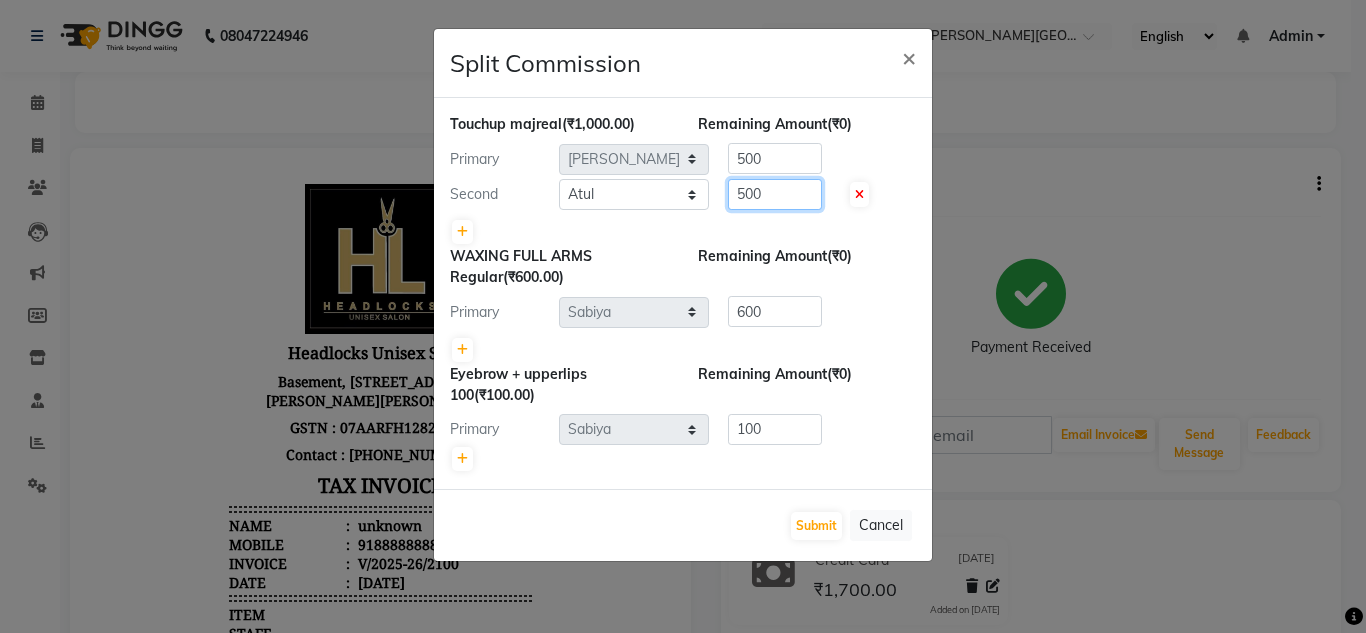 click on "500" 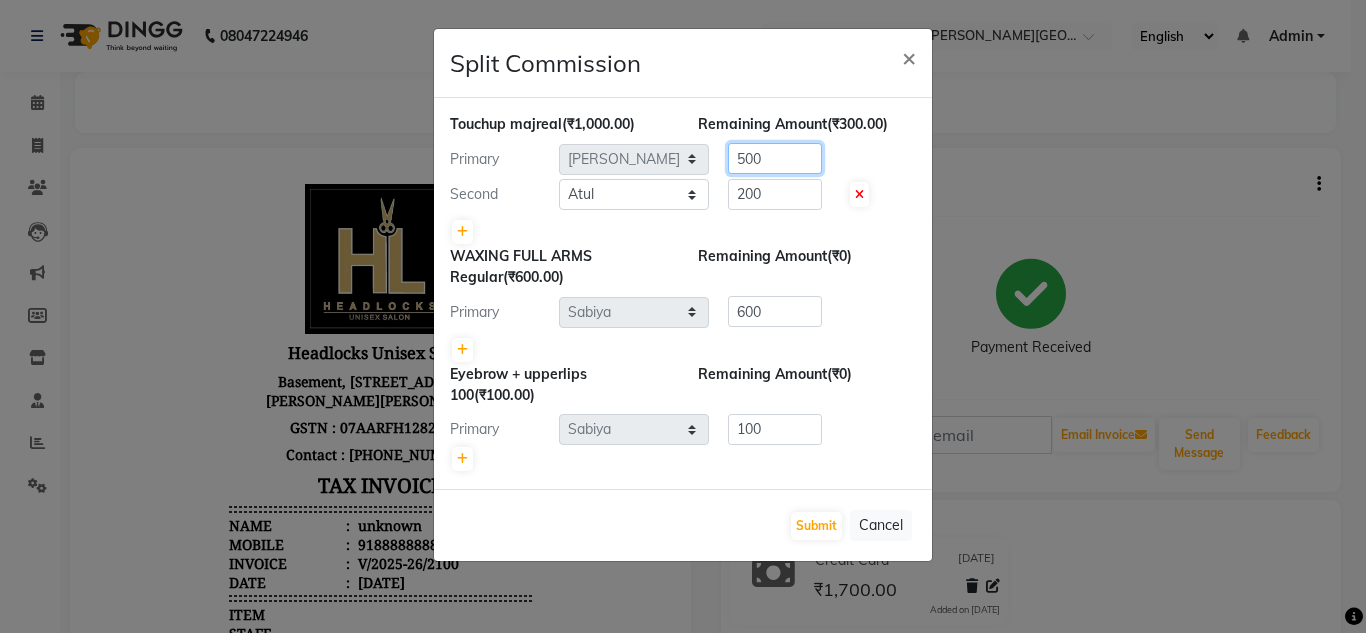 click on "500" 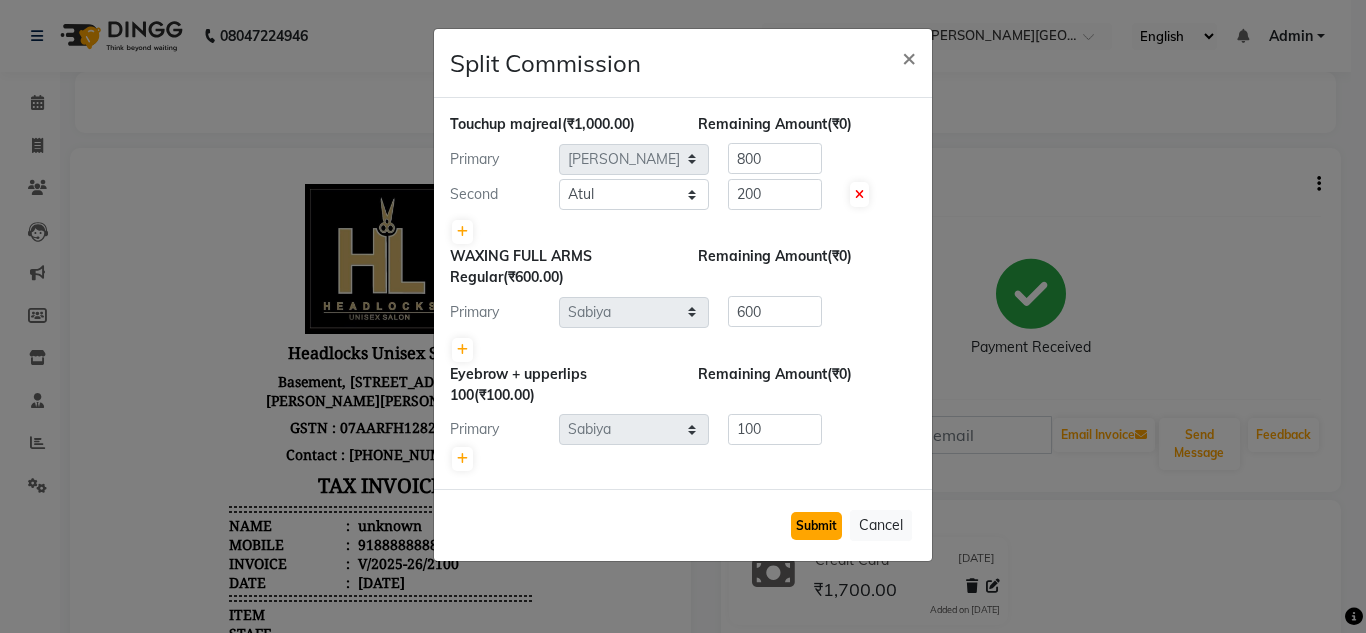 click on "Submit" 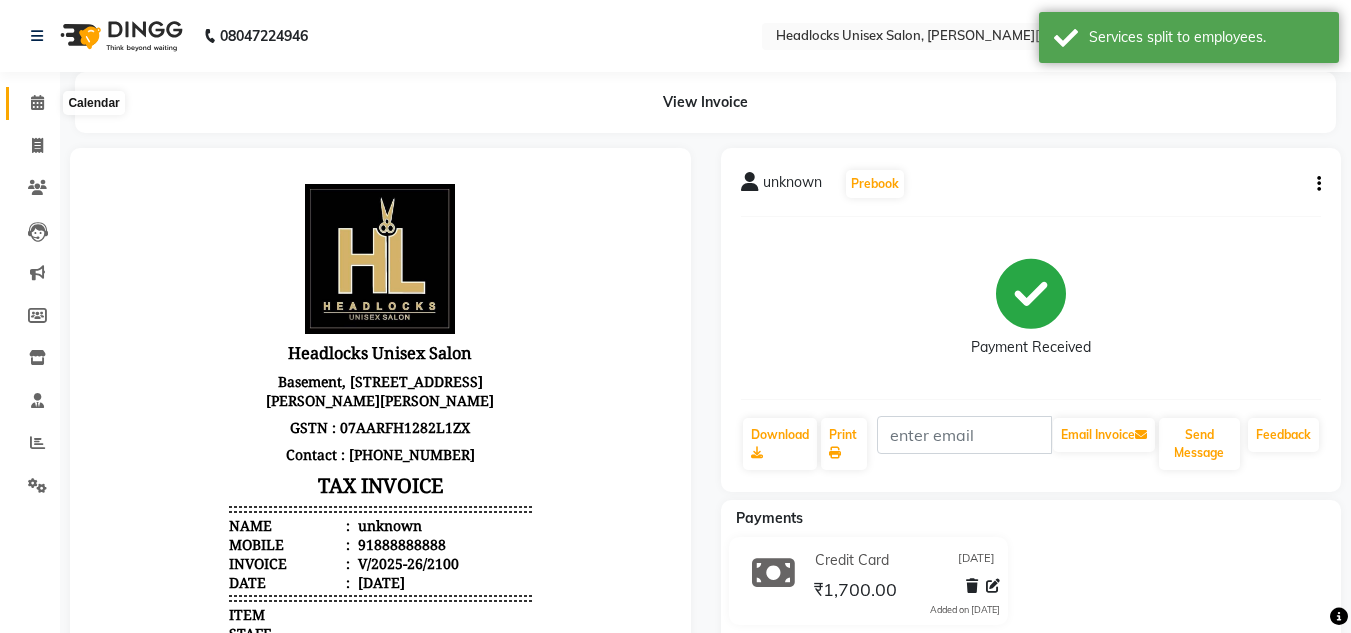 click 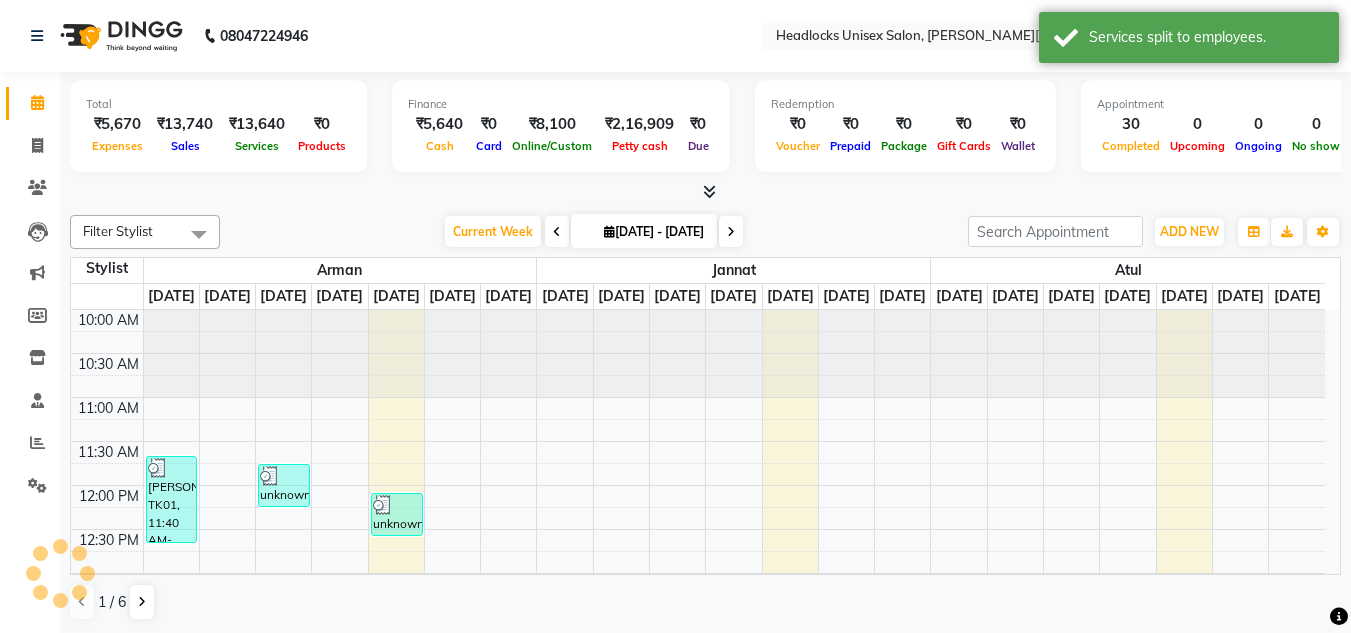 scroll, scrollTop: 0, scrollLeft: 0, axis: both 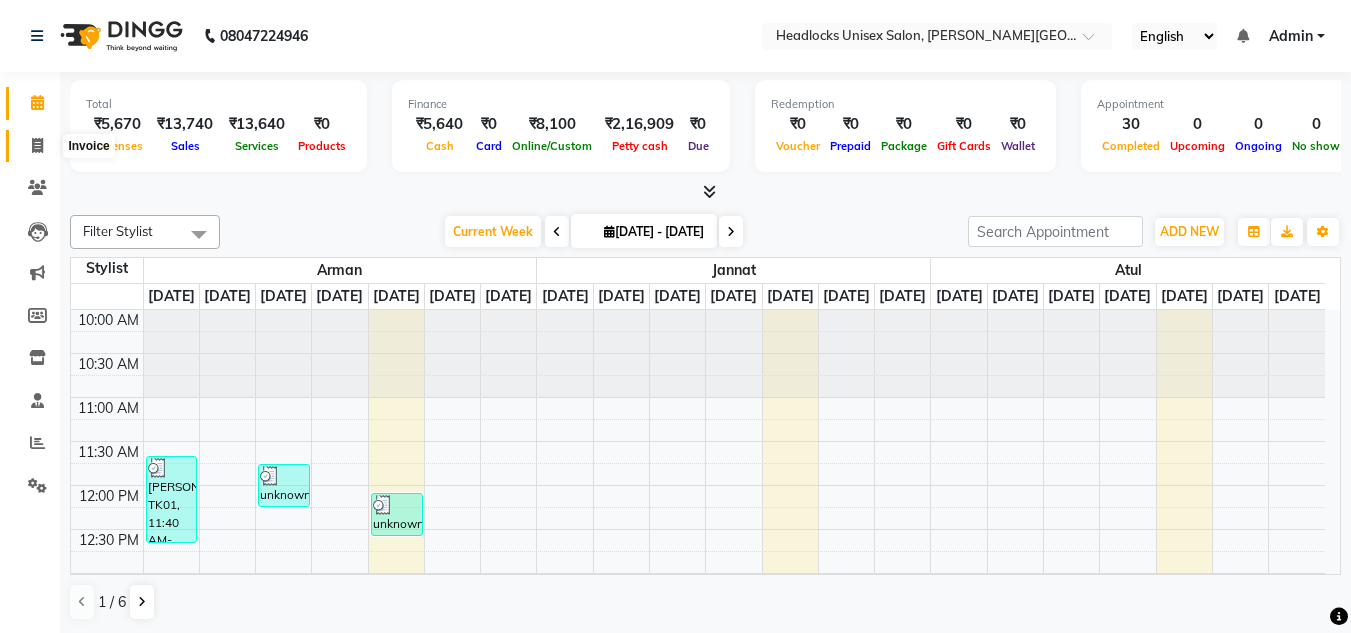 click 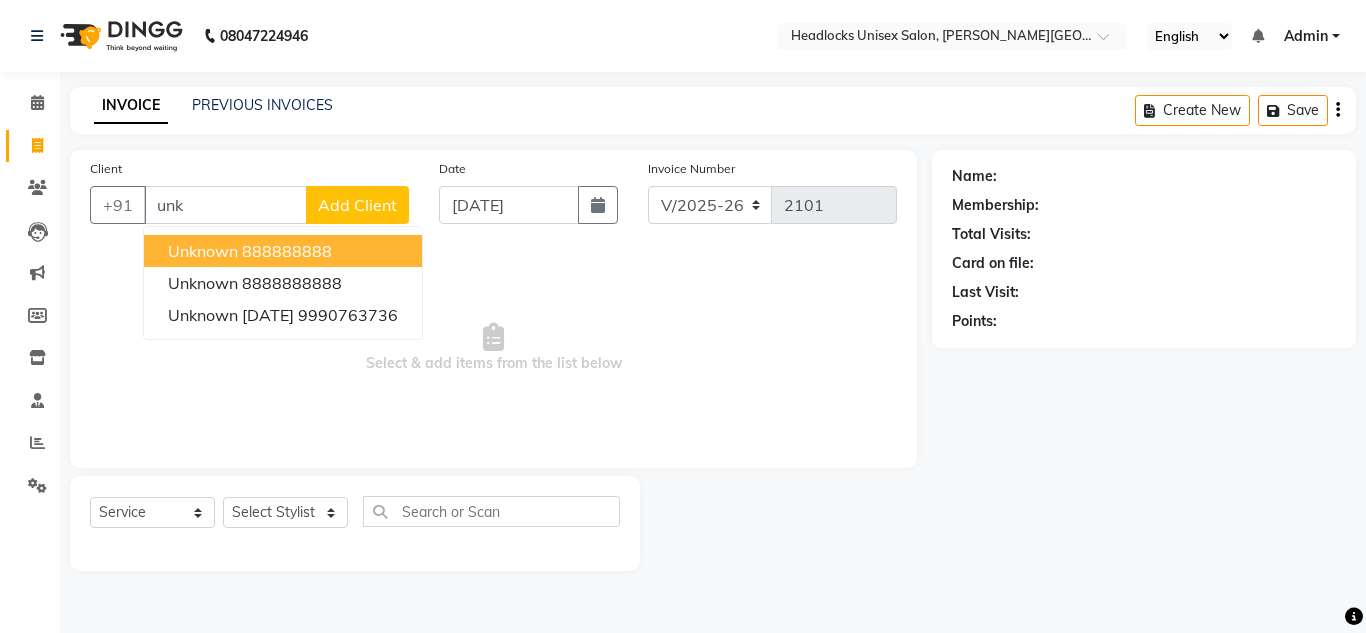 click on "unknown" at bounding box center (203, 251) 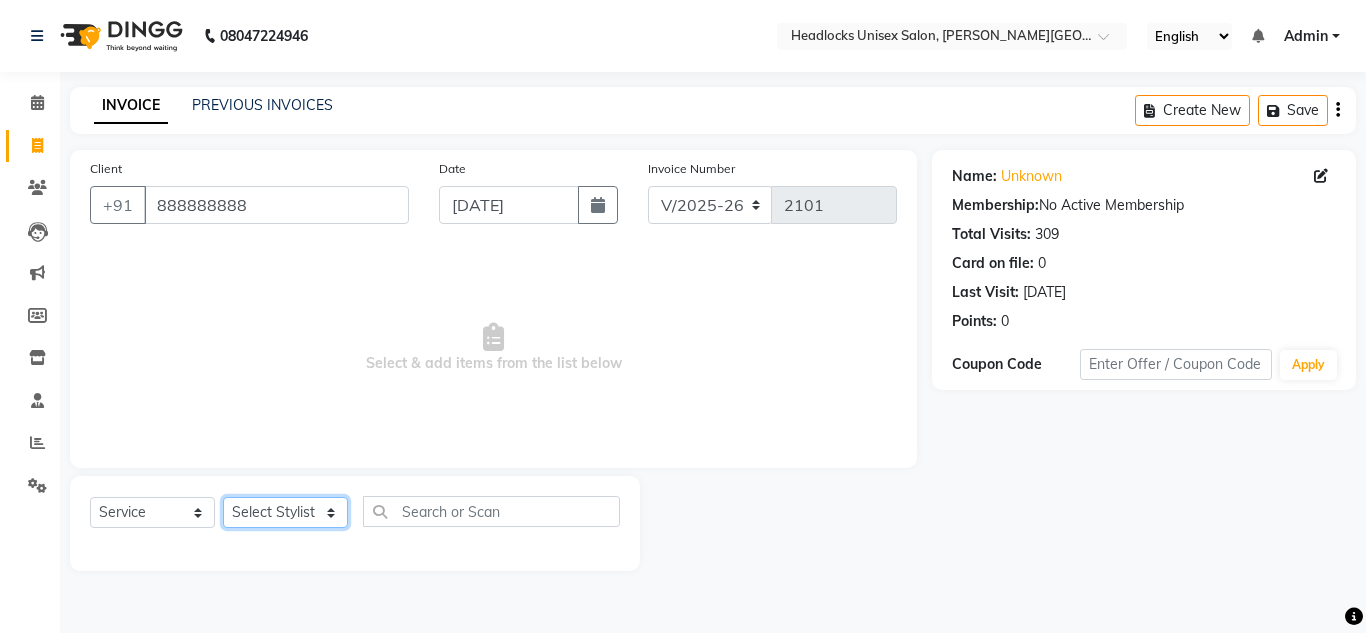 click on "Select Stylist [PERSON_NAME] Jannat Kaif [DATE] Lucky [PERSON_NAME] Pinky [PERSON_NAME] [PERSON_NAME] [PERSON_NAME] [PERSON_NAME] Suraj Vikas [PERSON_NAME] [PERSON_NAME]" 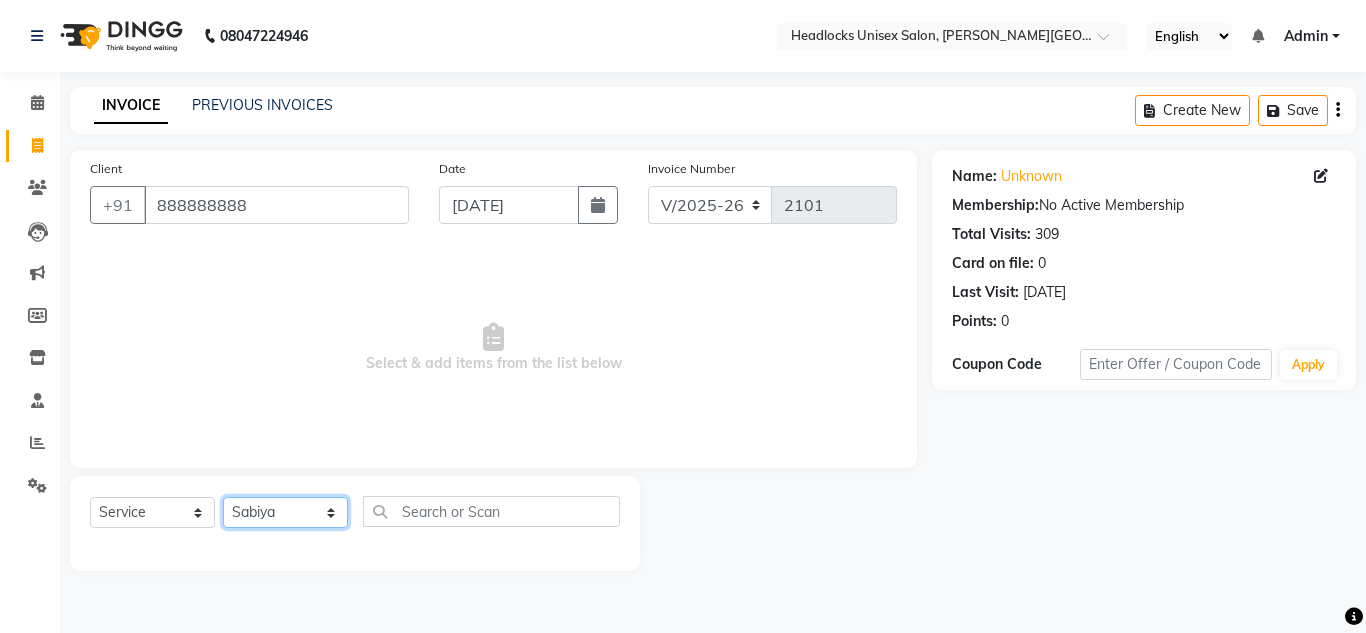 click on "Select Stylist [PERSON_NAME] Jannat Kaif [DATE] Lucky [PERSON_NAME] Pinky [PERSON_NAME] [PERSON_NAME] [PERSON_NAME] [PERSON_NAME] Suraj Vikas [PERSON_NAME] [PERSON_NAME]" 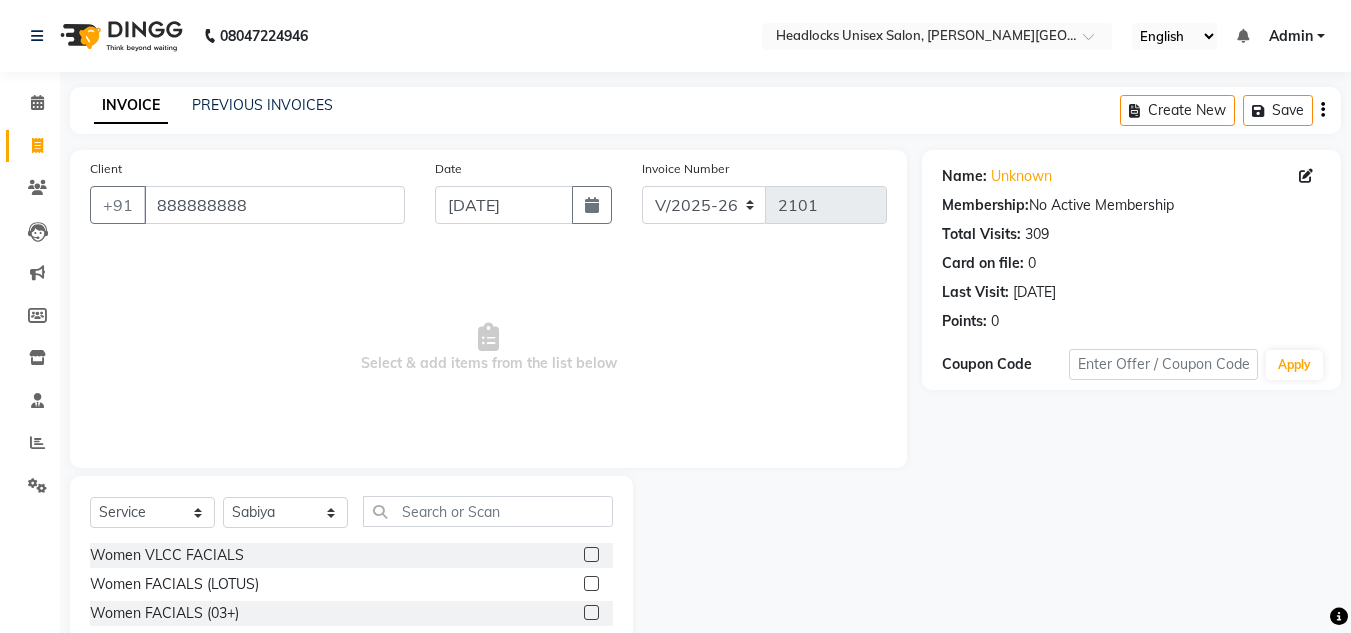 click on "Select & add items from the list below" at bounding box center [488, 348] 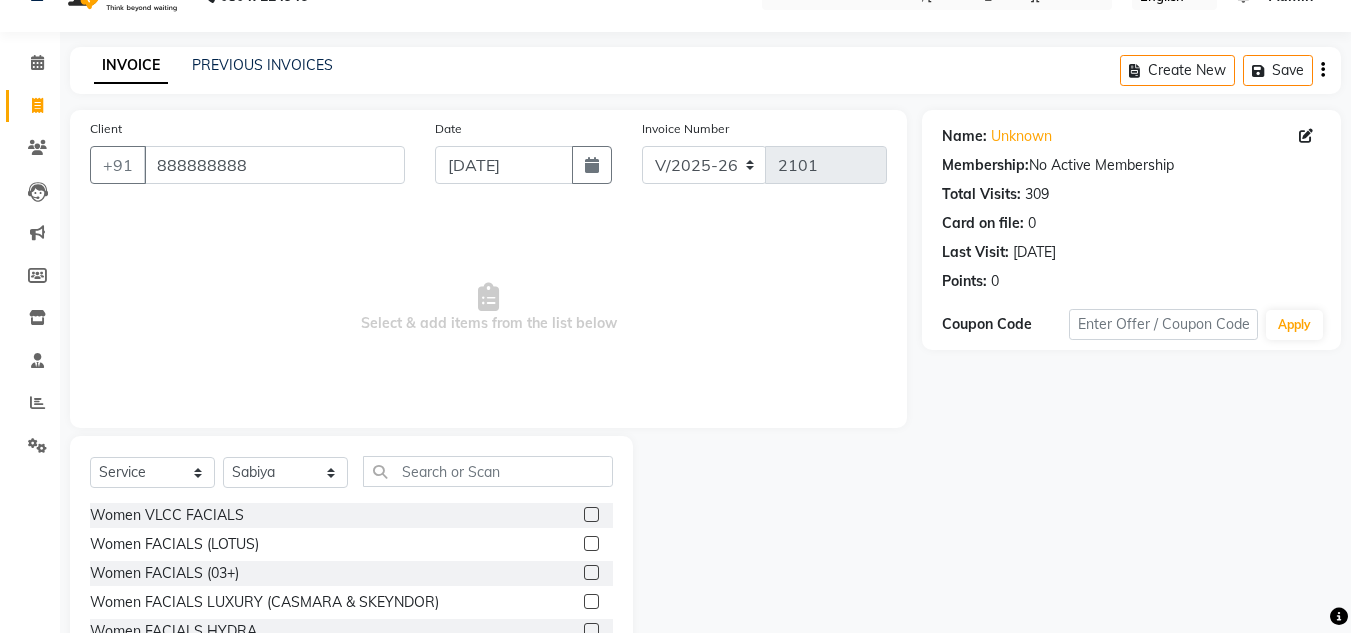 scroll, scrollTop: 168, scrollLeft: 0, axis: vertical 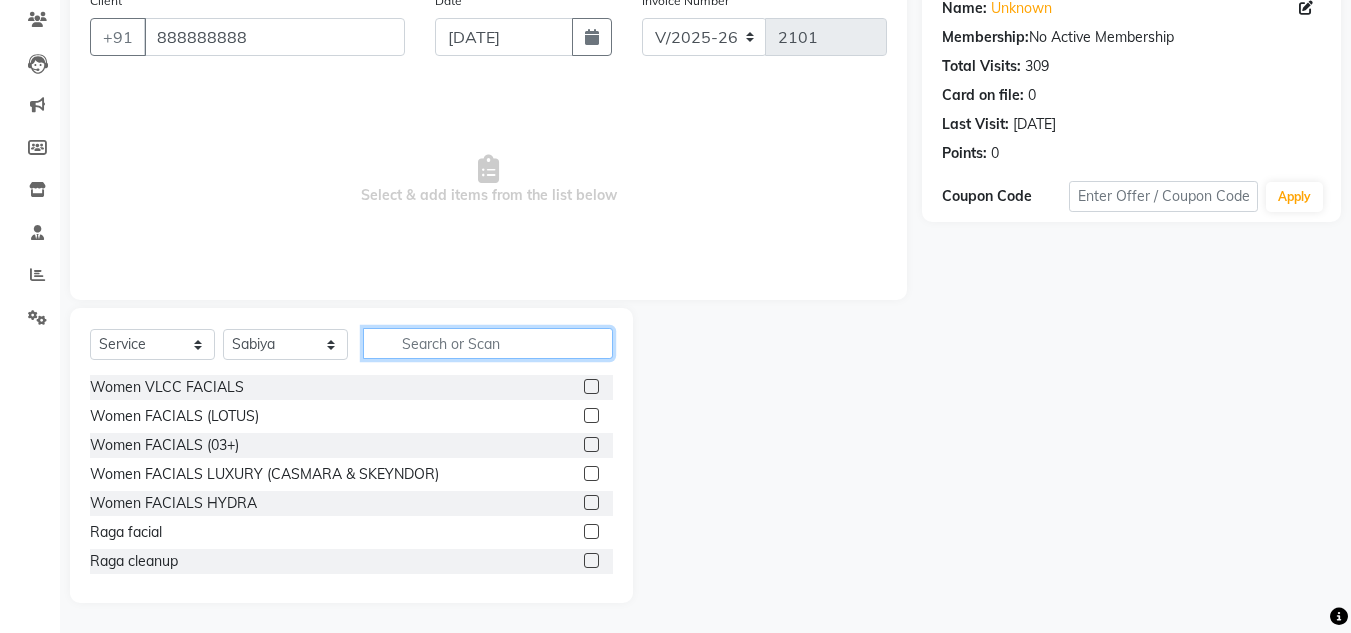 click 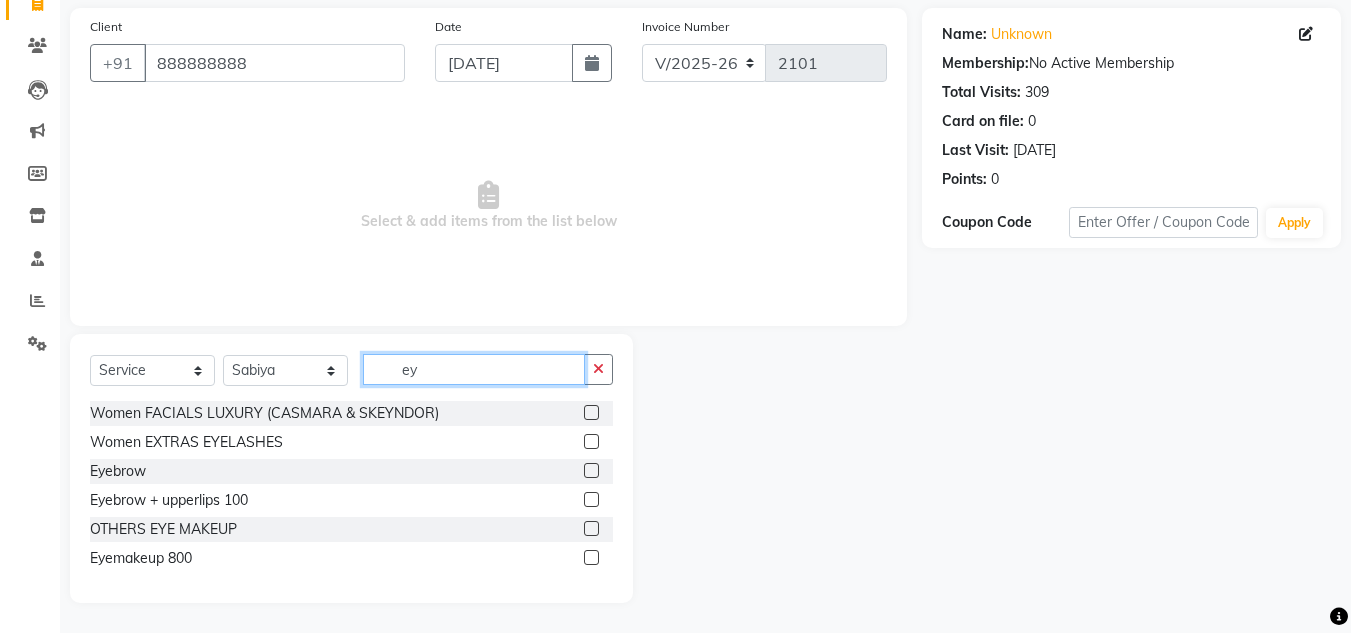 scroll, scrollTop: 142, scrollLeft: 0, axis: vertical 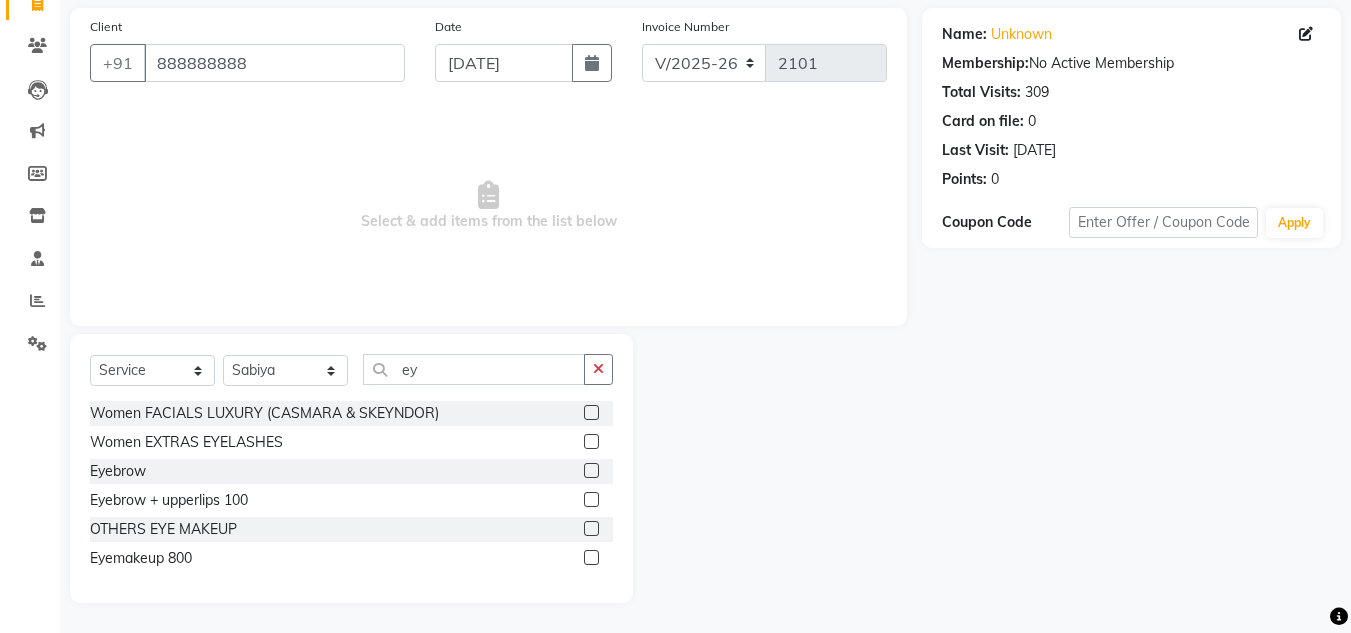 click 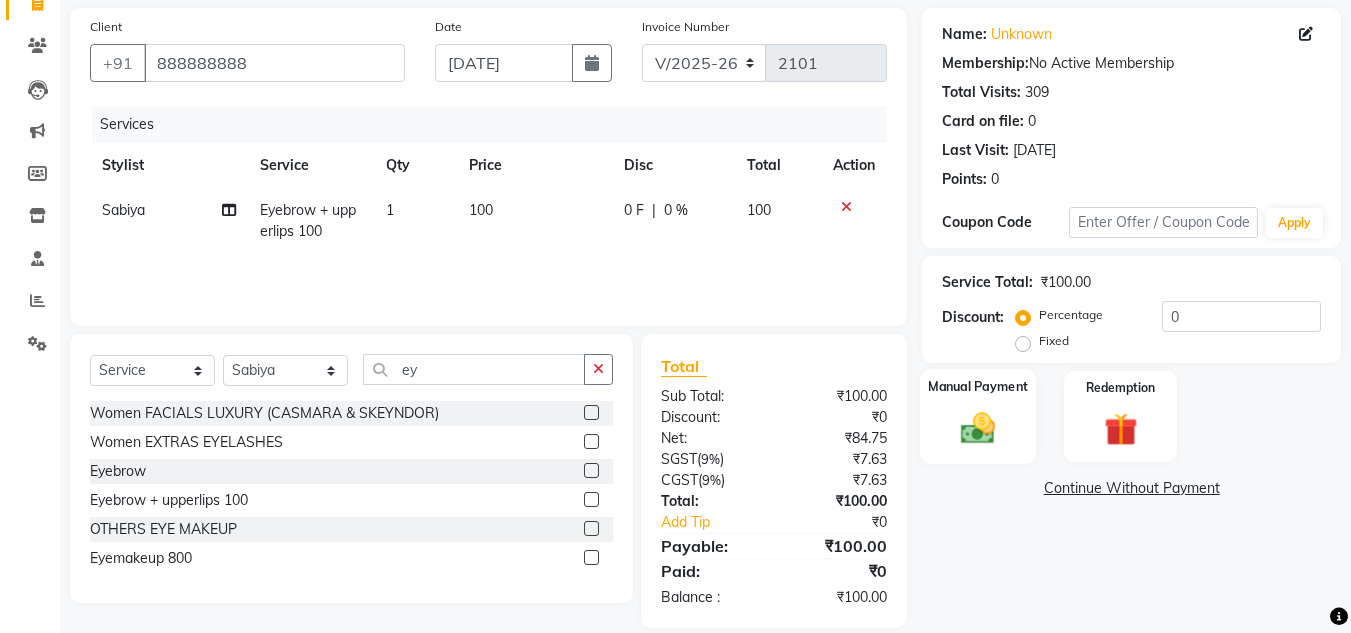 click on "Manual Payment" 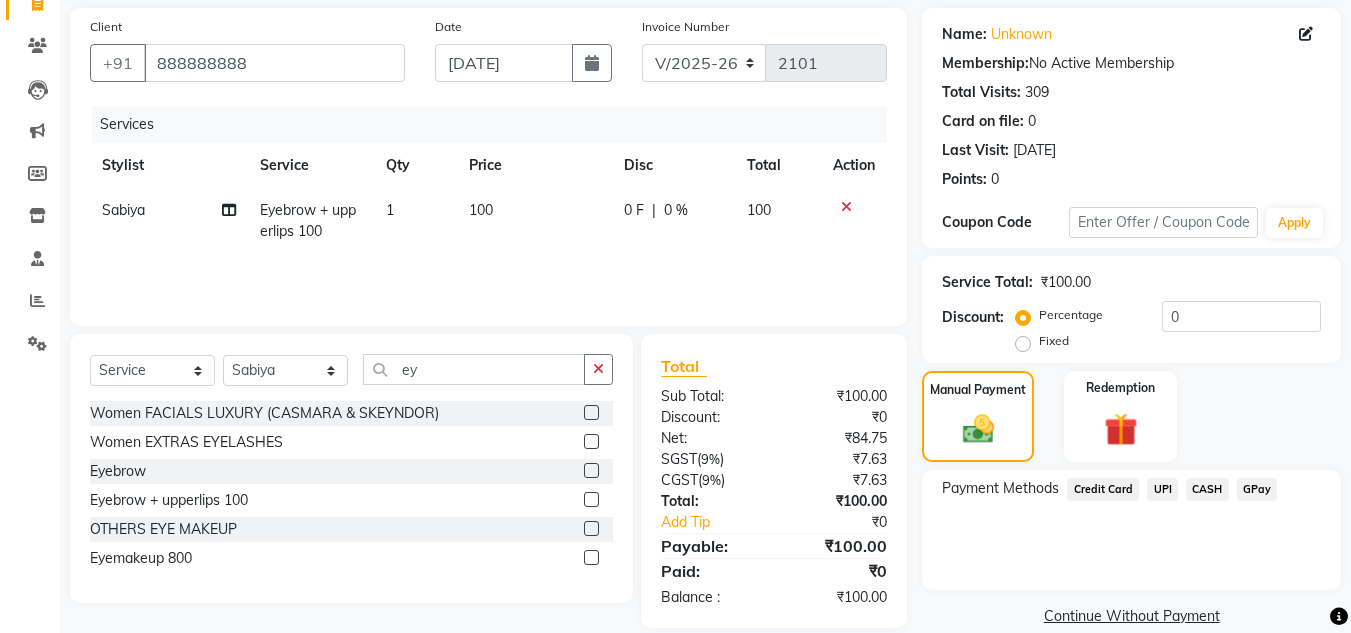 click on "CASH" 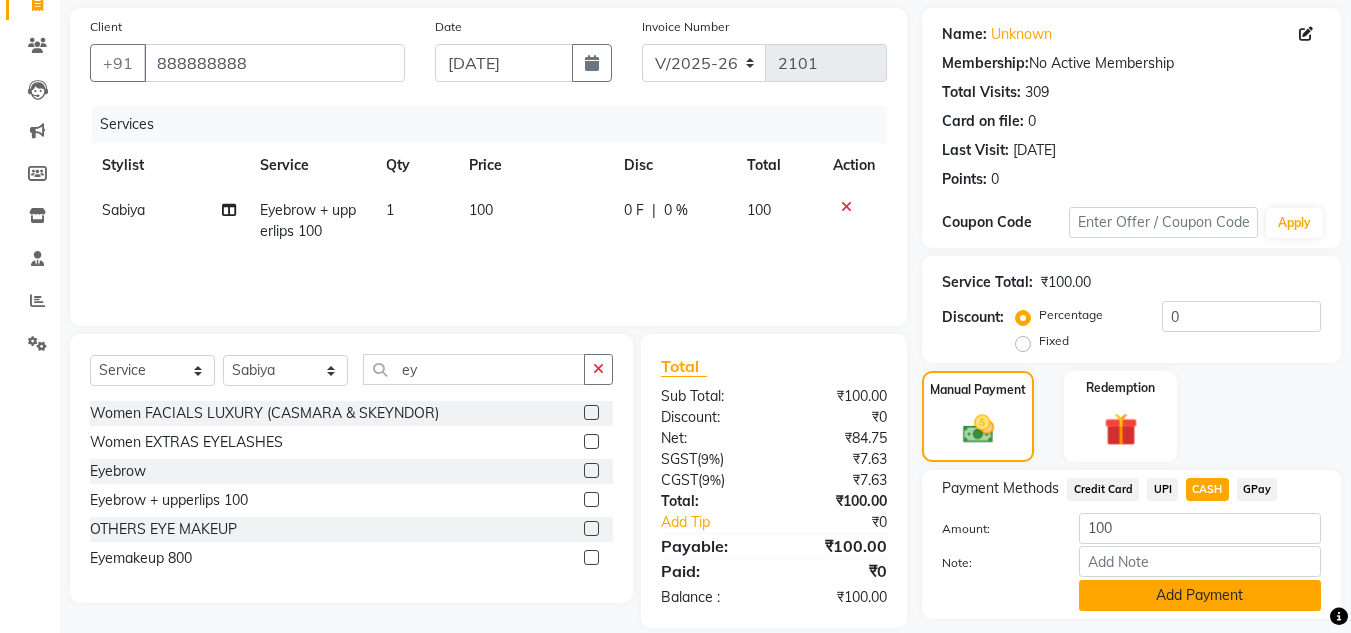 click on "Add Payment" 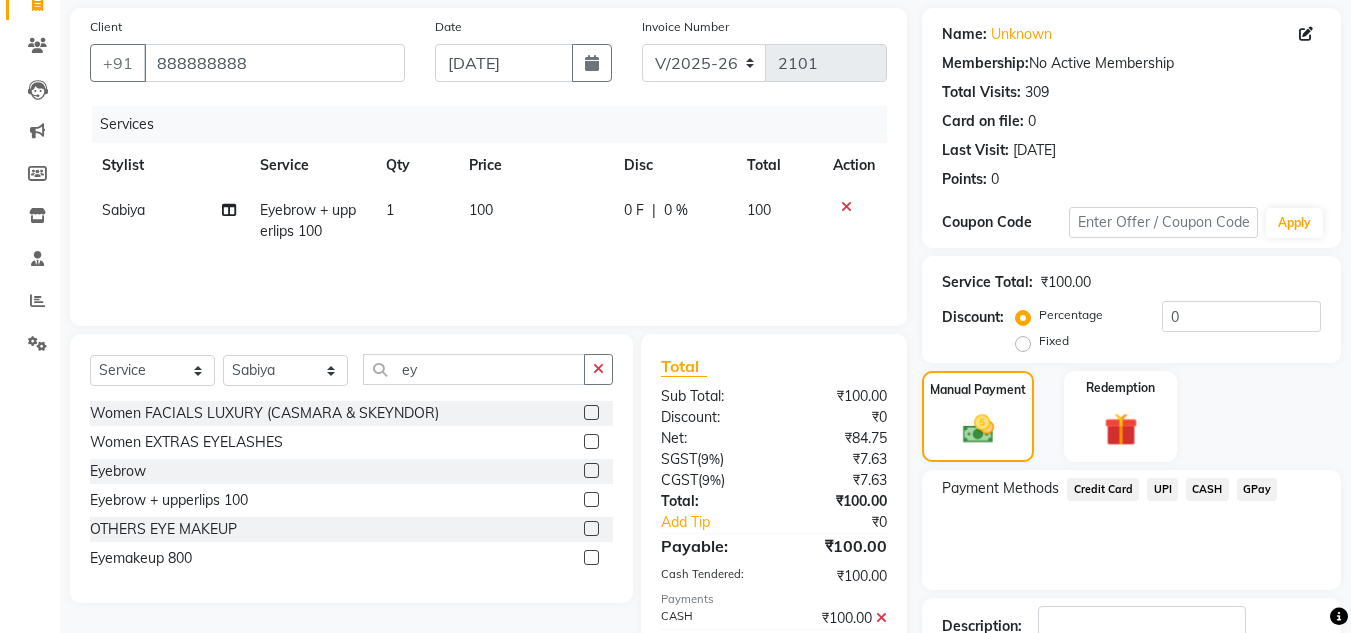 click on "Payment Methods  Credit Card   UPI   CASH   GPay" 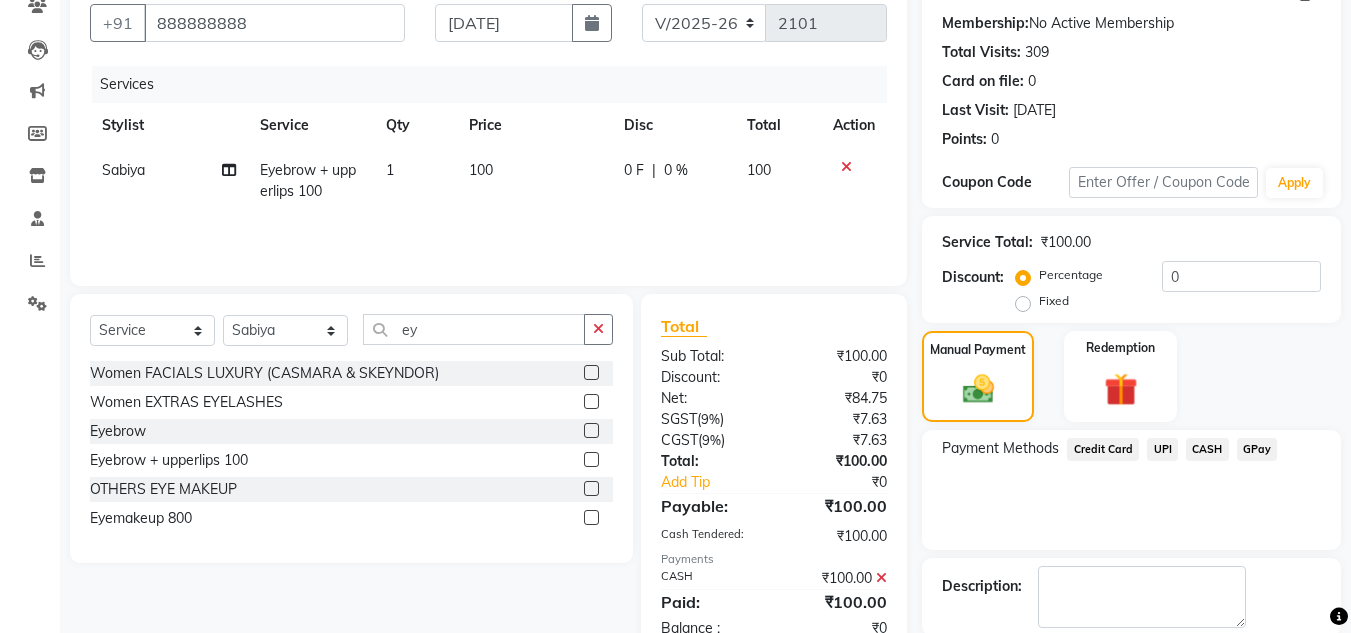 scroll, scrollTop: 283, scrollLeft: 0, axis: vertical 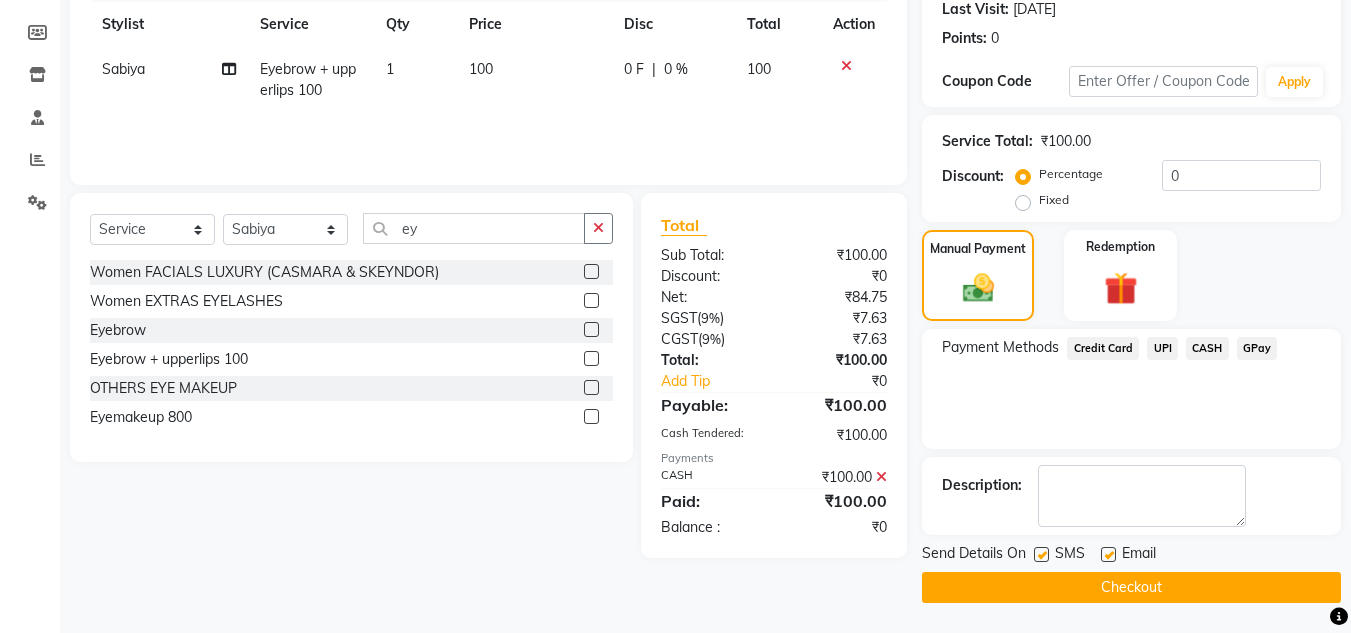 click on "Checkout" 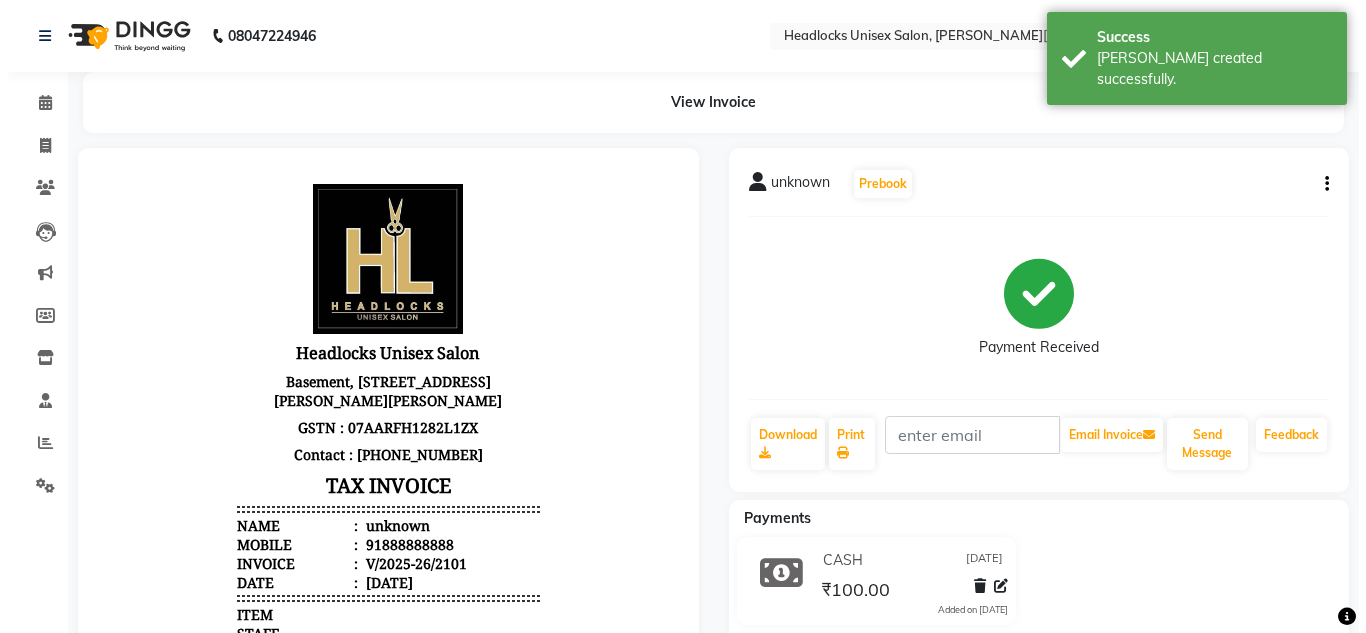 scroll, scrollTop: 0, scrollLeft: 0, axis: both 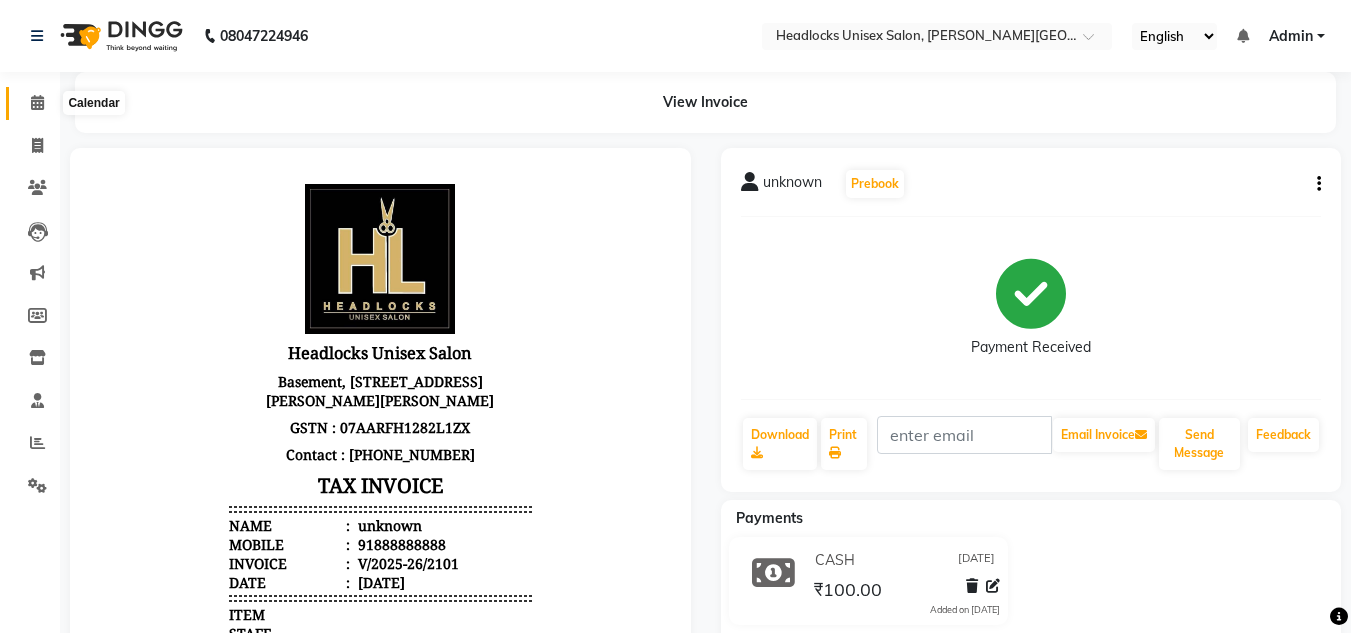 click 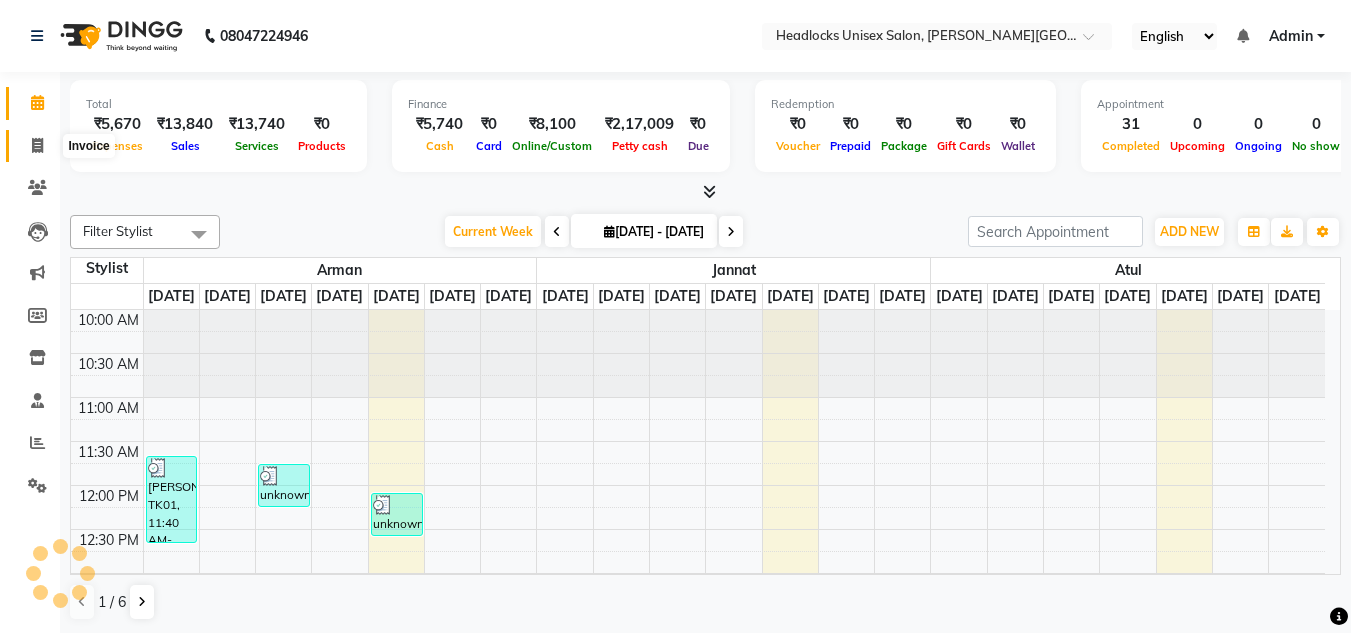 click 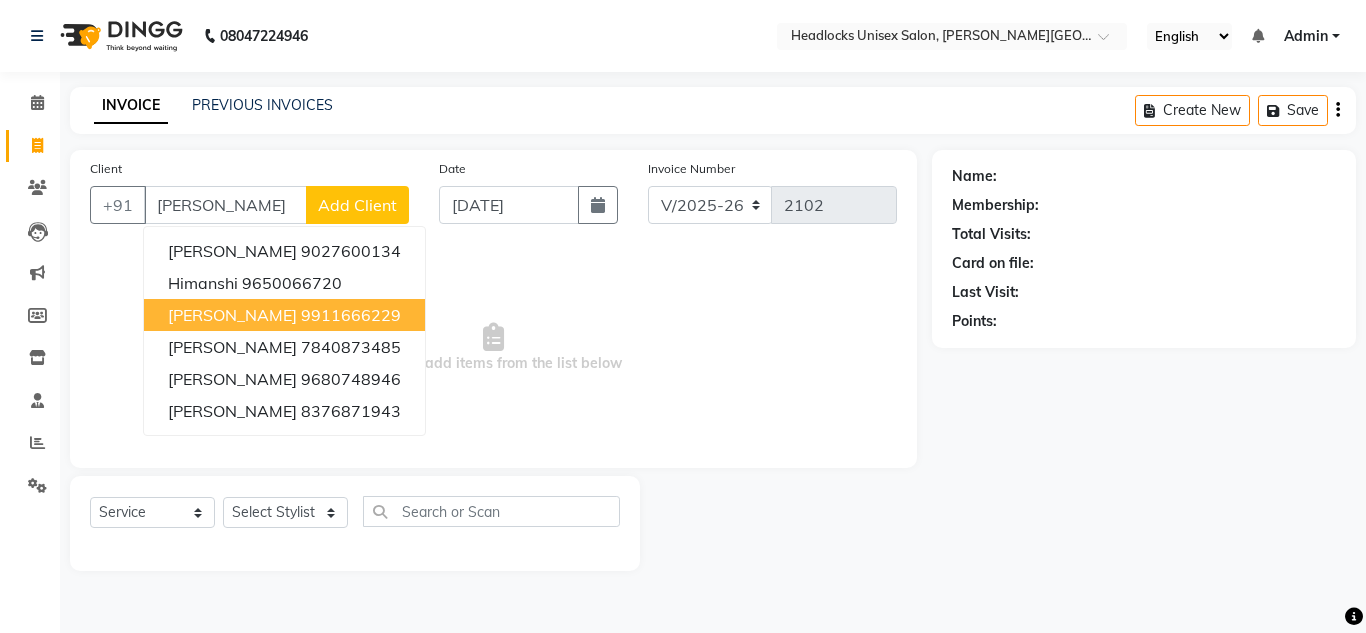 click on "9911666229" at bounding box center [351, 315] 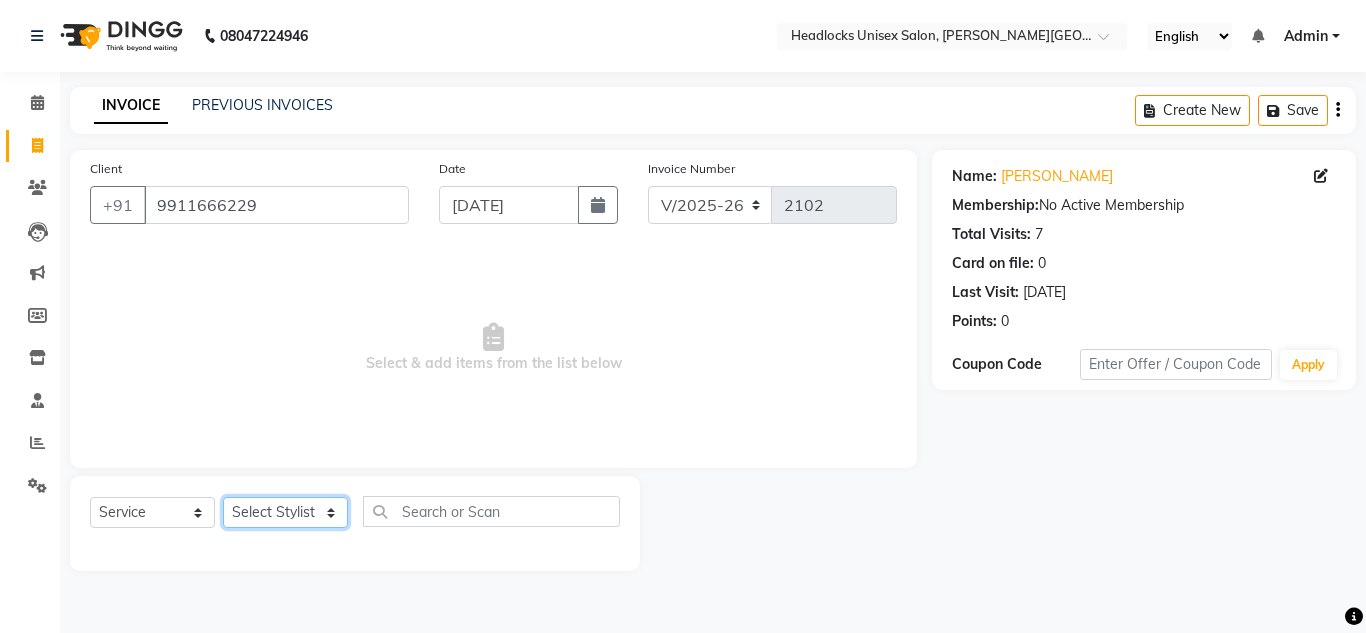 click on "Select Stylist [PERSON_NAME] Jannat Kaif [DATE] Lucky [PERSON_NAME] Pinky [PERSON_NAME] [PERSON_NAME] [PERSON_NAME] [PERSON_NAME] Suraj Vikas [PERSON_NAME] [PERSON_NAME]" 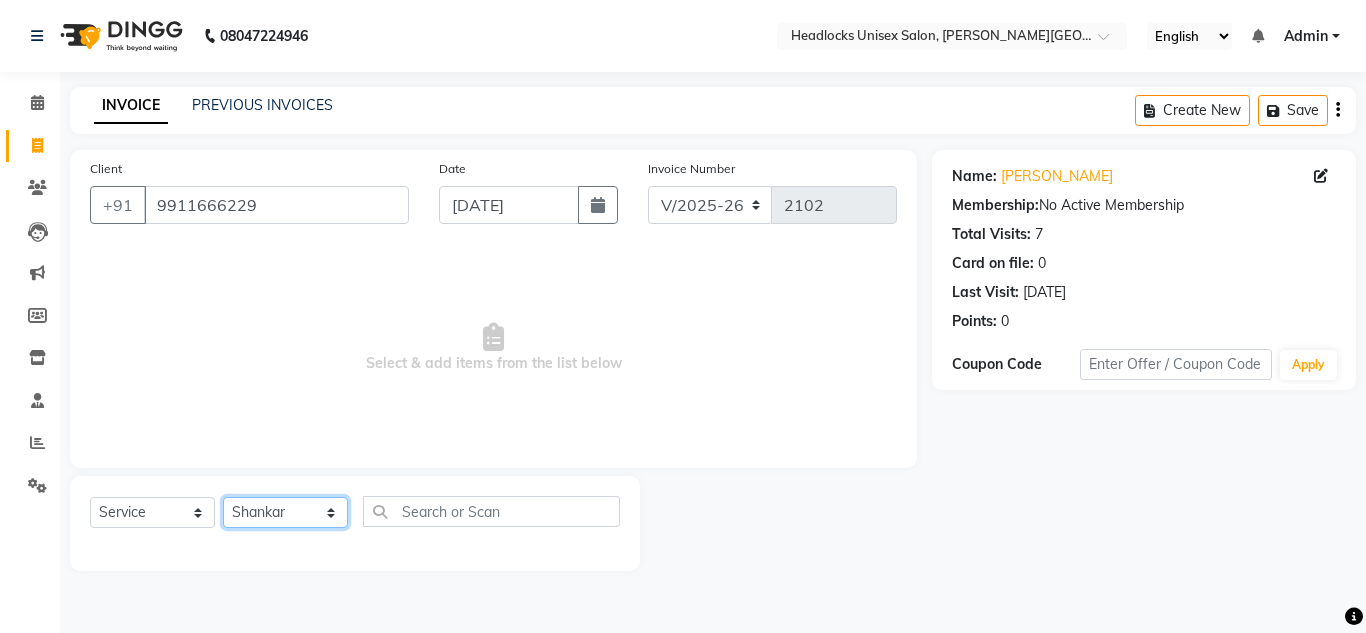 click on "Select Stylist [PERSON_NAME] Jannat Kaif [DATE] Lucky [PERSON_NAME] Pinky [PERSON_NAME] [PERSON_NAME] [PERSON_NAME] [PERSON_NAME] Suraj Vikas [PERSON_NAME] [PERSON_NAME]" 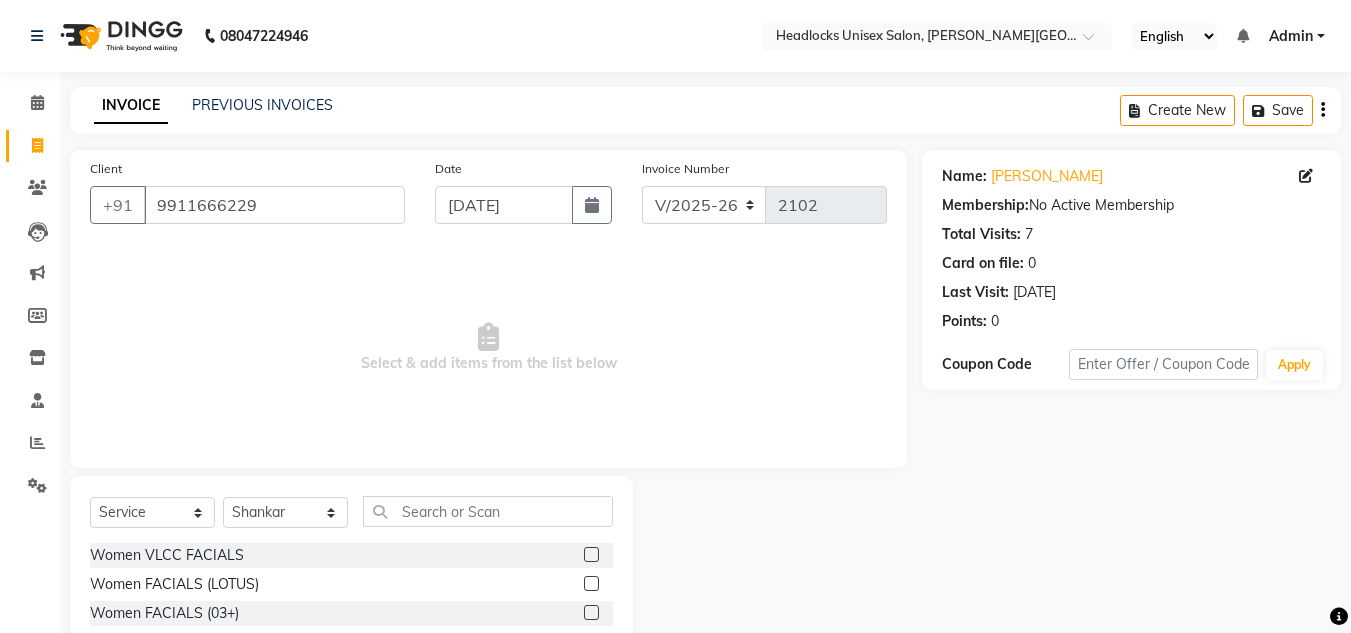 click on "Select & add items from the list below" at bounding box center (488, 348) 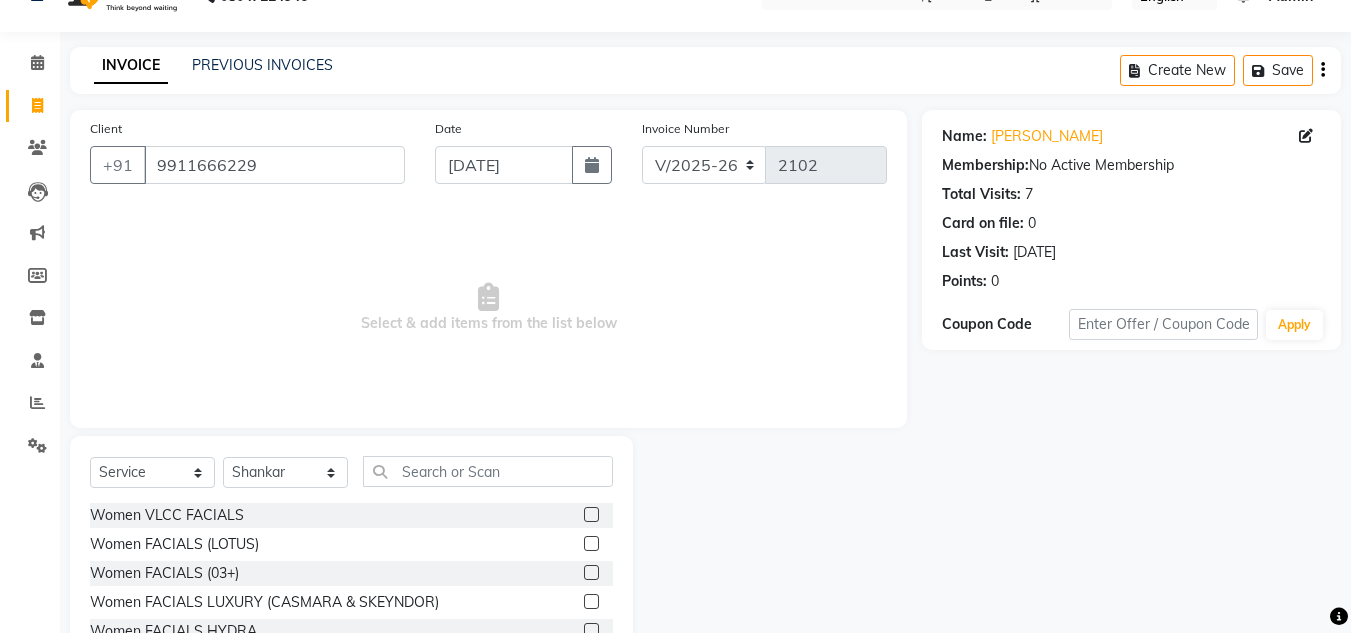 scroll, scrollTop: 168, scrollLeft: 0, axis: vertical 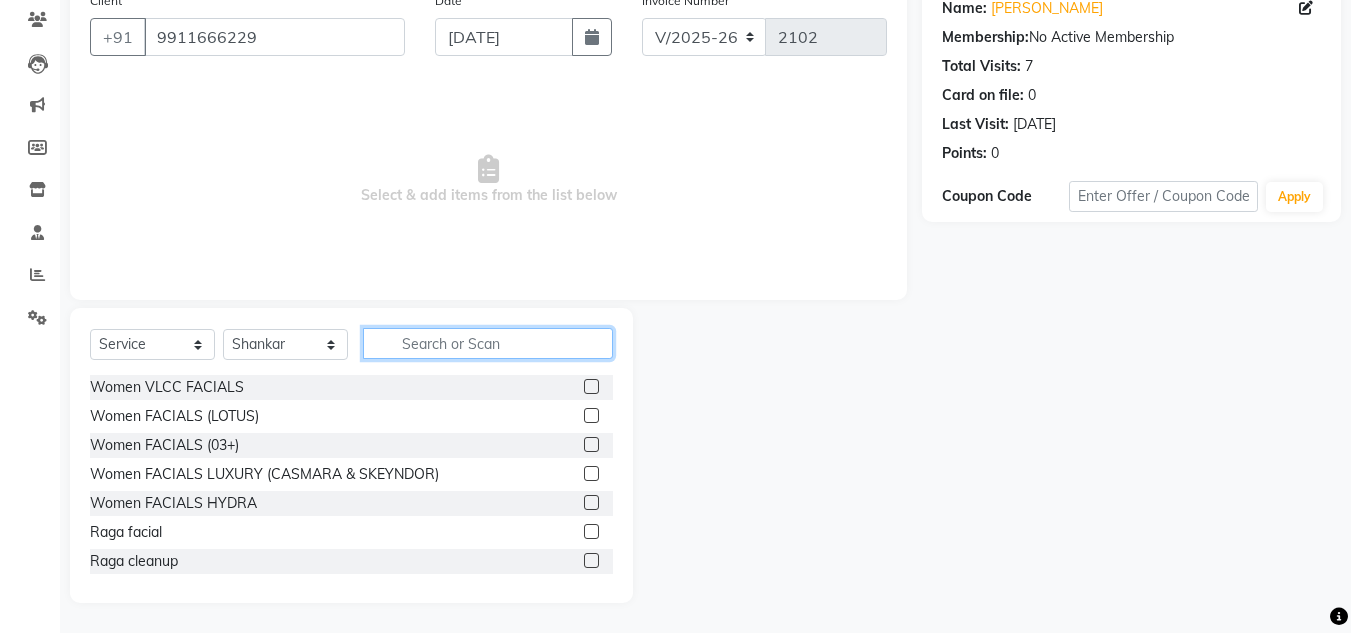 click 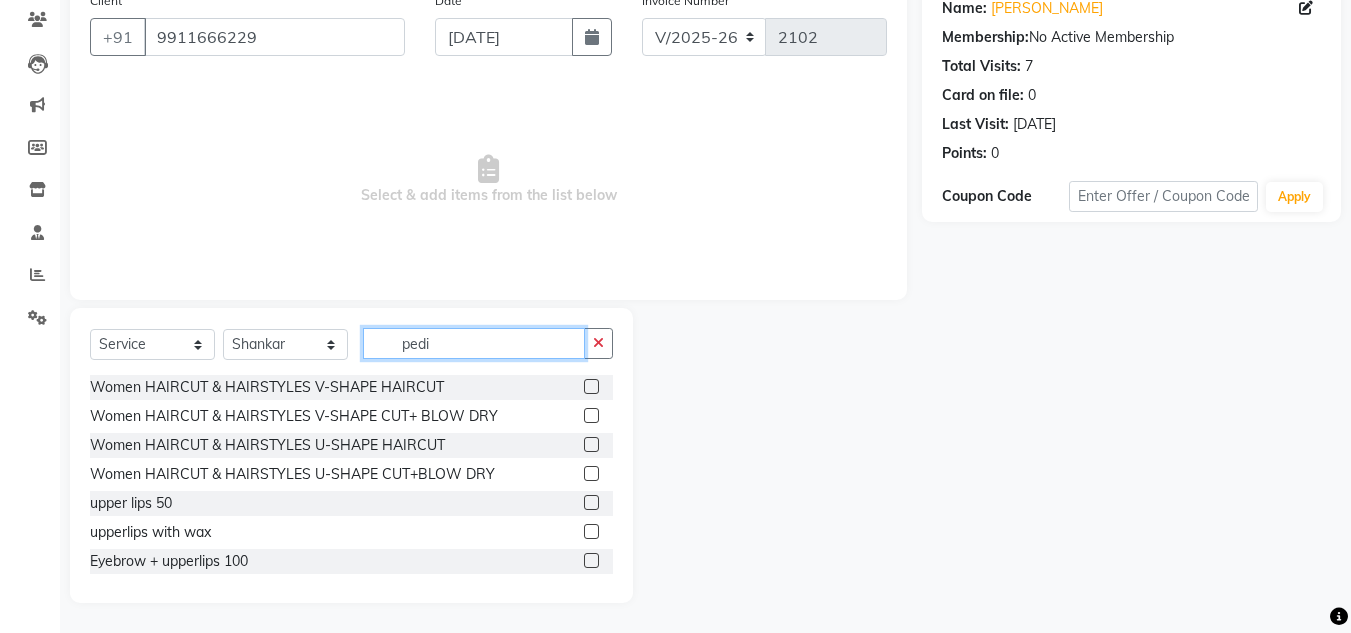 scroll, scrollTop: 84, scrollLeft: 0, axis: vertical 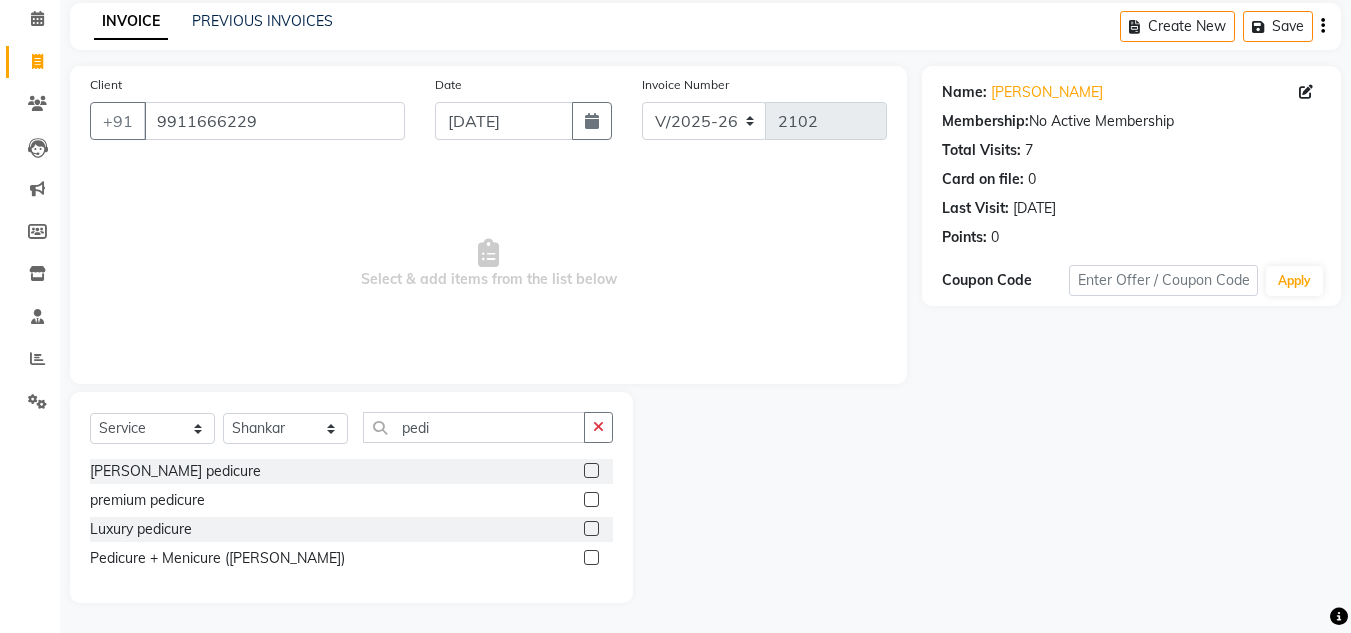 click 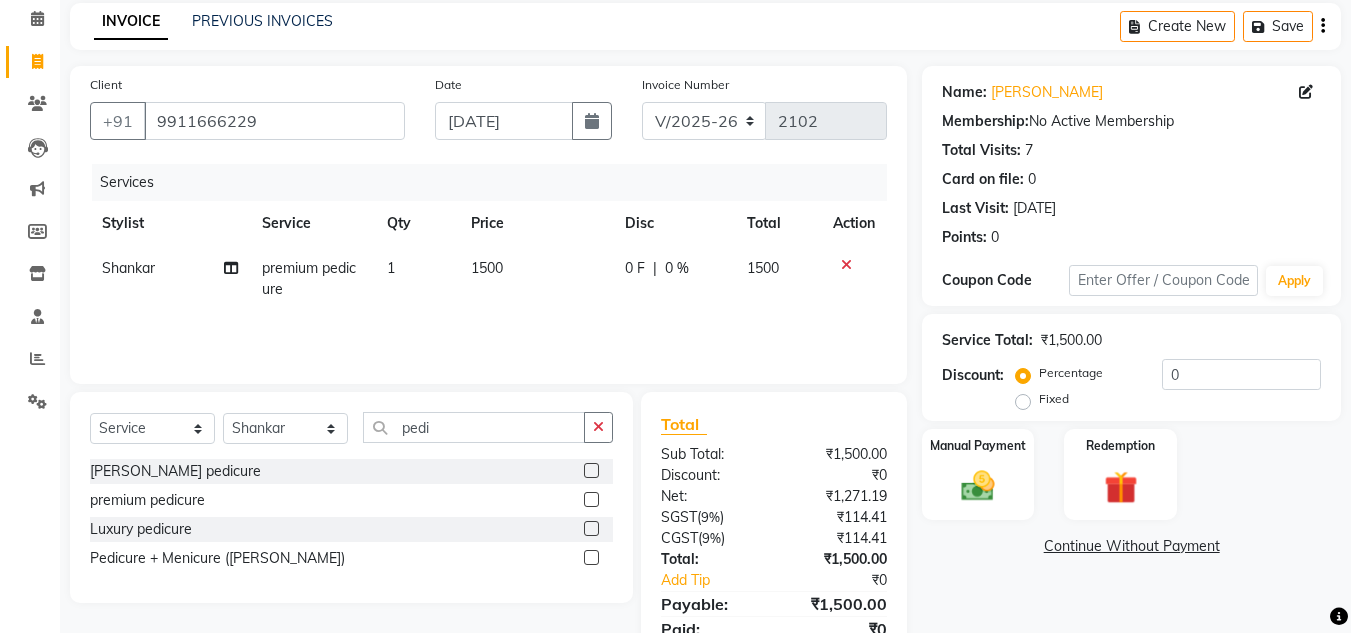 click on "1500" 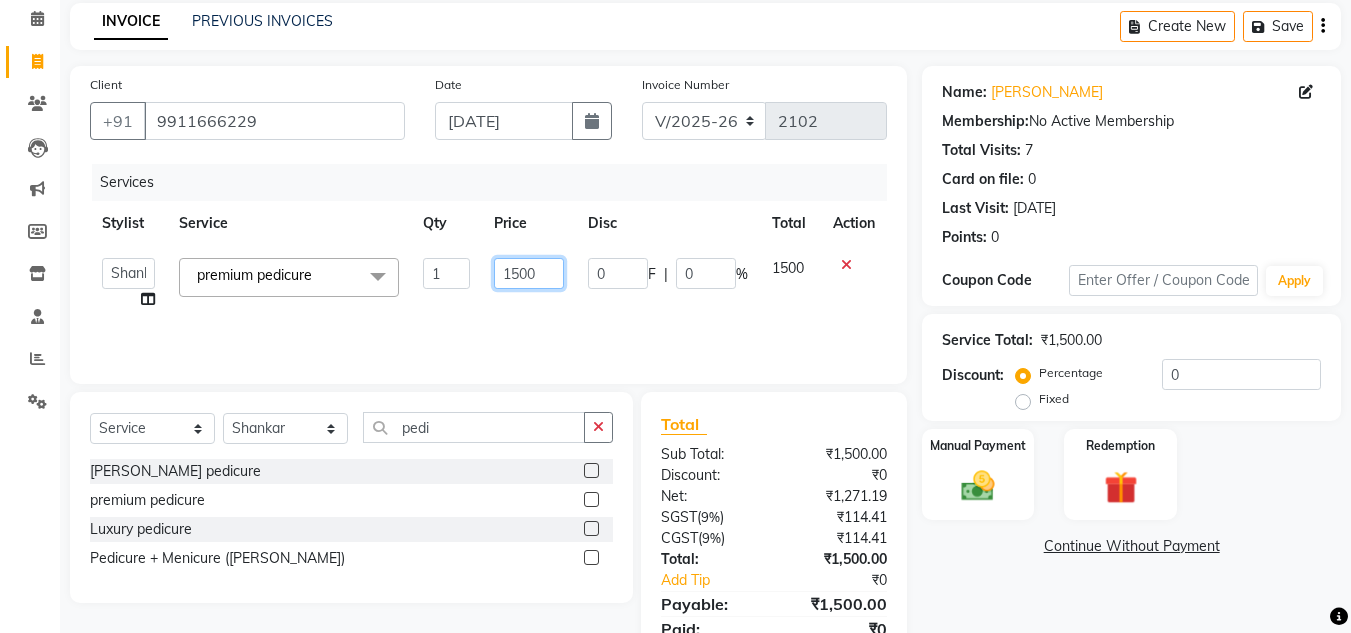 click on "1500" 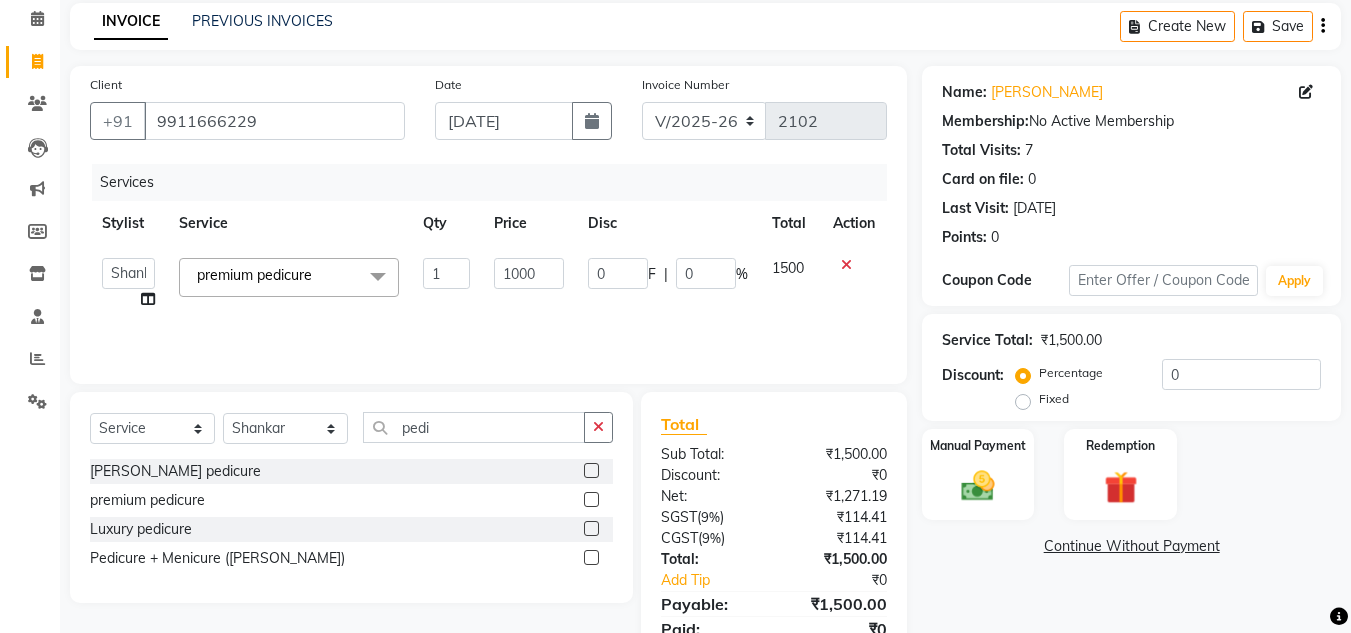 click on "Services Stylist Service Qty Price Disc Total Action  [PERSON_NAME]   Jannat   Kaif   [DATE]   Lucky   Nazia   Pinky   [PERSON_NAME]   [PERSON_NAME]   [PERSON_NAME]   [PERSON_NAME]   Suraj   Vikas   [PERSON_NAME]   [PERSON_NAME]  premium pedicure  x Women VLCC FACIALS Women FACIALS (LOTUS) Women FACIALS (03+) Women FACIALS LUXURY (CASMARA & SKEYNDOR) Women FACIALS HYDRA Raga facial Raga cleanup Raga bridal facial 3000 Women CLEAN UPS Basic (LOTUS) Women CLEAN UPS Premium (03+) Women CLEAN UPS Luxury (CASMARA) Women BLEACH OXY FACE BLEACH Women BLEACH [PERSON_NAME]'S FACE BLEACH Women BLEACH NECK BLEACH Women BLEACH BACK+NECK BLEACH Women BLEACH STOMACH BLEACH Women BLEACH ARMS BLEACH Women BLEACH LEGS BLEACH Women BLEACH HALF LEG BLEACH Women BLEACH FULL BODY BLEACH Women SCRUBS BODY SCRUB Women SCRUBS BODY POLISHING Full body scrub Women D-TAN FACE D-TAN Women D-TAN ARMS D-TAN Women D-TAN LEGS D-TAN Women D-TAN BACK D-TAN Women D-TAN FULL BODY D-TAN Women HAIRCUT & HAIRSTYLES (TRIM) Women HAIRCUT & HAIRSTYLES V-SHAPE HAIRCUT Bun" 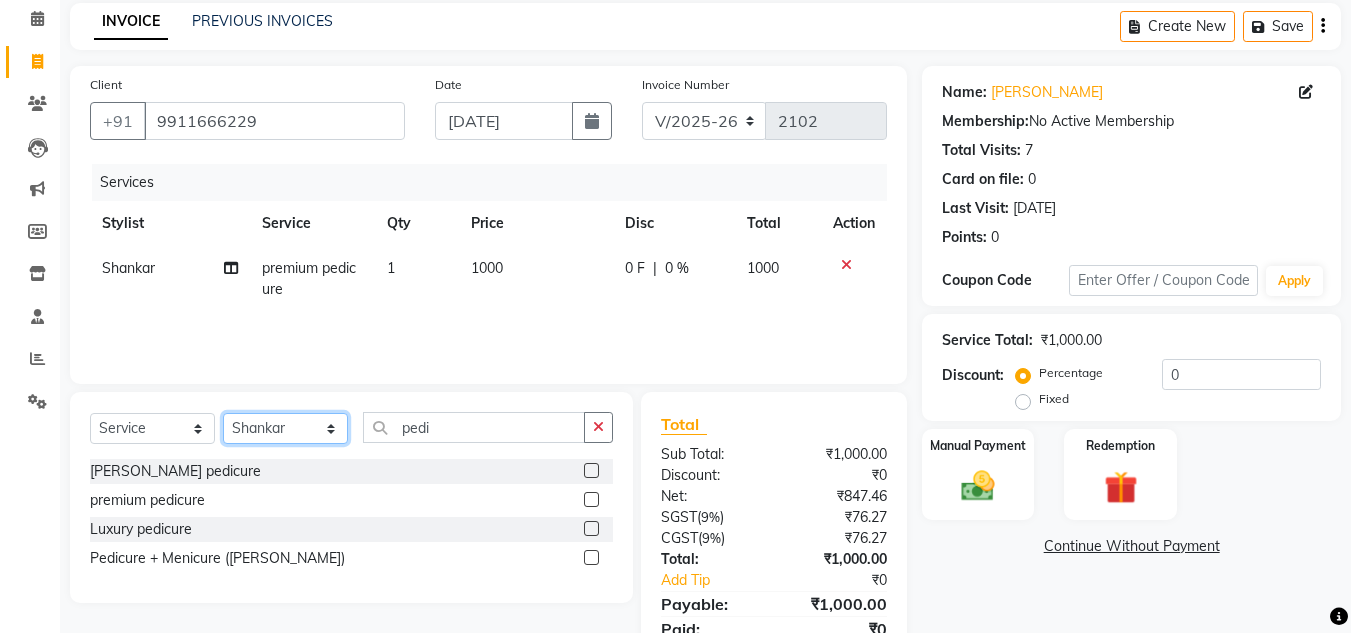 click on "Select Stylist [PERSON_NAME] Jannat Kaif [DATE] Lucky [PERSON_NAME] Pinky [PERSON_NAME] [PERSON_NAME] [PERSON_NAME] [PERSON_NAME] Suraj Vikas [PERSON_NAME] [PERSON_NAME]" 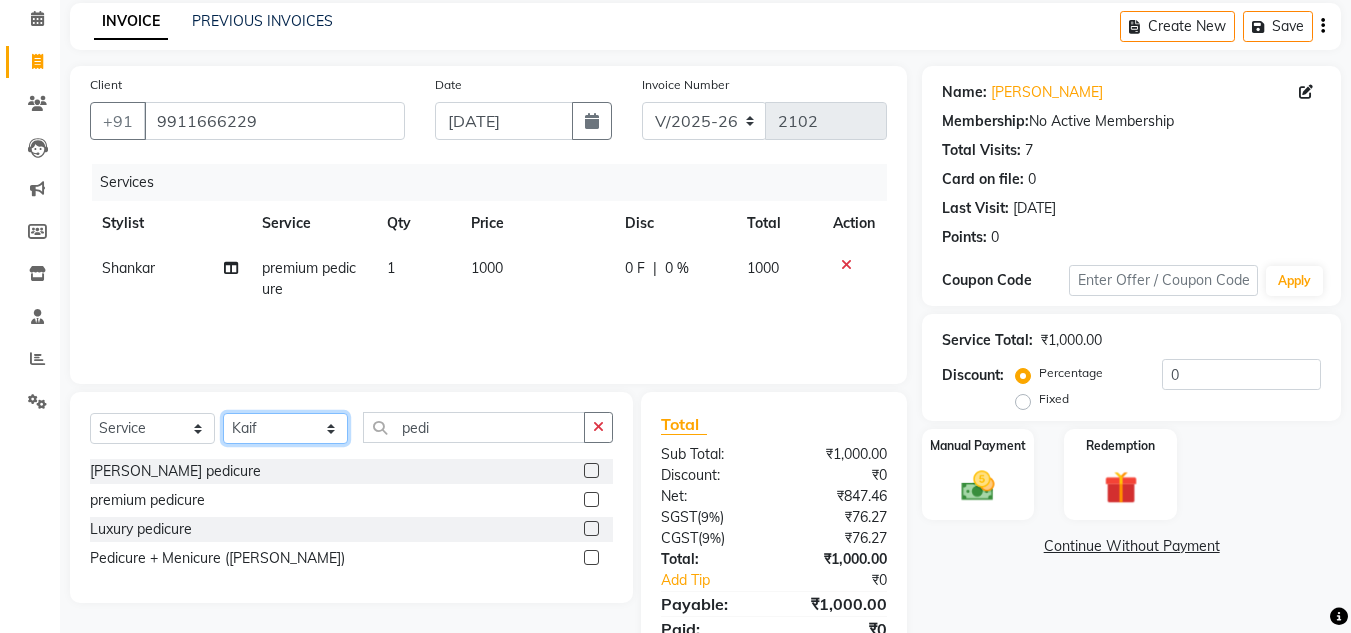 click on "Select Stylist [PERSON_NAME] Jannat Kaif [DATE] Lucky [PERSON_NAME] Pinky [PERSON_NAME] [PERSON_NAME] [PERSON_NAME] [PERSON_NAME] Suraj Vikas [PERSON_NAME] [PERSON_NAME]" 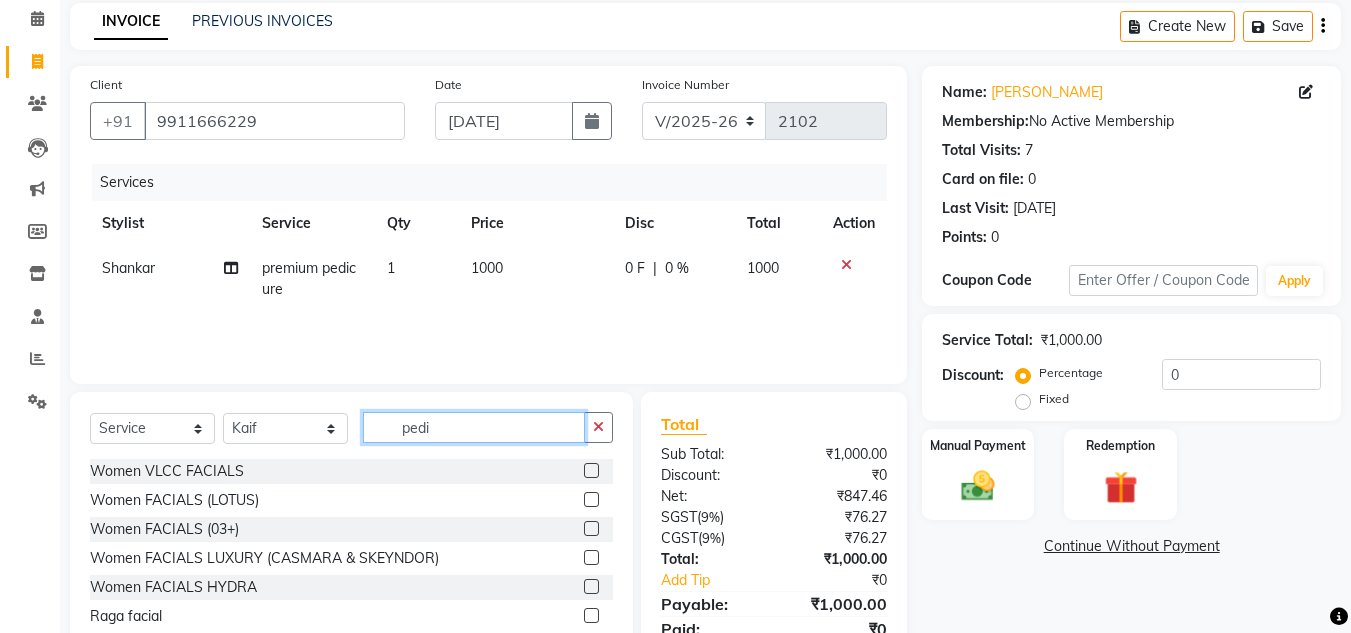click on "pedi" 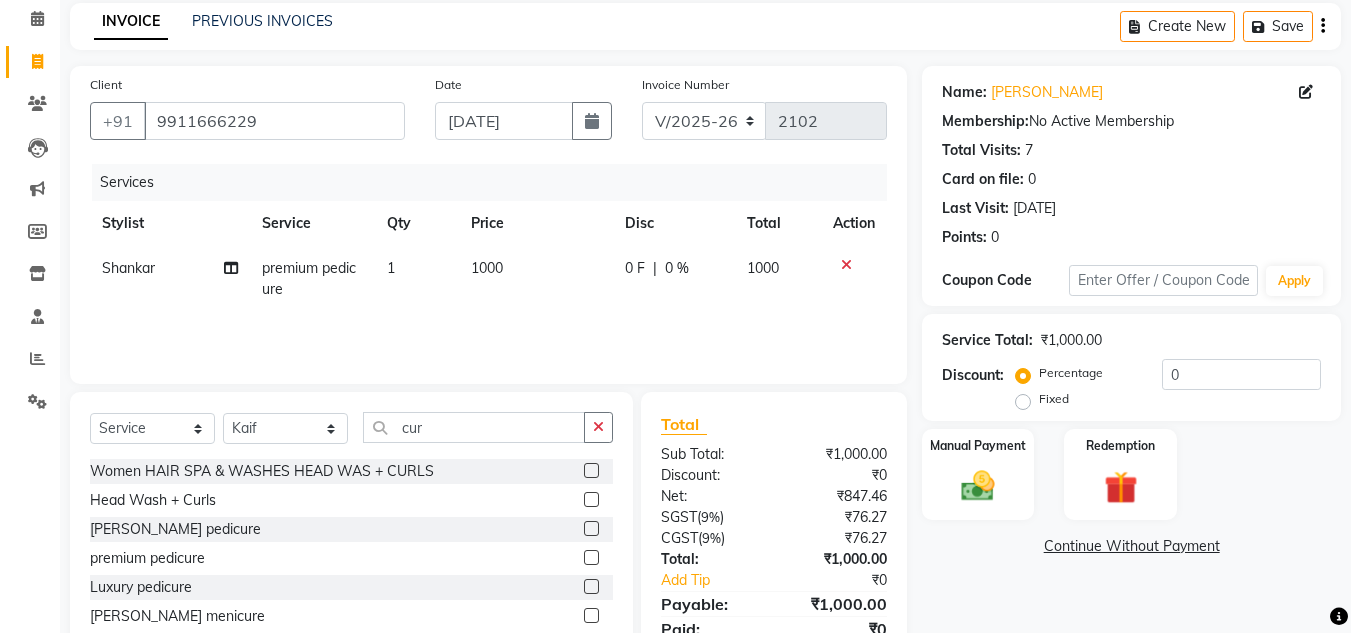 click 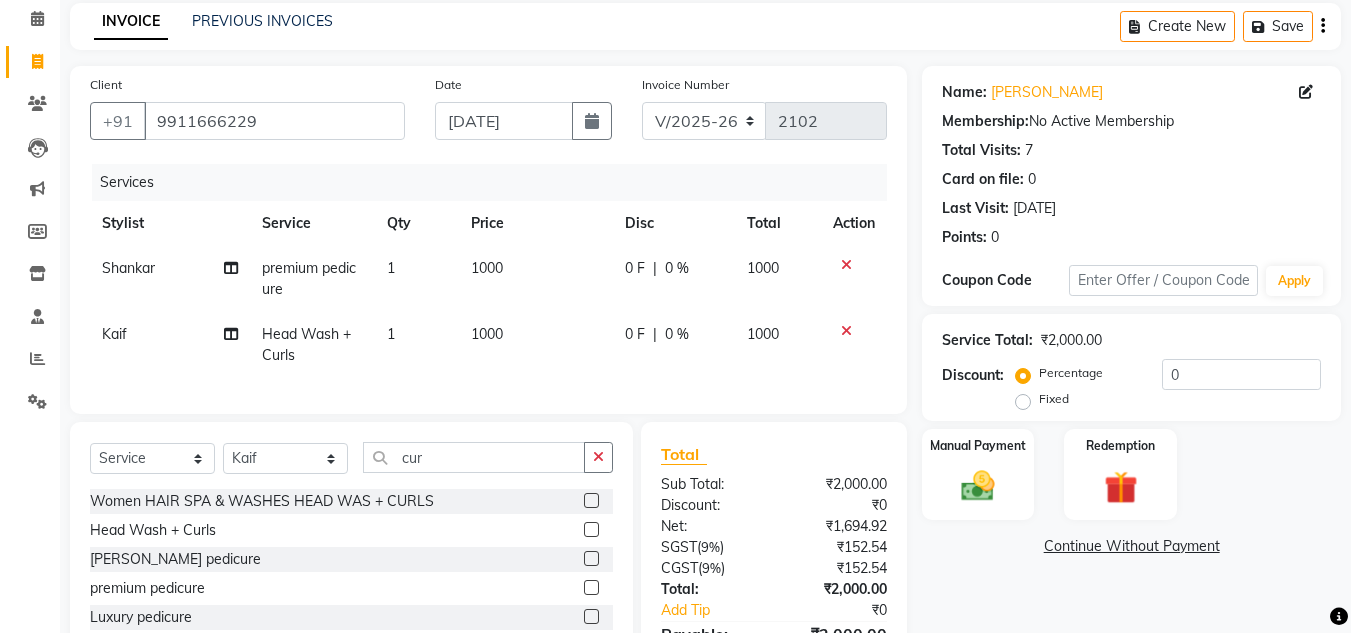 click on "1000" 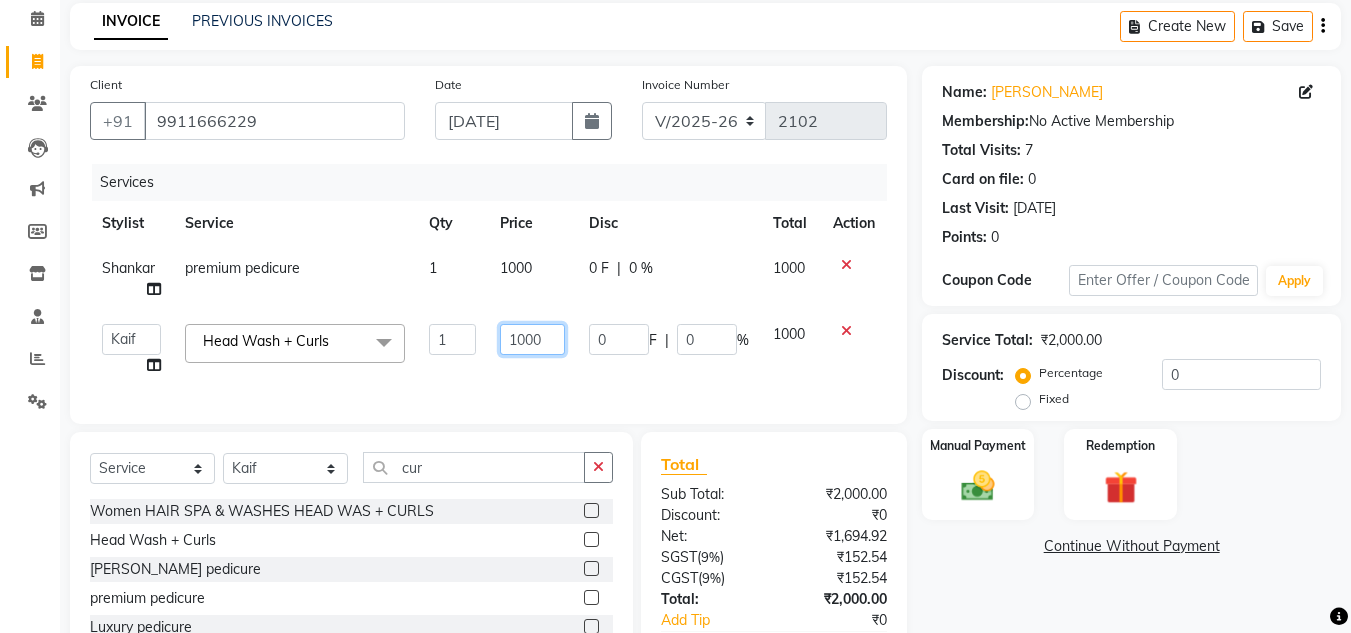 click on "1000" 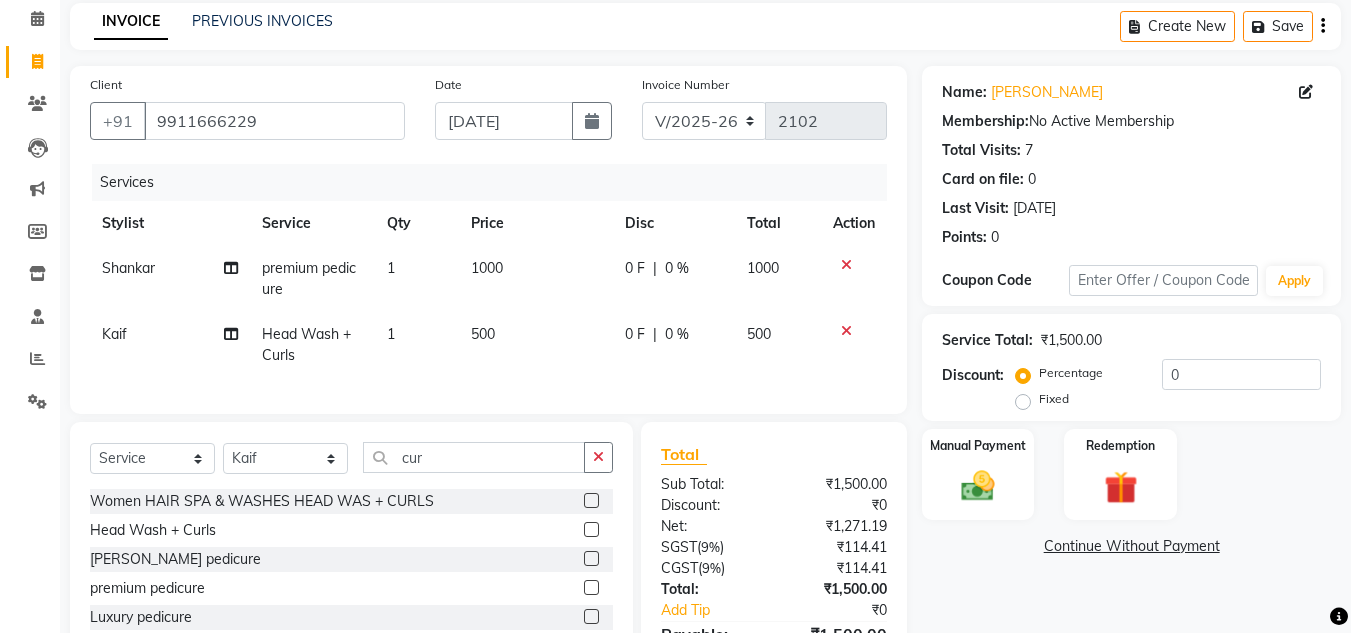 click on "Services Stylist Service Qty Price Disc Total Action Shankar premium pedicure 1 1000 0 F | 0 % 1000 Kaif Head Wash + Curls 1 500 0 F | 0 % 500" 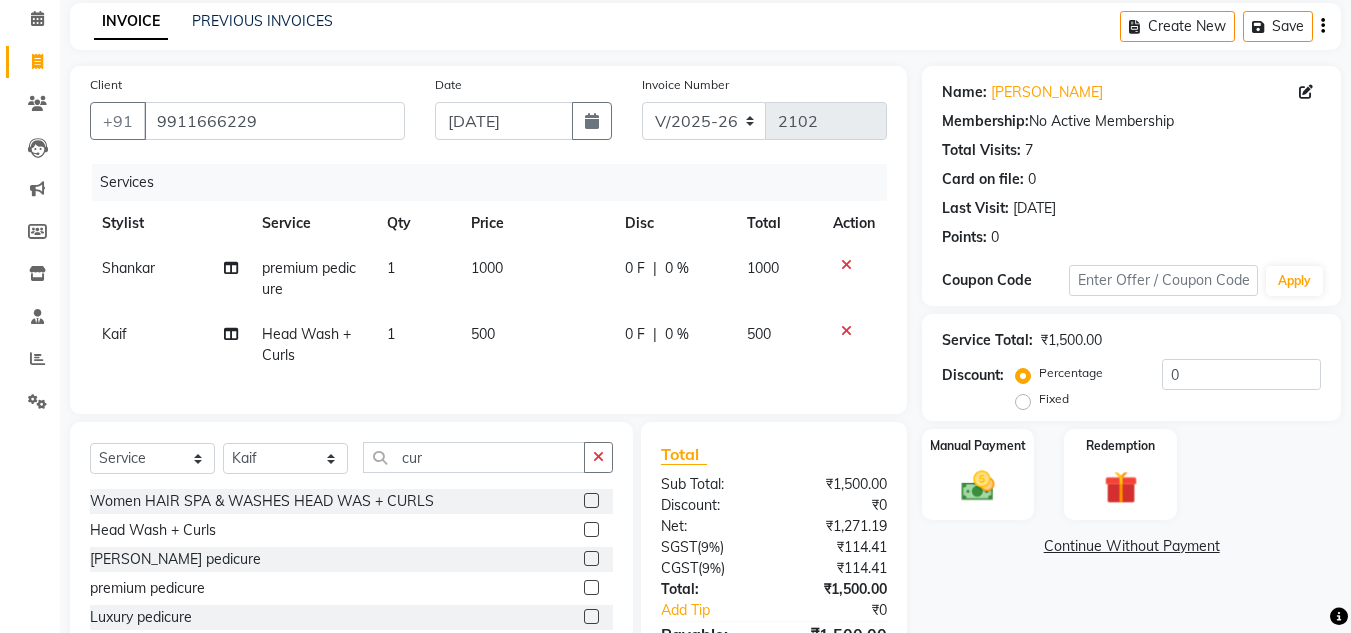 click on "Total" 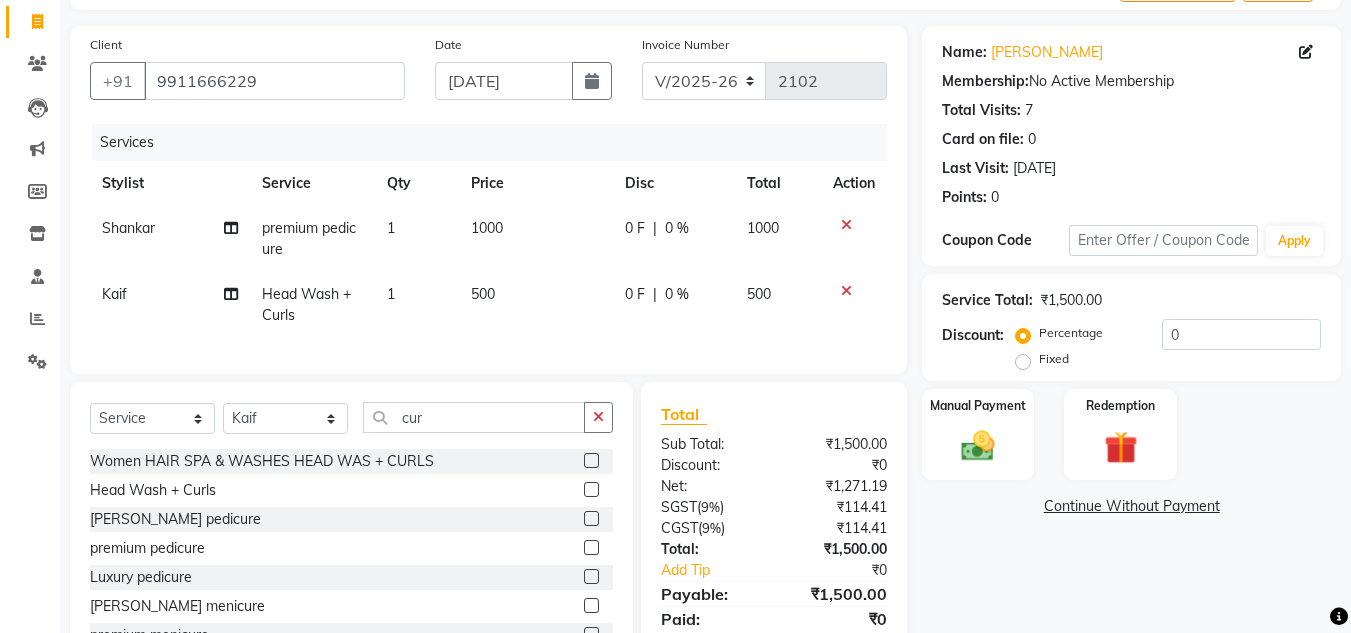 scroll, scrollTop: 213, scrollLeft: 0, axis: vertical 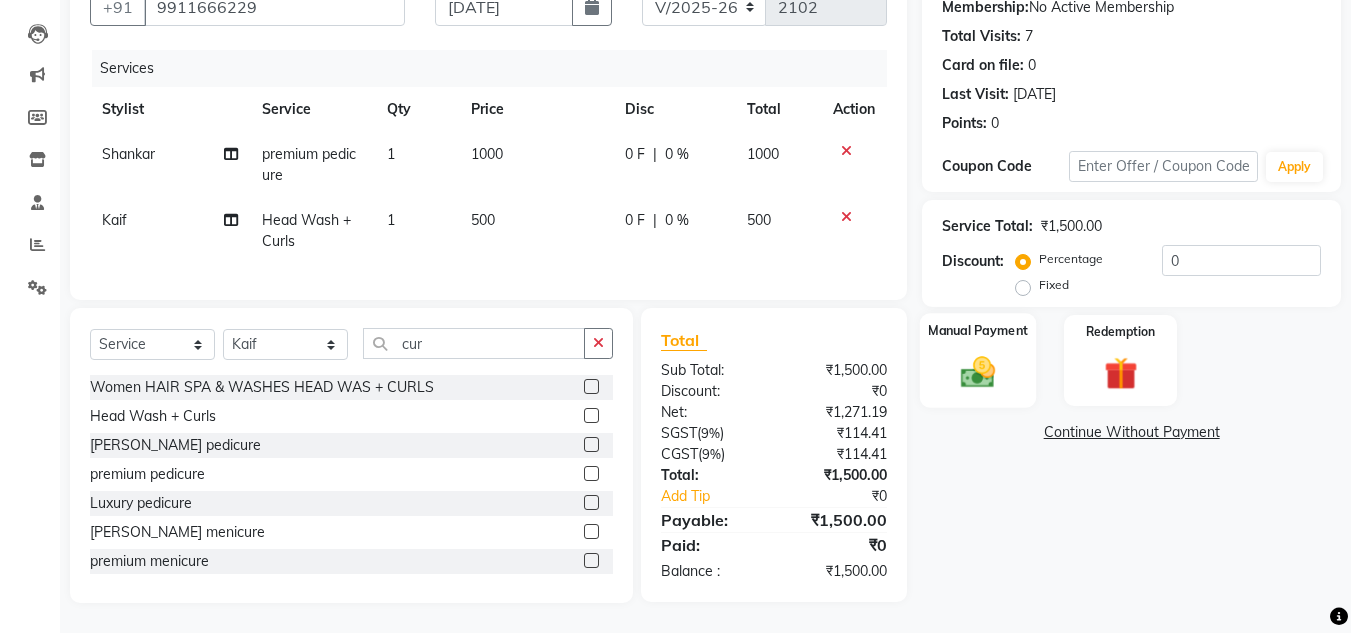 click 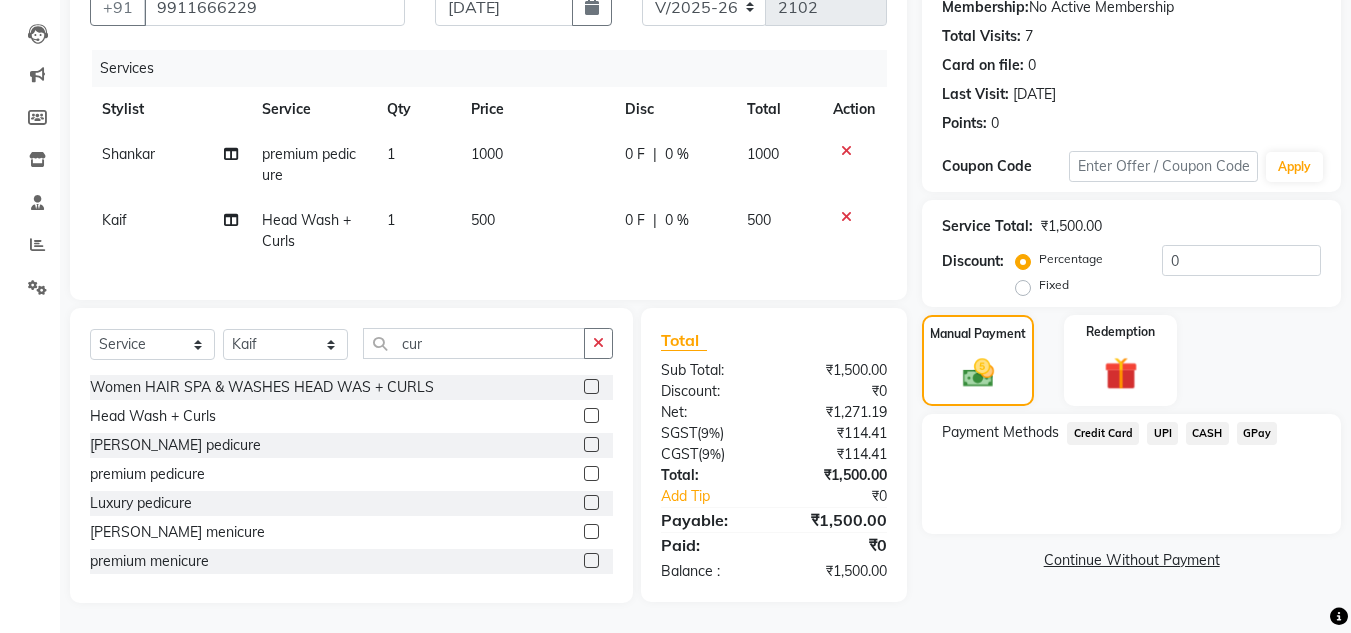 click on "UPI" 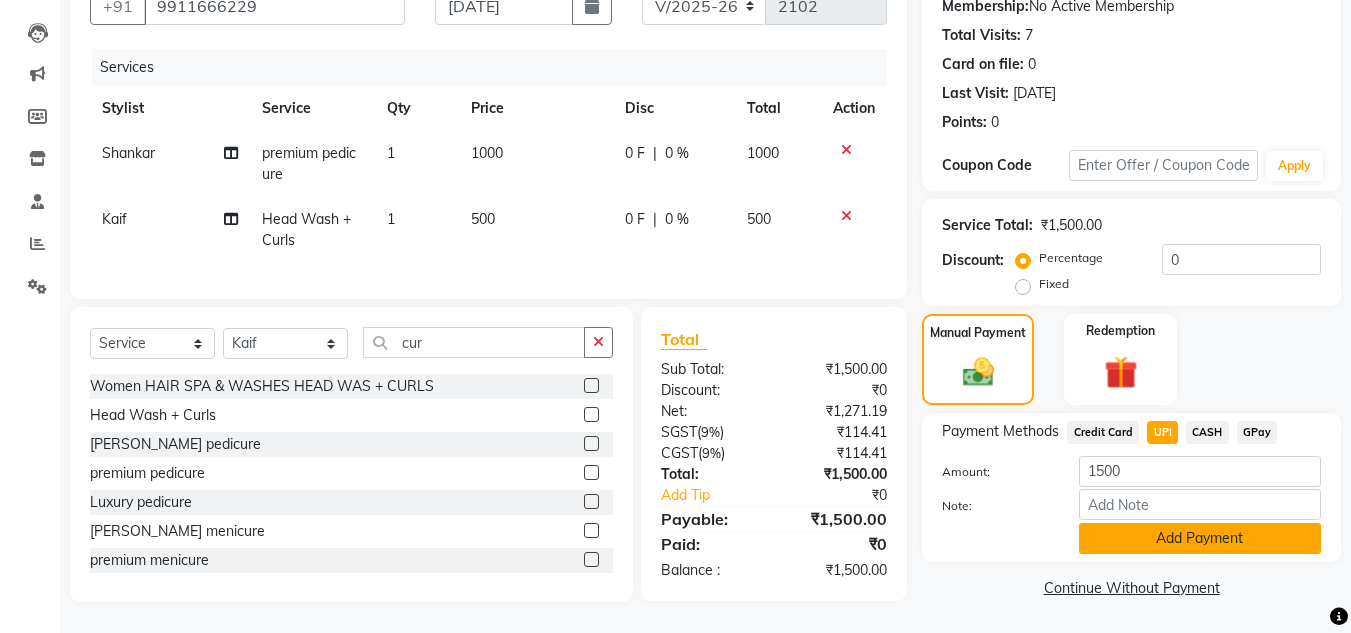 click on "Add Payment" 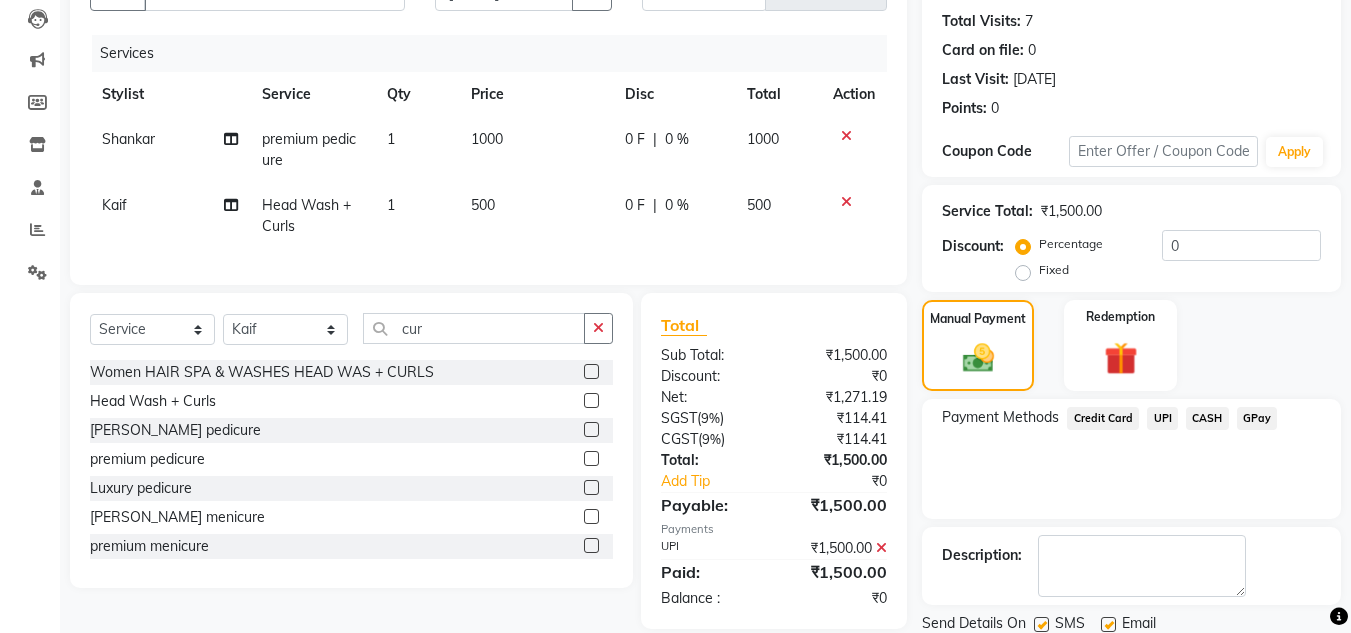 click on "Payment Methods  Credit Card   UPI   CASH   GPay" 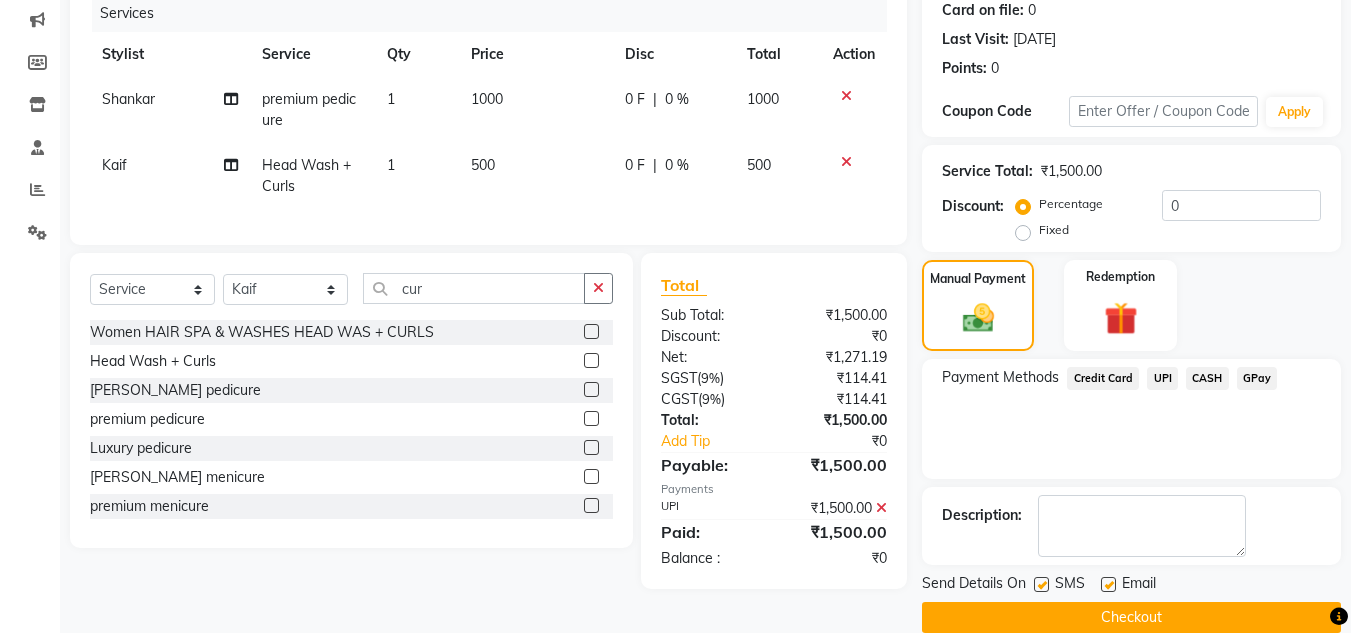 scroll, scrollTop: 283, scrollLeft: 0, axis: vertical 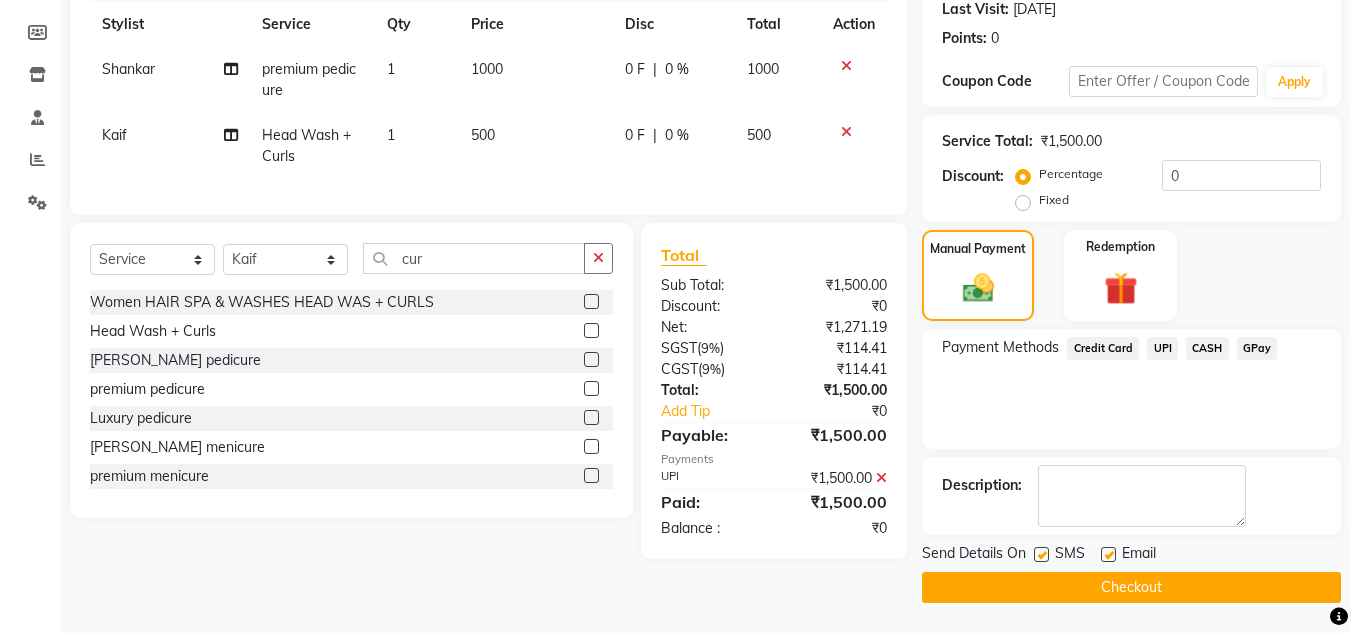 click on "Checkout" 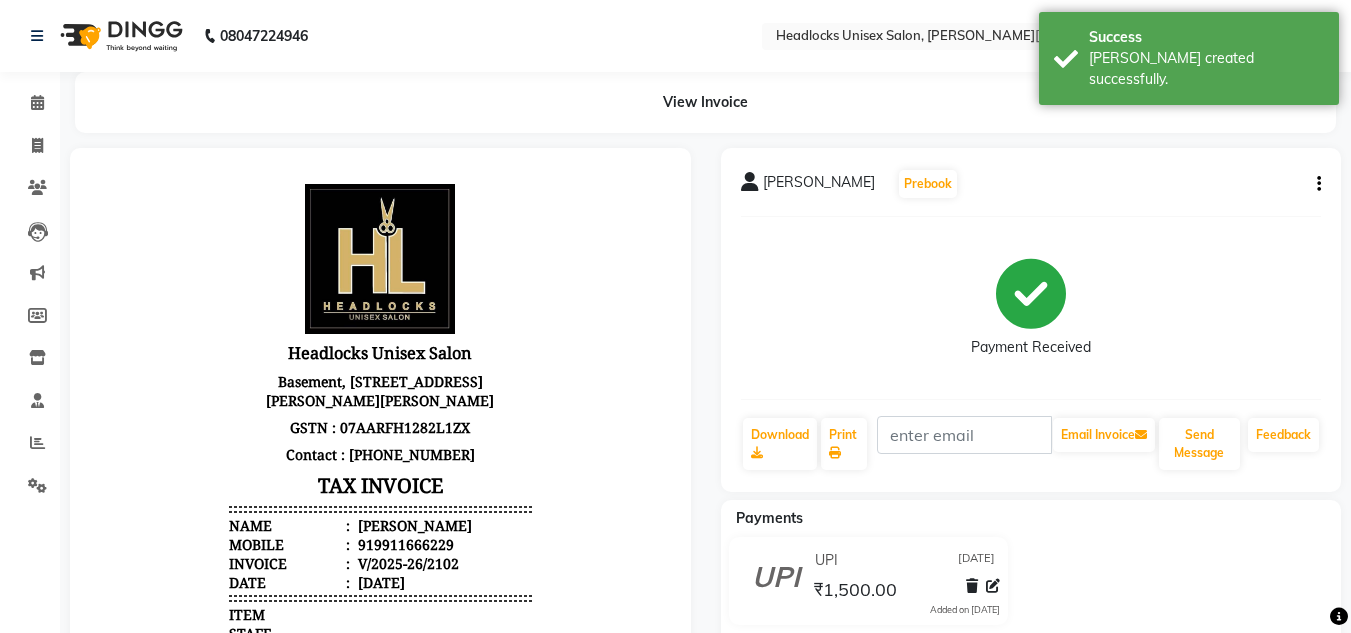 scroll, scrollTop: 0, scrollLeft: 0, axis: both 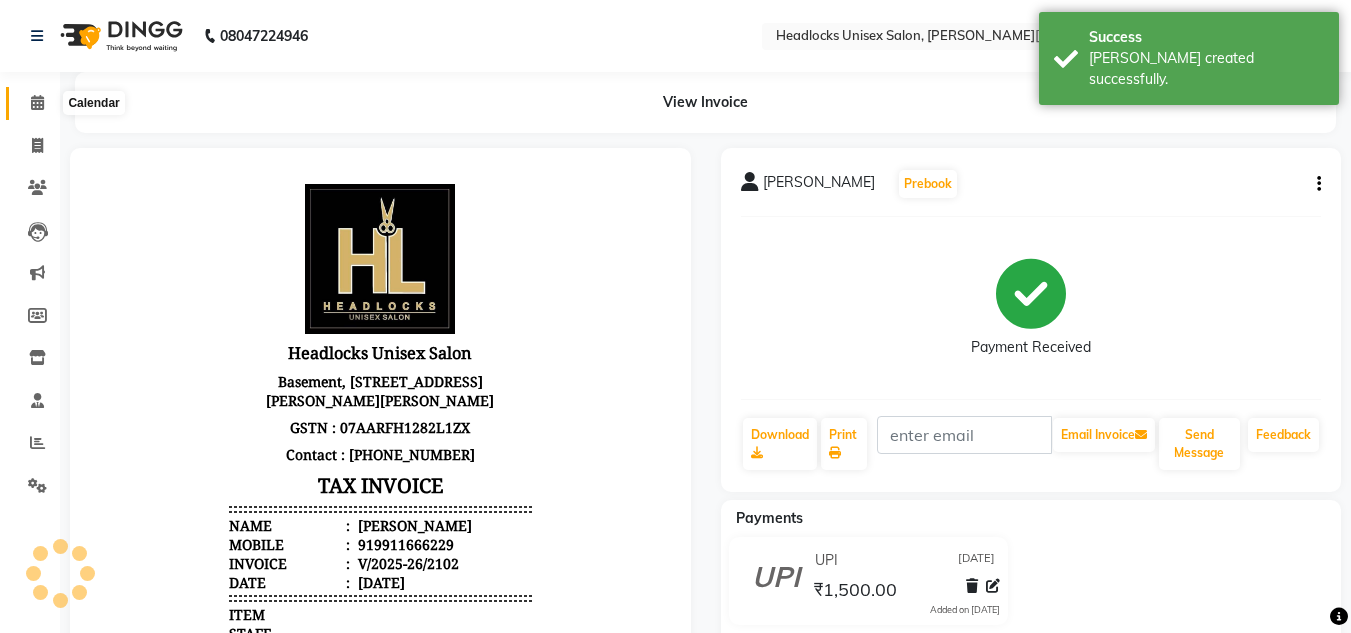 click 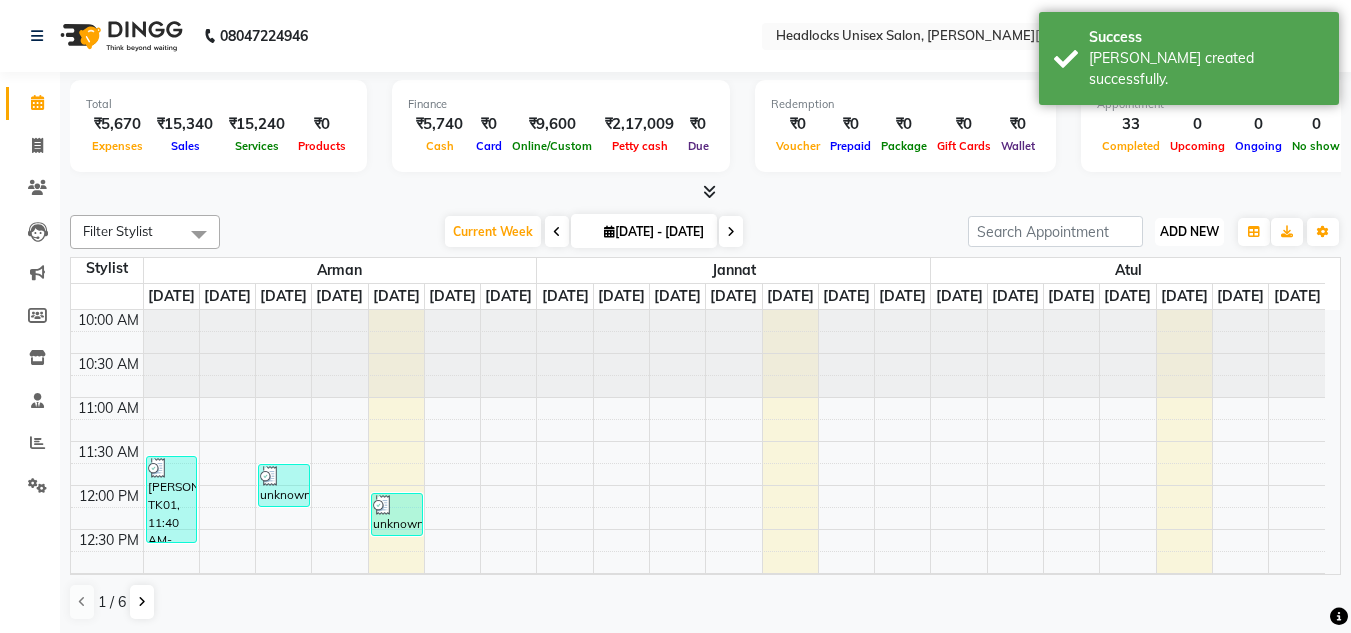 click on "ADD NEW" at bounding box center (1189, 231) 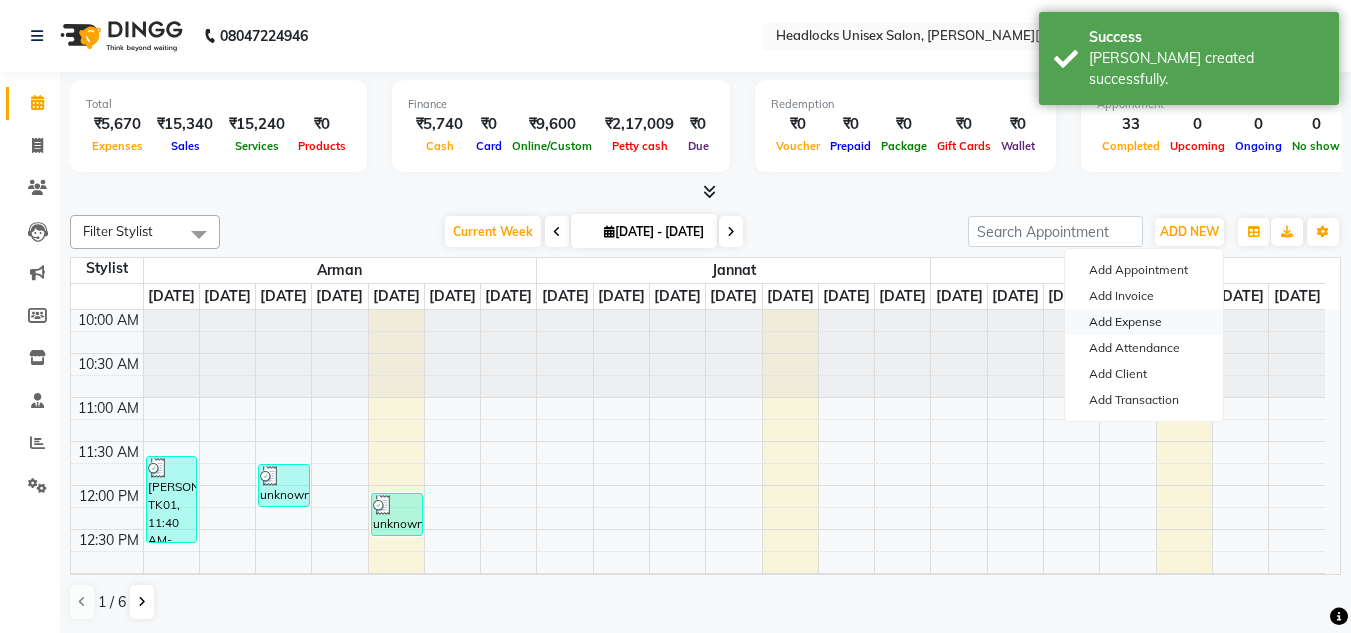 click on "Add Expense" at bounding box center [1144, 322] 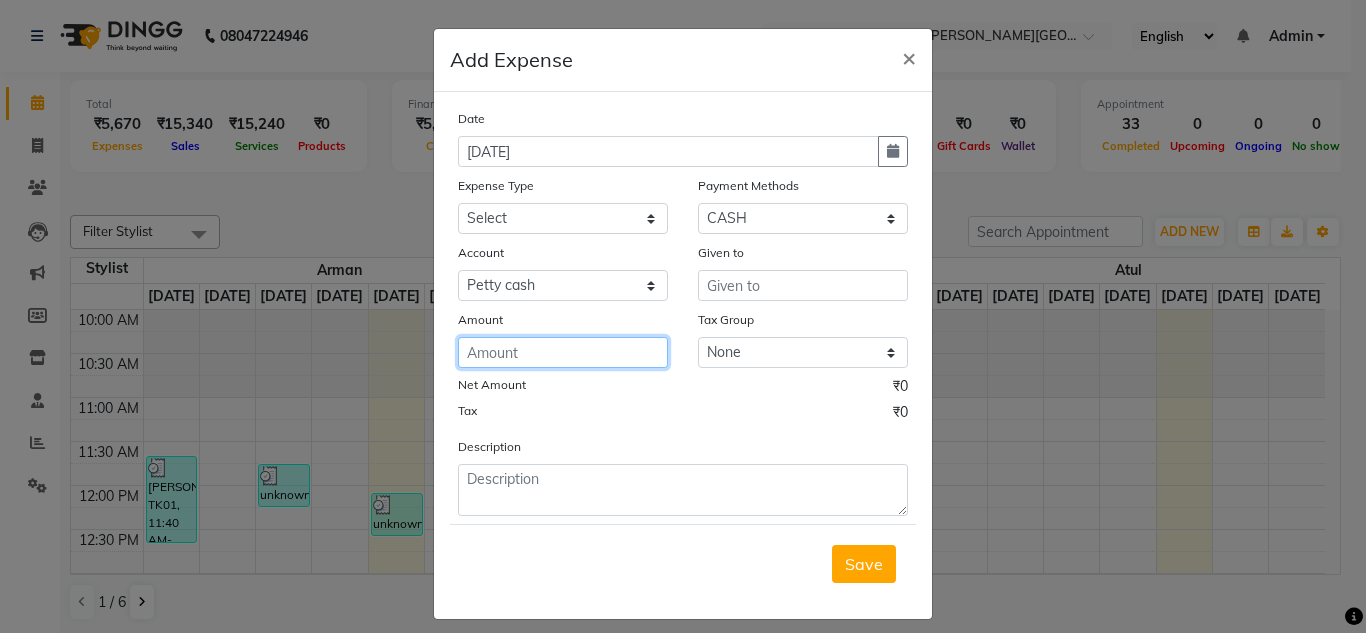click 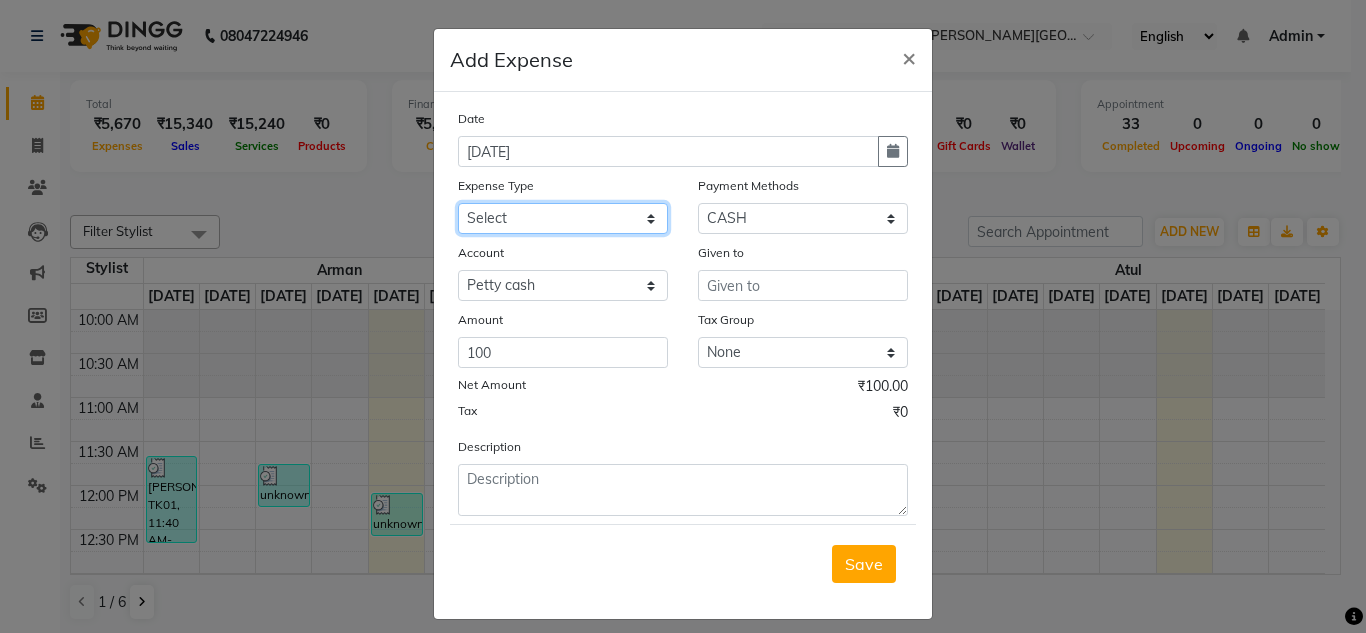 click on "Select Advance Salary Bank charges Car maintenance  Cash transfer to bank Cash transfer to hub charity client food Client Snacks Clinical charges coffee Equipment Fuel Govt fee Incentive Insurance International purchase Loan Repayment Maintenance maintenance Marketing milk Miscellaneous MRA night convence oil Other Pantry pentary item Product product incentive Rent Salary Staff Snacks sugar Tax tea Tea & Refreshment tip urgent stock Utilities water bottles" 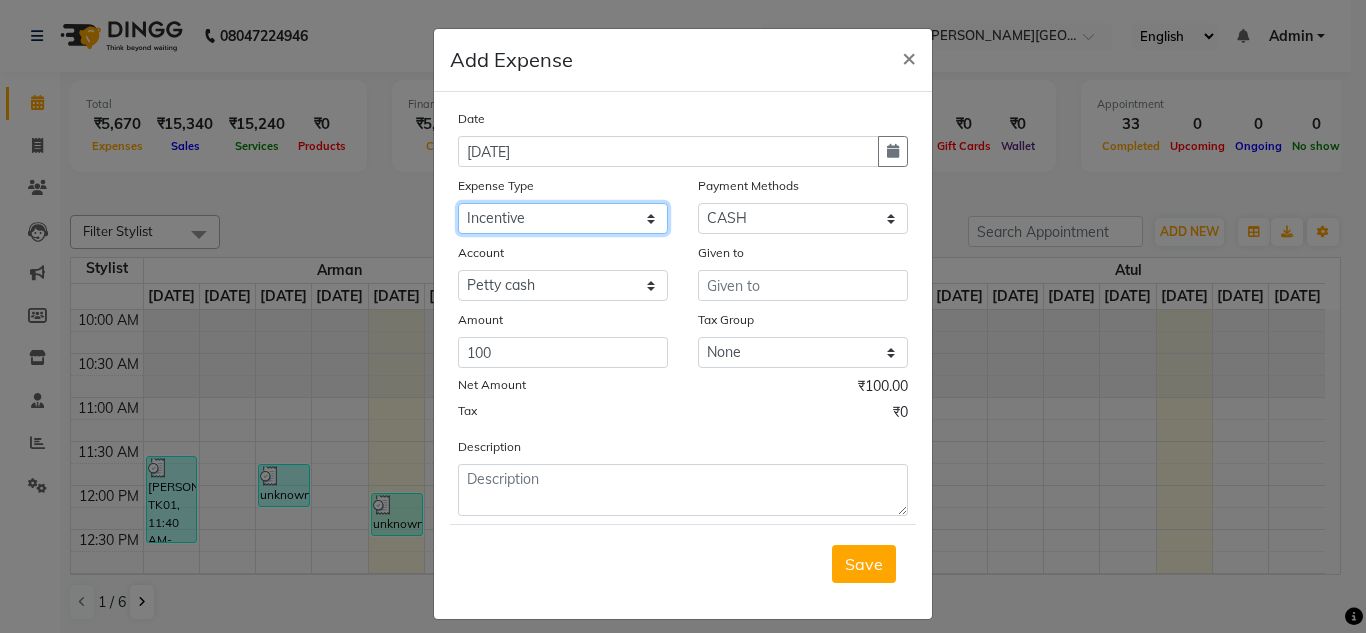 click on "Select Advance Salary Bank charges Car maintenance  Cash transfer to bank Cash transfer to hub charity client food Client Snacks Clinical charges coffee Equipment Fuel Govt fee Incentive Insurance International purchase Loan Repayment Maintenance maintenance Marketing milk Miscellaneous MRA night convence oil Other Pantry pentary item Product product incentive Rent Salary Staff Snacks sugar Tax tea Tea & Refreshment tip urgent stock Utilities water bottles" 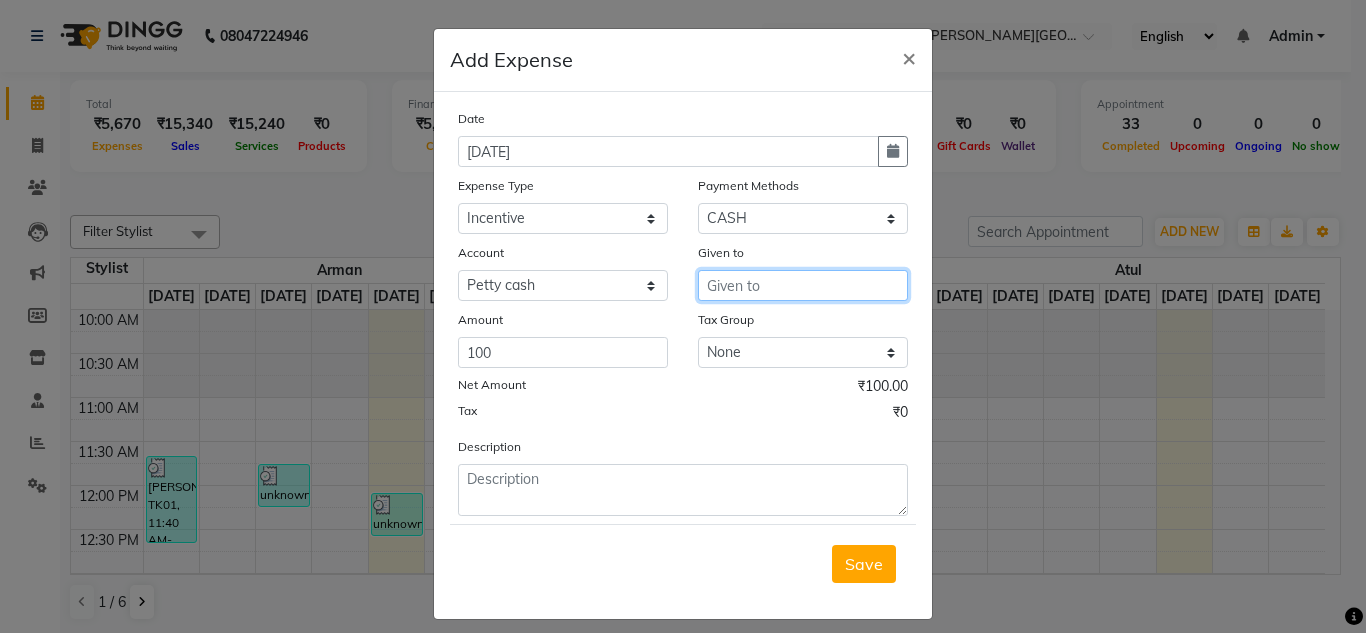 click at bounding box center (803, 285) 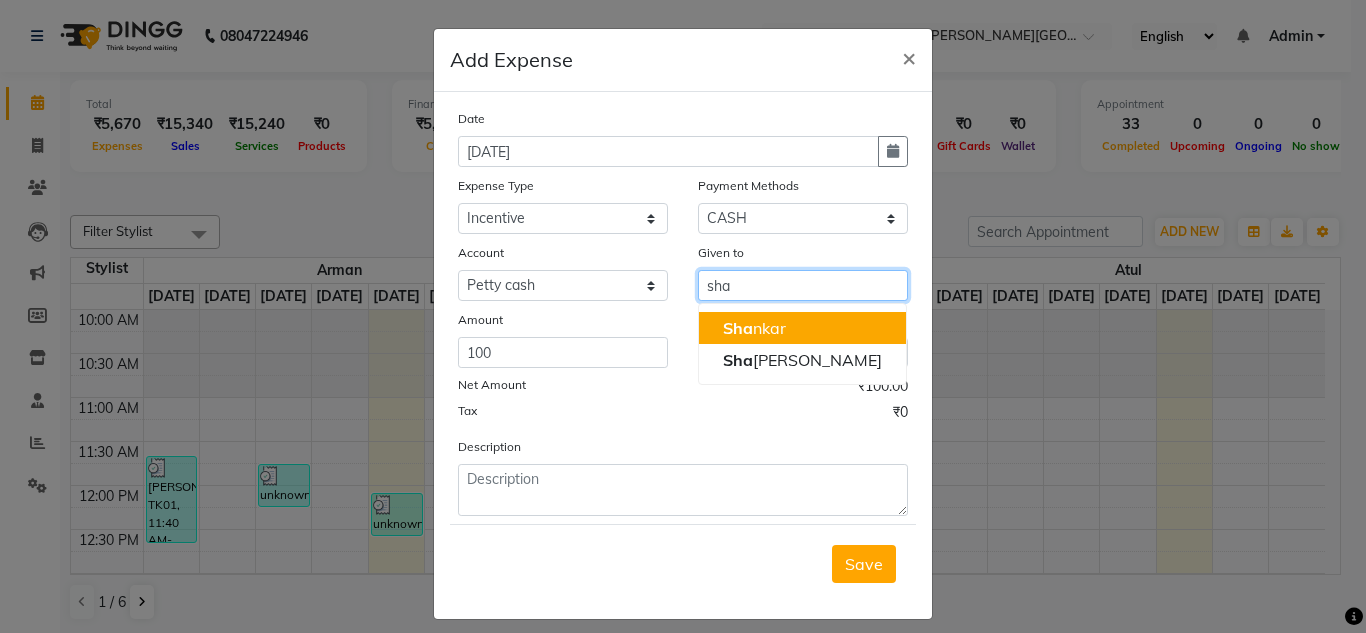 click on "Sha" 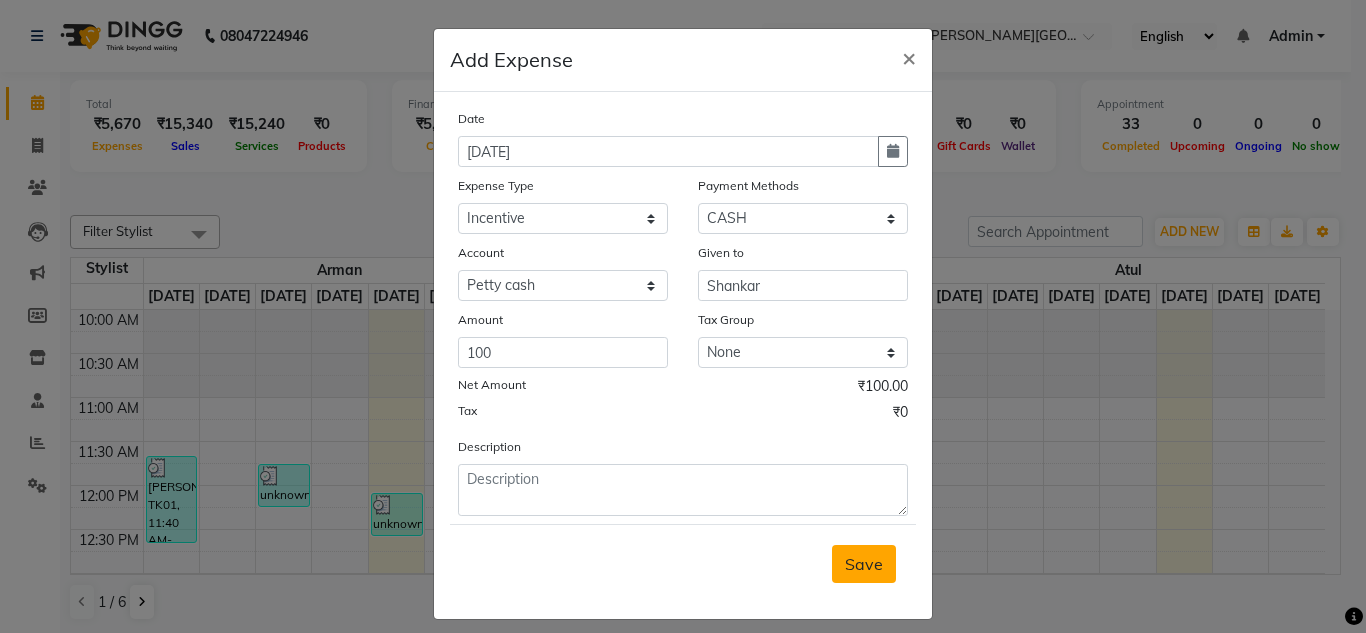 click on "Save" at bounding box center (864, 564) 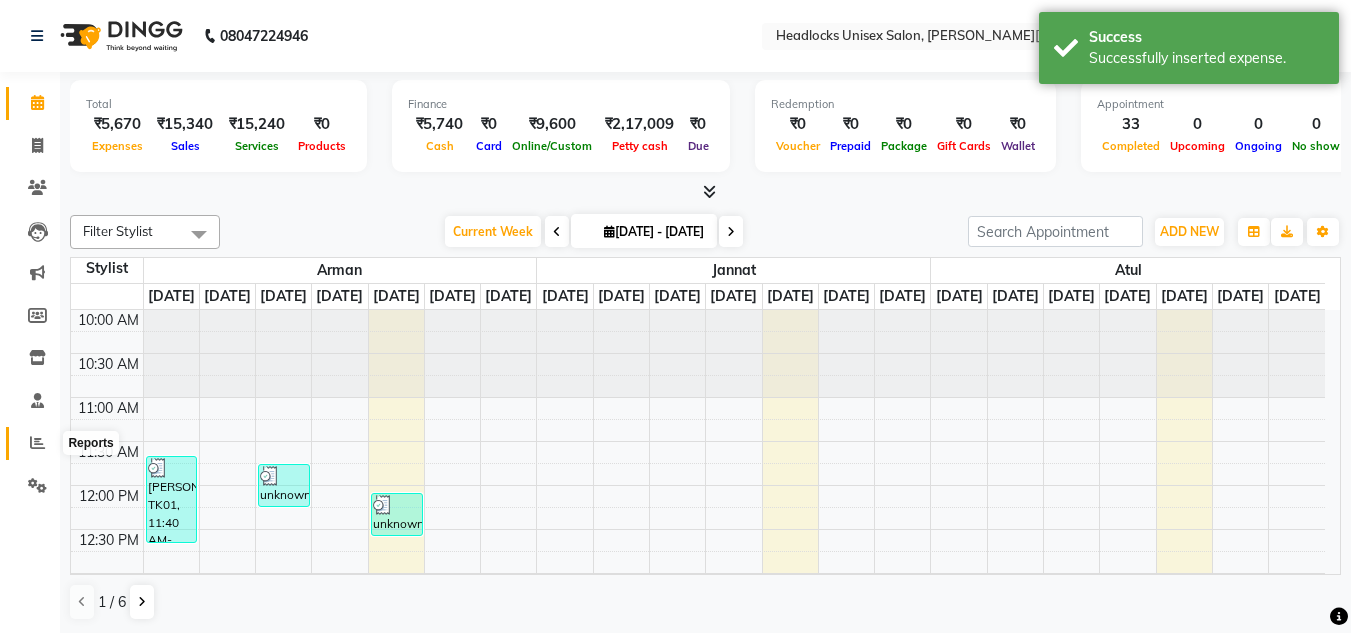 click 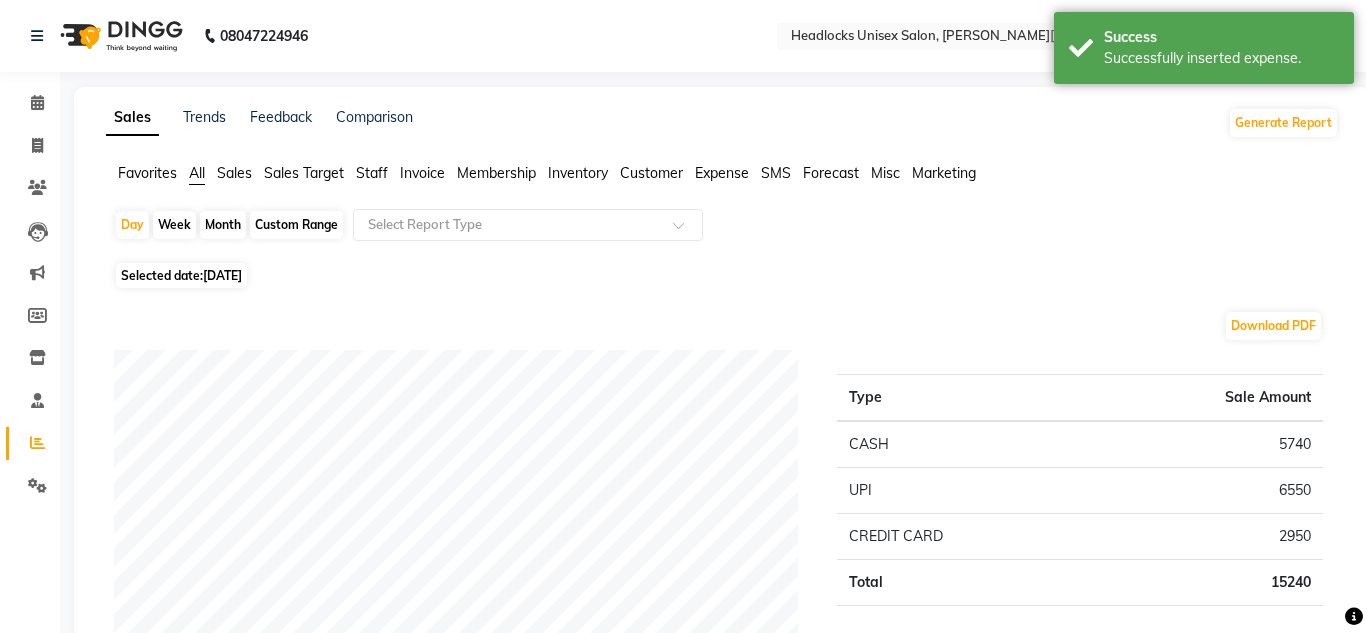 click on "Month" 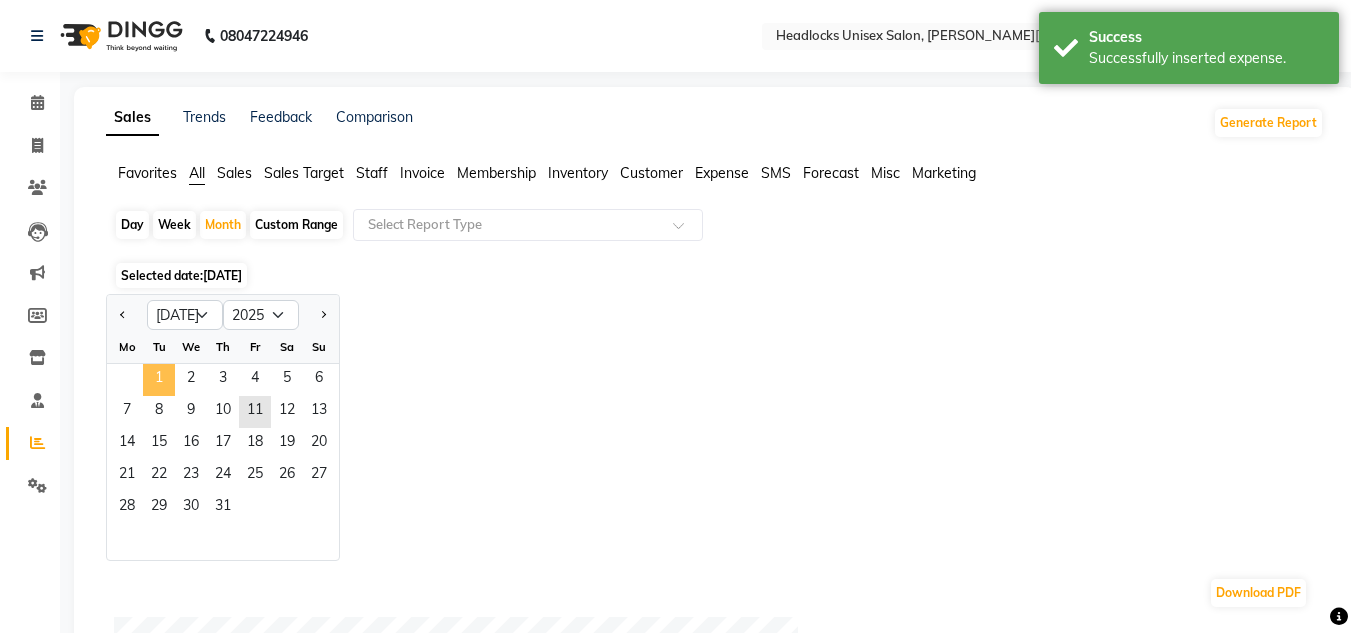 click on "1" 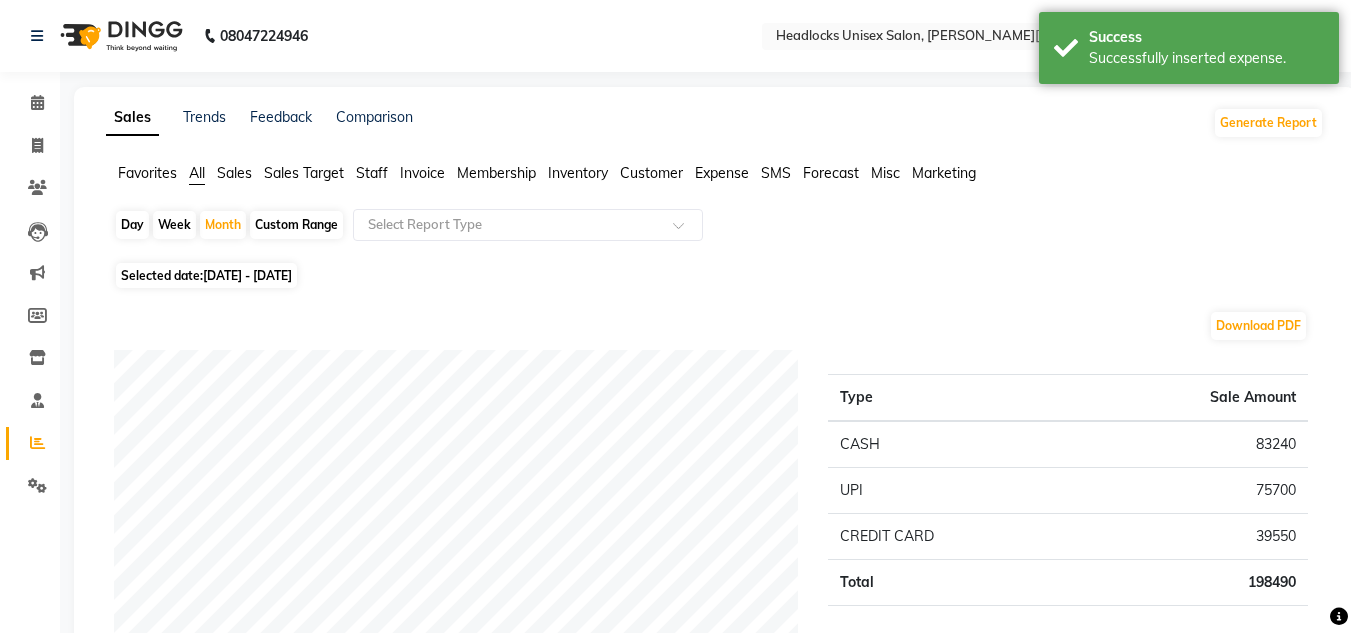 click on "Selected date:  [DATE] - [DATE]" 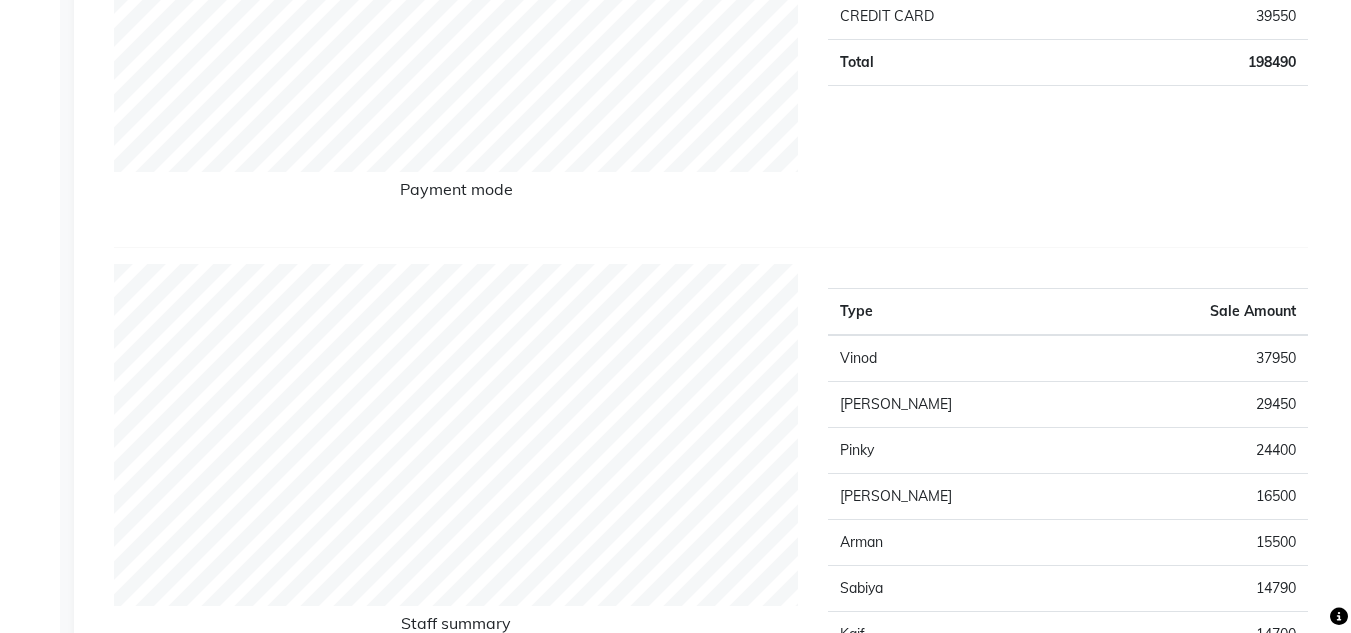 scroll, scrollTop: 0, scrollLeft: 0, axis: both 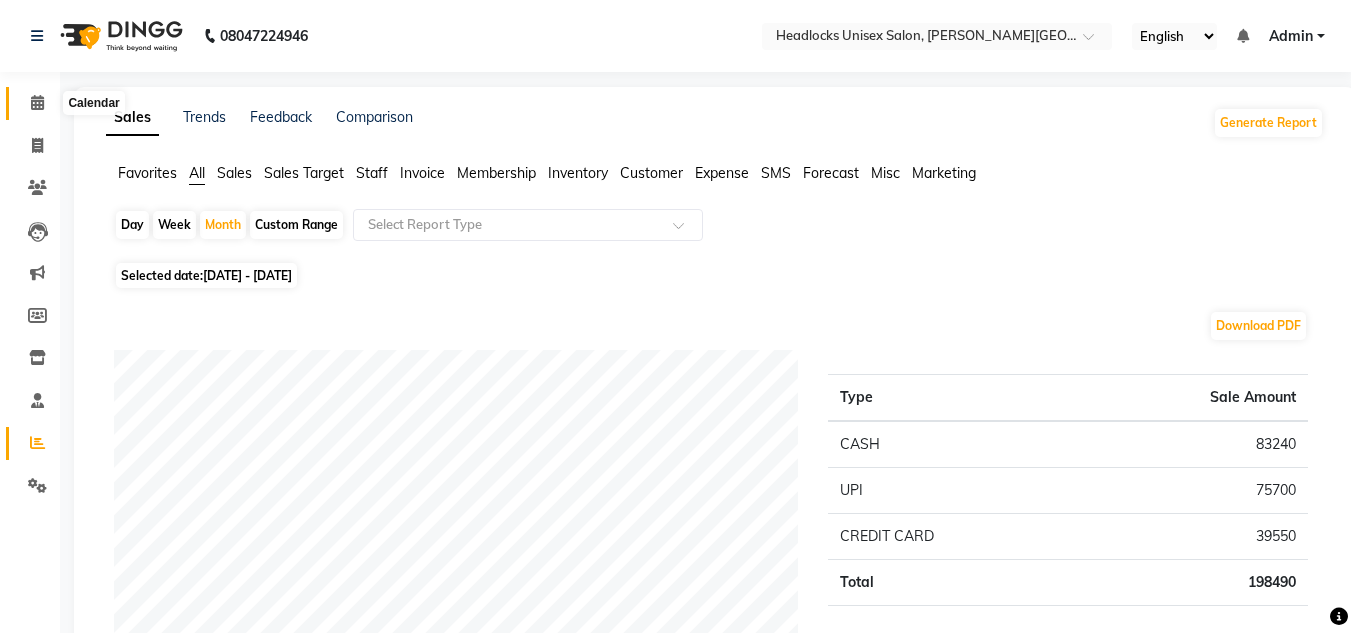 click 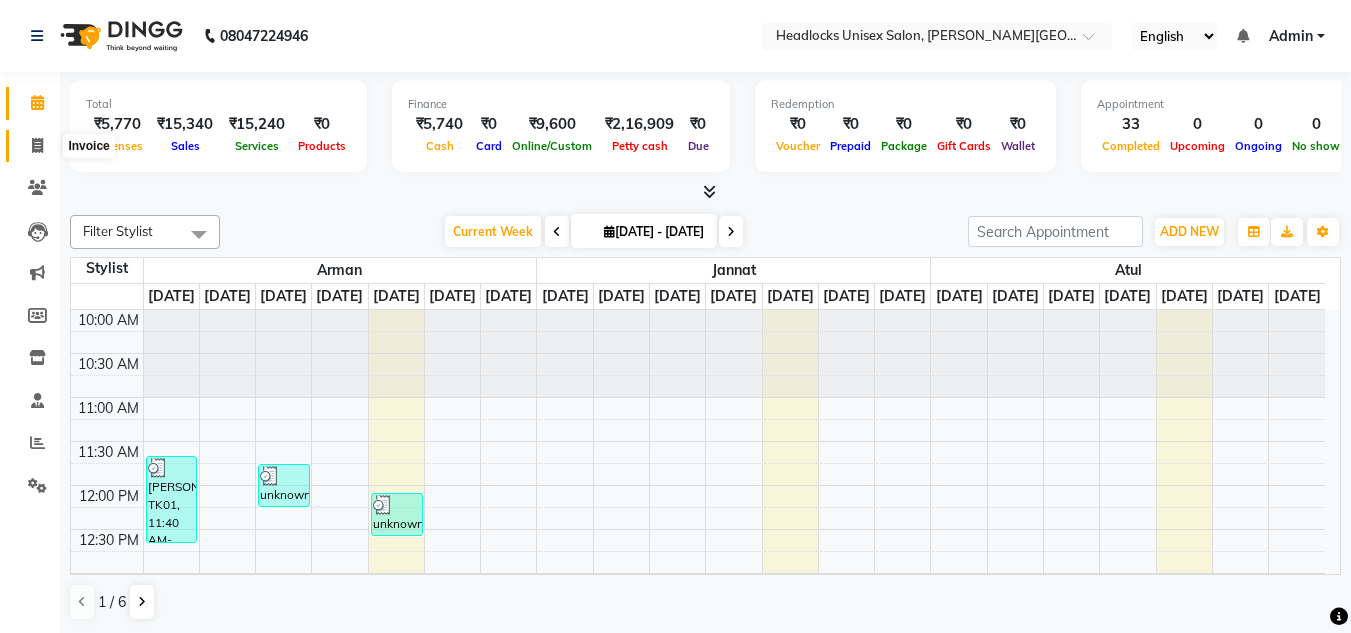 click 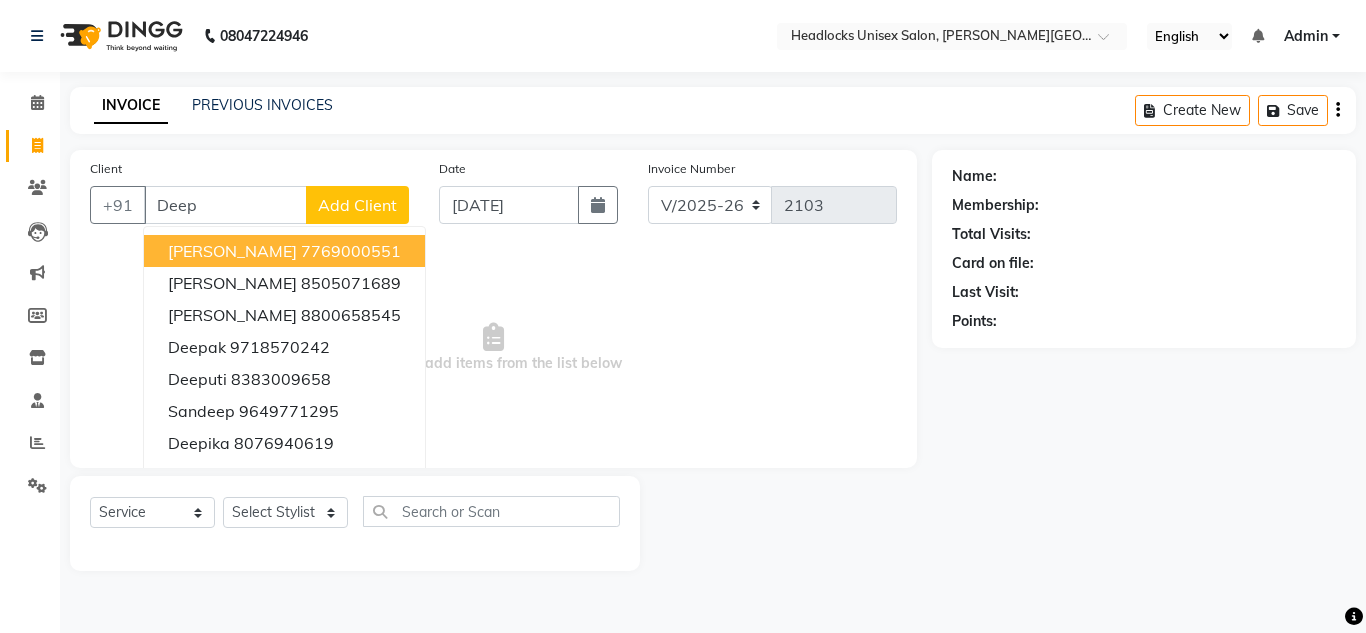 click on "7769000551" at bounding box center (351, 251) 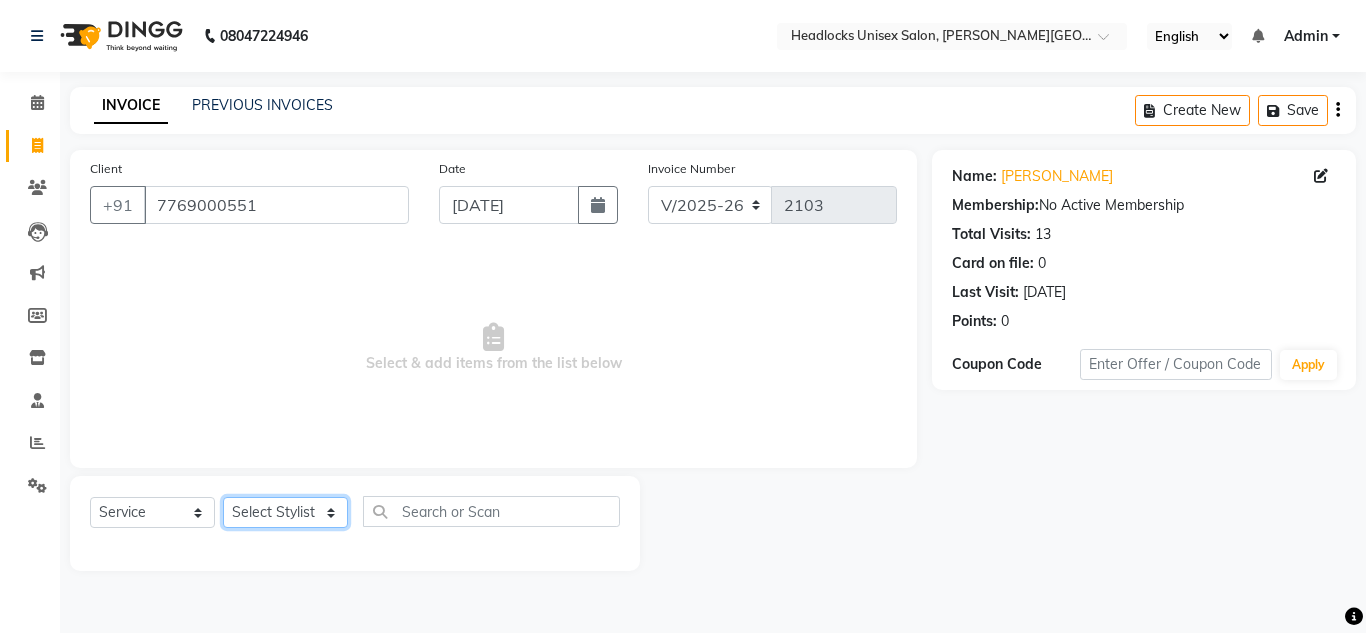 click on "Select Stylist [PERSON_NAME] Jannat Kaif [DATE] Lucky [PERSON_NAME] Pinky [PERSON_NAME] [PERSON_NAME] [PERSON_NAME] [PERSON_NAME] Suraj Vikas [PERSON_NAME] [PERSON_NAME]" 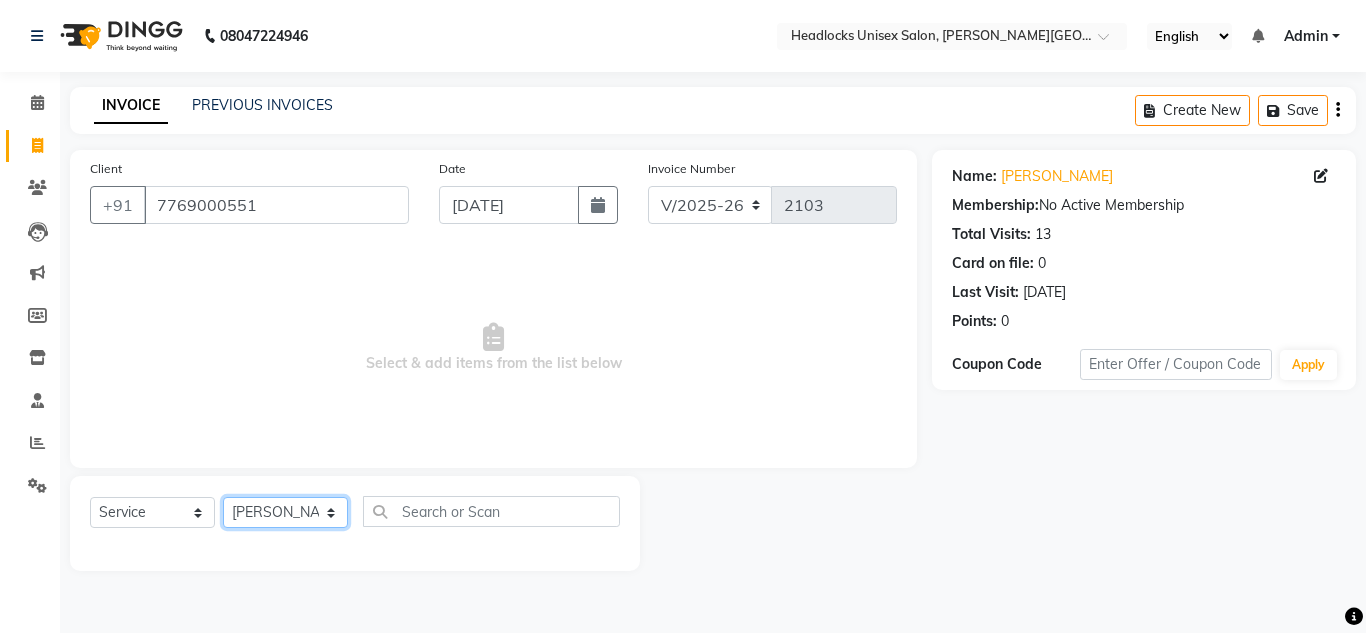 click on "Select Stylist [PERSON_NAME] Jannat Kaif [DATE] Lucky [PERSON_NAME] Pinky [PERSON_NAME] [PERSON_NAME] [PERSON_NAME] [PERSON_NAME] Suraj Vikas [PERSON_NAME] [PERSON_NAME]" 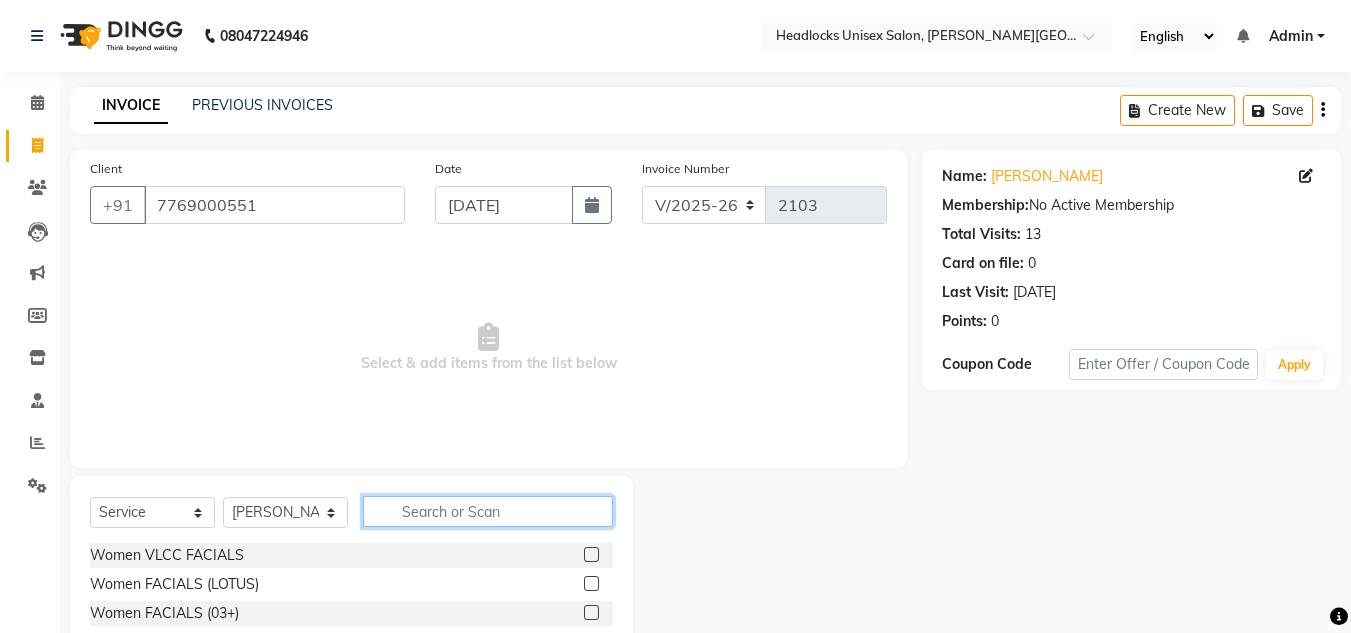 click 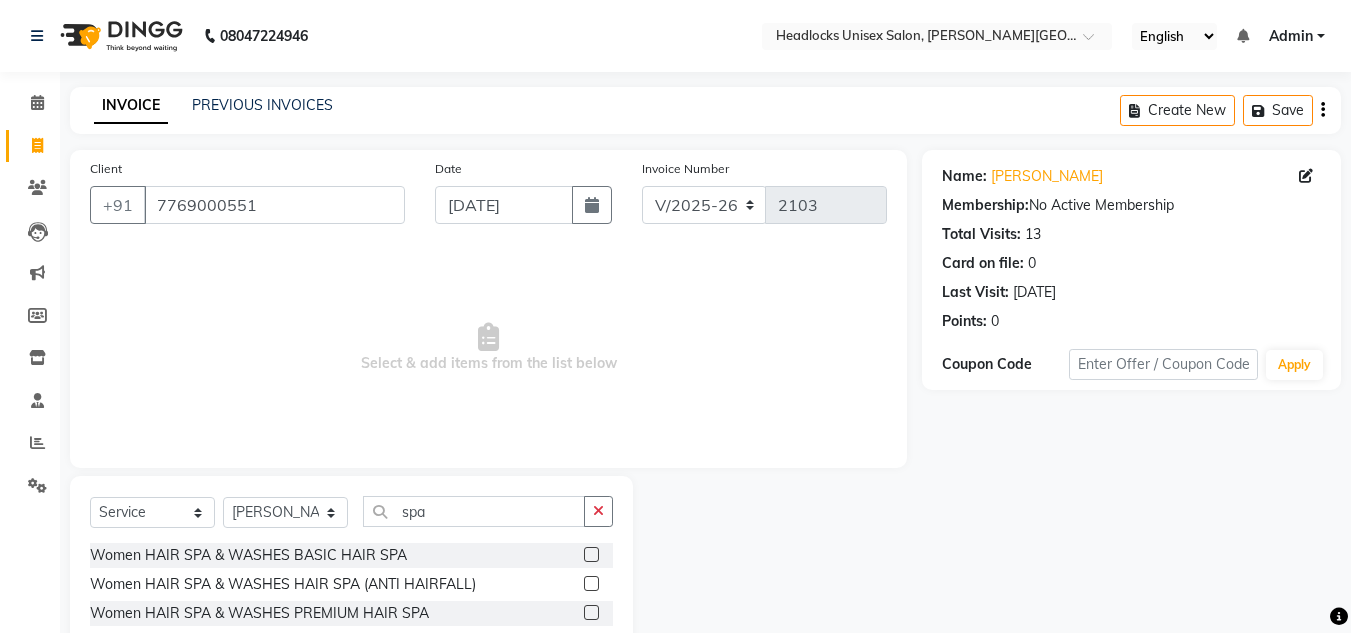 click 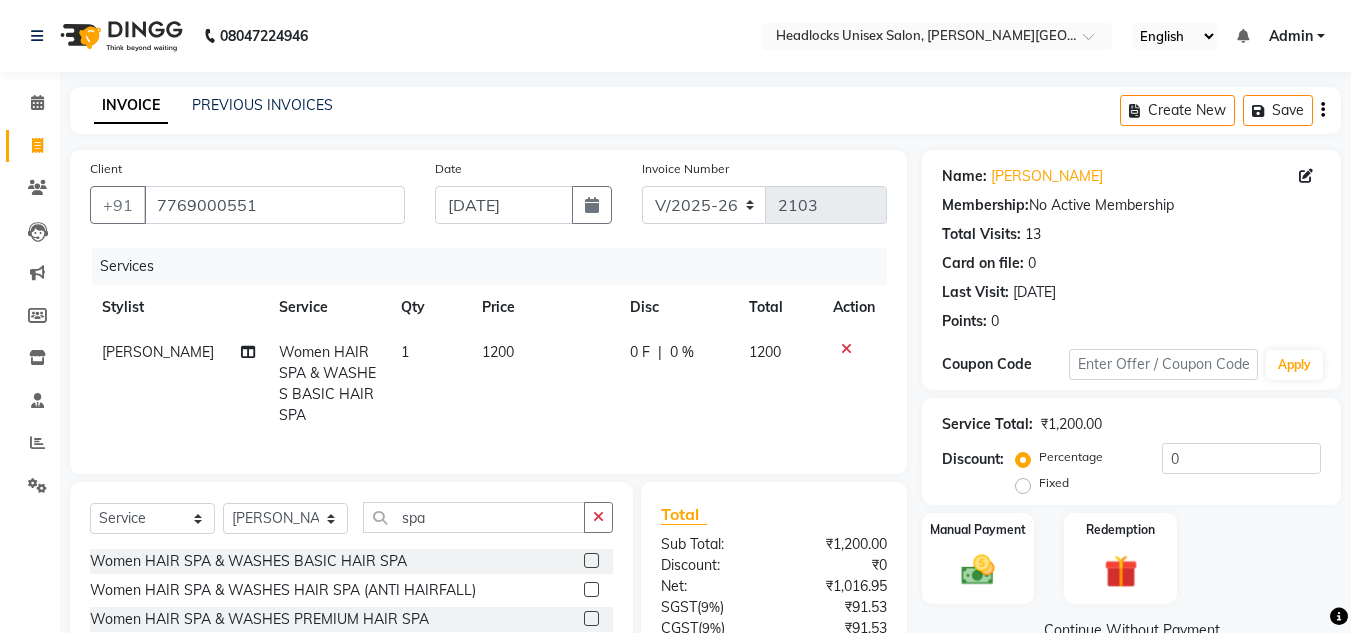 click on "1200" 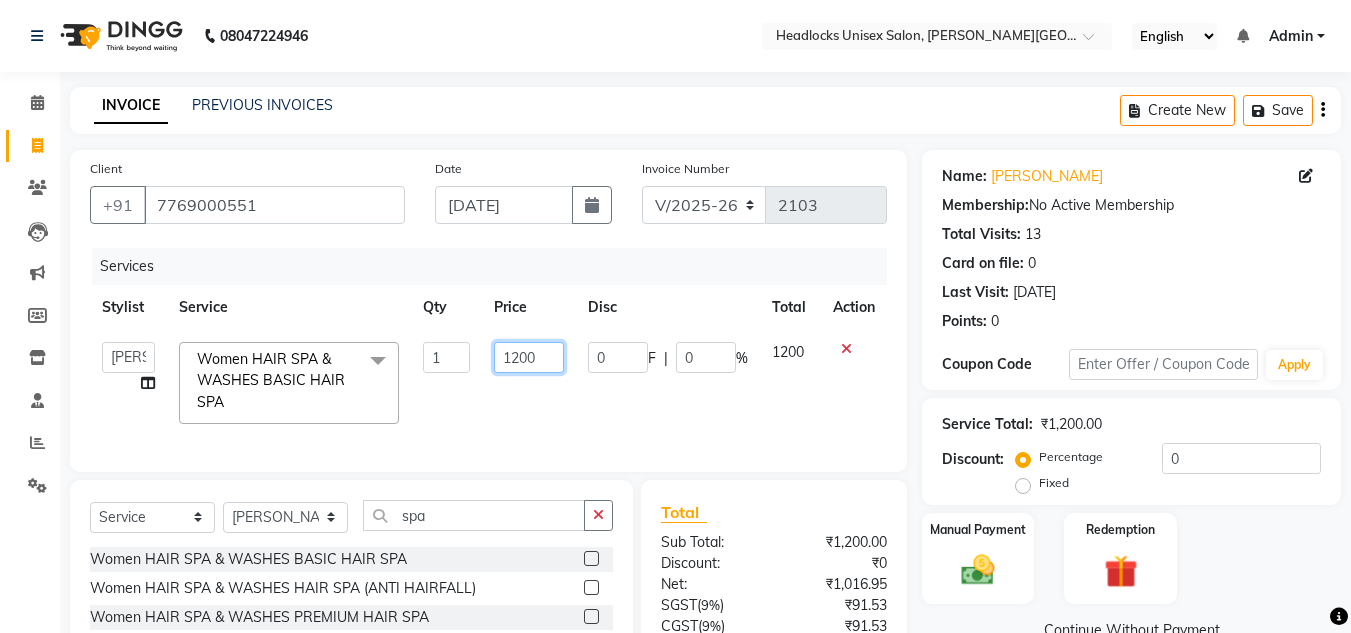 click on "1200" 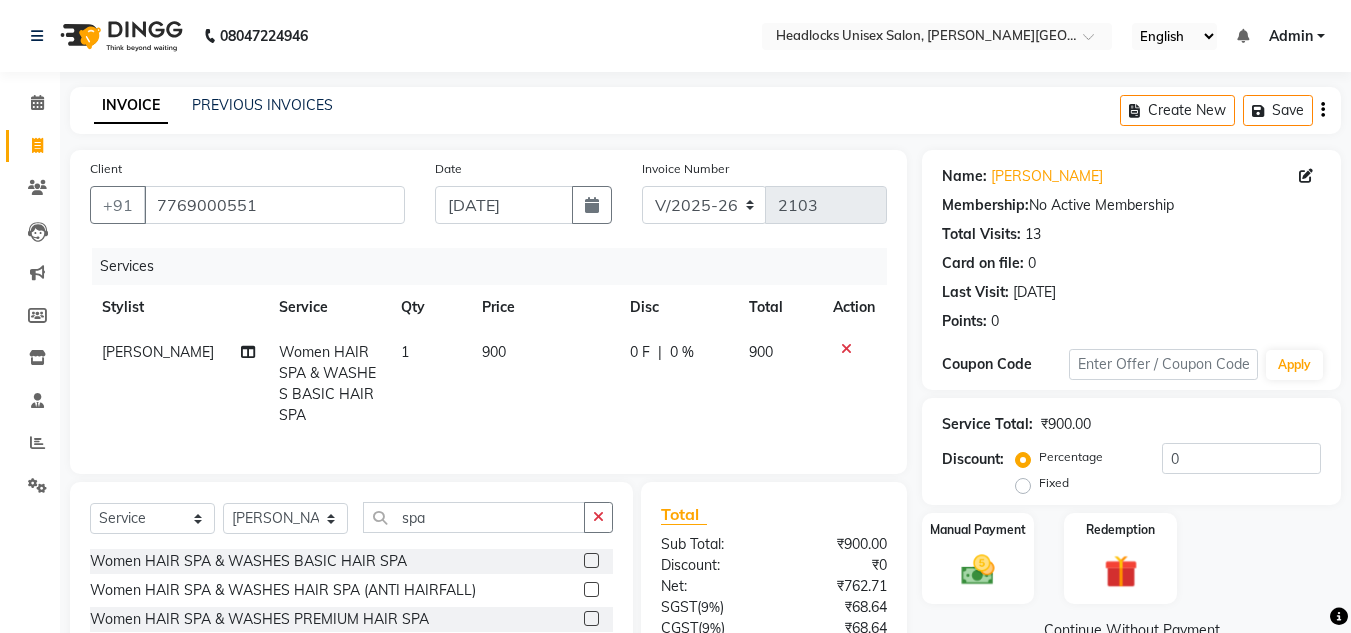 click on "900" 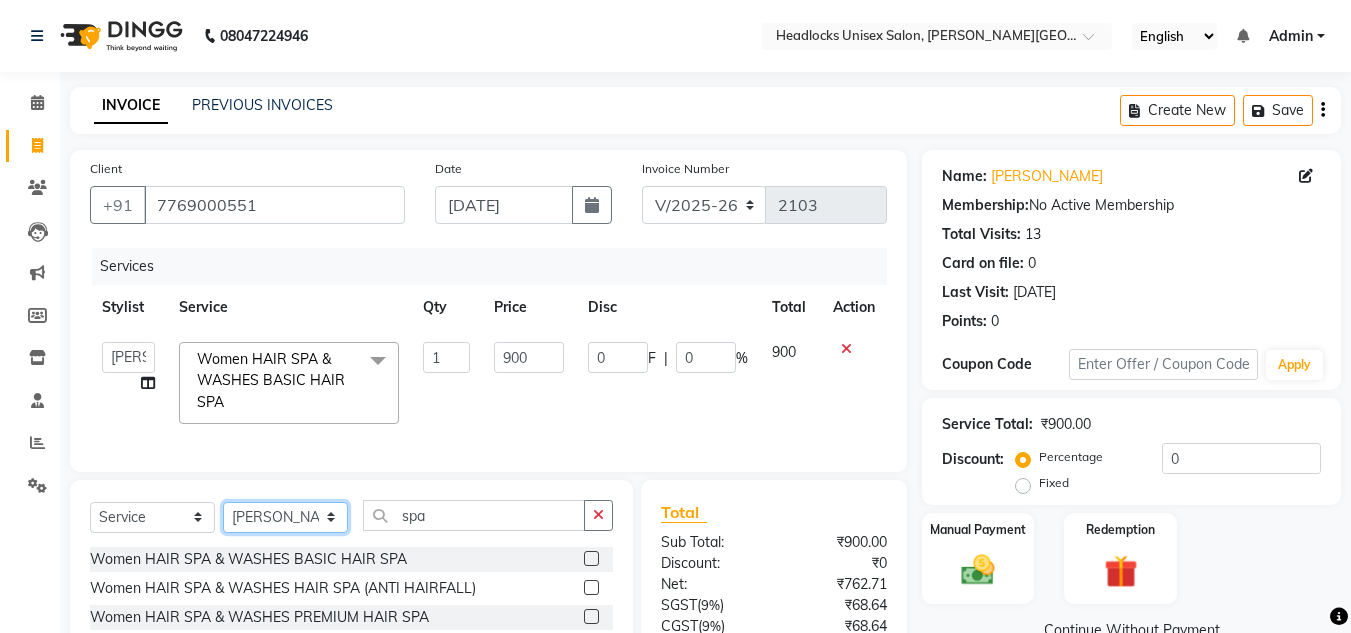 click on "Select Stylist [PERSON_NAME] Jannat Kaif [DATE] Lucky [PERSON_NAME] Pinky [PERSON_NAME] [PERSON_NAME] [PERSON_NAME] [PERSON_NAME] Suraj Vikas [PERSON_NAME] [PERSON_NAME]" 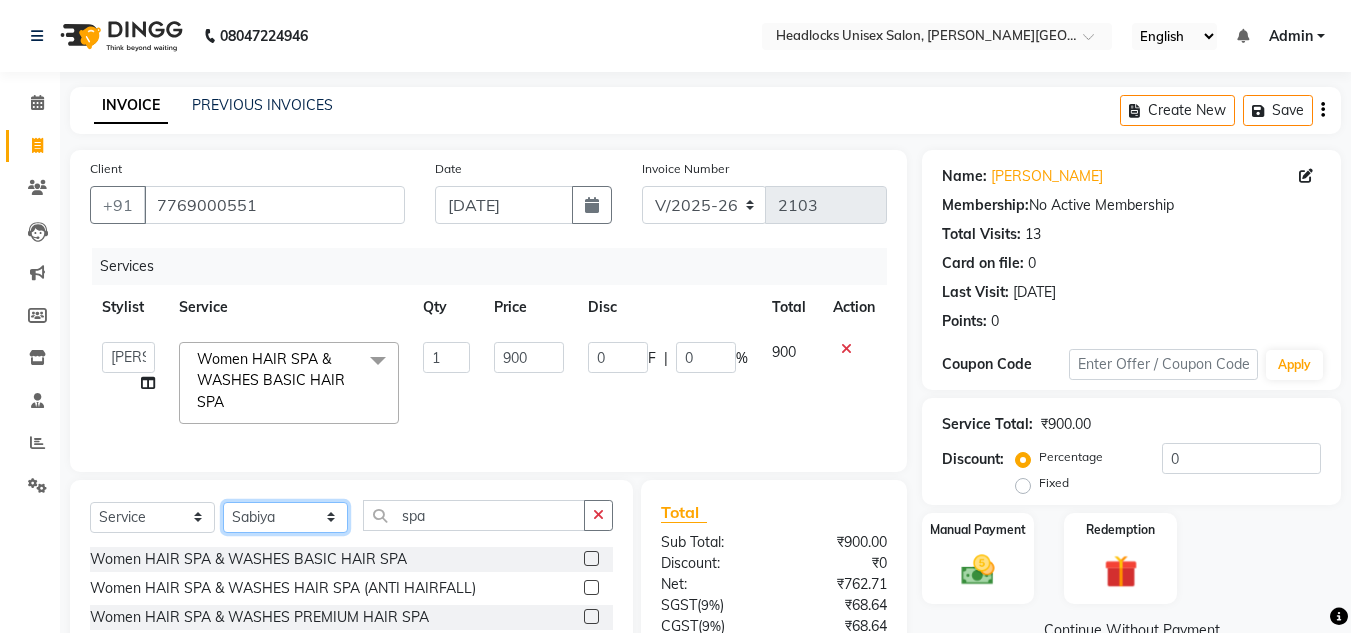 click on "Select Stylist [PERSON_NAME] Jannat Kaif [DATE] Lucky [PERSON_NAME] Pinky [PERSON_NAME] [PERSON_NAME] [PERSON_NAME] [PERSON_NAME] Suraj Vikas [PERSON_NAME] [PERSON_NAME]" 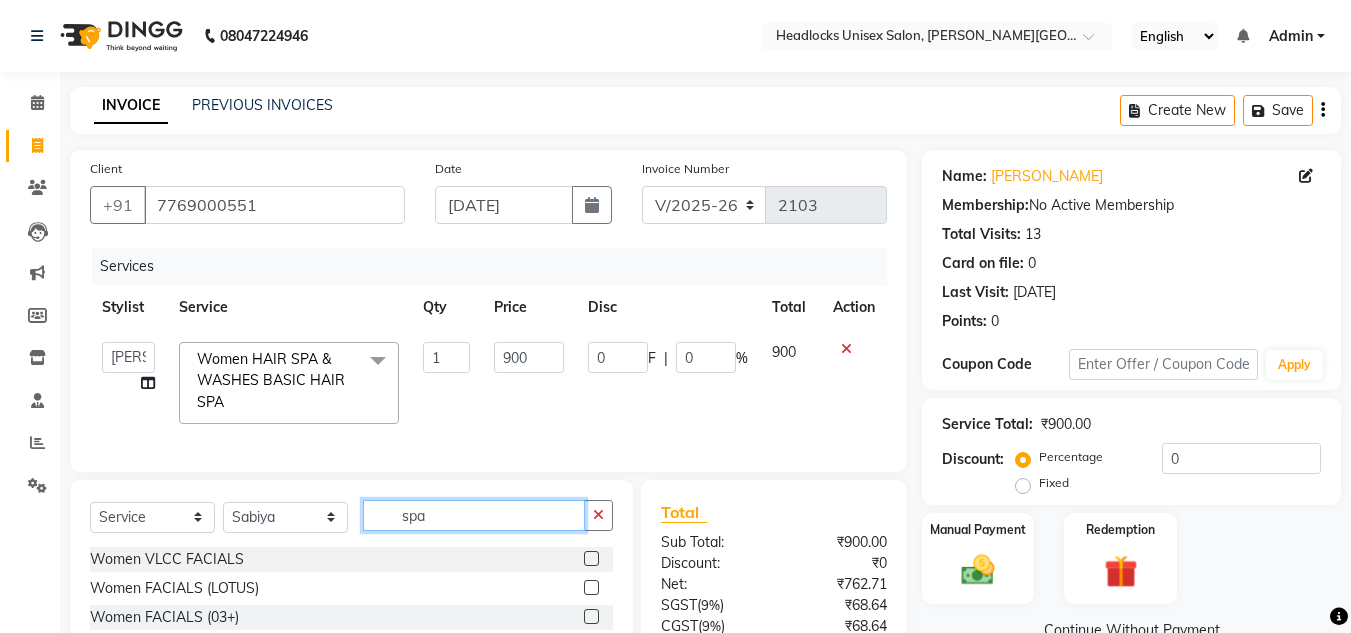 click on "spa" 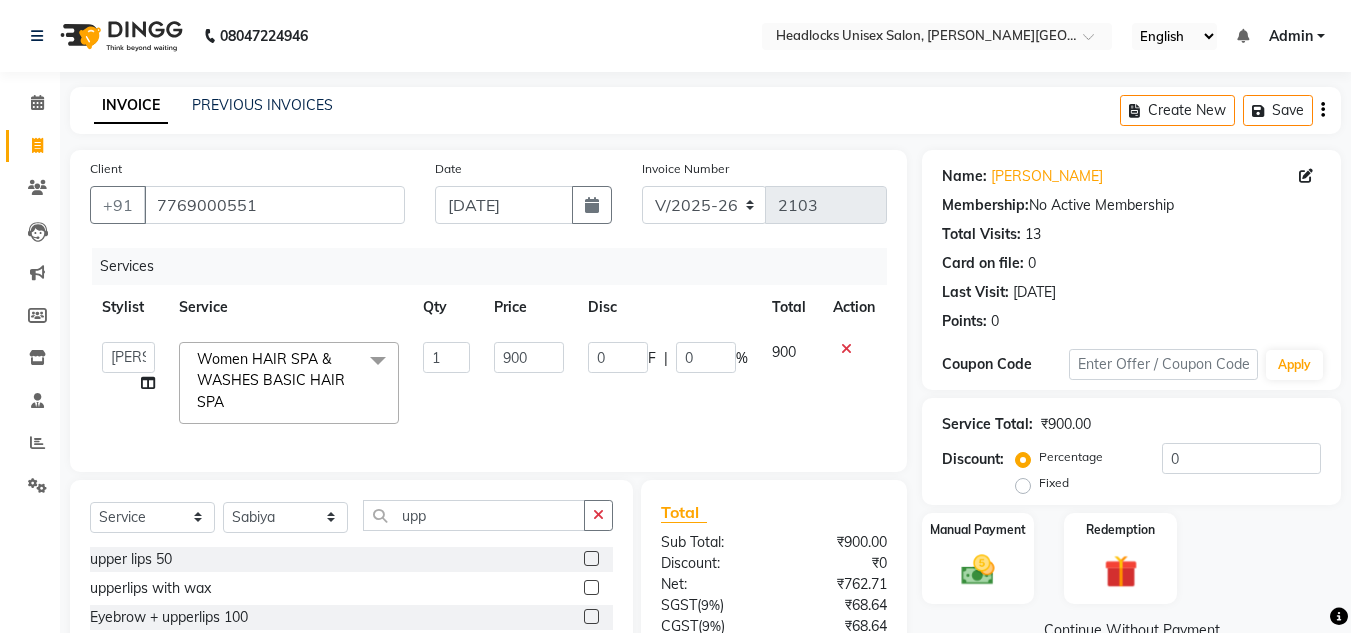 click 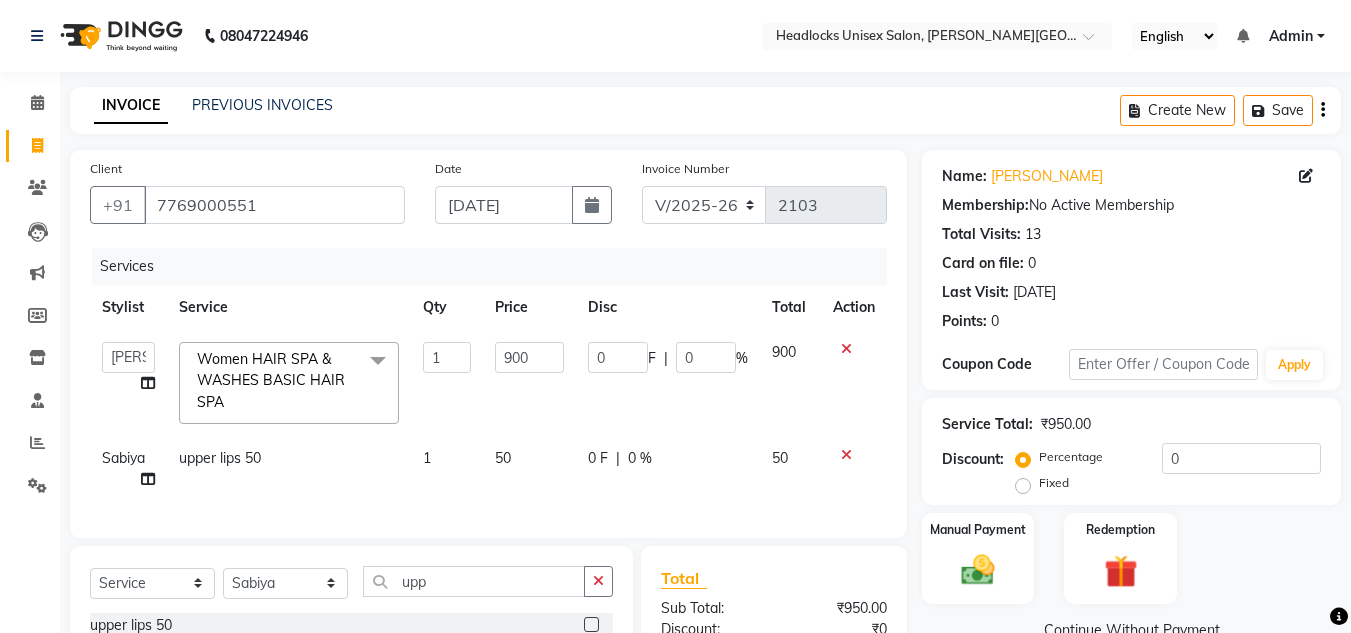 click on "Total Sub Total: ₹950.00 Discount: ₹0 Net: ₹805.08 SGST  ( 9% ) ₹72.46 CGST  ( 9% ) ₹72.46 Total: ₹950.00 Add Tip ₹0 Payable: ₹950.00 Paid: ₹0 Balance   : ₹950.00" 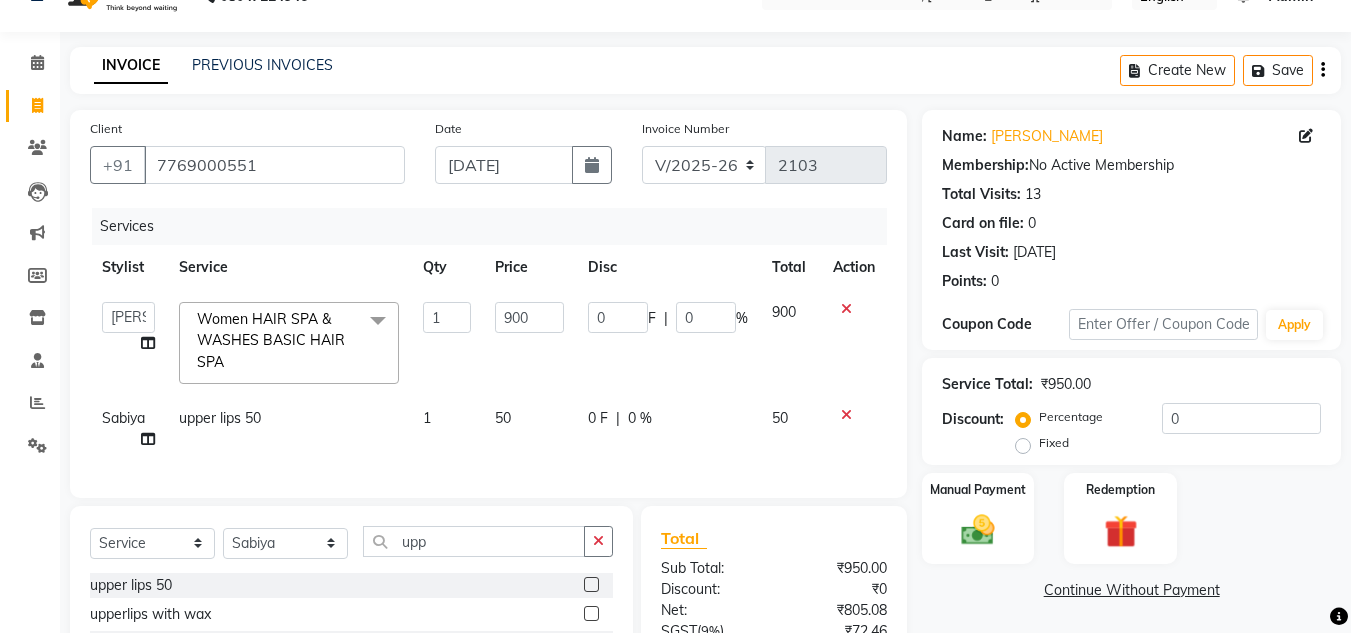 scroll, scrollTop: 252, scrollLeft: 0, axis: vertical 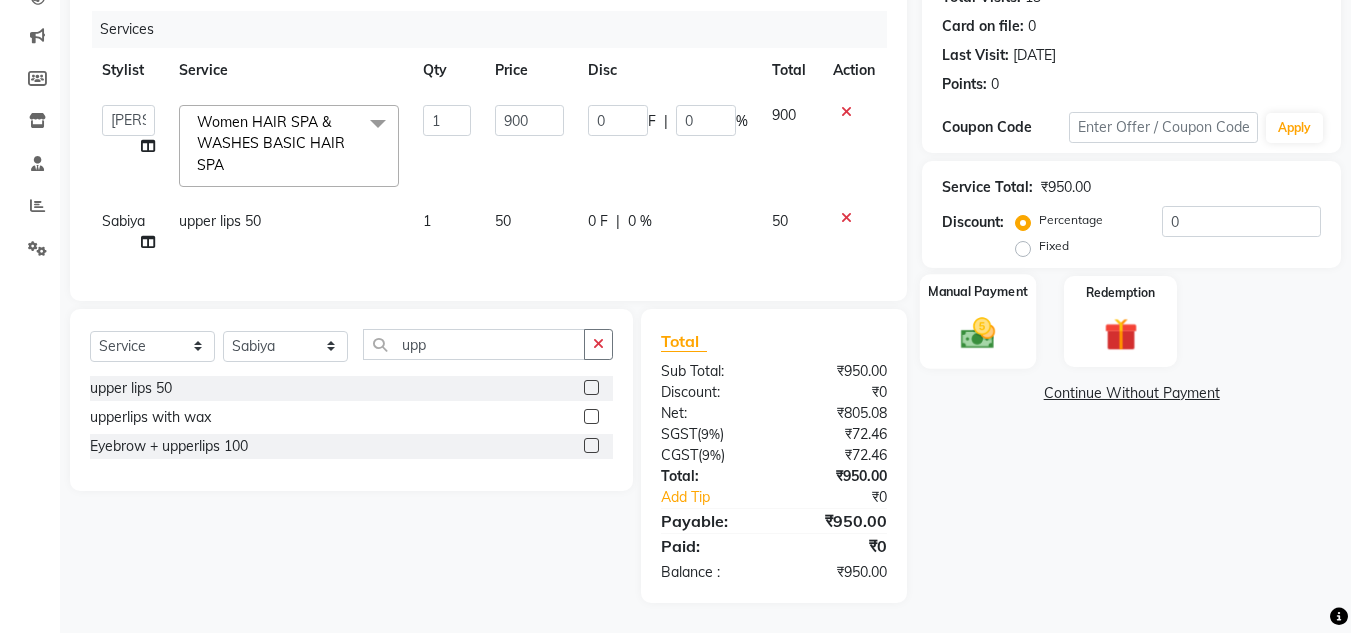 click 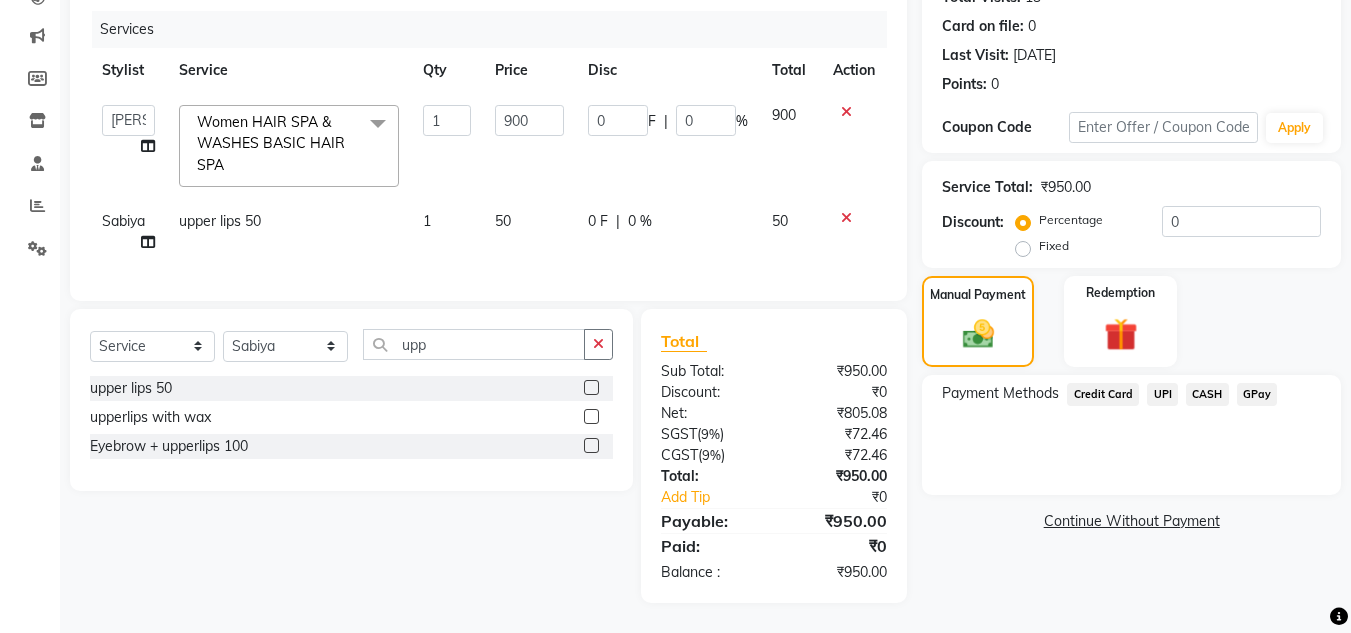 click on "UPI" 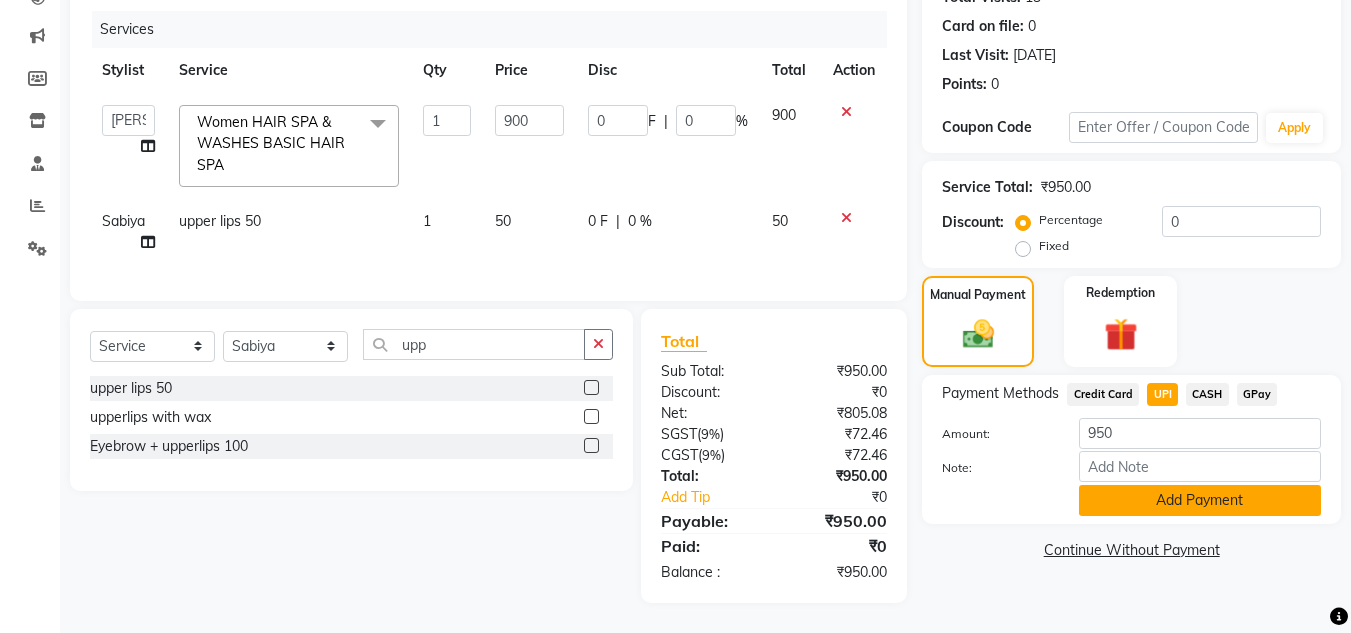 click on "Add Payment" 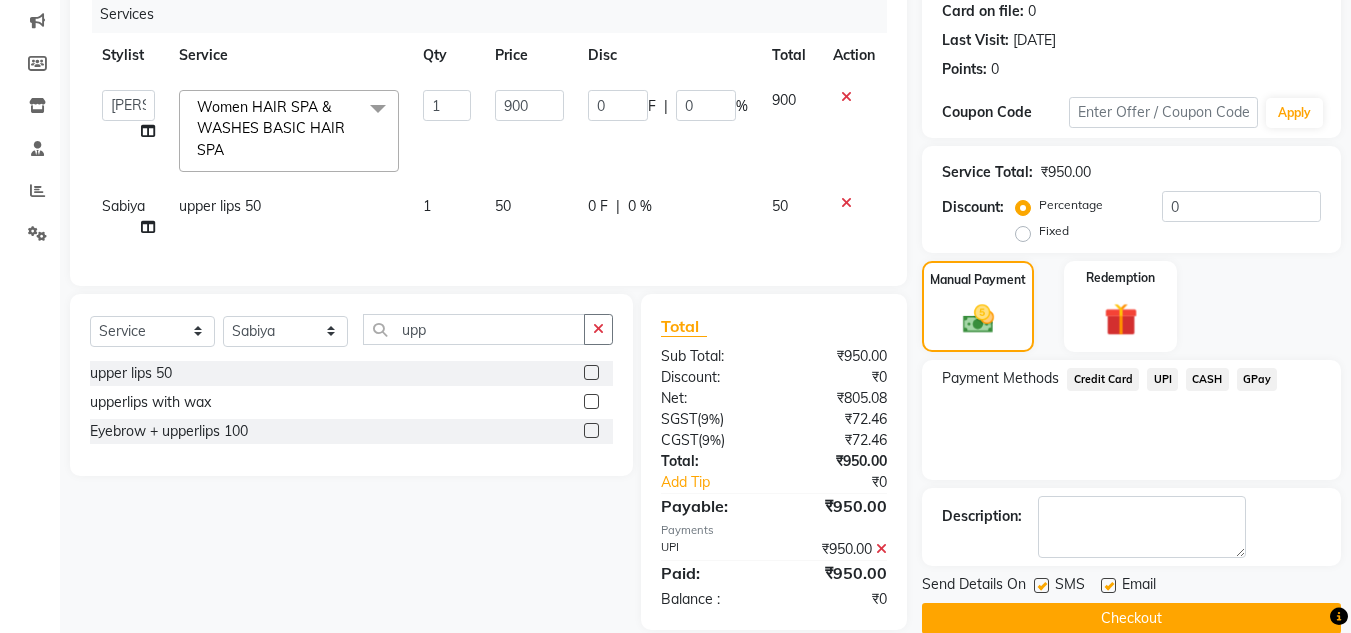 click on "Payment Methods  Credit Card   UPI   CASH   GPay" 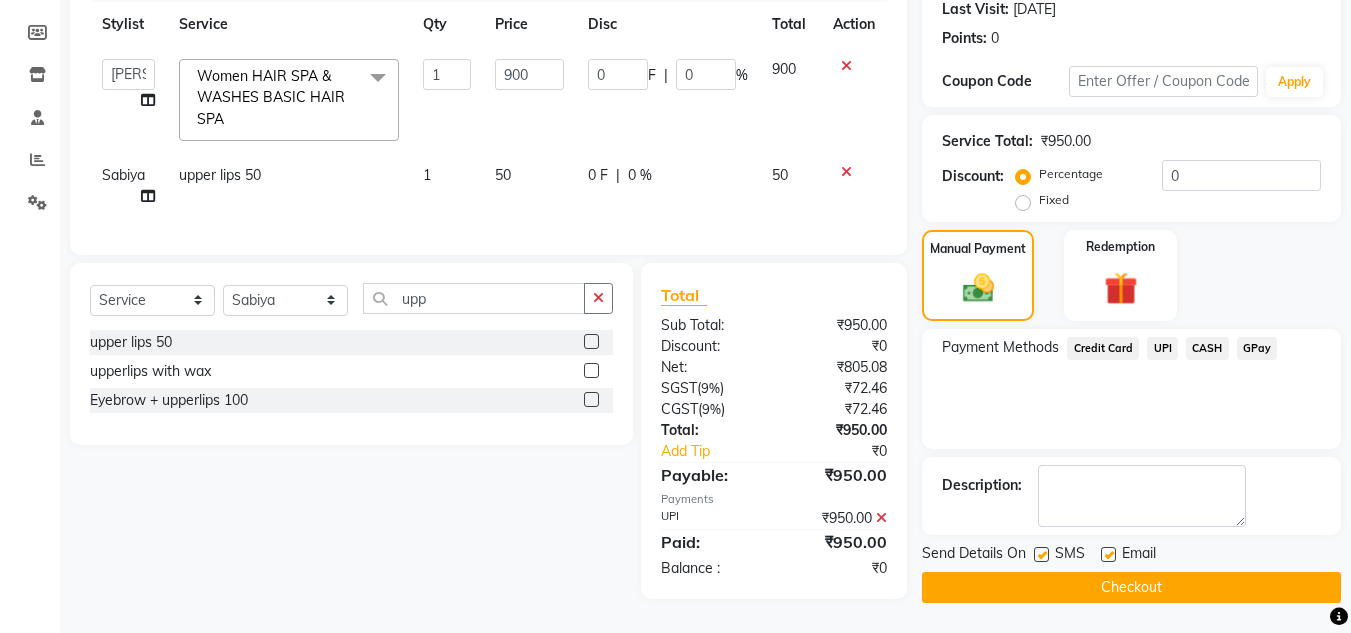 scroll, scrollTop: 294, scrollLeft: 0, axis: vertical 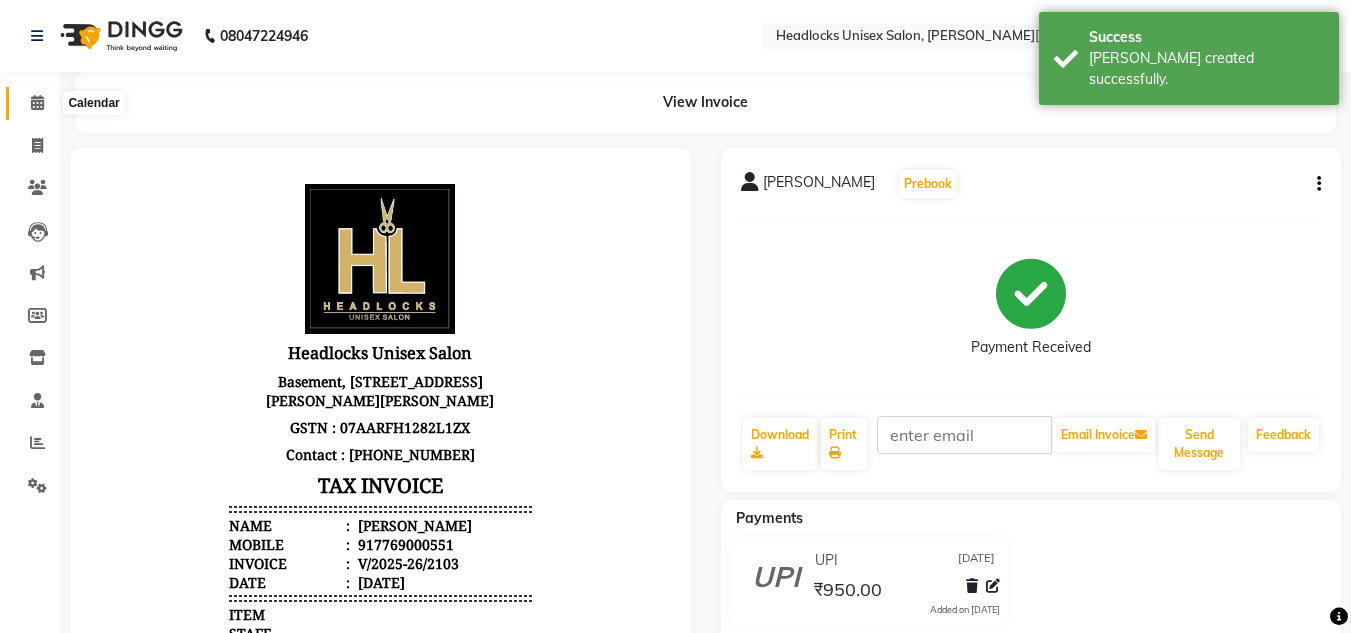 click 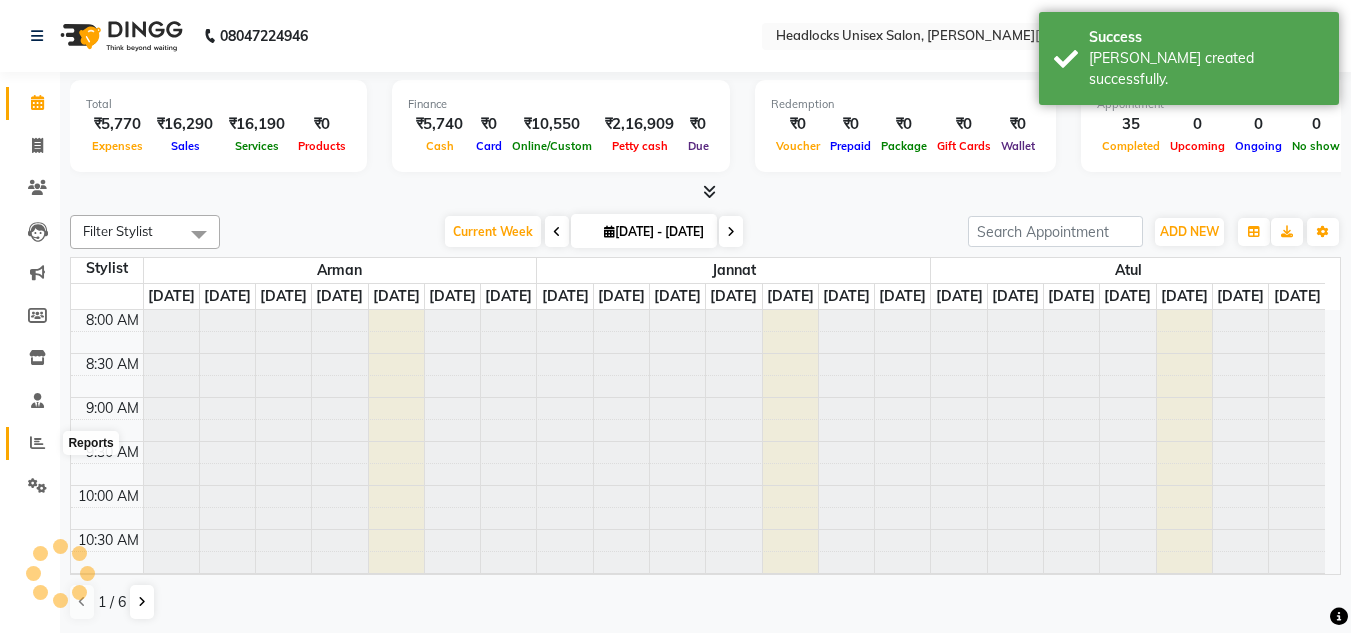 click 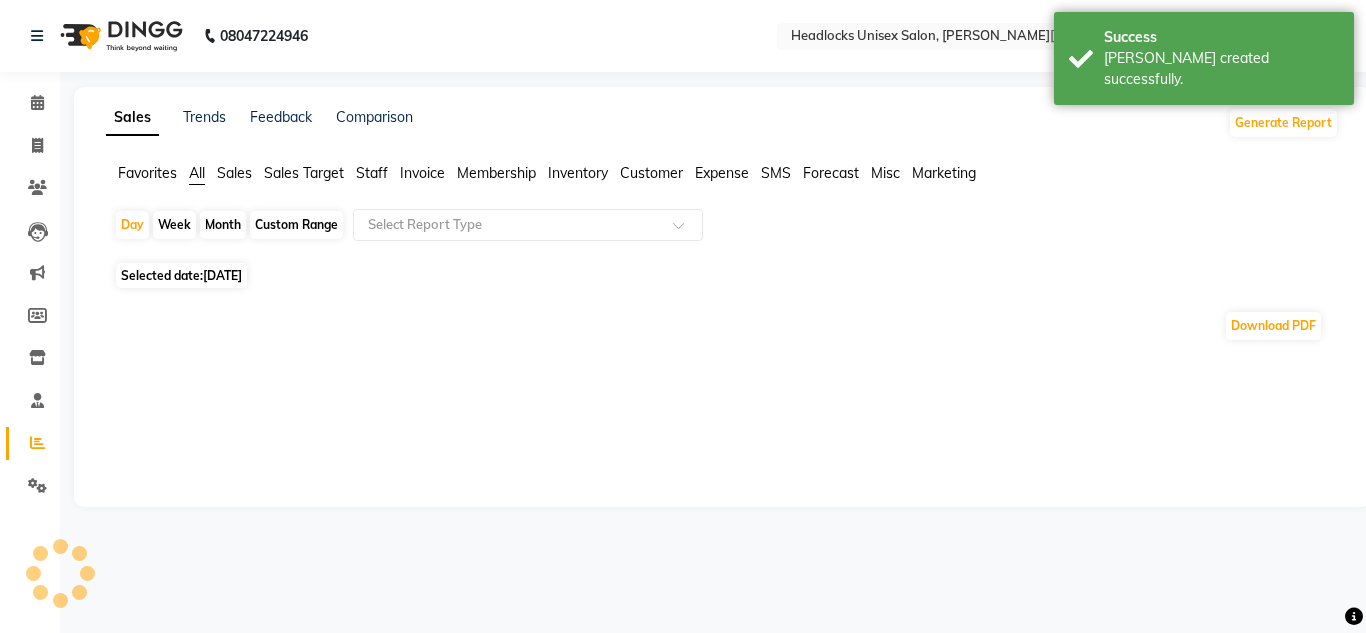 click on "Month" 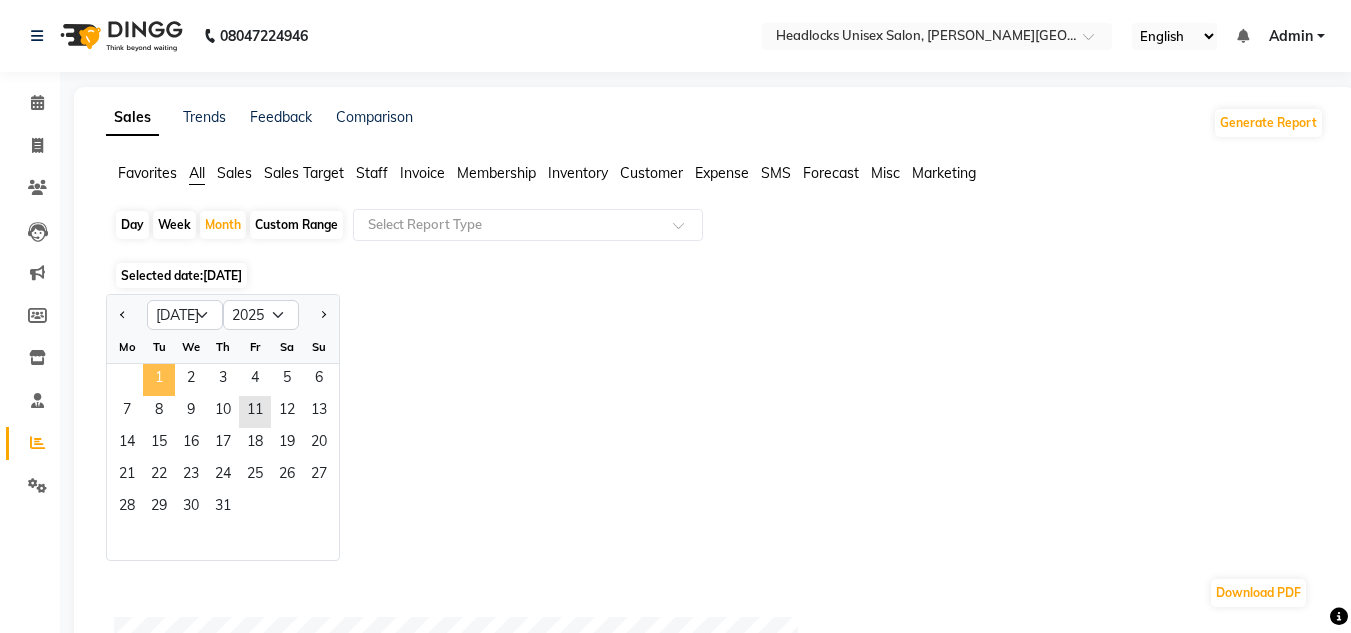 click on "1" 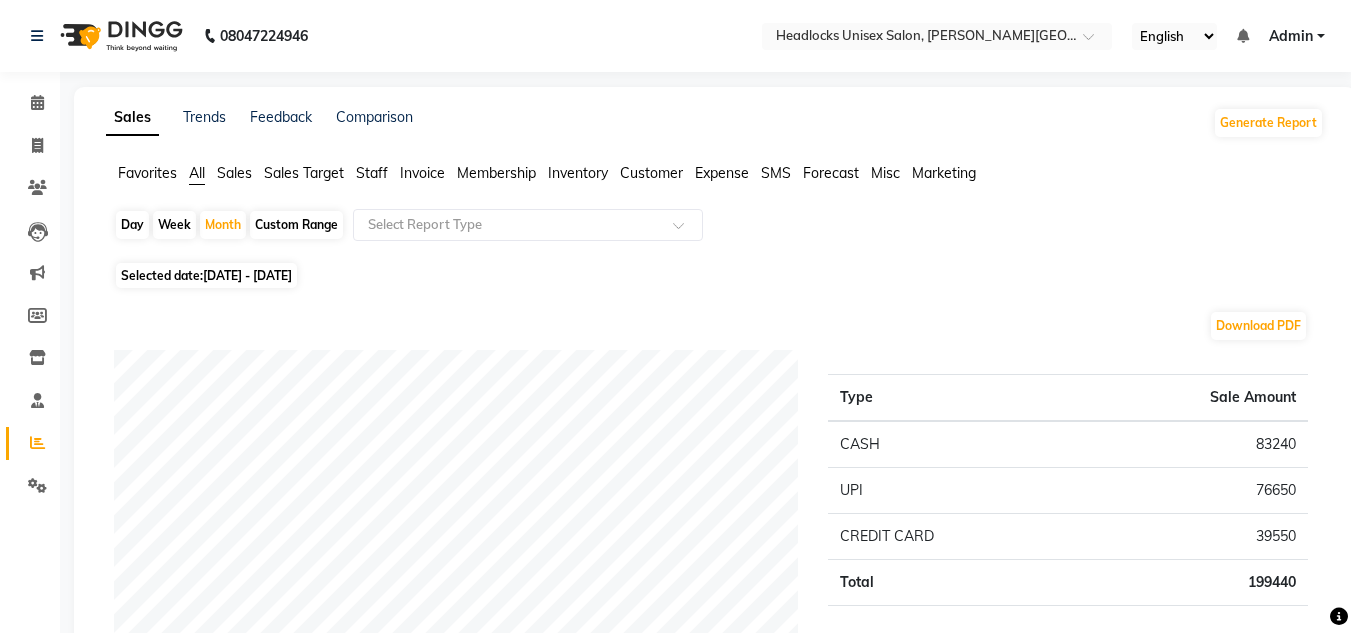 click on "Download PDF Payment mode Type Sale Amount CASH 83240 UPI 76650 CREDIT CARD 39550 Total 199440 Staff summary Type Sale Amount Vinod 37950 [PERSON_NAME] 29450 Pinky 24400 Rashid 16500 Arman 15500 Sabiya 14840 Kaif 14700 Sandeep 13450 Atul 10750 Shankar 10400 Others 11500 Total 199440 Sales summary Type Sale Amount Gift card 0 Packages 0 Prepaid 0 Vouchers 0 Memberships 0 Services 192990 Products 6450 Tips 1600 Fee 0 Total 201040 Expense by type Type Sale Amount Product 17420 pentary item 3972 Incentive 3890 maintenance 1735 water bottles 1300 Equipment 1100 tip 1100 milk 870 night convence 500 Maintenance 480 Others 735 Total 33102 Service by category Type Sale Amount CHEMICAL SERVICES 61550 HAIRCUT 30300 WAXING 27390 HAIR SPA & WASHES 18400 WASH 13600 HAIRCUT & HAIRSTYLES 13200 FACIALS 13200 Pedicure 10550 TREATMENTS 2000 FACIALS & CLEAN UPS 1500 Others 1300 Total 192990 Service sales Type Sale Amount Touchup majreal 16200 [DEMOGRAPHIC_DATA] hair cut 15500 [MEDICAL_DATA]  12800 Balyage 12000 Women HAIRCUT & HAIRSTYLES LAYER HAIRCUT" 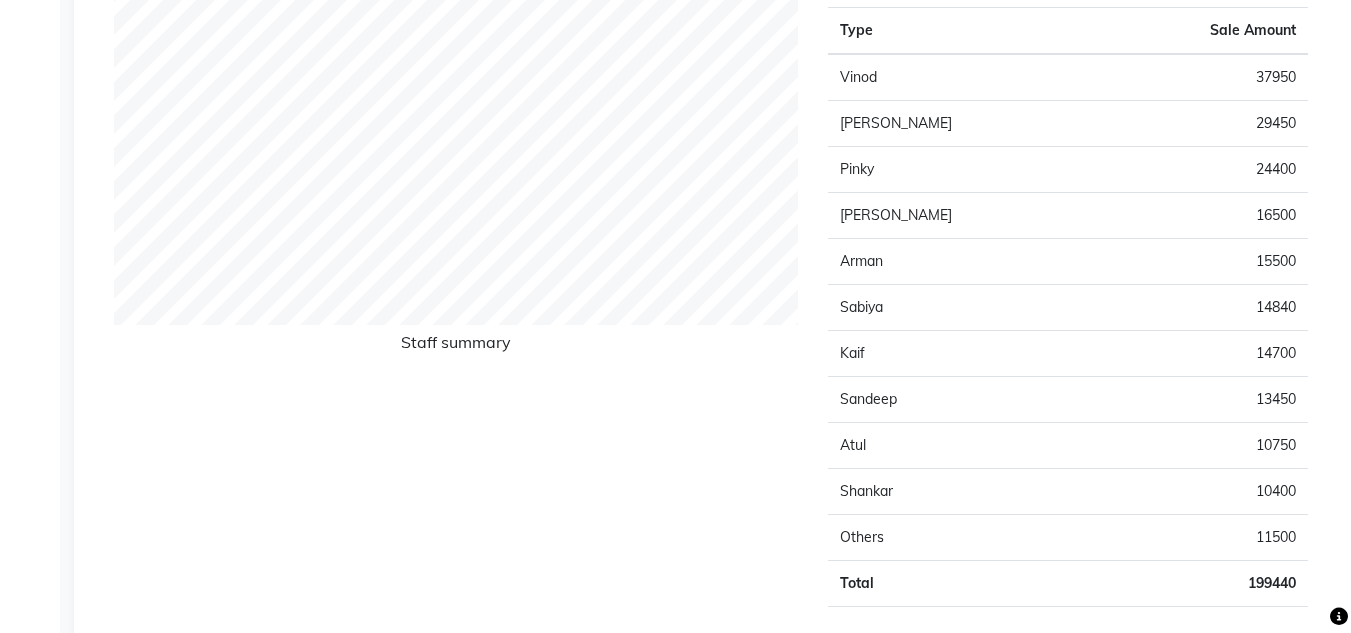 scroll, scrollTop: 880, scrollLeft: 0, axis: vertical 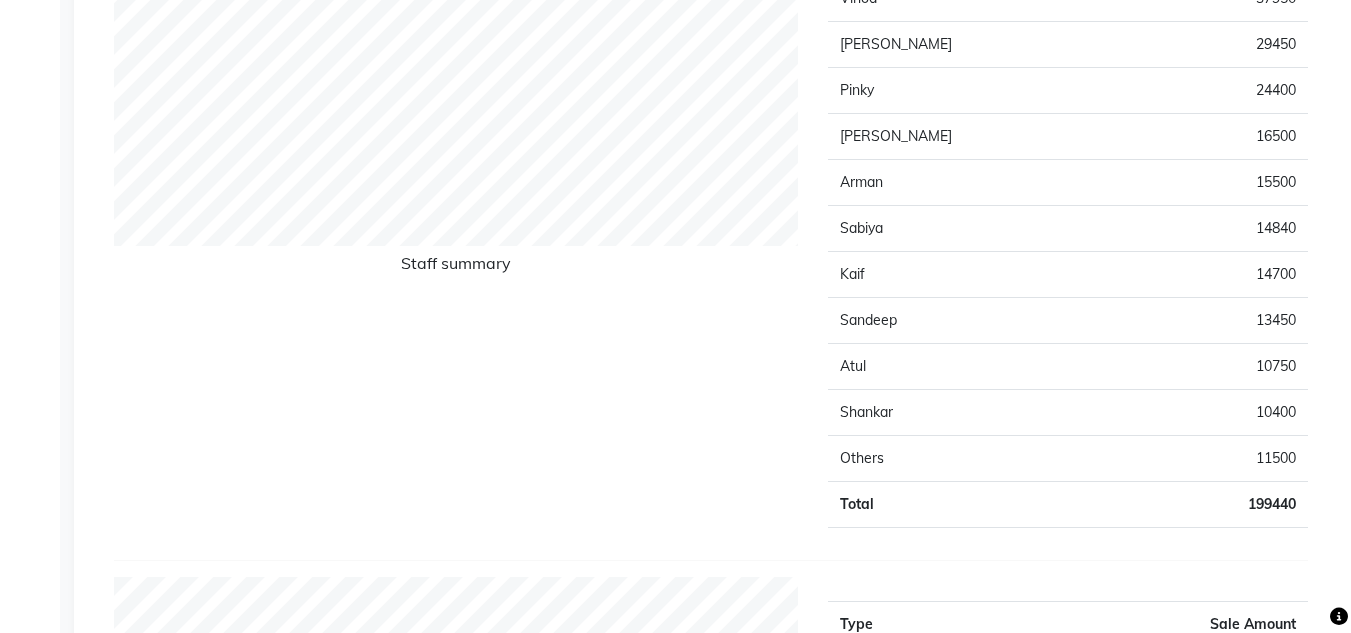 click on "Others" 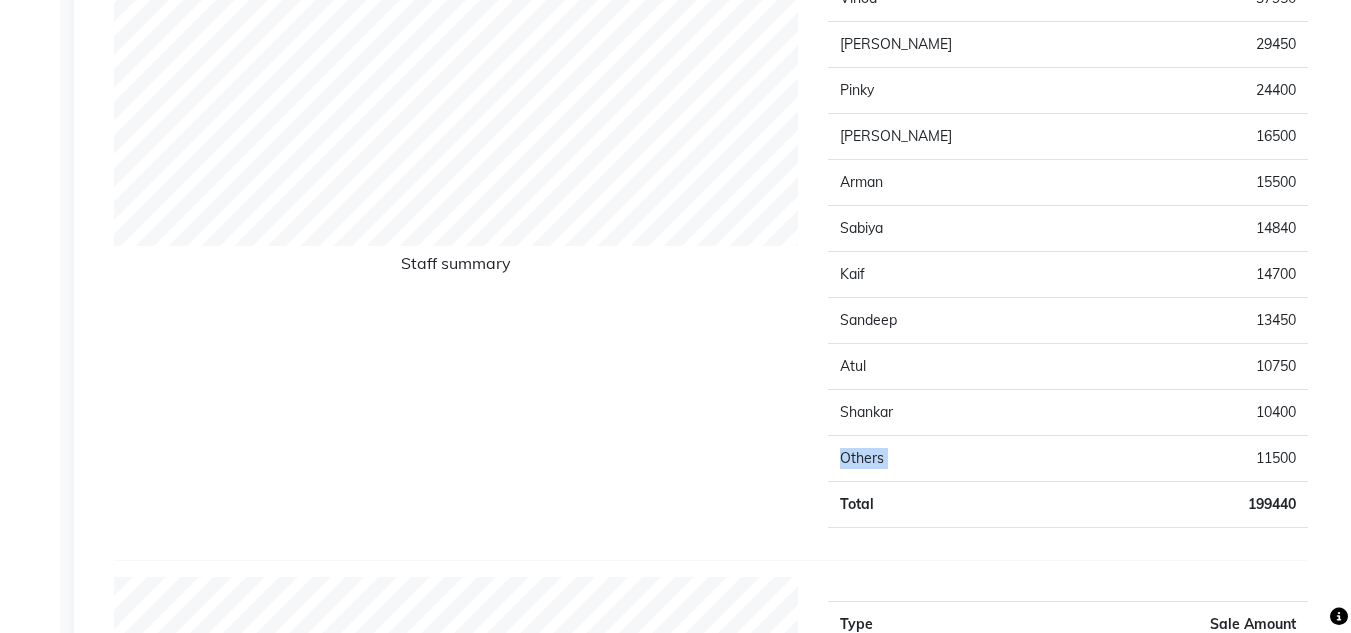click on "Others" 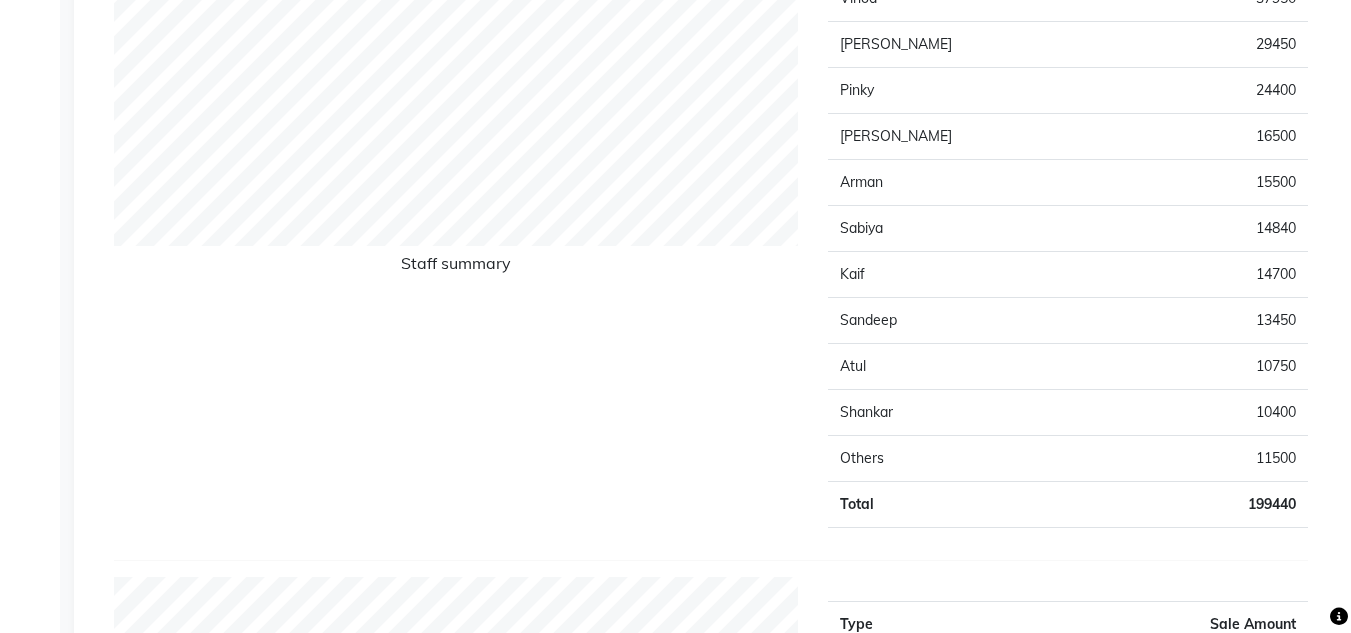 click on "Staff summary" 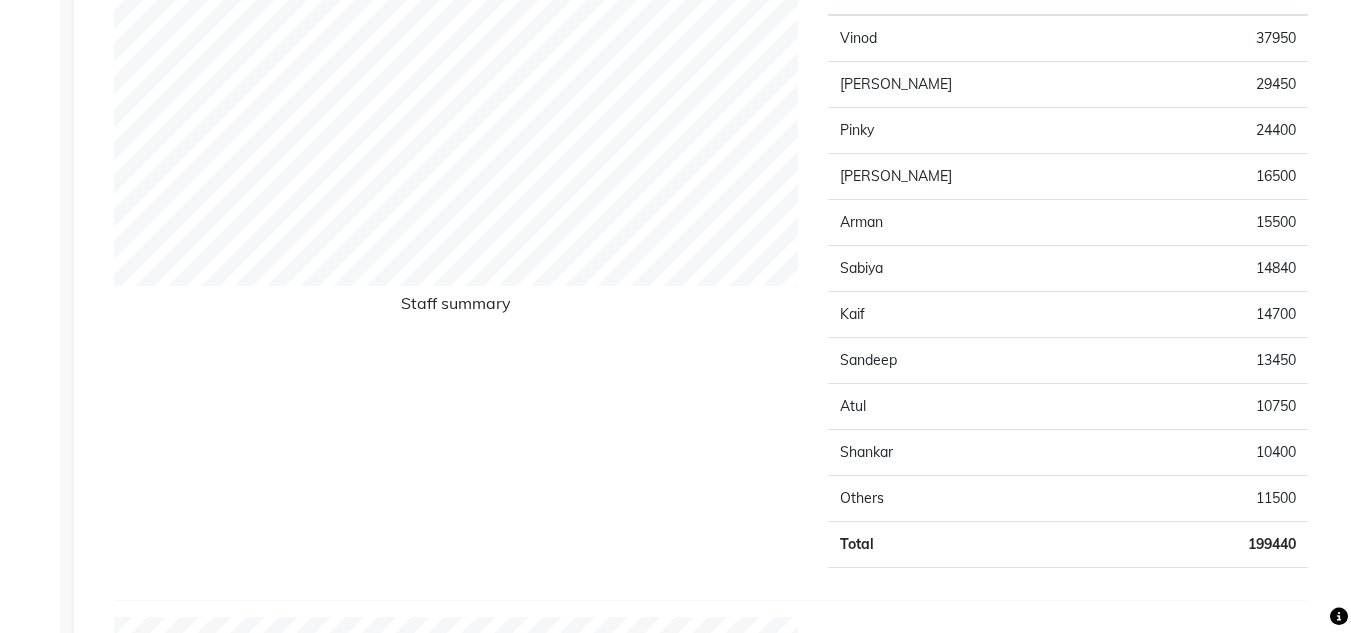 scroll, scrollTop: 0, scrollLeft: 0, axis: both 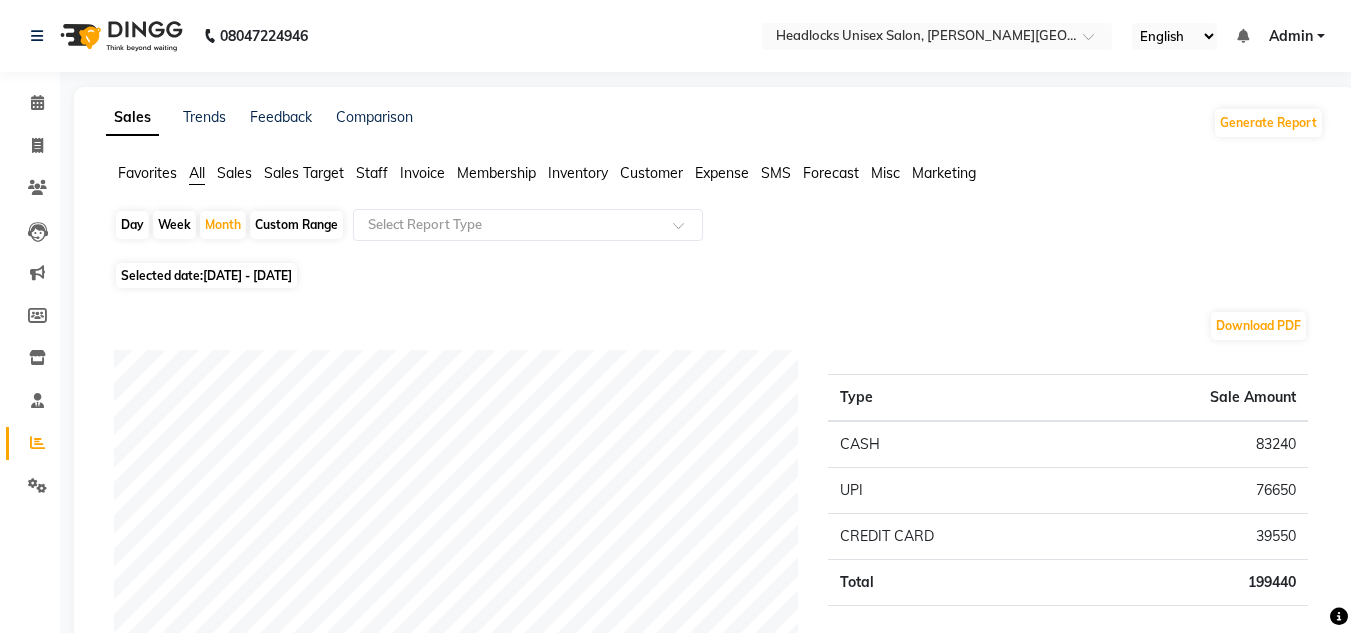 click on "Day" 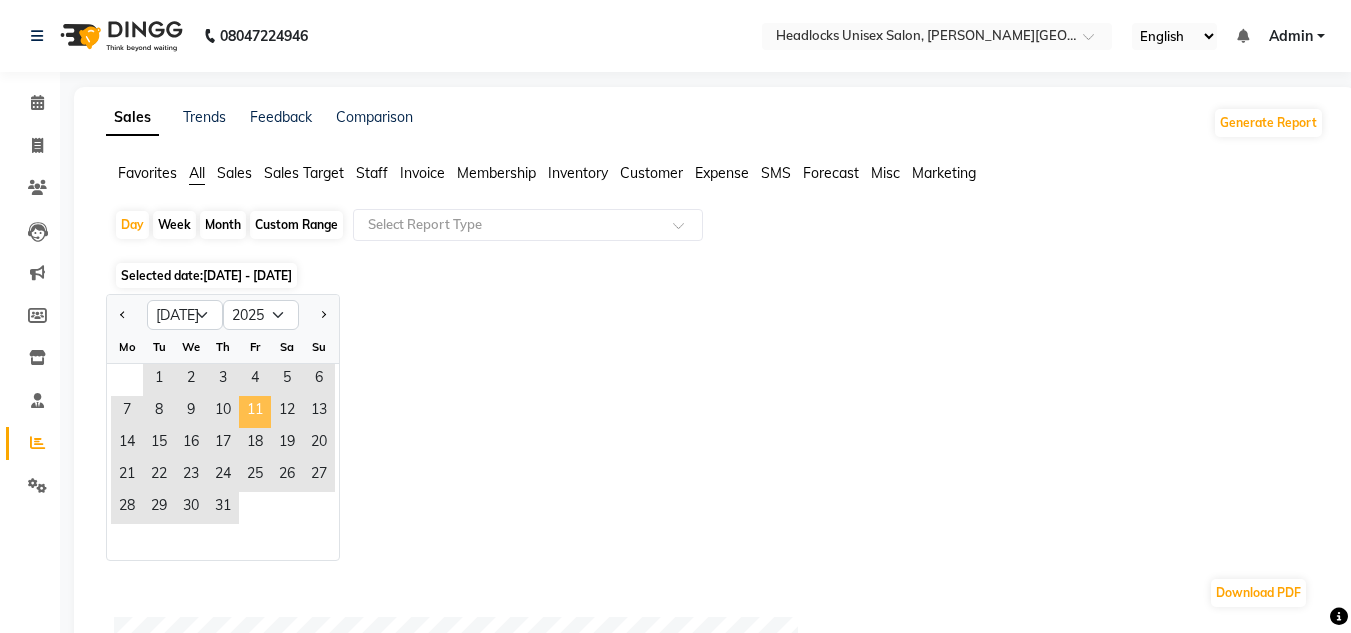 click on "11" 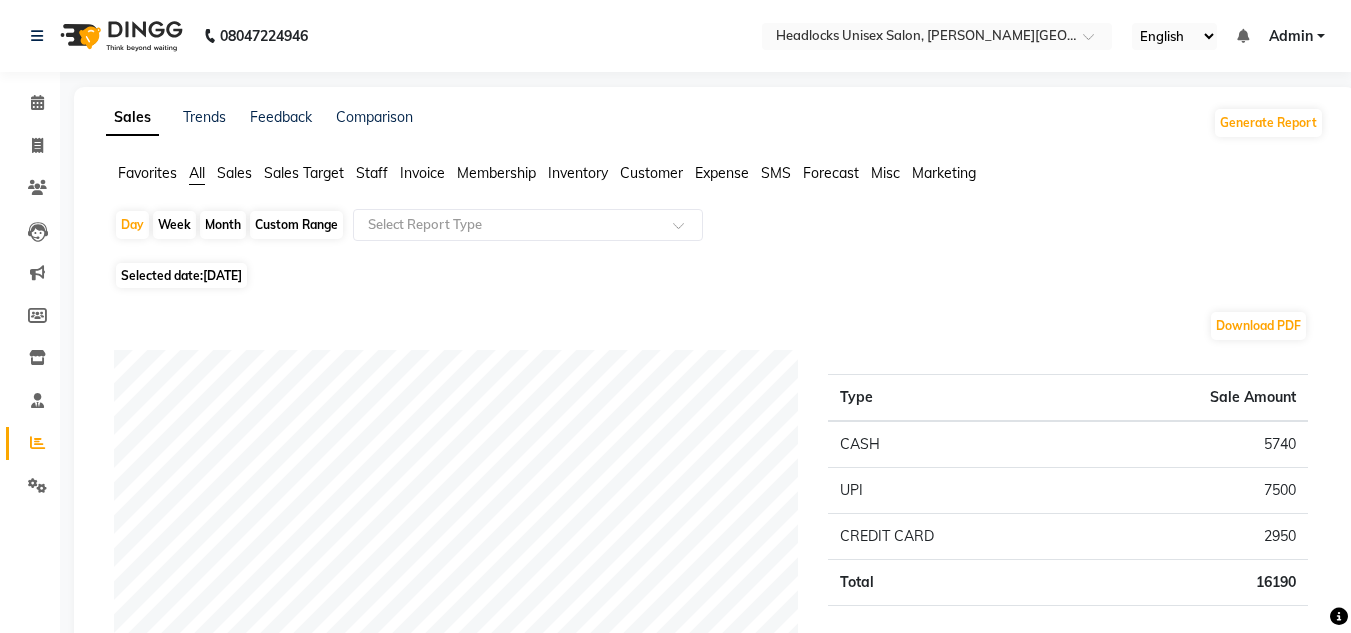 click on "Selected date:  [DATE]" 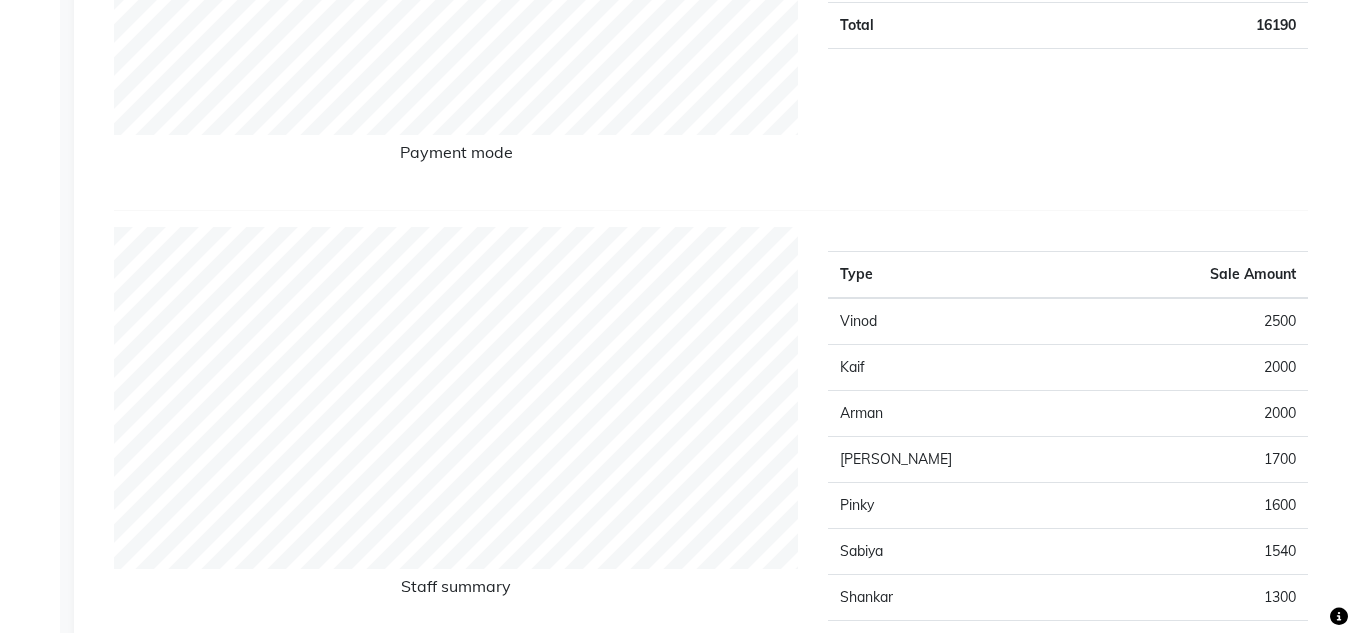 scroll, scrollTop: 560, scrollLeft: 0, axis: vertical 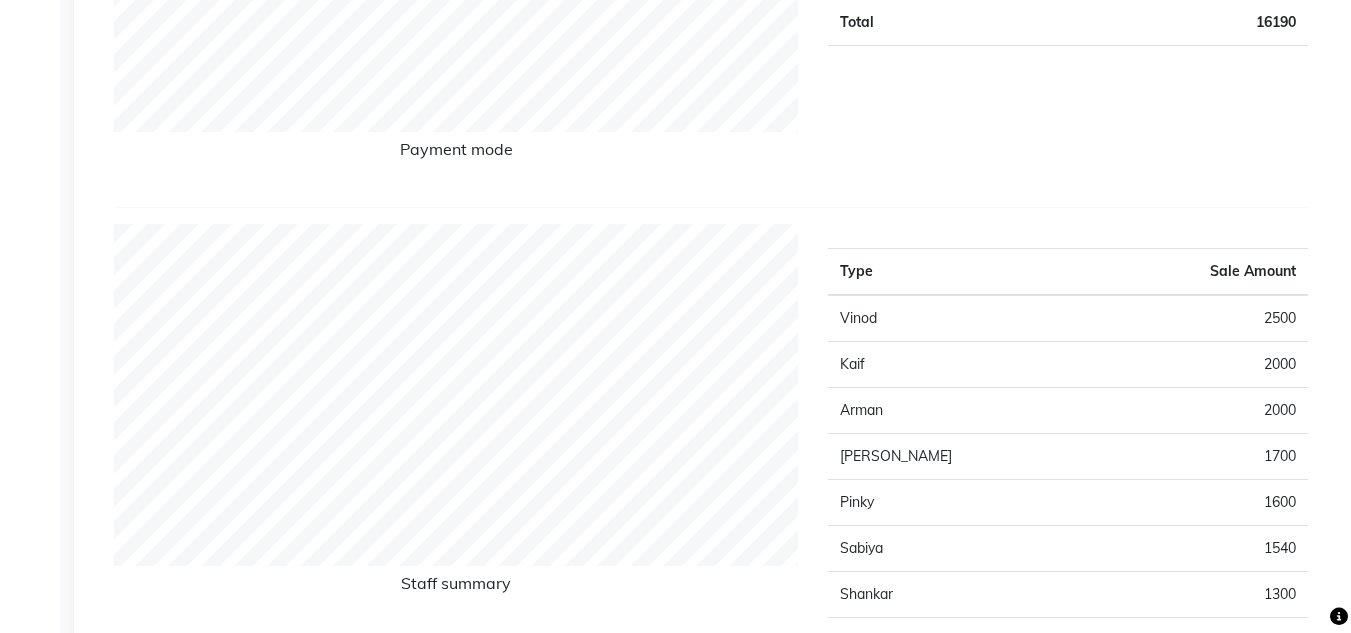 click on "Type Sale Amount CASH 5740 UPI 7500 CREDIT CARD 2950 Total 16190" 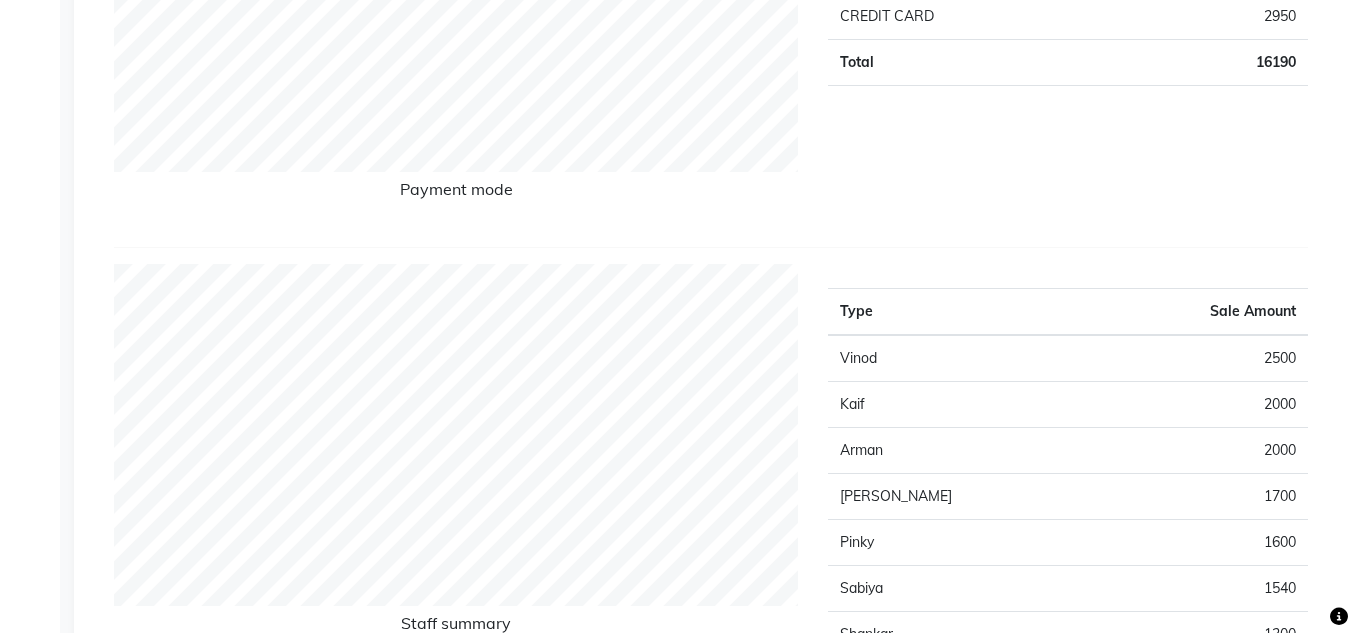 scroll, scrollTop: 0, scrollLeft: 0, axis: both 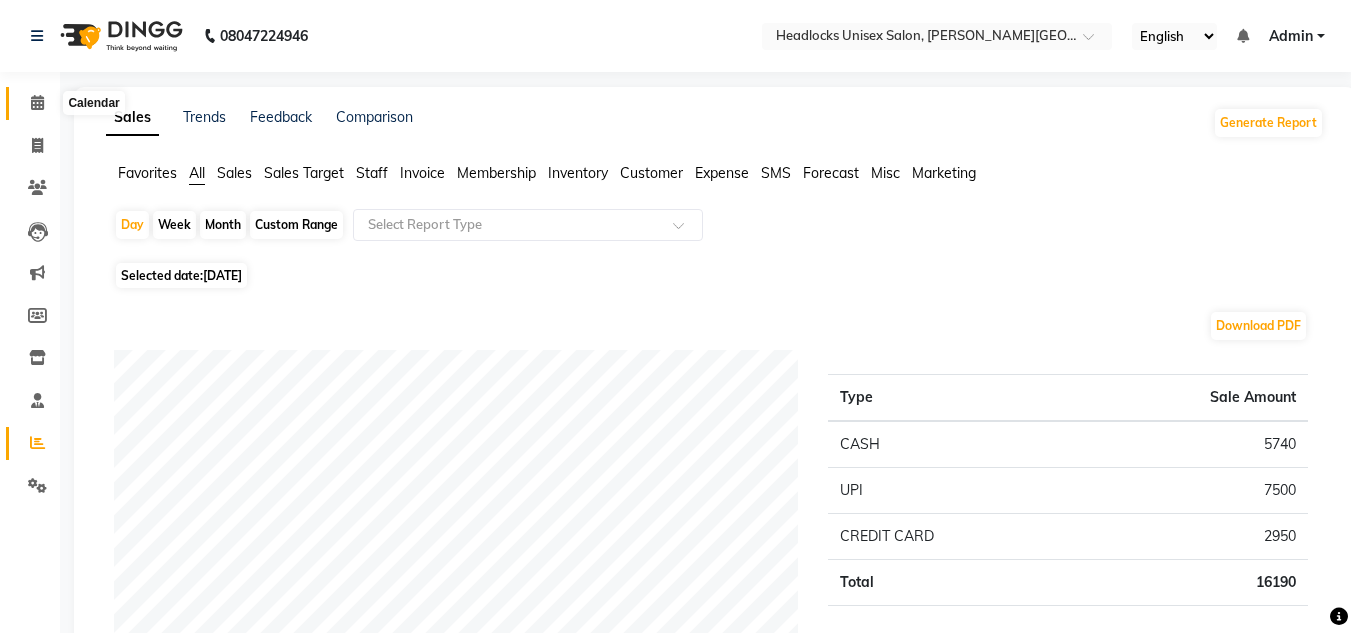 click 